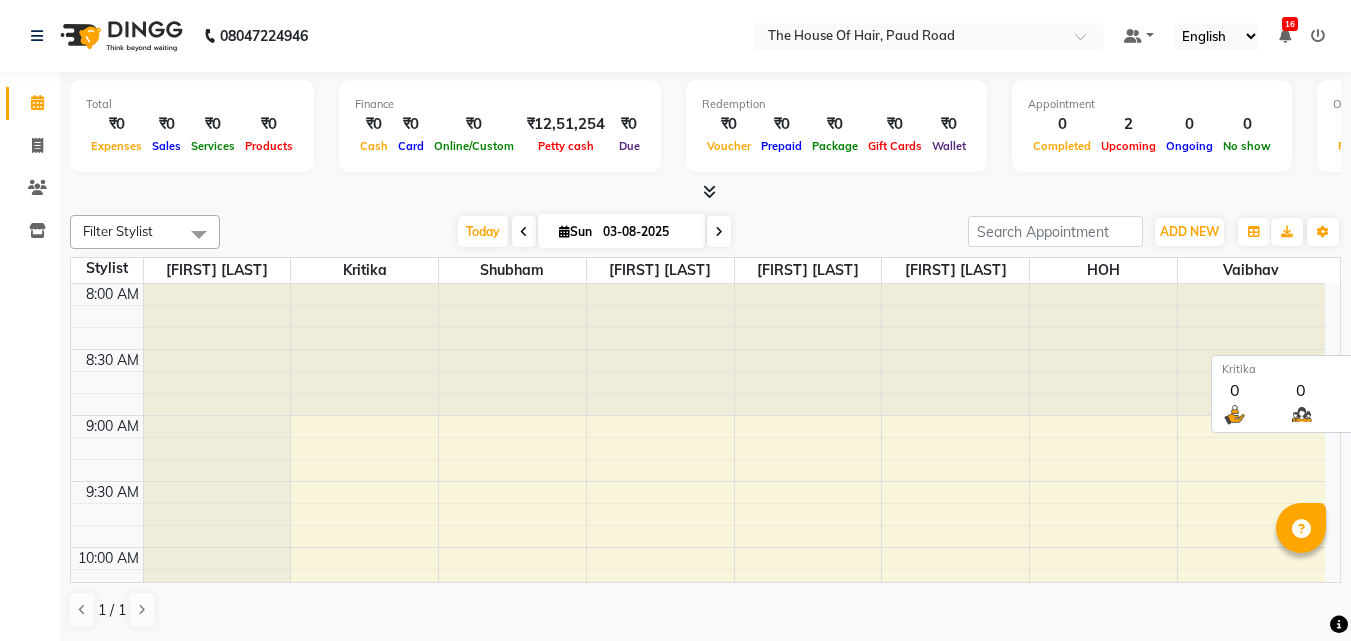scroll, scrollTop: 1, scrollLeft: 0, axis: vertical 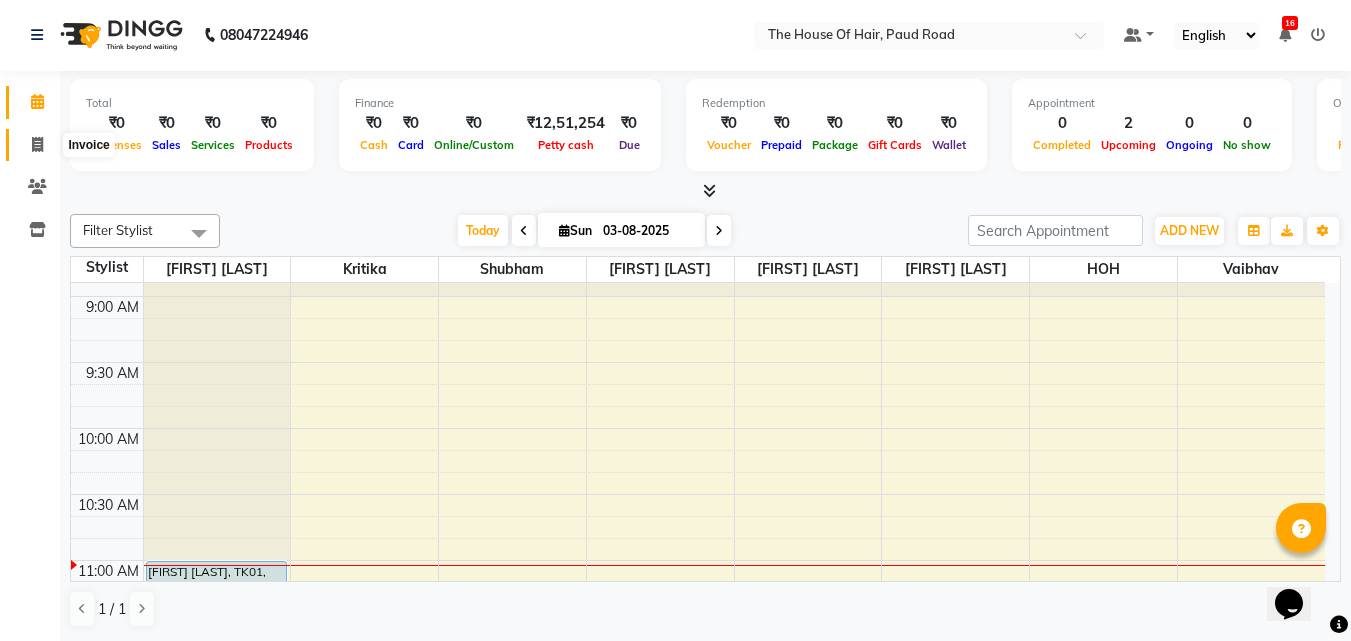 click 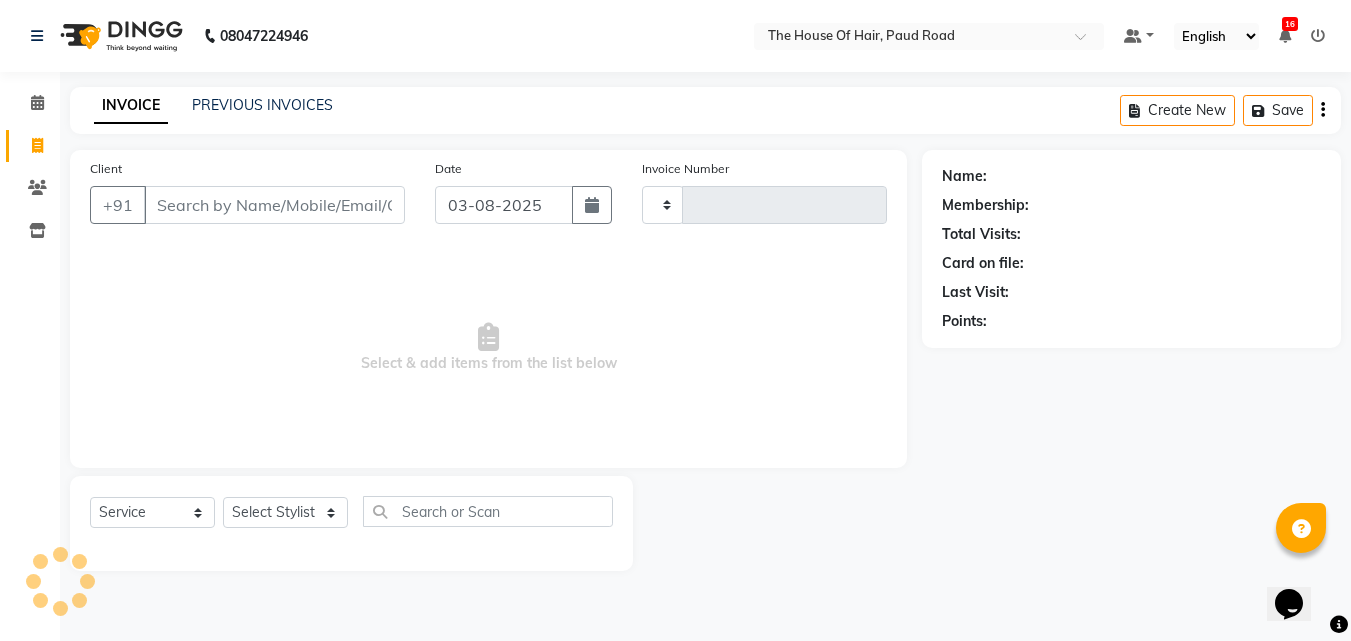 scroll, scrollTop: 0, scrollLeft: 0, axis: both 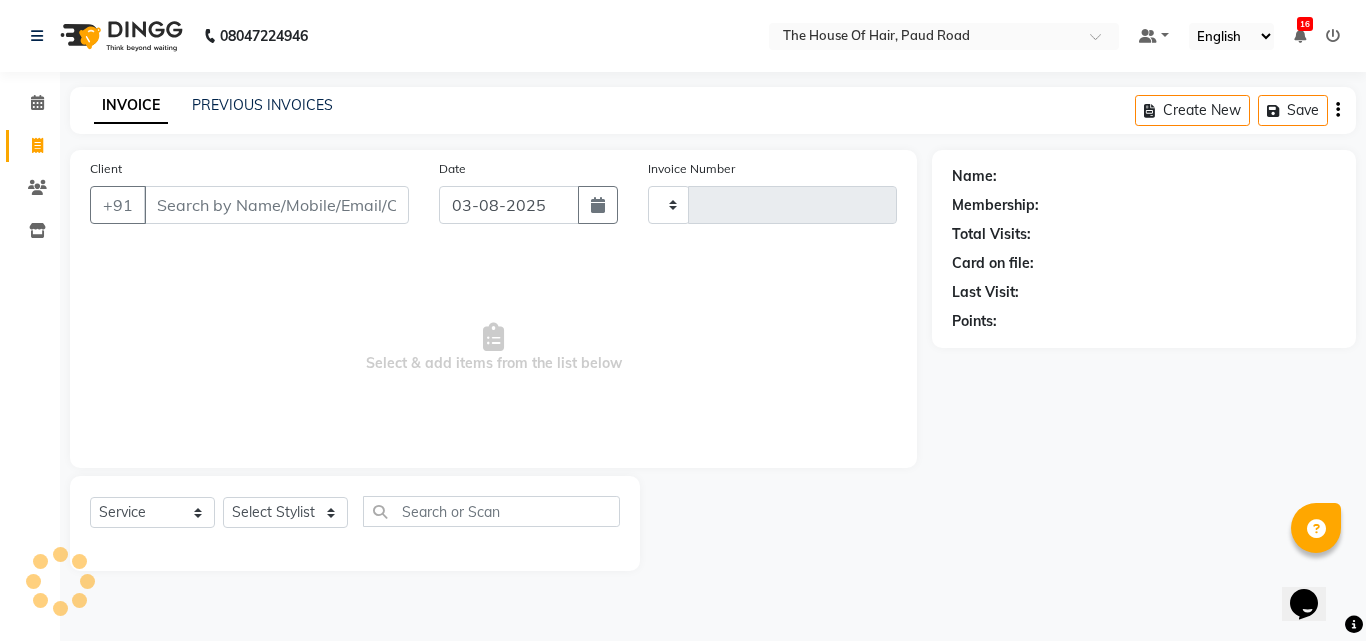 type on "1456" 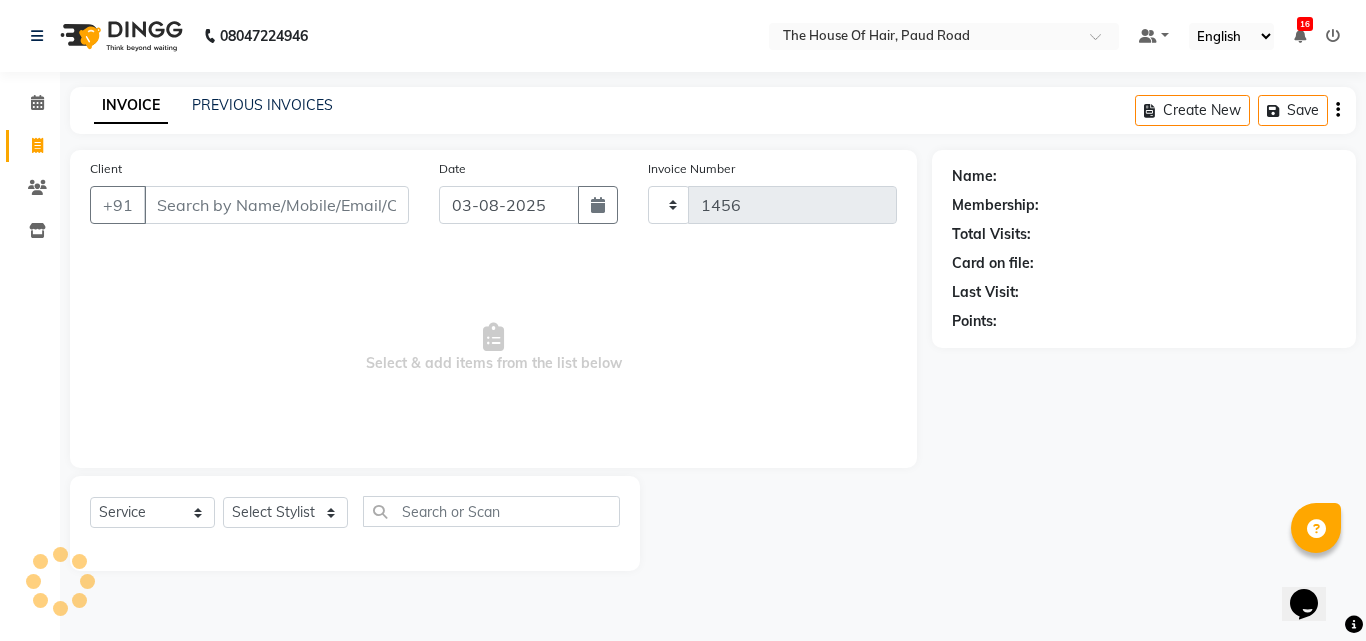 select on "5992" 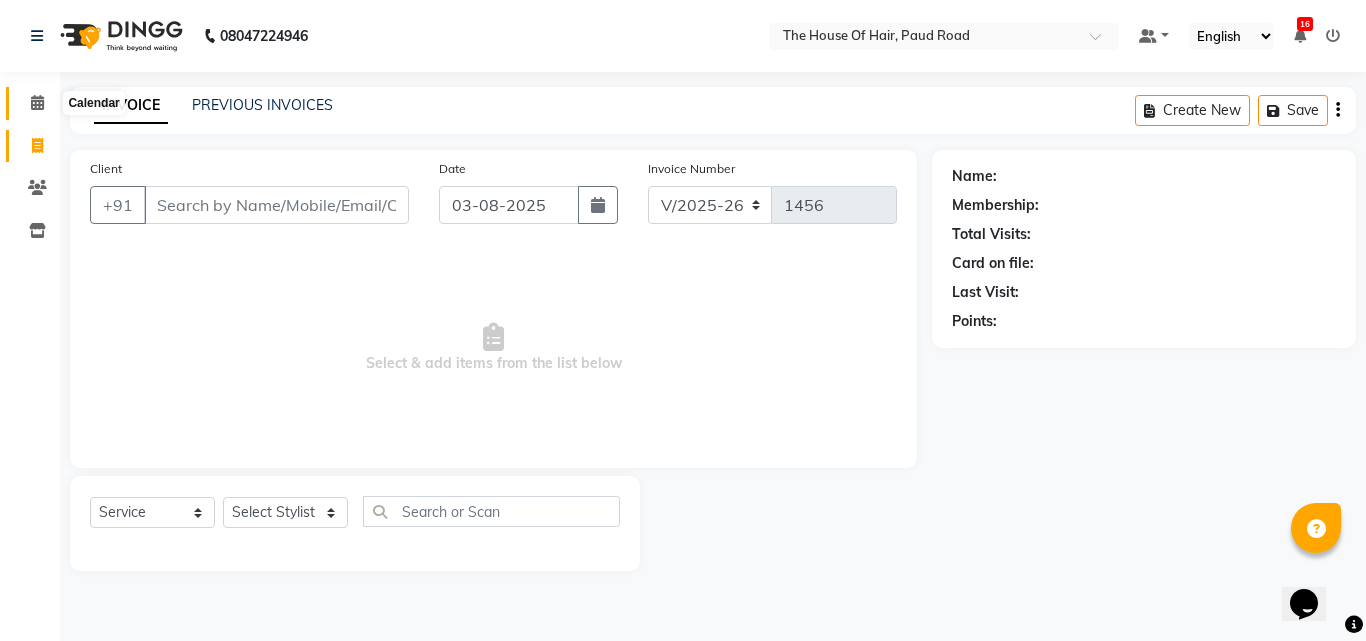 click 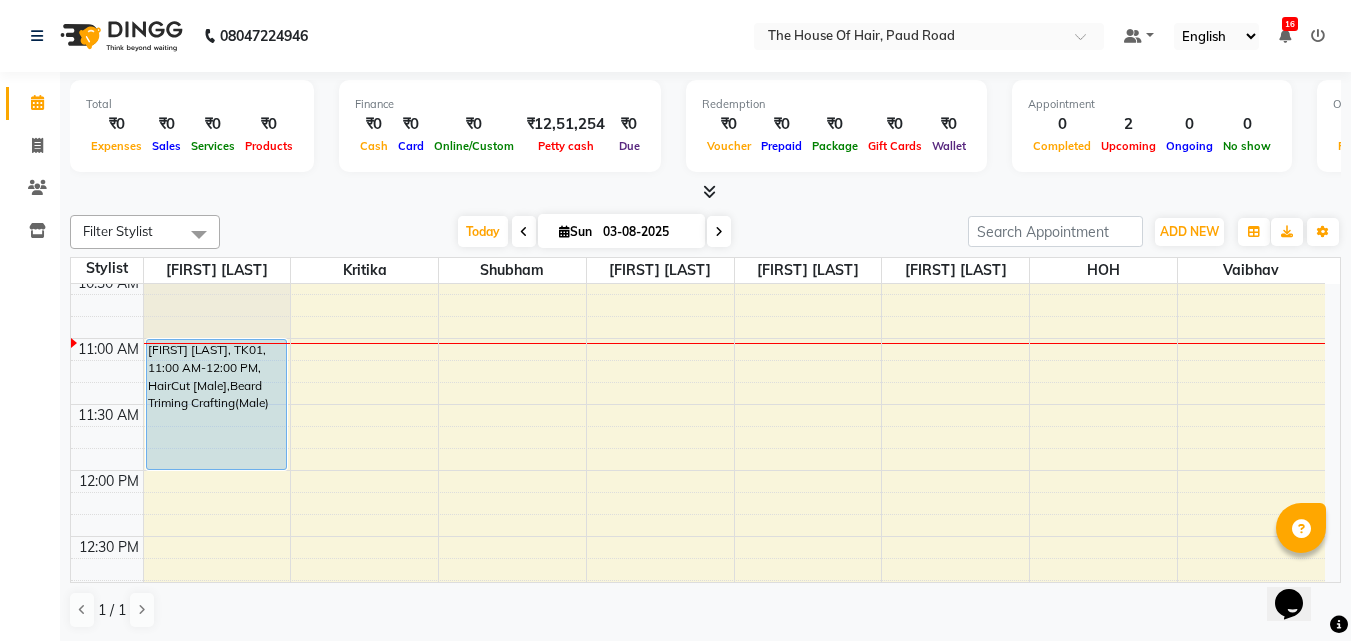 scroll, scrollTop: 348, scrollLeft: 0, axis: vertical 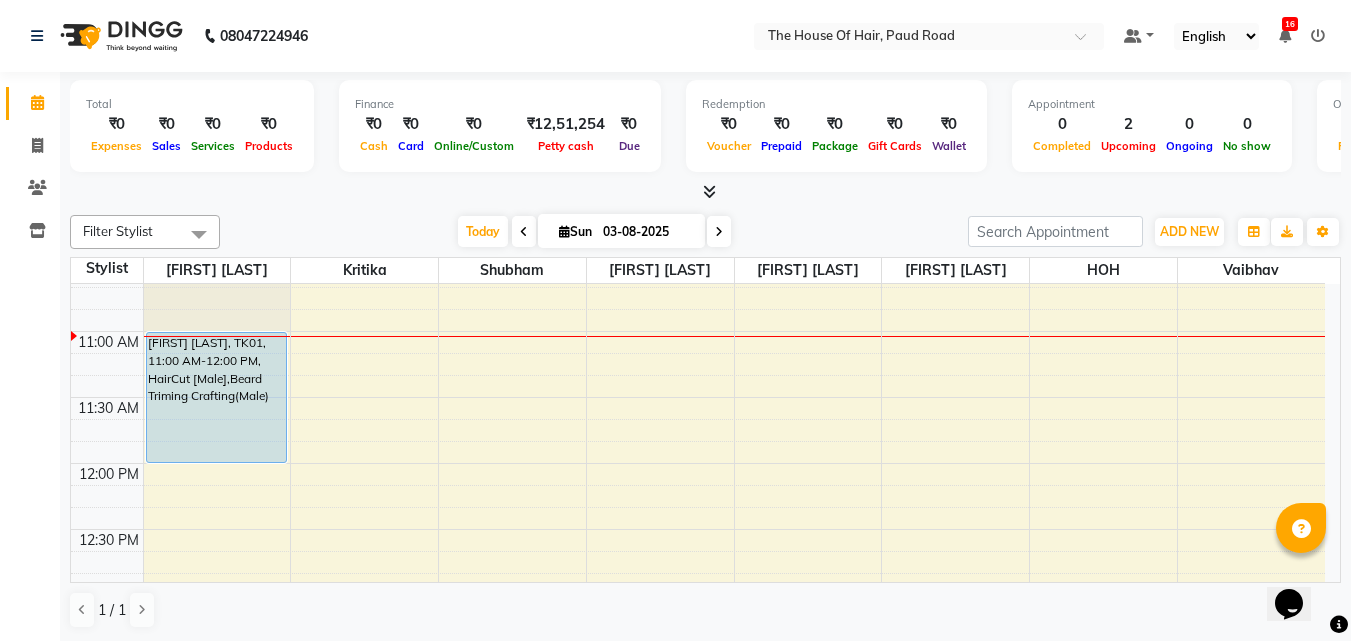 click on "[FIRST] [LAST], TK01, 11:00 AM-12:00 PM, HairCut  [Male],Beard Triming Crafting(Male)    [FIRST] [LAST], TK02, 03:00 PM-03:45 PM, Hairwash +Blowdry (Female)" at bounding box center (698, 859) 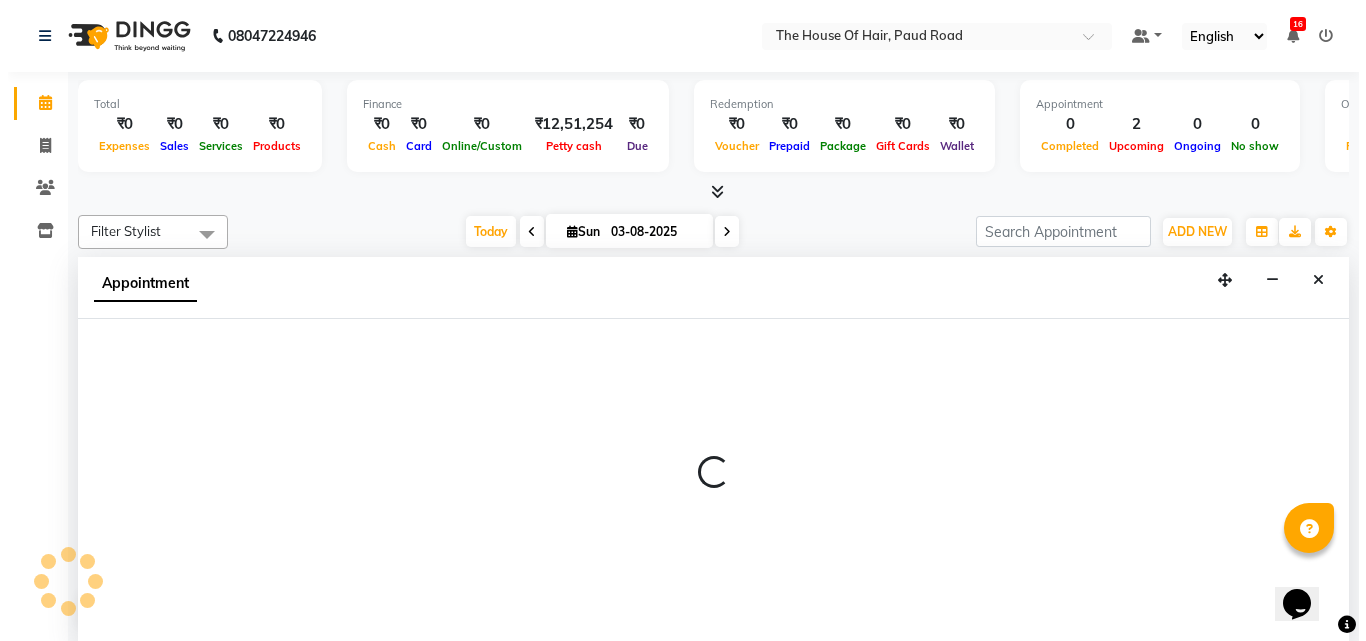 scroll, scrollTop: 1, scrollLeft: 0, axis: vertical 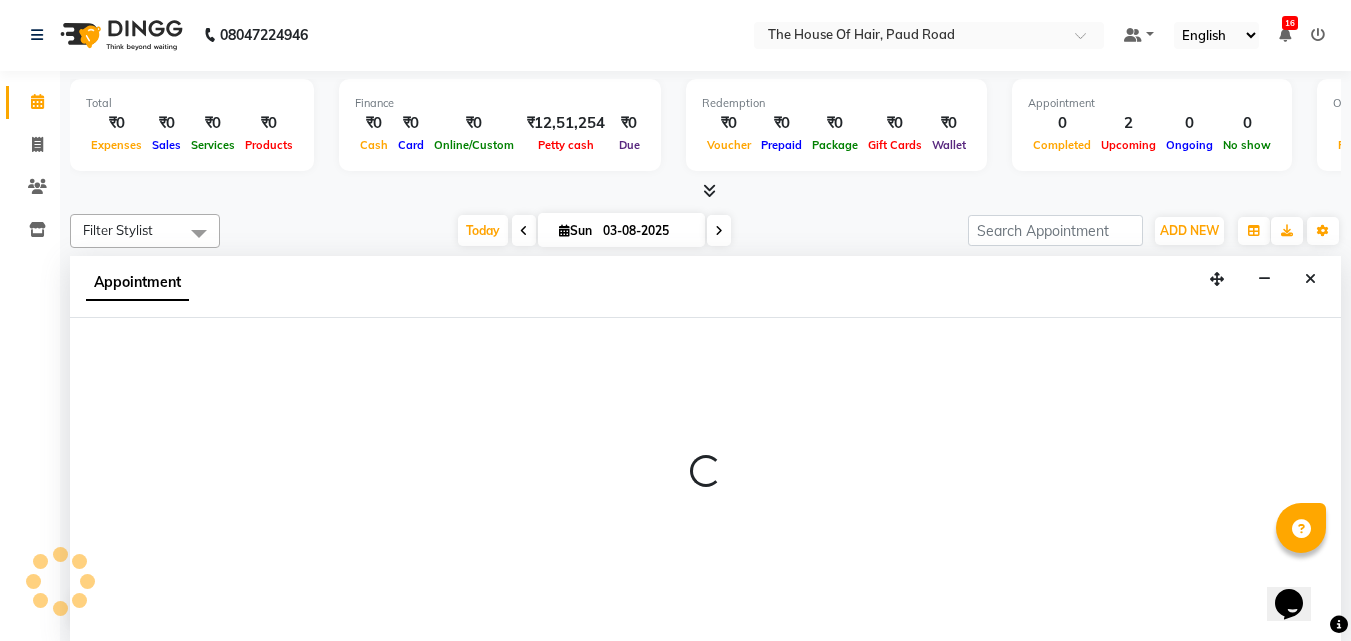 select on "57808" 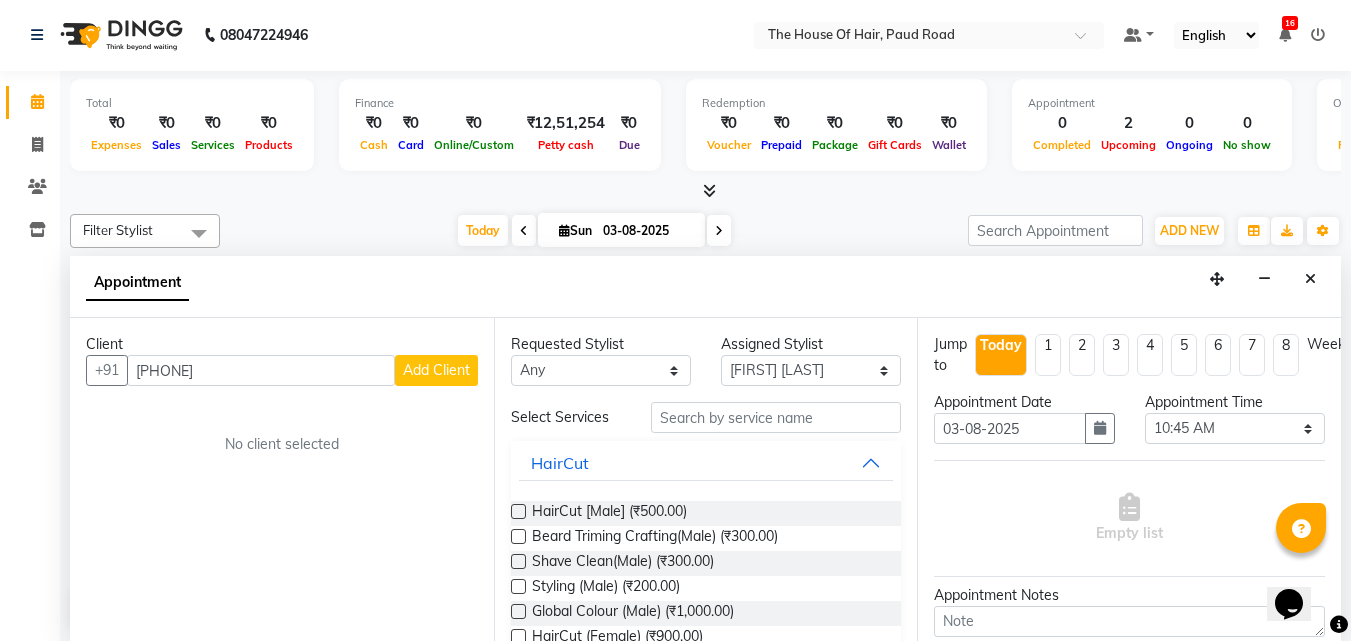 type on "[PHONE]" 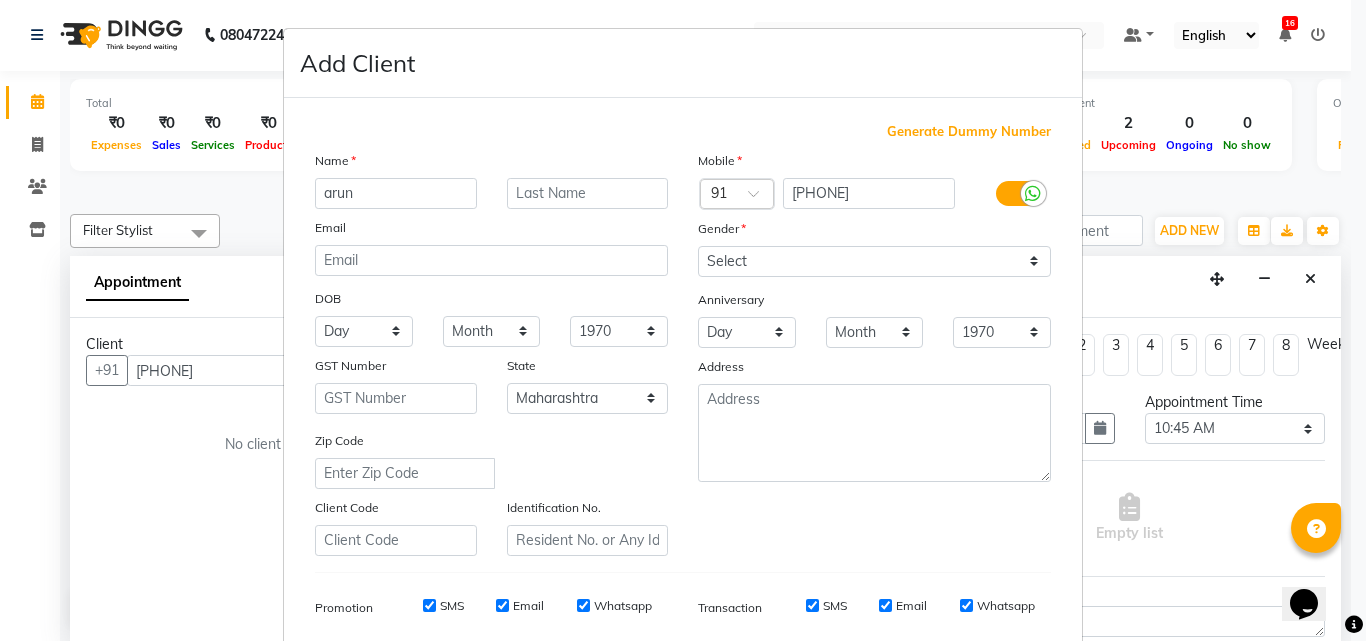 type on "arun" 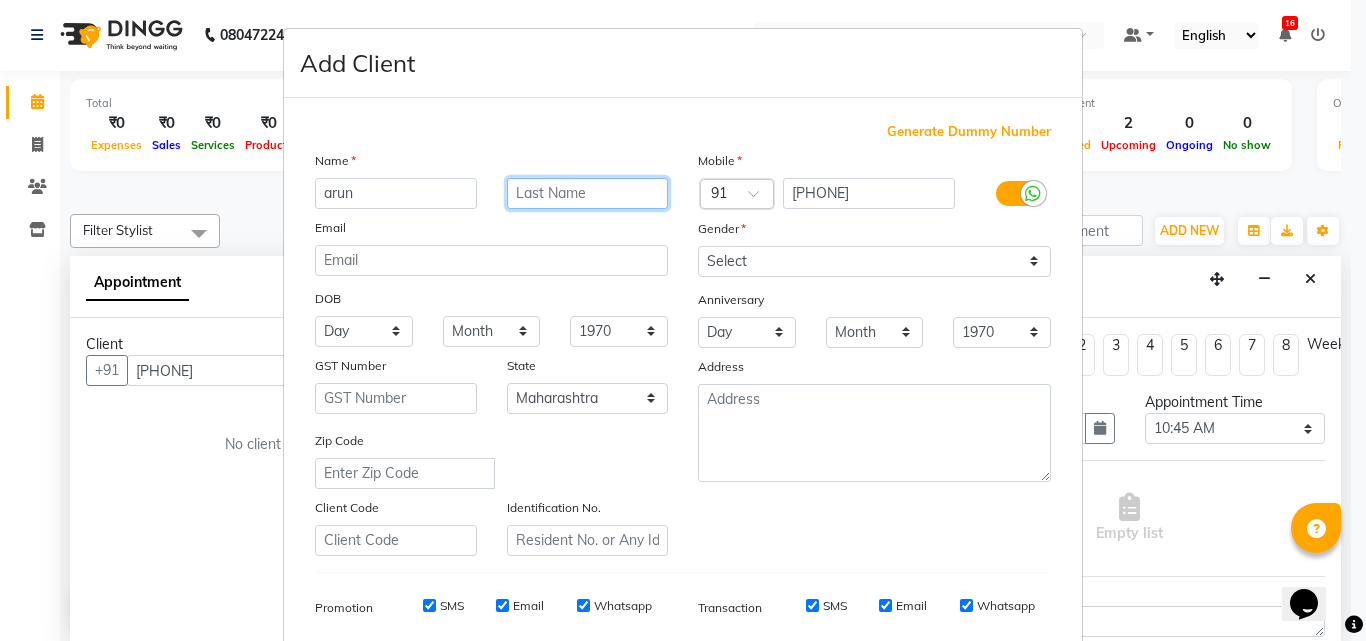 click at bounding box center (588, 193) 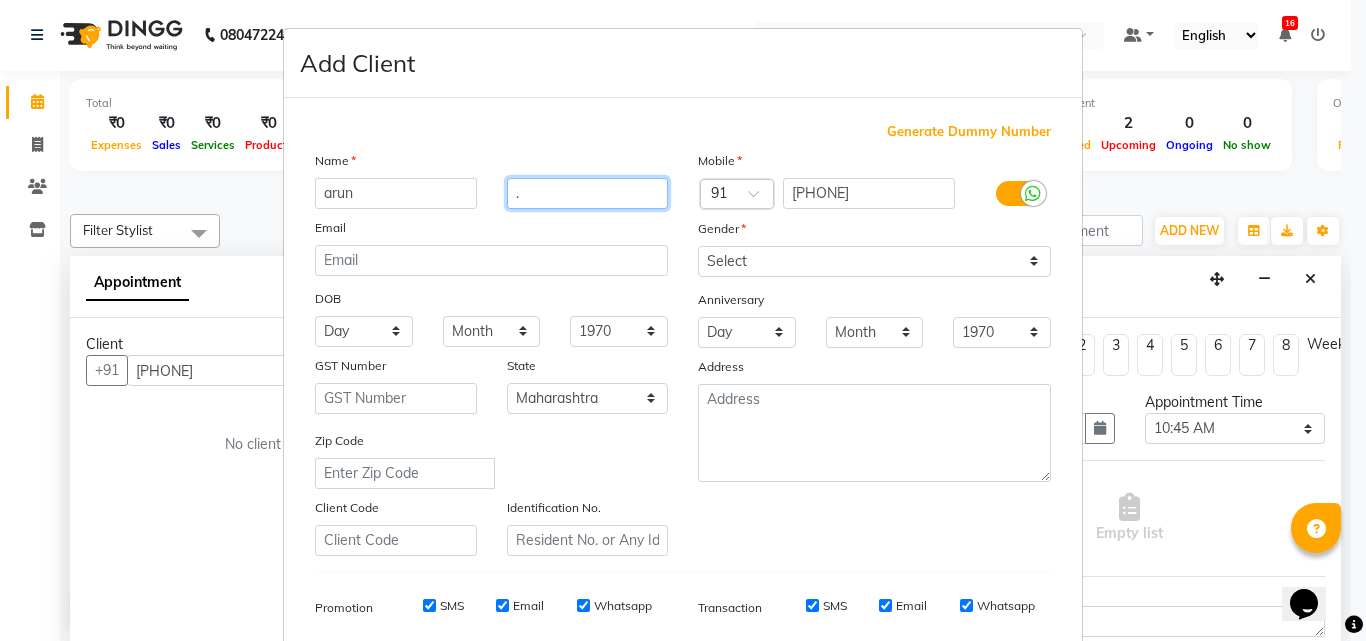 type on "." 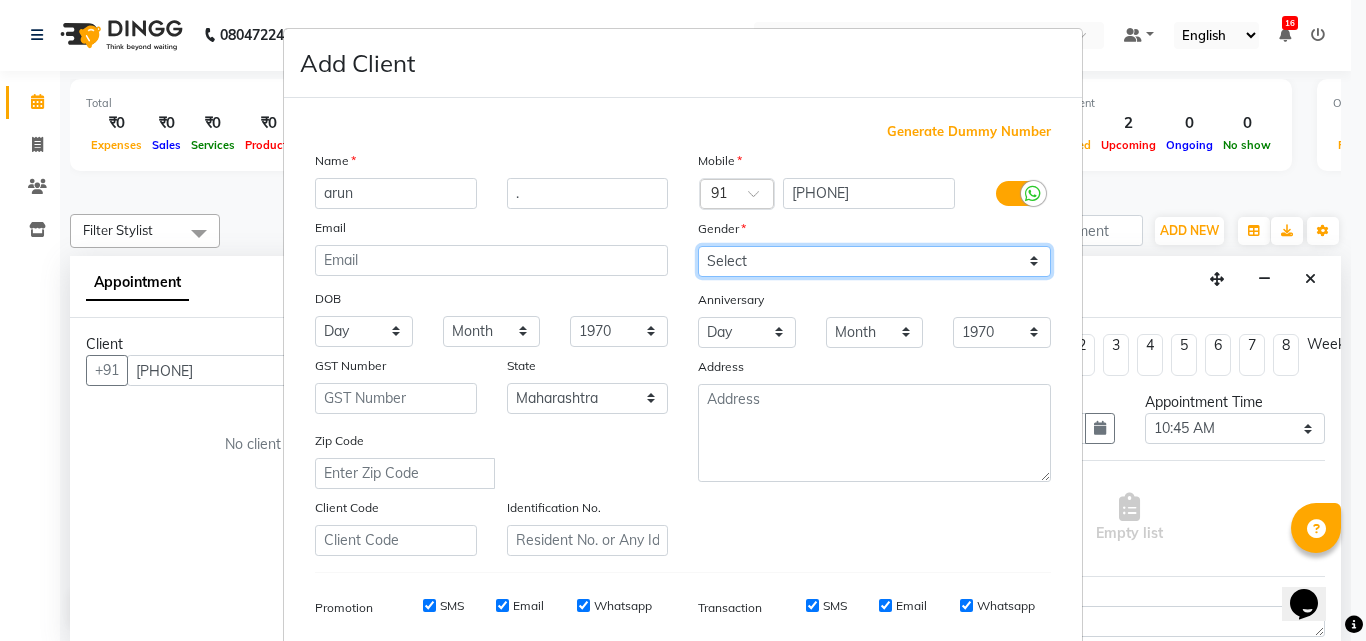 click on "Select Male Female Other Prefer Not To Say" at bounding box center [874, 261] 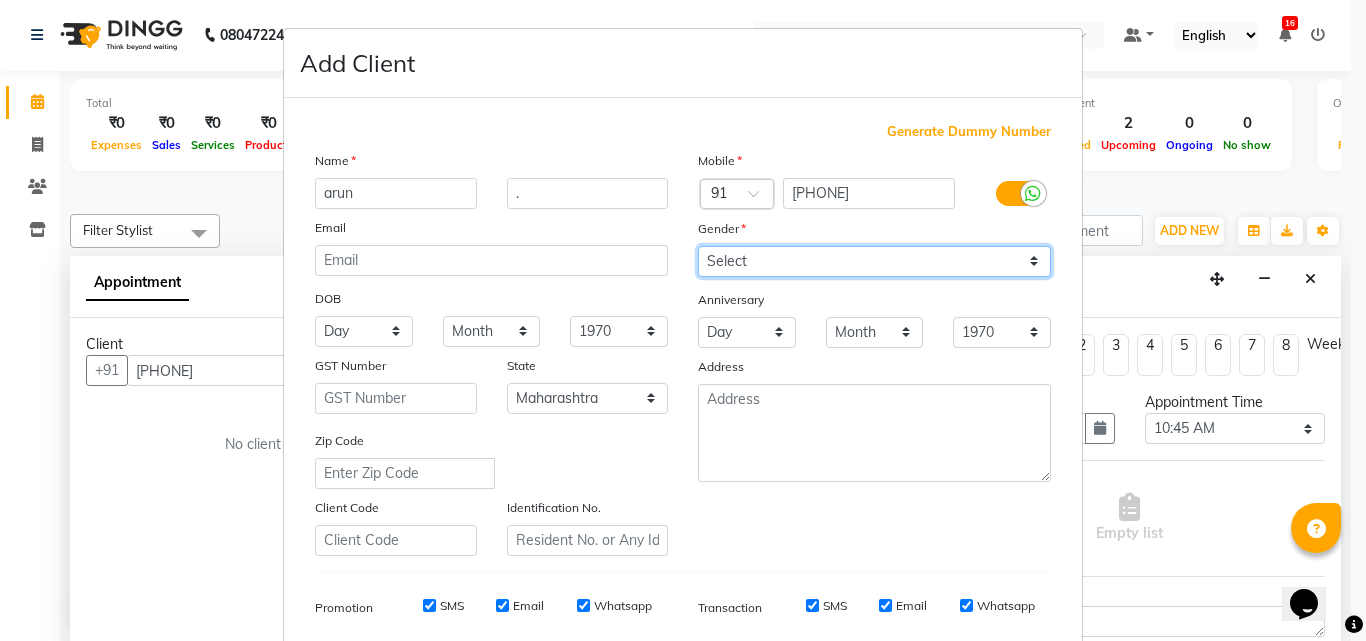 select on "male" 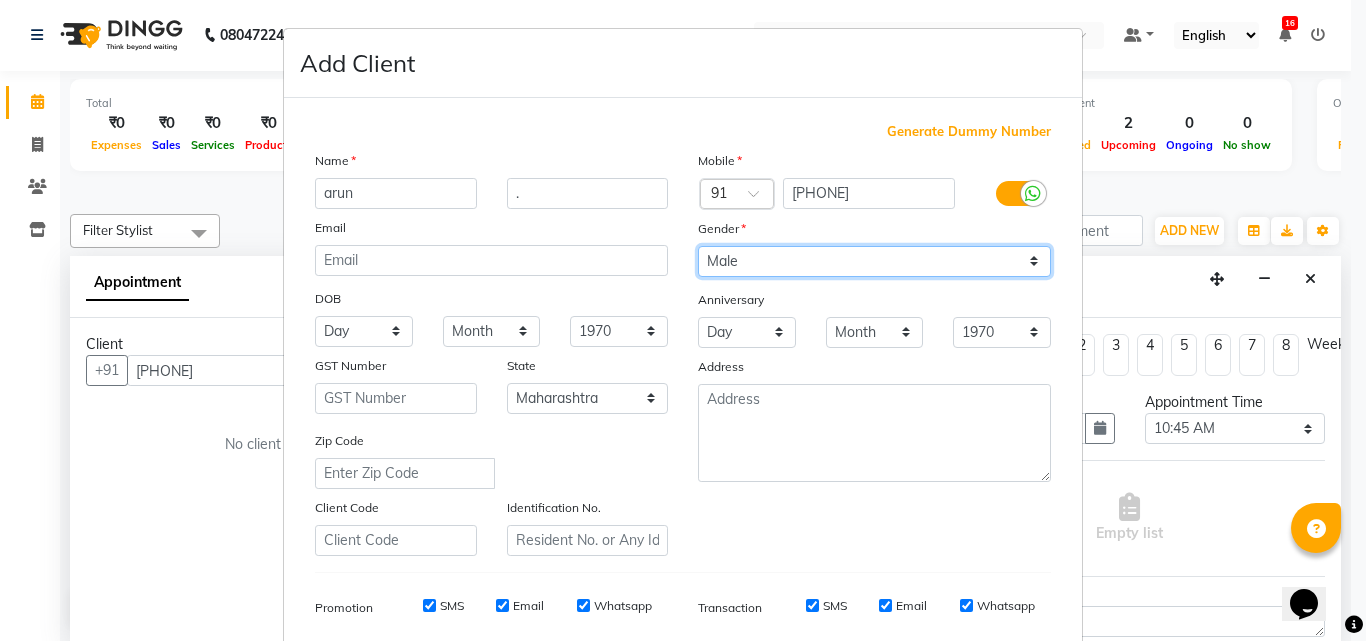 click on "Select Male Female Other Prefer Not To Say" at bounding box center (874, 261) 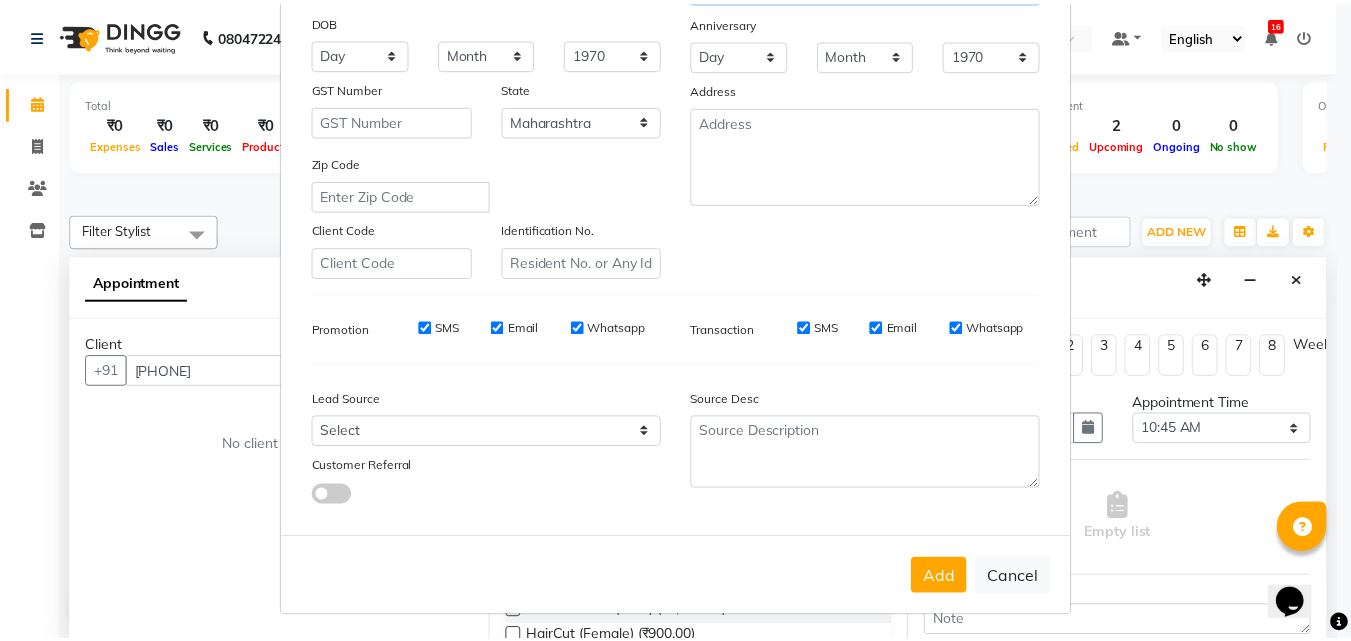 scroll, scrollTop: 282, scrollLeft: 0, axis: vertical 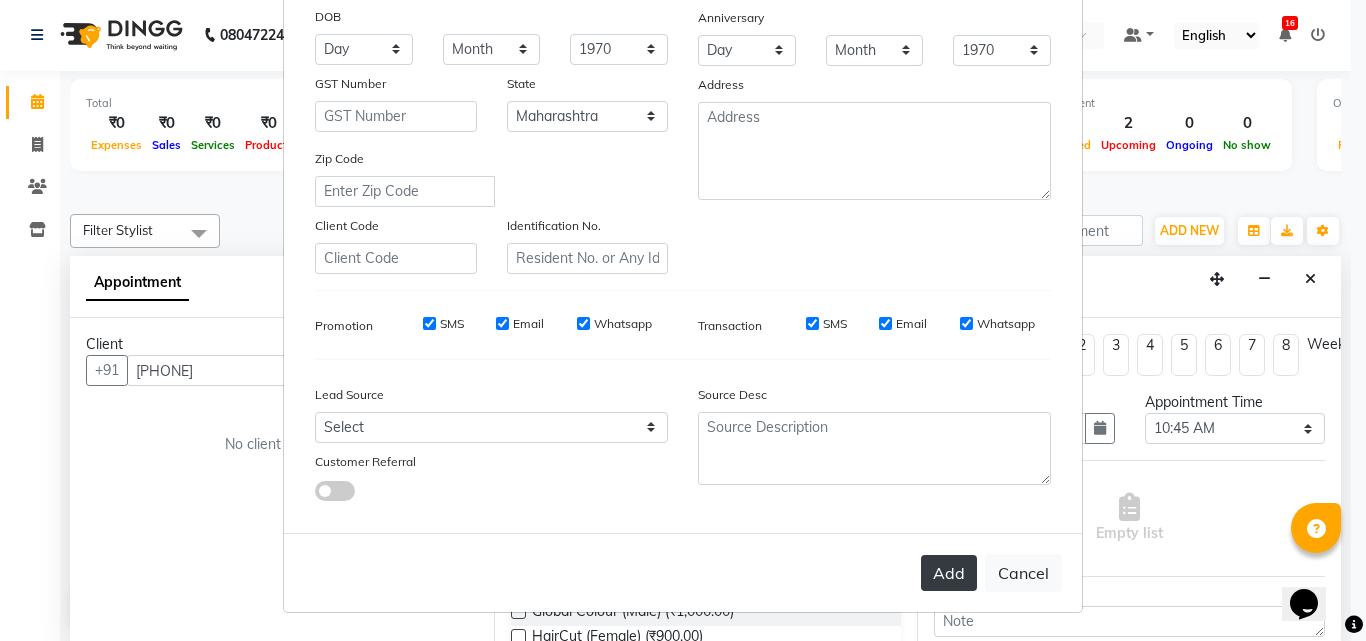 click on "Add" at bounding box center [949, 573] 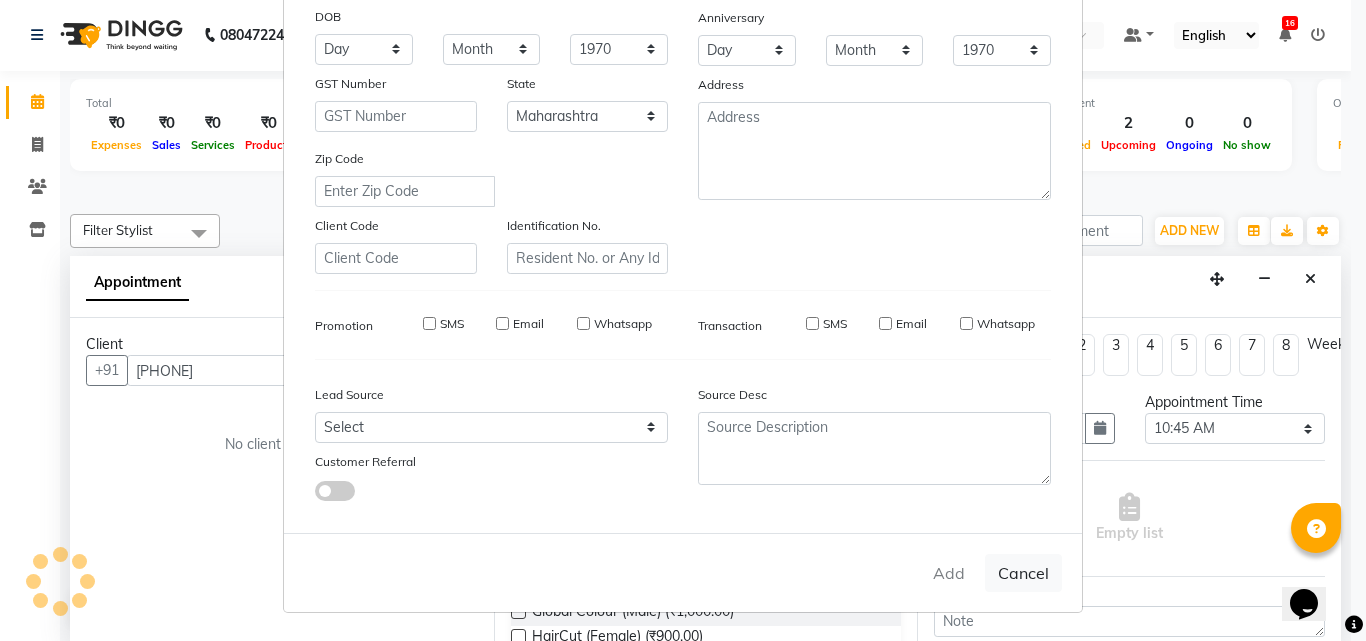 type 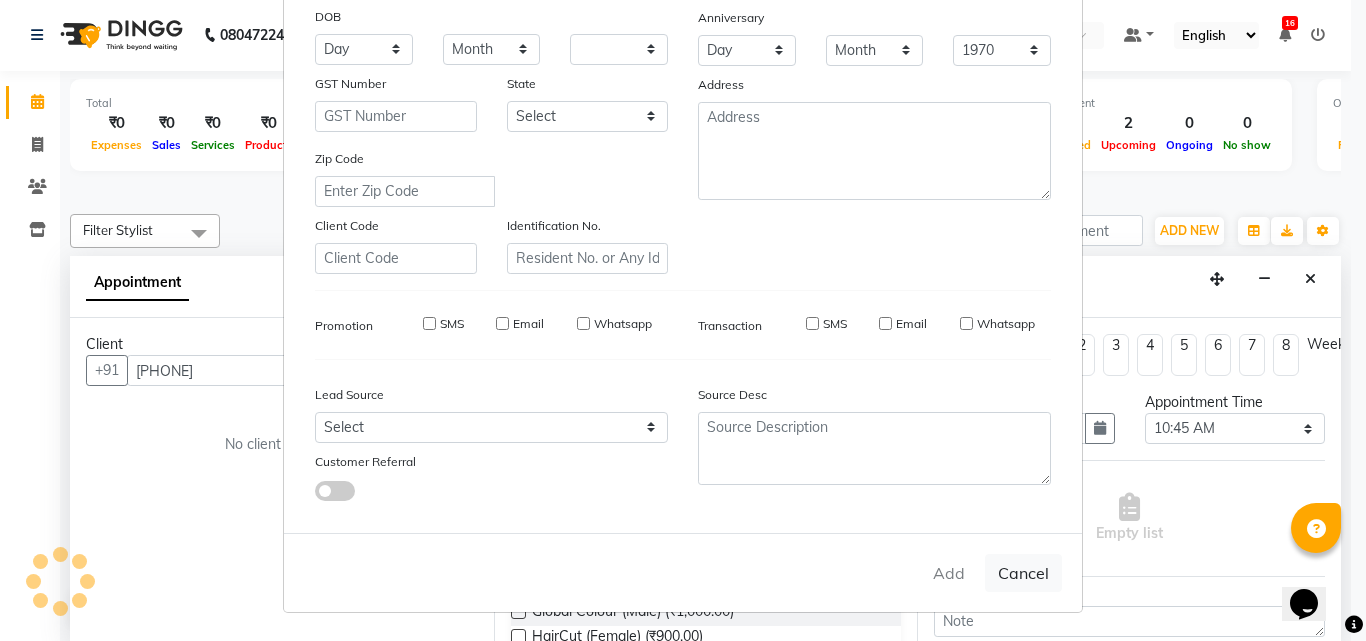 type 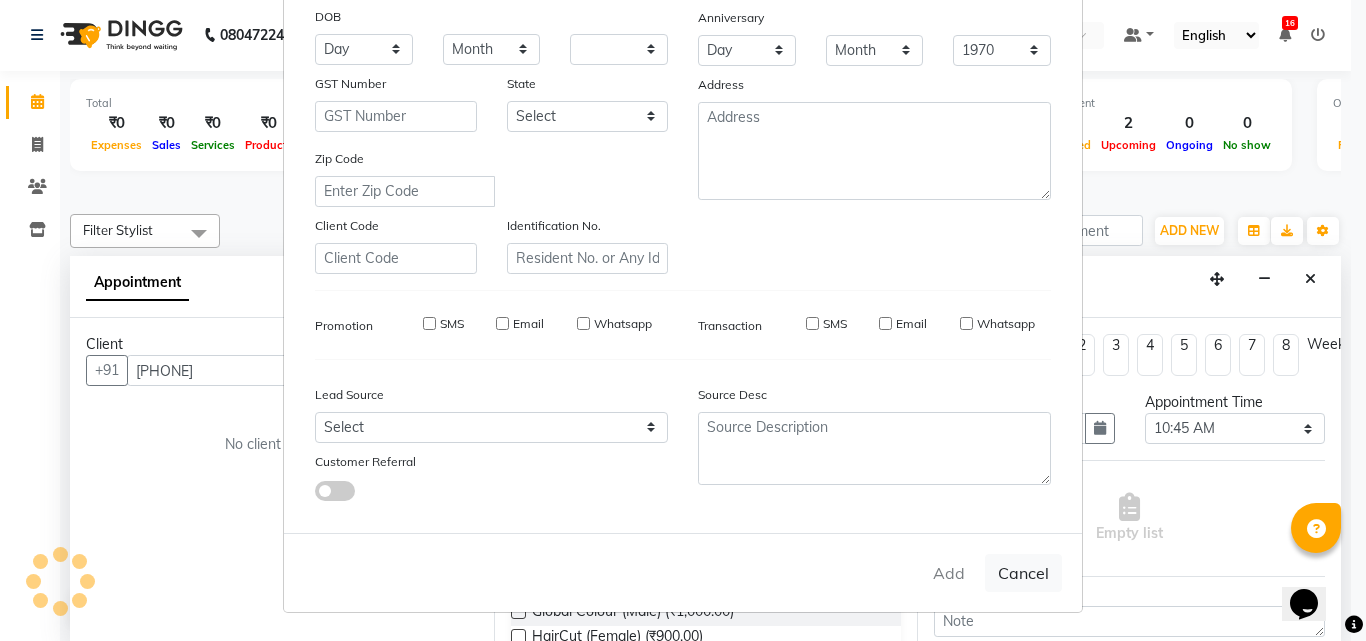 select 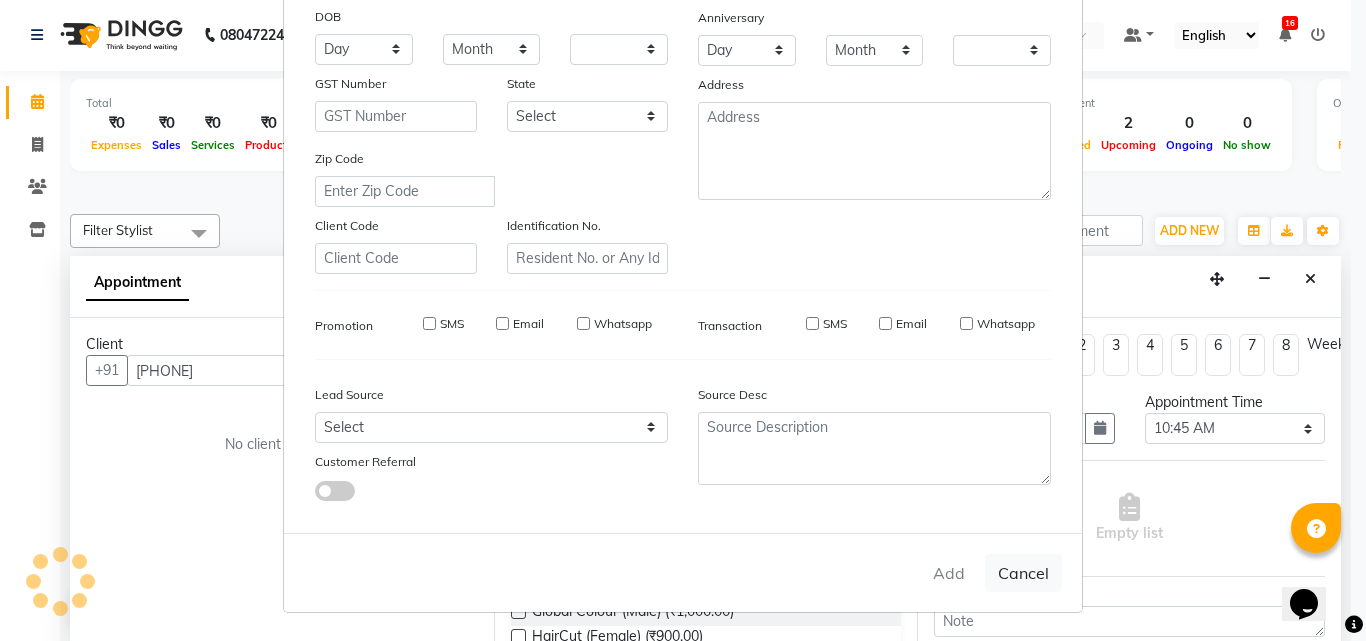 checkbox on "false" 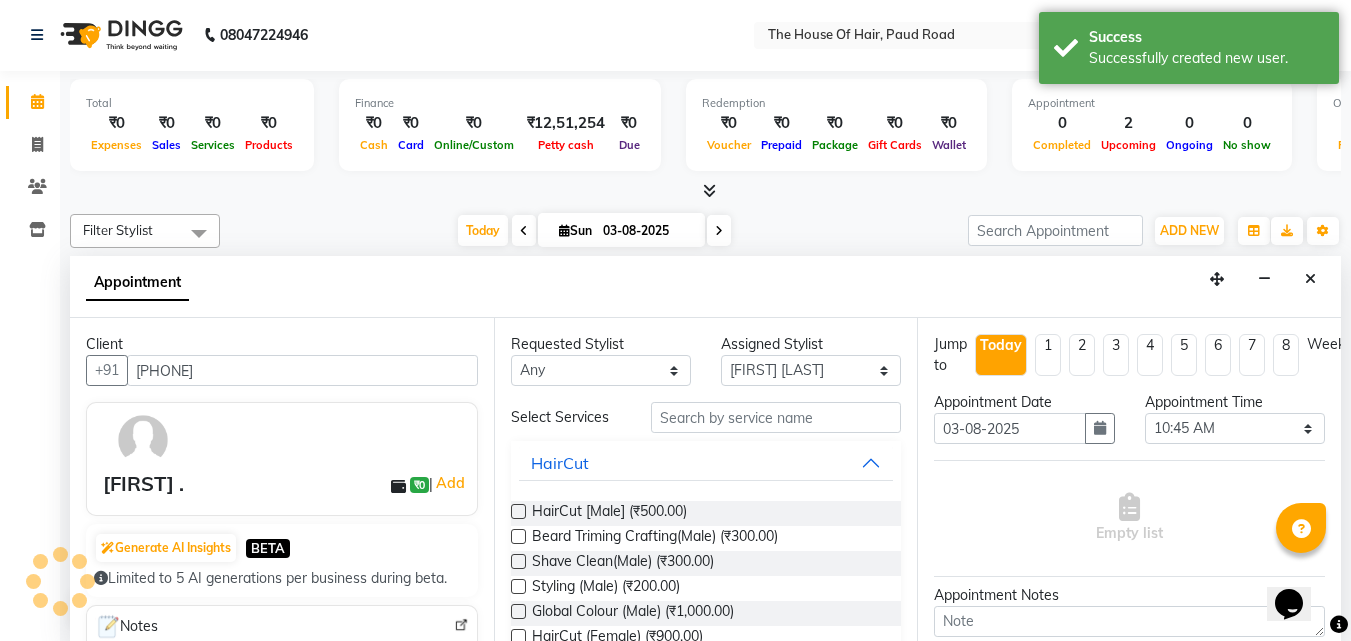 click at bounding box center (518, 511) 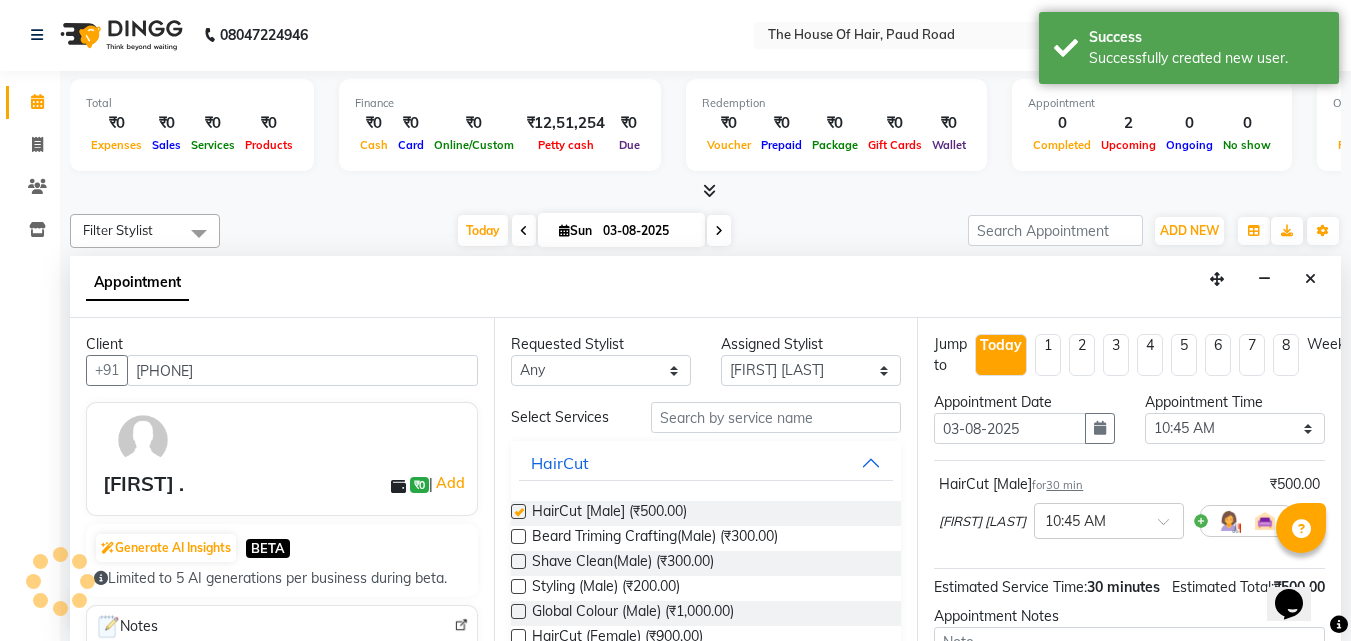 checkbox on "false" 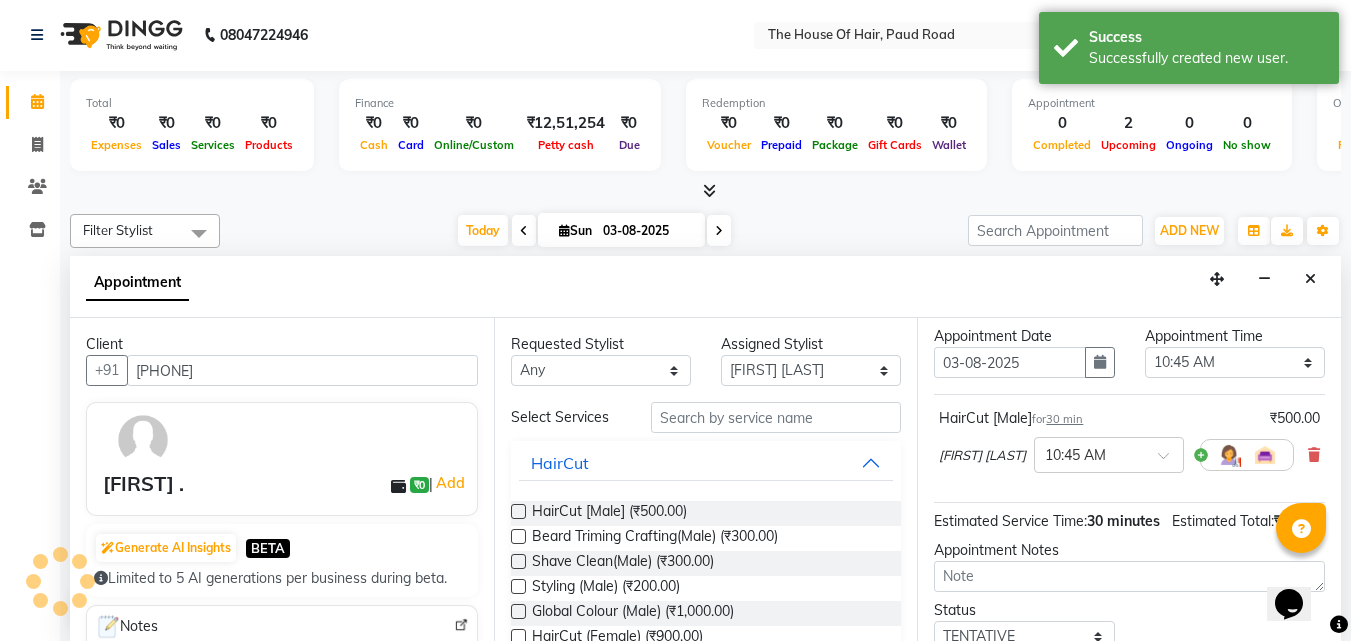 scroll, scrollTop: 239, scrollLeft: 0, axis: vertical 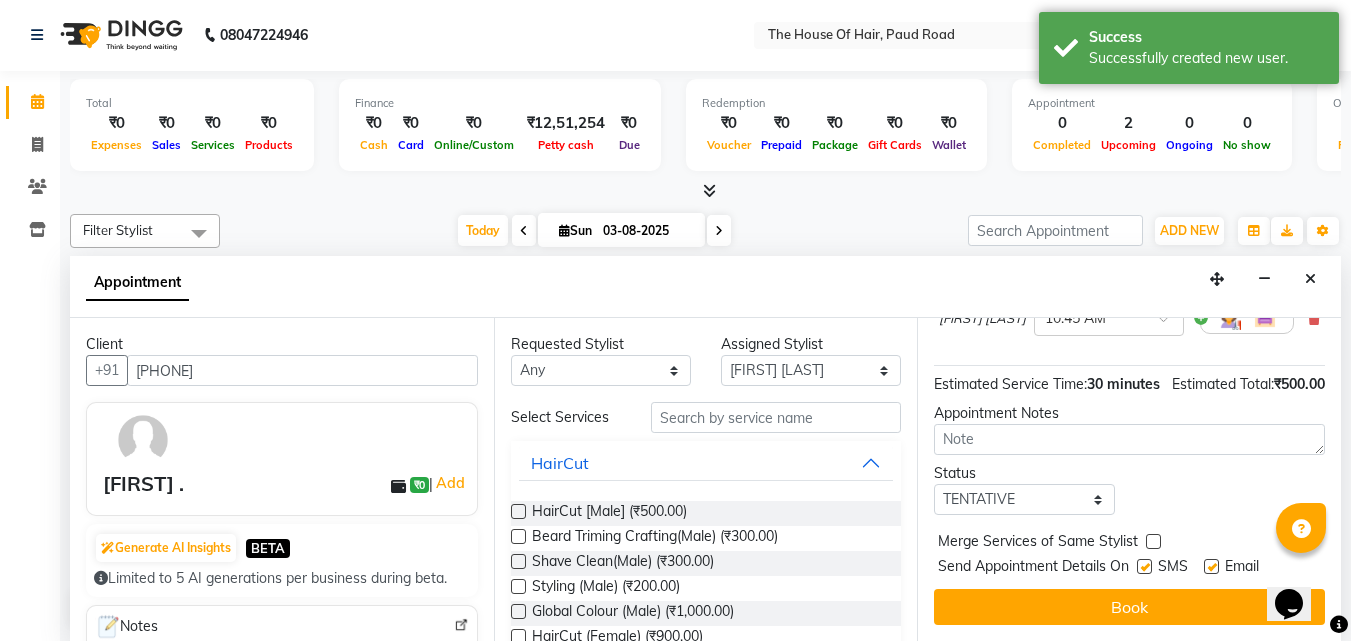 click at bounding box center (1153, 541) 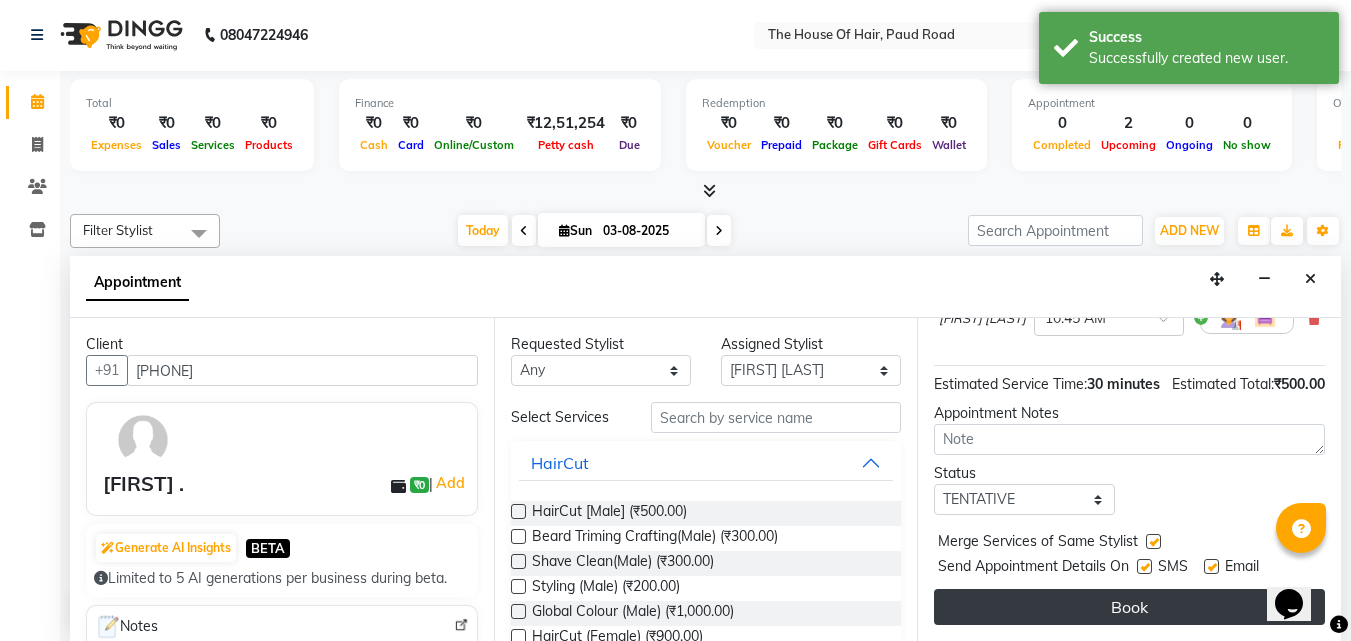 click on "Book" at bounding box center (1129, 607) 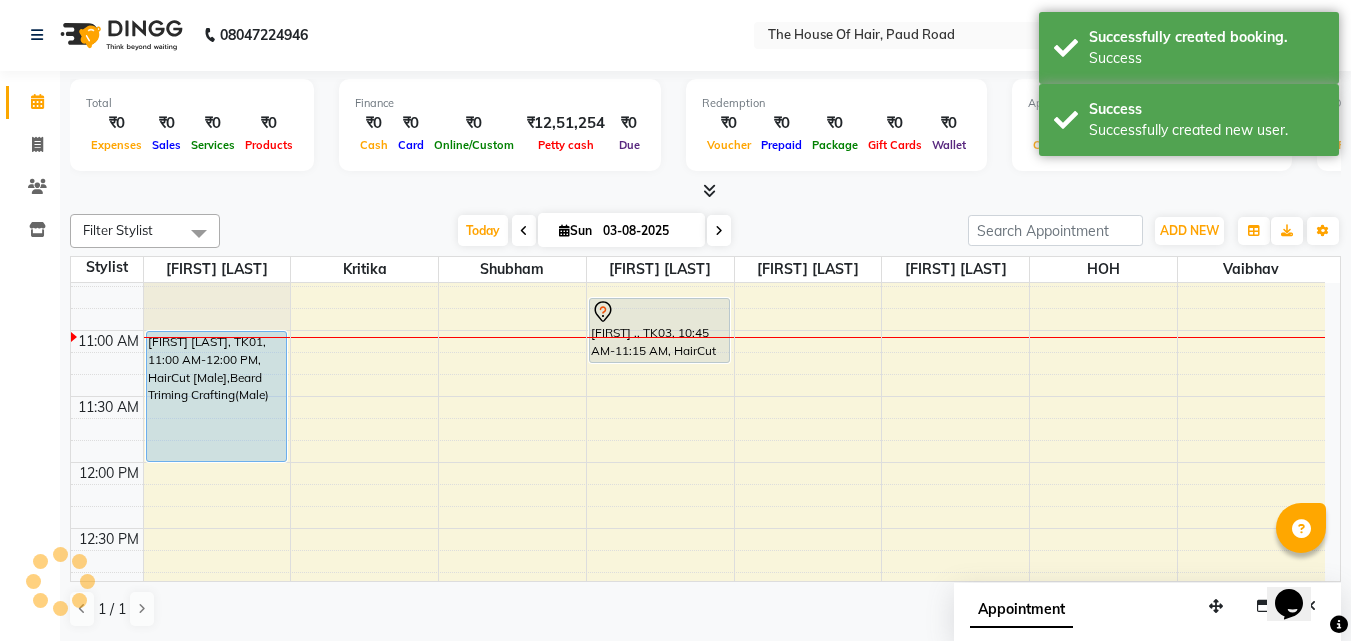 scroll, scrollTop: 0, scrollLeft: 0, axis: both 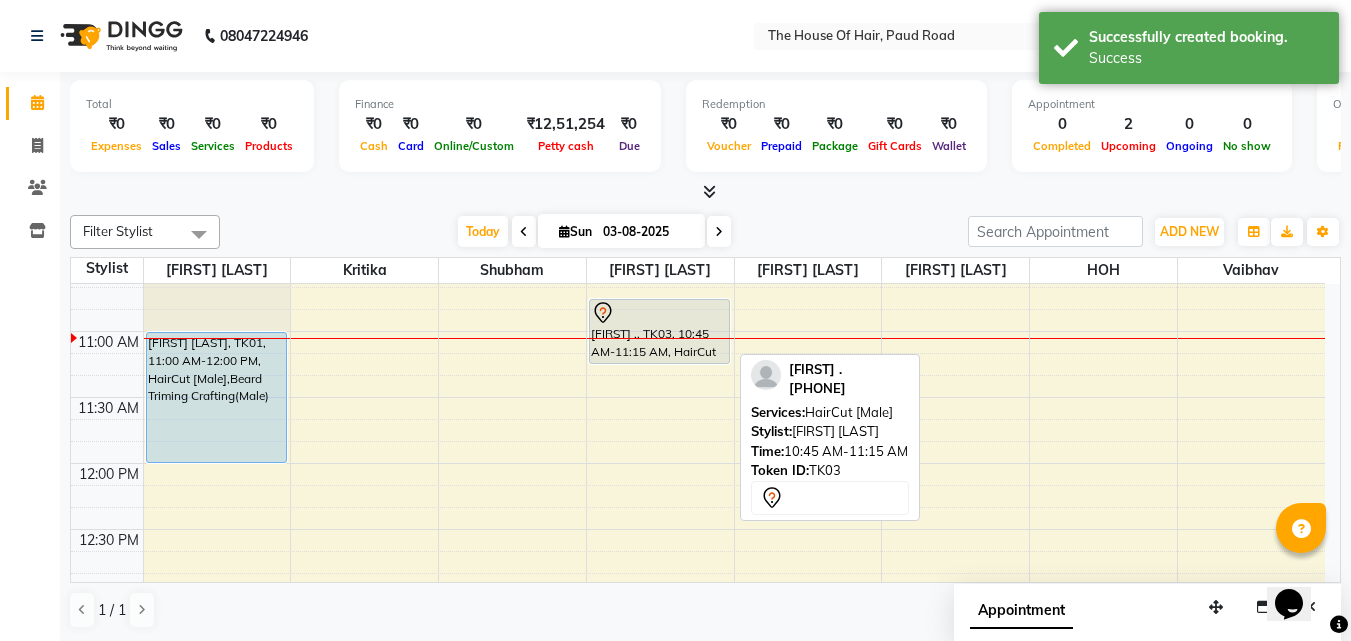 click at bounding box center (659, 313) 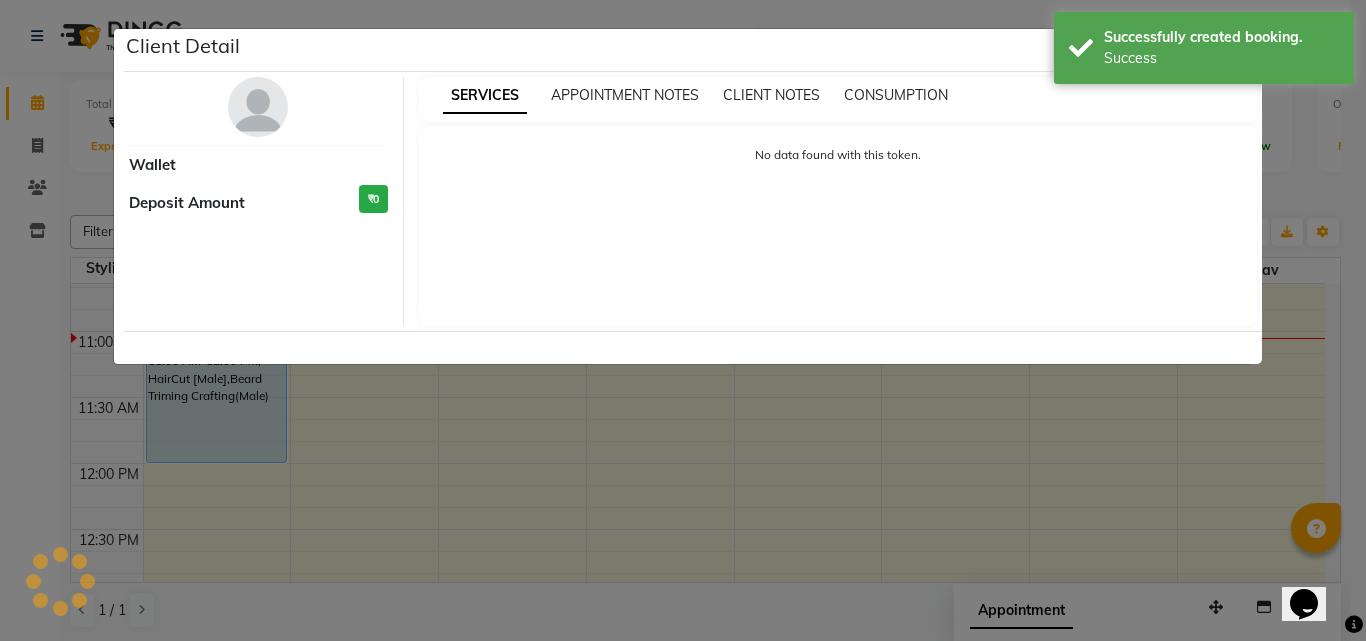 select on "7" 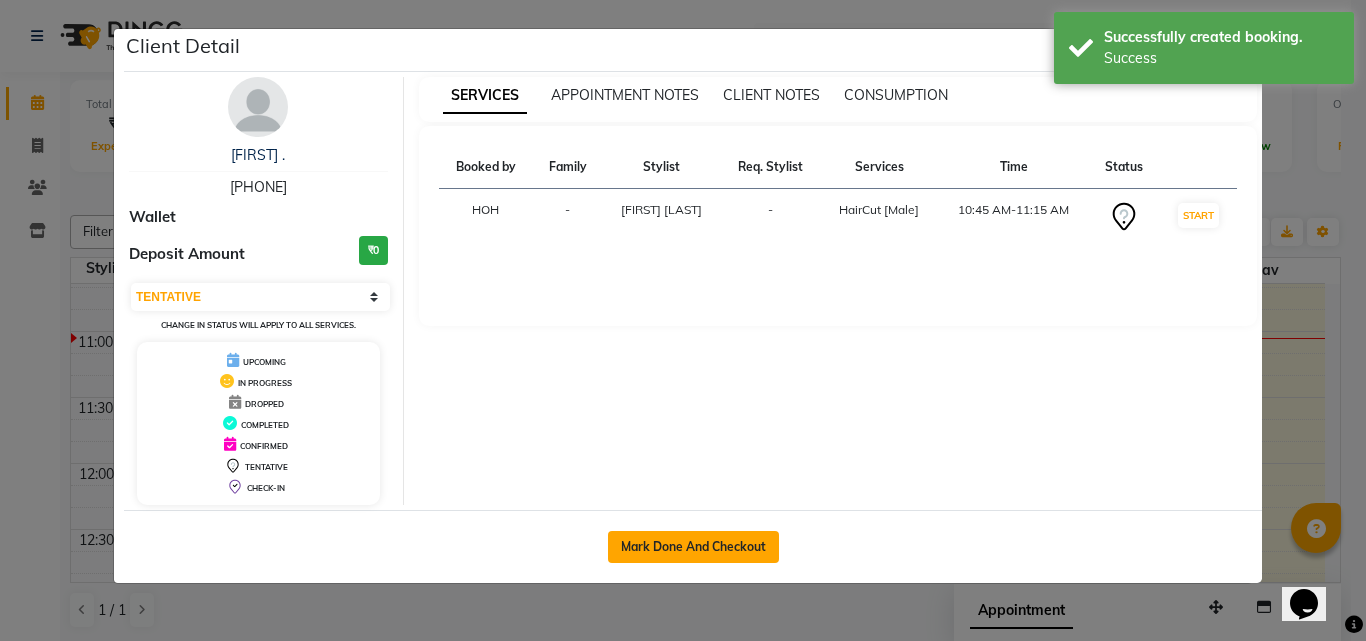 click on "Mark Done And Checkout" 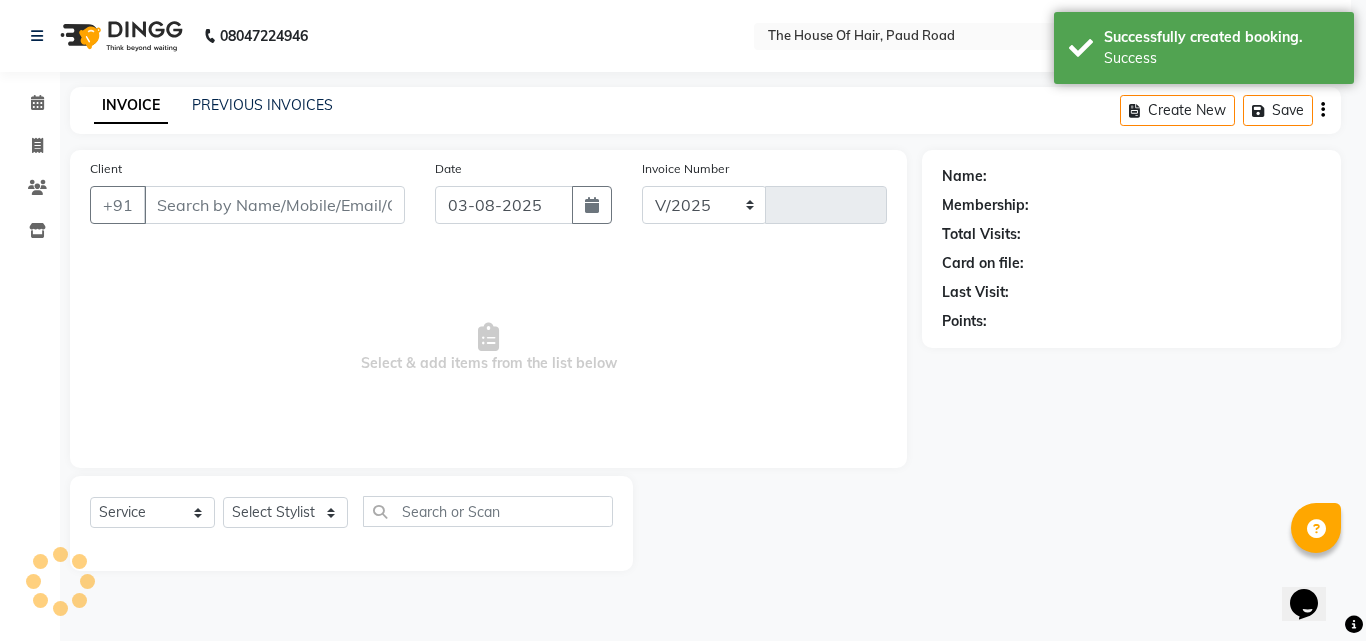 select on "5992" 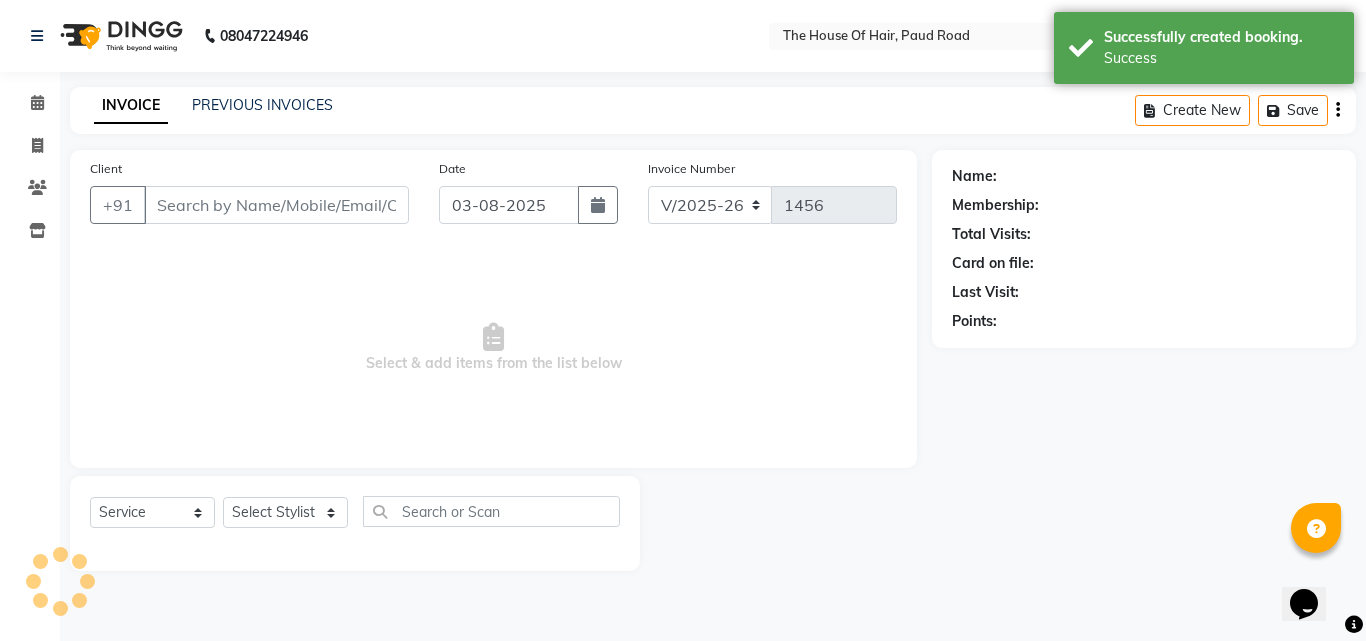 type on "[PHONE]" 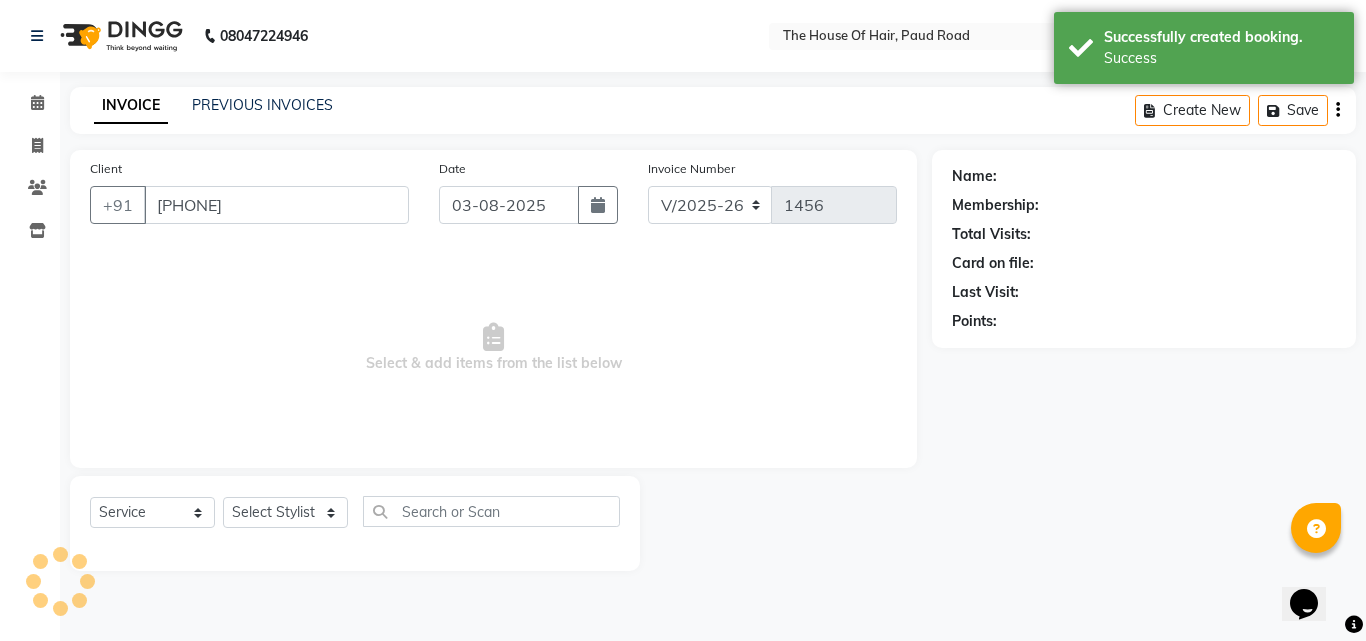 select on "57808" 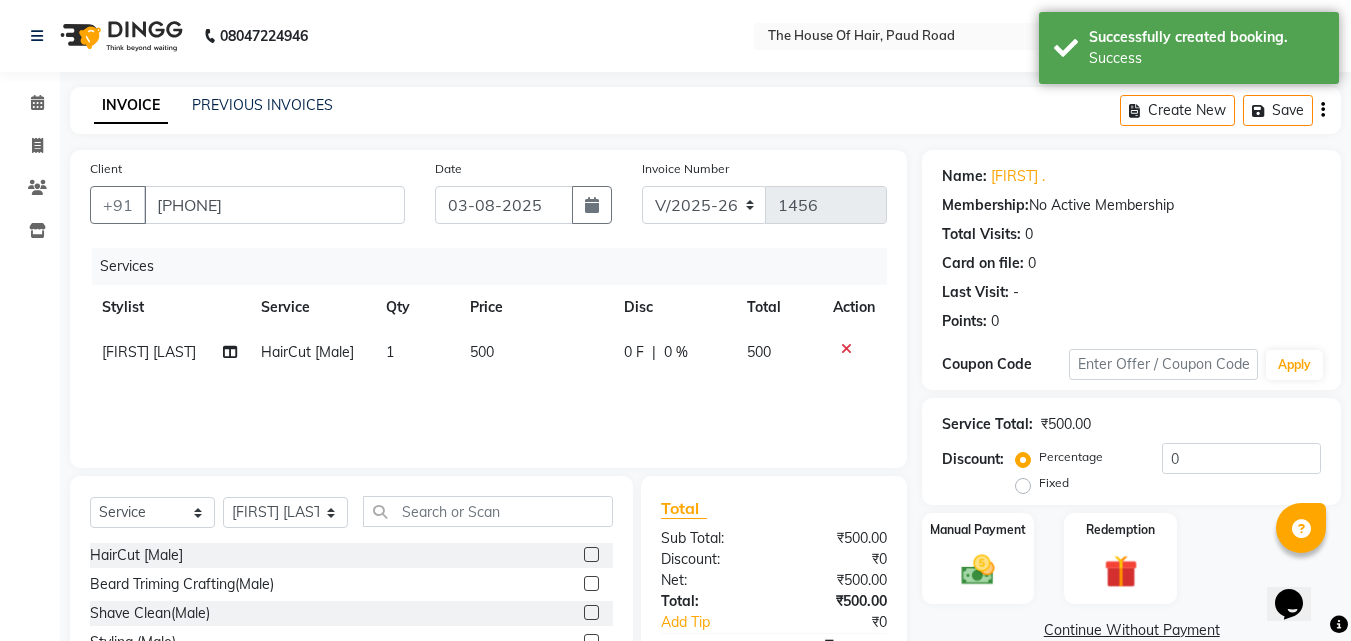 click on "500" 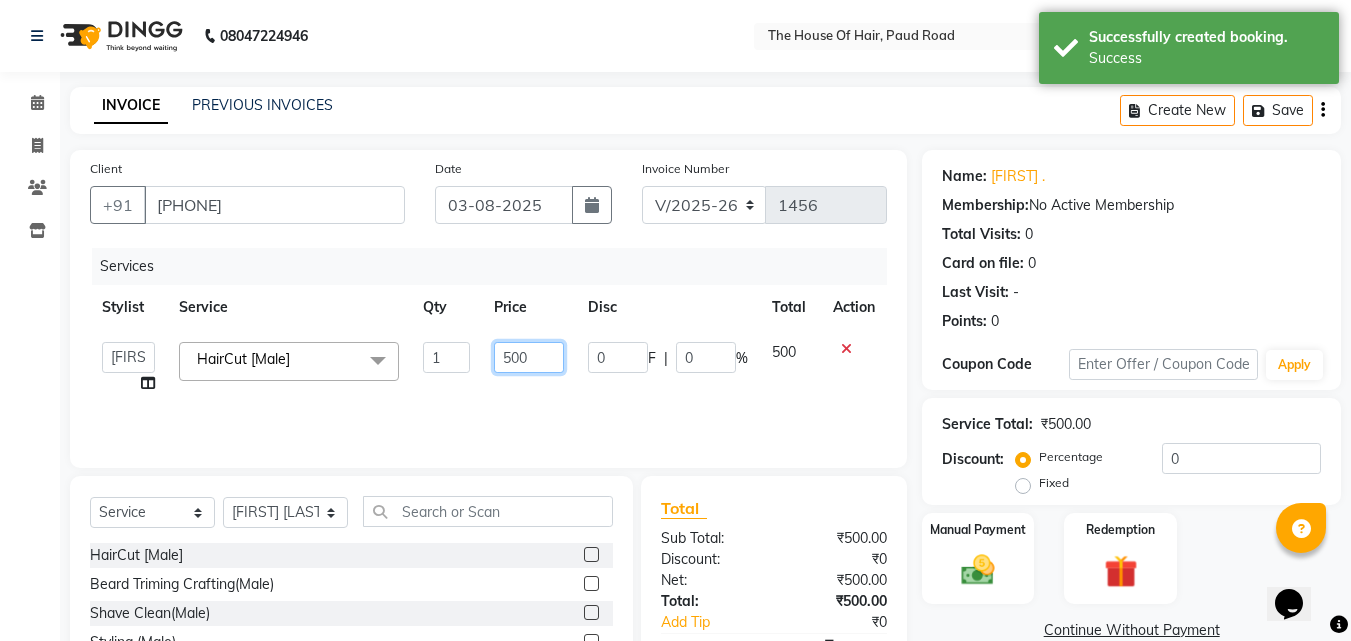 click on "500" 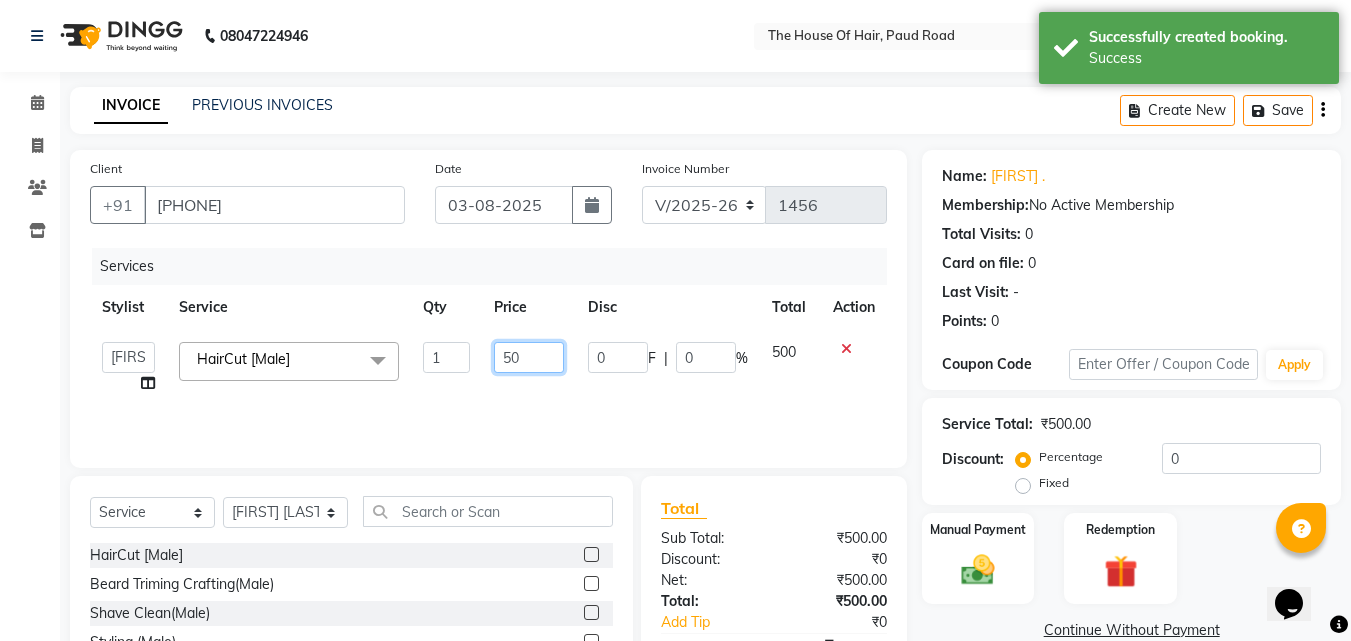 type on "5" 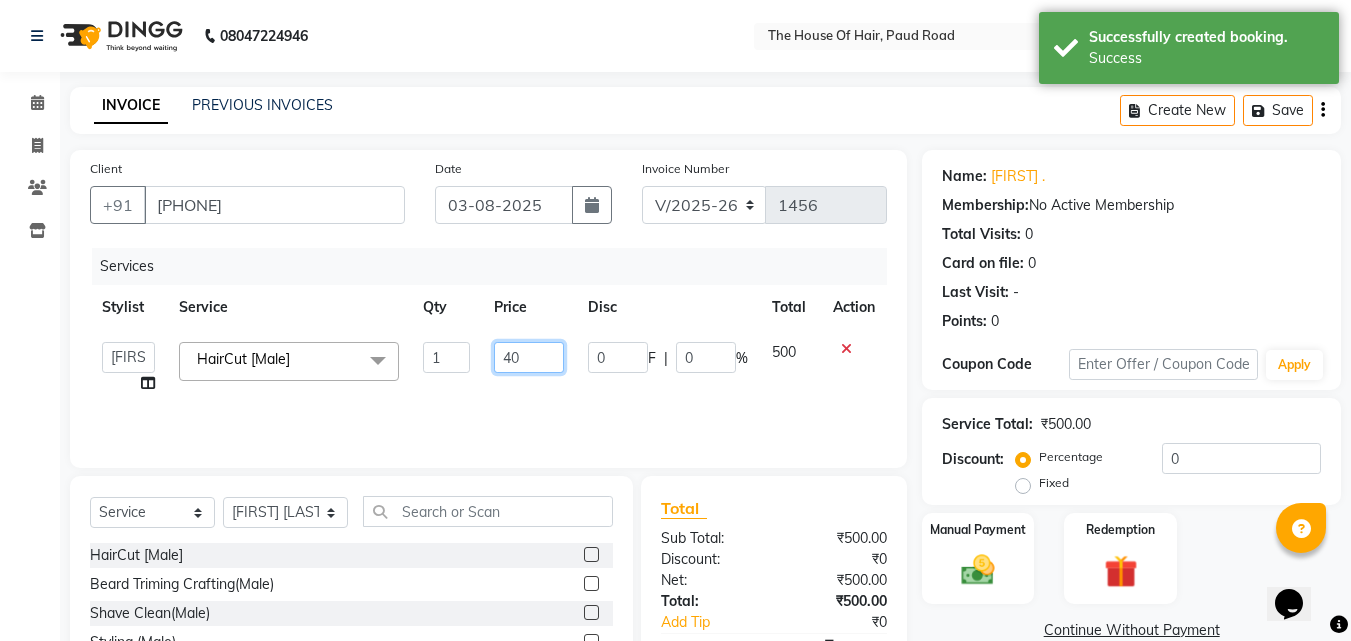 type on "400" 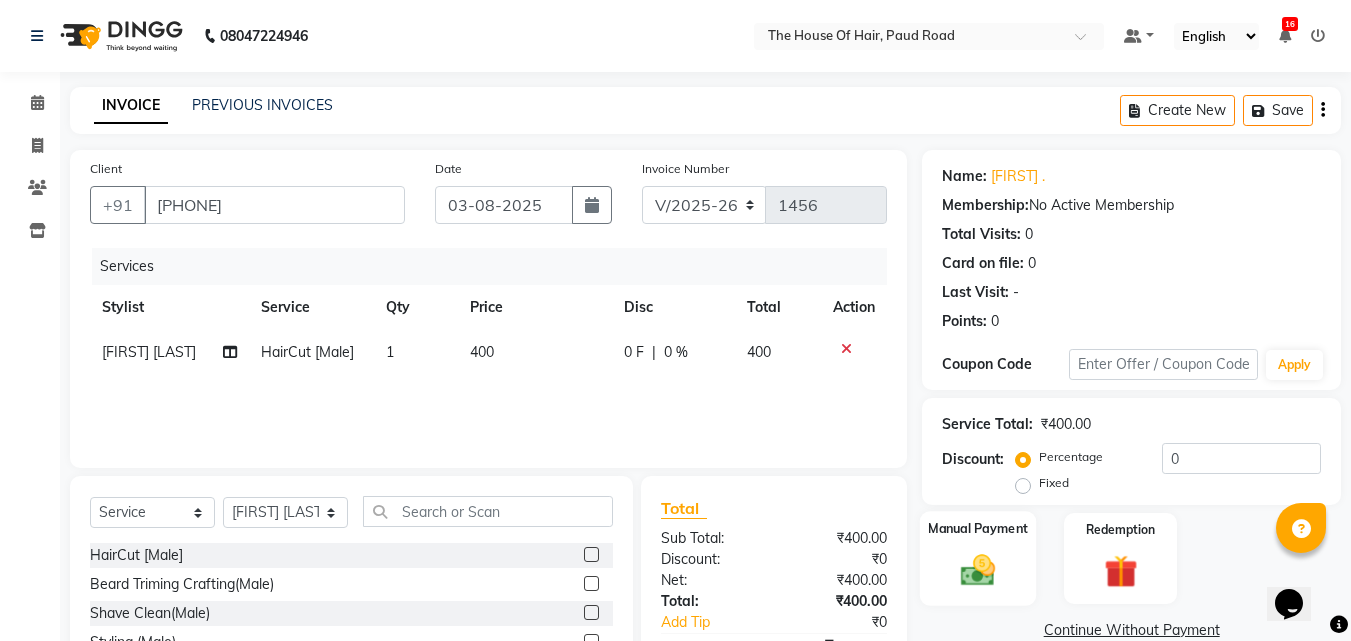 click 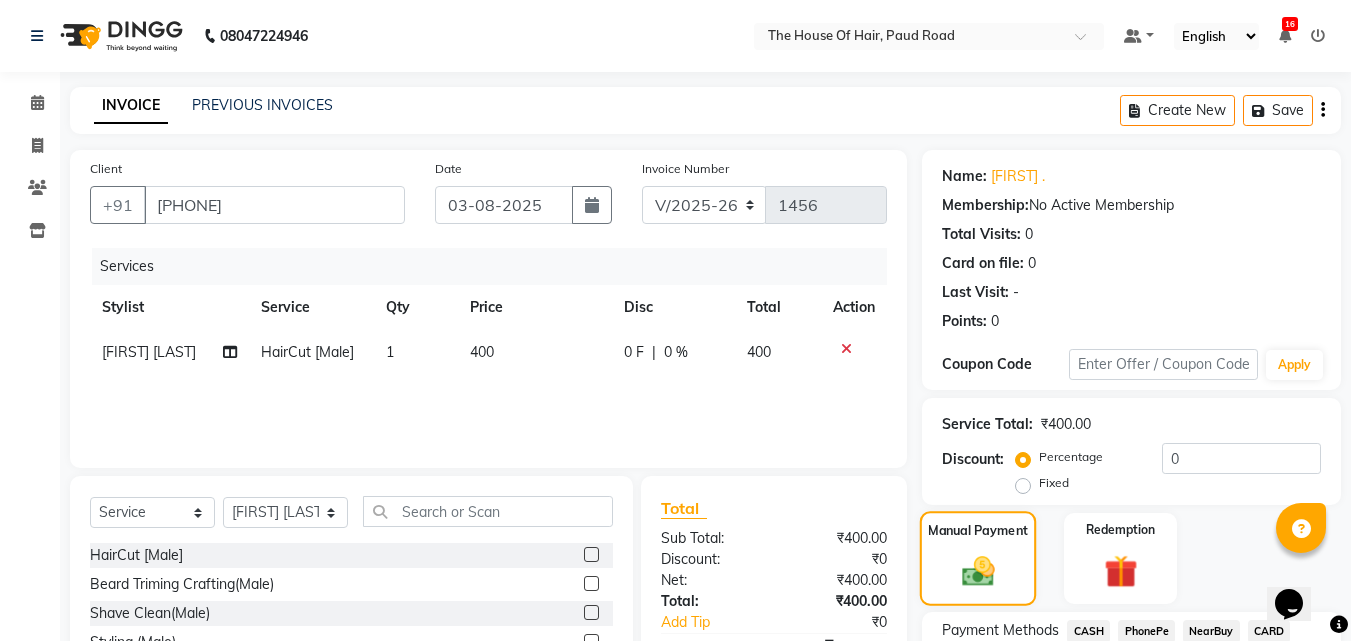 scroll, scrollTop: 162, scrollLeft: 0, axis: vertical 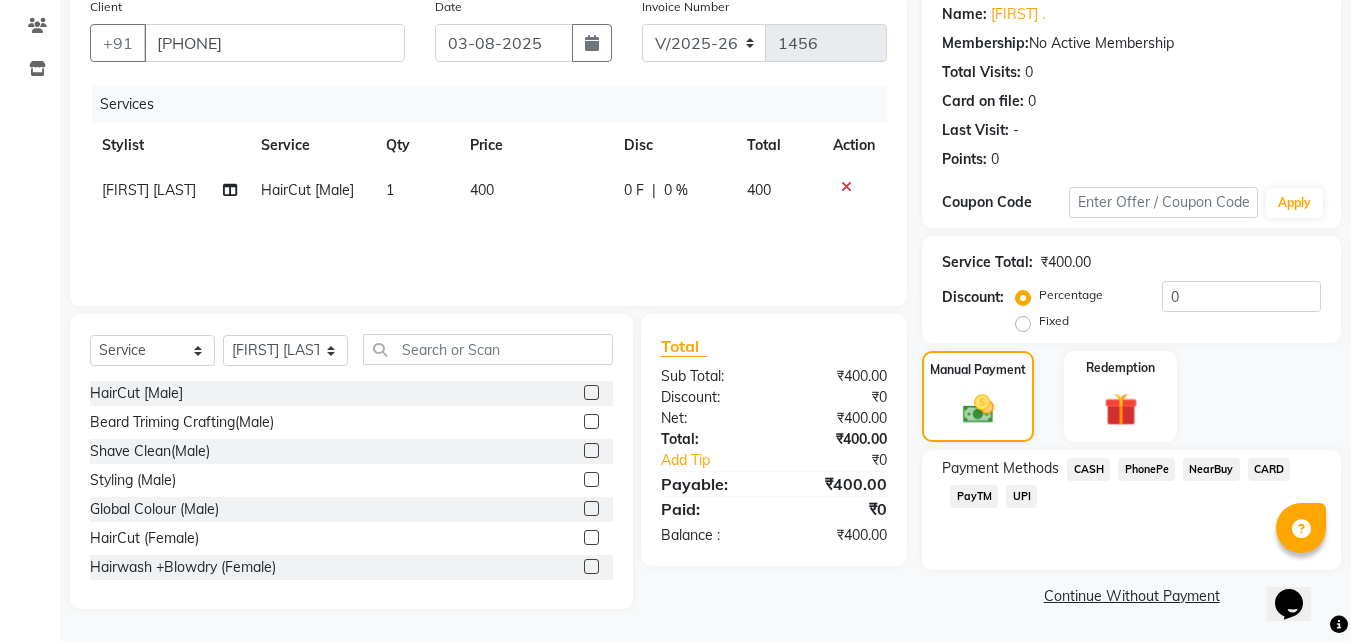 click on "UPI" 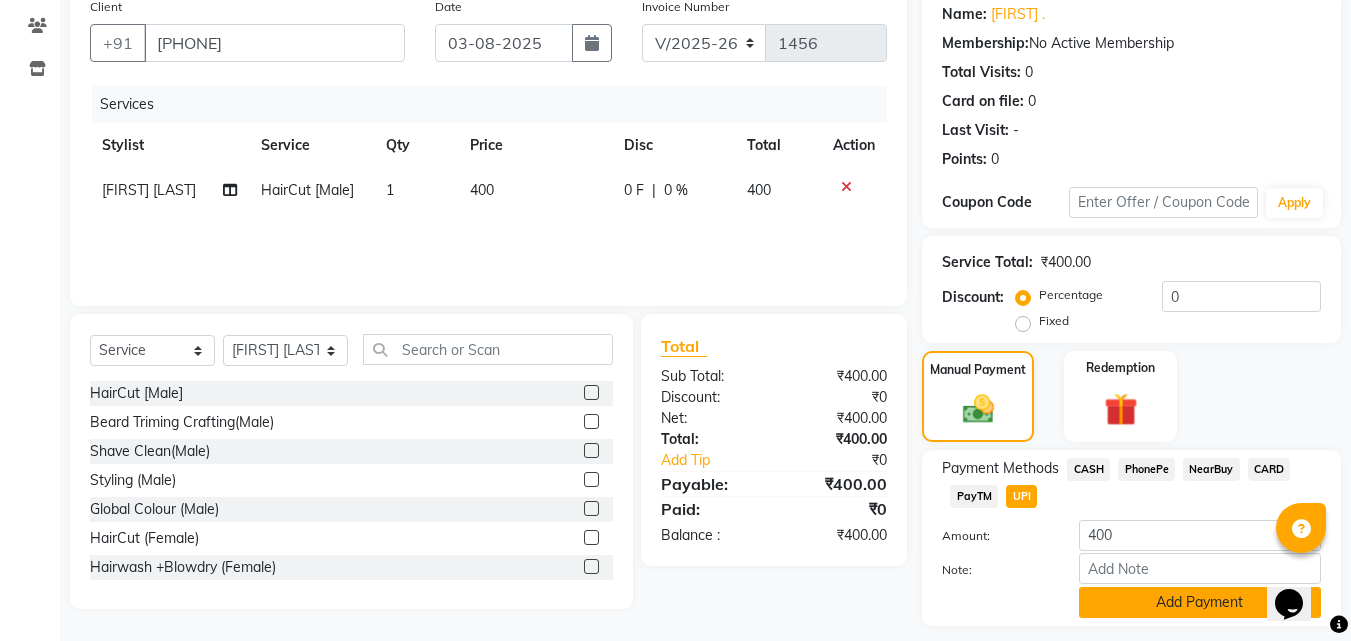 click on "Add Payment" 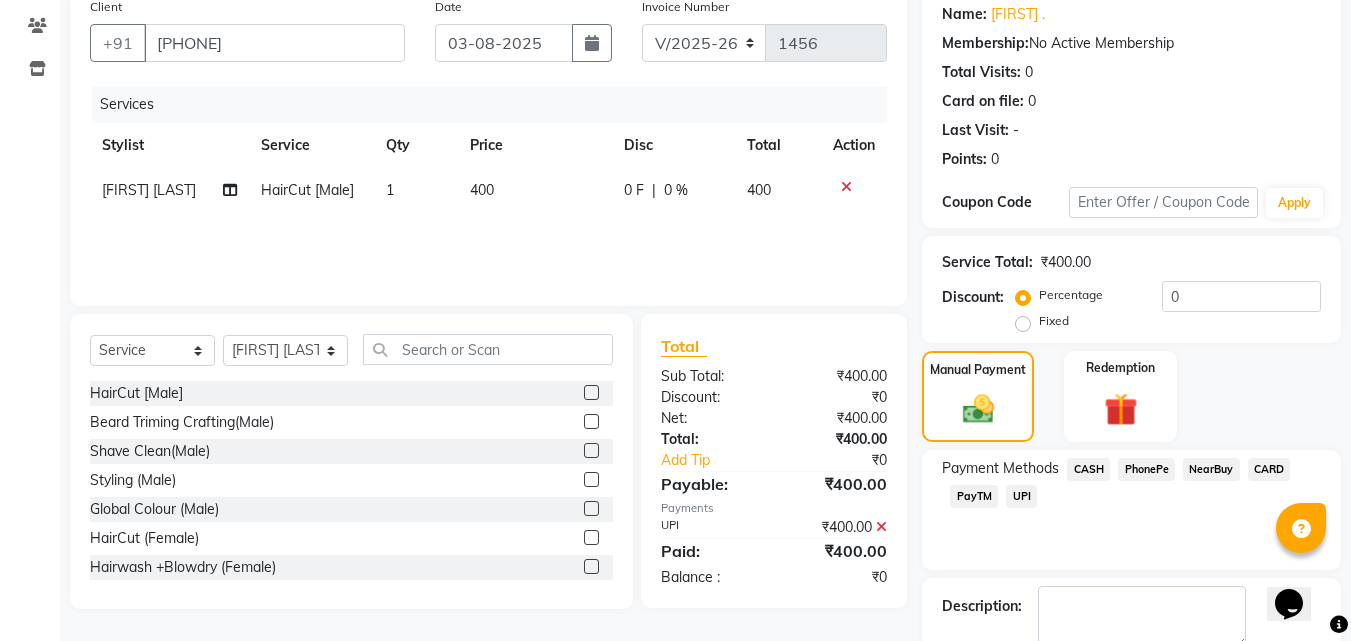 scroll, scrollTop: 275, scrollLeft: 0, axis: vertical 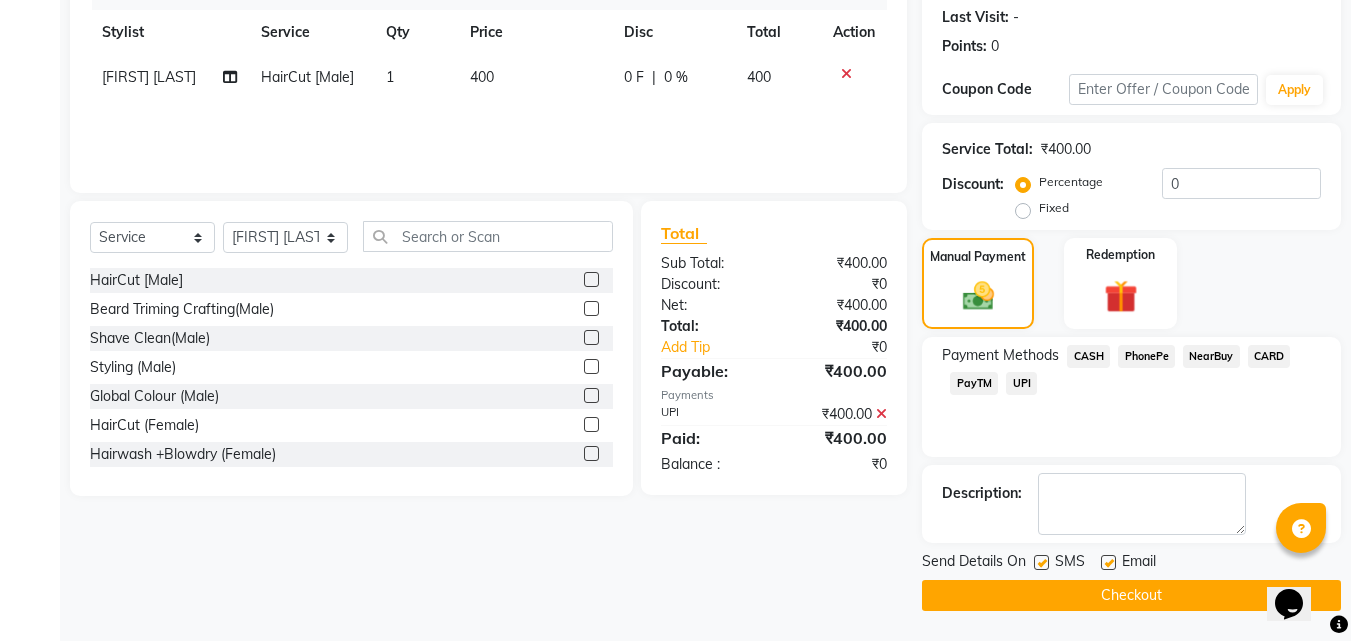 click on "Checkout" 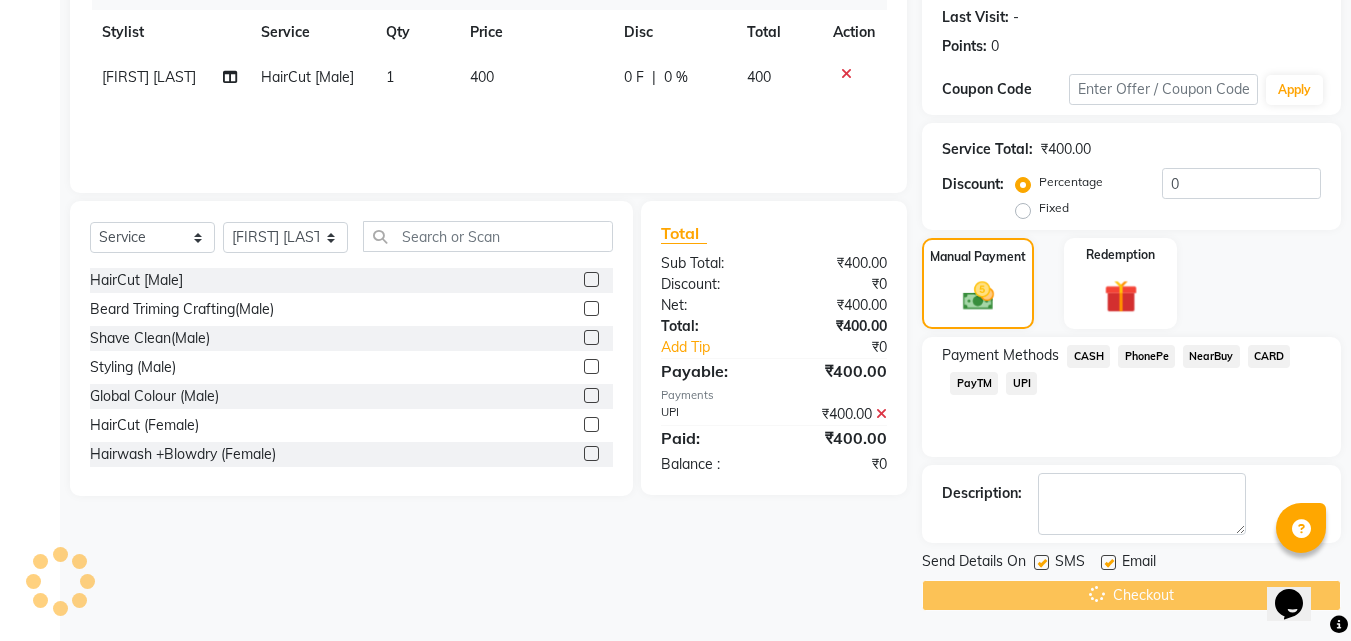click on "Checkout" 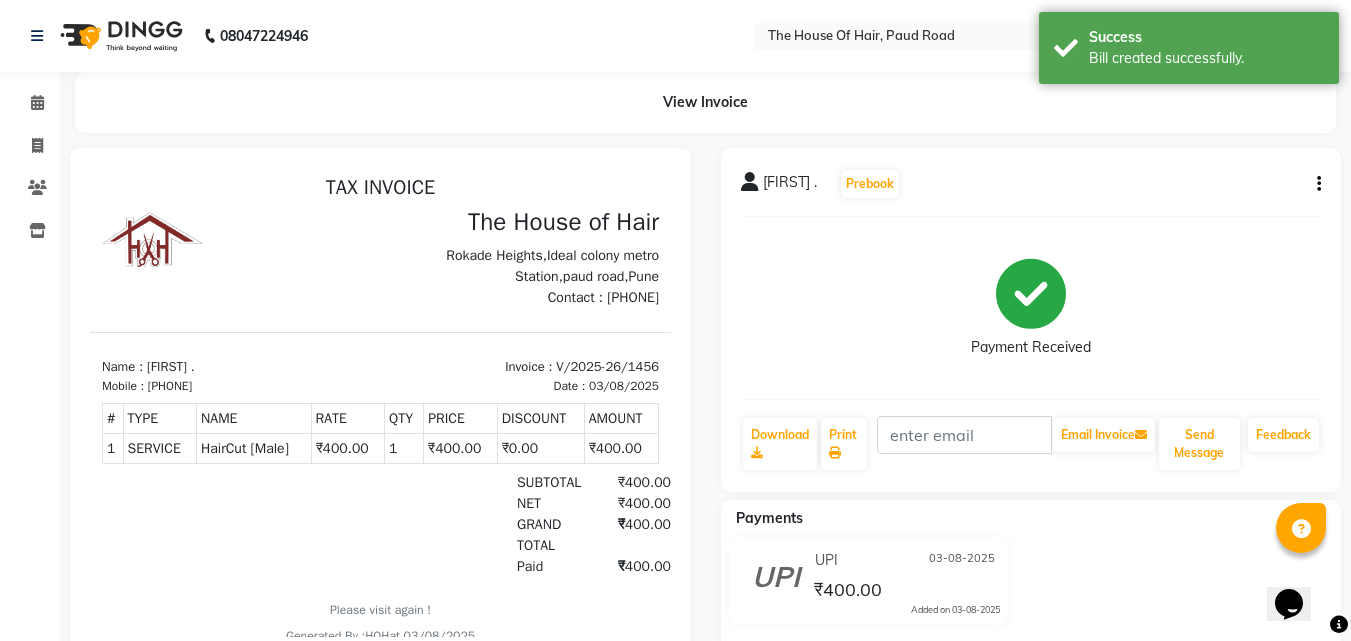 scroll, scrollTop: 0, scrollLeft: 0, axis: both 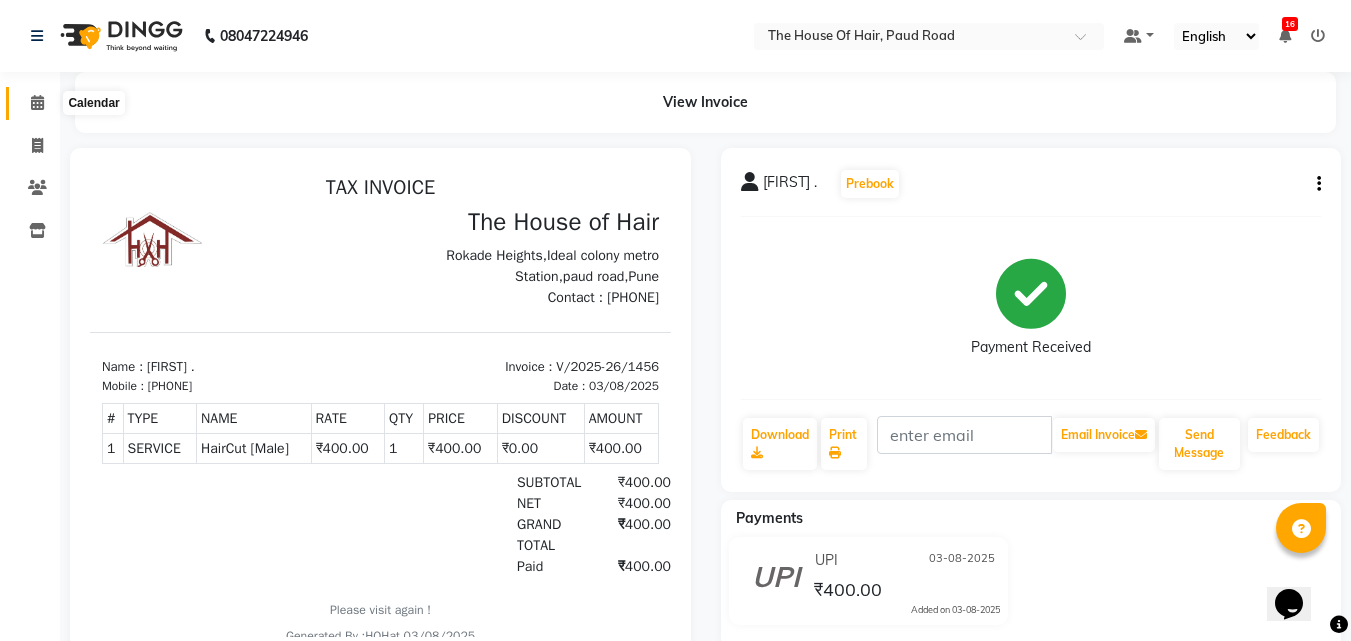 click 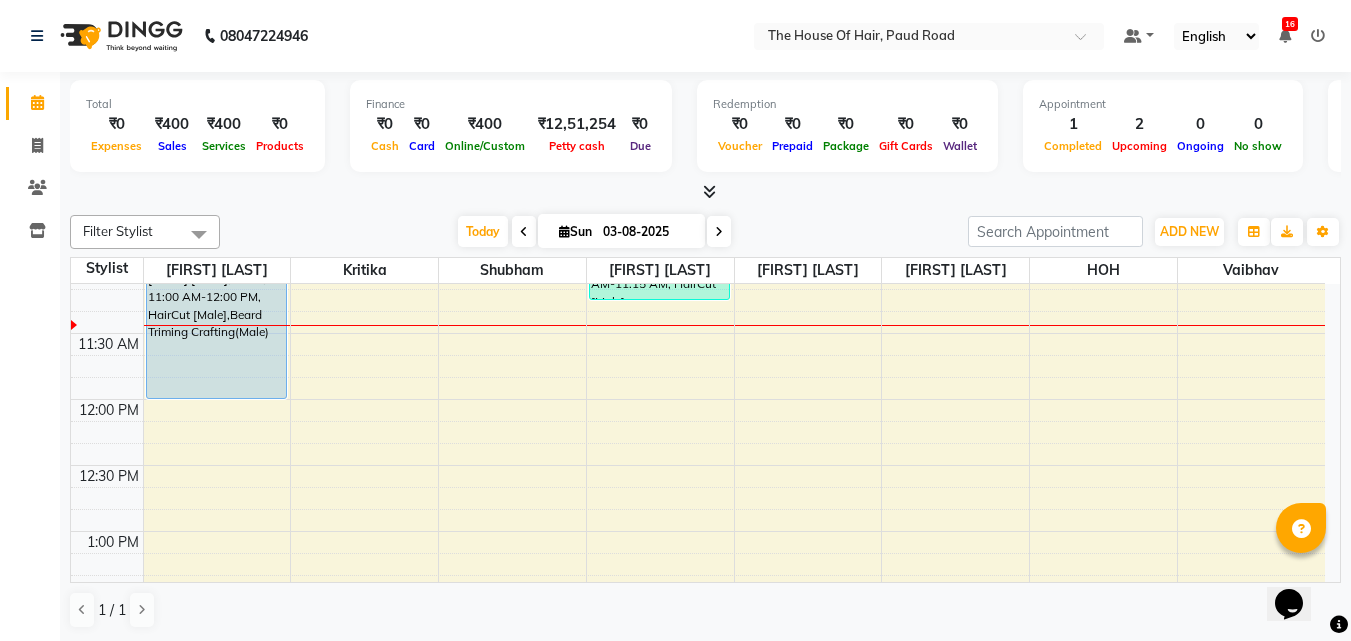 scroll, scrollTop: 394, scrollLeft: 0, axis: vertical 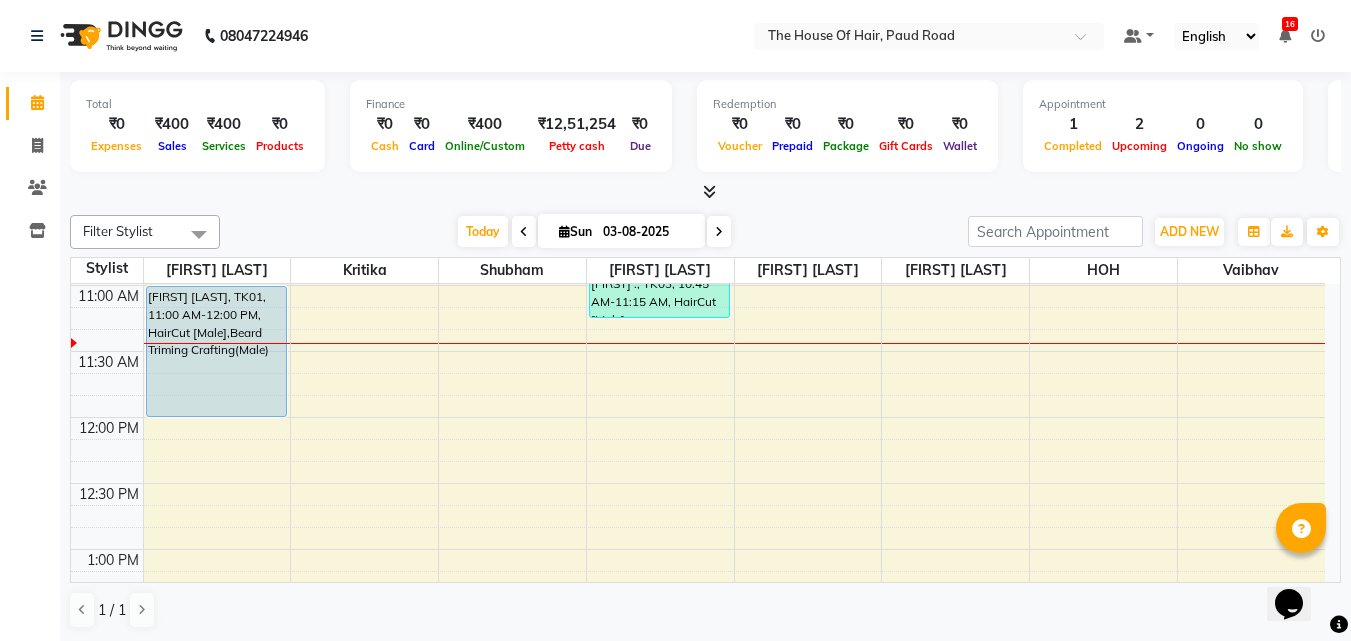 click on "[FIRST] [LAST], TK01, 11:00 AM-12:00 PM, HairCut  [Male],Beard Triming Crafting(Male)     [FIRST] ., TK03, 10:45 AM-11:15 AM, HairCut  [Male]    [FIRST] [LAST], TK02, 03:00 PM-03:45 PM, Hairwash +Blowdry (Female)" at bounding box center (698, 813) 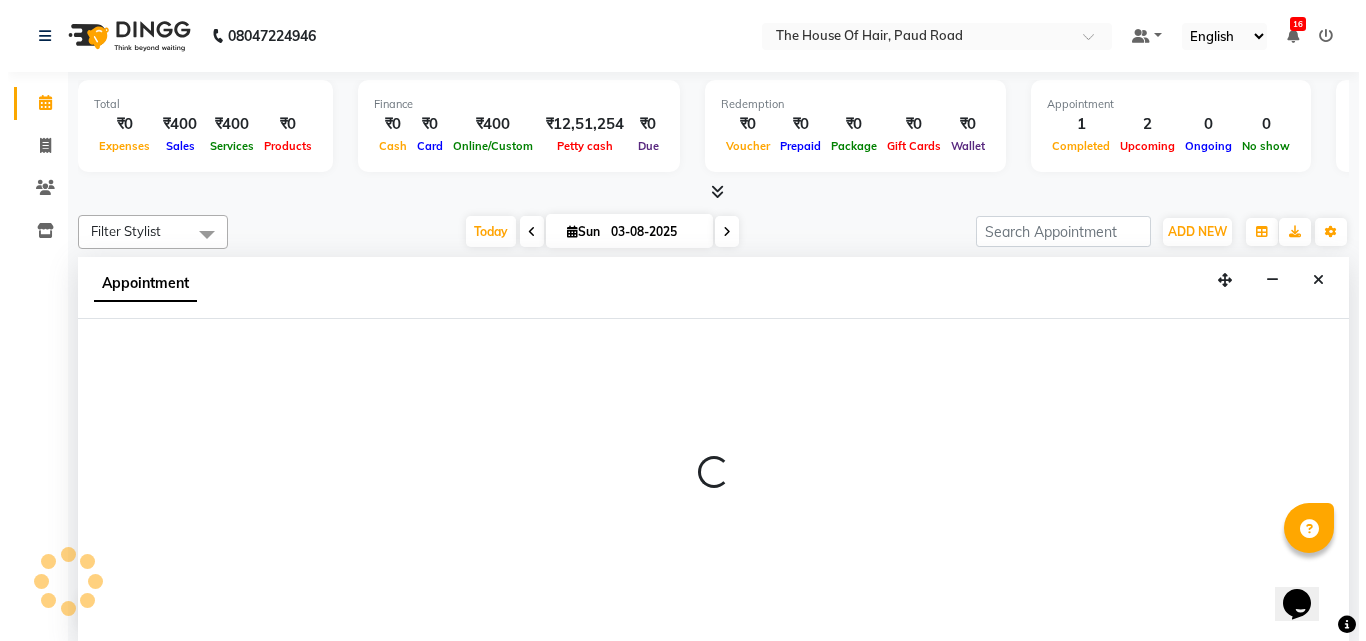 scroll, scrollTop: 1, scrollLeft: 0, axis: vertical 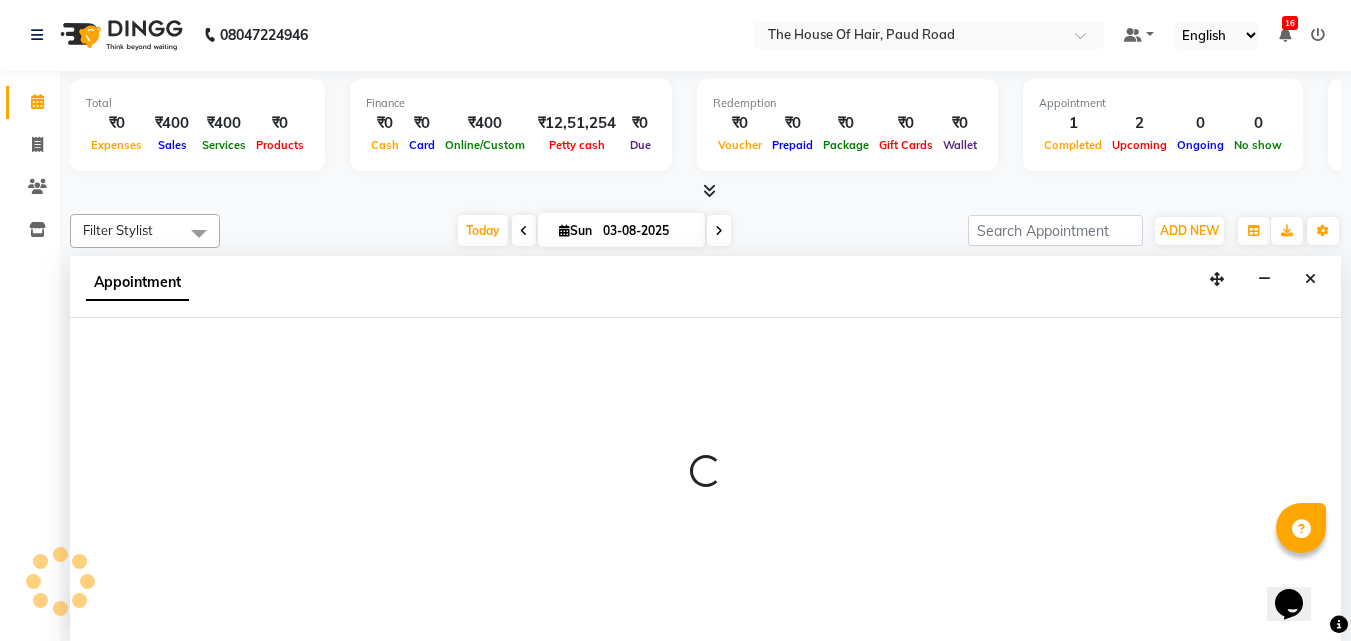 select on "80392" 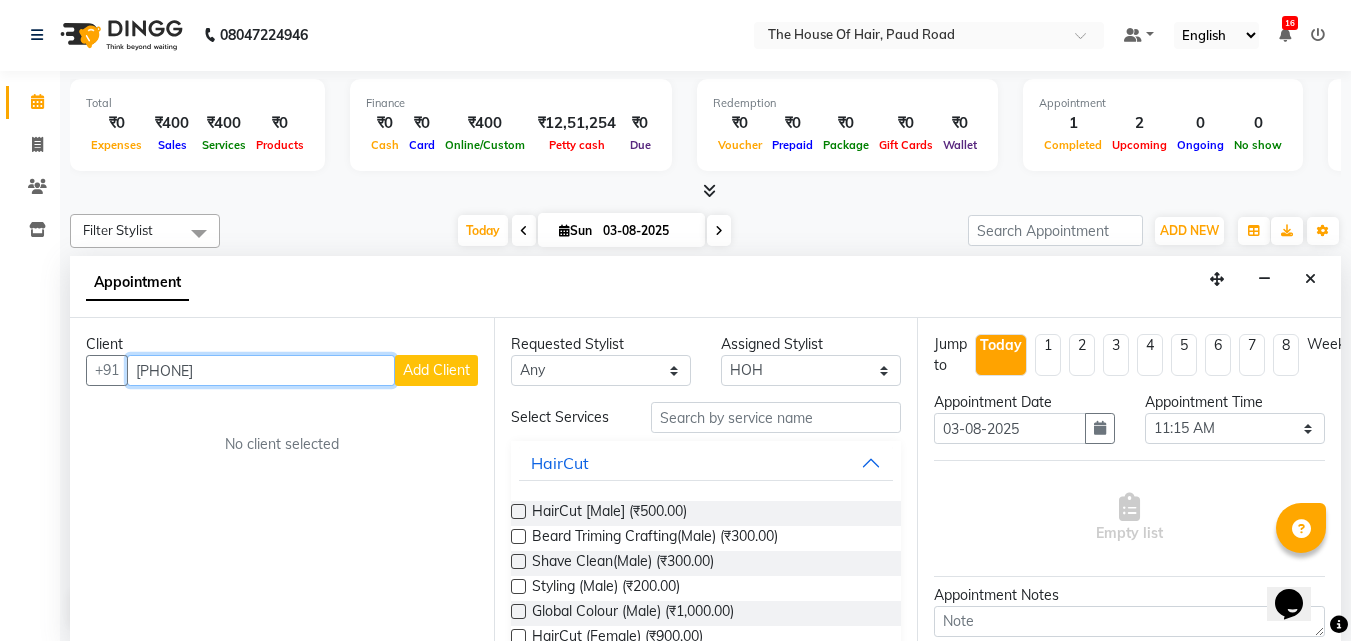 type on "[PHONE]" 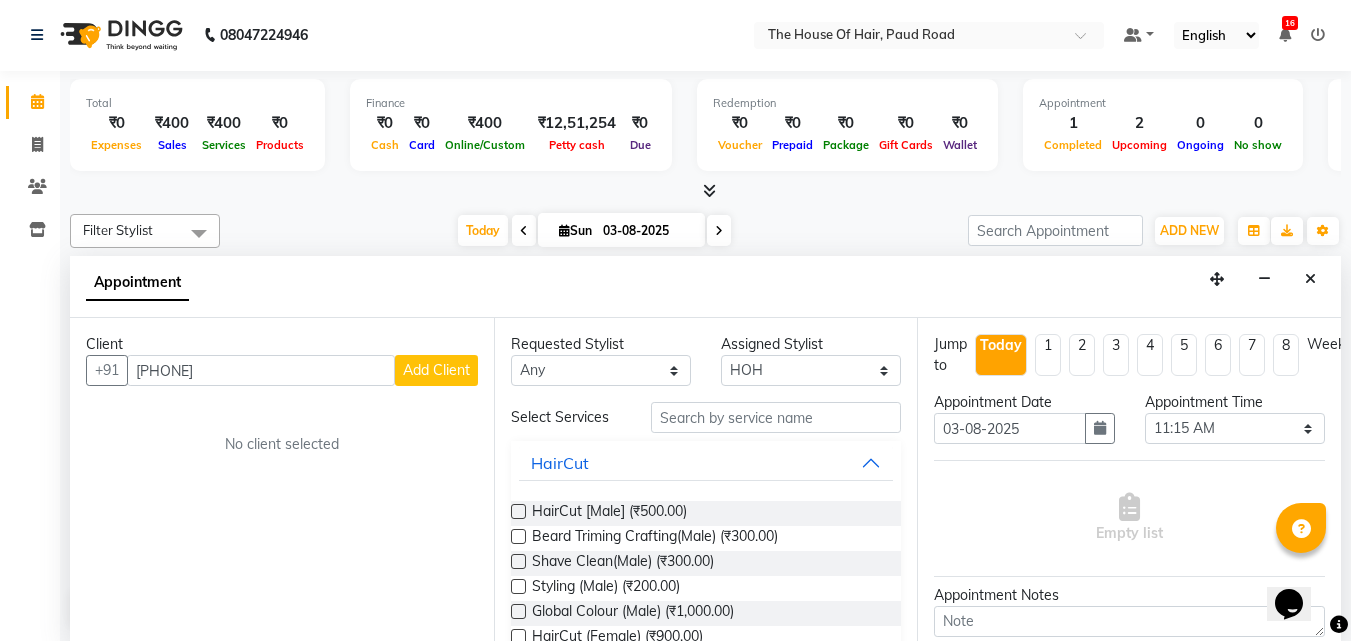 click on "Add Client" at bounding box center [436, 370] 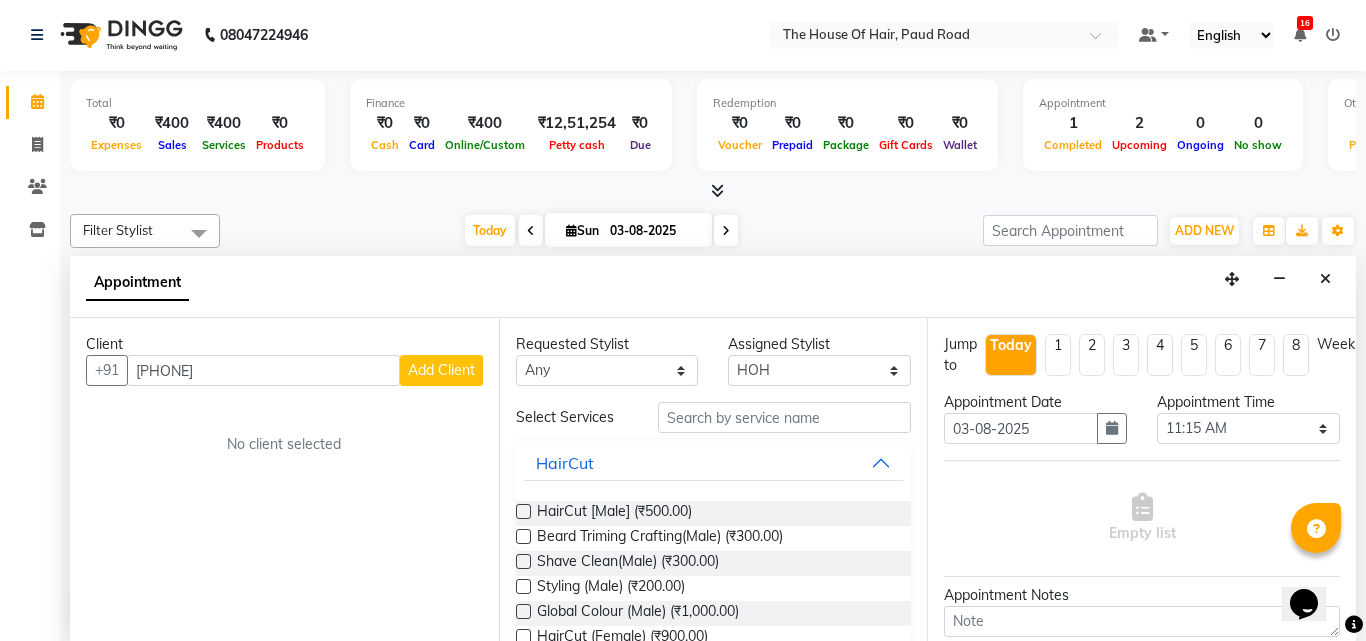 select on "22" 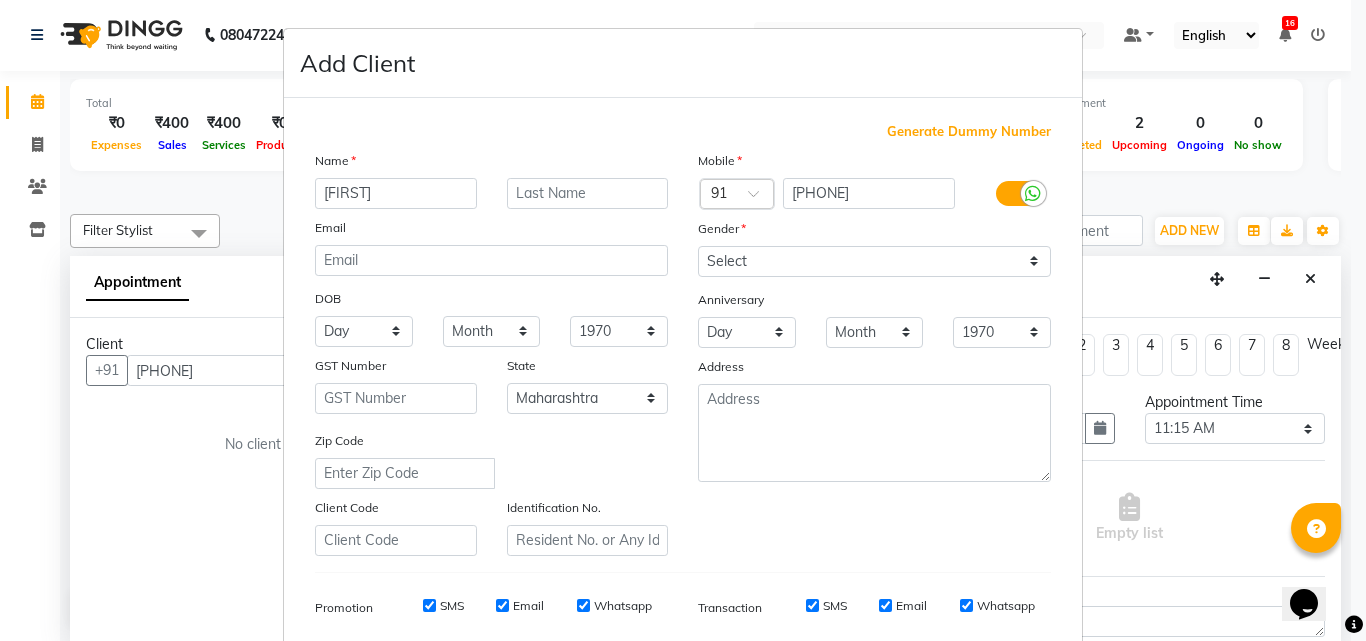 type on "[FIRST]" 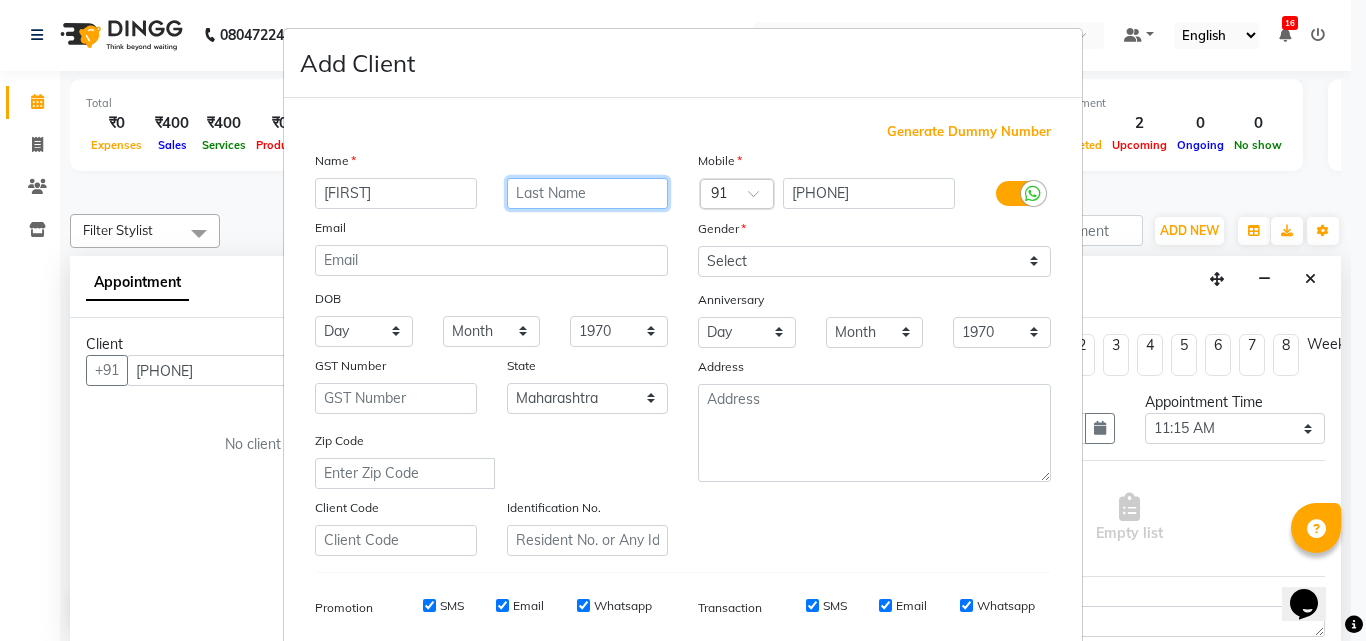 click at bounding box center (588, 193) 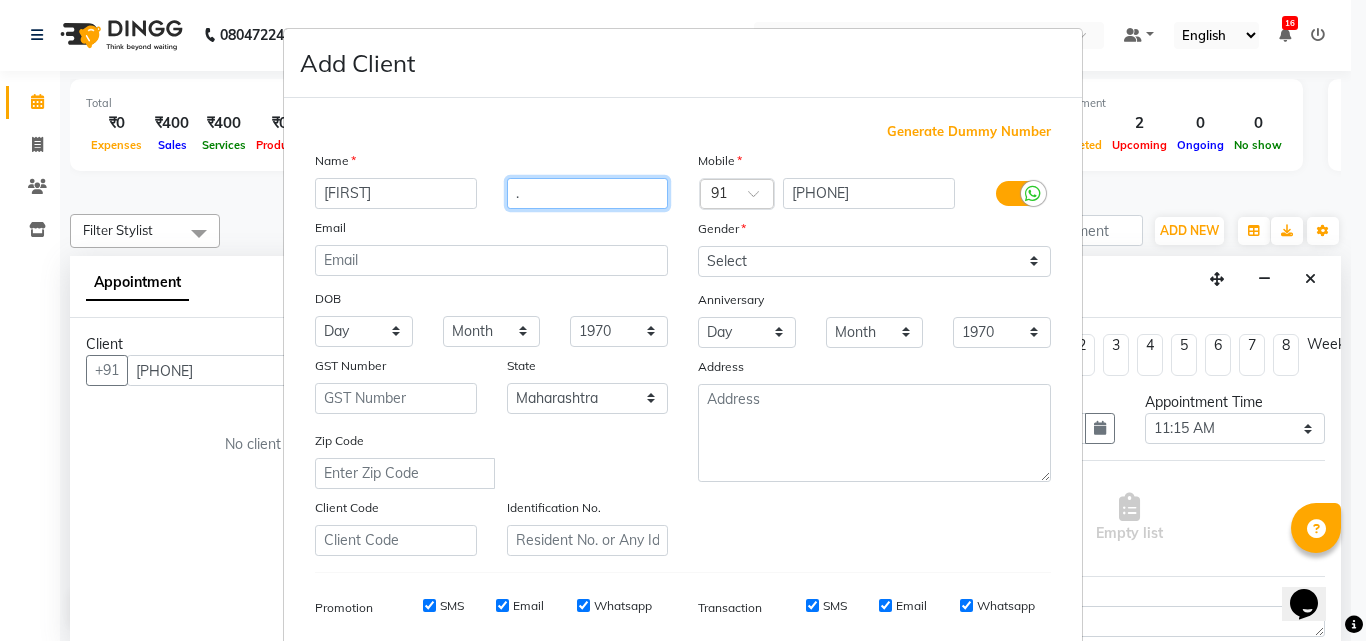 type on "." 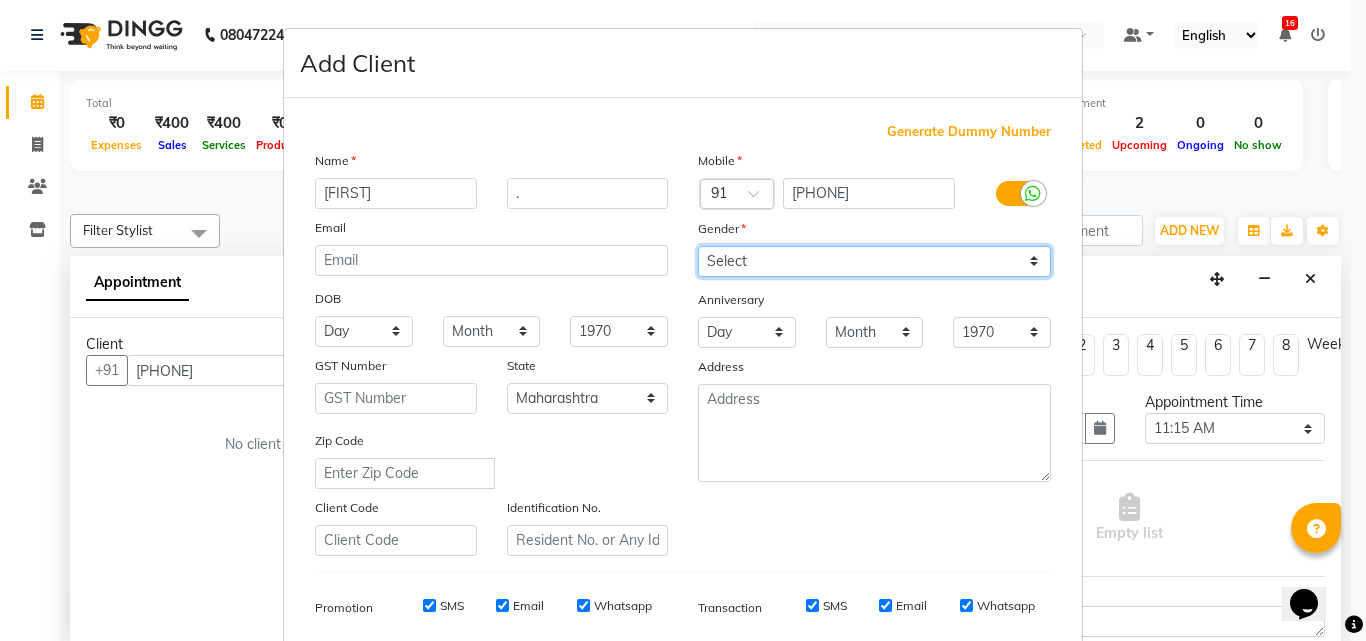 click on "Select Male Female Other Prefer Not To Say" at bounding box center (874, 261) 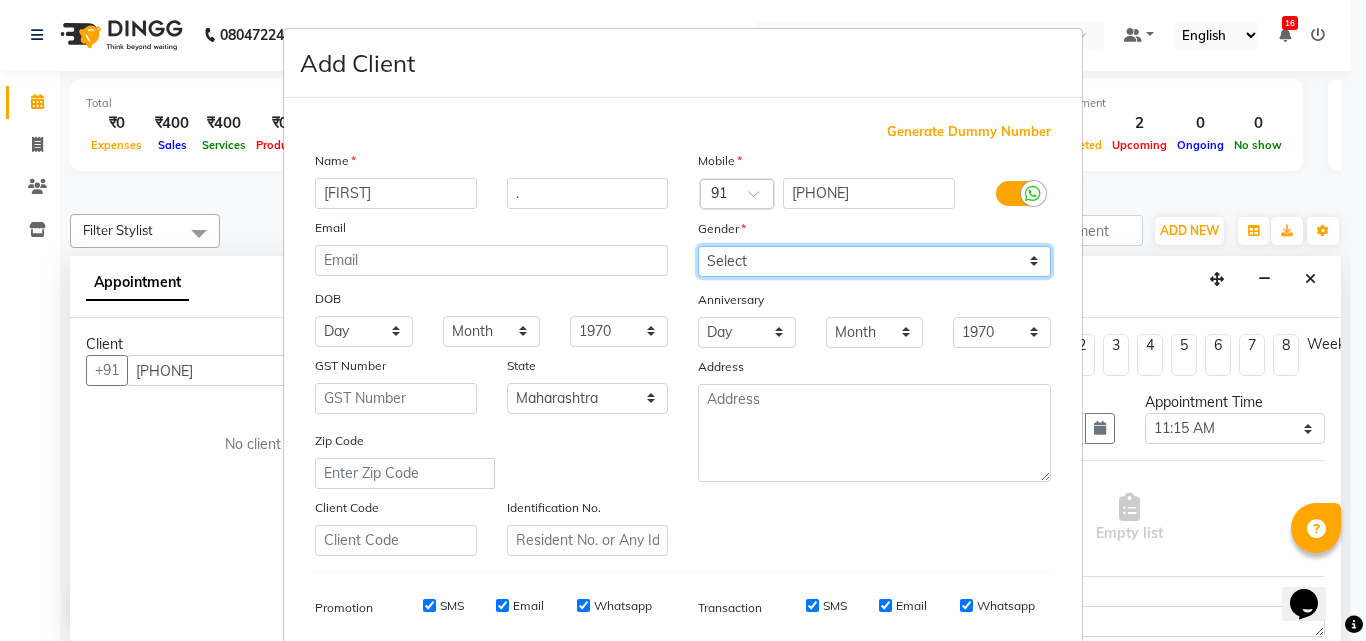 select on "male" 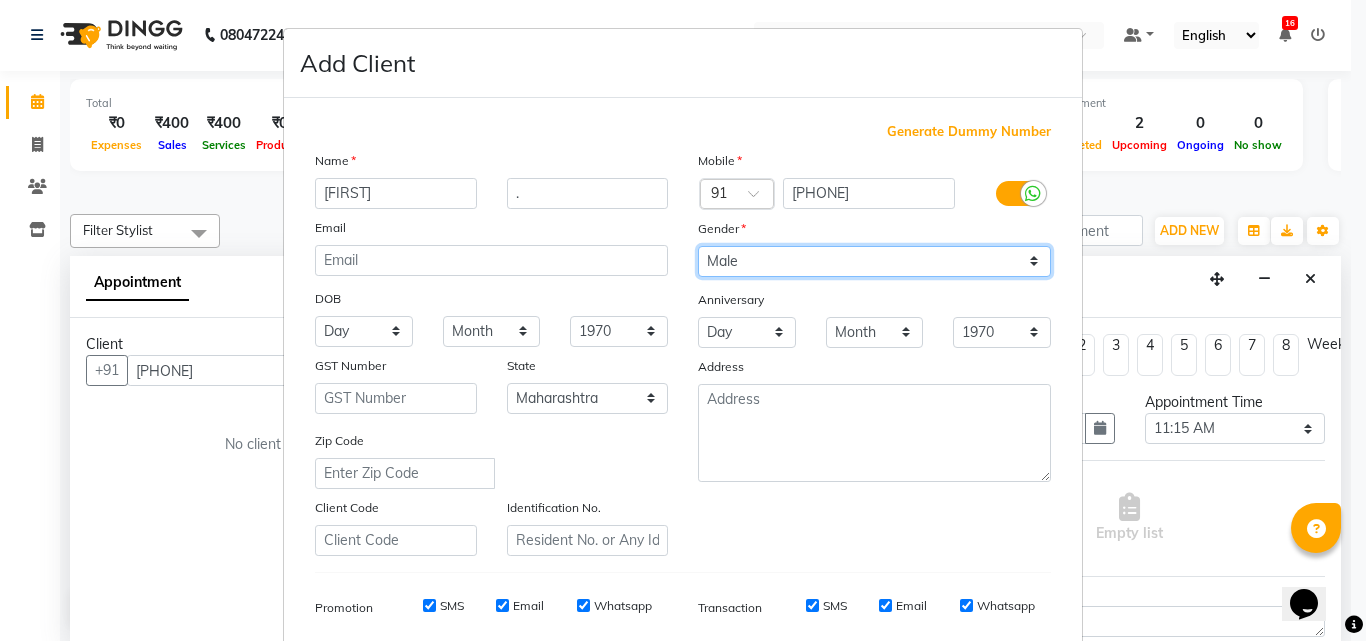 click on "Select Male Female Other Prefer Not To Say" at bounding box center [874, 261] 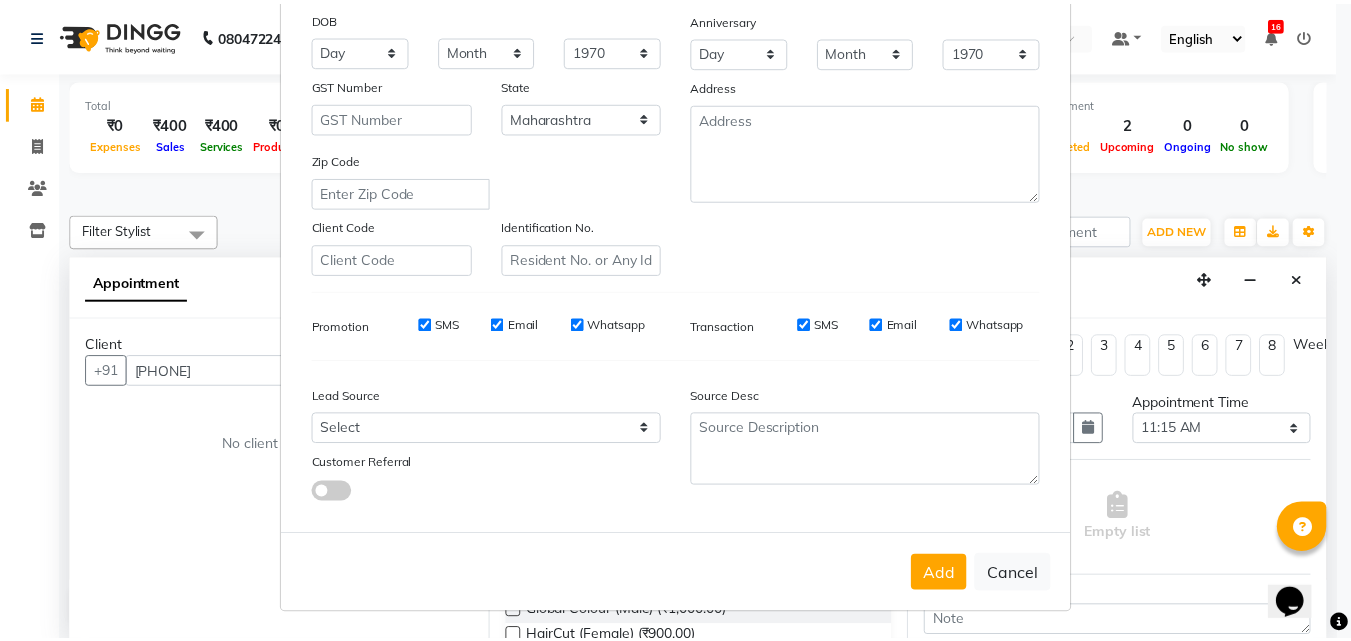 scroll, scrollTop: 282, scrollLeft: 0, axis: vertical 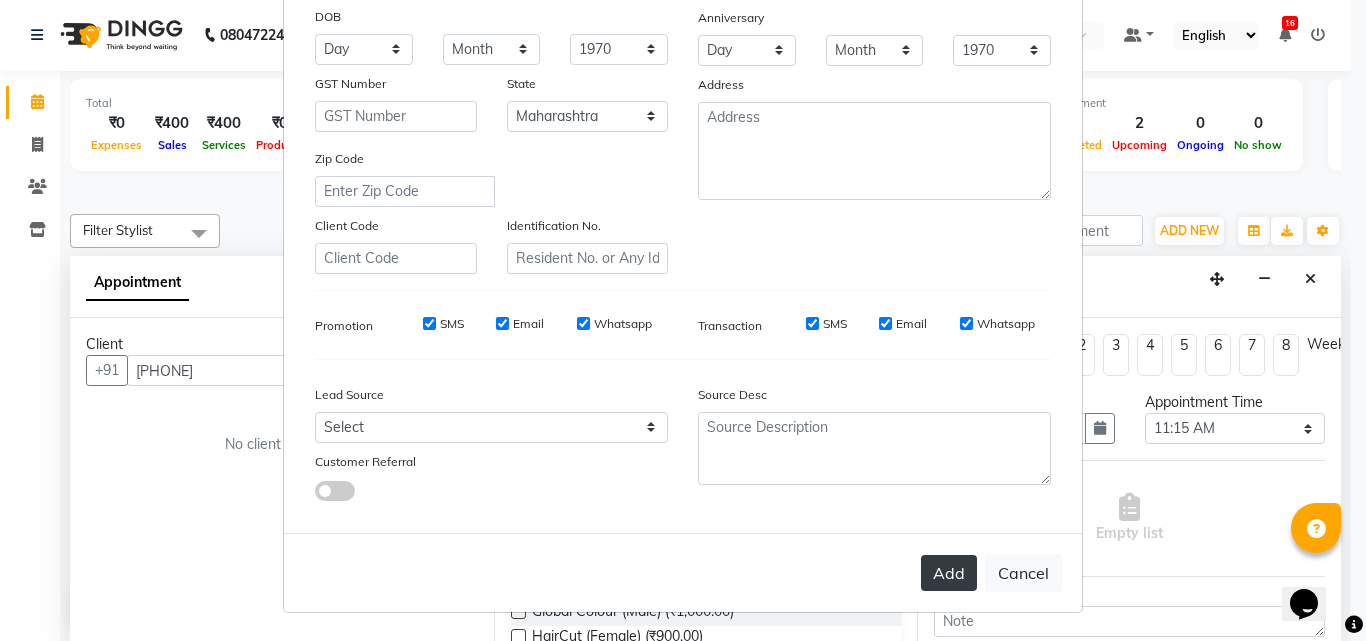 click on "Add" at bounding box center (949, 573) 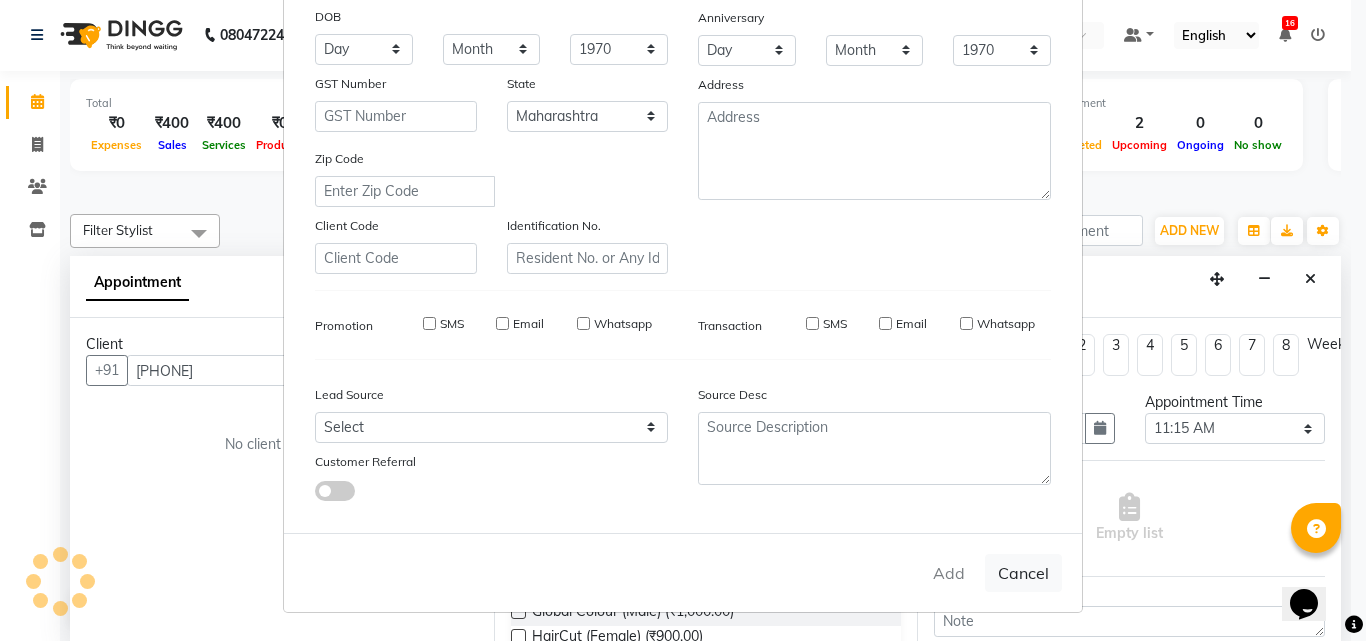 type 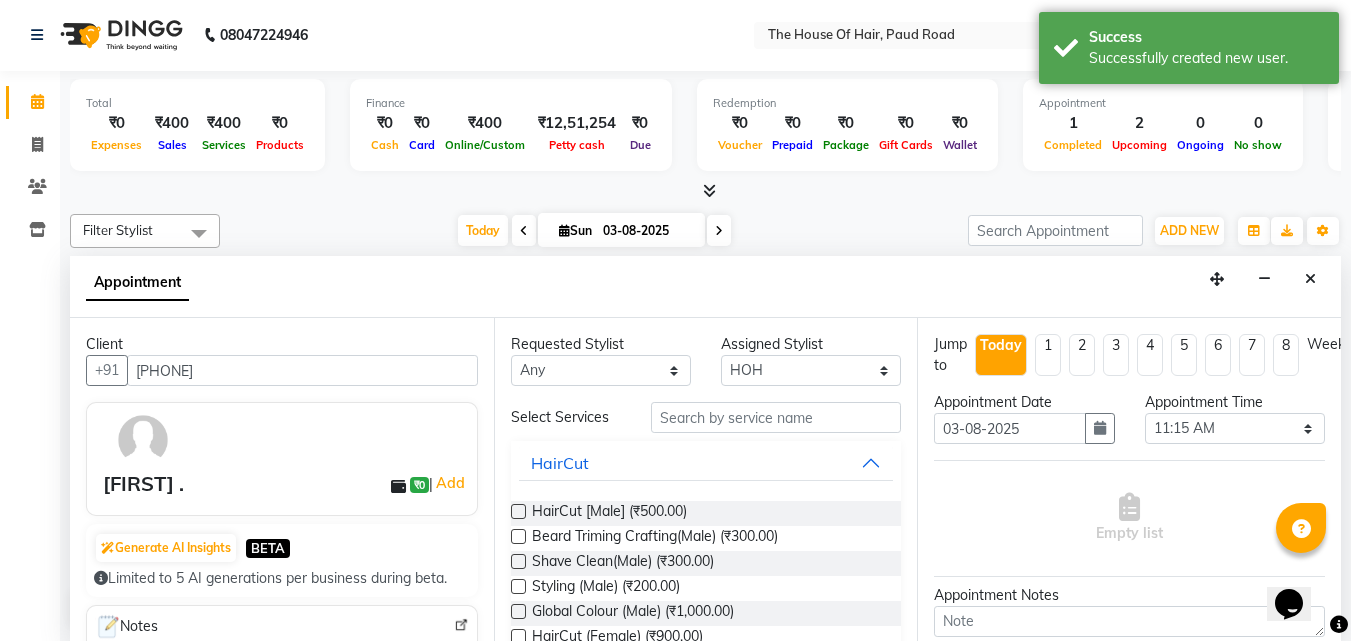 click at bounding box center (518, 511) 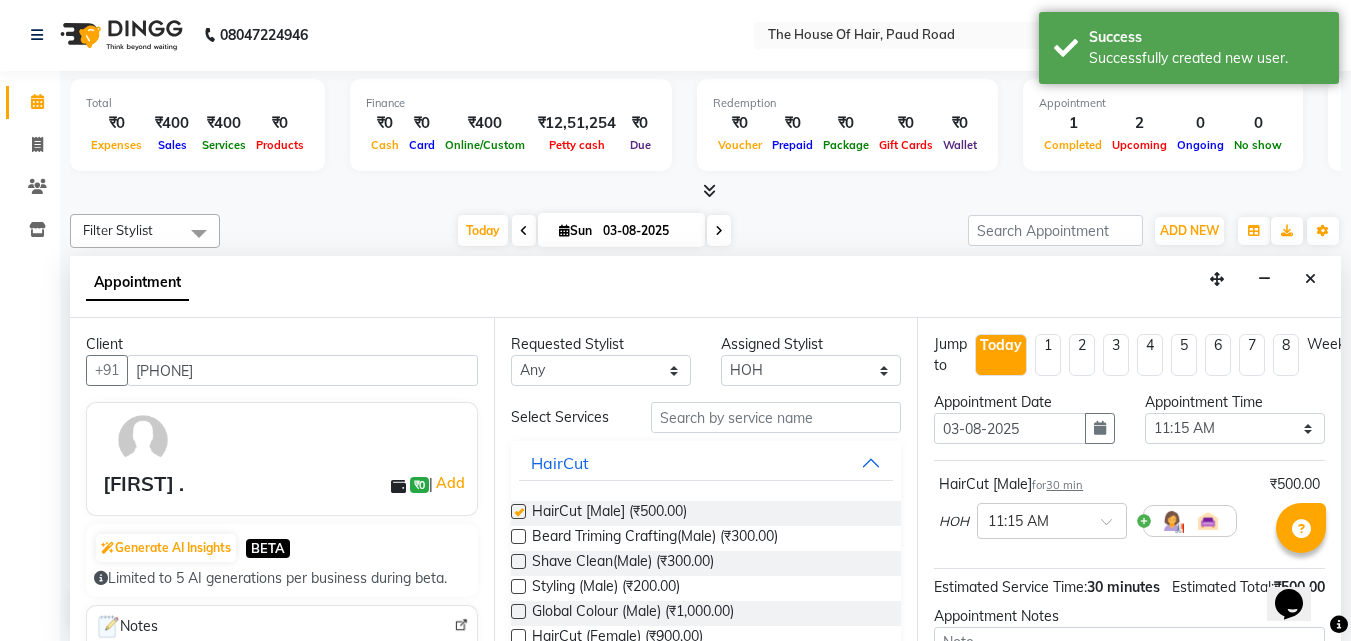 checkbox on "false" 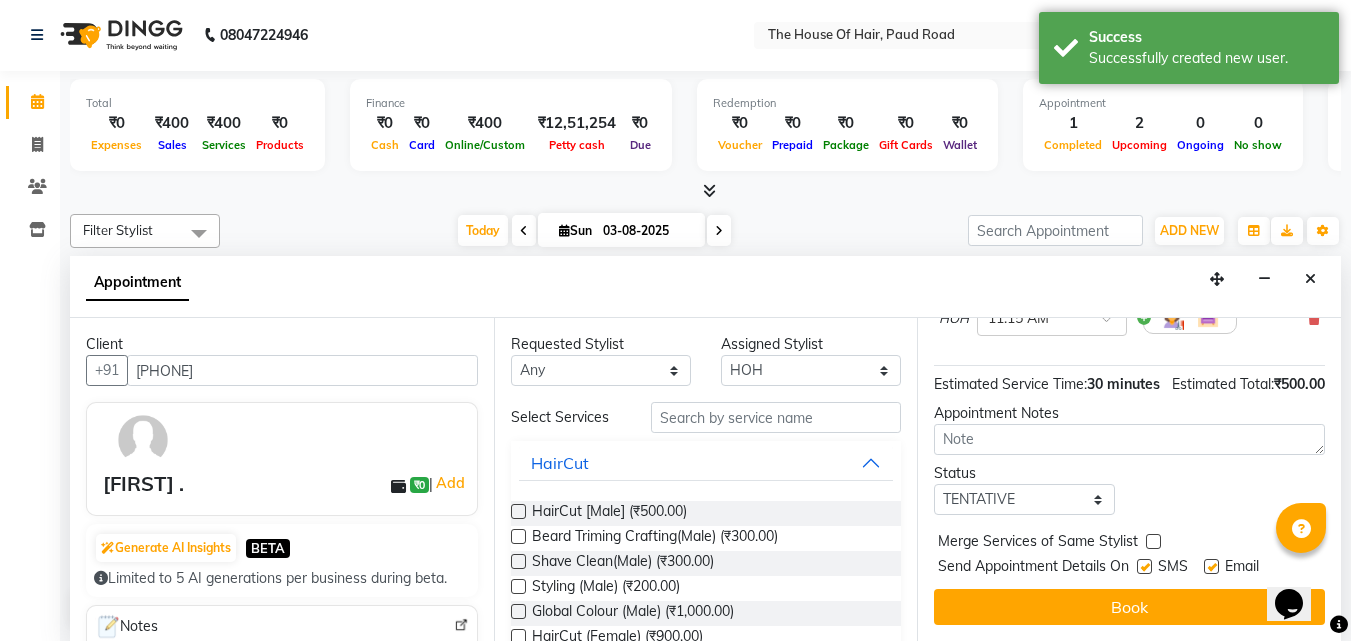 scroll, scrollTop: 239, scrollLeft: 0, axis: vertical 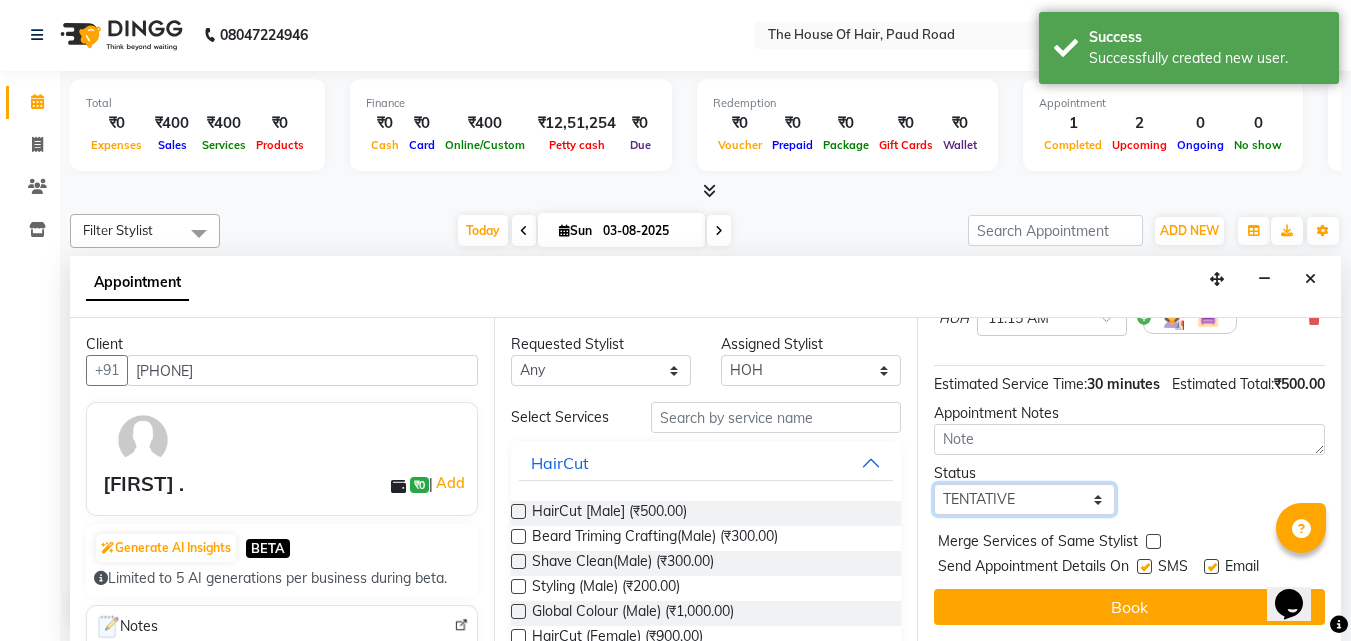 click on "Select TENTATIVE CONFIRM CHECK-IN UPCOMING" at bounding box center (1024, 499) 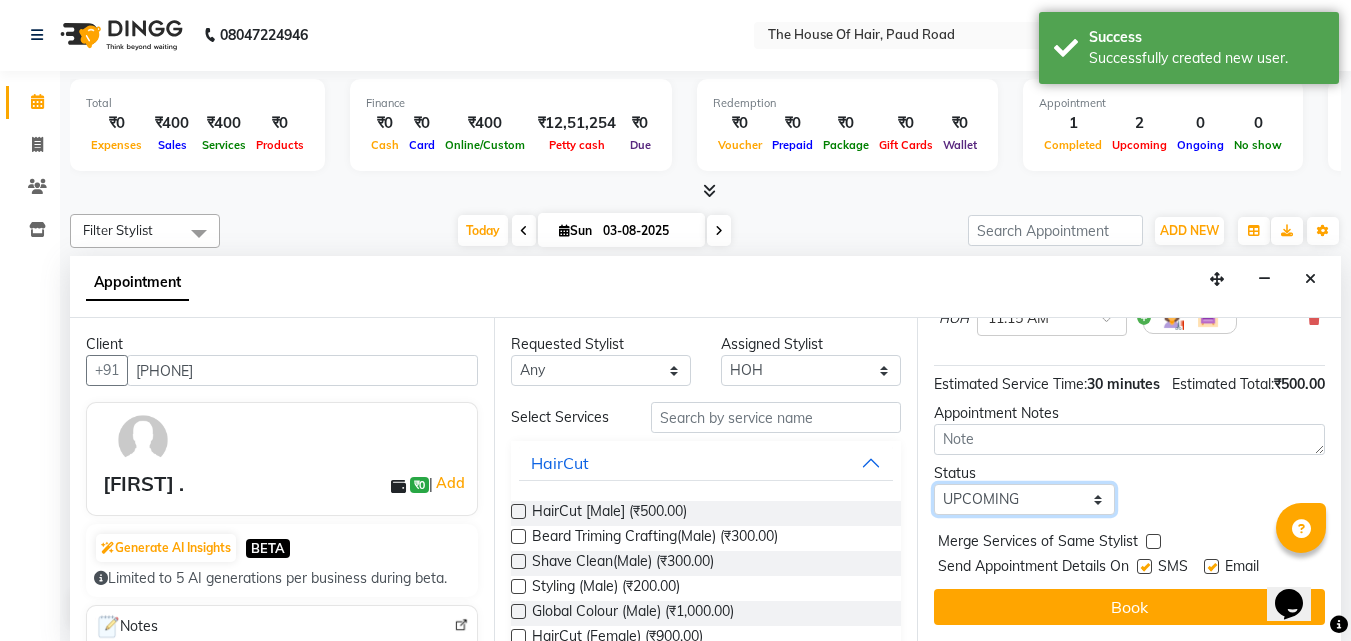 click on "Select TENTATIVE CONFIRM CHECK-IN UPCOMING" at bounding box center (1024, 499) 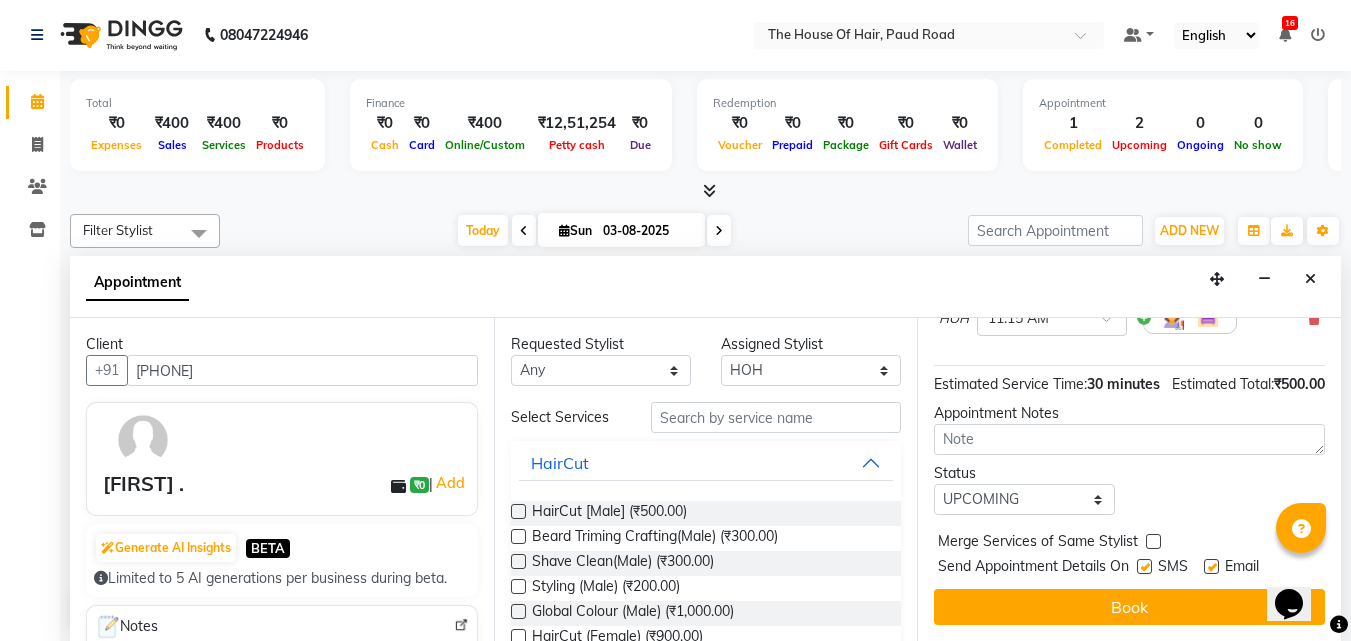click at bounding box center (1153, 541) 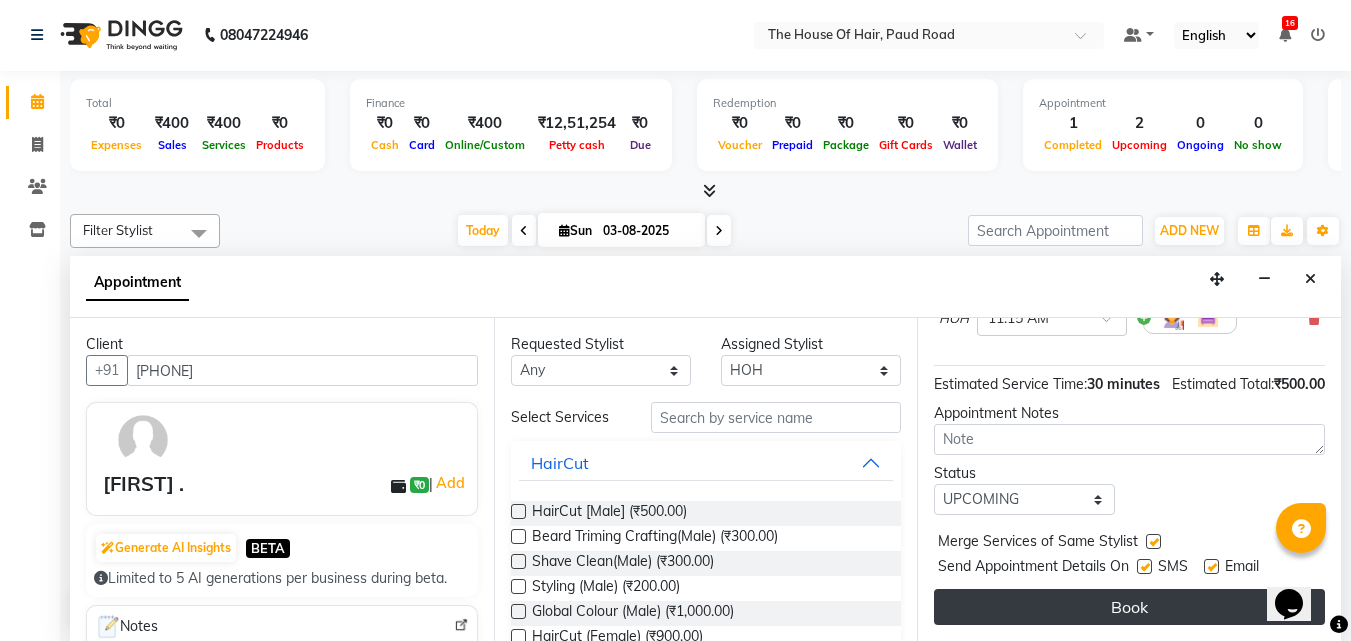 click on "Book" at bounding box center (1129, 607) 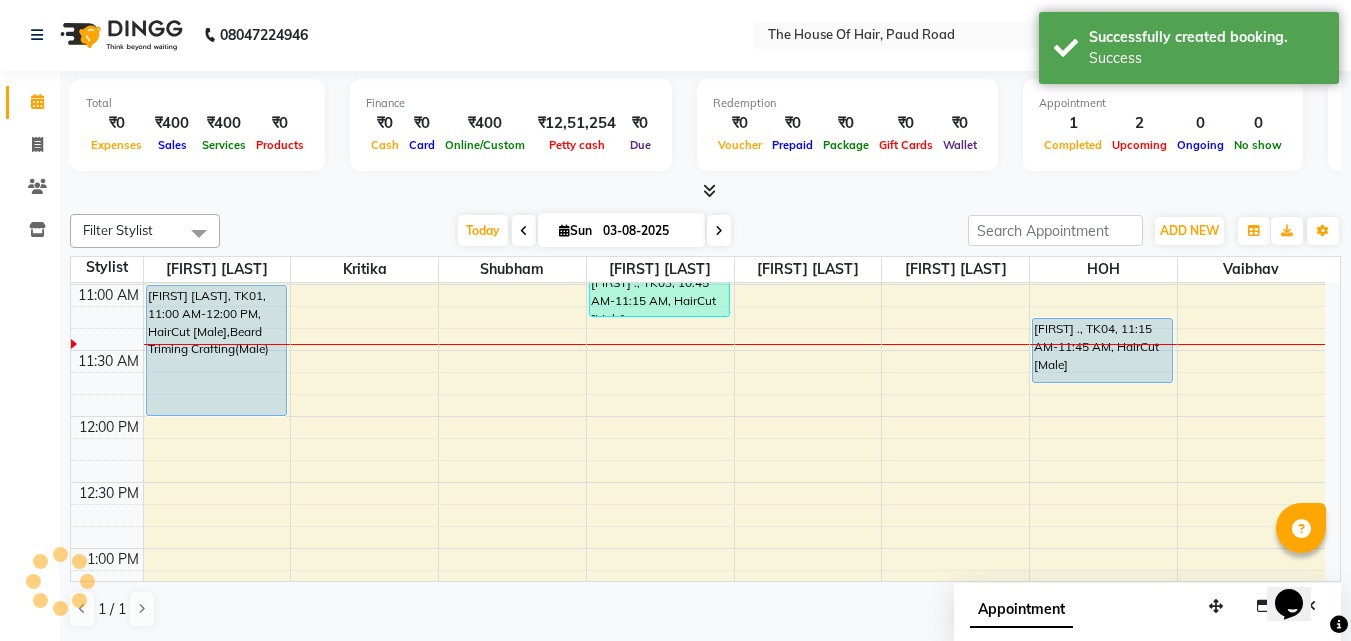 scroll, scrollTop: 0, scrollLeft: 0, axis: both 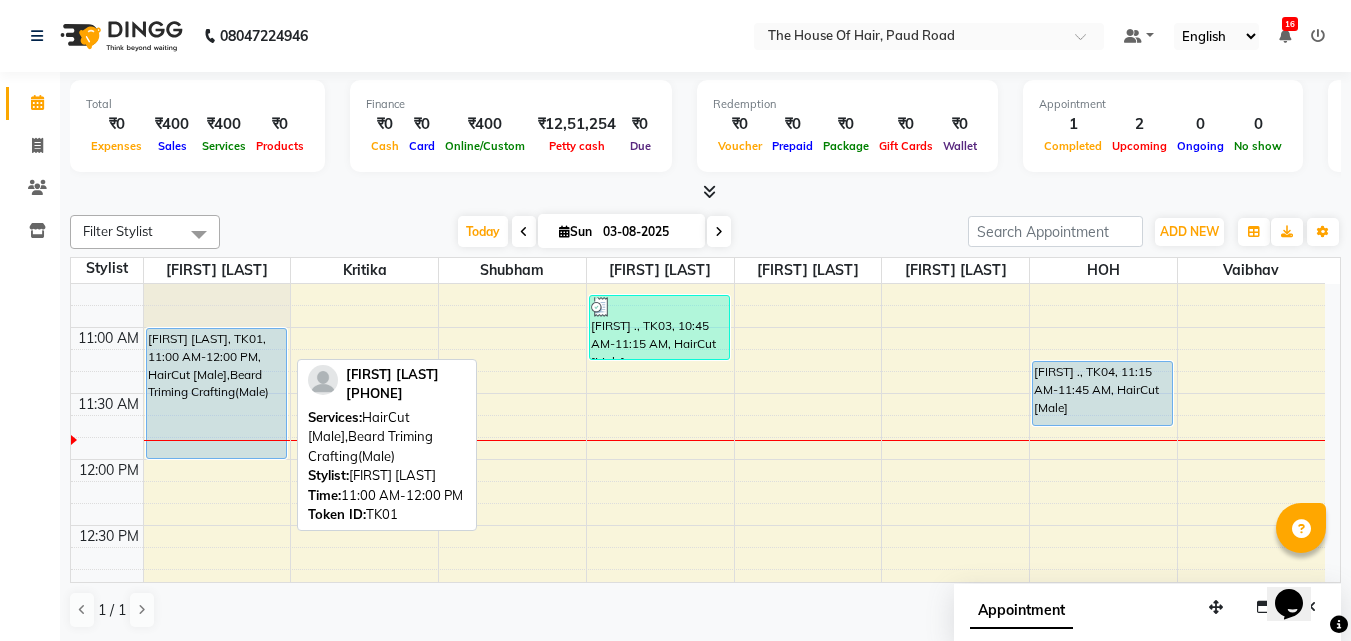 click on "[FIRST] [LAST], TK01, 11:00 AM-12:00 PM, HairCut  [Male],Beard Triming Crafting(Male)" at bounding box center [216, 393] 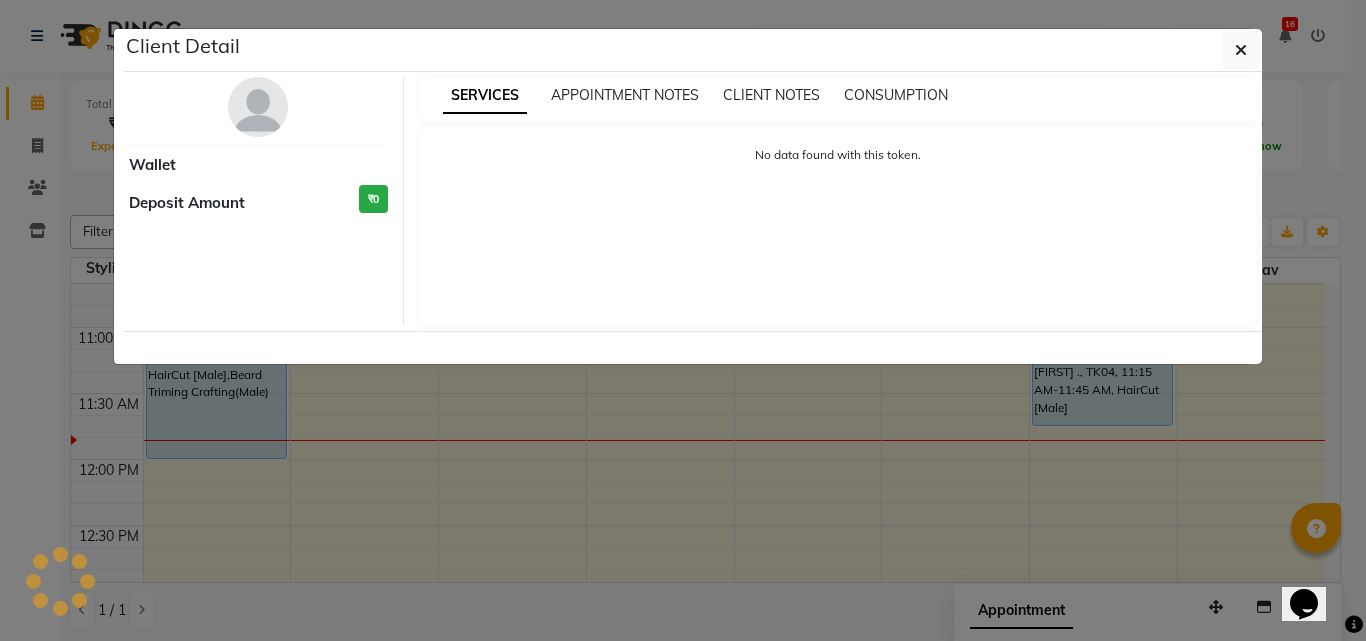 select on "5" 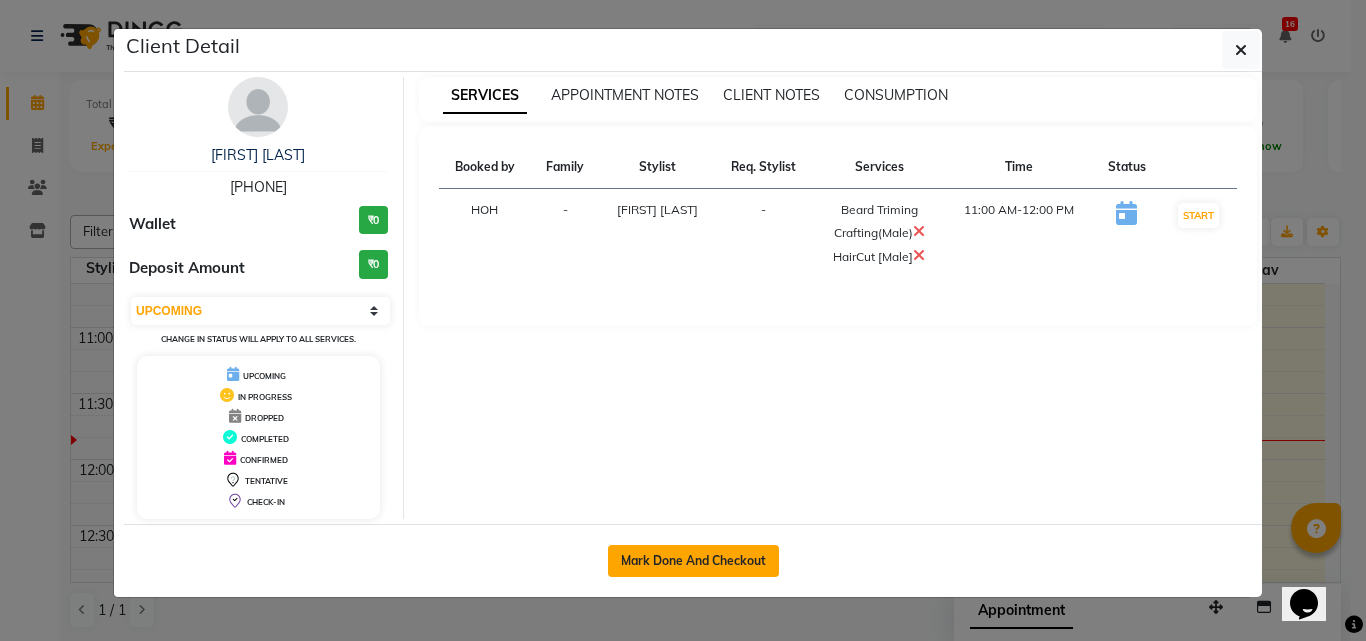 click on "Mark Done And Checkout" 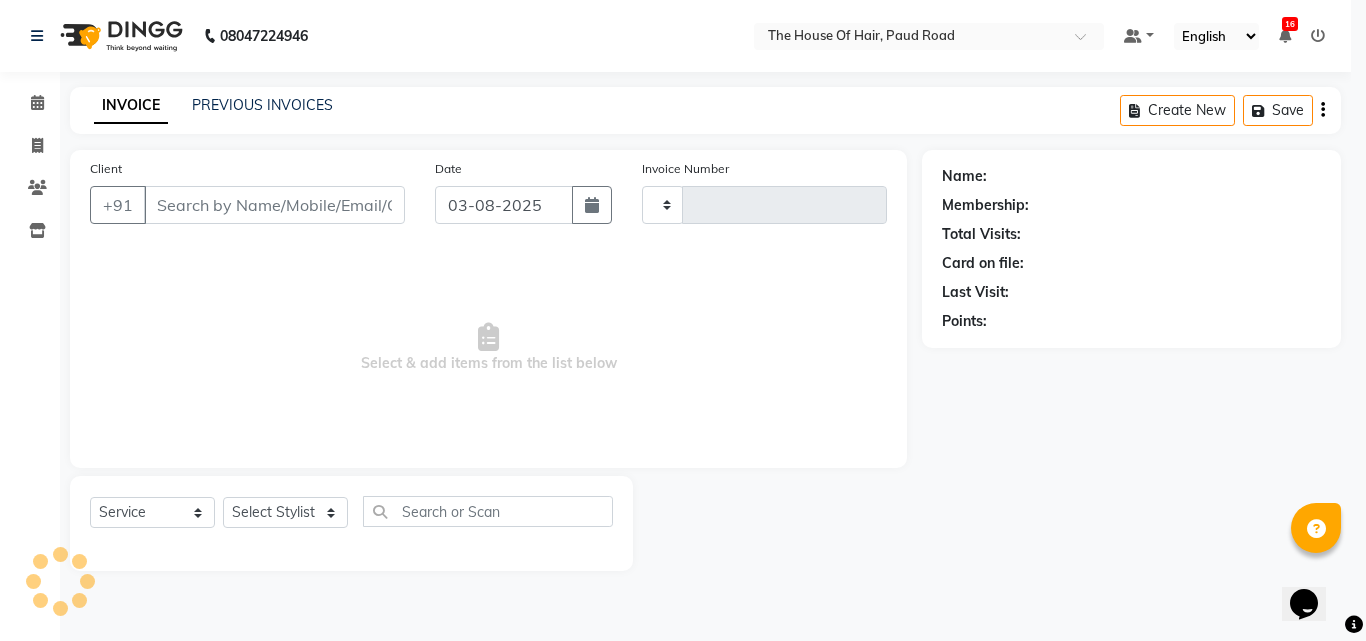 type on "1457" 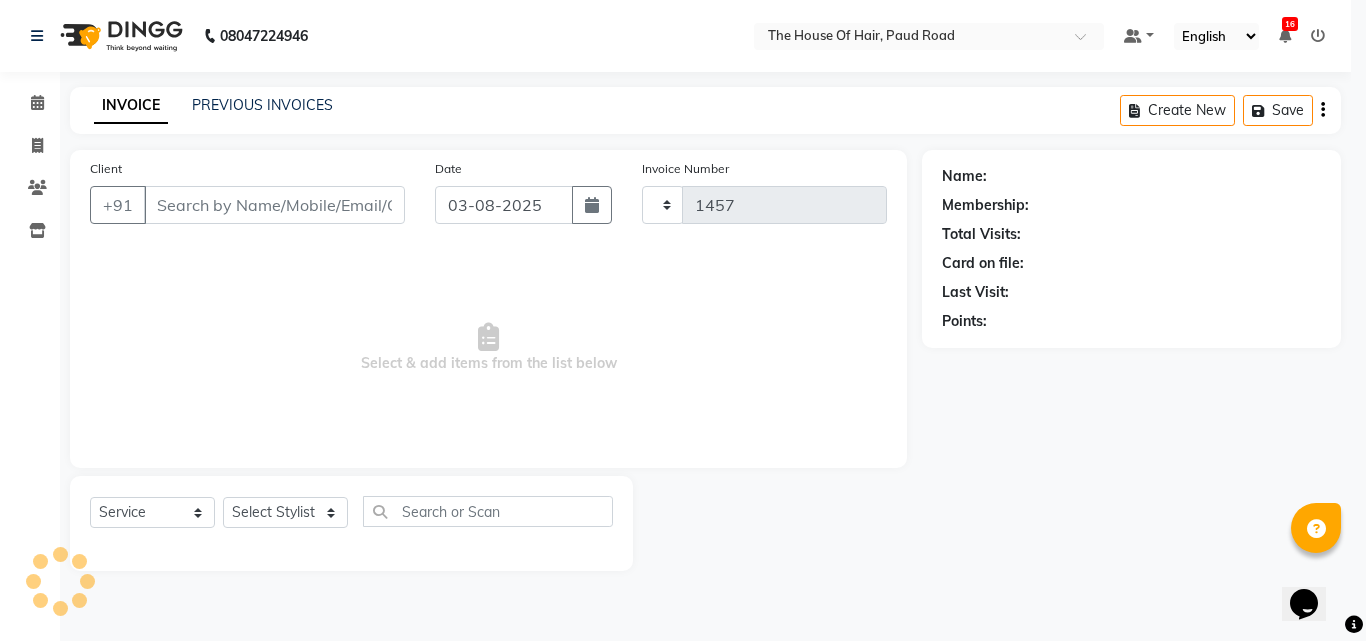 select on "5992" 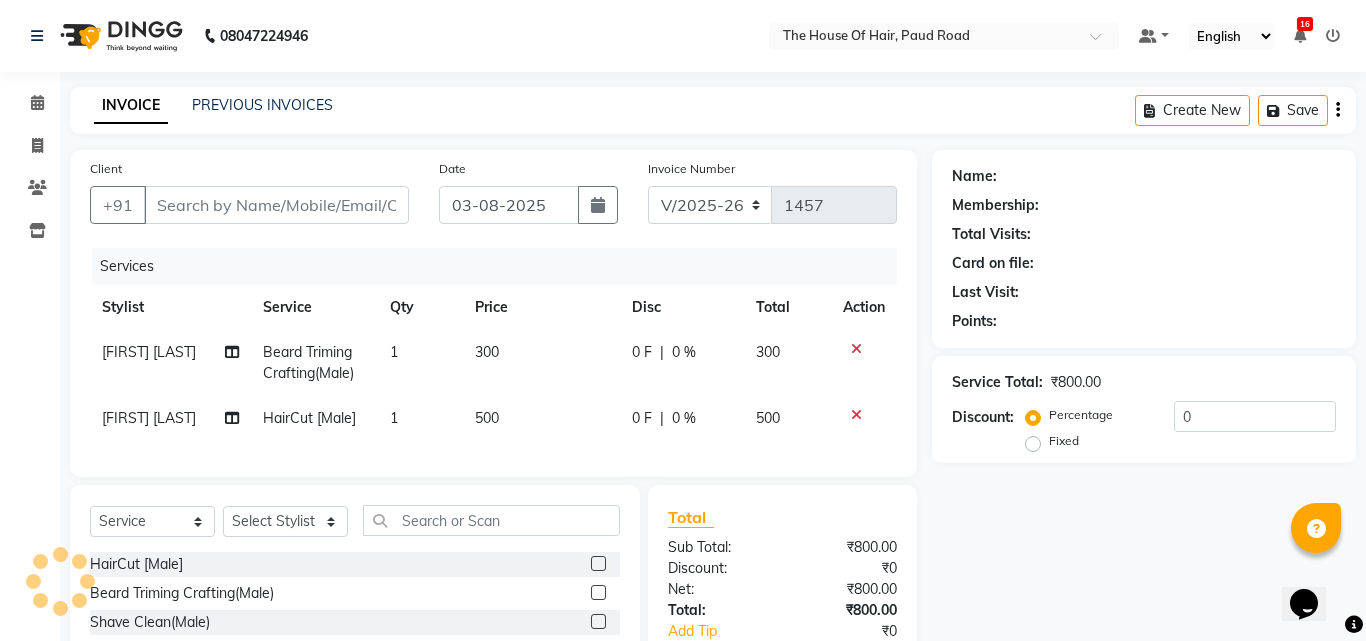 type on "[PHONE]" 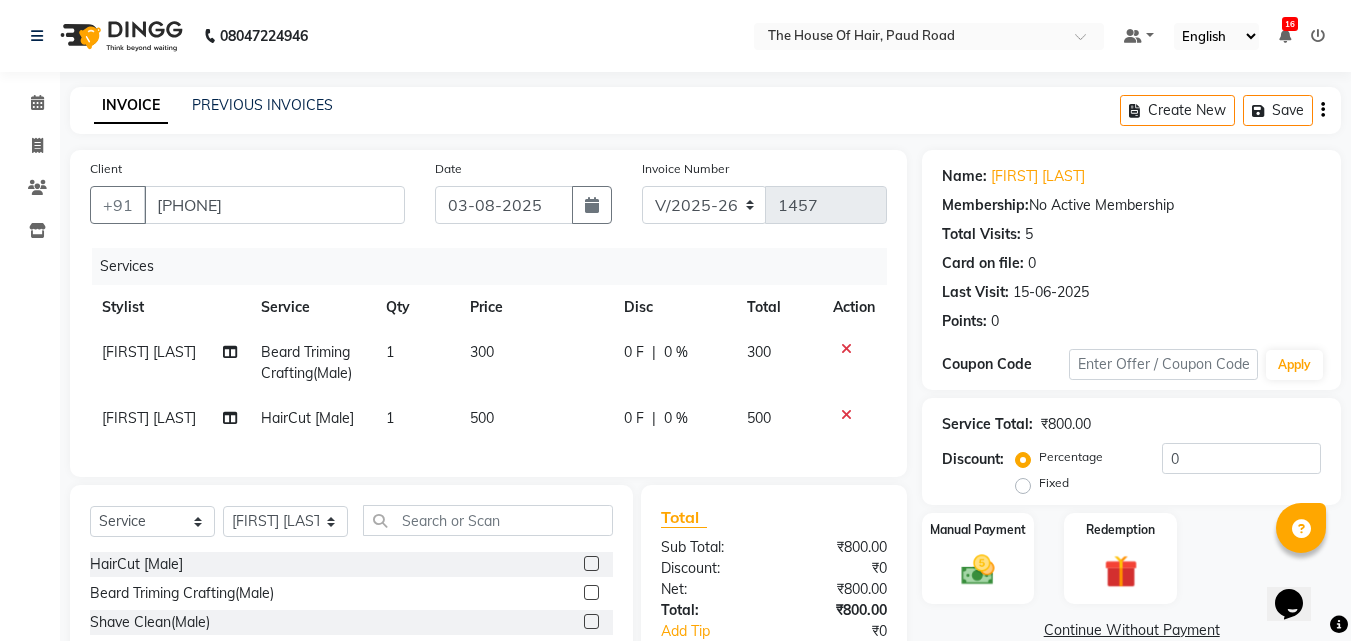click on "500" 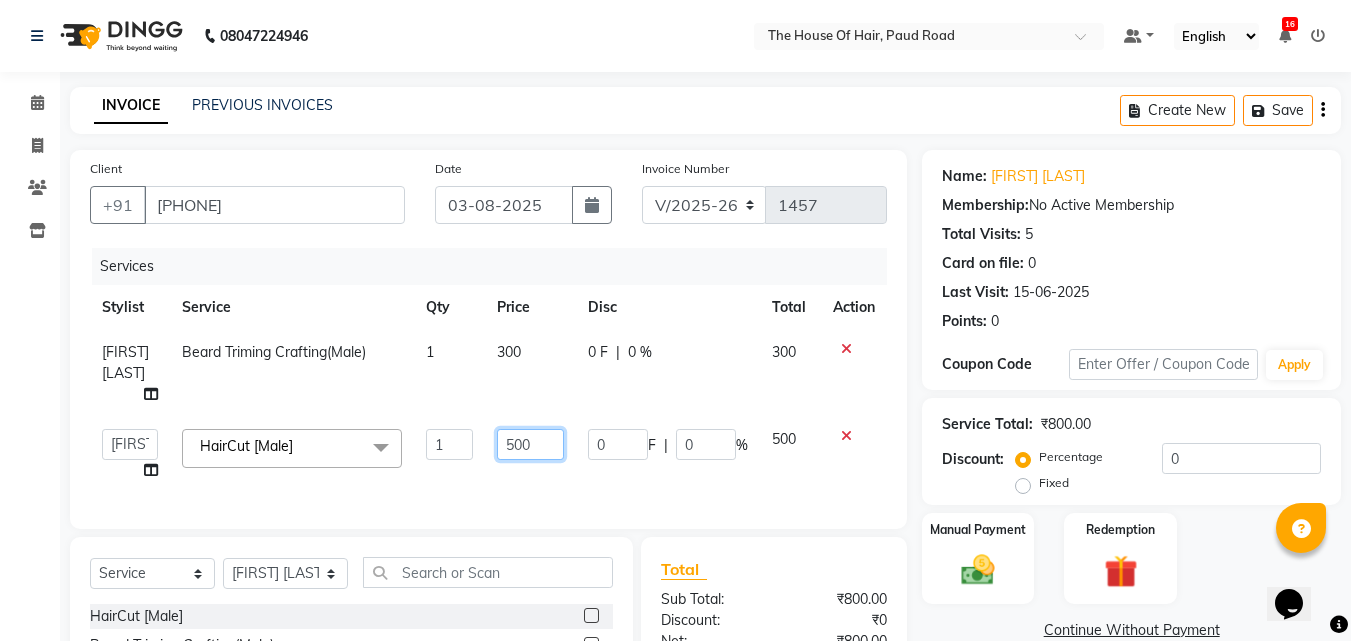 click on "500" 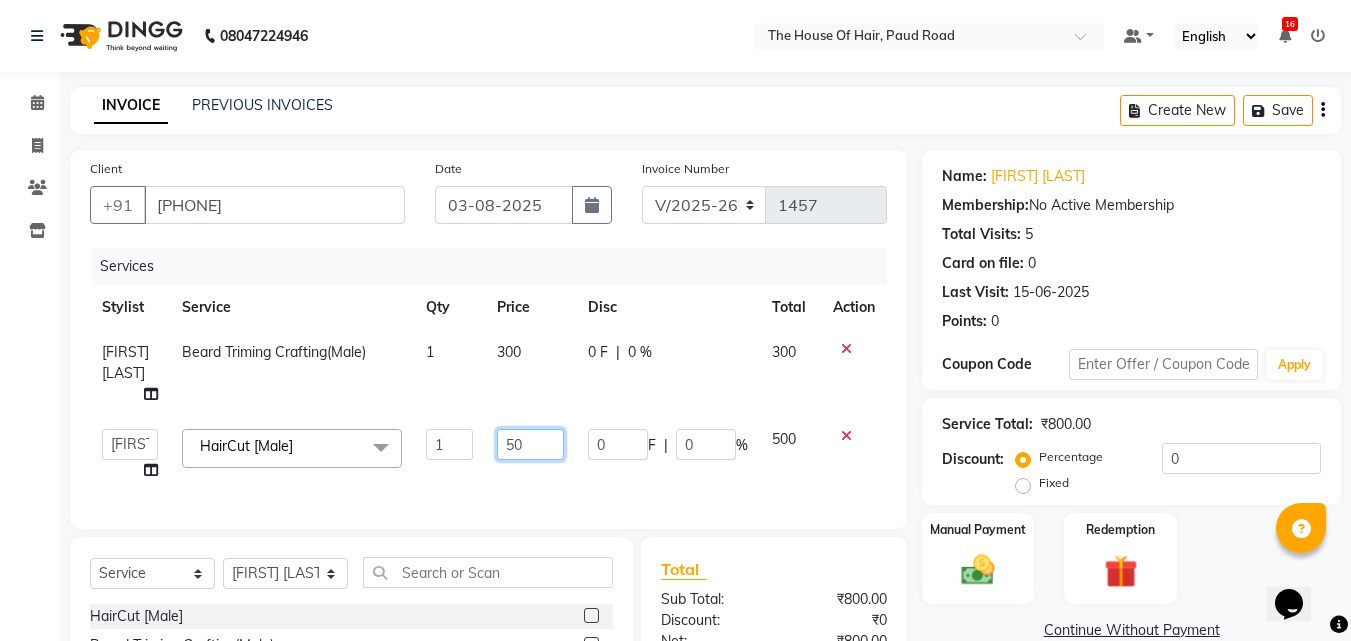 type on "5" 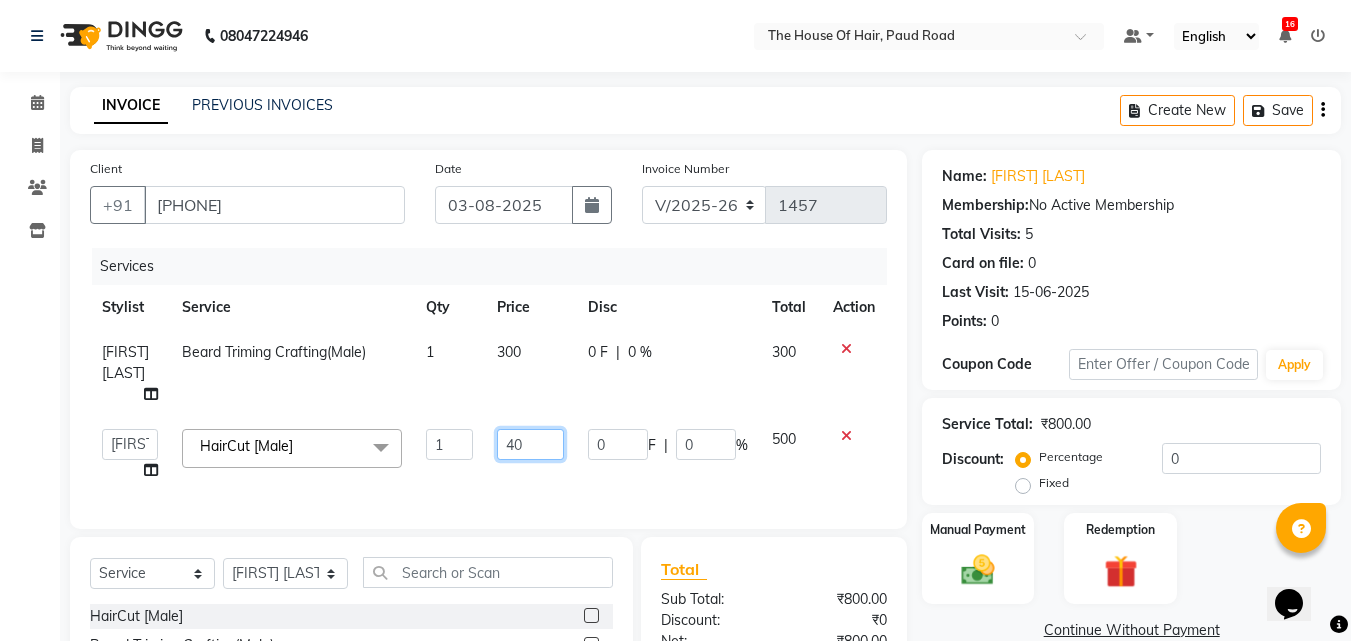type on "400" 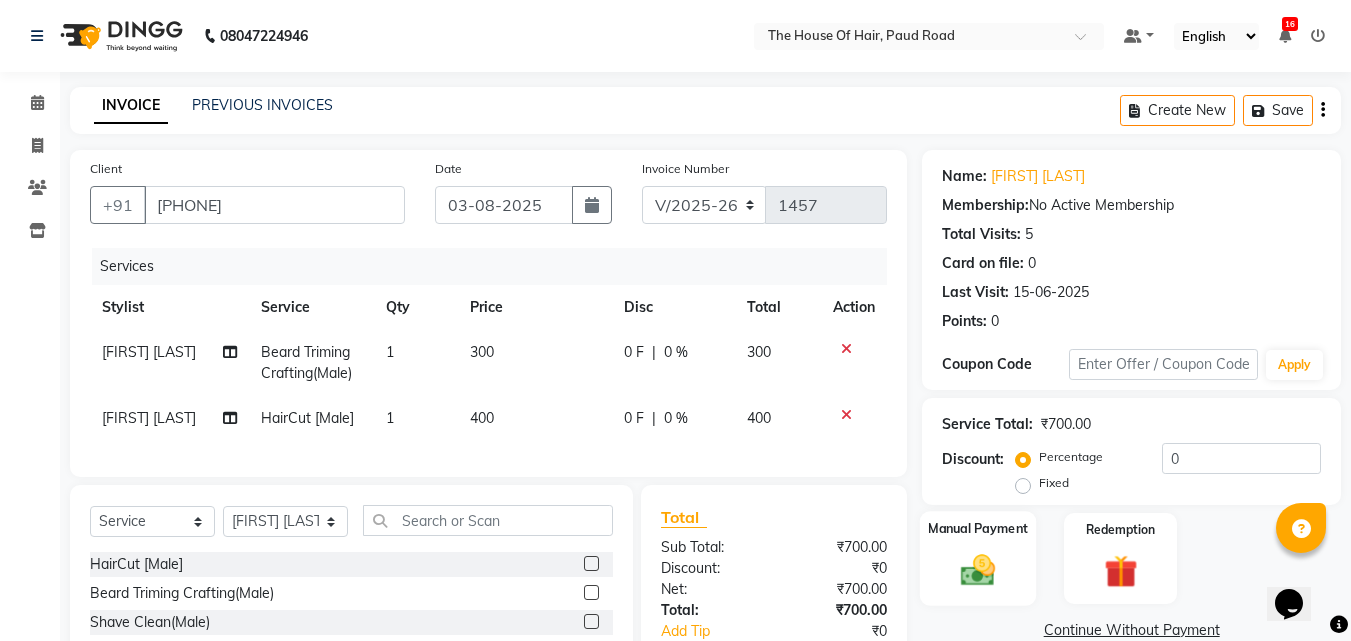 click 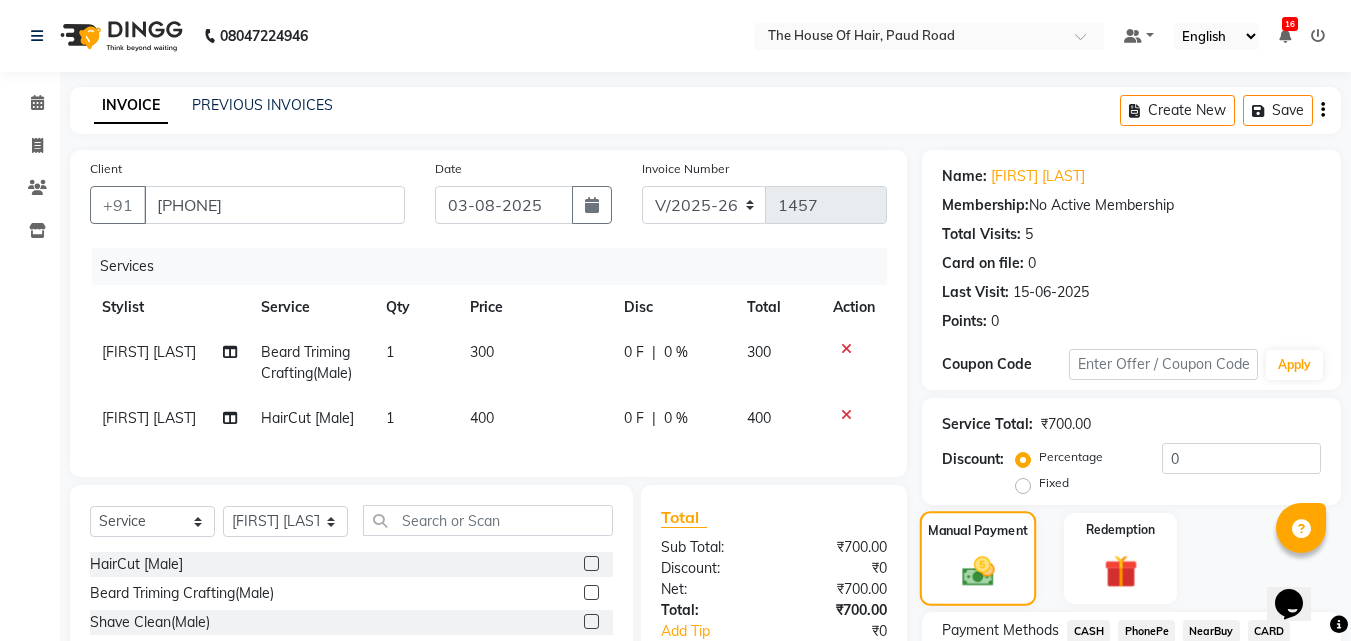 scroll, scrollTop: 184, scrollLeft: 0, axis: vertical 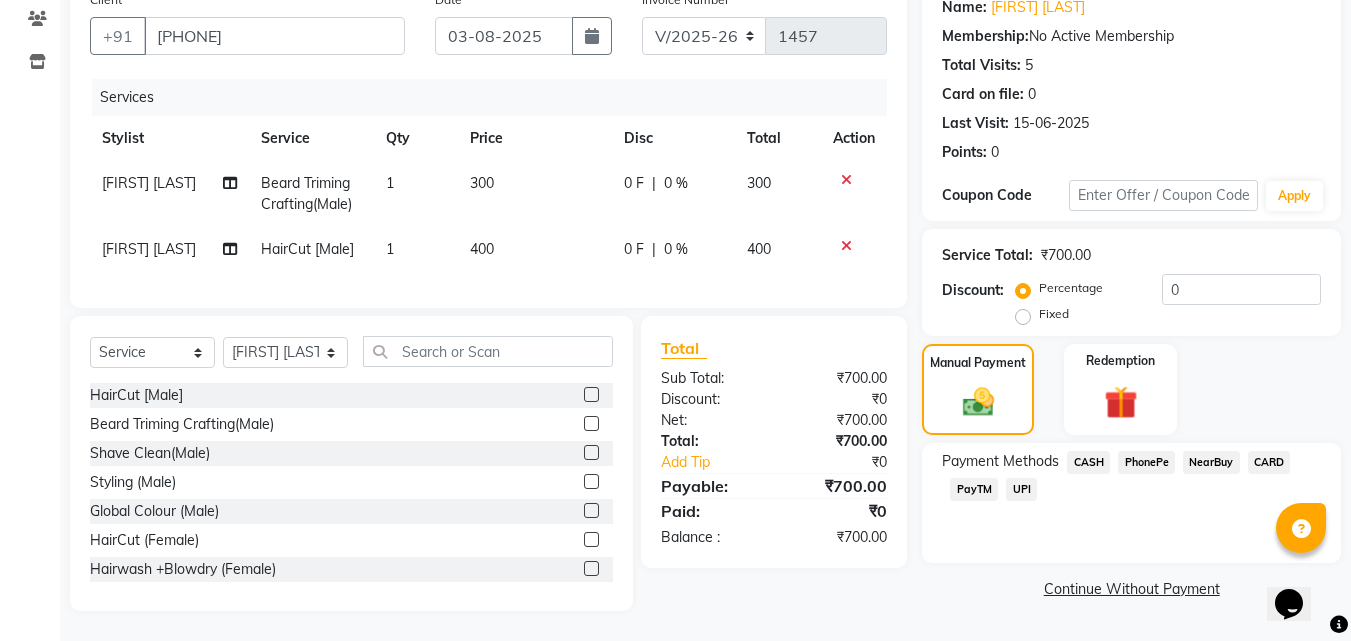 click on "UPI" 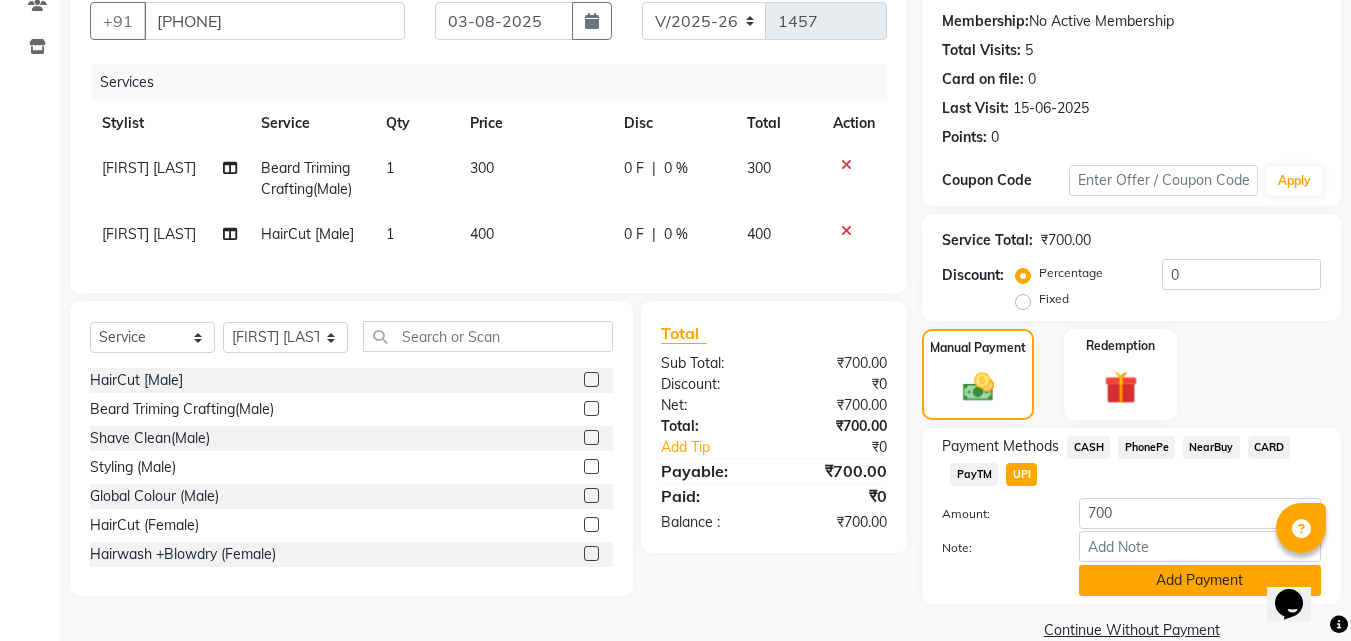 click on "Add Payment" 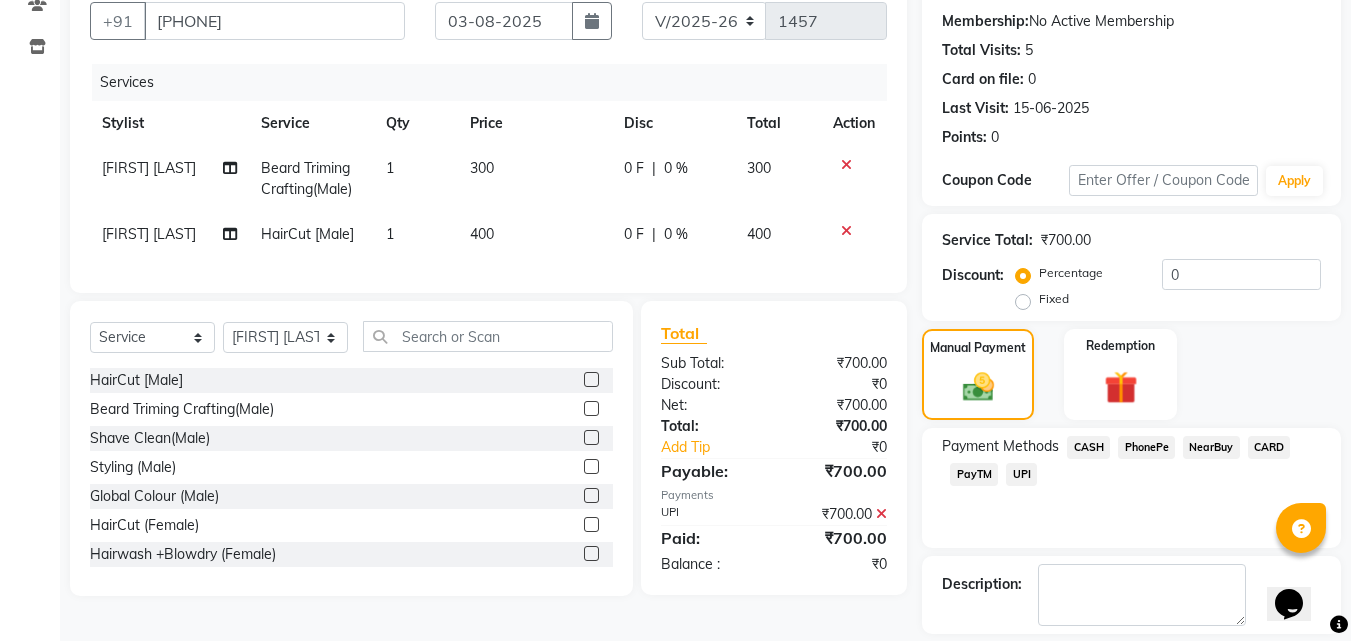 scroll, scrollTop: 275, scrollLeft: 0, axis: vertical 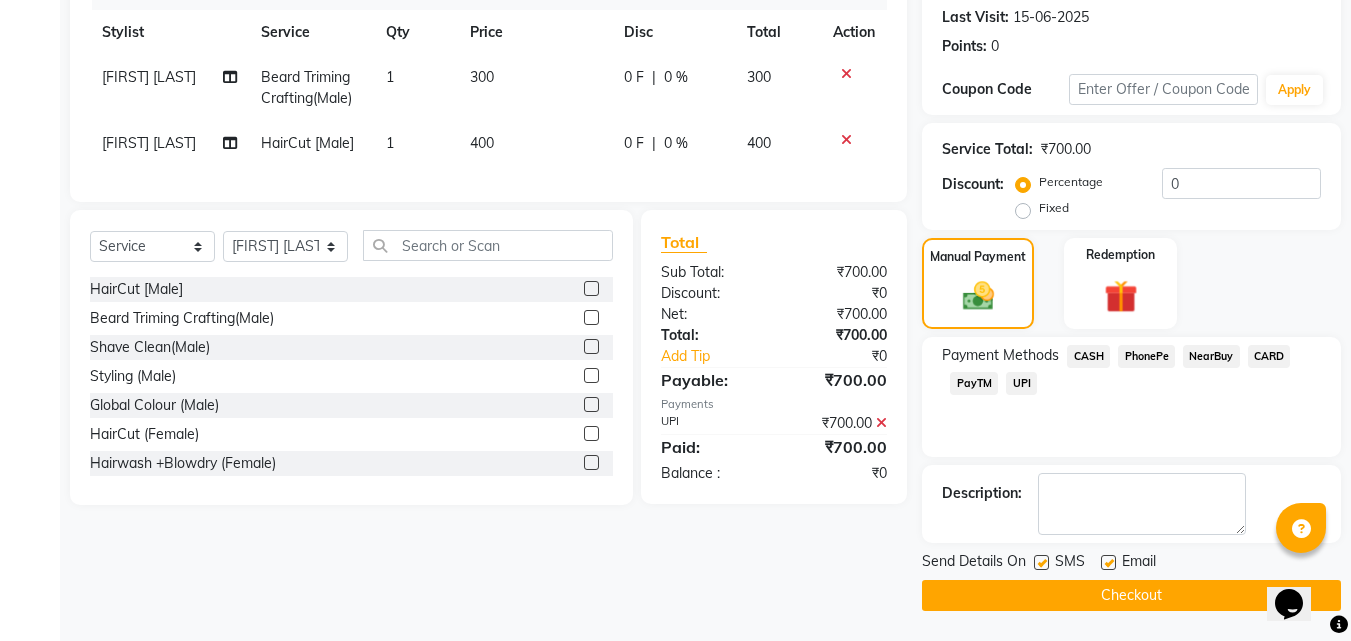 click on "Checkout" 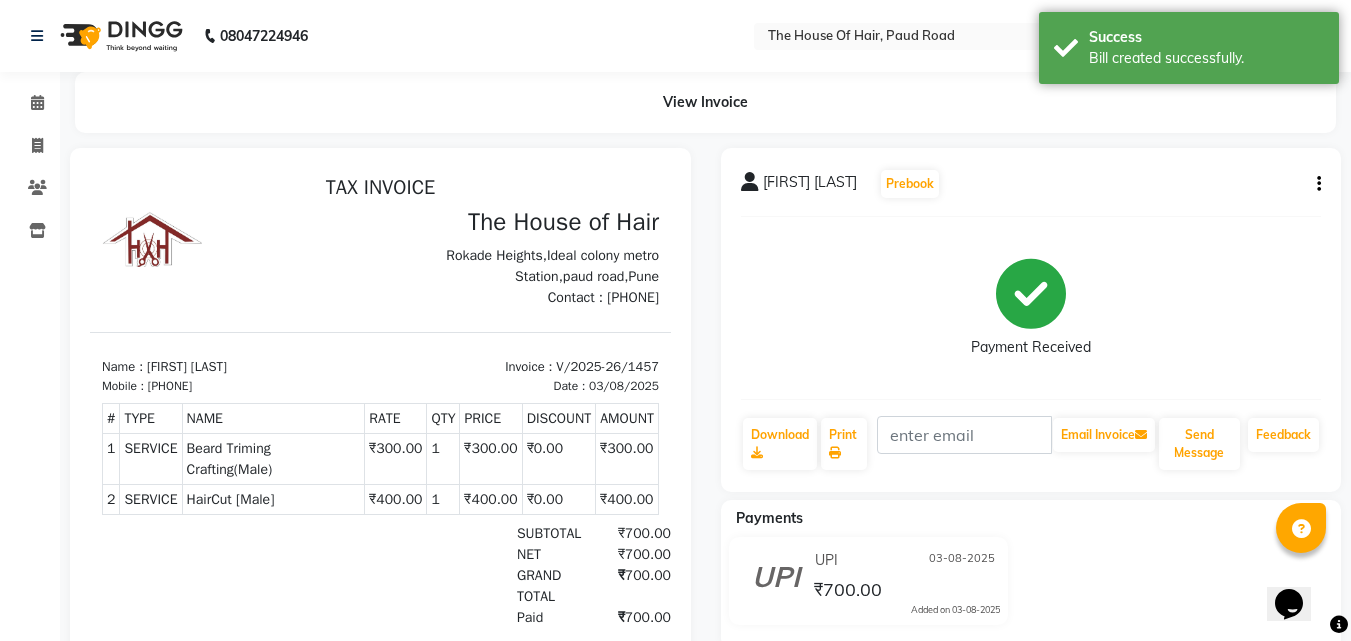 scroll, scrollTop: 0, scrollLeft: 0, axis: both 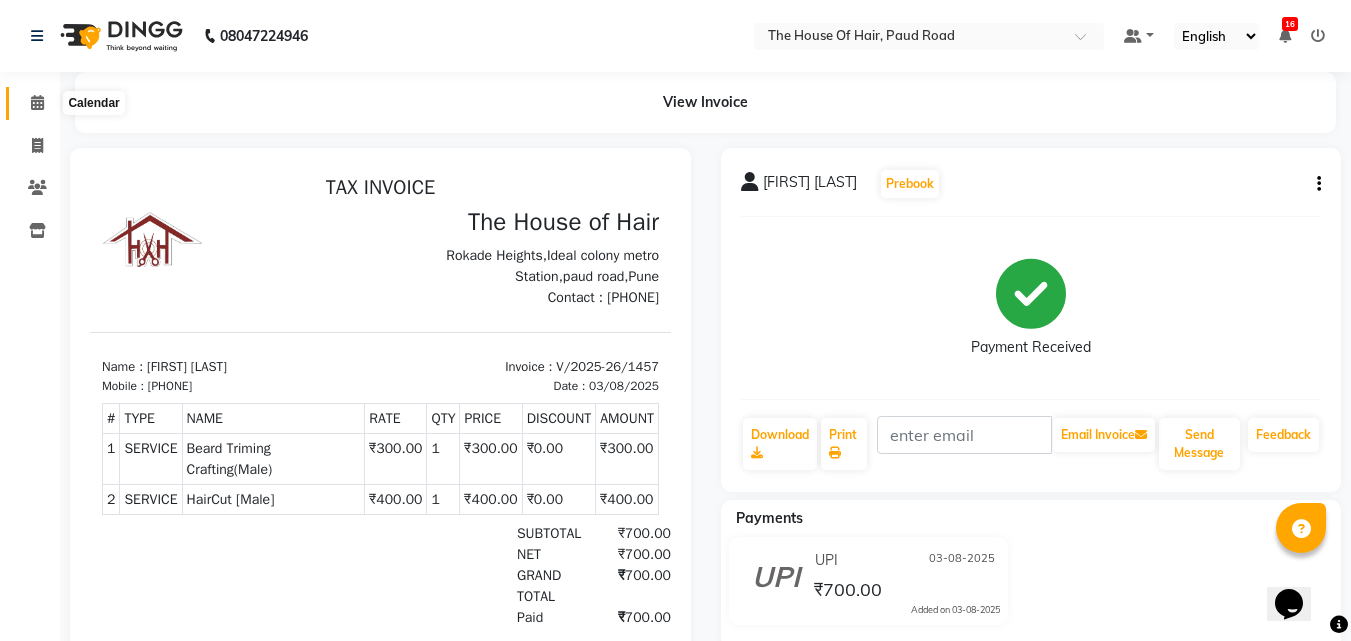 click 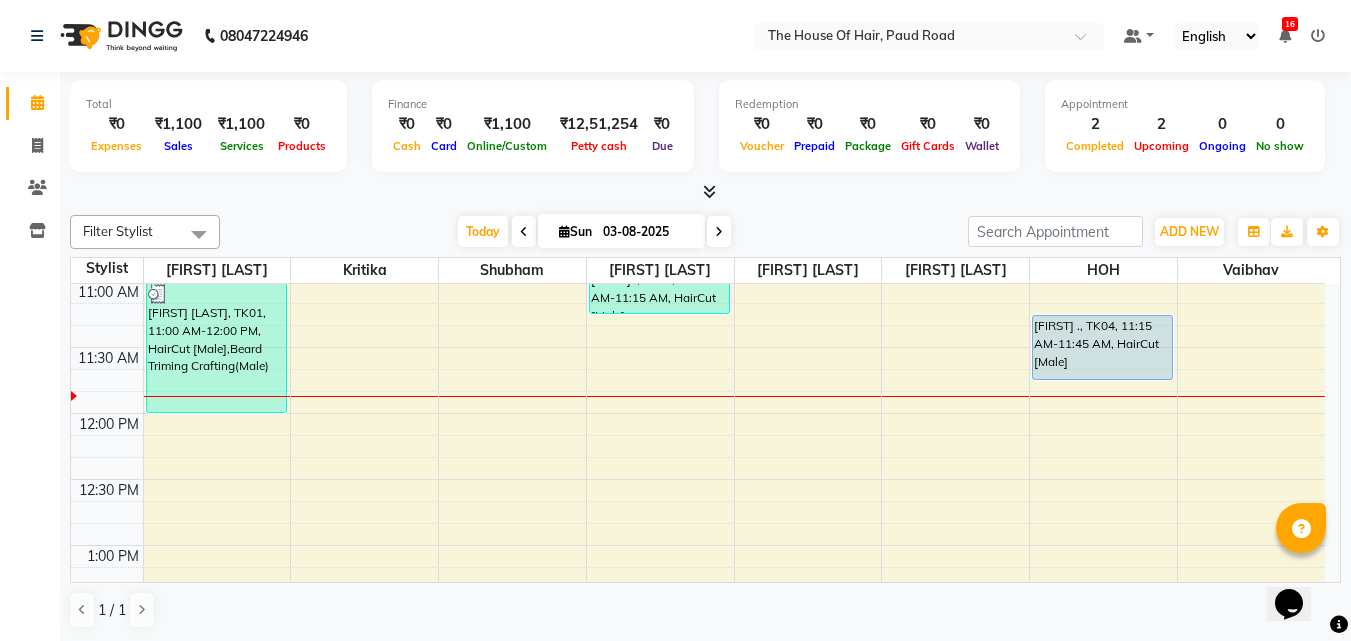 scroll, scrollTop: 397, scrollLeft: 0, axis: vertical 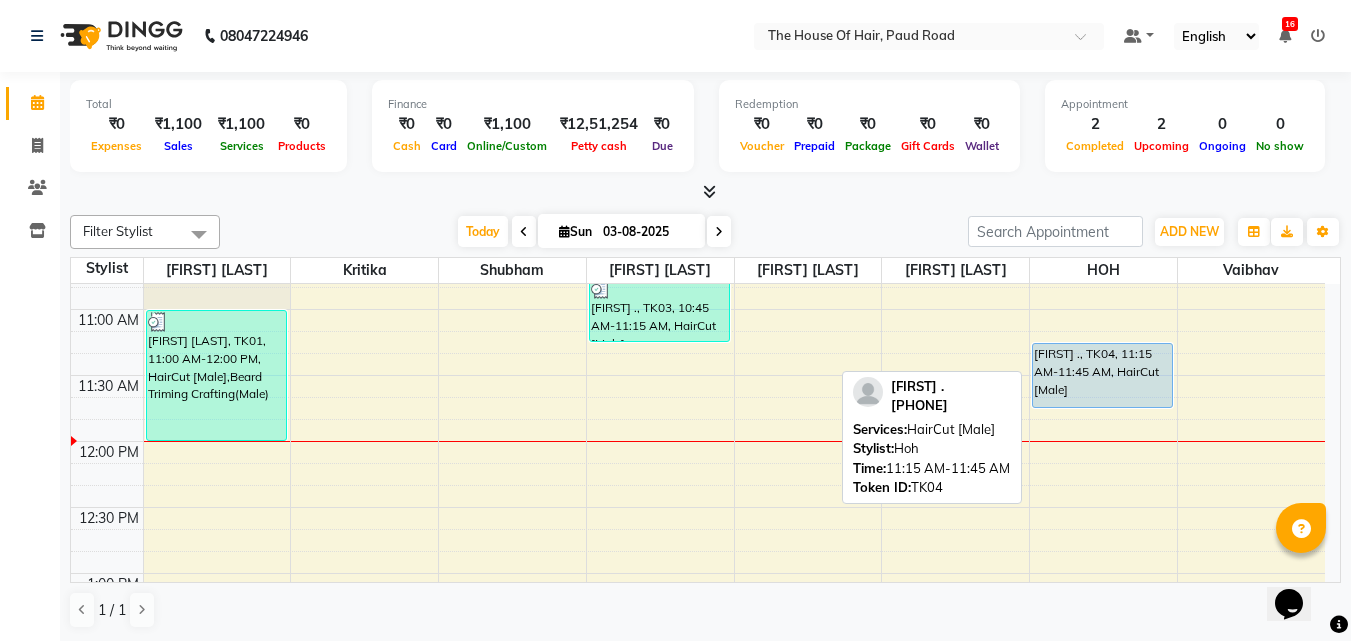 click on "[FIRST] ., TK04, 11:15 AM-11:45 AM, HairCut  [Male]" at bounding box center (1102, 375) 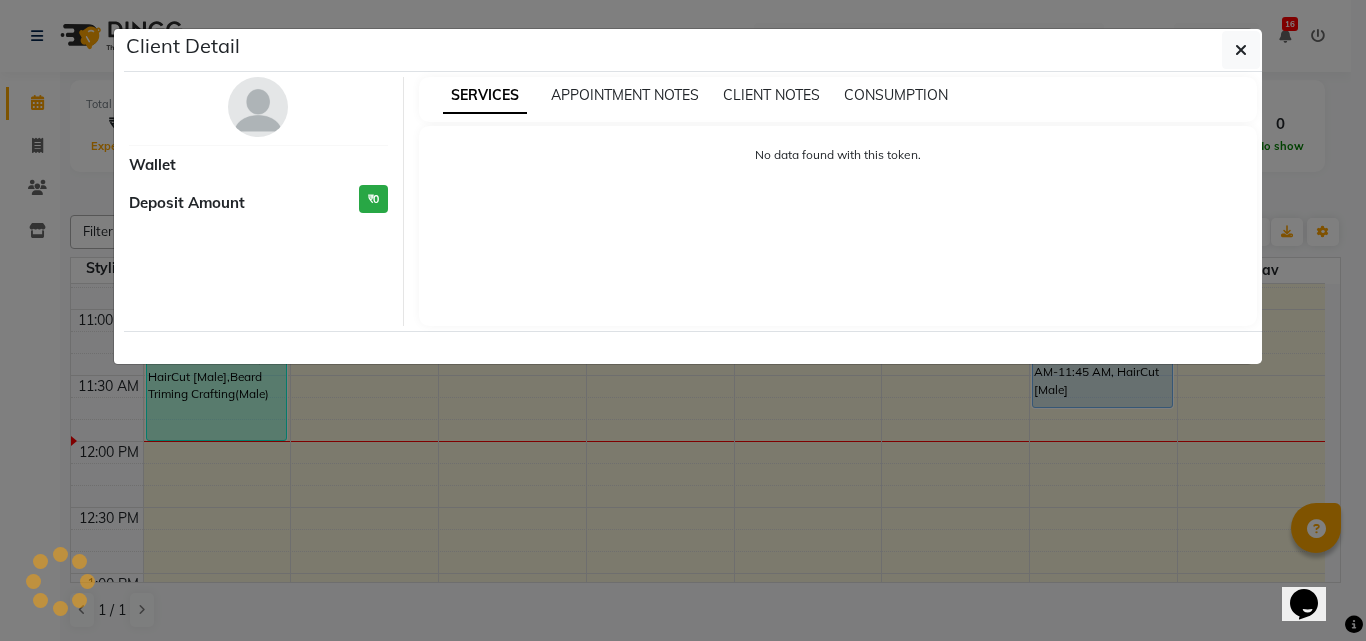 select on "5" 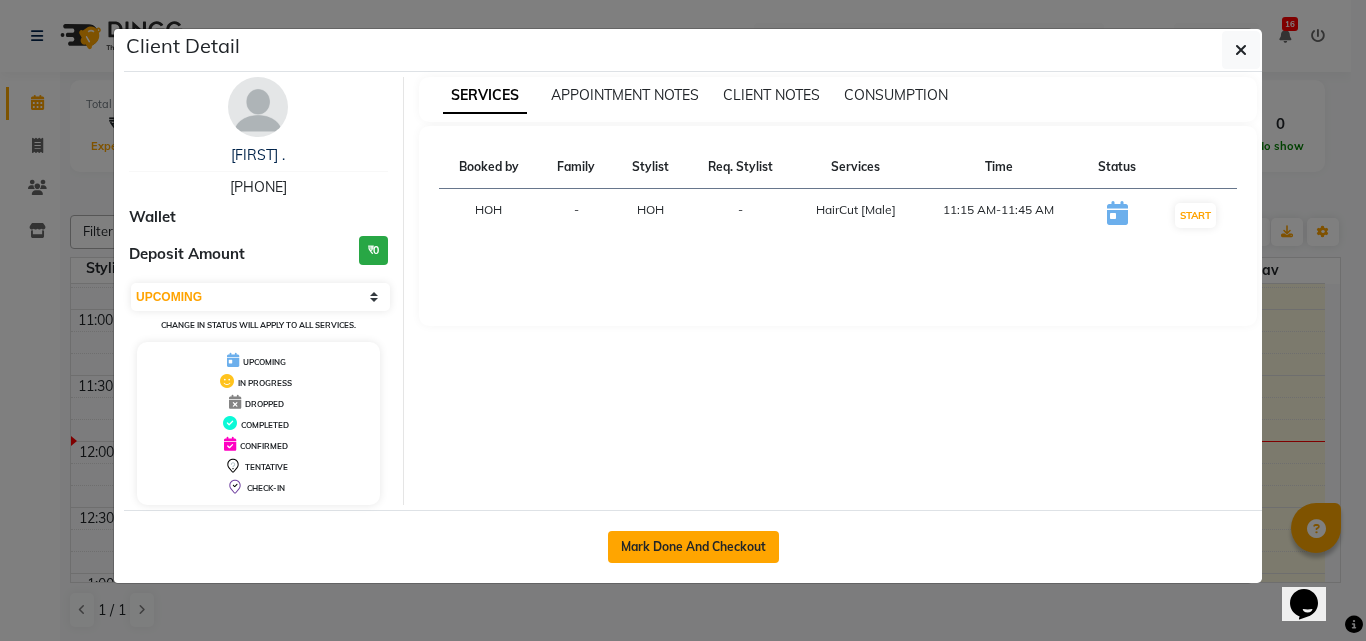 click on "Mark Done And Checkout" 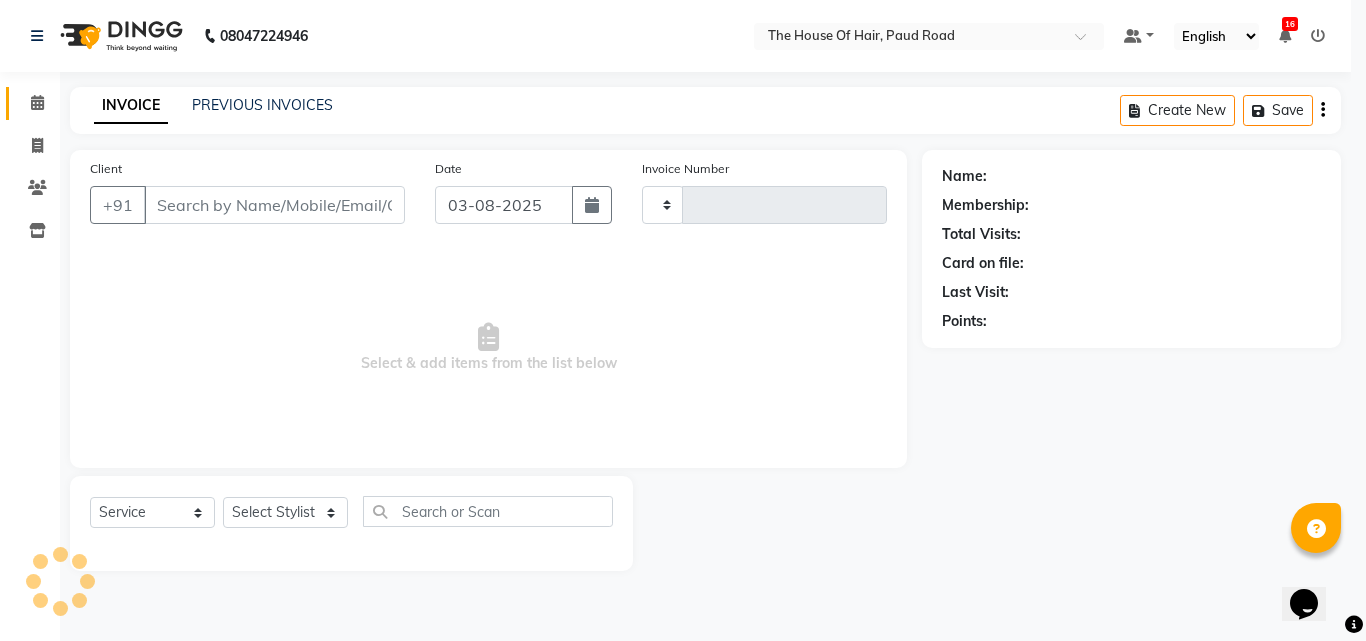 select on "3" 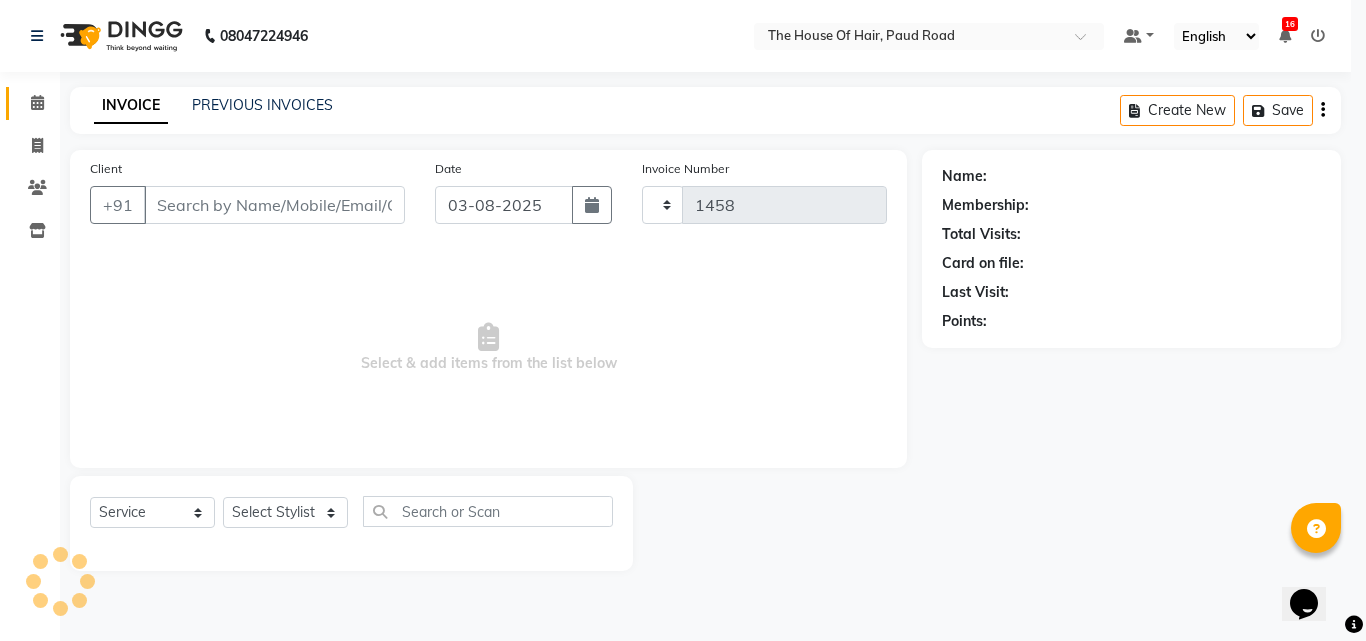 select on "5992" 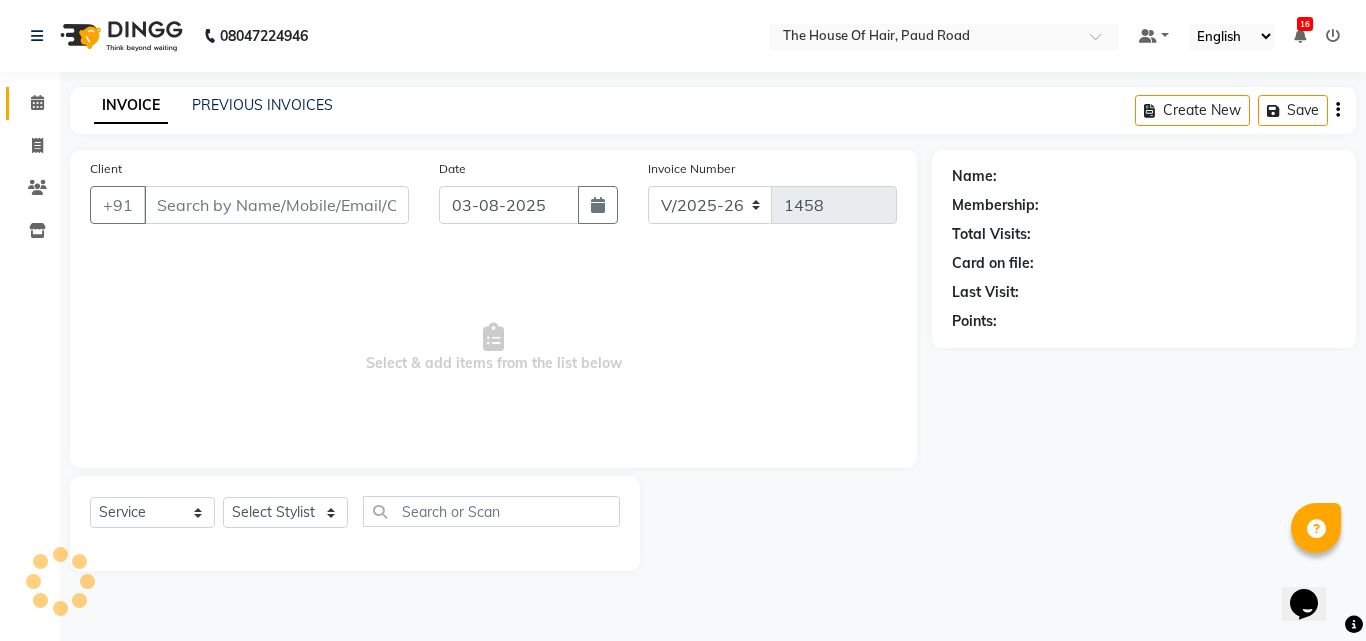 type on "[PHONE]" 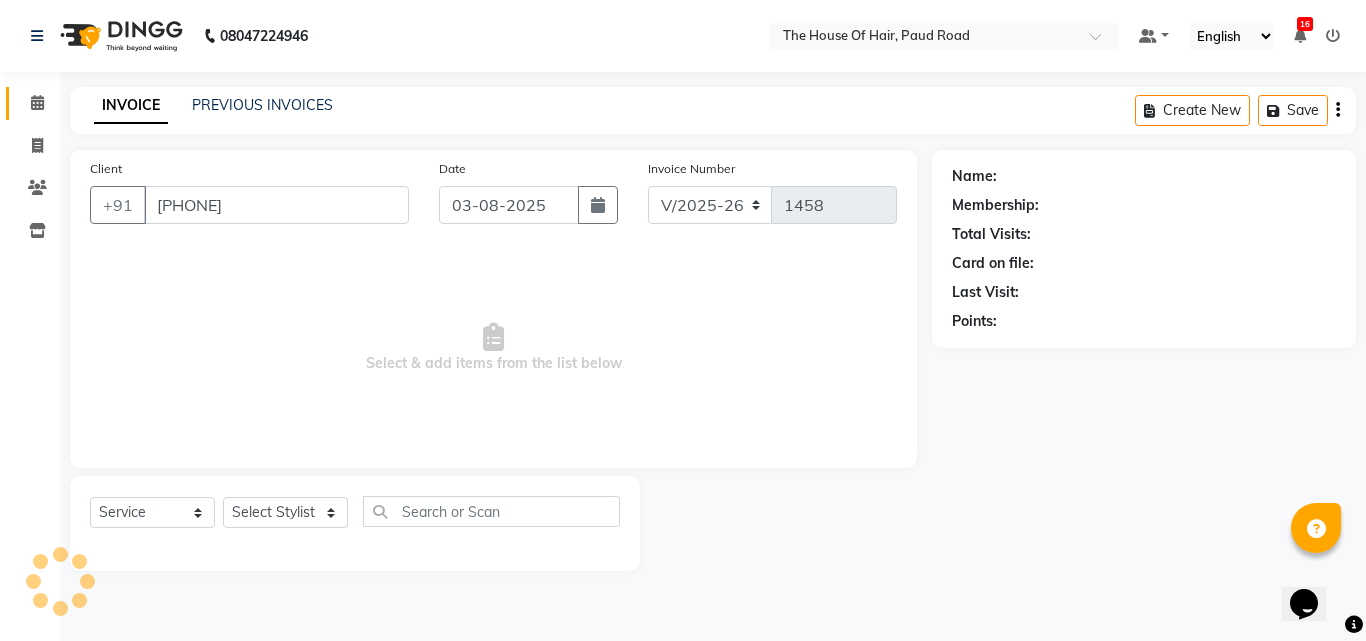 select on "80392" 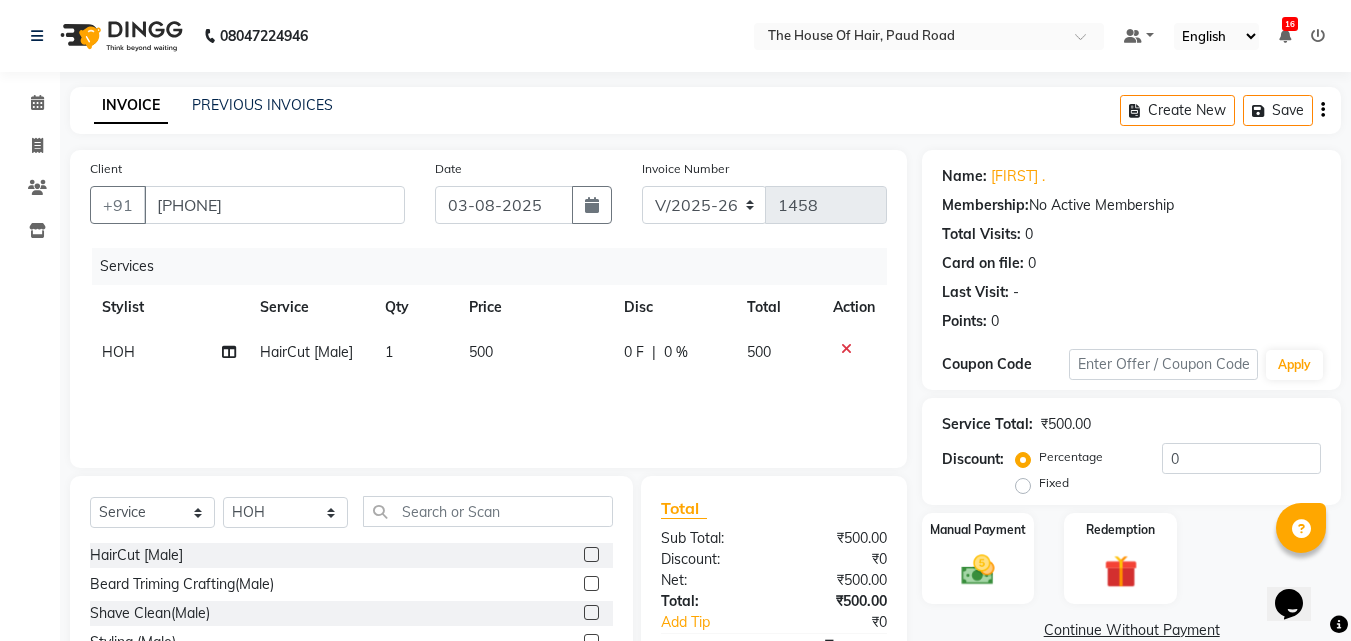 click on "500" 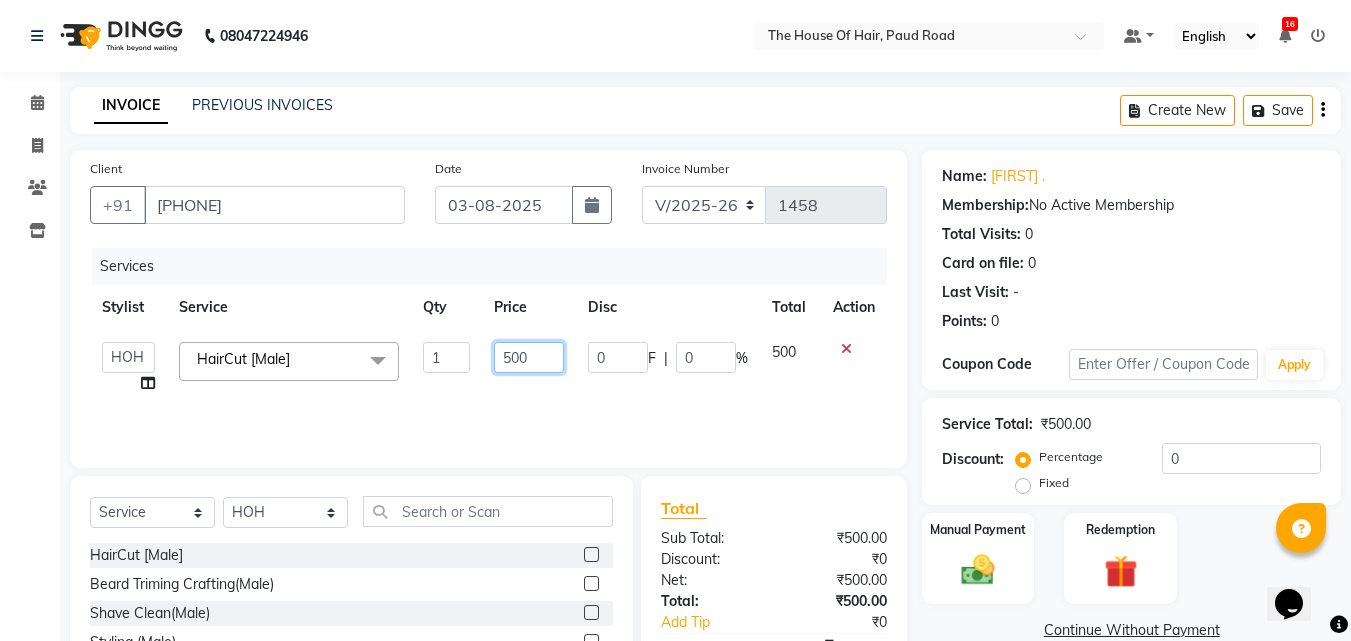 click on "500" 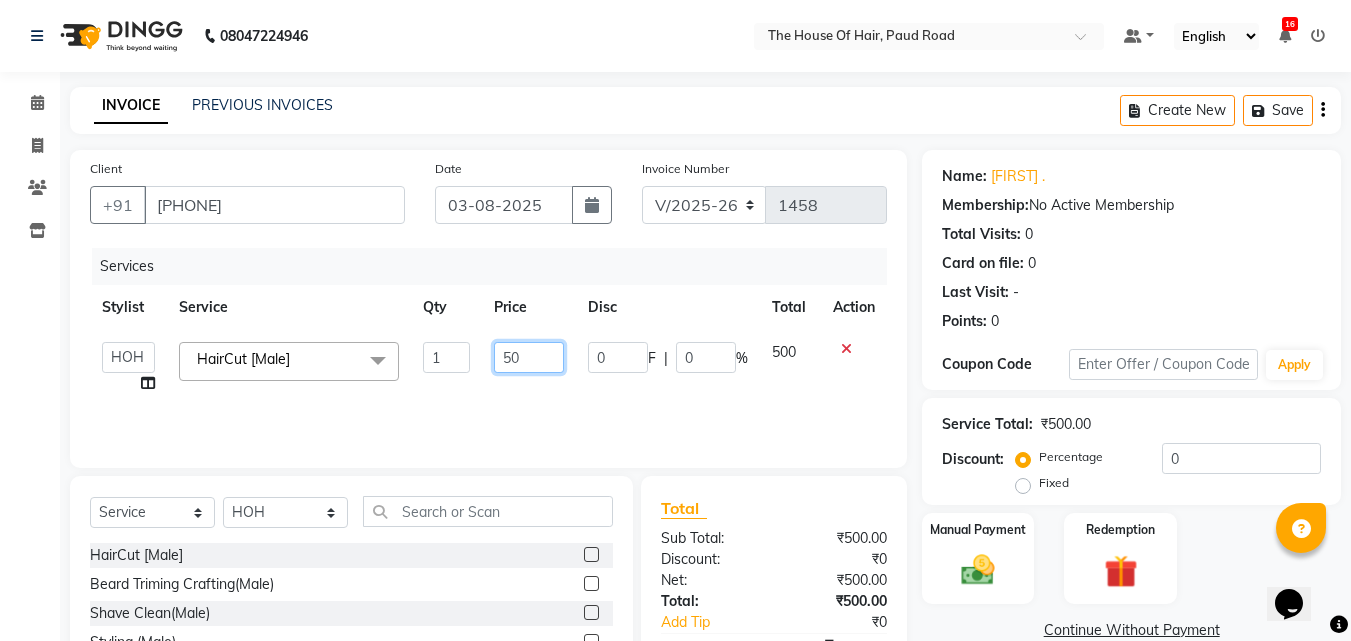 type on "5" 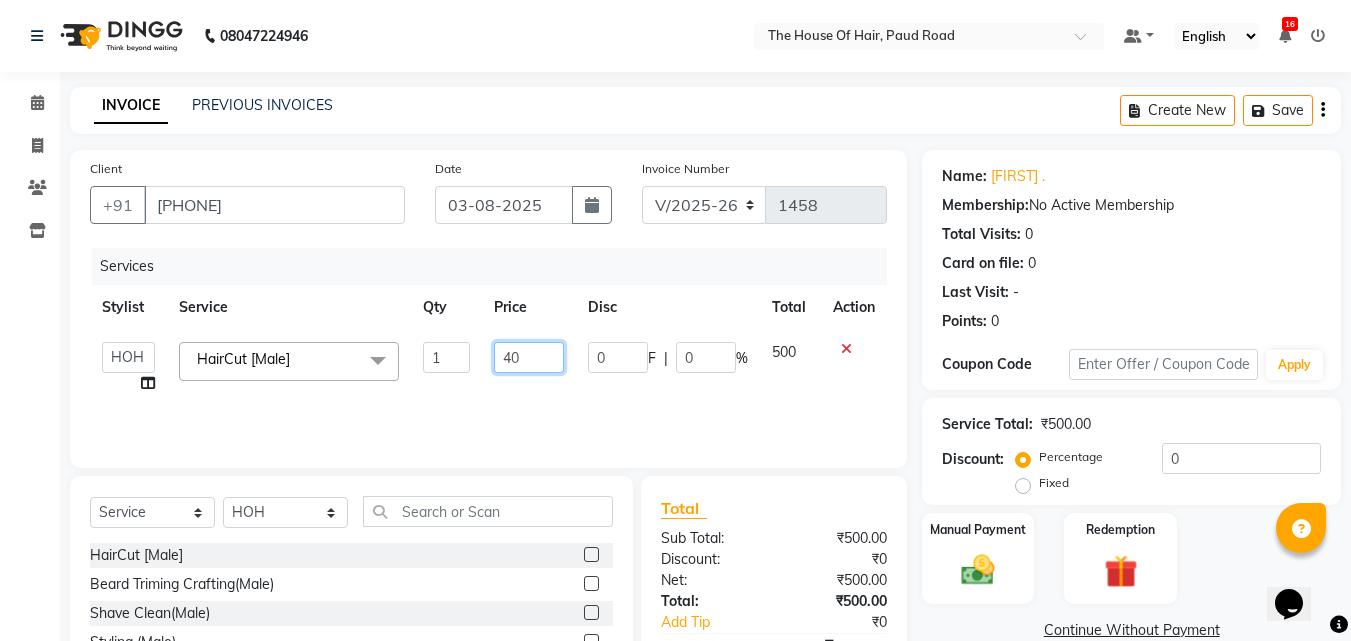 type on "400" 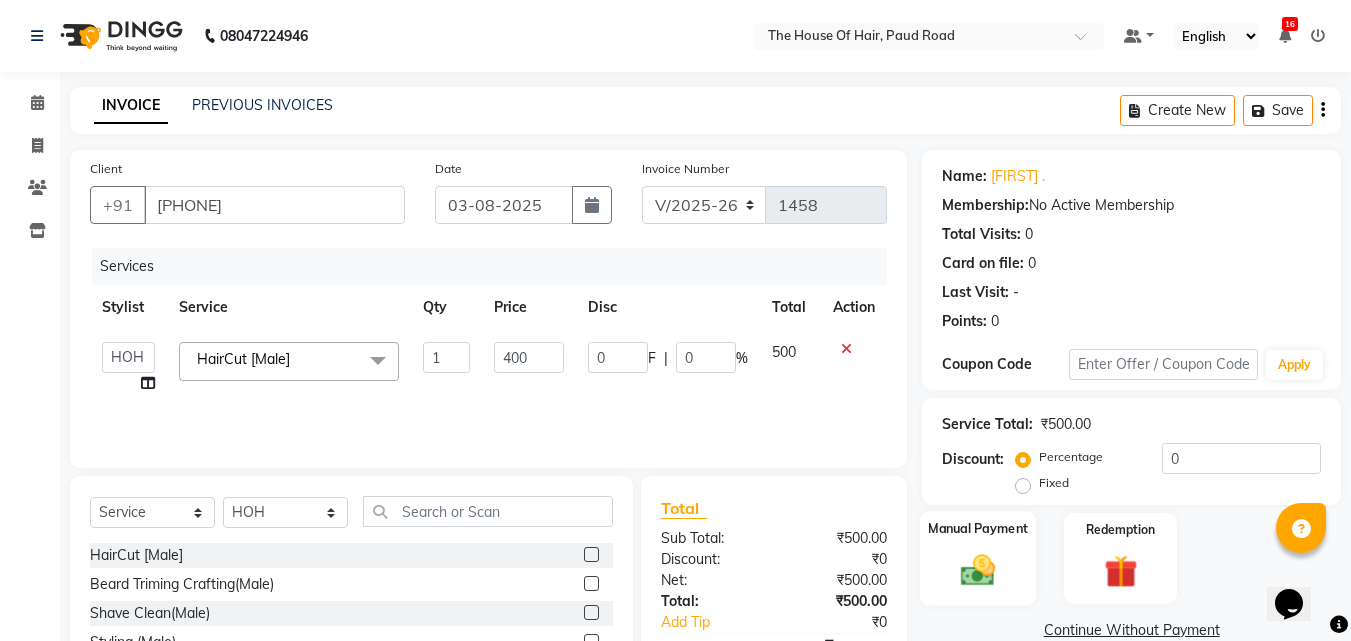 click on "Manual Payment" 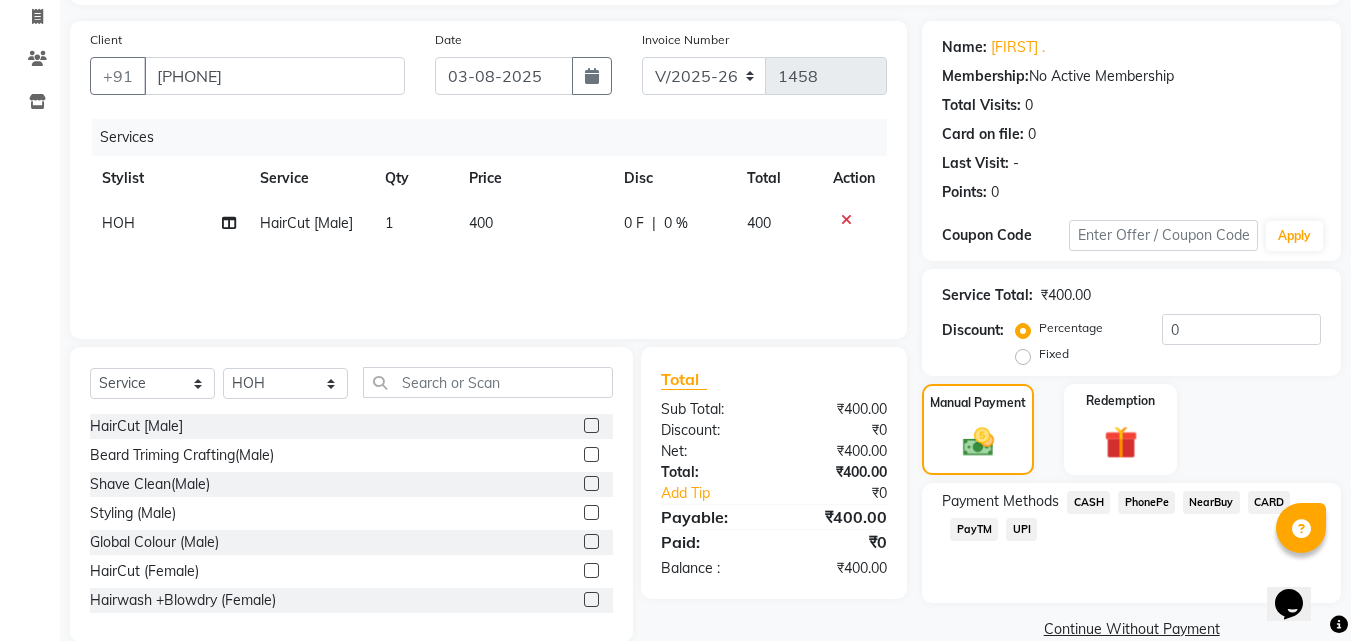 scroll, scrollTop: 150, scrollLeft: 0, axis: vertical 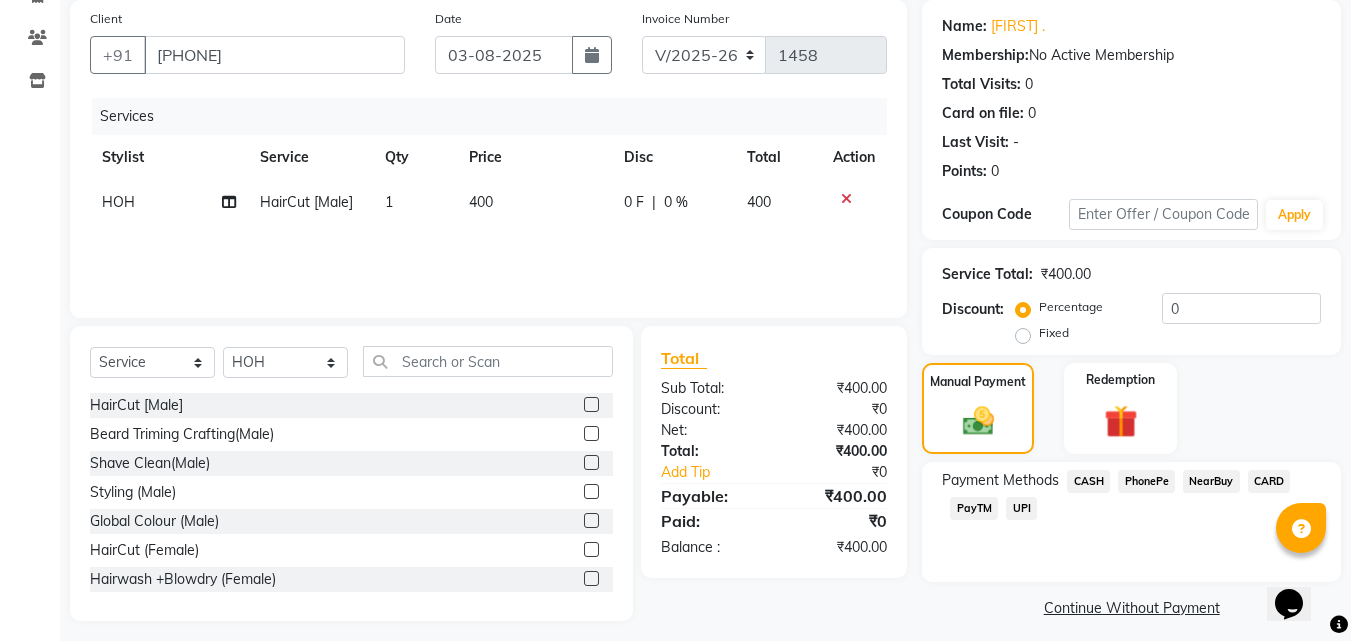 click on "UPI" 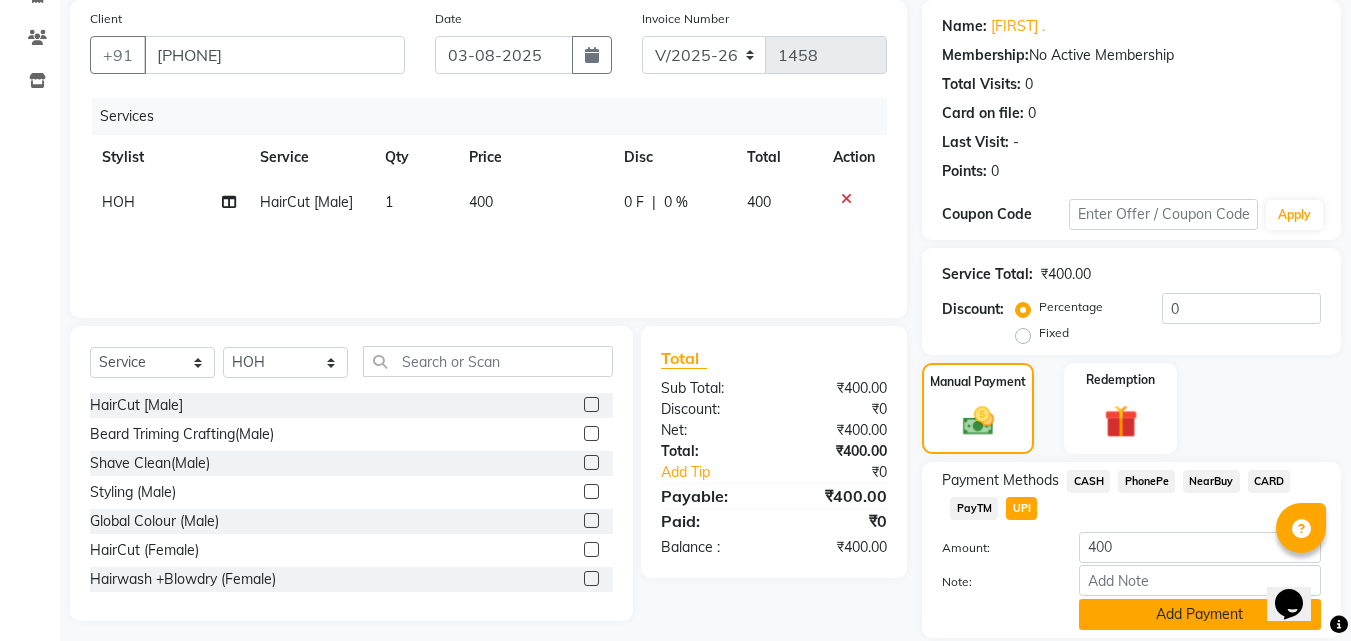 click on "Add Payment" 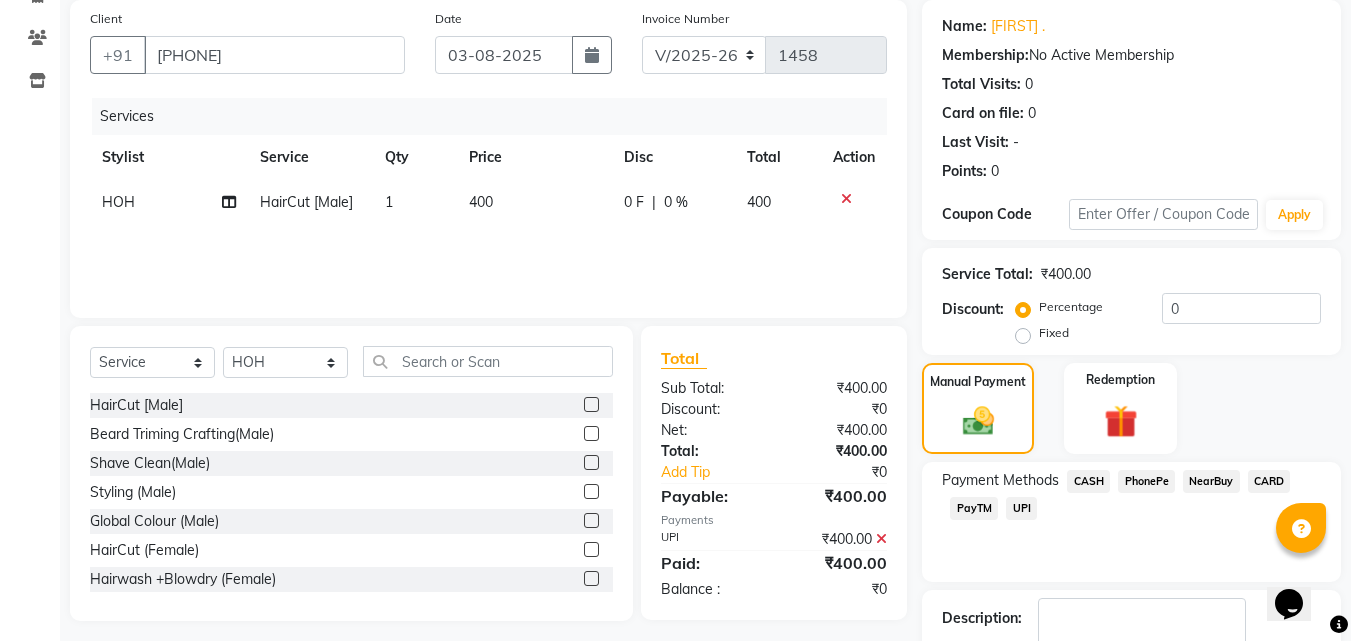 scroll, scrollTop: 275, scrollLeft: 0, axis: vertical 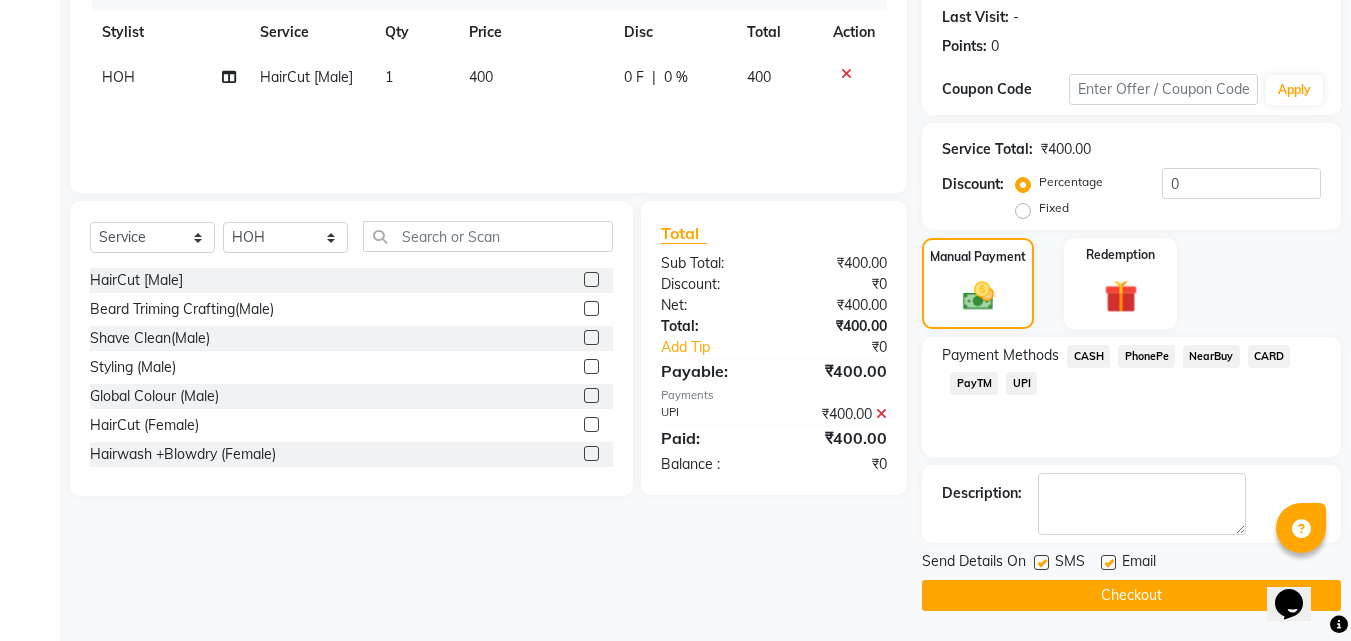 click on "Checkout" 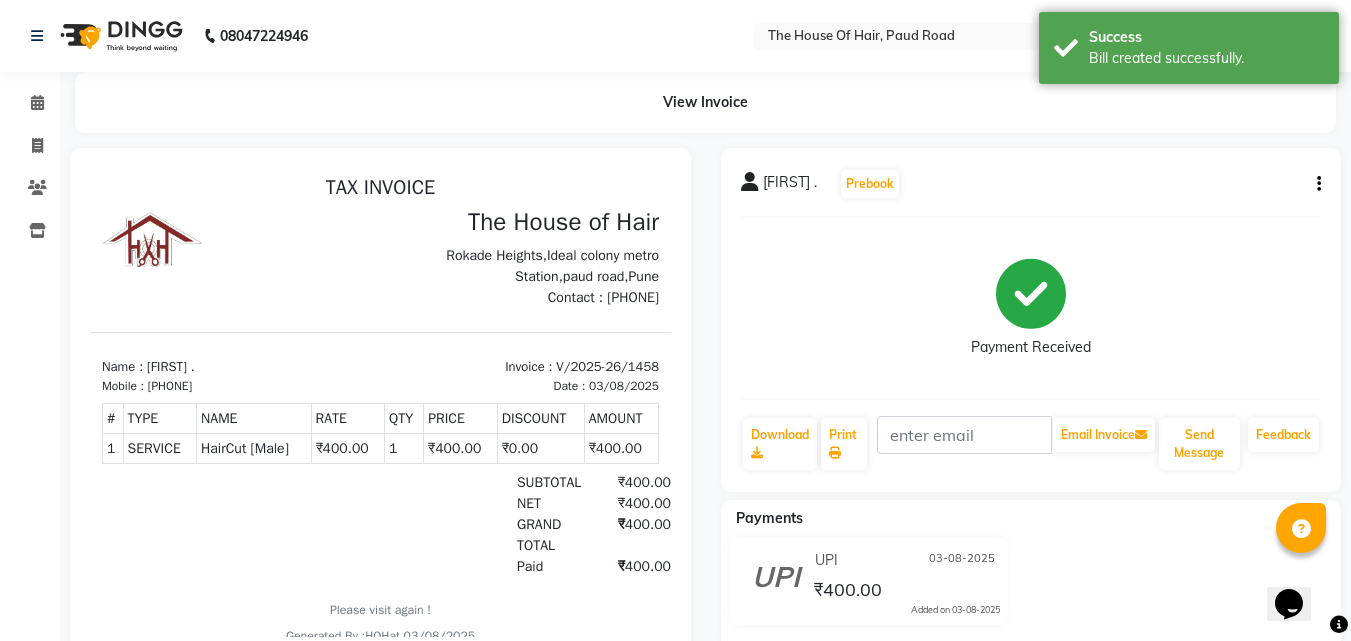 scroll, scrollTop: 0, scrollLeft: 0, axis: both 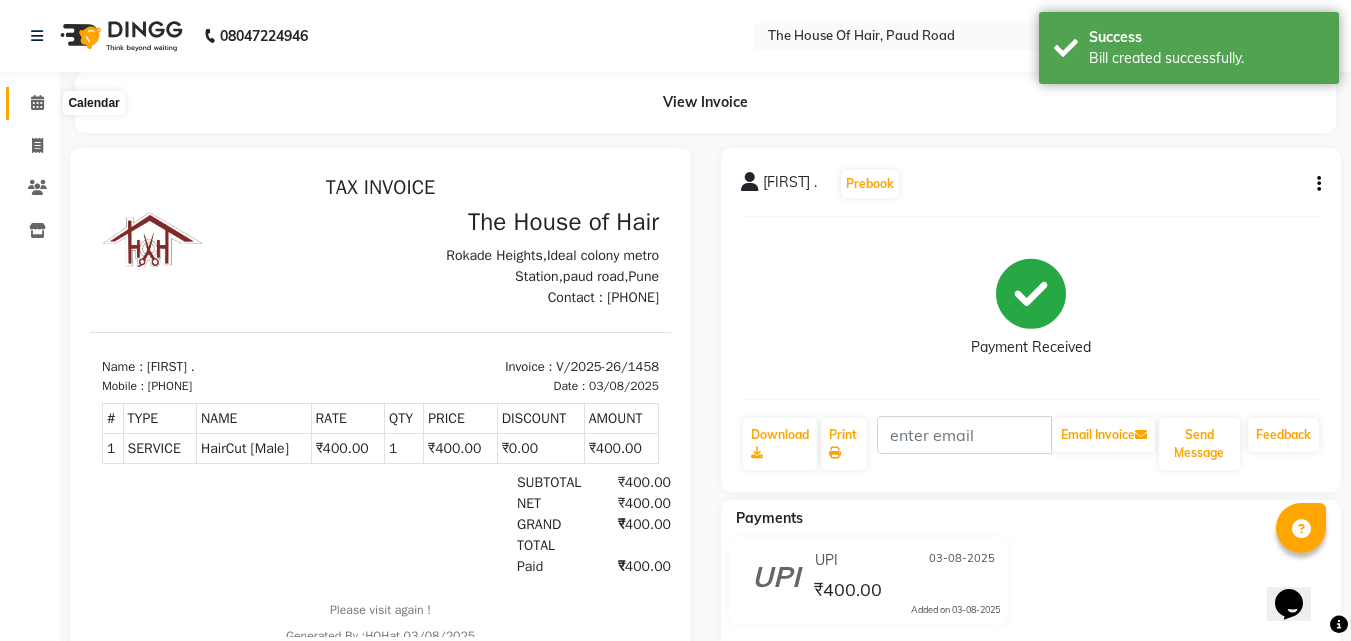click 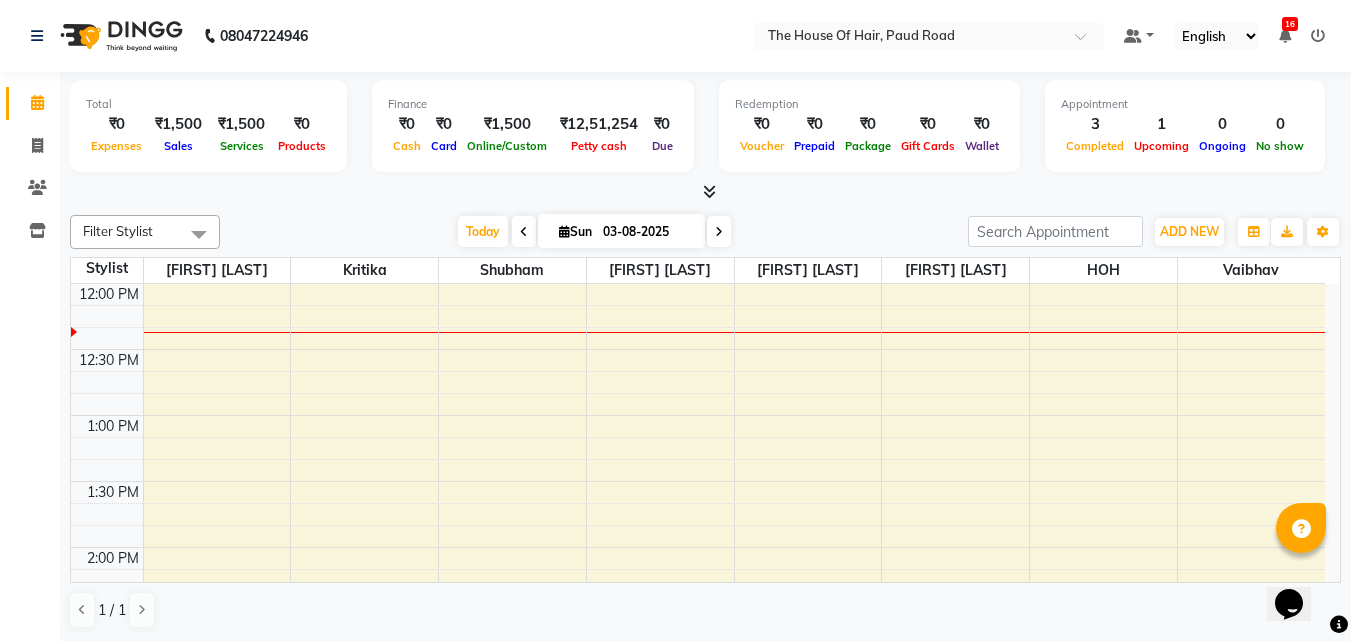 scroll, scrollTop: 518, scrollLeft: 0, axis: vertical 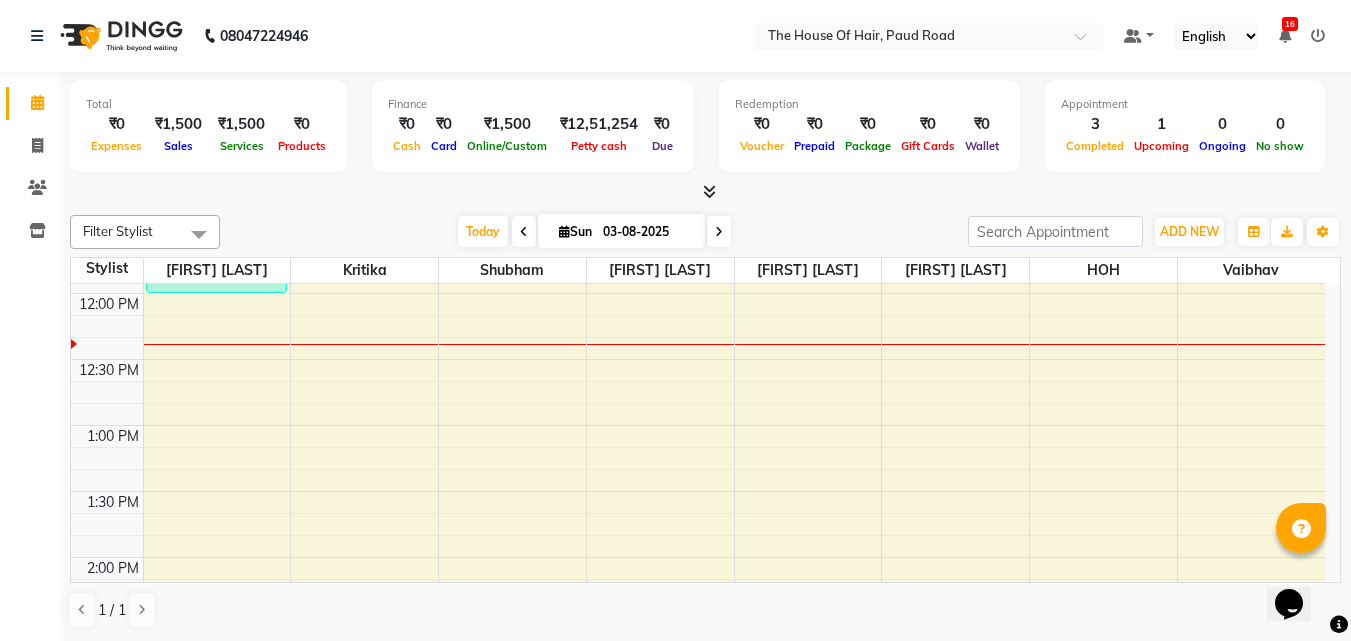 click on "8:00 AM 8:30 AM 9:00 AM 9:30 AM 10:00 AM 10:30 AM 11:00 AM 11:30 AM 12:00 PM 12:30 PM 1:00 PM 1:30 PM 2:00 PM 2:30 PM 3:00 PM 3:30 PM 4:00 PM 4:30 PM 5:00 PM 5:30 PM 6:00 PM 6:30 PM 7:00 PM 7:30 PM 8:00 PM 8:30 PM 9:00 PM 9:30 PM     [FIRST] [LAST], TK01, 11:00 AM-12:00 PM, HairCut  [Male],Beard Triming Crafting(Male)     [FIRST] ., TK03, 10:45 AM-11:15 AM, HairCut  [Male]    [FIRST] [LAST], TK02, 03:00 PM-03:45 PM, Hairwash +Blowdry (Female)     [FIRST] ., TK04, 11:15 AM-11:45 AM, HairCut  [Male]" at bounding box center [698, 689] 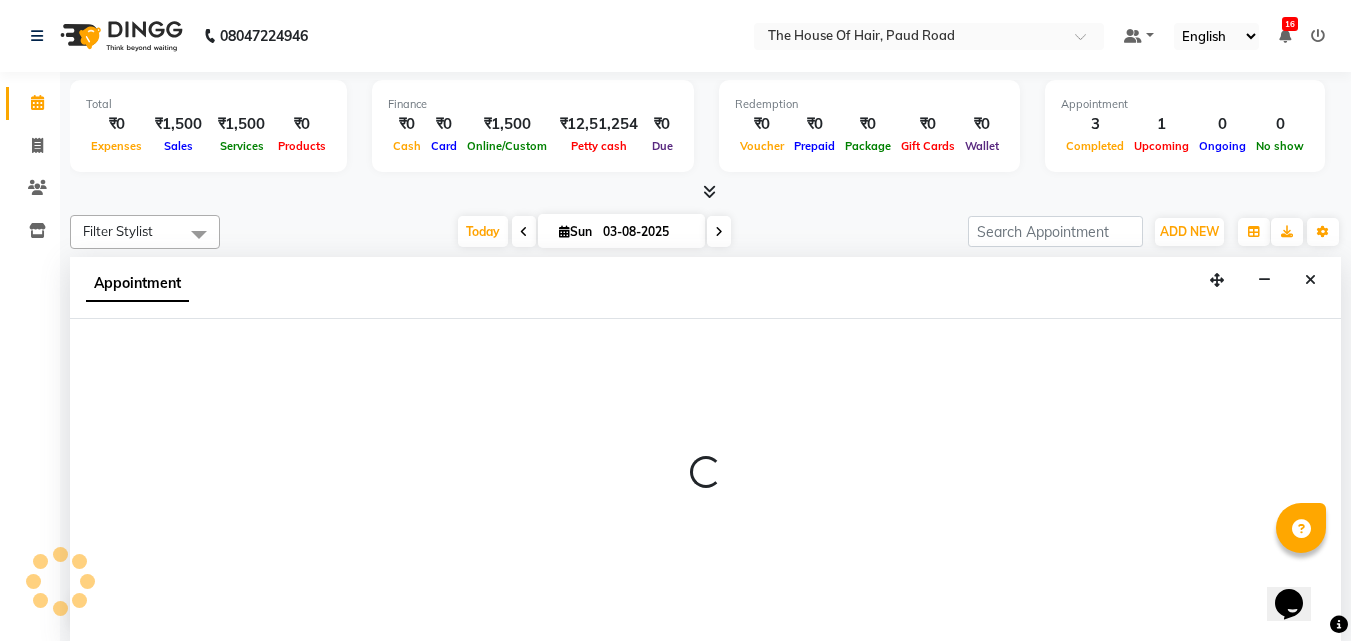 scroll, scrollTop: 1, scrollLeft: 0, axis: vertical 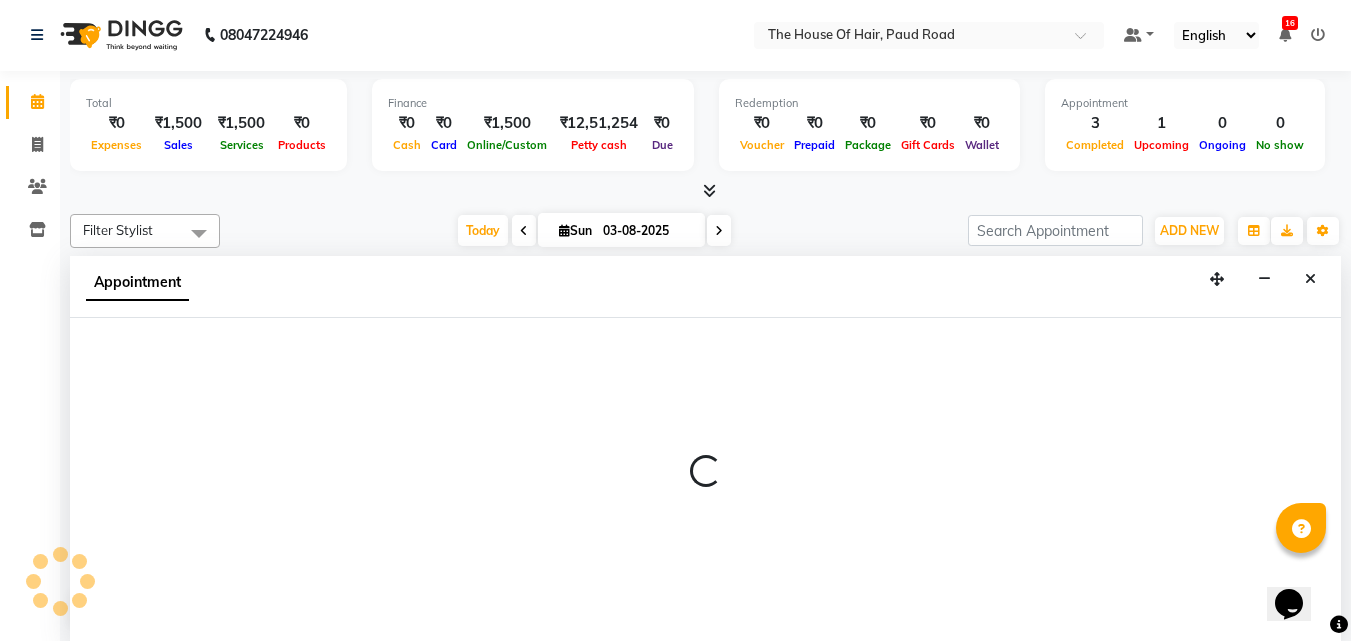 select on "80392" 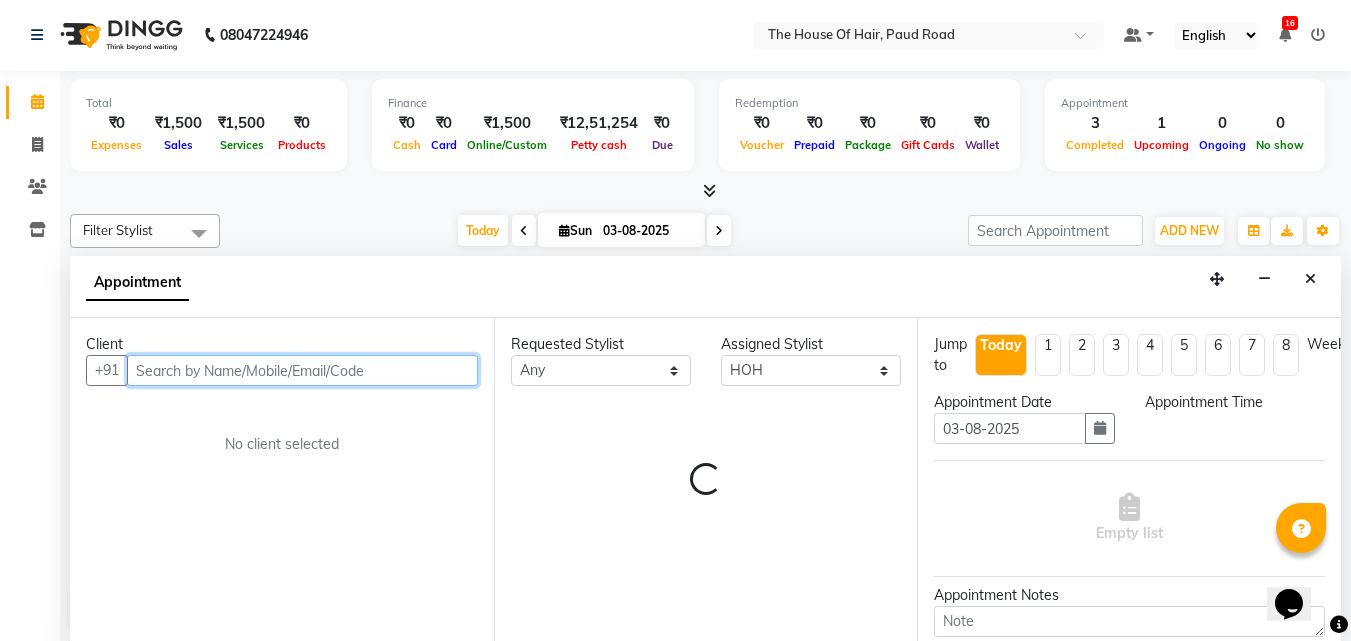 select on "780" 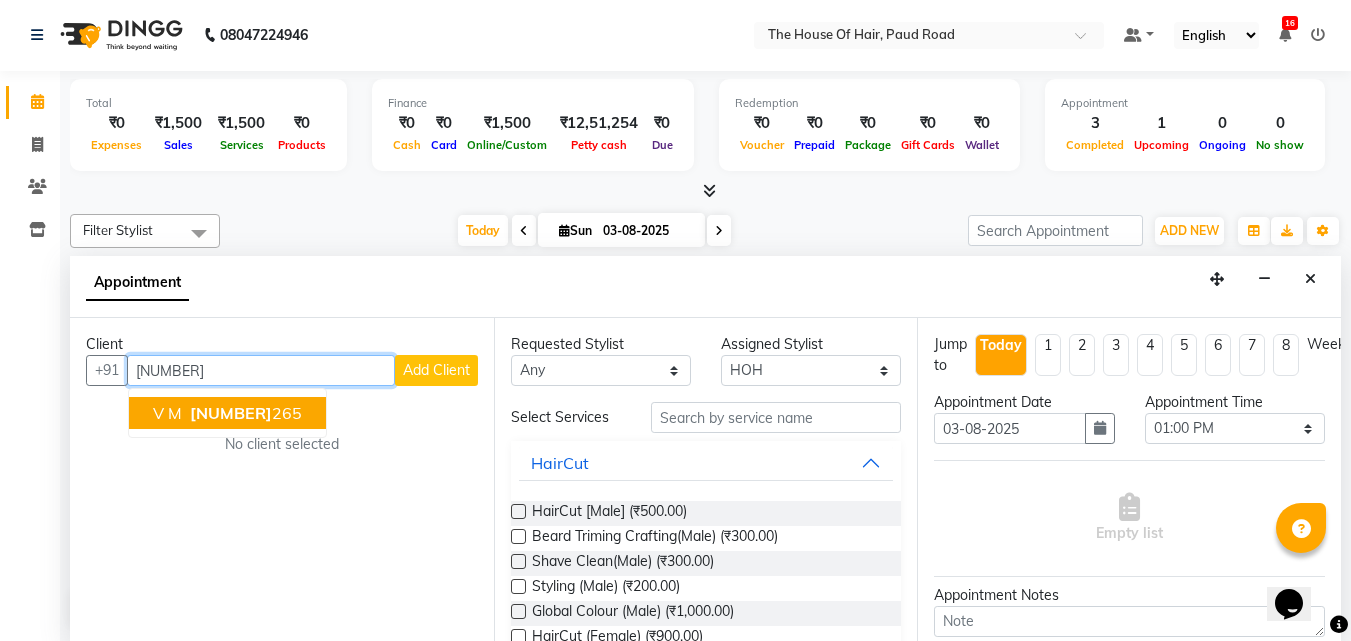 click on "[NUMBER]" at bounding box center [231, 413] 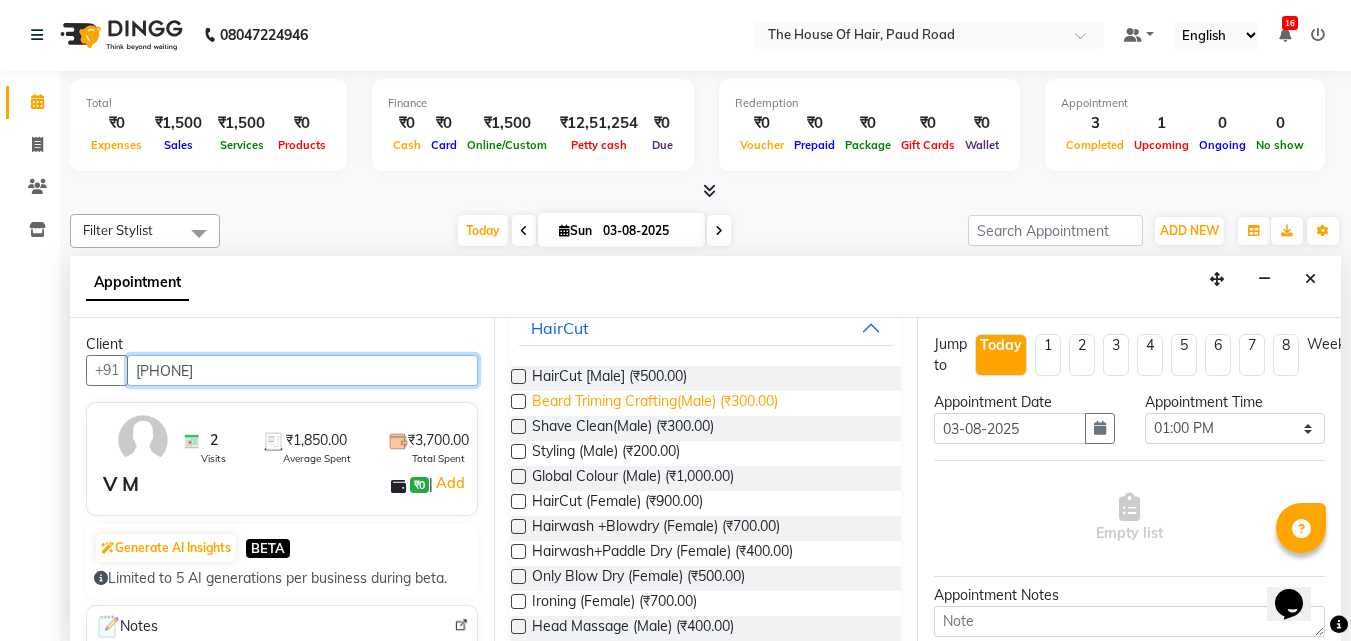 scroll, scrollTop: 138, scrollLeft: 0, axis: vertical 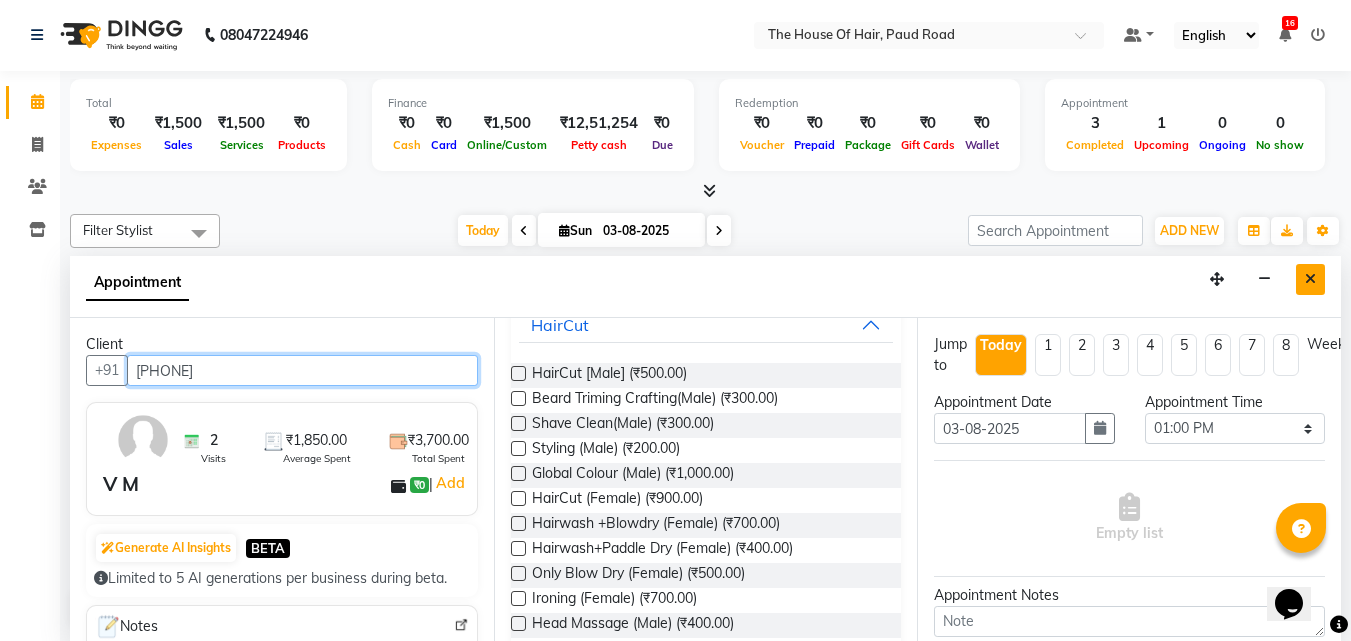 type on "[PHONE]" 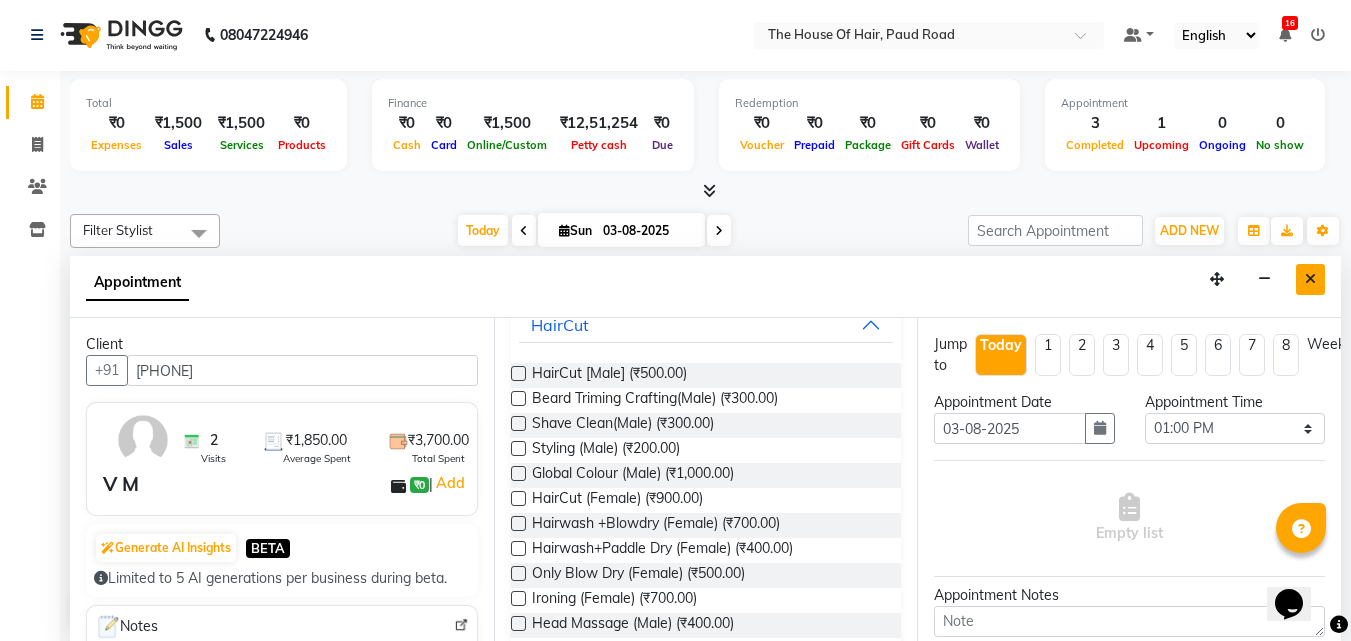 click at bounding box center (1310, 279) 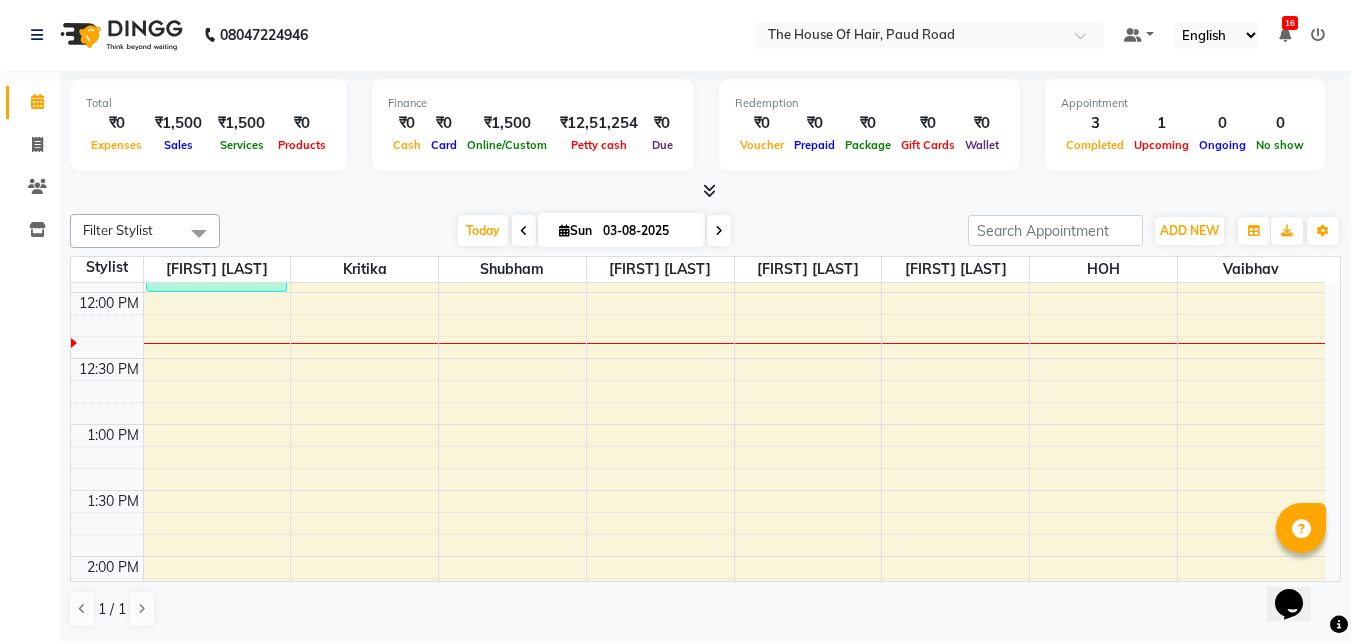 click on "8:00 AM 8:30 AM 9:00 AM 9:30 AM 10:00 AM 10:30 AM 11:00 AM 11:30 AM 12:00 PM 12:30 PM 1:00 PM 1:30 PM 2:00 PM 2:30 PM 3:00 PM 3:30 PM 4:00 PM 4:30 PM 5:00 PM 5:30 PM 6:00 PM 6:30 PM 7:00 PM 7:30 PM 8:00 PM 8:30 PM 9:00 PM 9:30 PM     [FIRST] [LAST], TK01, 11:00 AM-12:00 PM, HairCut  [Male],Beard Triming Crafting(Male)     [FIRST] ., TK03, 10:45 AM-11:15 AM, HairCut  [Male]    [FIRST] [LAST], TK02, 03:00 PM-03:45 PM, Hairwash +Blowdry (Female)     [FIRST] ., TK04, 11:15 AM-11:45 AM, HairCut  [Male]" at bounding box center (698, 688) 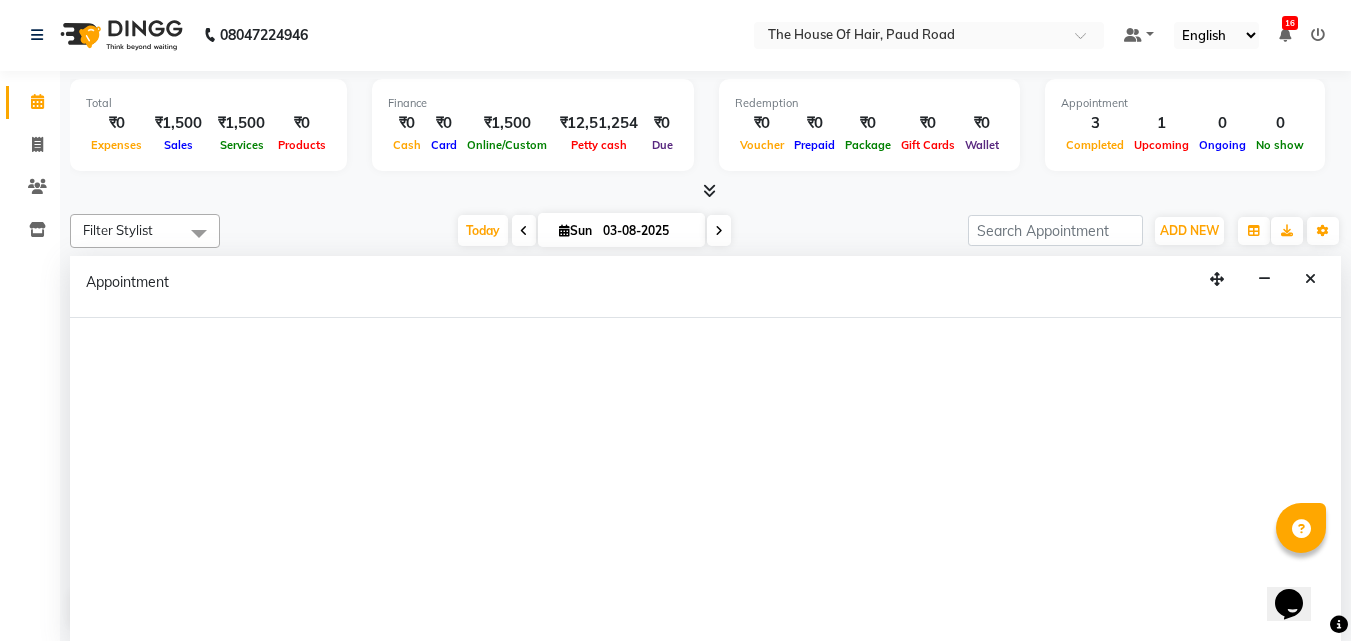 select on "80392" 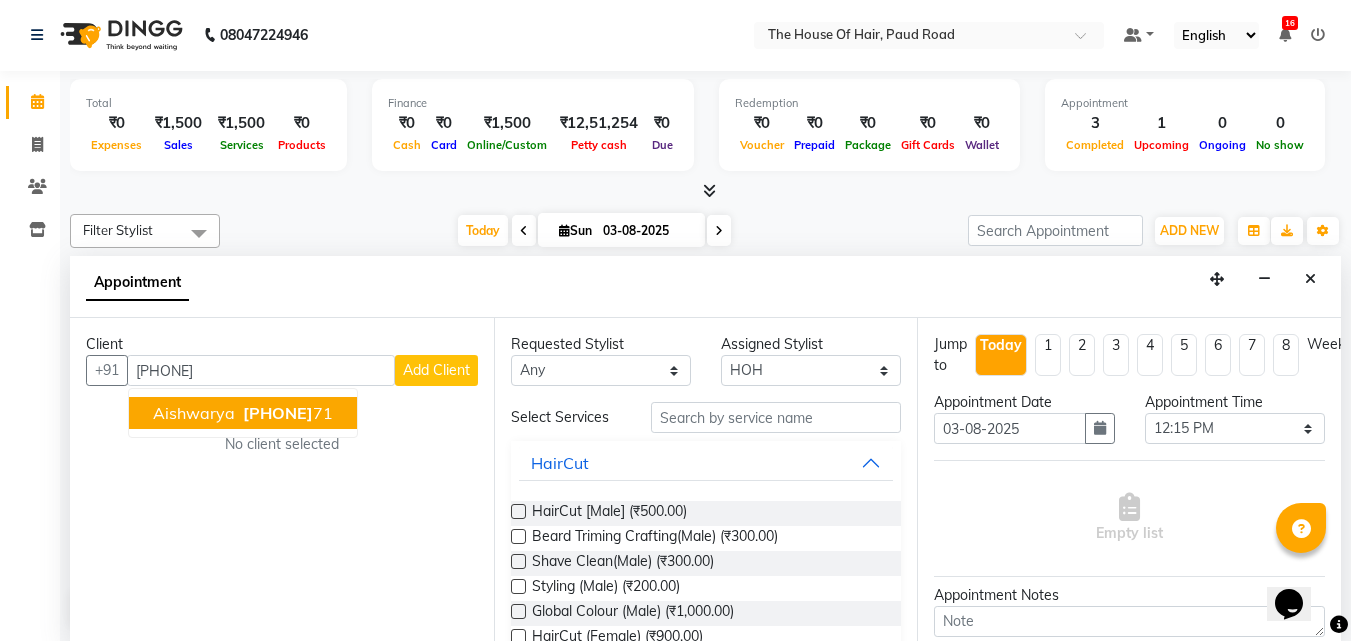 click on "[PHONE]" at bounding box center (278, 413) 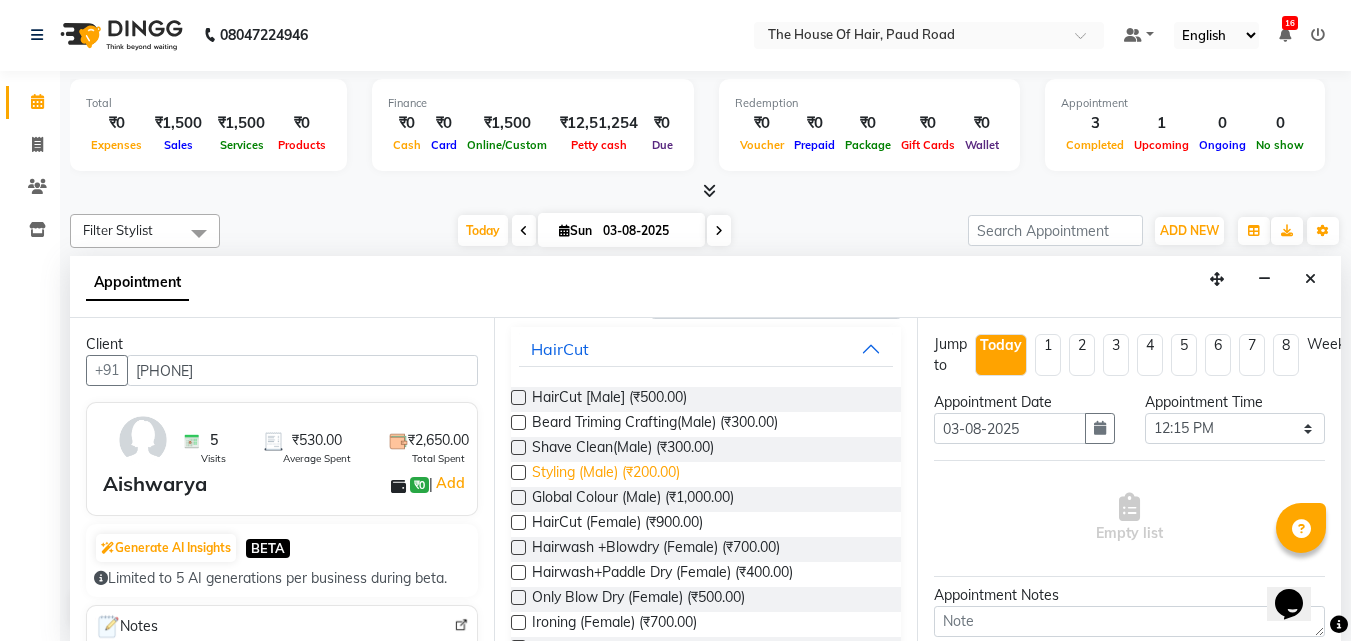 scroll, scrollTop: 116, scrollLeft: 0, axis: vertical 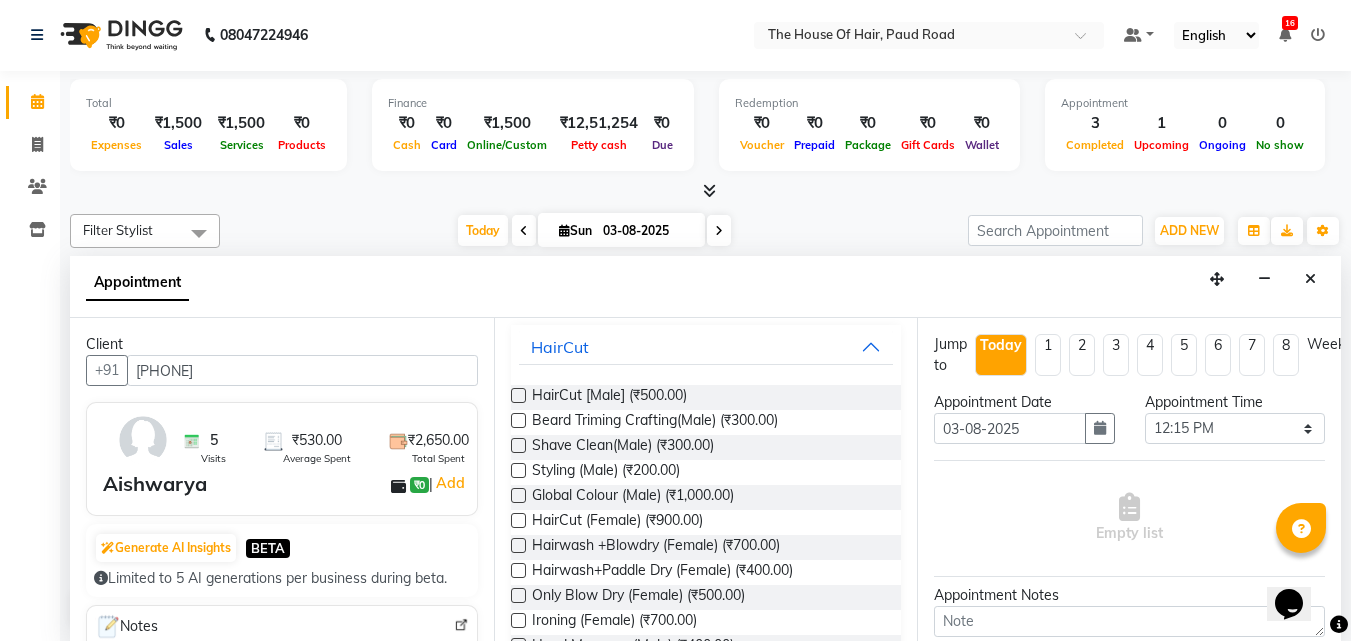 type on "[PHONE]" 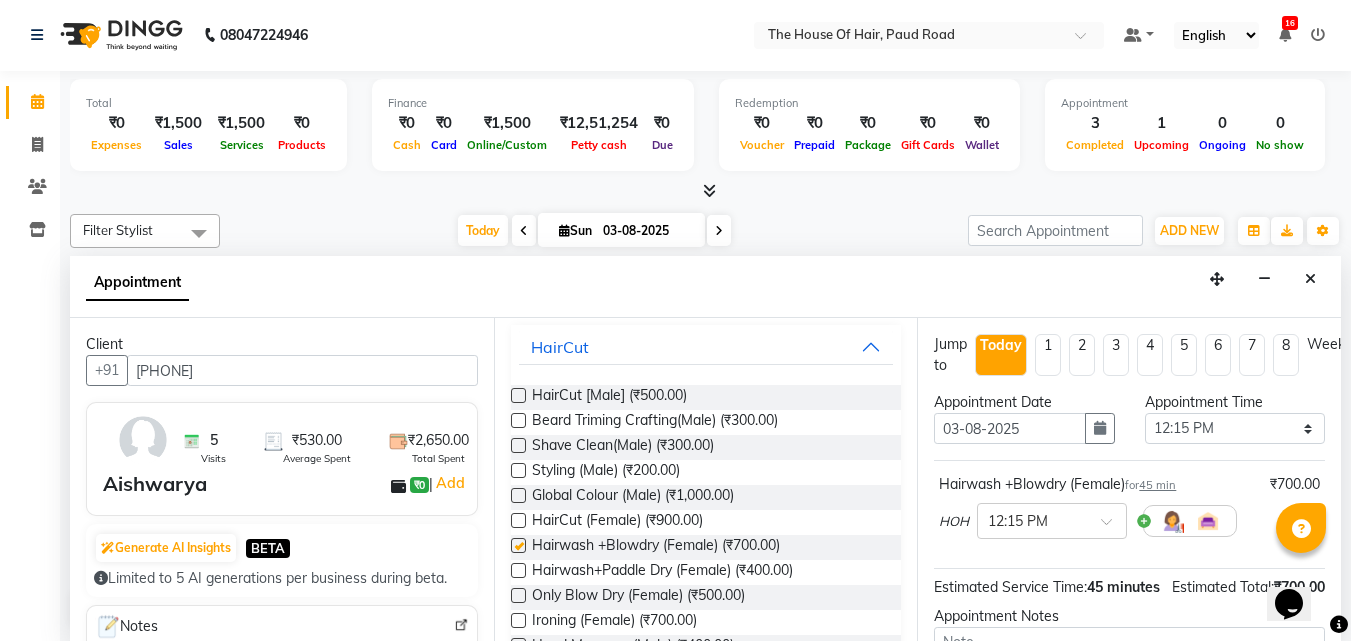 checkbox on "false" 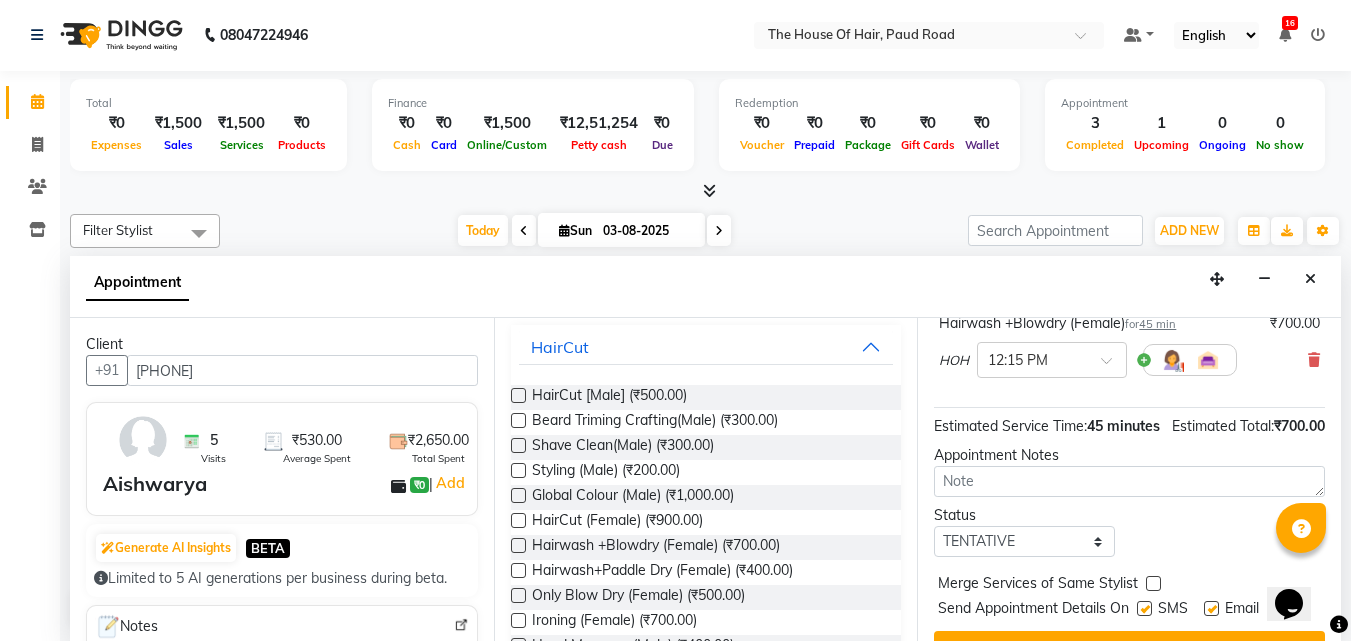 scroll, scrollTop: 183, scrollLeft: 0, axis: vertical 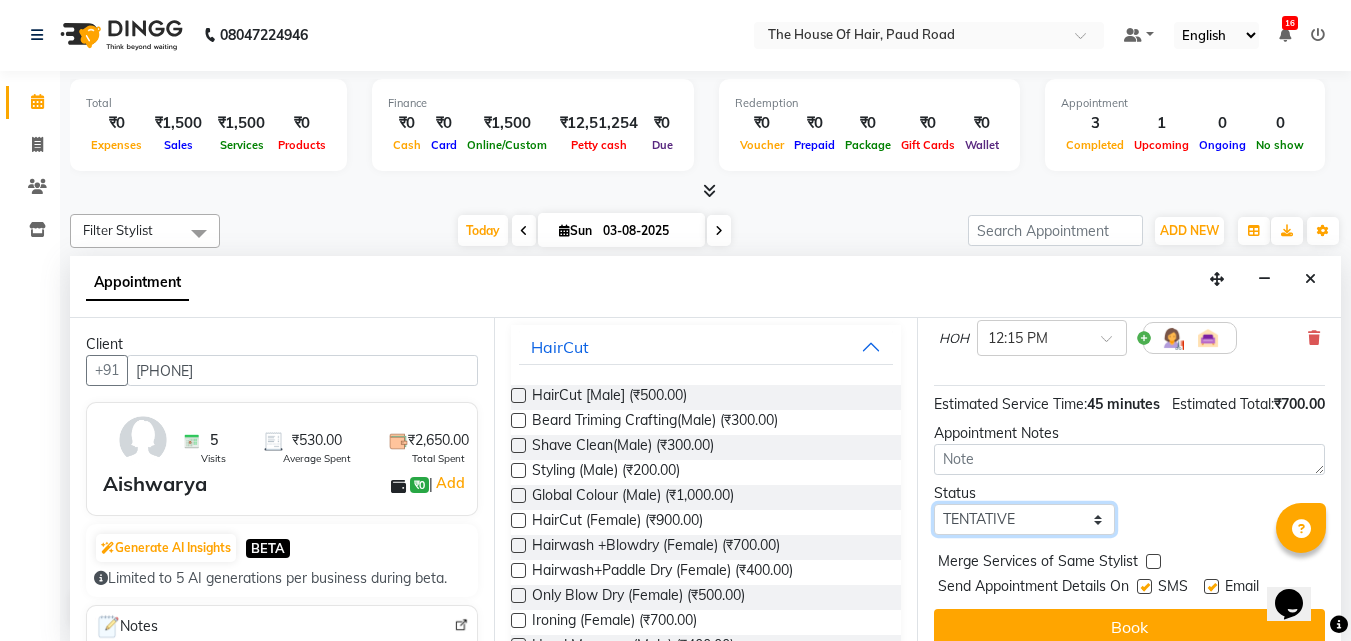 click on "Select TENTATIVE CONFIRM CHECK-IN UPCOMING" at bounding box center [1024, 519] 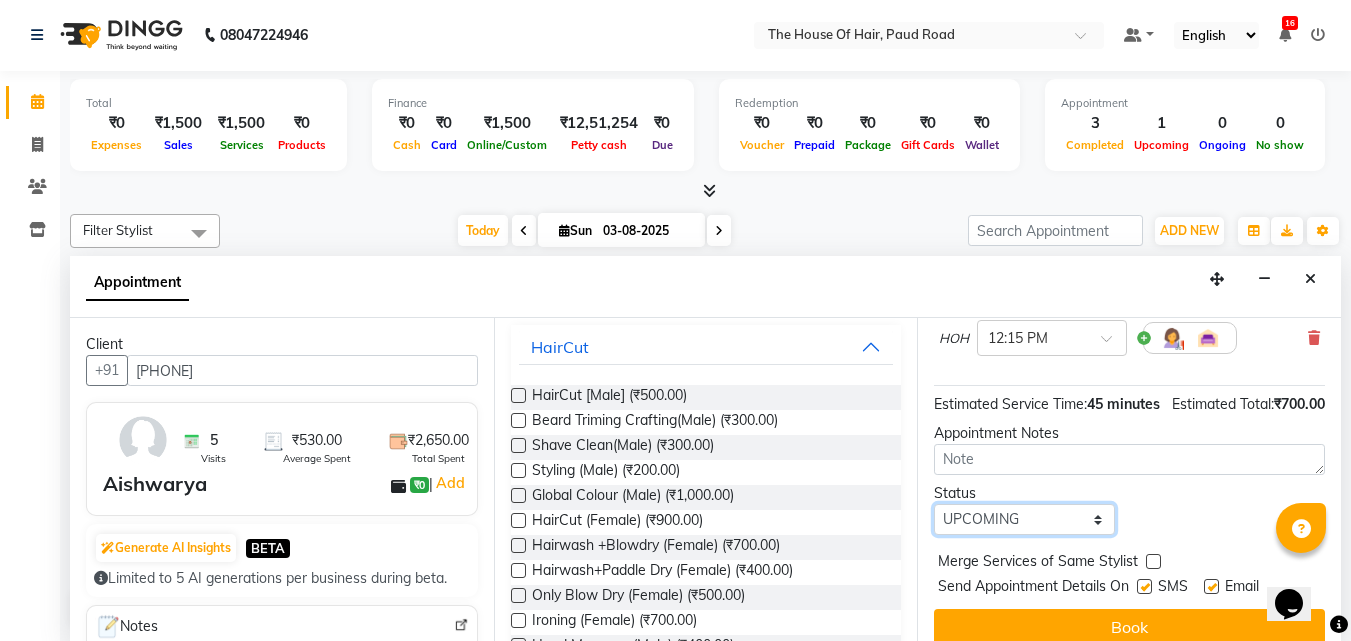 click on "Select TENTATIVE CONFIRM CHECK-IN UPCOMING" at bounding box center [1024, 519] 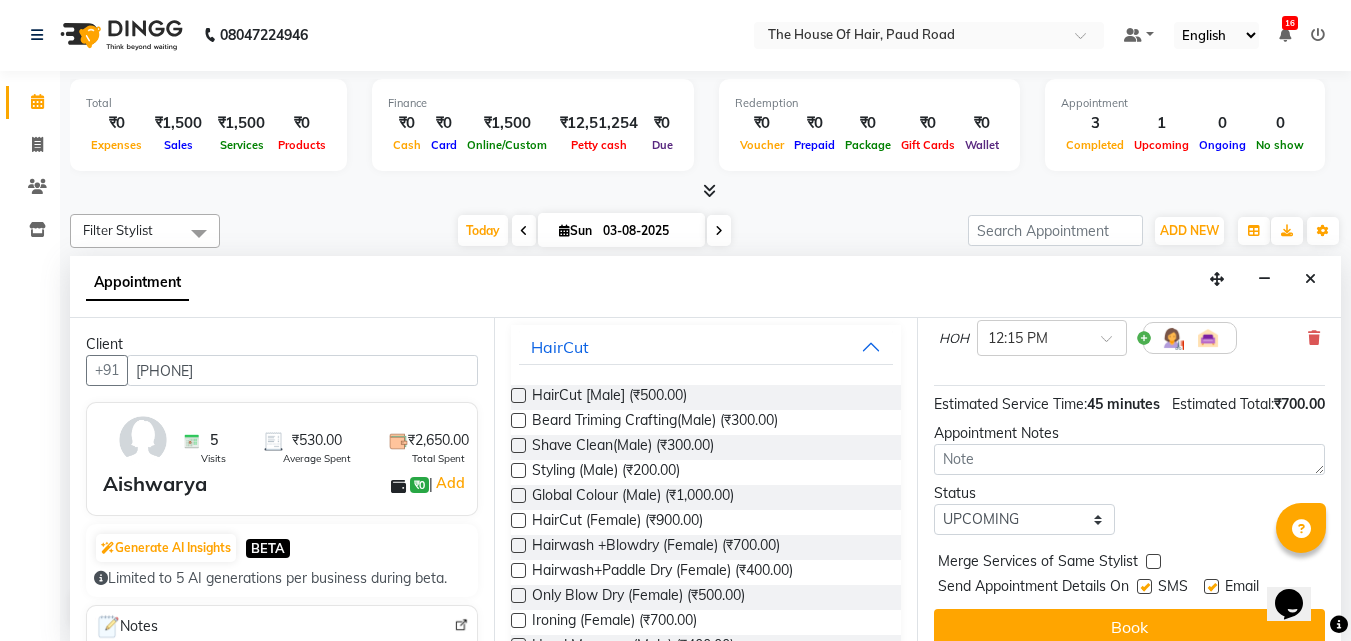 click at bounding box center [1153, 561] 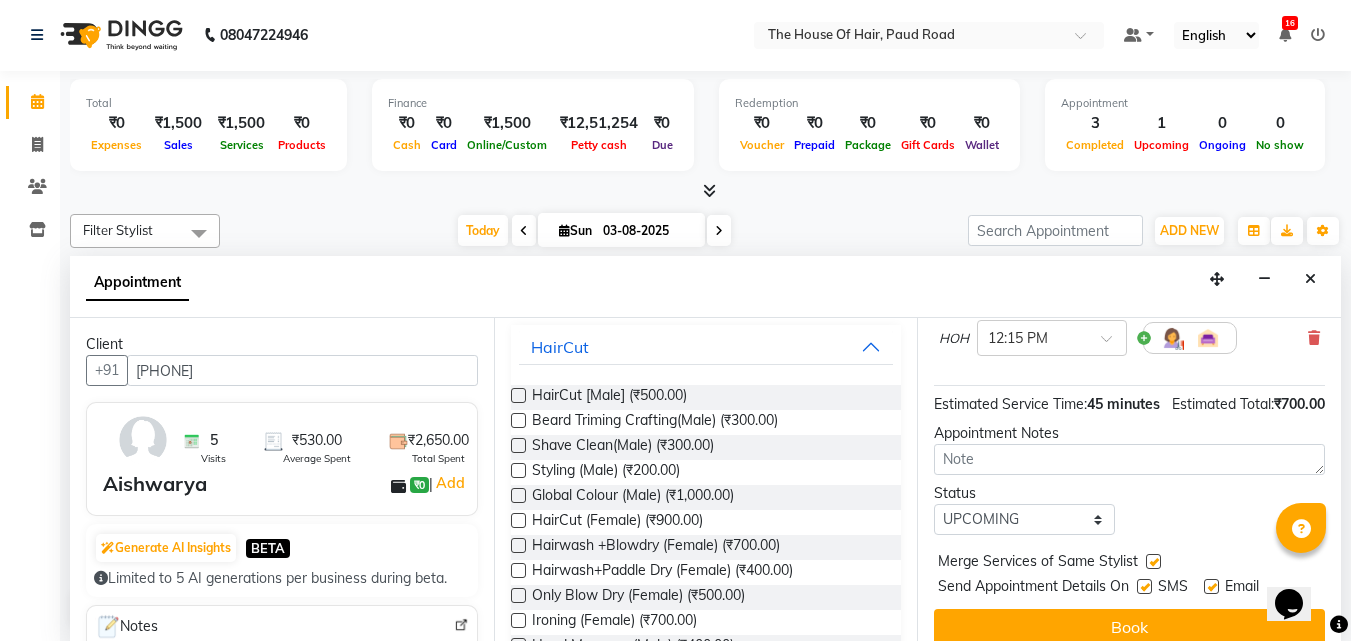 scroll, scrollTop: 239, scrollLeft: 0, axis: vertical 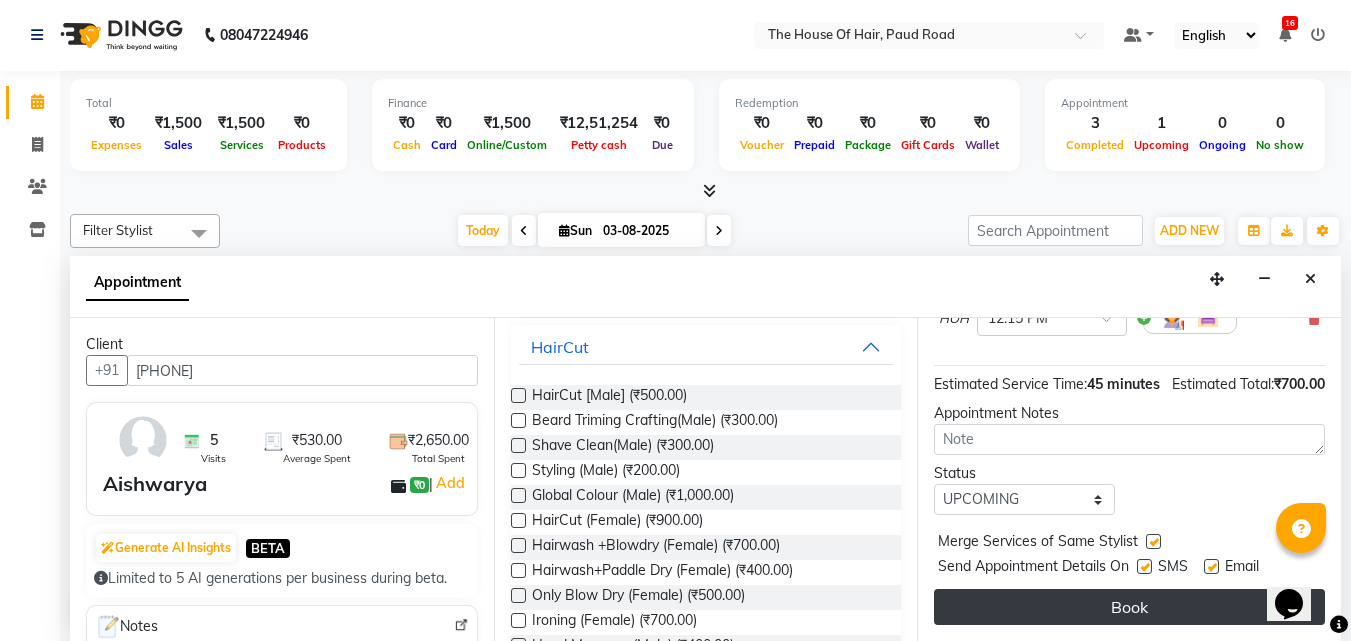 click on "Book" at bounding box center (1129, 607) 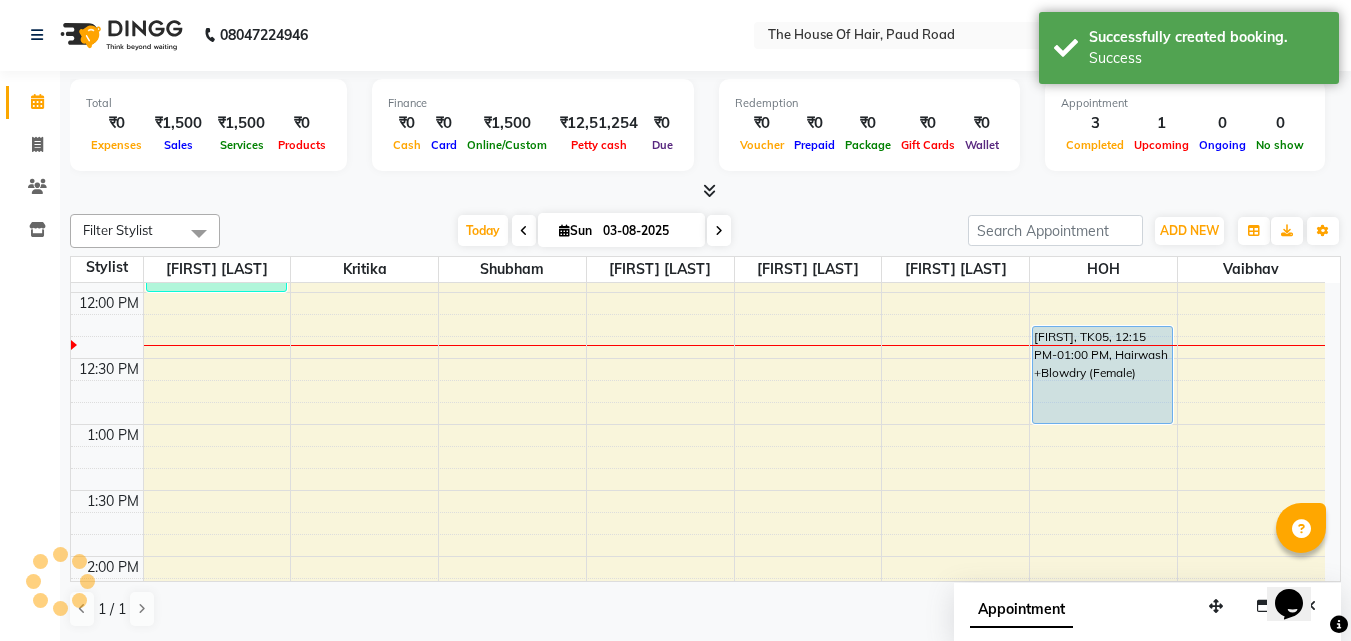 scroll, scrollTop: 0, scrollLeft: 0, axis: both 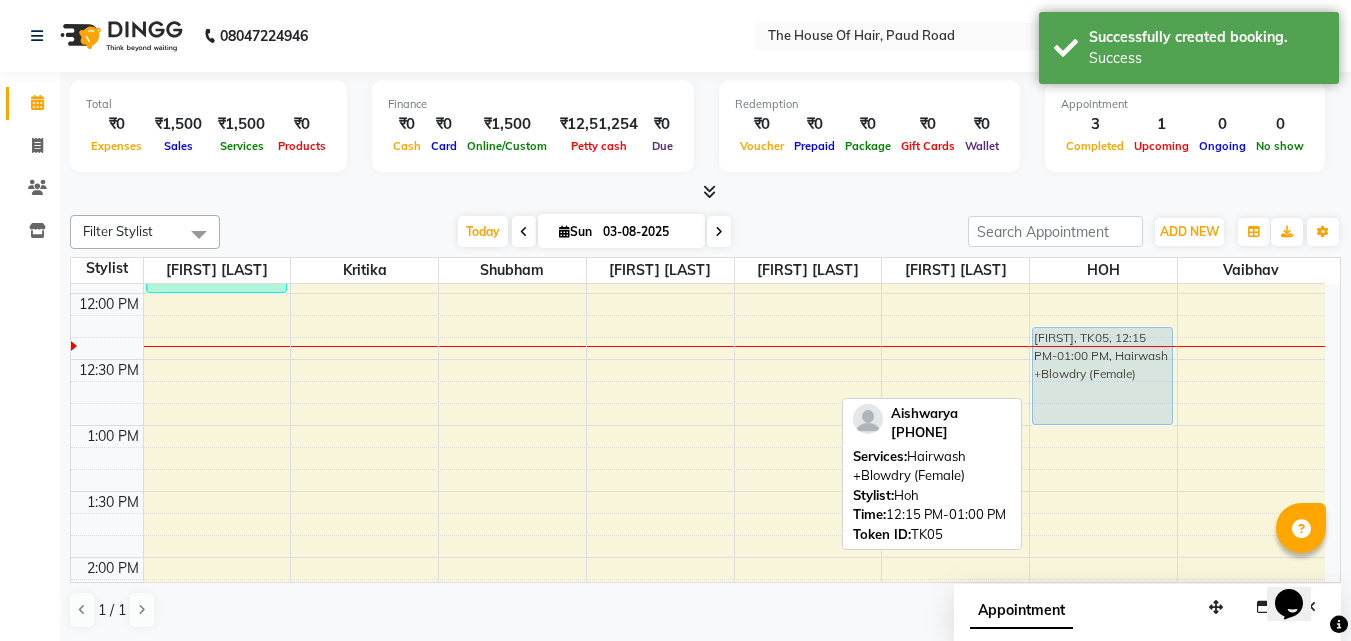 click on "[FIRST] [LAST], TK01, 11:00 AM-12:00 PM, HairCut  [Male],Beard Triming Crafting(Male)     [FIRST] ., TK03, 10:45 AM-11:15 AM, HairCut  [Male]    [FIRST] [LAST], TK02, 03:00 PM-03:45 PM, Hairwash +Blowdry (Female)     [FIRST] ., TK04, 11:15 AM-11:45 AM, HairCut  [Male]    [FIRST], TK05, 12:15 PM-01:00 PM, Hairwash +Blowdry (Female)    [FIRST], TK05, 12:15 PM-01:00 PM, Hairwash +Blowdry (Female)" at bounding box center [698, 689] 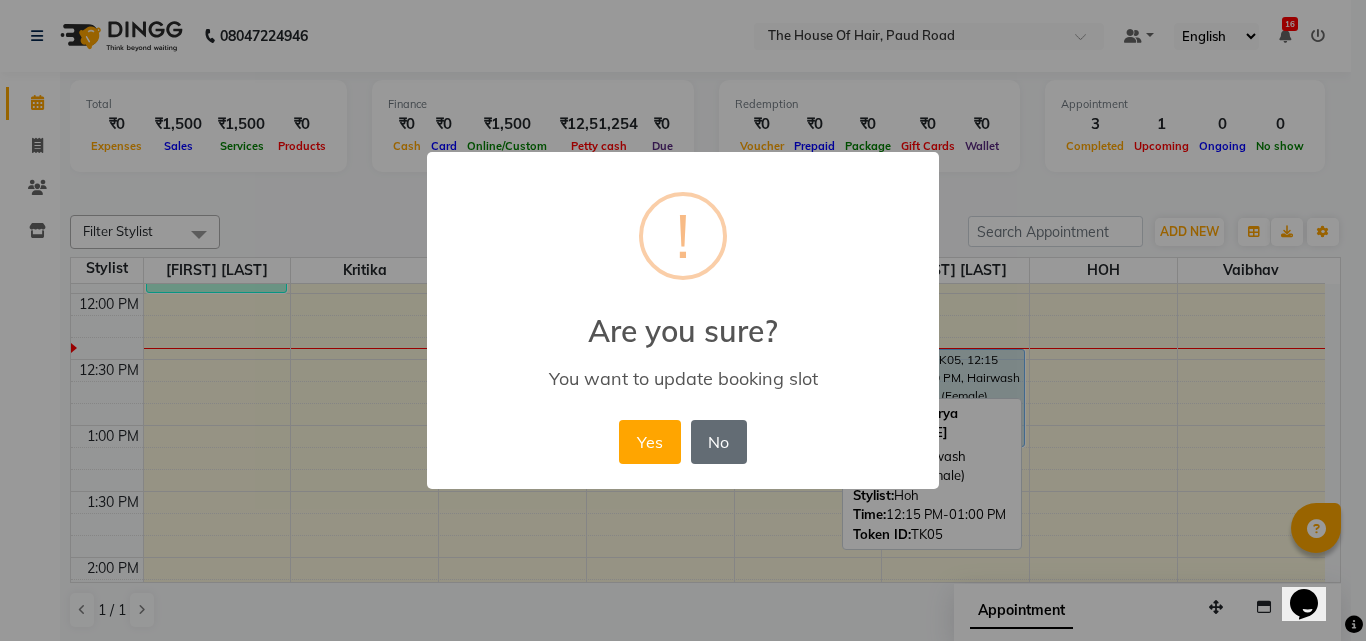 click on "No" at bounding box center [719, 442] 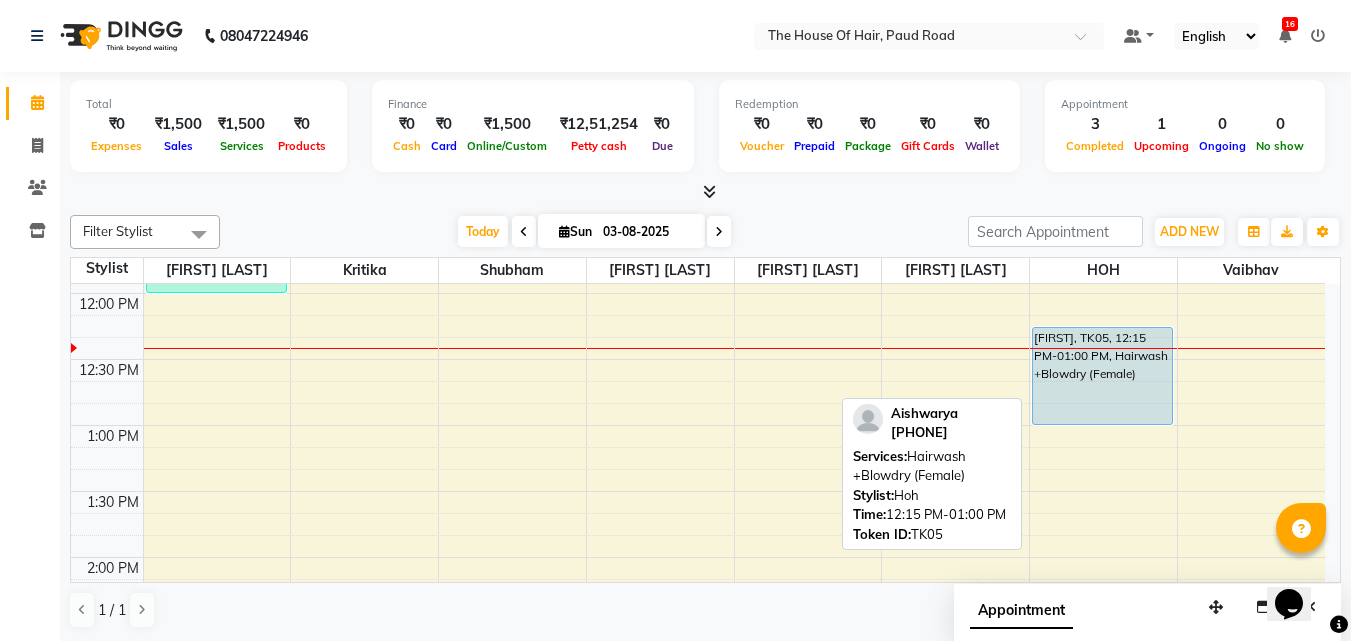 click on "[FIRST] [LAST], TK01, 11:00 AM-12:00 PM, HairCut  [Male],Beard Triming Crafting(Male)     [FIRST] ., TK03, 10:45 AM-11:15 AM, HairCut  [Male]    [FIRST] [LAST], TK02, 03:00 PM-03:45 PM, Hairwash +Blowdry (Female)     [FIRST] ., TK04, 11:15 AM-11:45 AM, HairCut  [Male]    [FIRST], TK05, 12:15 PM-01:00 PM, Hairwash +Blowdry (Female)" at bounding box center (698, 689) 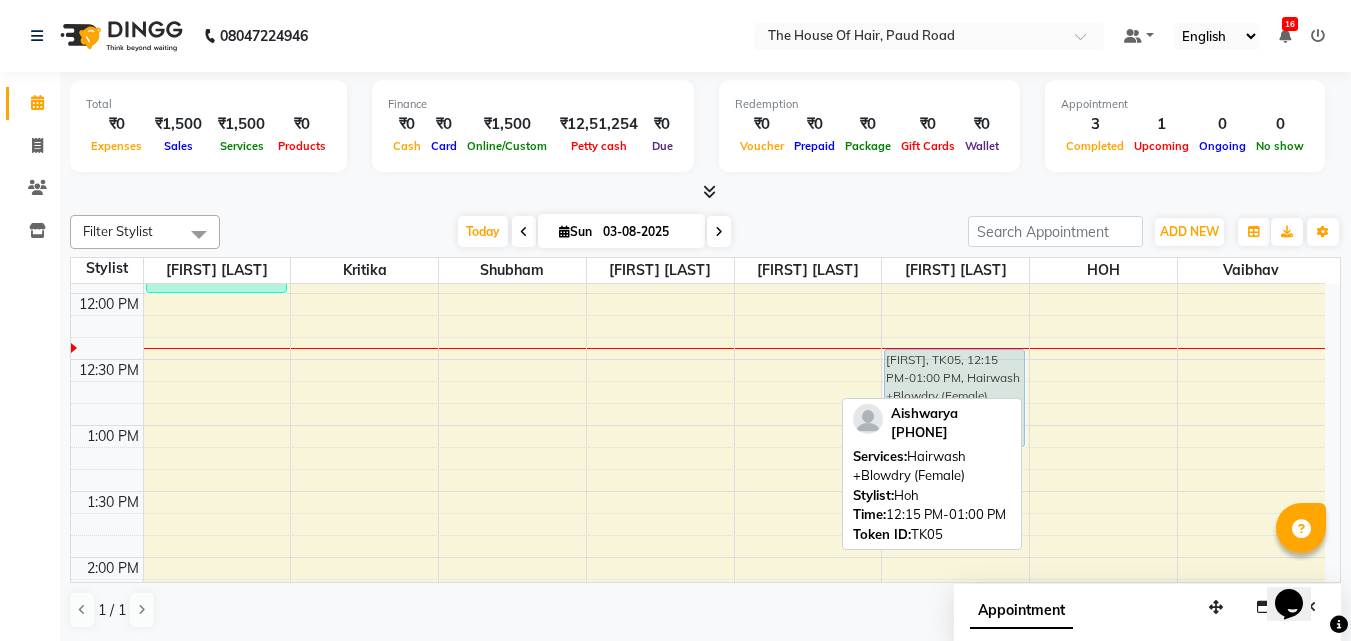 drag, startPoint x: 1082, startPoint y: 370, endPoint x: 910, endPoint y: 393, distance: 173.53098 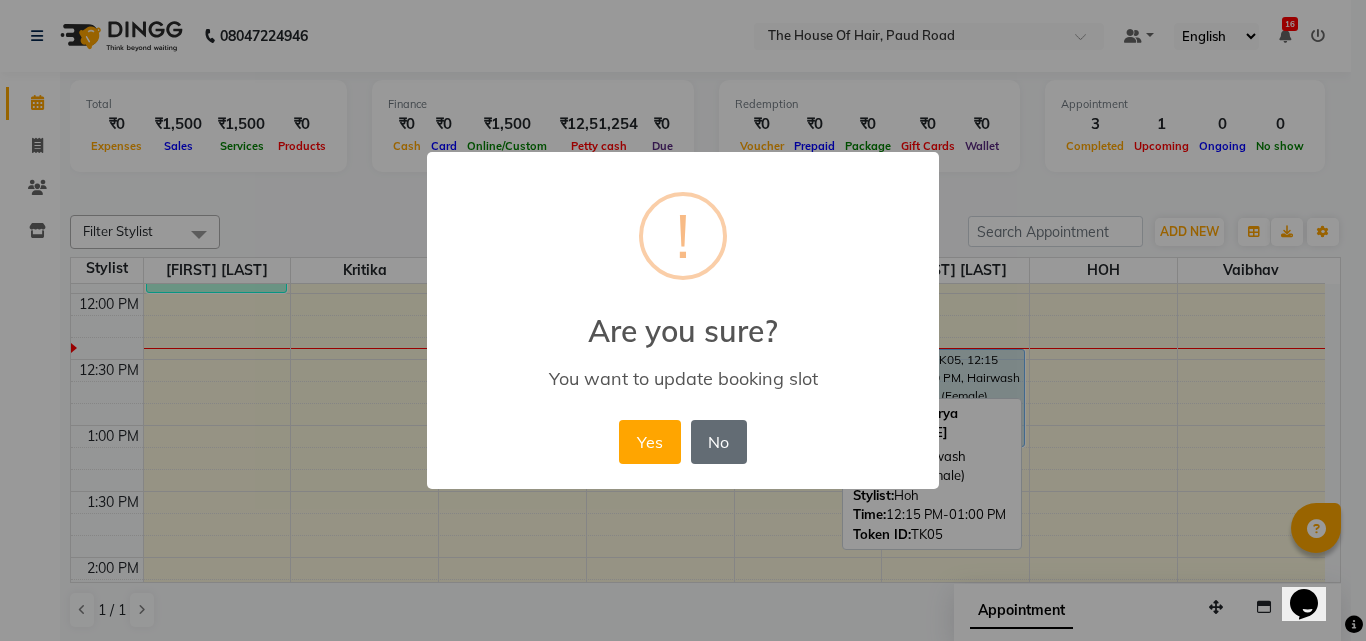 click on "No" at bounding box center (719, 442) 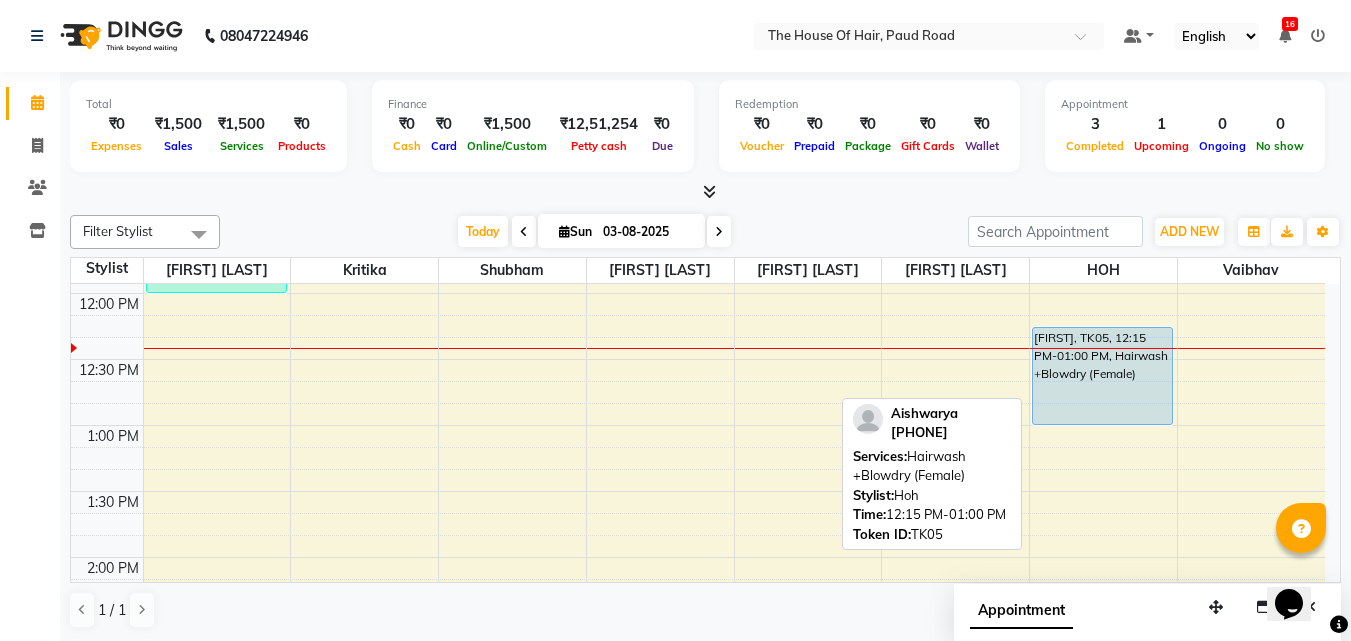 click on "[FIRST] ., TK04, 11:15 AM-11:45 AM, HairCut  [Male]    [FIRST], TK05, 12:15 PM-01:00 PM, Hairwash +Blowdry (Female)" at bounding box center (1103, 689) 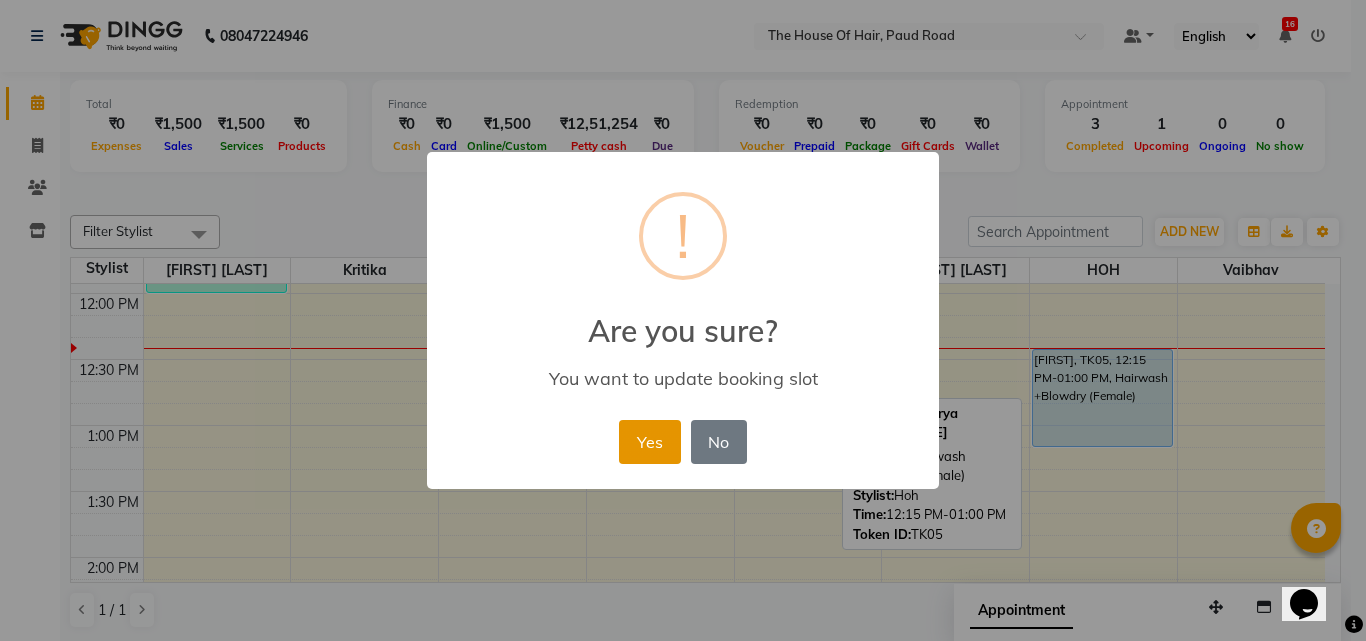 click on "Yes" at bounding box center (649, 442) 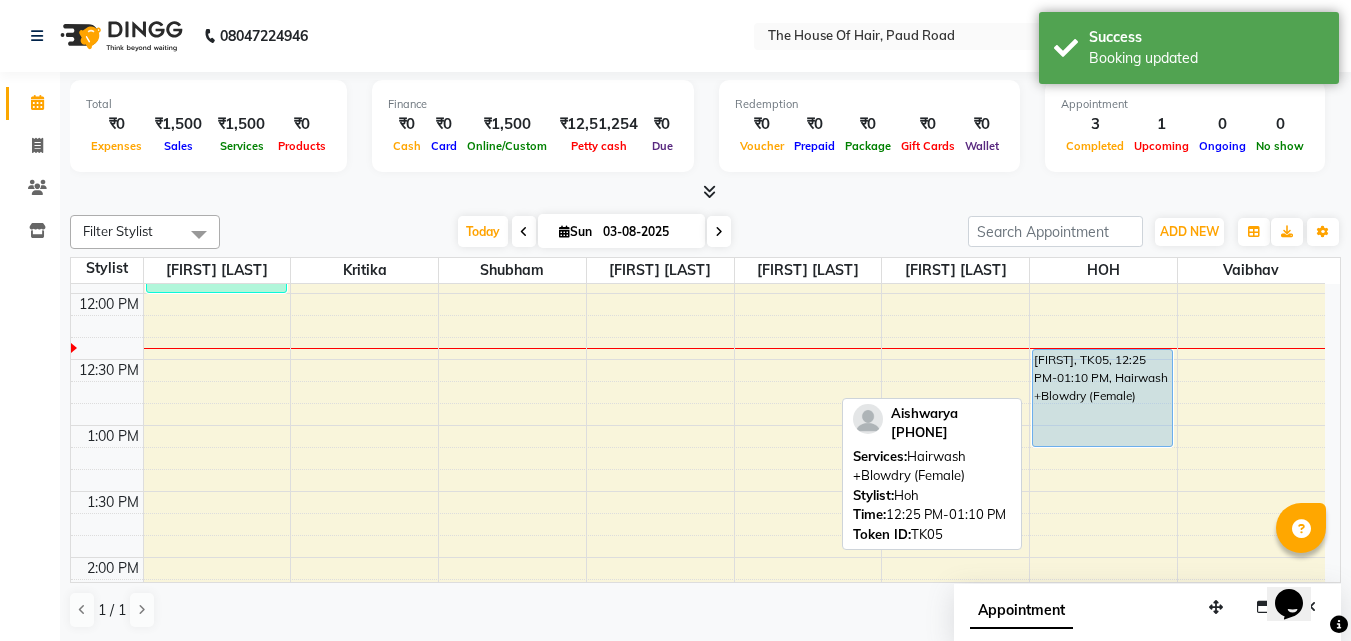 click on "[FIRST], TK05, 12:25 PM-01:10 PM, Hairwash +Blowdry (Female)" at bounding box center (1102, 398) 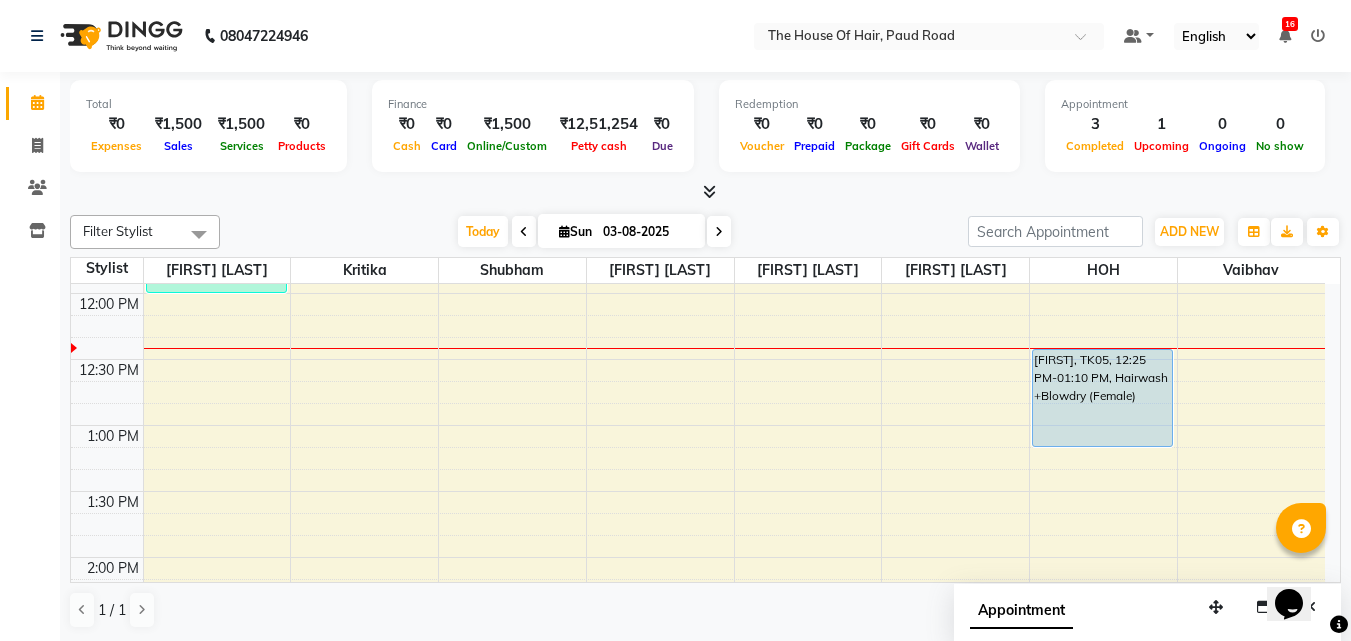 click on "[FIRST] [LAST], TK01, 11:00 AM-12:00 PM, HairCut  [Male],Beard Triming Crafting(Male)     [FIRST] ., TK03, 10:45 AM-11:15 AM, HairCut  [Male]    [FIRST] [LAST], TK02, 03:00 PM-03:45 PM, Hairwash +Blowdry (Female)     [FIRST] ., TK04, 11:15 AM-11:45 AM, HairCut  [Male]    [FIRST], TK05, 12:25 PM-01:10 PM, Hairwash +Blowdry (Female)" at bounding box center [698, 689] 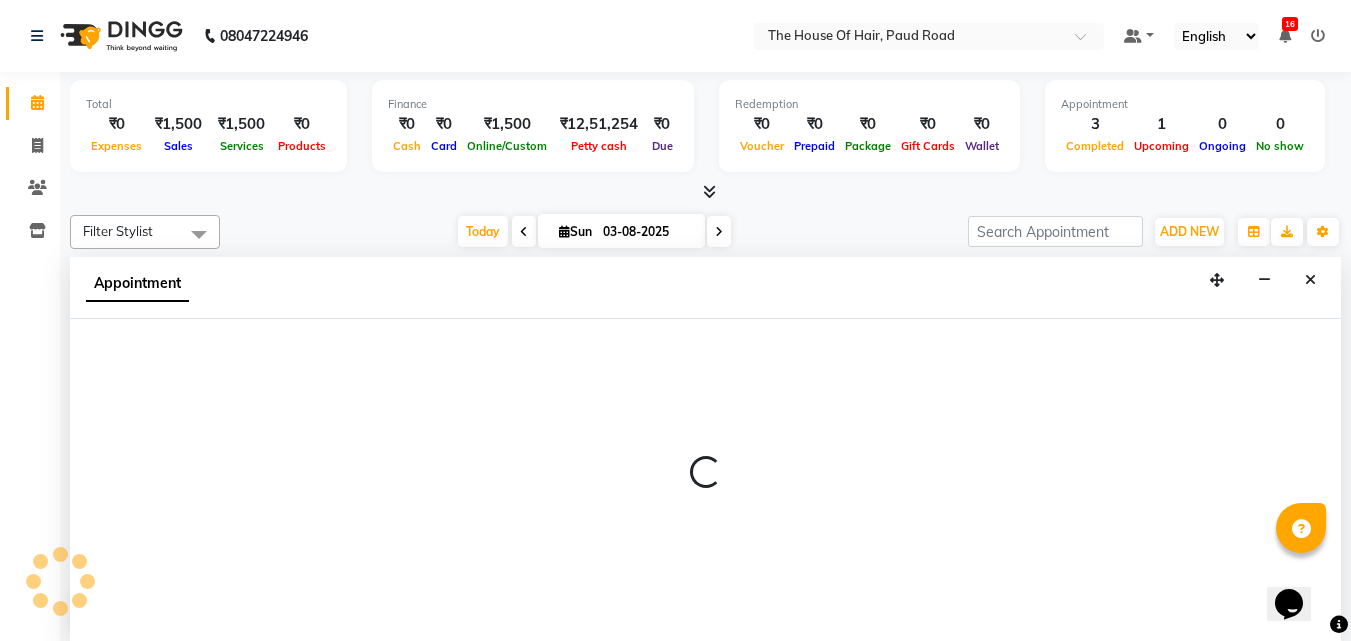 scroll, scrollTop: 1, scrollLeft: 0, axis: vertical 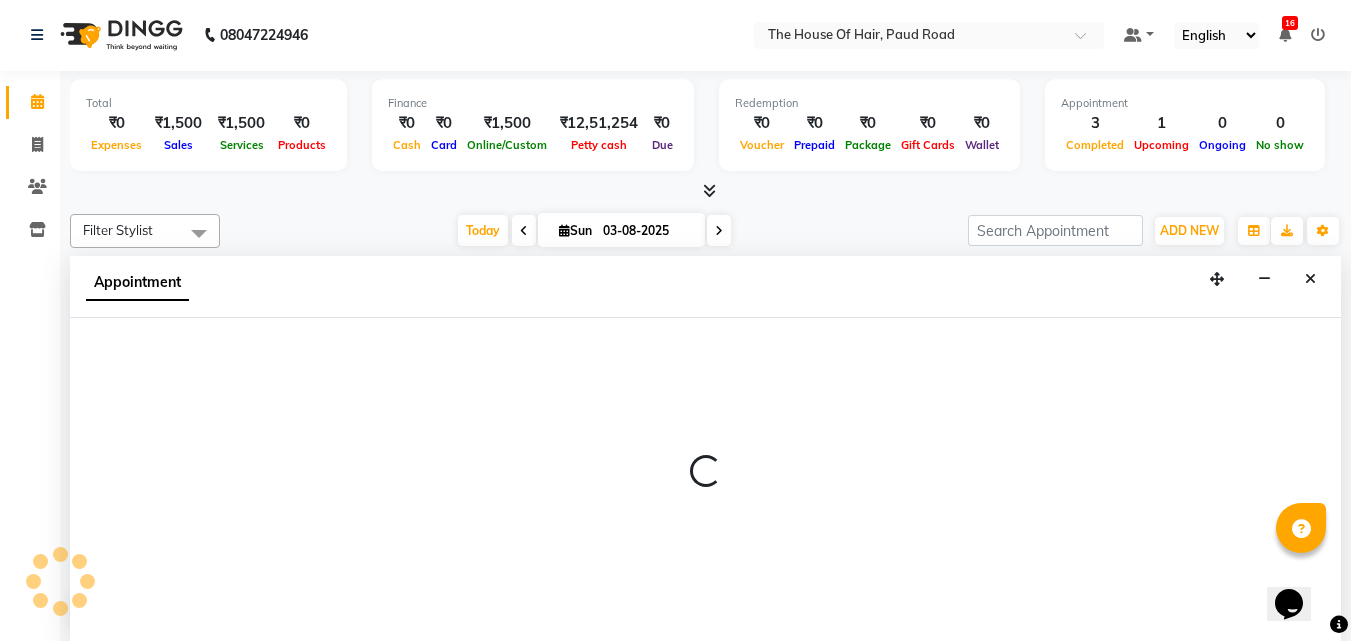 select on "80392" 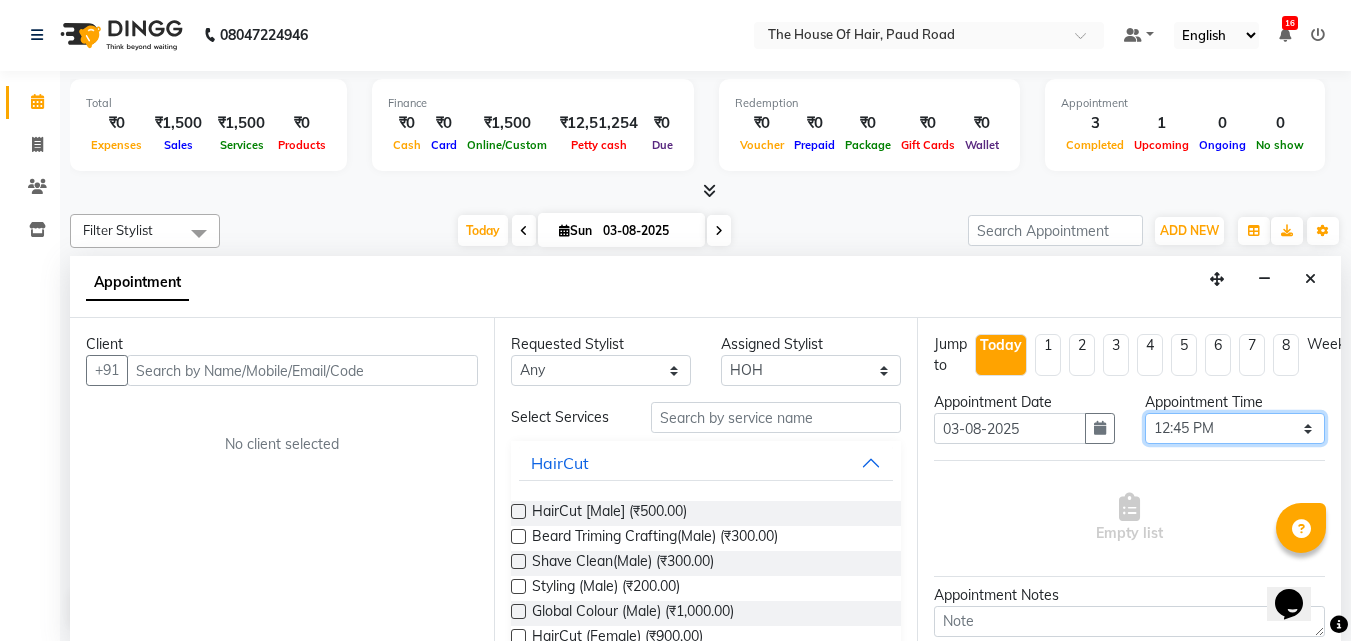 click on "Select 09:00 AM 09:15 AM 09:30 AM 09:45 AM 10:00 AM 10:15 AM 10:30 AM 10:45 AM 11:00 AM 11:15 AM 11:30 AM 11:45 AM 12:00 PM 12:15 PM 12:30 PM 12:45 PM 01:00 PM 01:15 PM 01:30 PM 01:45 PM 02:00 PM 02:15 PM 02:30 PM 02:45 PM 03:00 PM 03:15 PM 03:30 PM 03:45 PM 04:00 PM 04:15 PM 04:30 PM 04:45 PM 05:00 PM 05:15 PM 05:30 PM 05:45 PM 06:00 PM 06:15 PM 06:30 PM 06:45 PM 07:00 PM 07:15 PM 07:30 PM 07:45 PM 08:00 PM 08:15 PM 08:30 PM 08:45 PM 09:00 PM" at bounding box center [1235, 428] 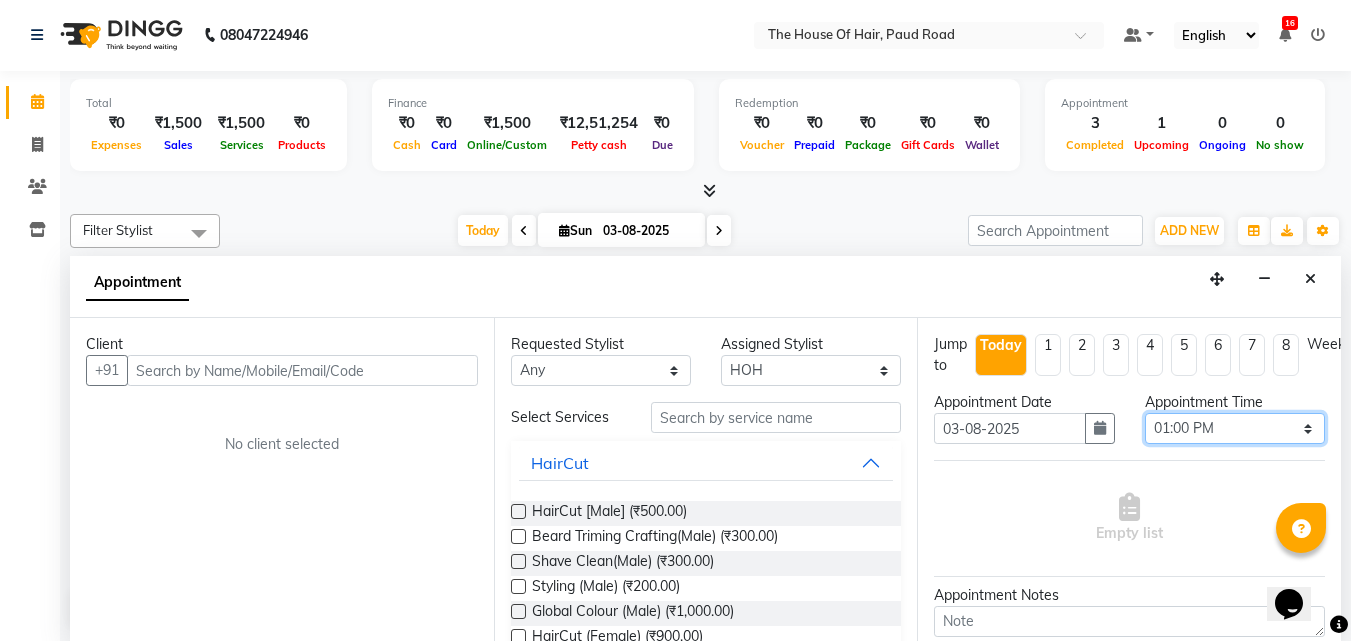 click on "Select 09:00 AM 09:15 AM 09:30 AM 09:45 AM 10:00 AM 10:15 AM 10:30 AM 10:45 AM 11:00 AM 11:15 AM 11:30 AM 11:45 AM 12:00 PM 12:15 PM 12:30 PM 12:45 PM 01:00 PM 01:15 PM 01:30 PM 01:45 PM 02:00 PM 02:15 PM 02:30 PM 02:45 PM 03:00 PM 03:15 PM 03:30 PM 03:45 PM 04:00 PM 04:15 PM 04:30 PM 04:45 PM 05:00 PM 05:15 PM 05:30 PM 05:45 PM 06:00 PM 06:15 PM 06:30 PM 06:45 PM 07:00 PM 07:15 PM 07:30 PM 07:45 PM 08:00 PM 08:15 PM 08:30 PM 08:45 PM 09:00 PM" at bounding box center [1235, 428] 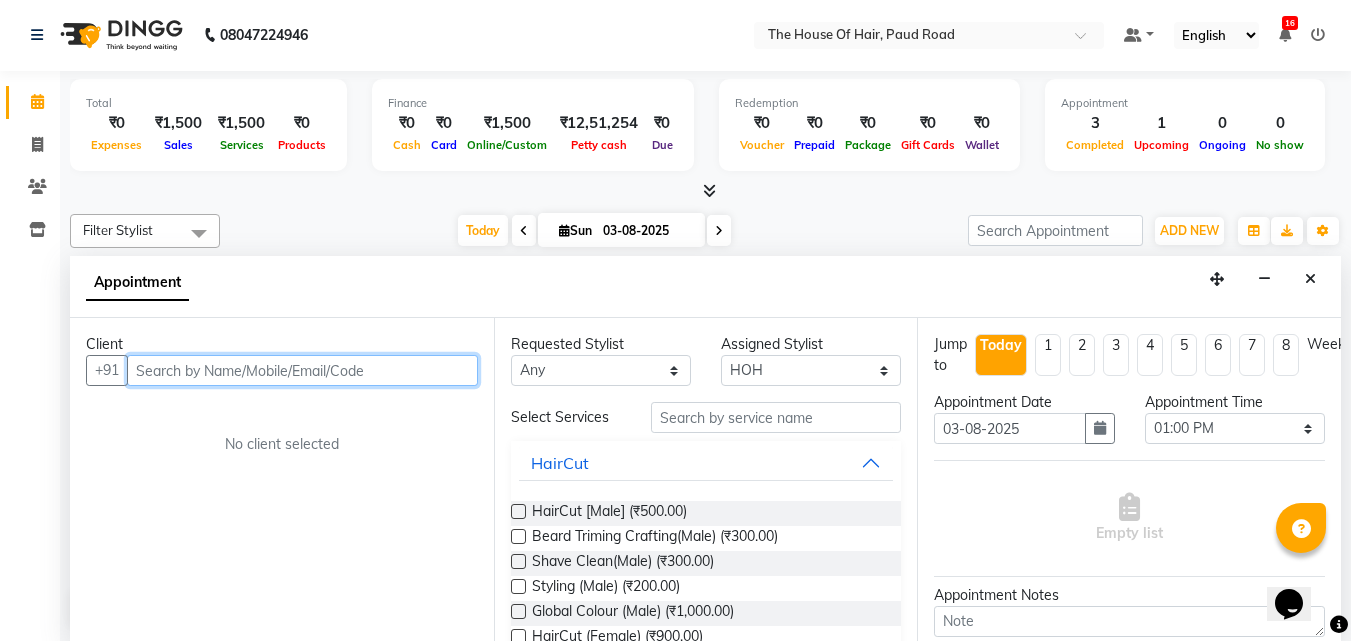 click at bounding box center [302, 370] 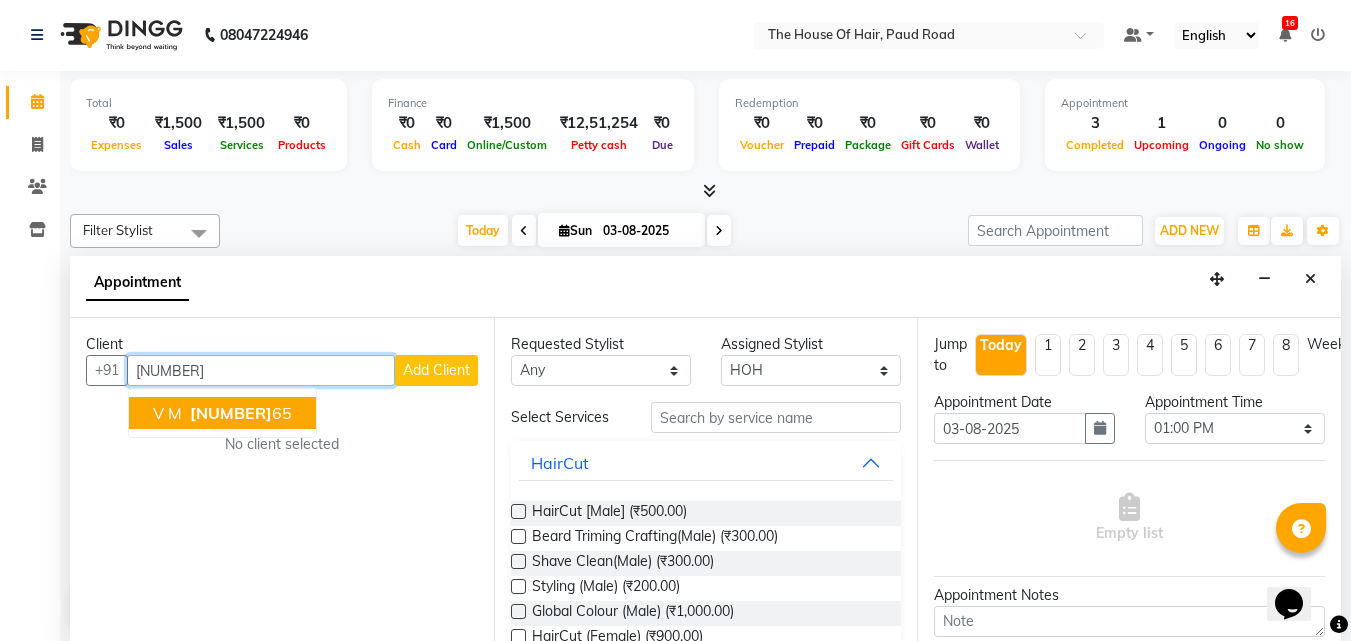 click on "[FIRST] [LAST] [PHONE]" at bounding box center (222, 413) 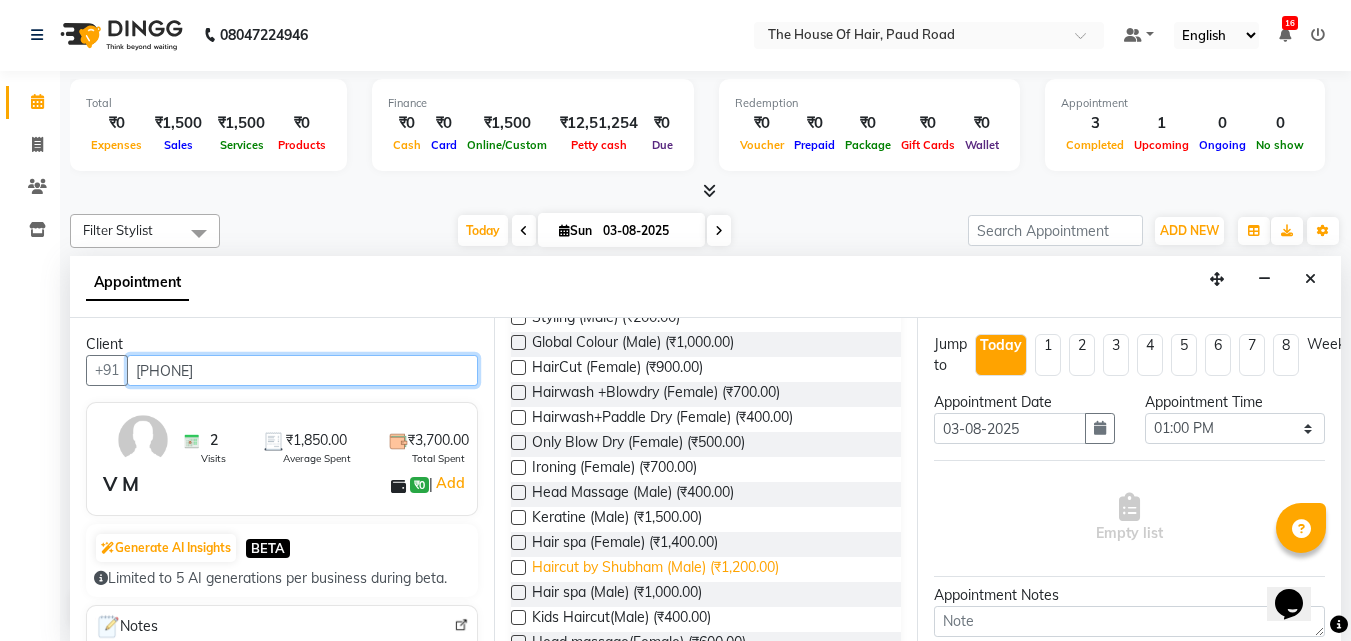scroll, scrollTop: 302, scrollLeft: 0, axis: vertical 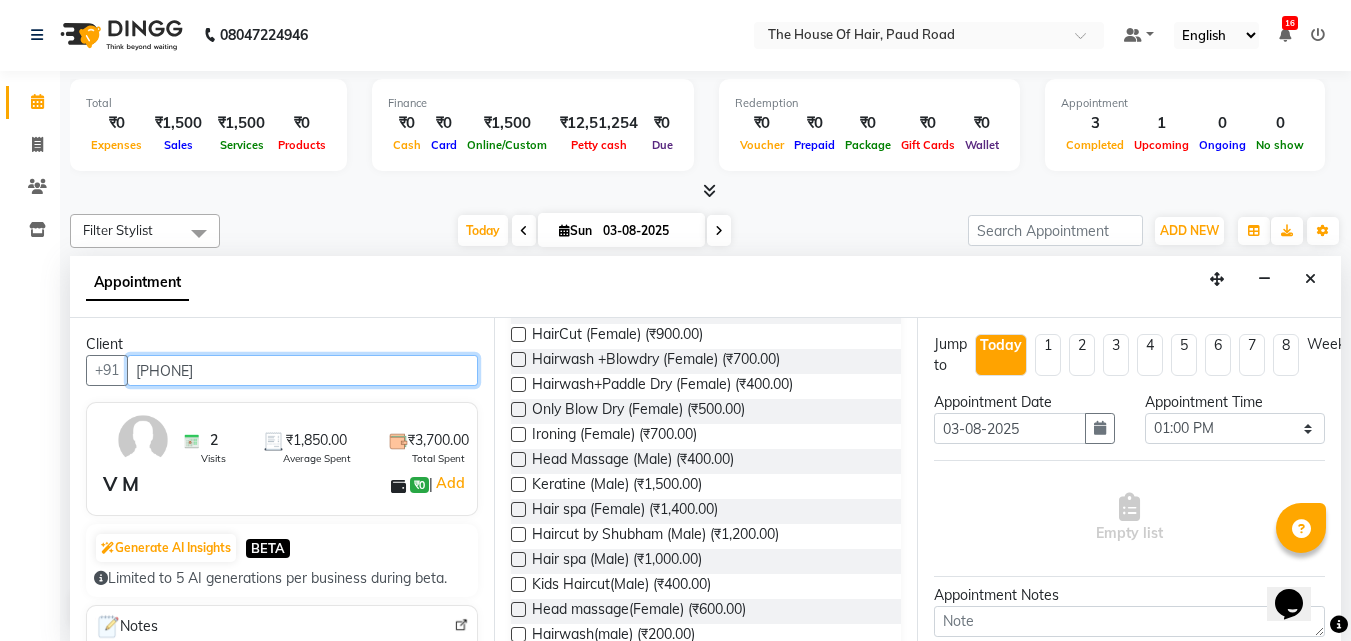 type on "[PHONE]" 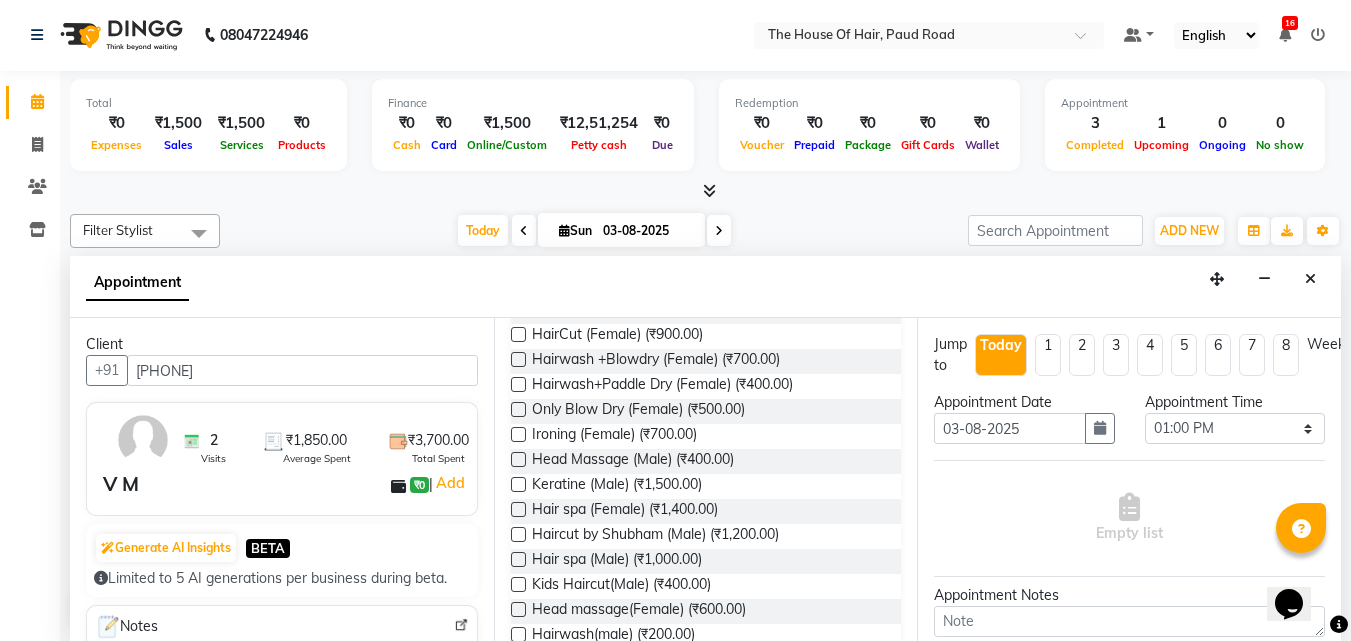 click at bounding box center [518, 559] 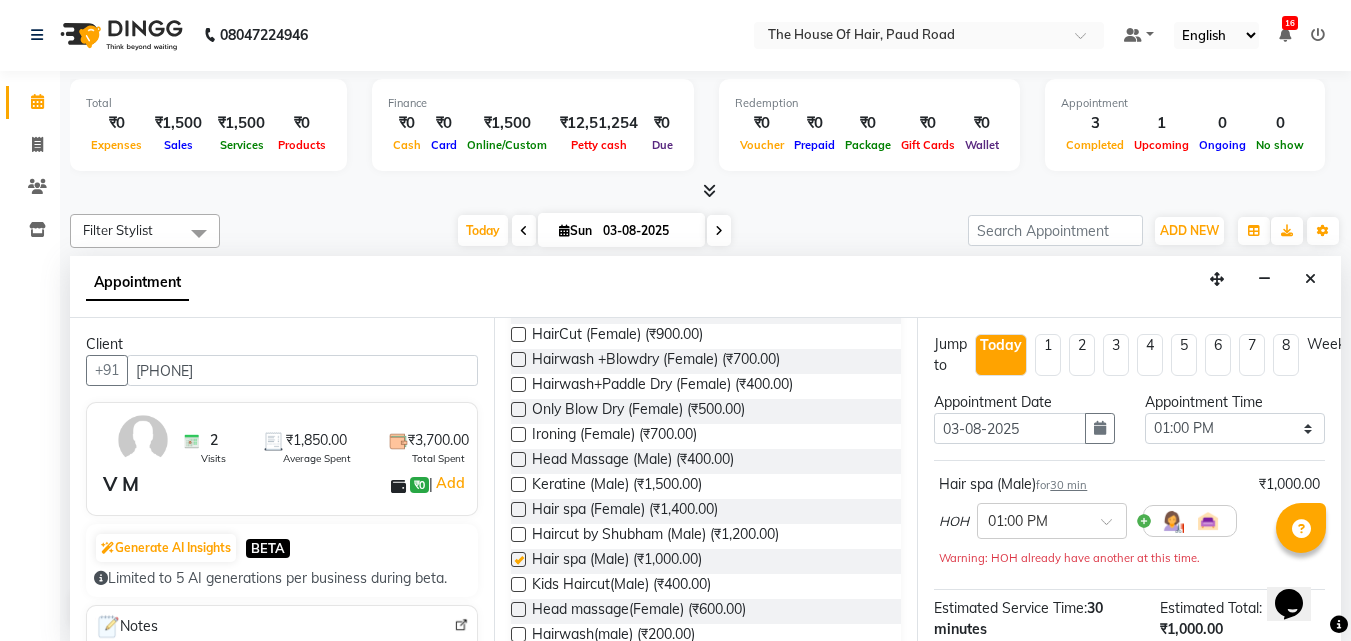 checkbox on "false" 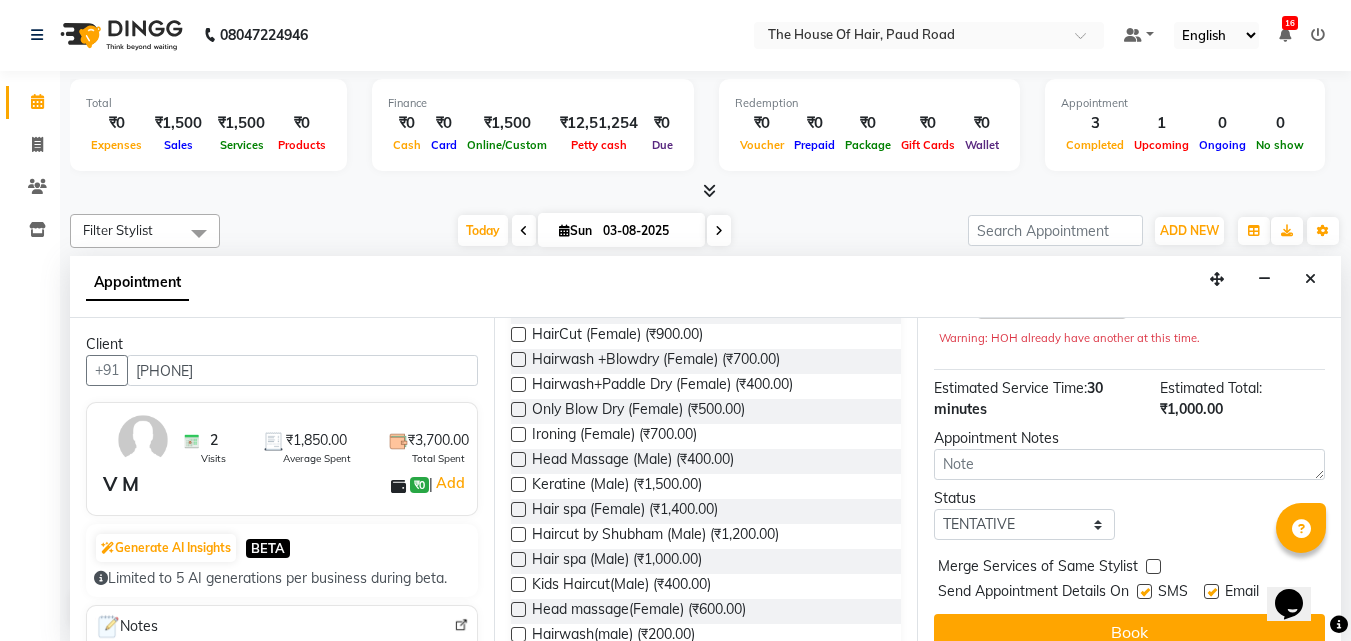 scroll, scrollTop: 260, scrollLeft: 0, axis: vertical 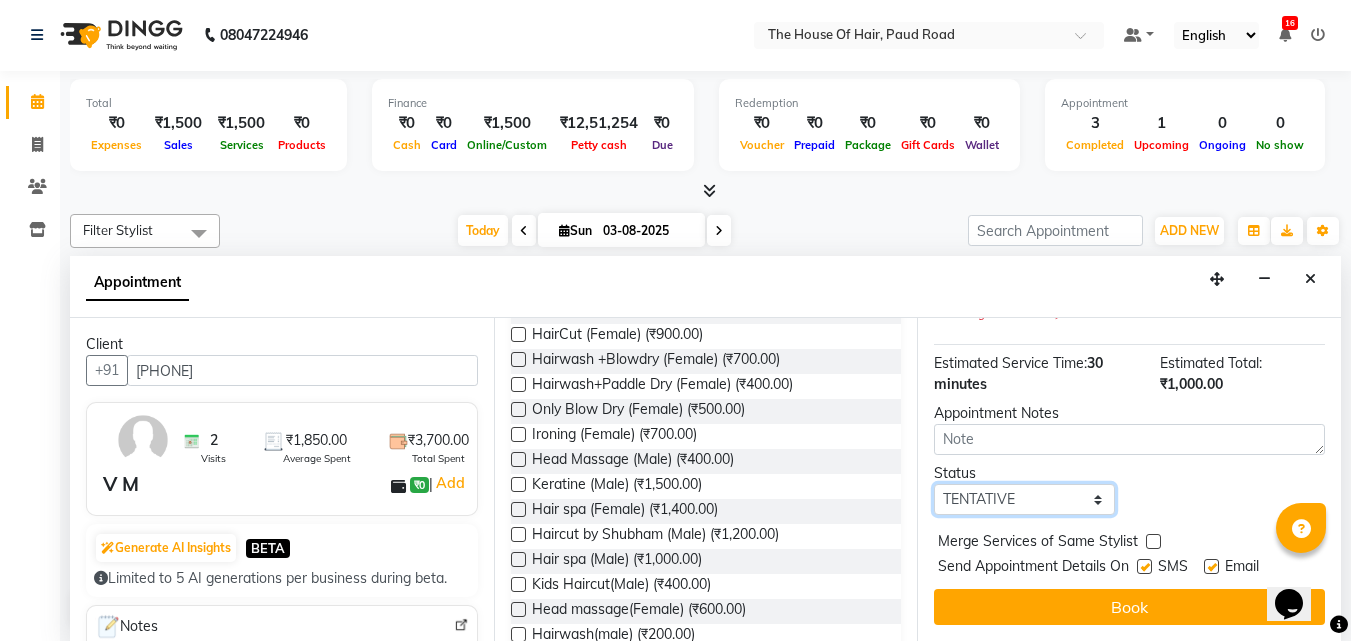 click on "Select TENTATIVE CONFIRM CHECK-IN UPCOMING" at bounding box center (1024, 499) 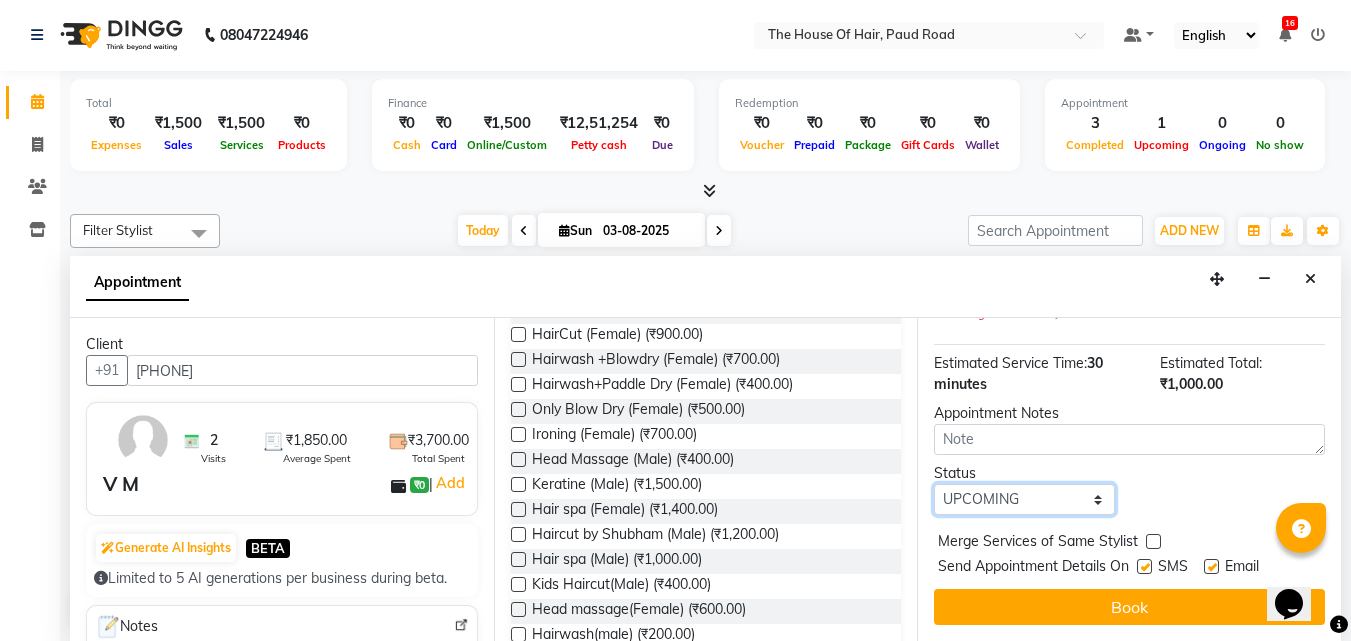 click on "Select TENTATIVE CONFIRM CHECK-IN UPCOMING" at bounding box center (1024, 499) 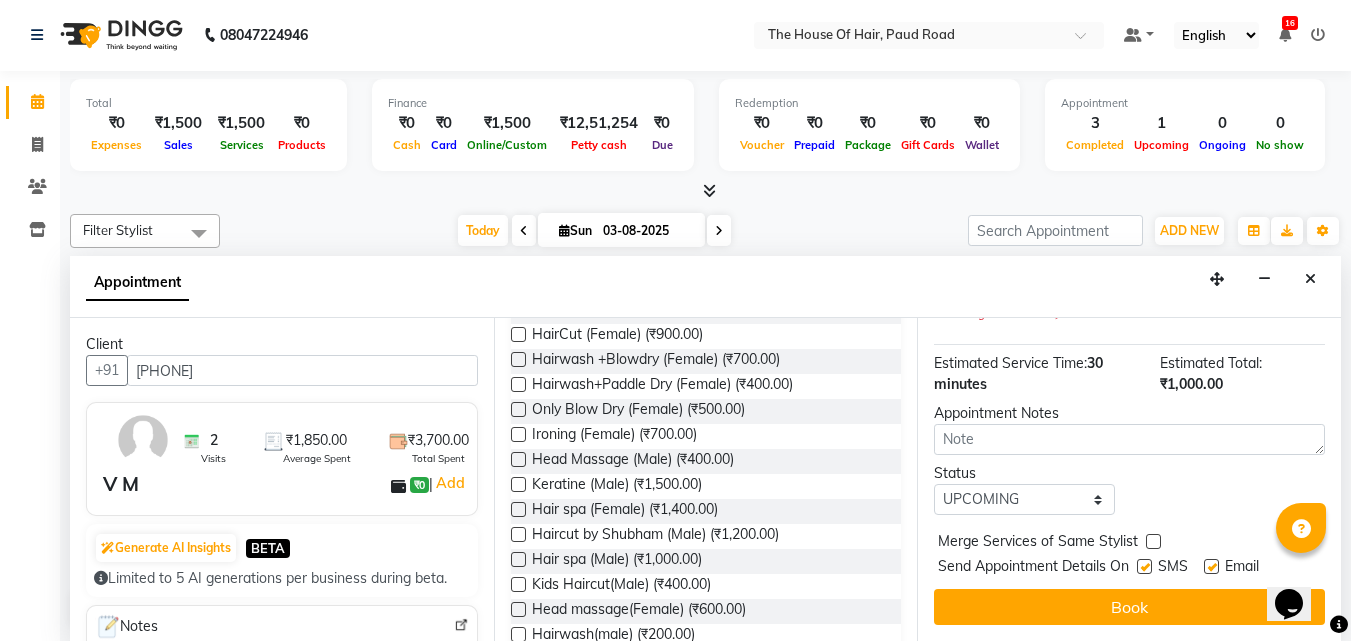 click at bounding box center (1153, 541) 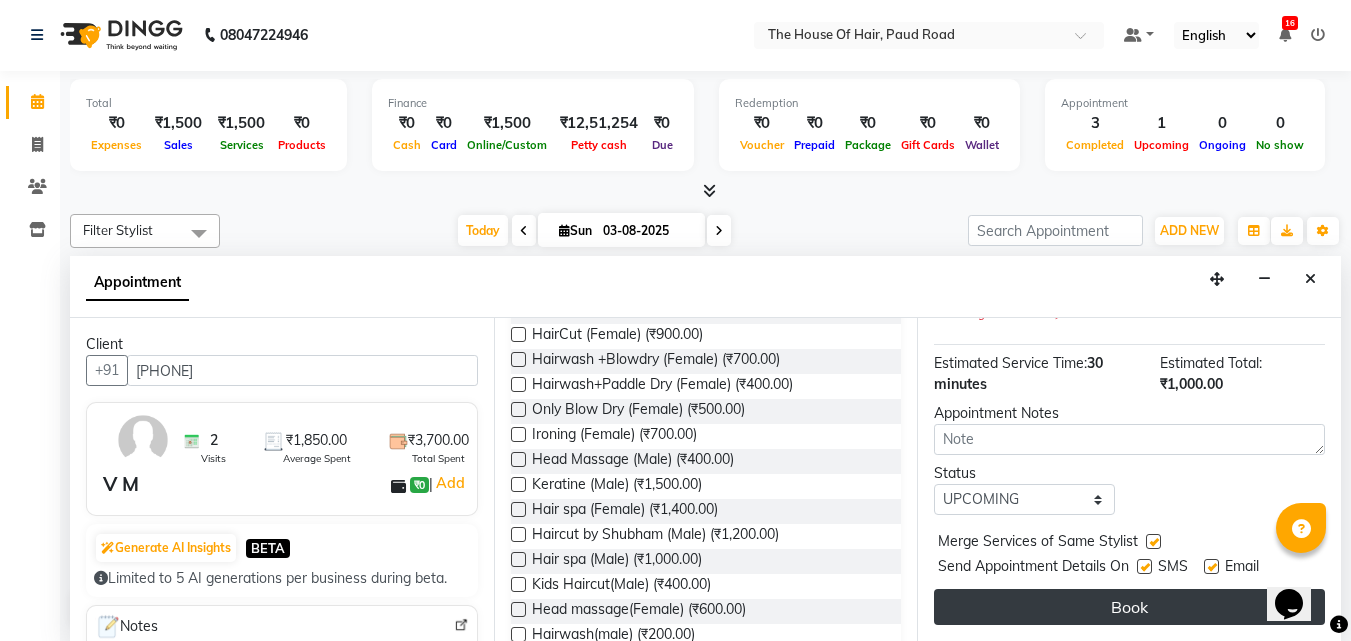 click on "Book" at bounding box center (1129, 607) 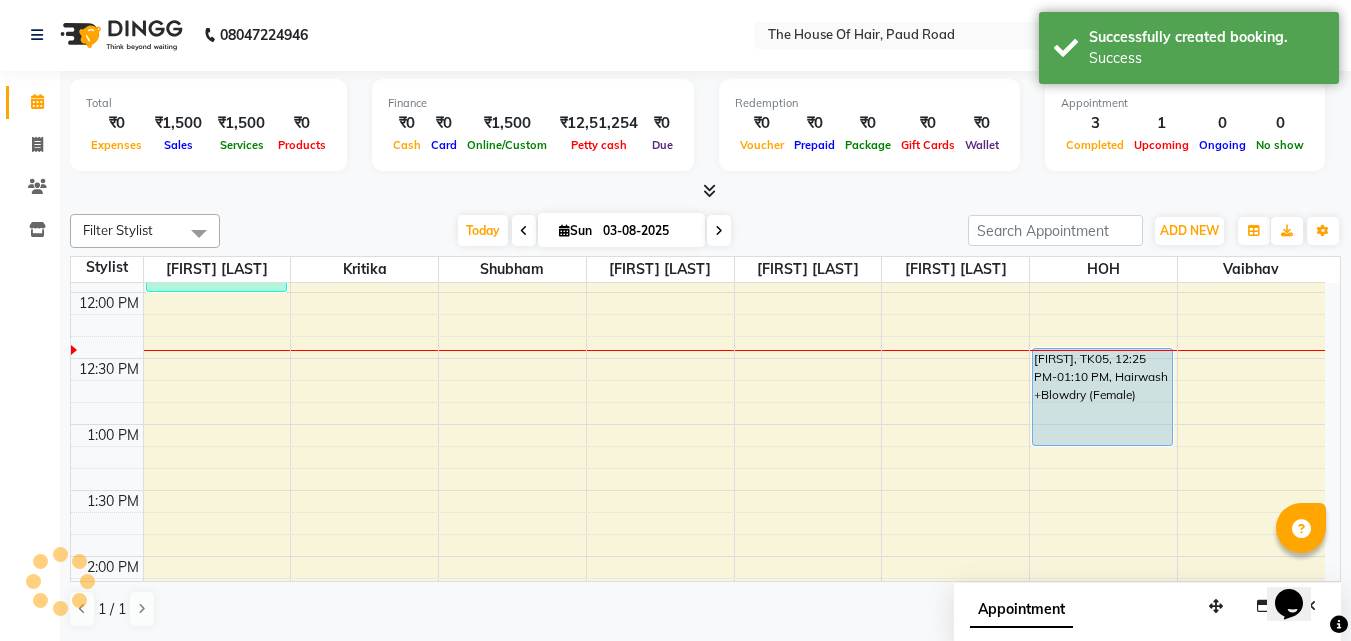 scroll, scrollTop: 0, scrollLeft: 0, axis: both 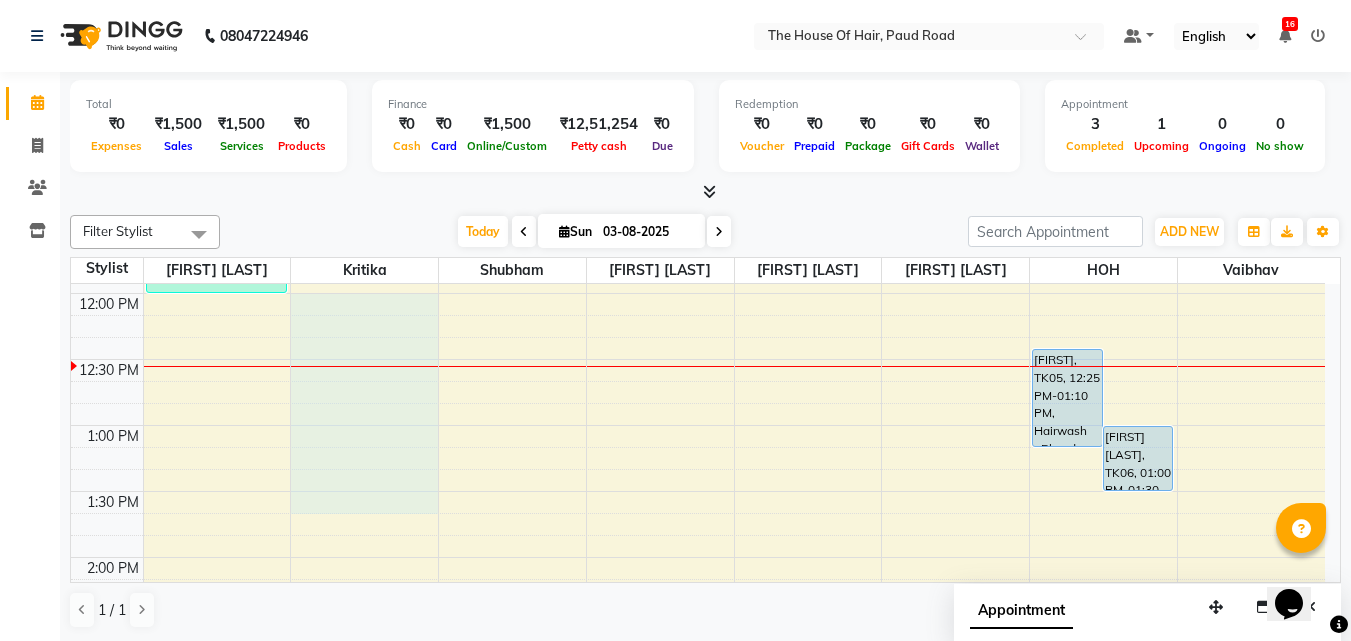 drag, startPoint x: 275, startPoint y: 311, endPoint x: 266, endPoint y: 344, distance: 34.20526 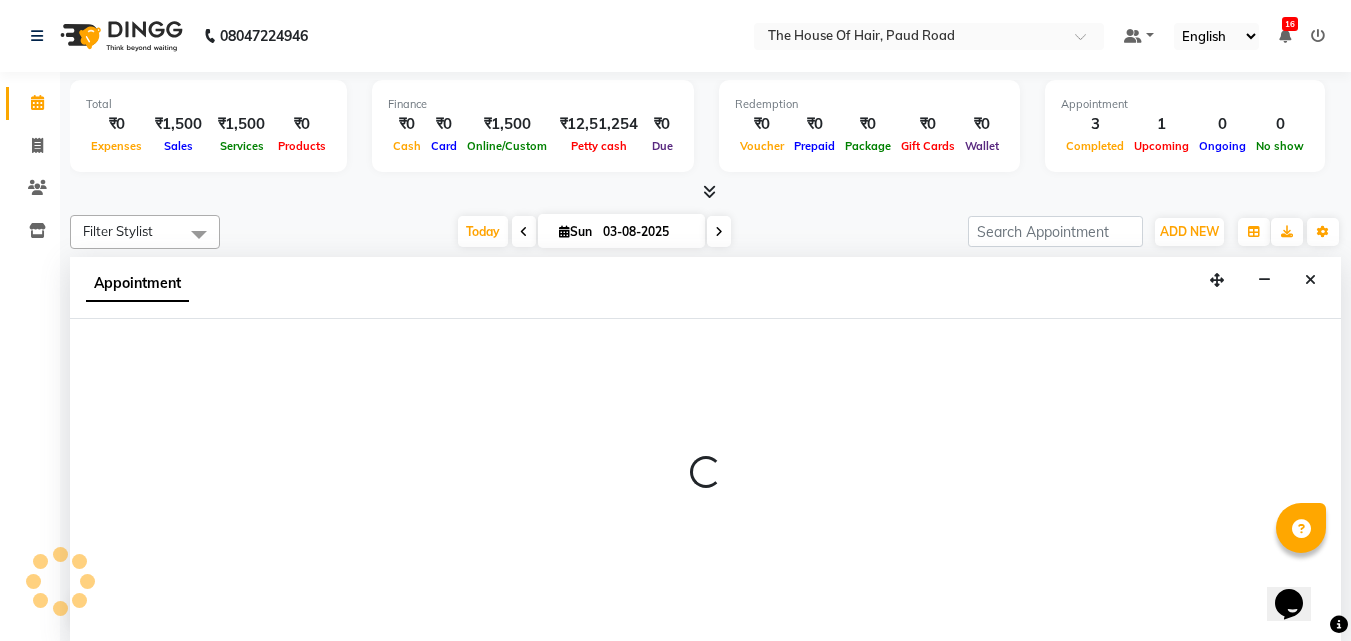 select on "42823" 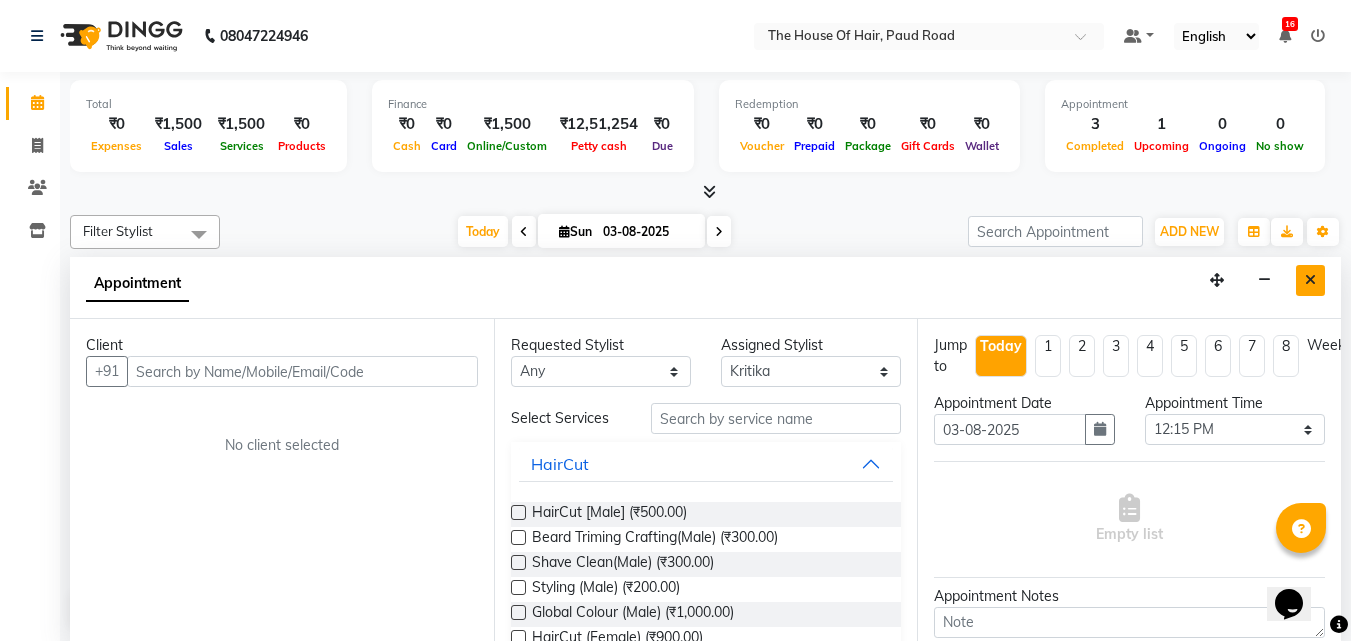 click at bounding box center (1310, 280) 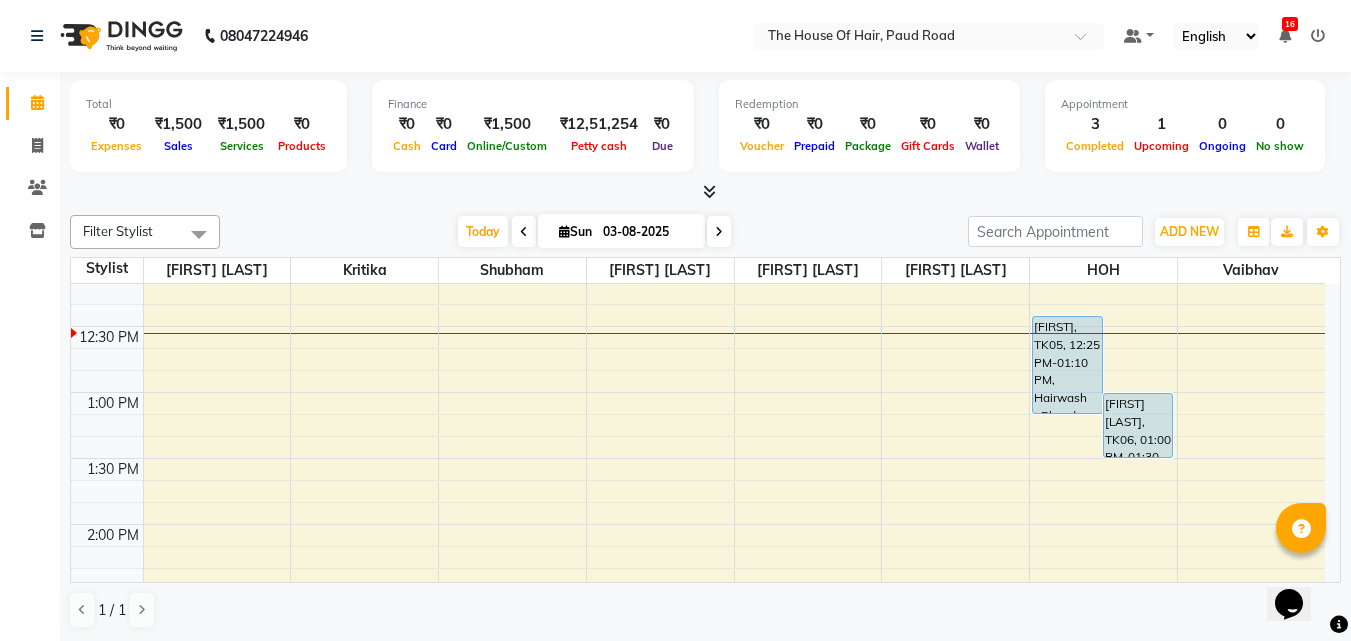 scroll, scrollTop: 550, scrollLeft: 0, axis: vertical 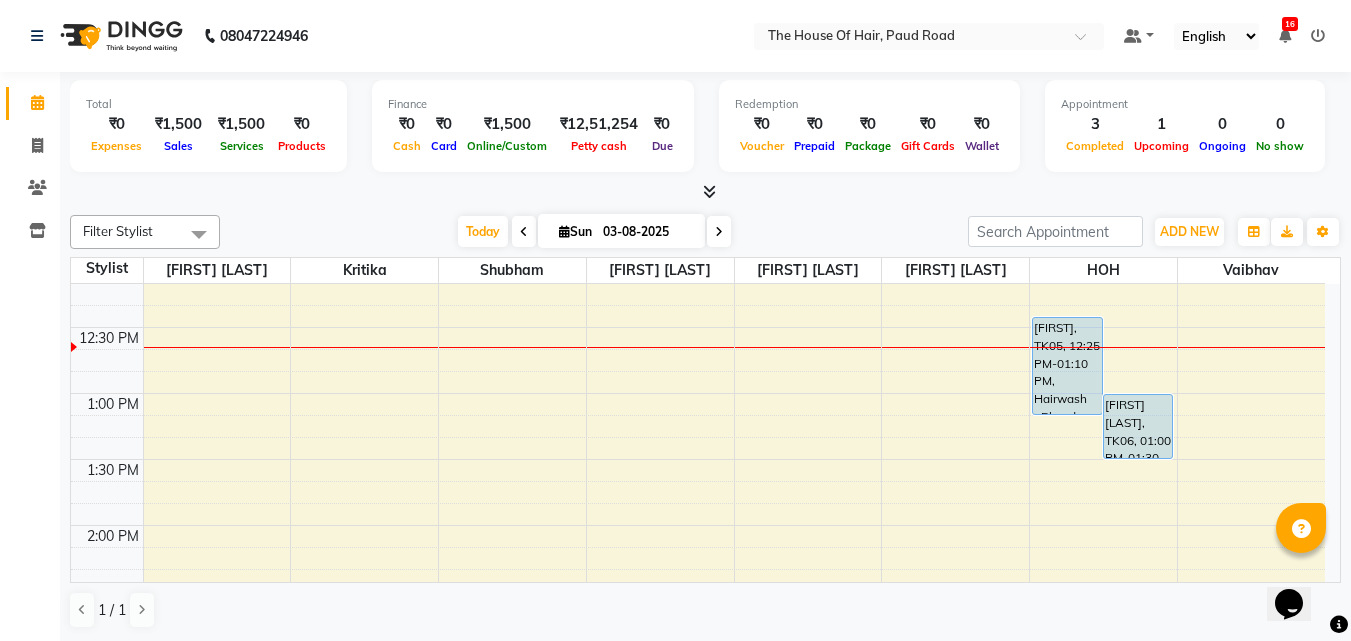 click on "8:00 AM 8:30 AM 9:00 AM 9:30 AM 10:00 AM 10:30 AM 11:00 AM 11:30 AM 12:00 PM 12:30 PM 1:00 PM 1:30 PM 2:00 PM 2:30 PM 3:00 PM 3:30 PM 4:00 PM 4:30 PM 5:00 PM 5:30 PM 6:00 PM 6:30 PM 7:00 PM 7:30 PM 8:00 PM 8:30 PM 9:00 PM 9:30 PM     [FIRST] [LAST], TK01, 11:00 AM-12:00 PM, HairCut  [Male],Beard Triming Crafting(Male)    [FIRST] [LAST], TK07, 01:15 PM-02:15 PM, Global Colour (female)     [FIRST] ., TK03, 10:45 AM-11:15 AM, HairCut  [Male]    [FIRST] [LAST], TK02, 03:00 PM-03:45 PM, Hairwash +Blowdry (Female)    [FIRST], TK05, 12:25 PM-01:10 PM, Hairwash +Blowdry (Female)    [FIRST] [LAST], TK06, 01:00 PM-01:30 PM, Hair spa (Male)     [FIRST] ., TK04, 11:15 AM-11:45 AM, HairCut  [Male]" at bounding box center (698, 657) 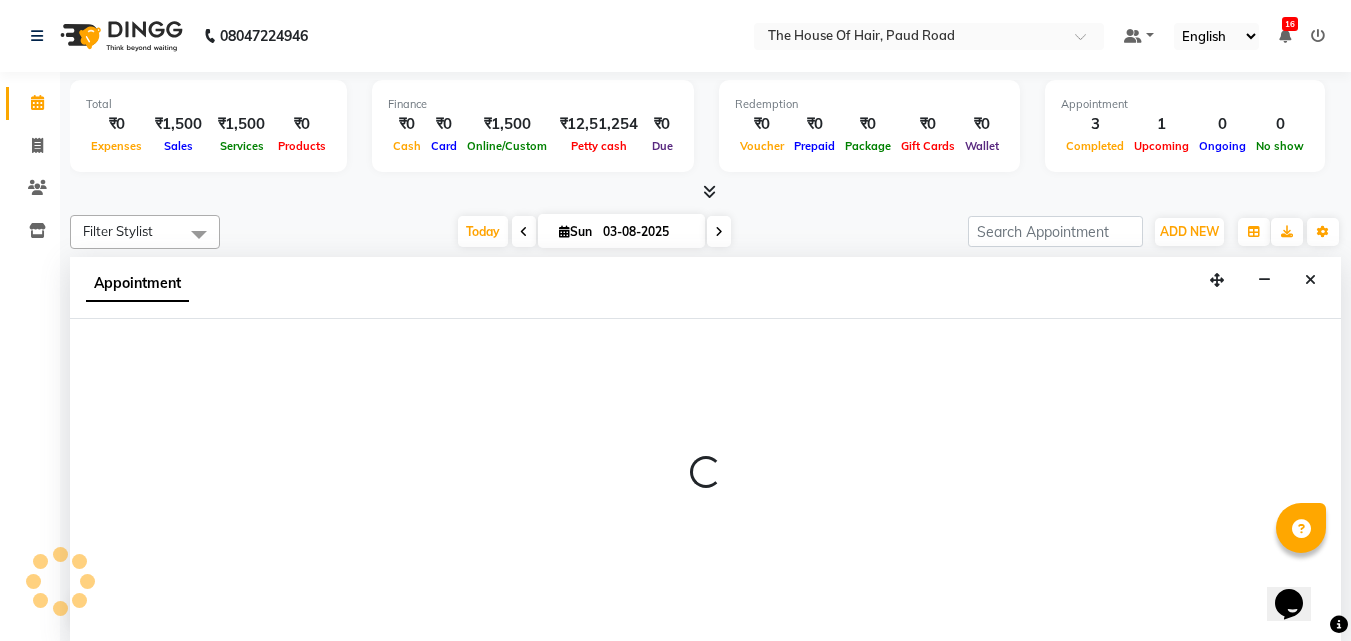 scroll, scrollTop: 1, scrollLeft: 0, axis: vertical 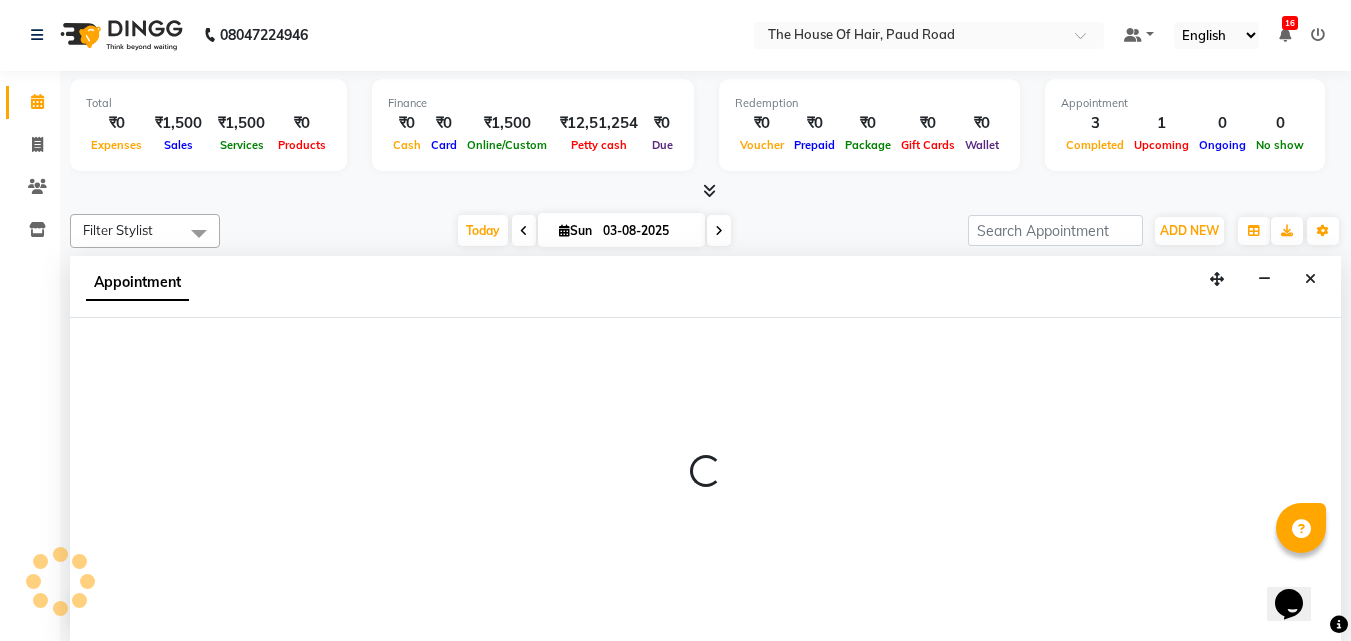 select on "42812" 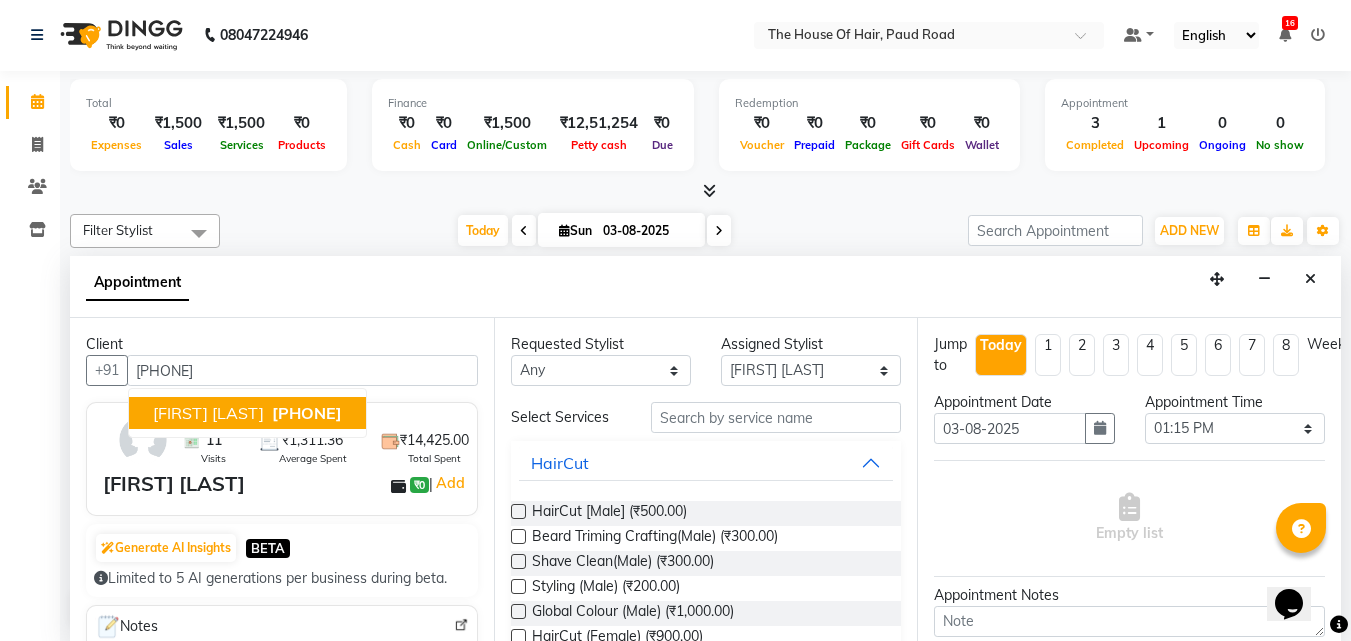 click on "[PHONE]" at bounding box center (307, 413) 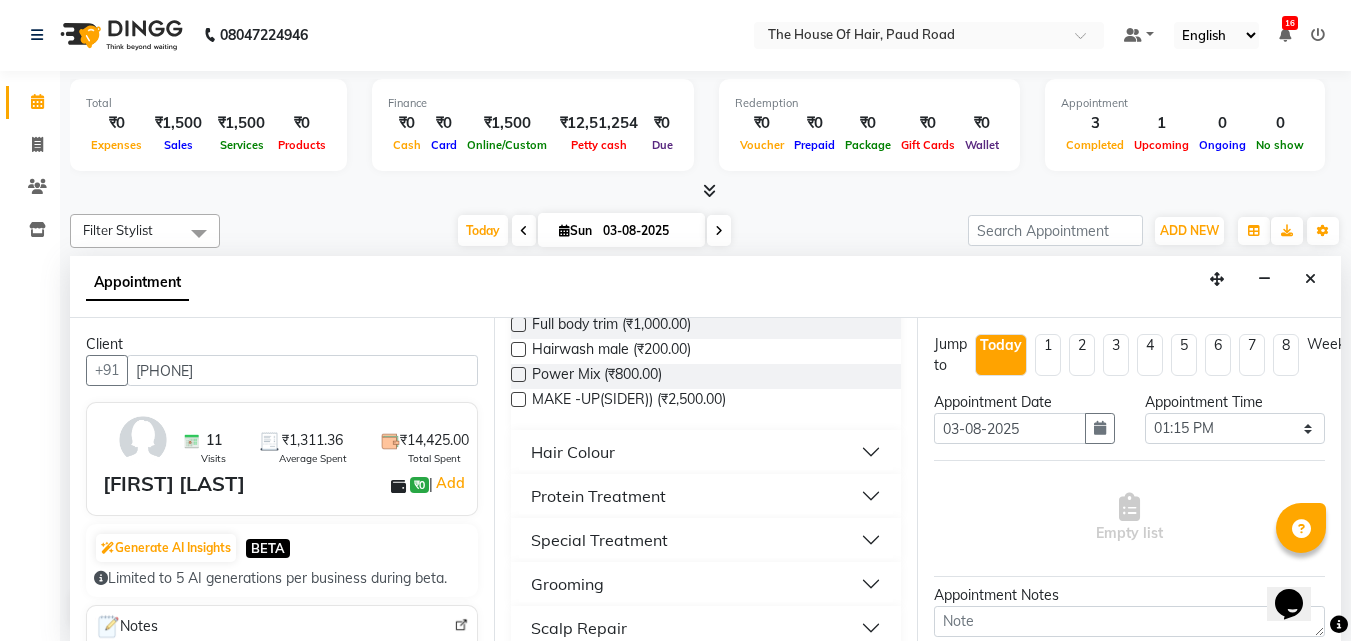scroll, scrollTop: 1041, scrollLeft: 0, axis: vertical 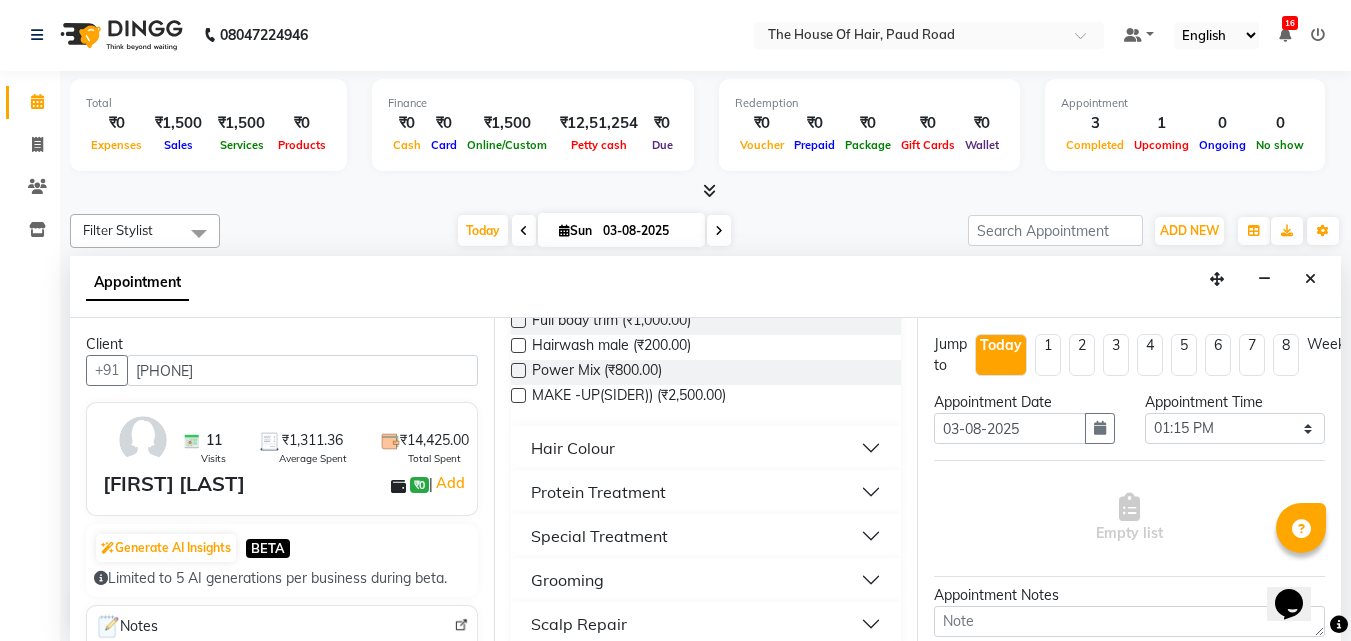 type on "[PHONE]" 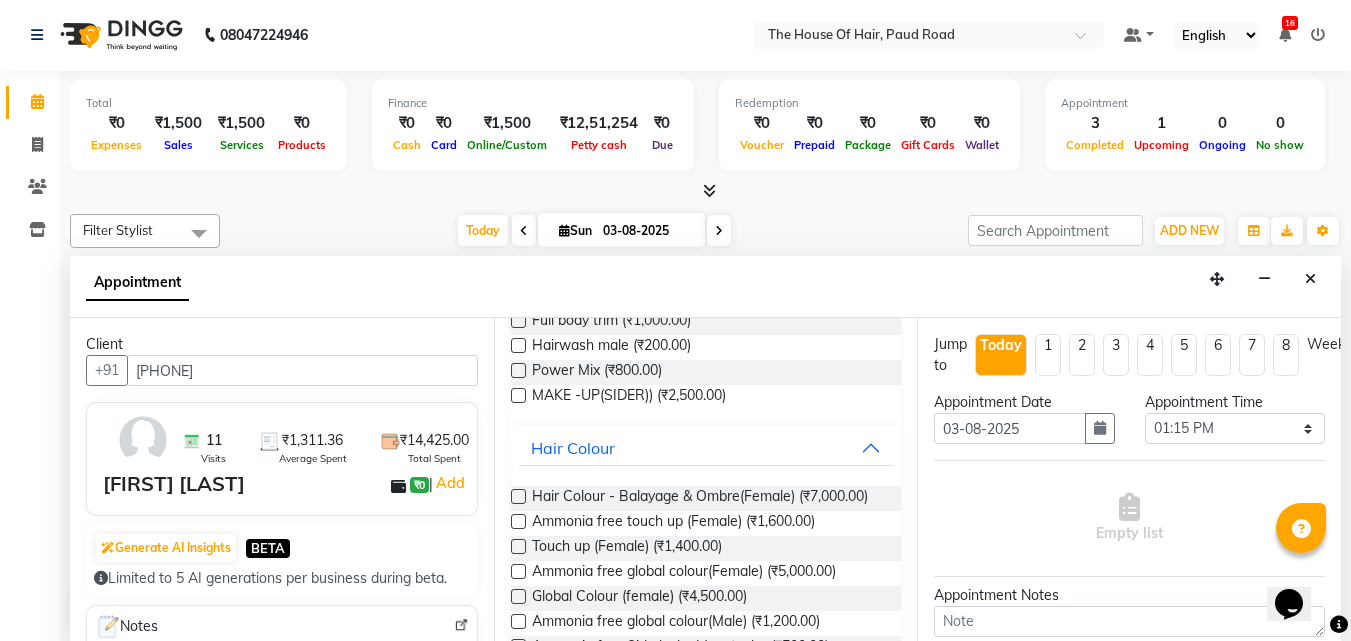 click at bounding box center [518, 596] 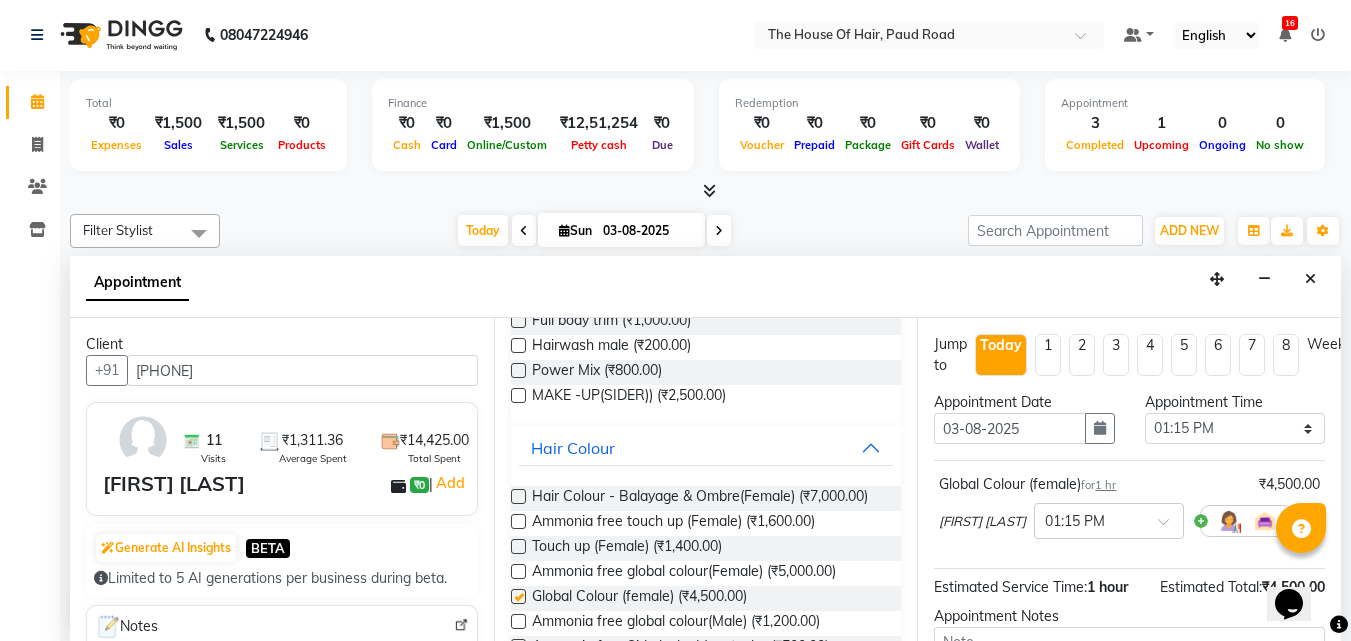 checkbox on "false" 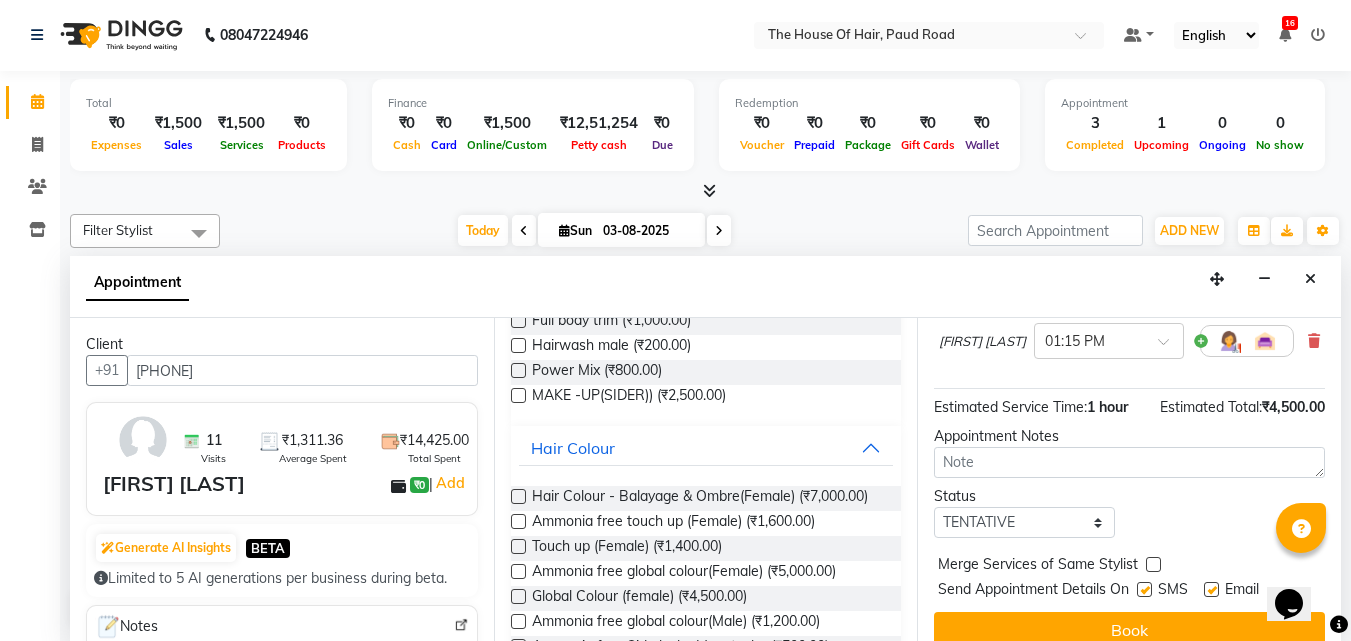 scroll, scrollTop: 181, scrollLeft: 0, axis: vertical 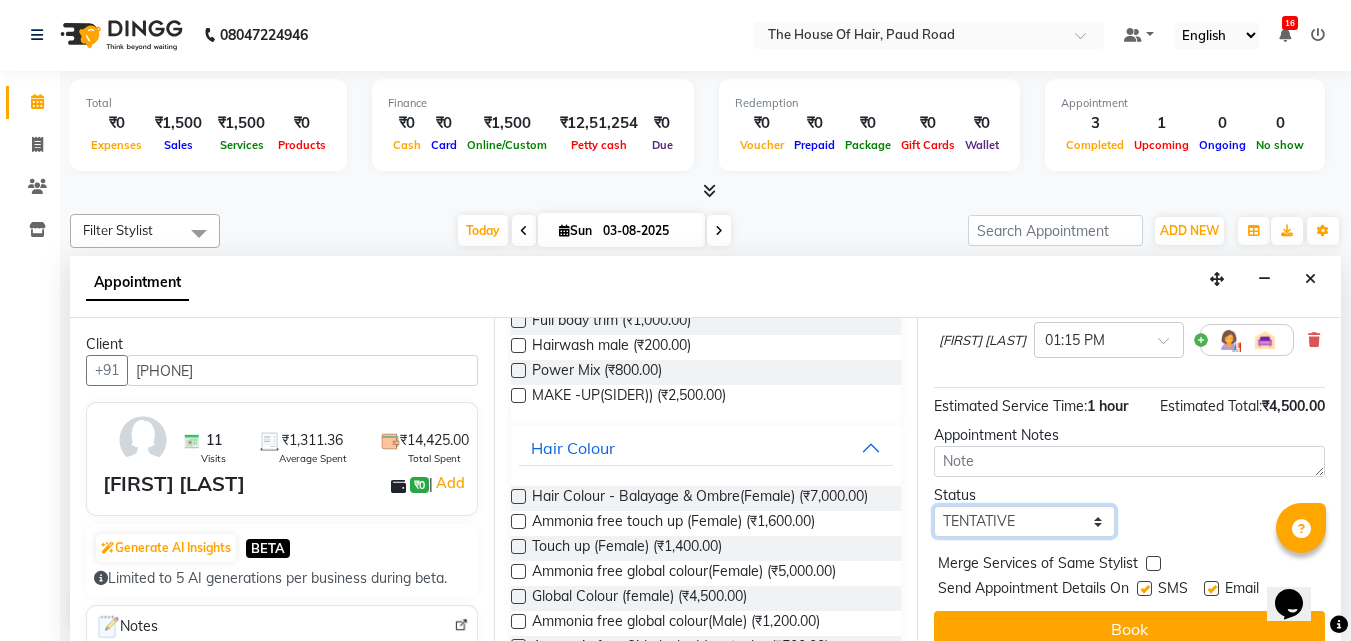 click on "Select TENTATIVE CONFIRM CHECK-IN UPCOMING" at bounding box center [1024, 521] 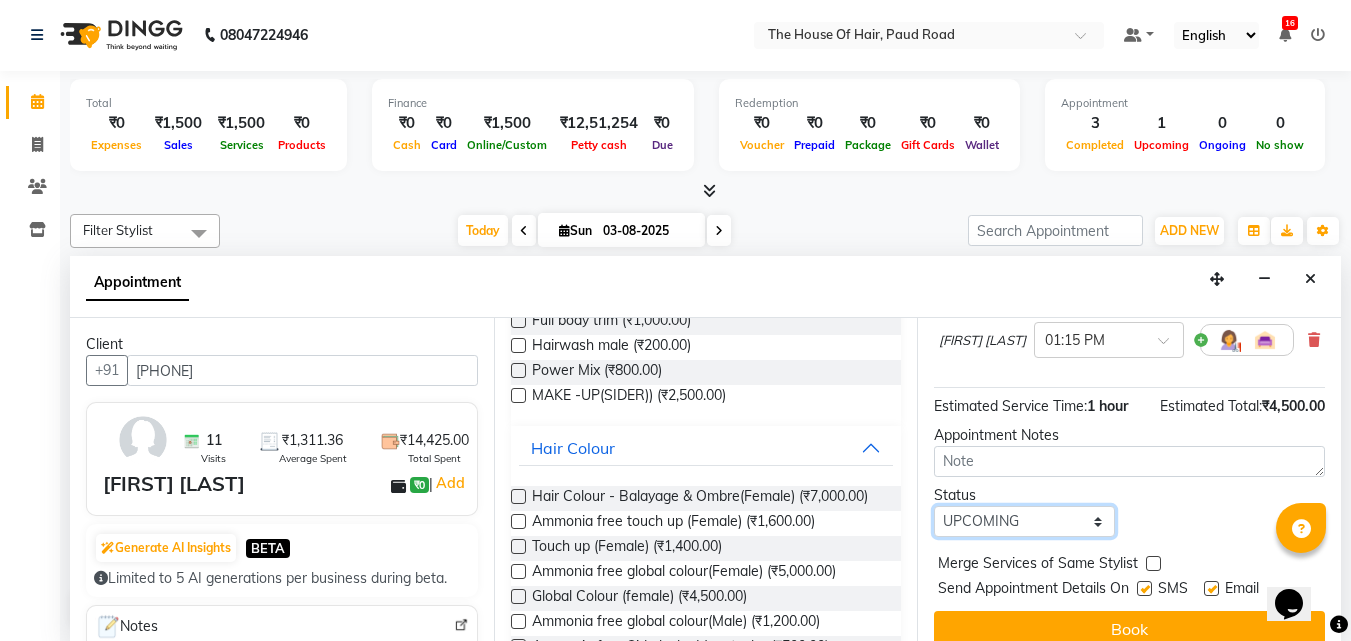 click on "Select TENTATIVE CONFIRM CHECK-IN UPCOMING" at bounding box center [1024, 521] 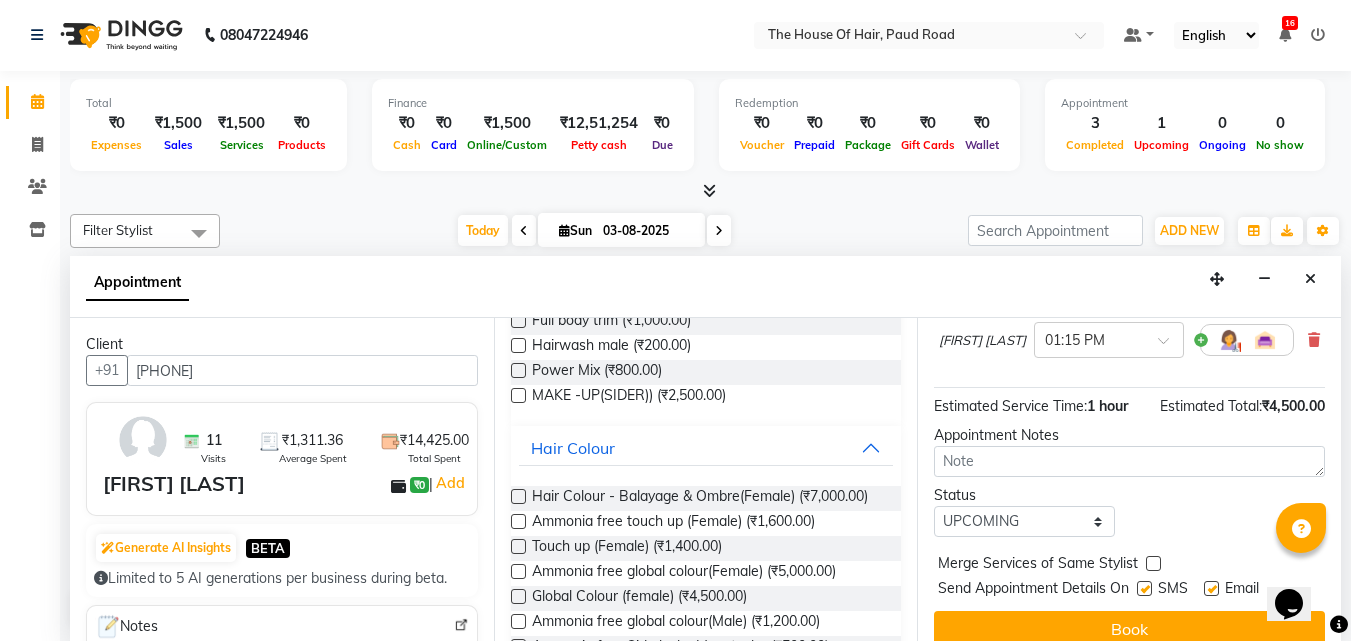 click at bounding box center [1153, 563] 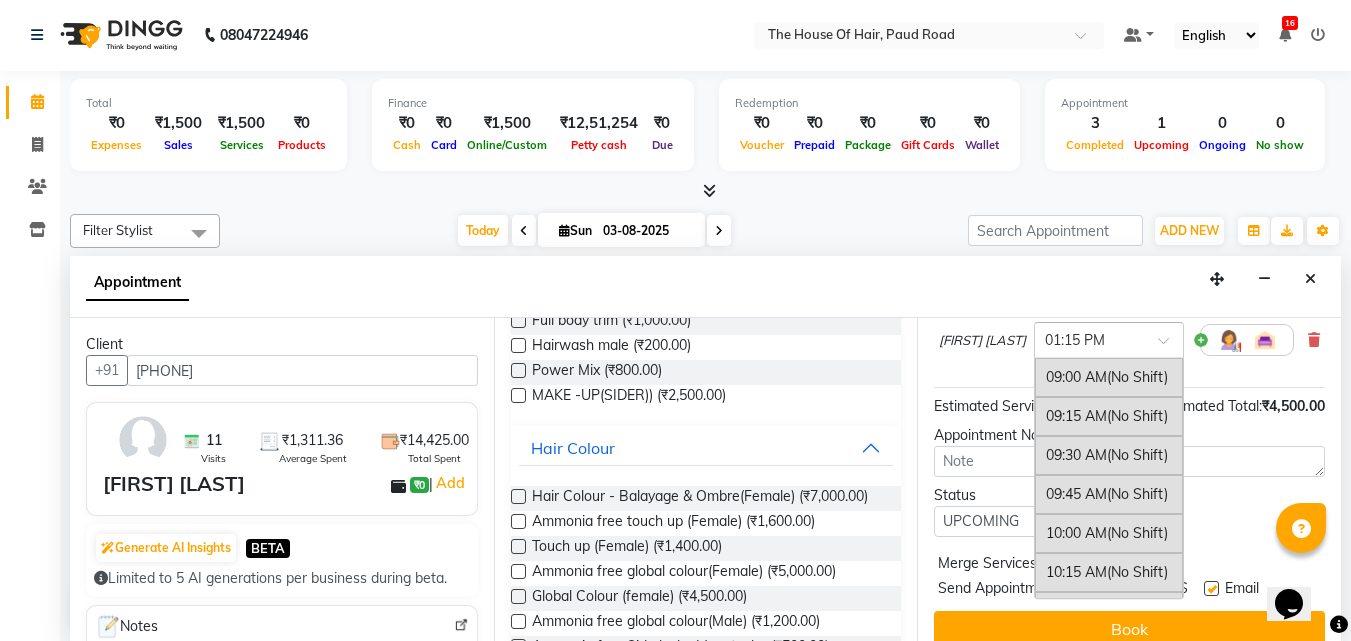 click at bounding box center (1170, 346) 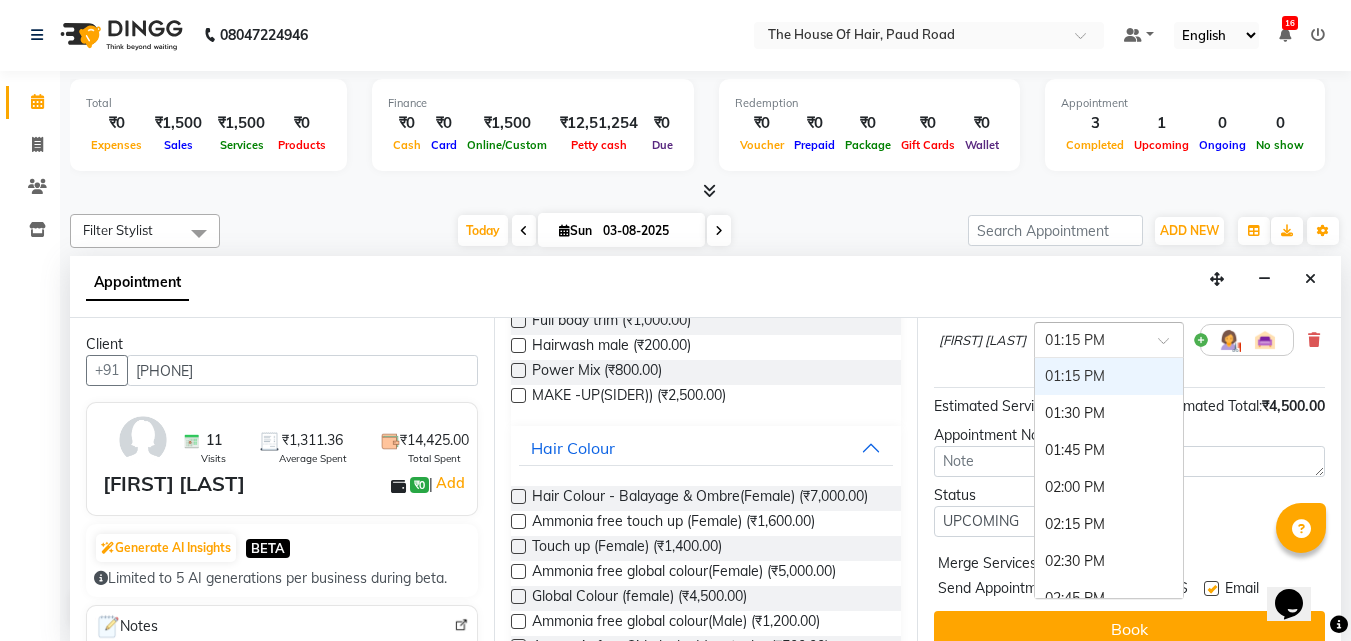 click on "01:15 PM" at bounding box center (1109, 376) 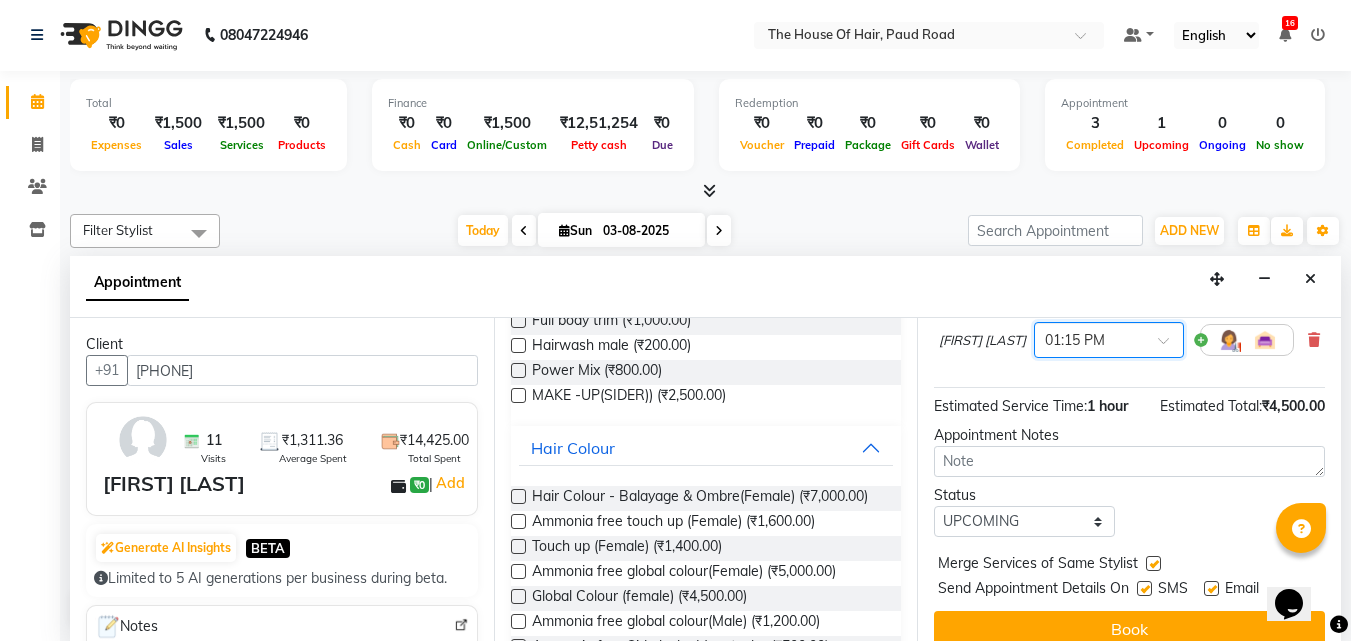 scroll, scrollTop: 218, scrollLeft: 0, axis: vertical 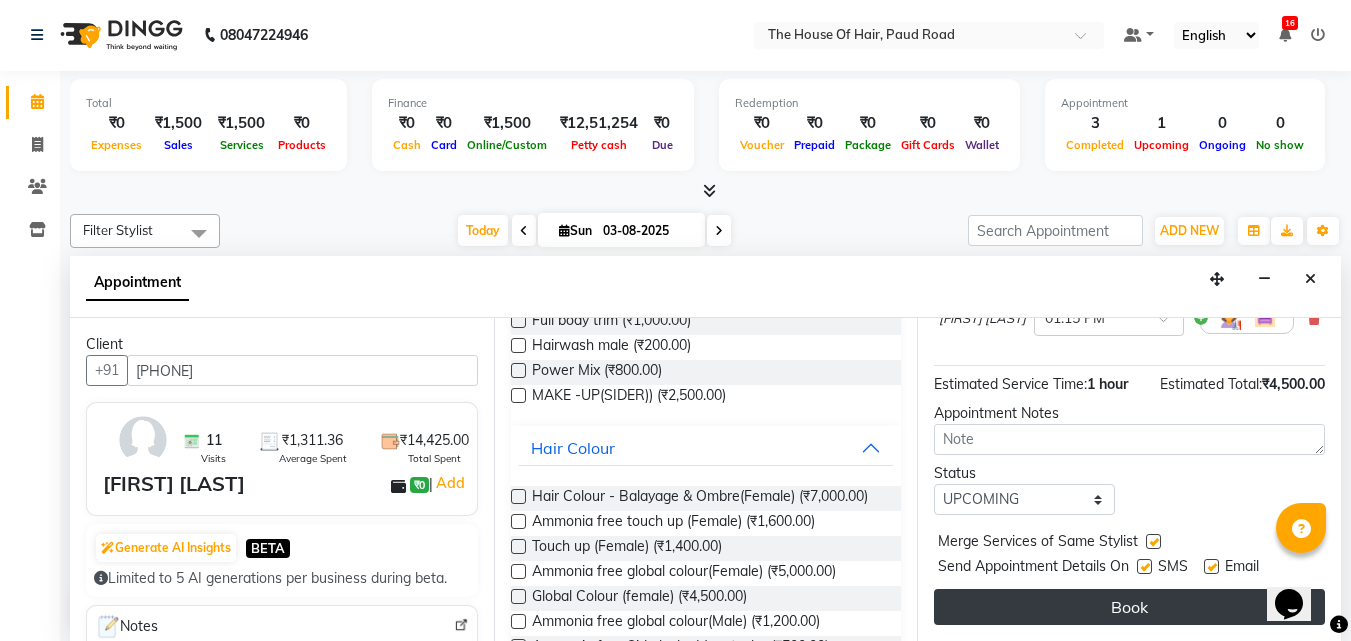 click on "Book" at bounding box center [1129, 607] 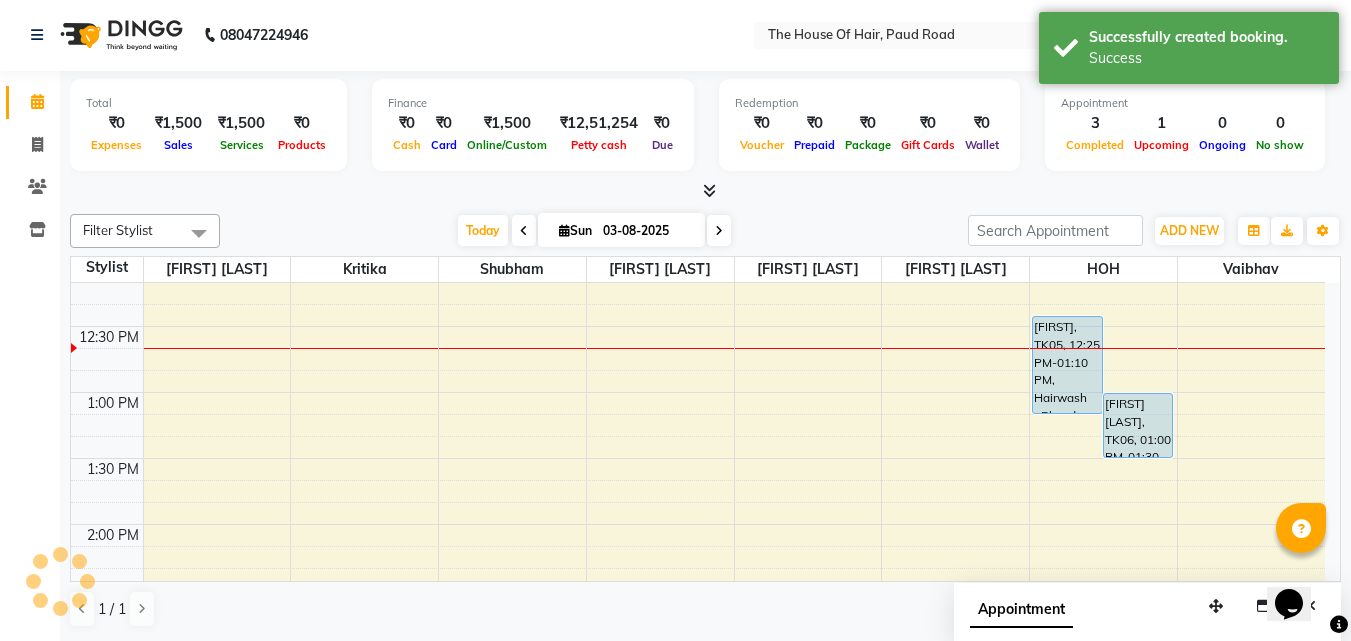 scroll, scrollTop: 0, scrollLeft: 0, axis: both 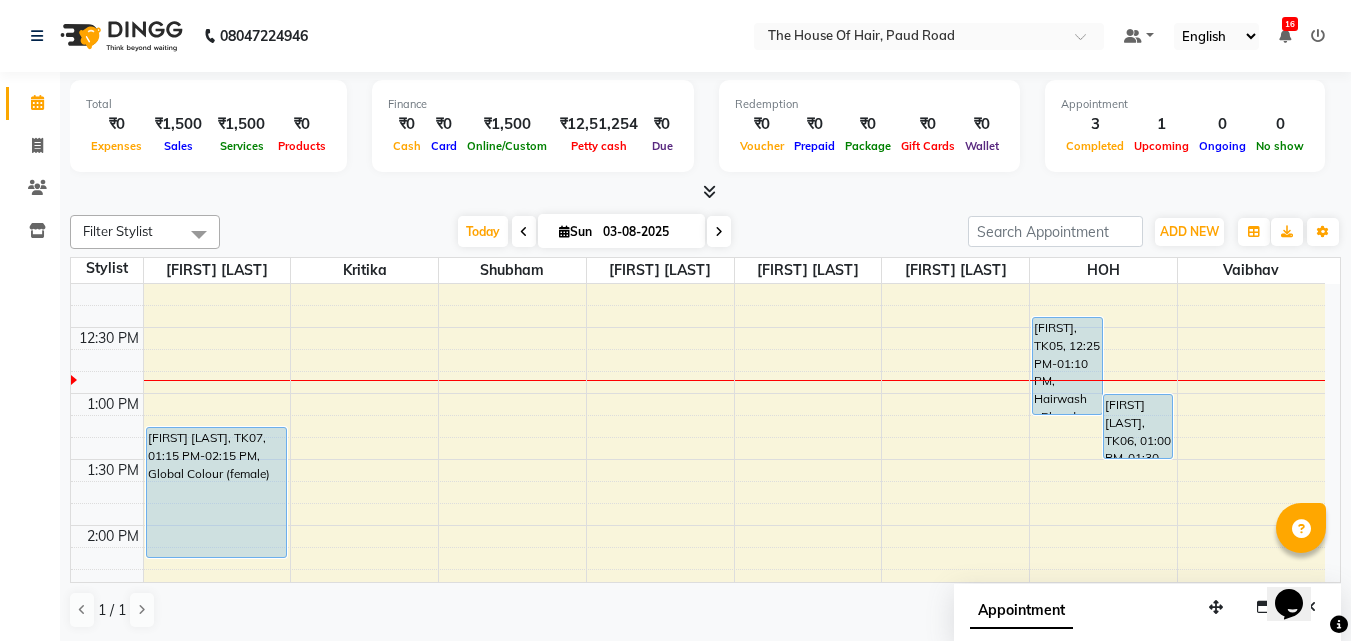 click on "8:00 AM 8:30 AM 9:00 AM 9:30 AM 10:00 AM 10:30 AM 11:00 AM 11:30 AM 12:00 PM 12:30 PM 1:00 PM 1:30 PM 2:00 PM 2:30 PM 3:00 PM 3:30 PM 4:00 PM 4:30 PM 5:00 PM 5:30 PM 6:00 PM 6:30 PM 7:00 PM 7:30 PM 8:00 PM 8:30 PM 9:00 PM 9:30 PM     [FIRST] [LAST], TK01, 11:00 AM-12:00 PM, HairCut  [Male],Beard Triming Crafting(Male)    [FIRST] [LAST], TK07, 01:15 PM-02:15 PM, Global Colour (female)     [FIRST] ., TK03, 10:45 AM-11:15 AM, HairCut  [Male]    [FIRST] [LAST], TK02, 03:00 PM-03:45 PM, Hairwash +Blowdry (Female)    [FIRST], TK05, 12:25 PM-01:10 PM, Hairwash +Blowdry (Female)    [FIRST] [LAST], TK06, 01:00 PM-01:30 PM, Hair spa (Male)     [FIRST] ., TK04, 11:15 AM-11:45 AM, HairCut  [Male]" at bounding box center (698, 657) 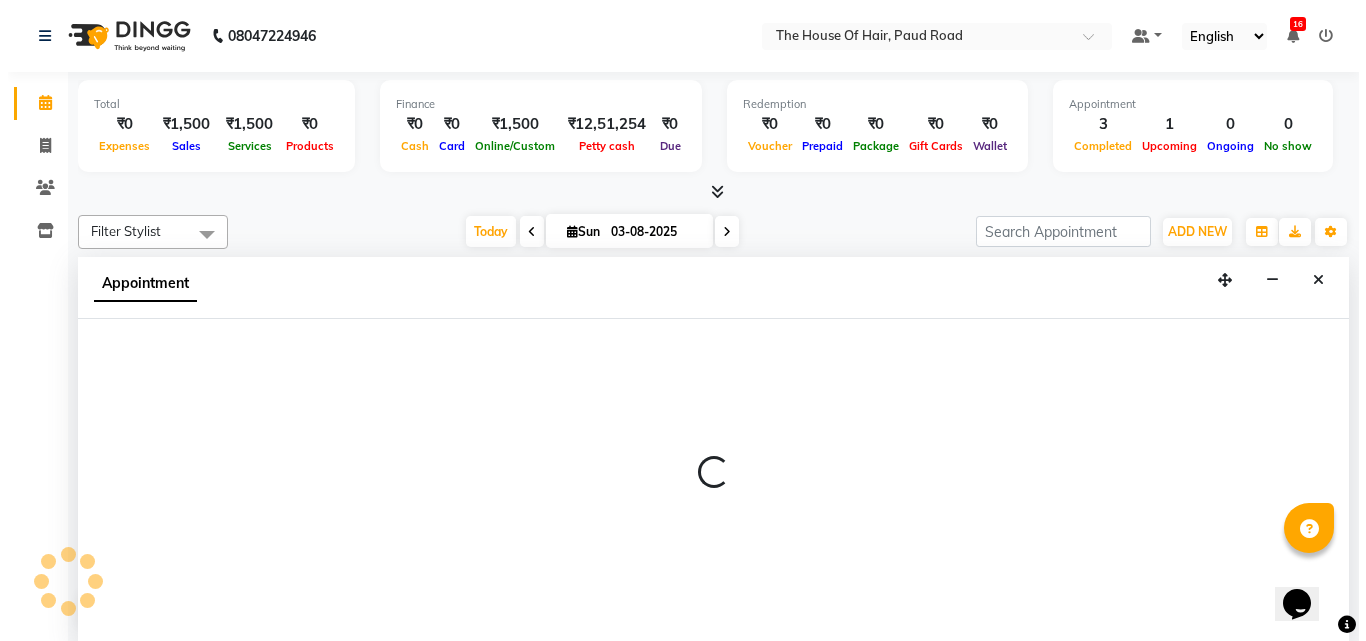 scroll, scrollTop: 1, scrollLeft: 0, axis: vertical 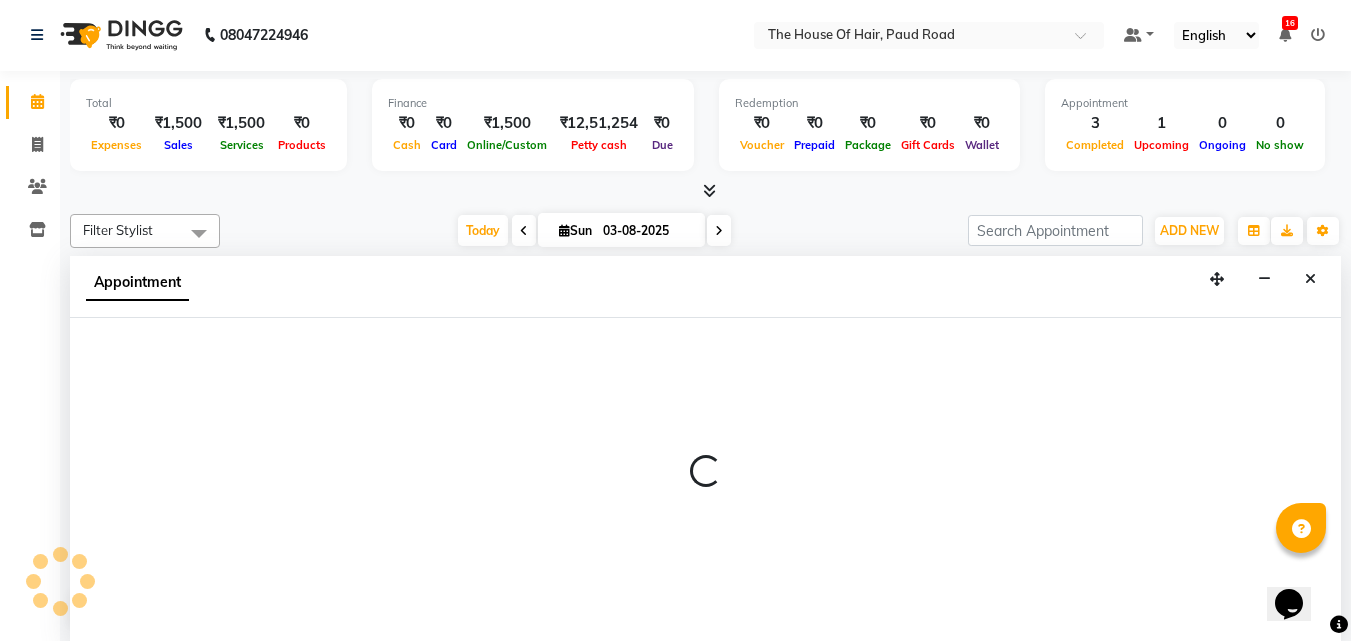 select on "42812" 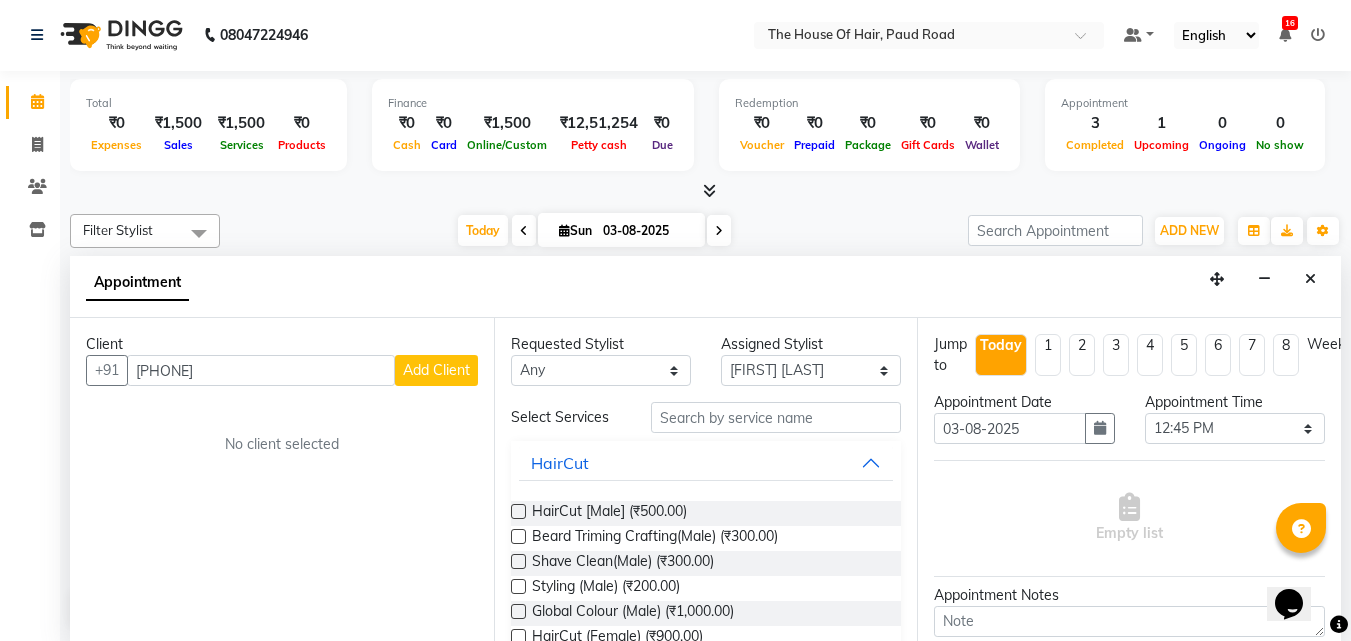 type on "[PHONE]" 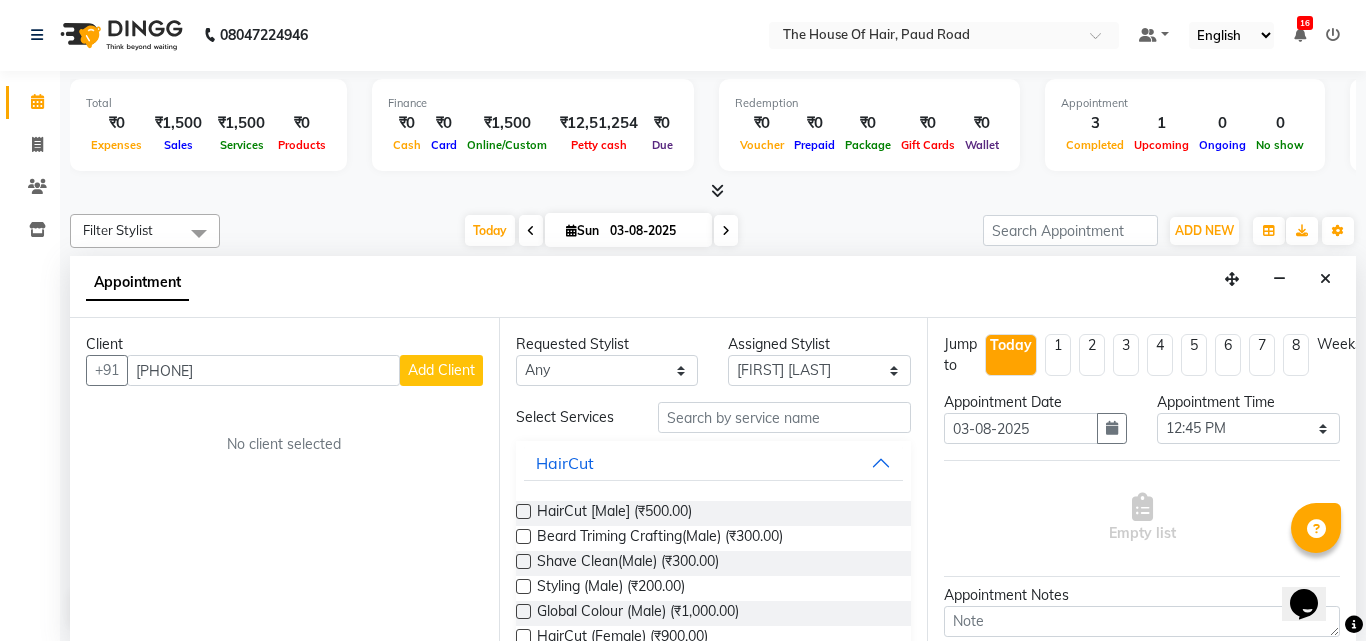 select on "22" 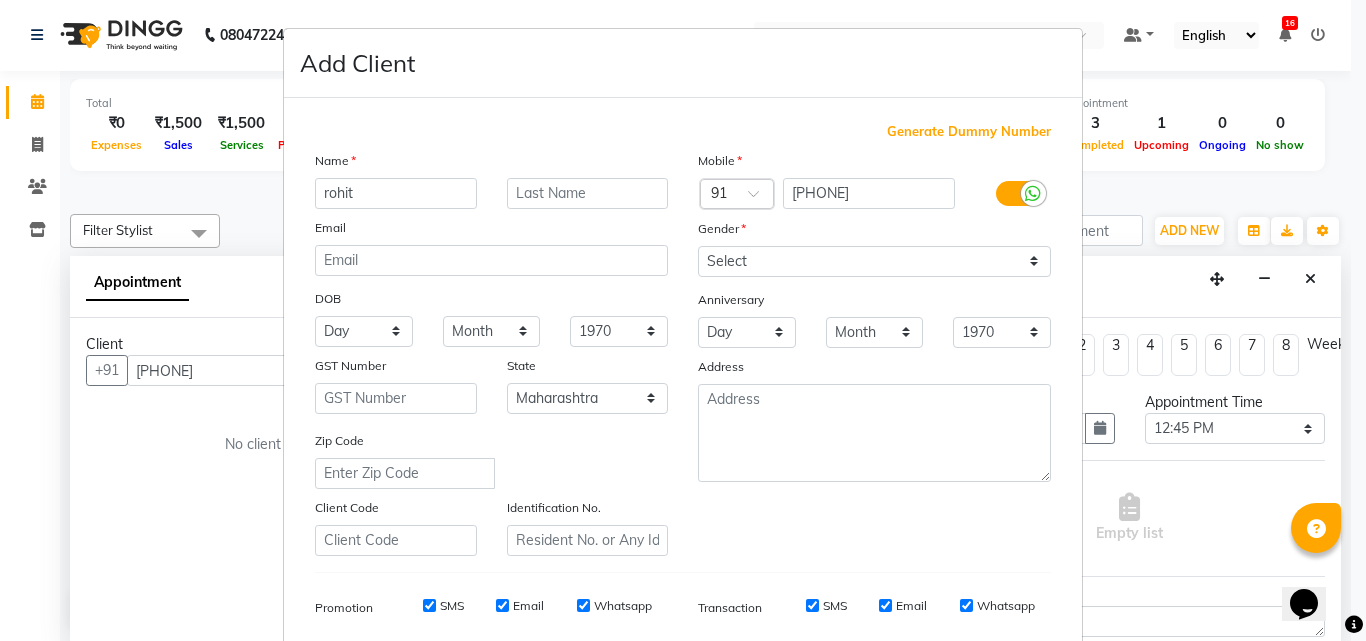 type on "rohit" 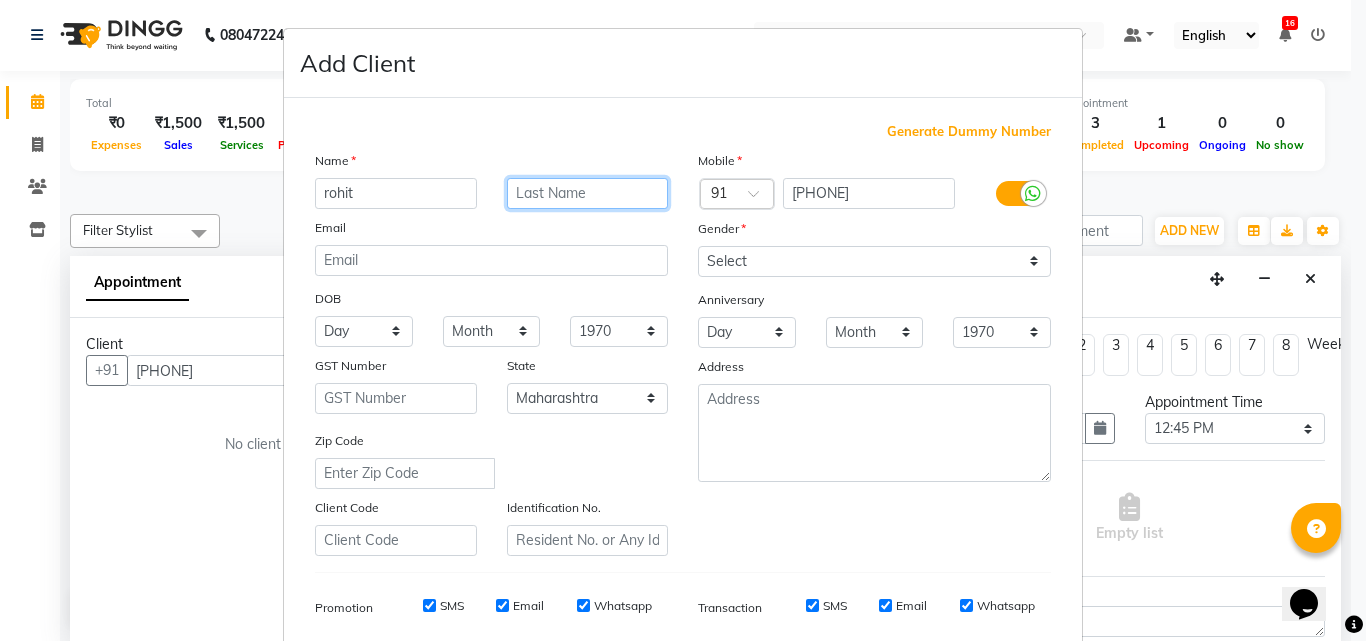 click at bounding box center (588, 193) 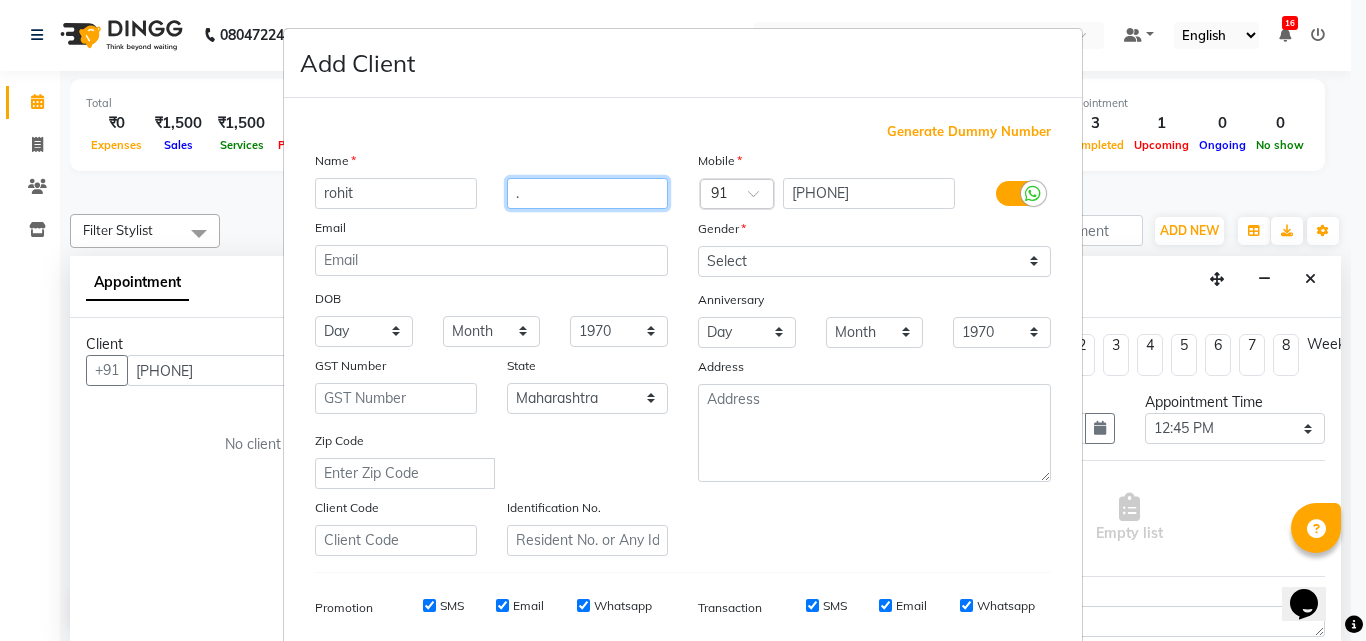 type on "." 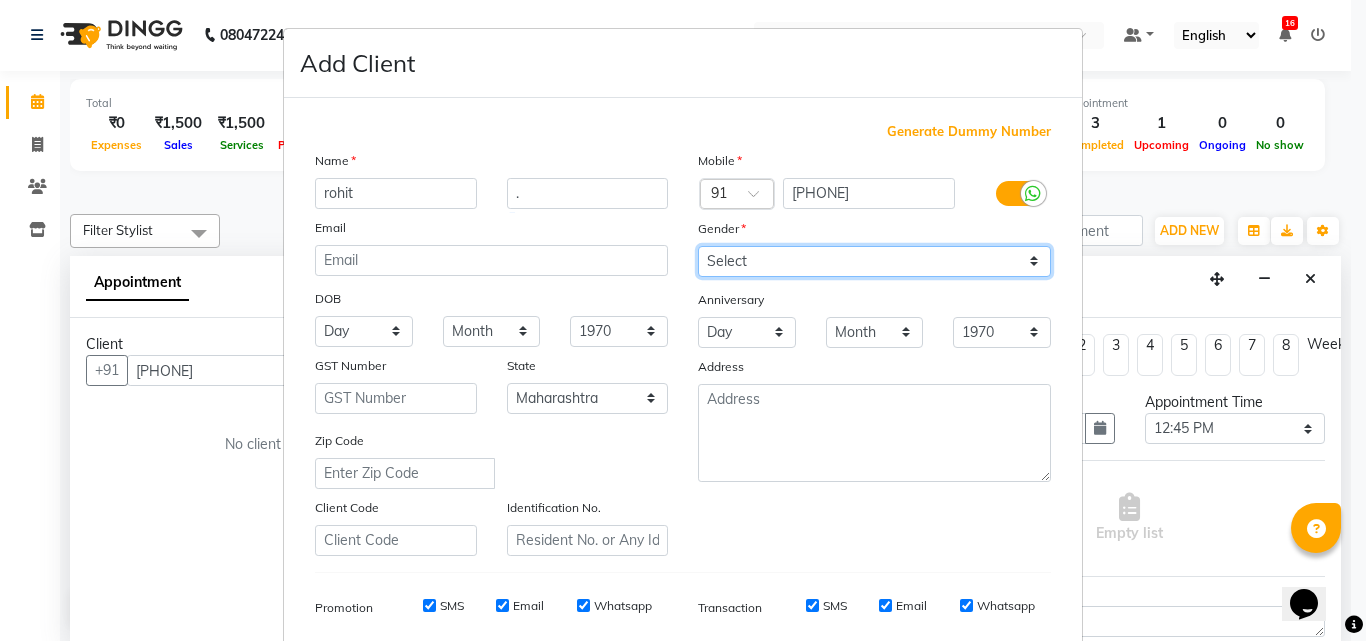 click on "Select Male Female Other Prefer Not To Say" at bounding box center [874, 261] 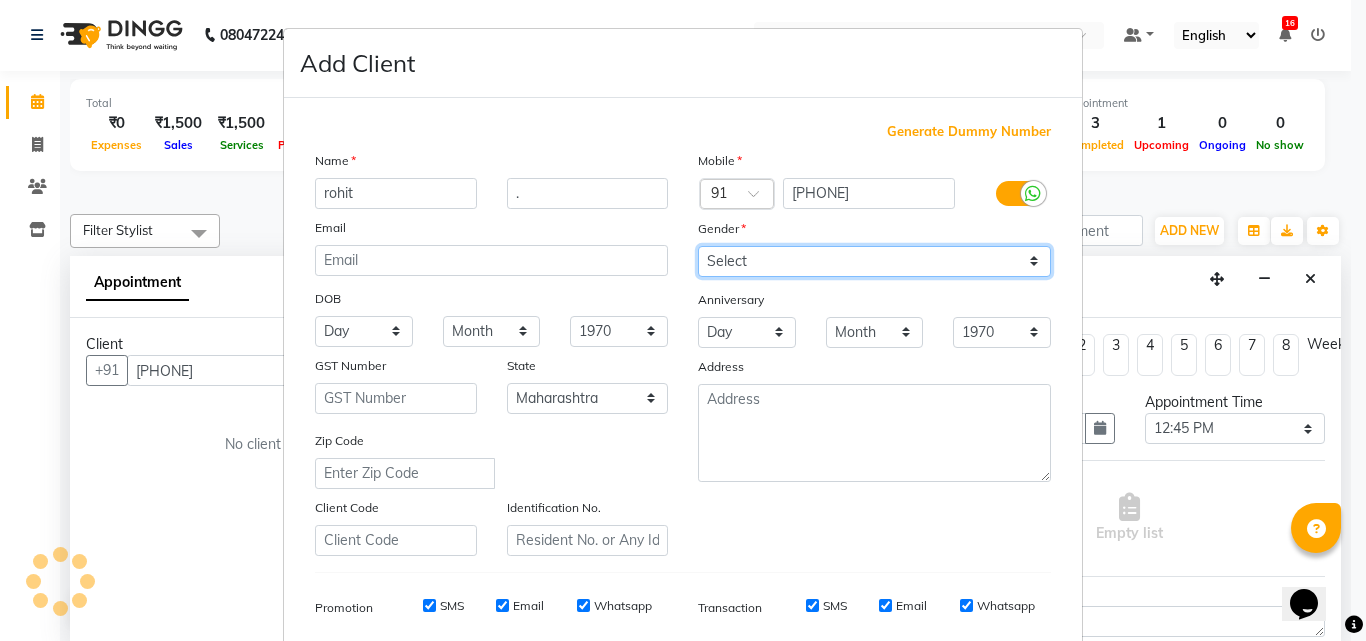 select on "male" 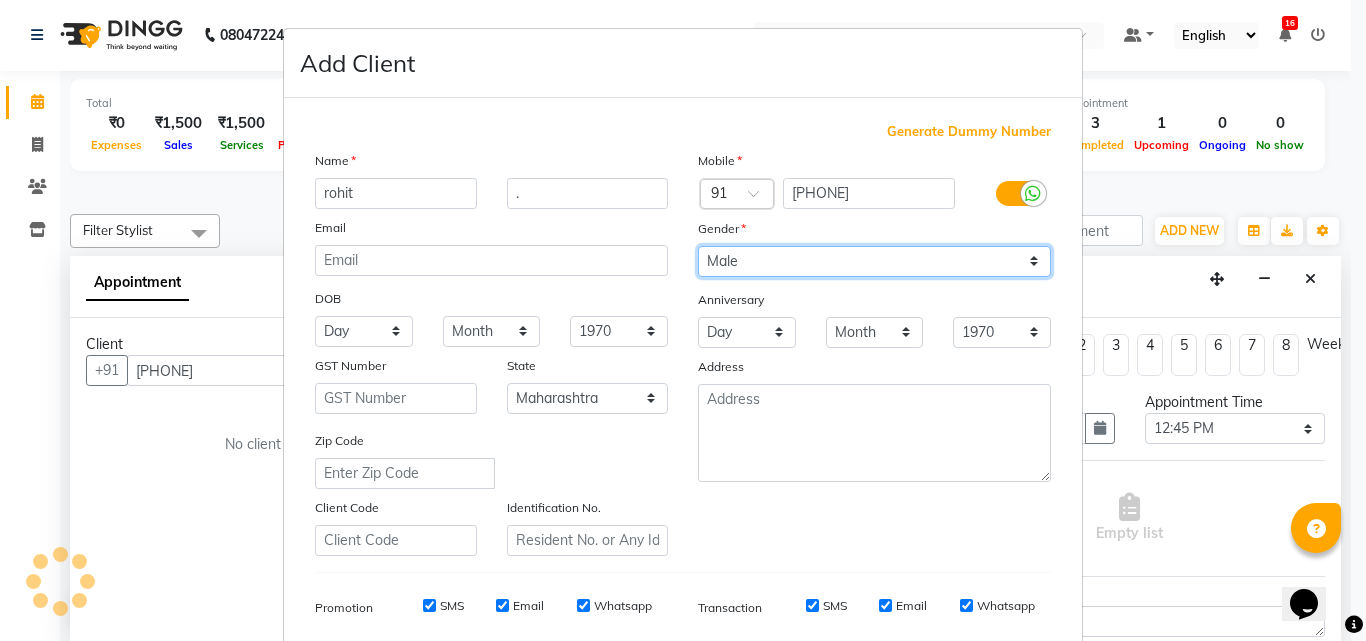 click on "Select Male Female Other Prefer Not To Say" at bounding box center (874, 261) 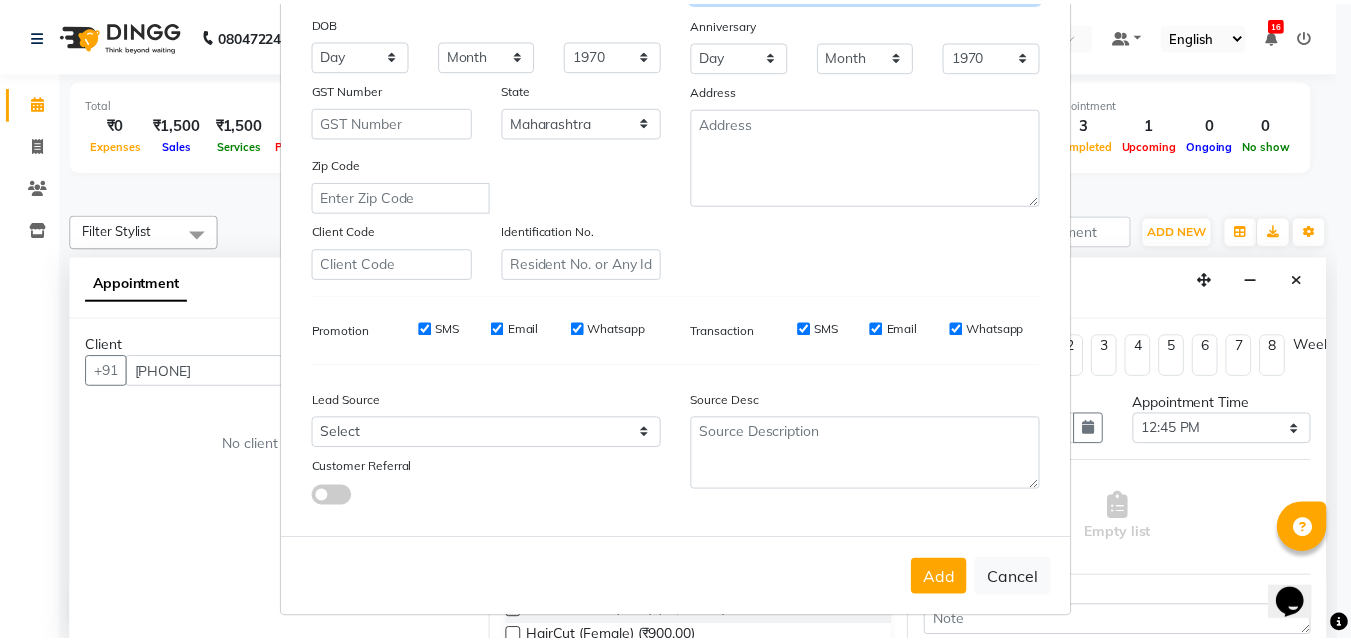 scroll, scrollTop: 282, scrollLeft: 0, axis: vertical 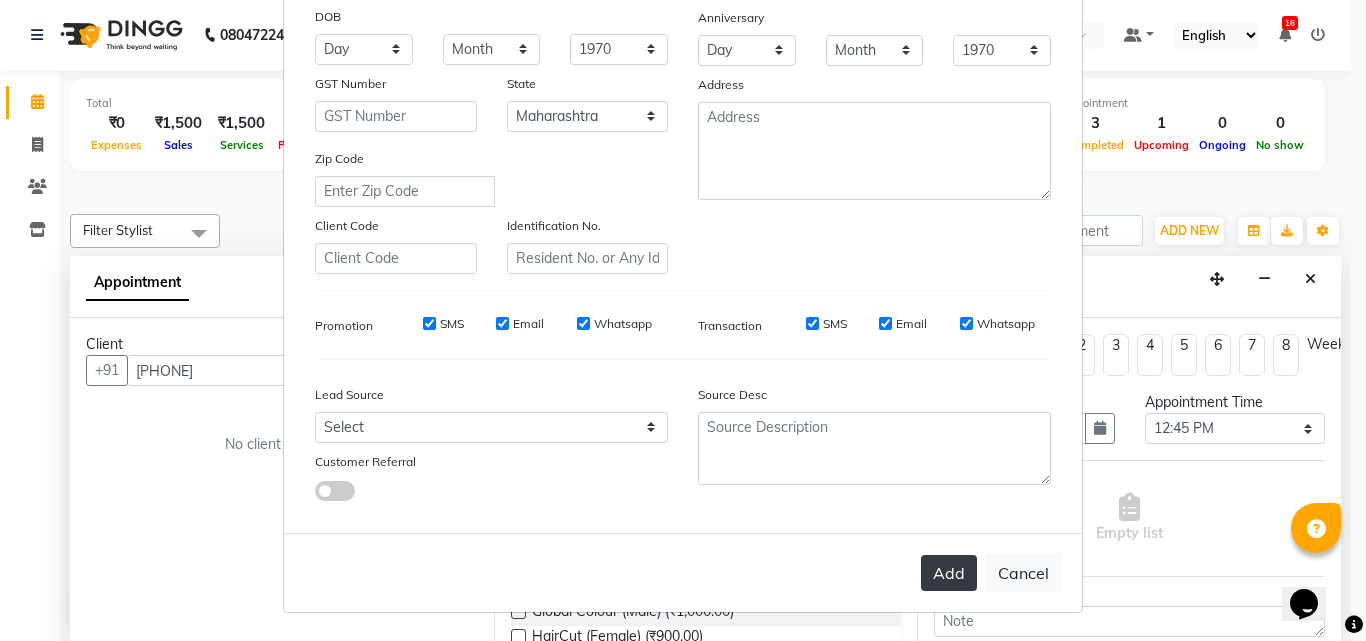 click on "Add" at bounding box center (949, 573) 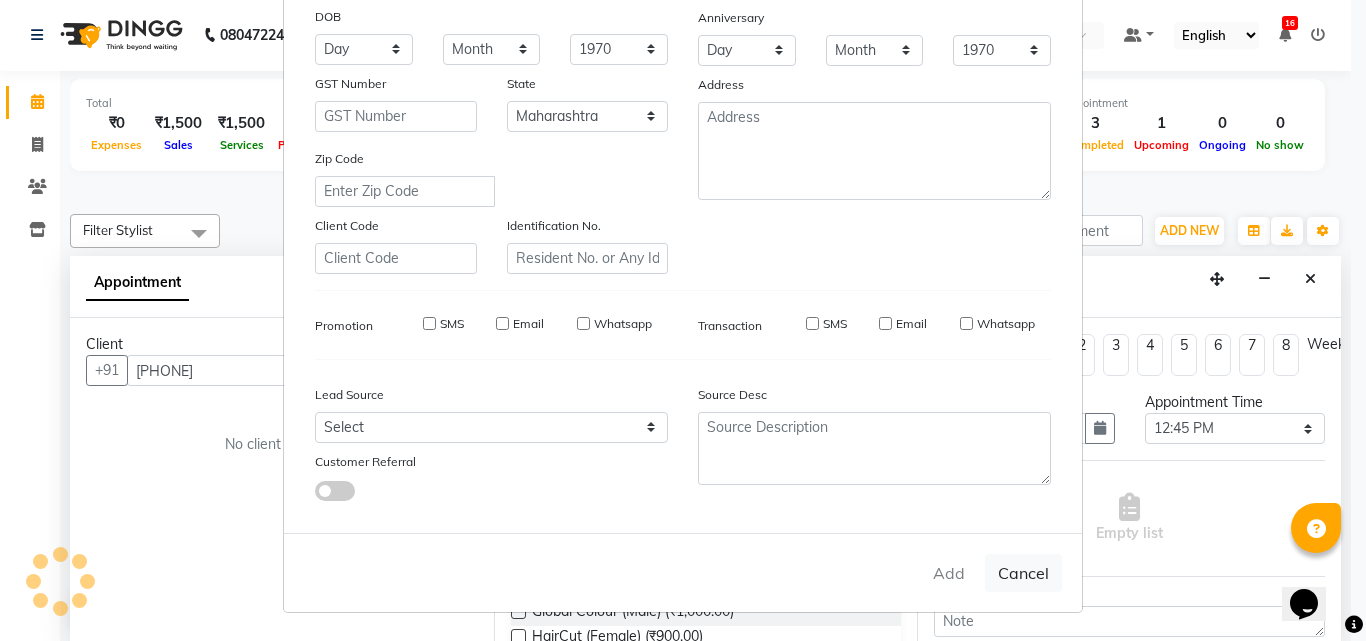 type 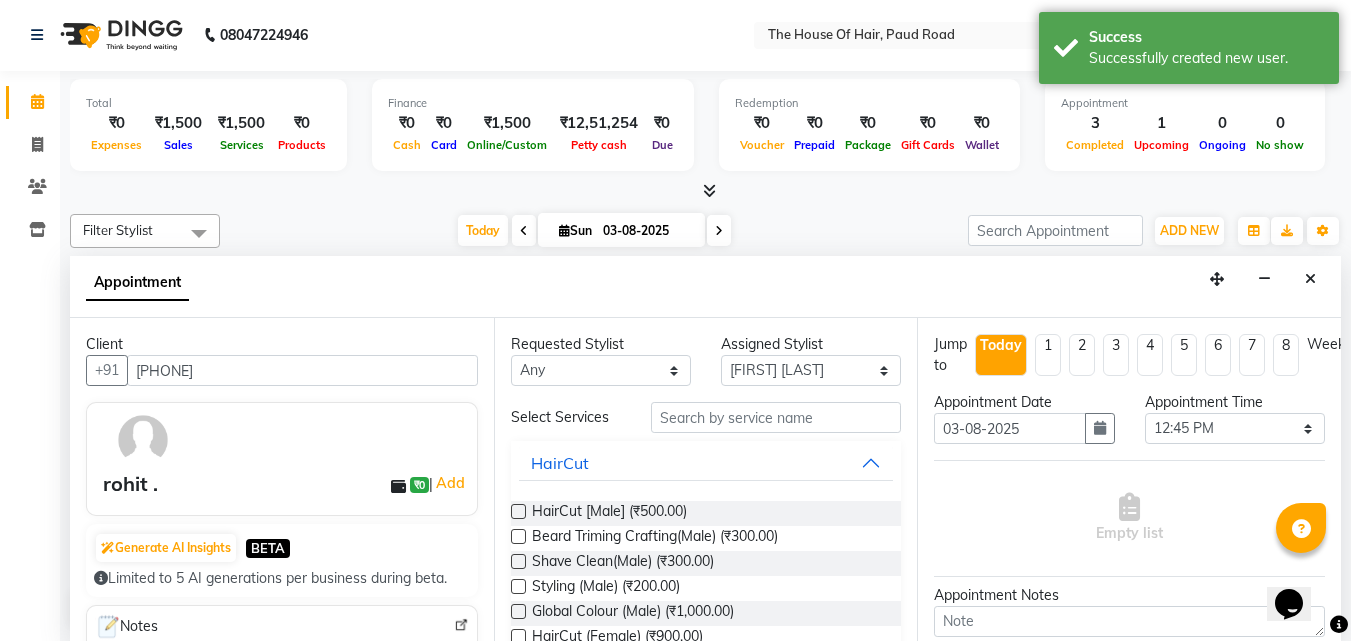 click at bounding box center [518, 536] 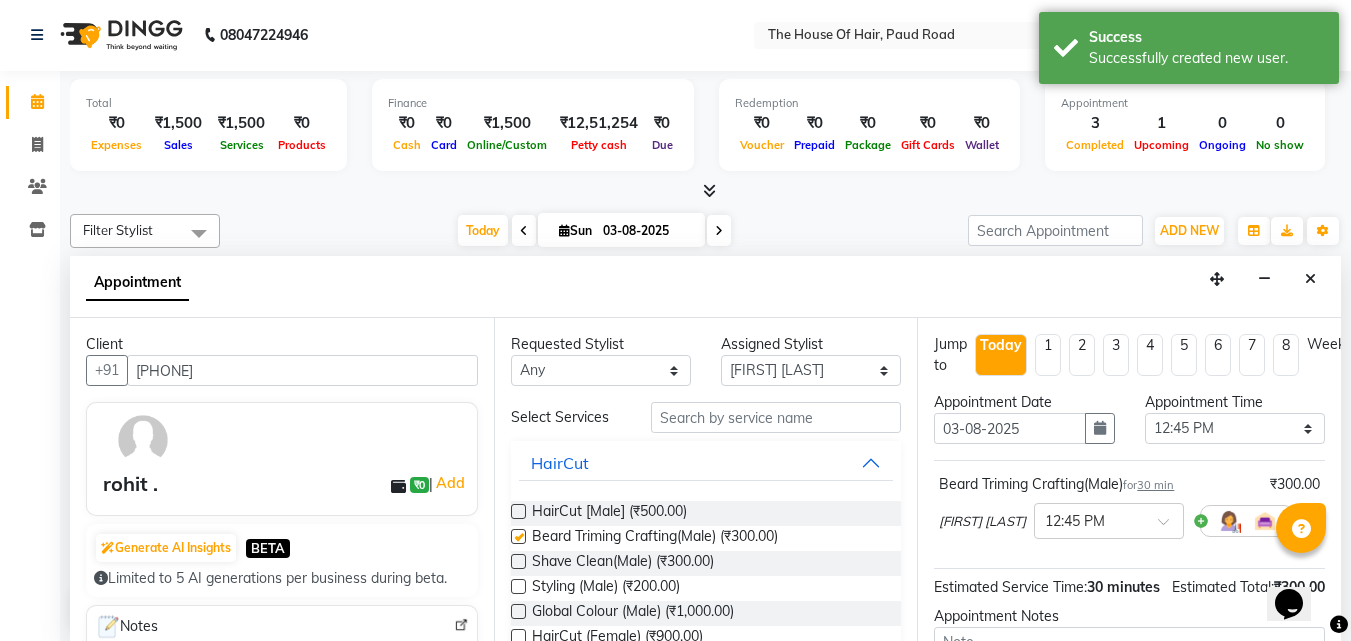 checkbox on "false" 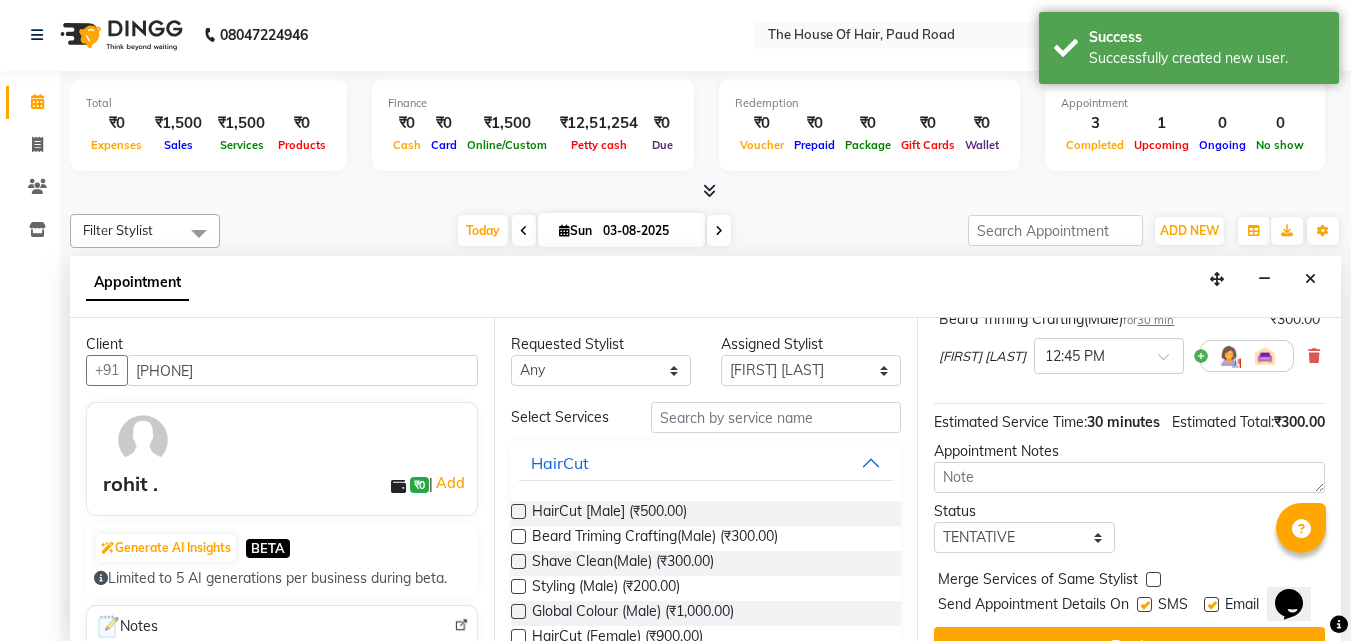 scroll, scrollTop: 220, scrollLeft: 0, axis: vertical 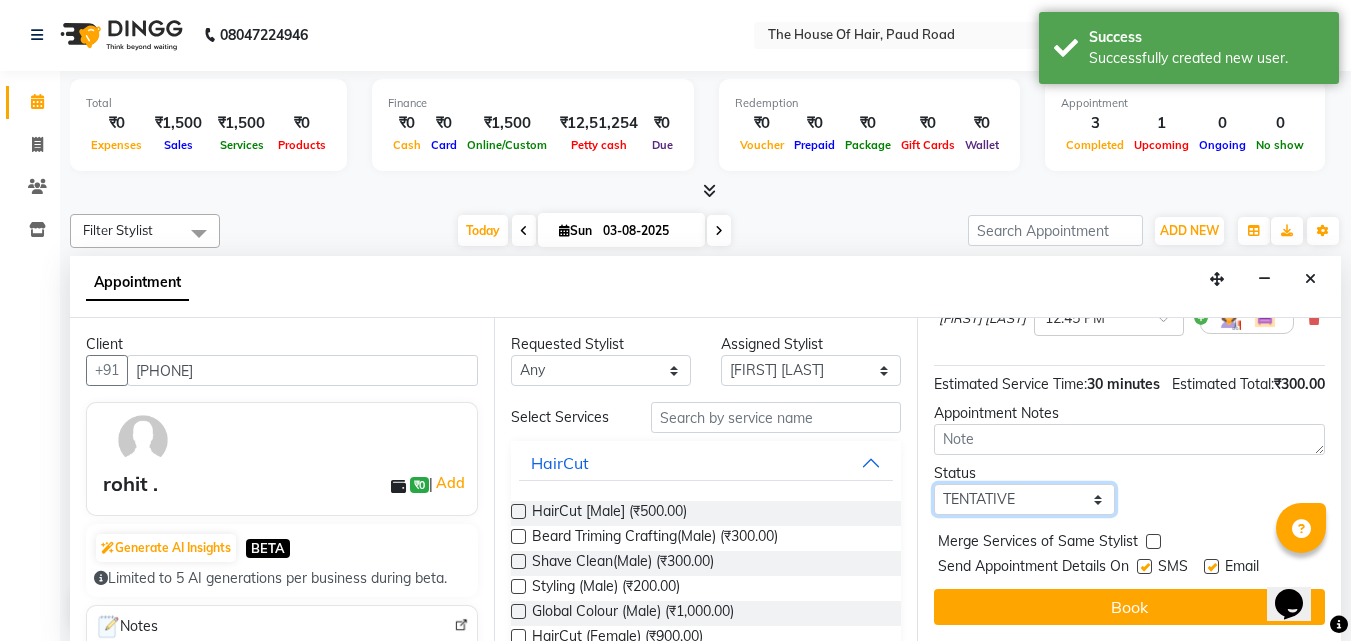 click on "Select TENTATIVE CONFIRM CHECK-IN UPCOMING" at bounding box center [1024, 499] 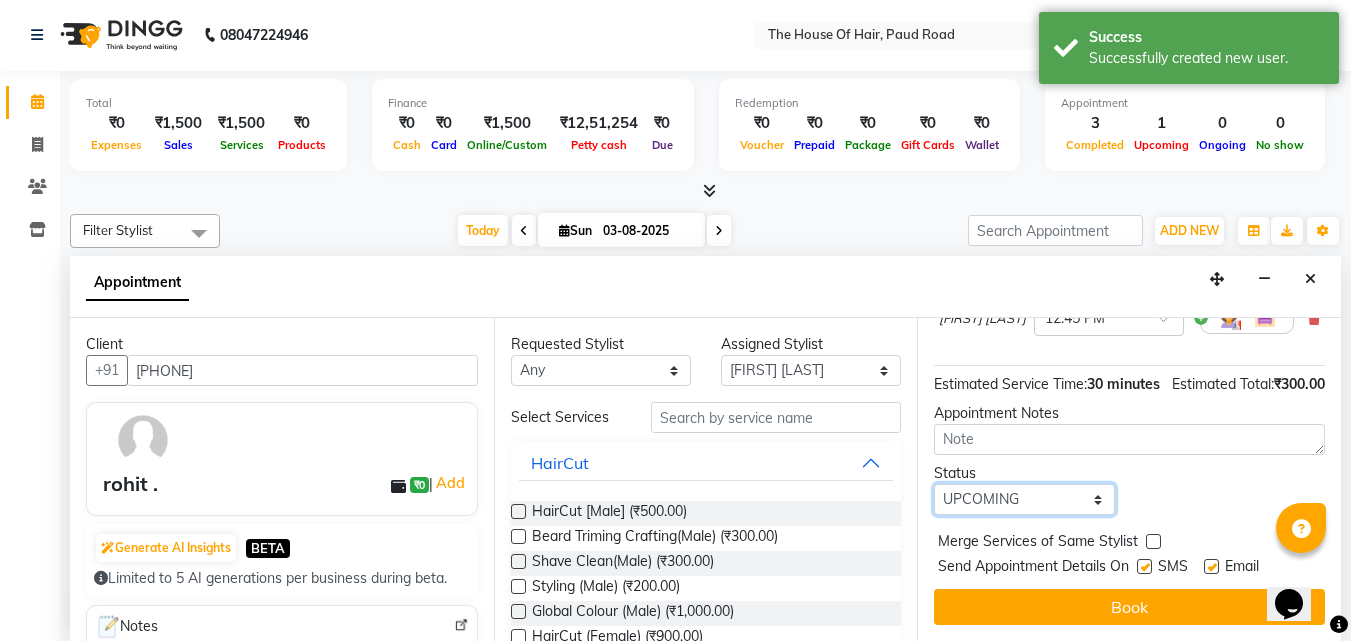click on "Select TENTATIVE CONFIRM CHECK-IN UPCOMING" at bounding box center (1024, 499) 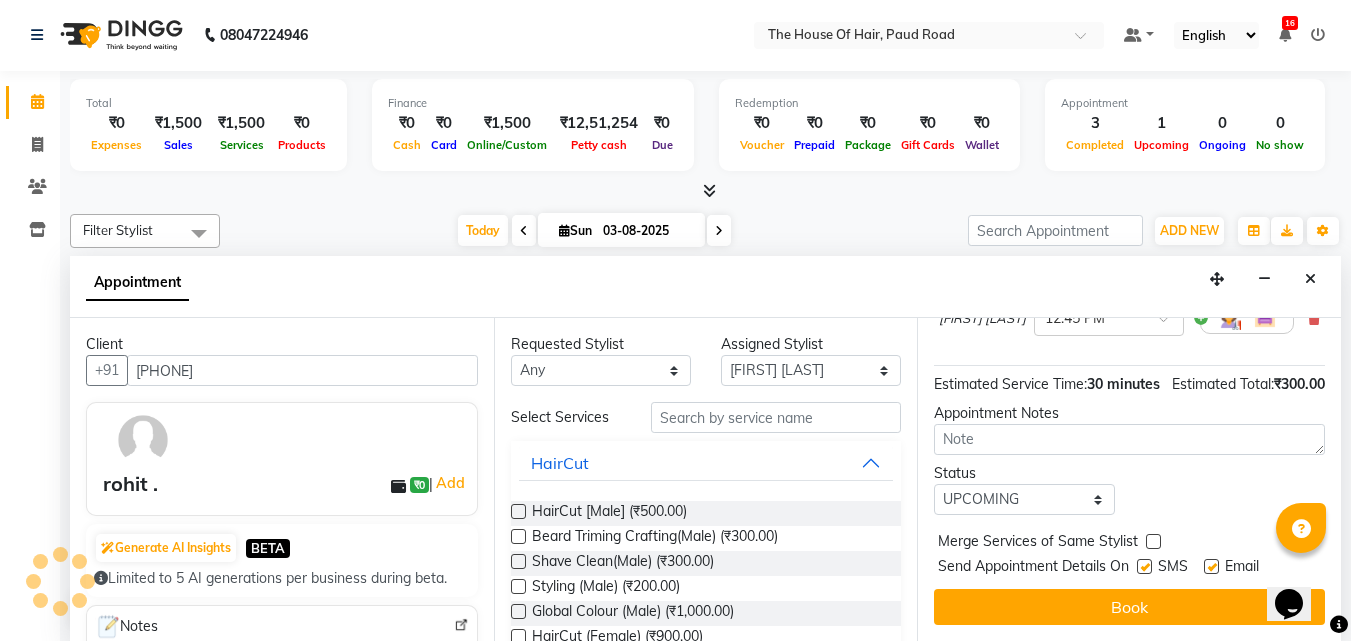 click at bounding box center [1153, 541] 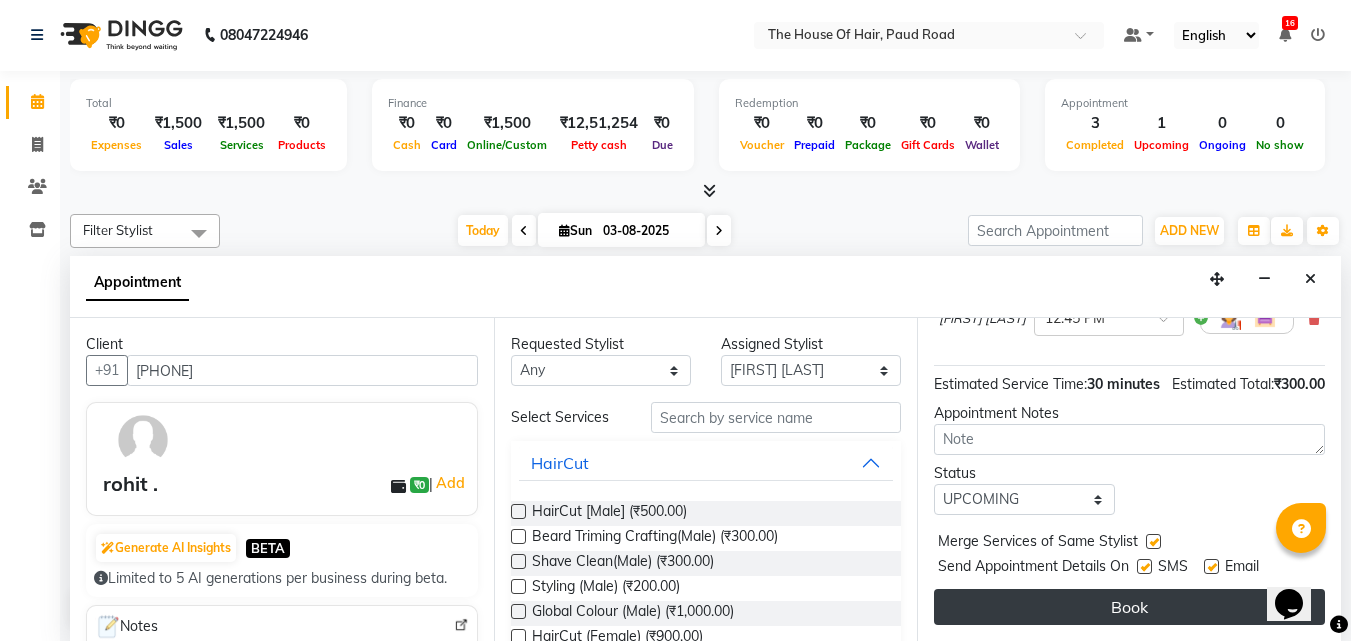 click on "Book" at bounding box center (1129, 607) 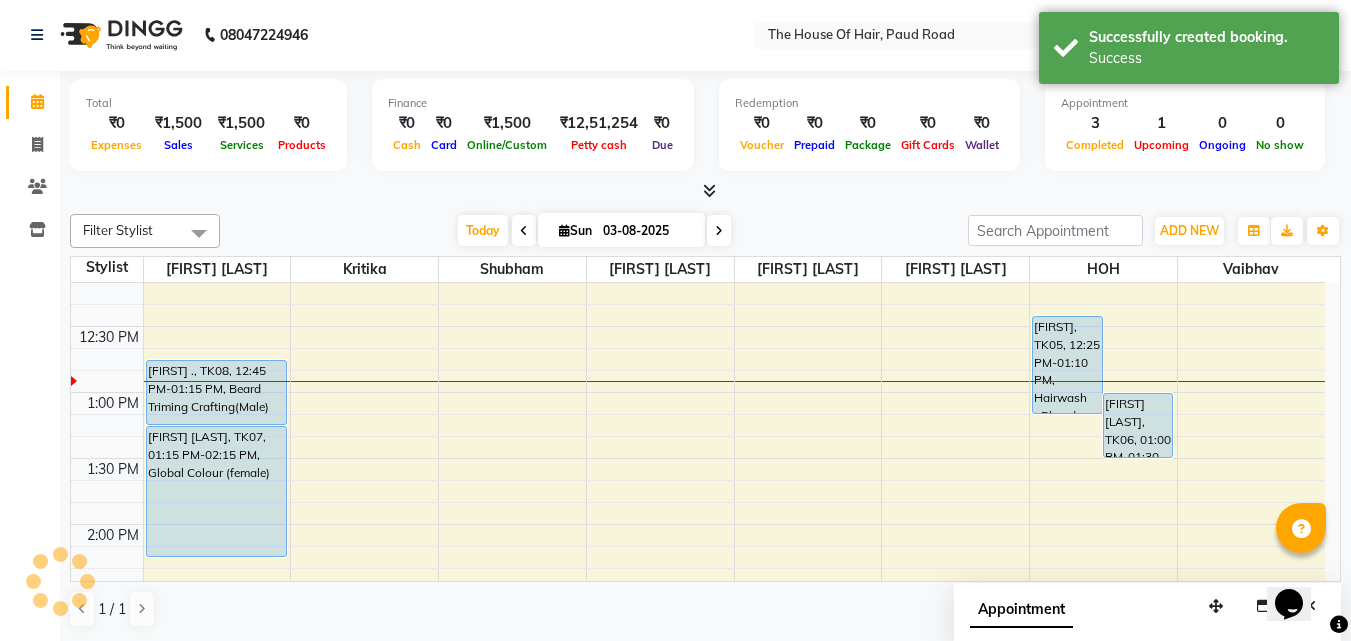scroll, scrollTop: 0, scrollLeft: 0, axis: both 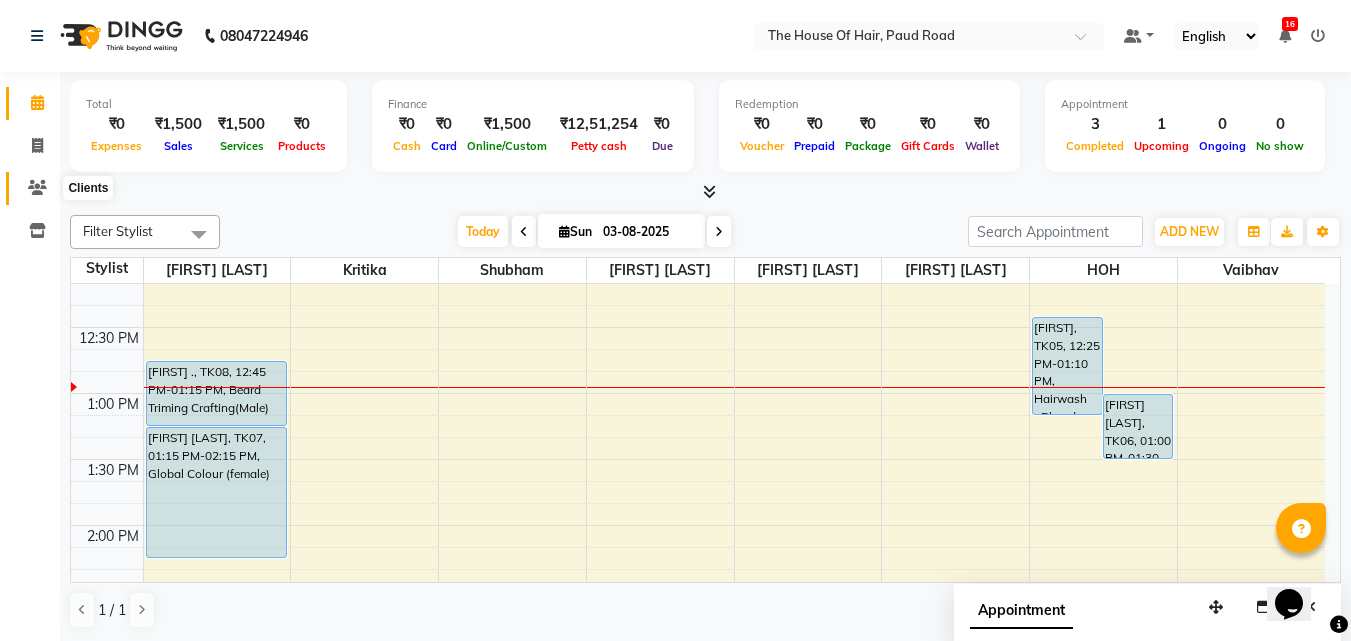click 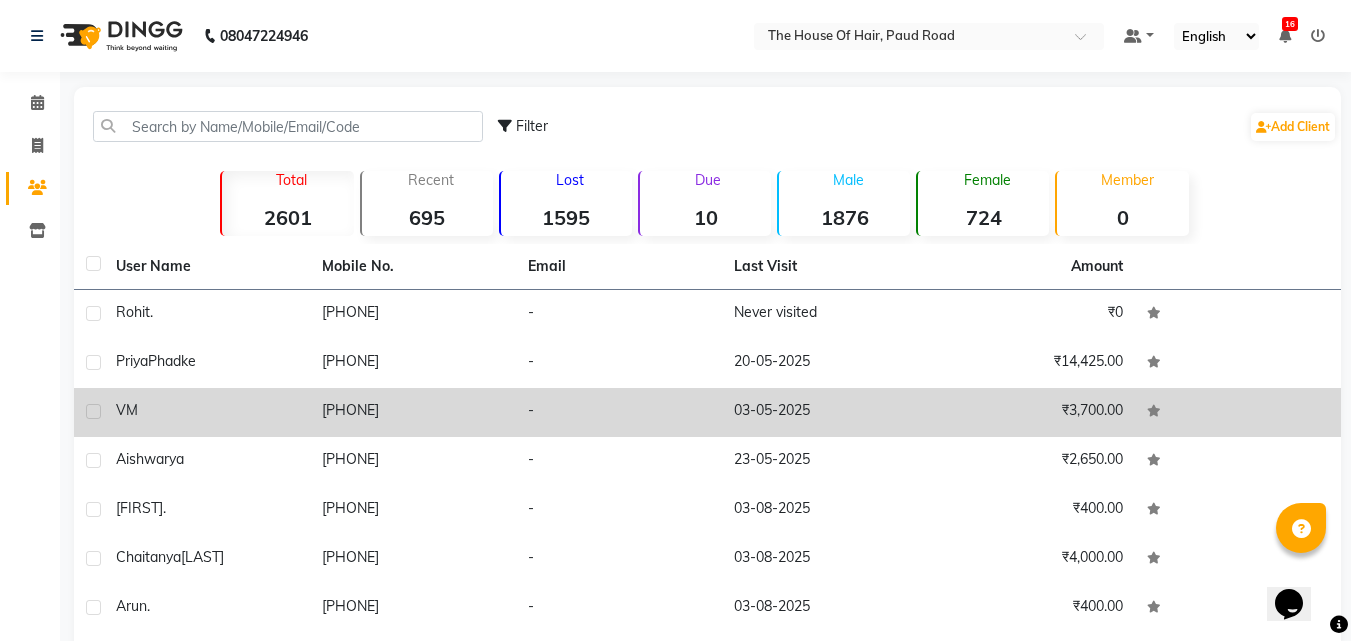 click on "V" 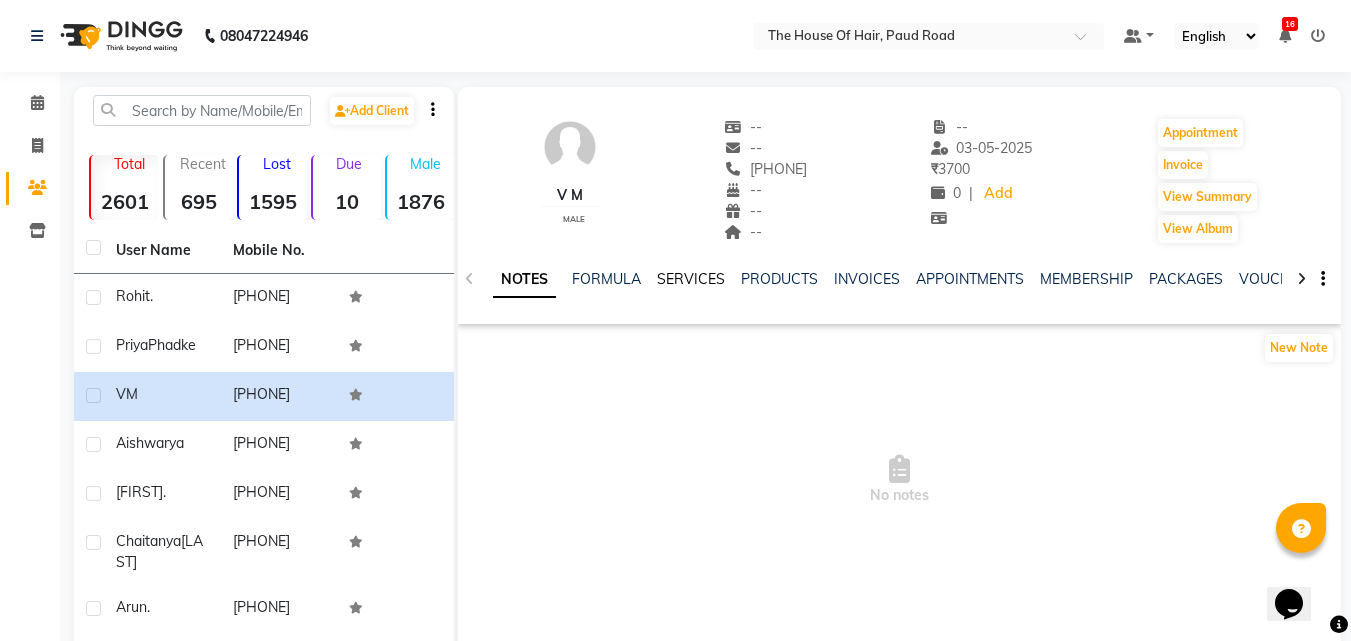 click on "SERVICES" 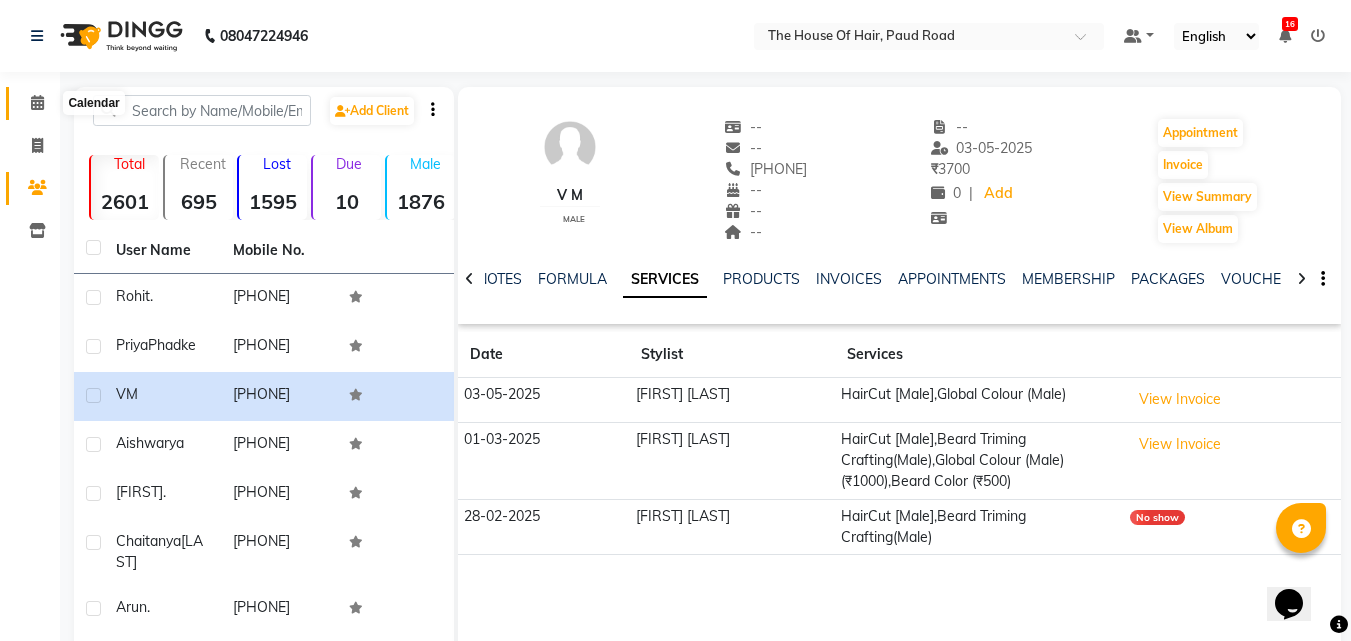 click 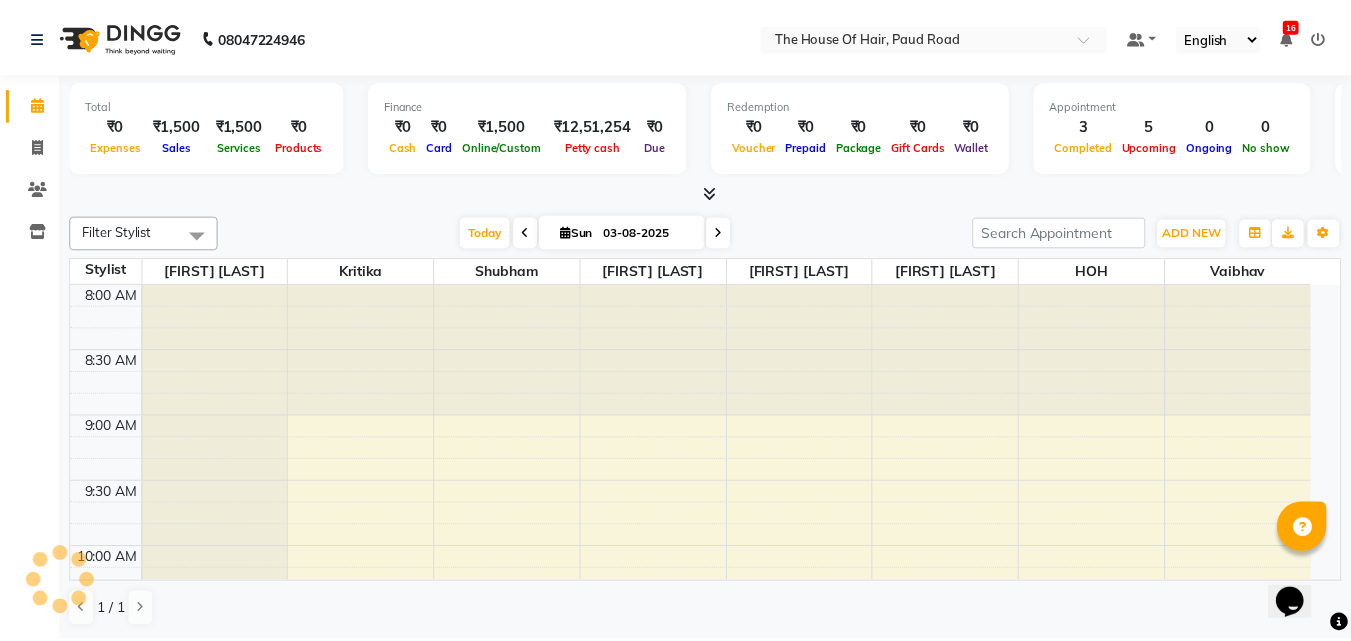 scroll, scrollTop: 529, scrollLeft: 0, axis: vertical 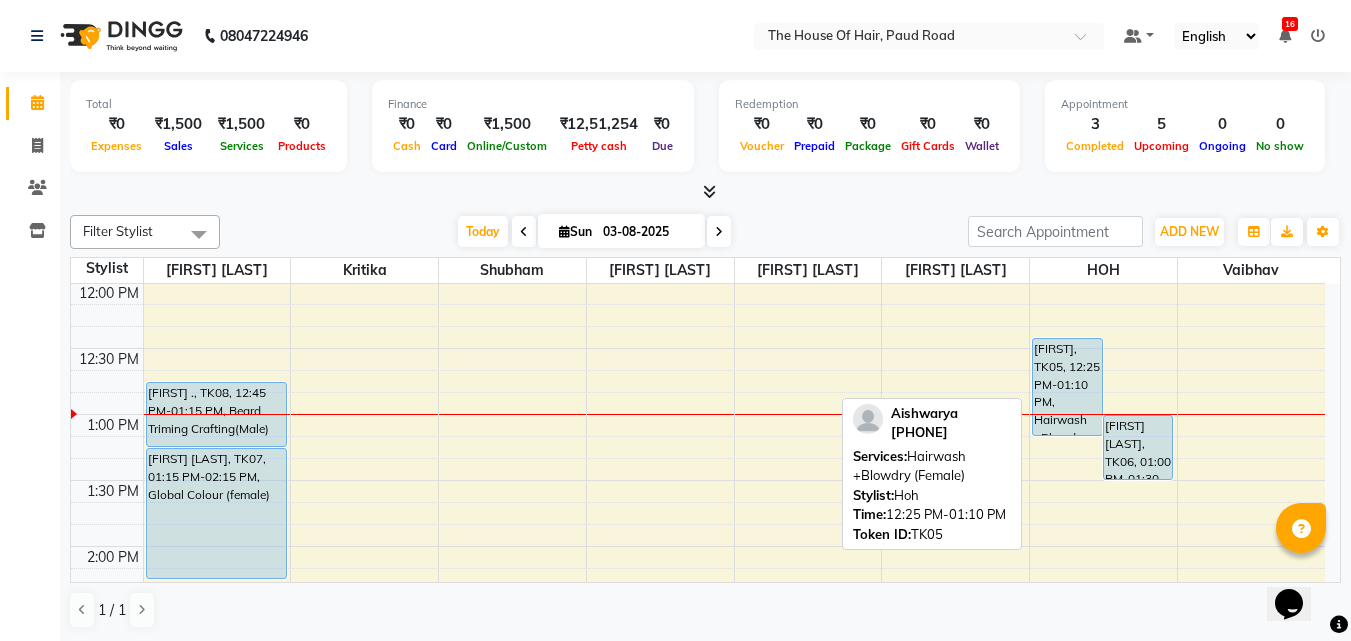 click on "[FIRST], TK05, 12:25 PM-01:10 PM, Hairwash +Blowdry (Female)" at bounding box center (1067, 387) 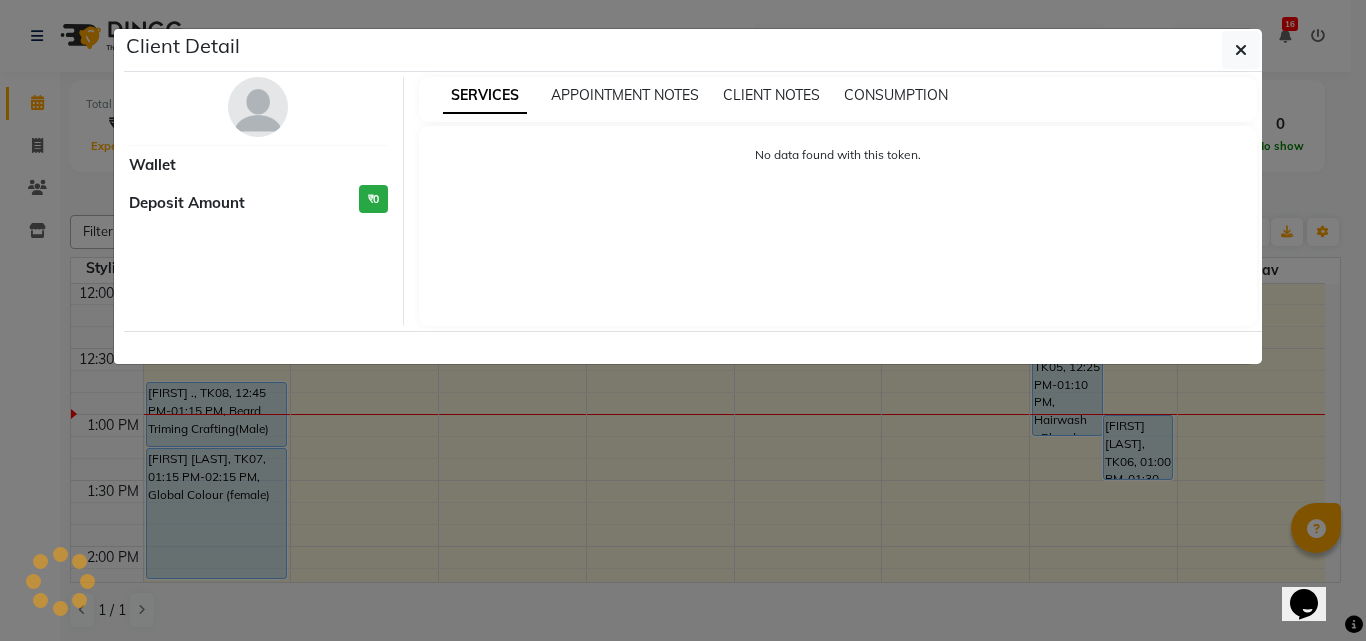 select on "5" 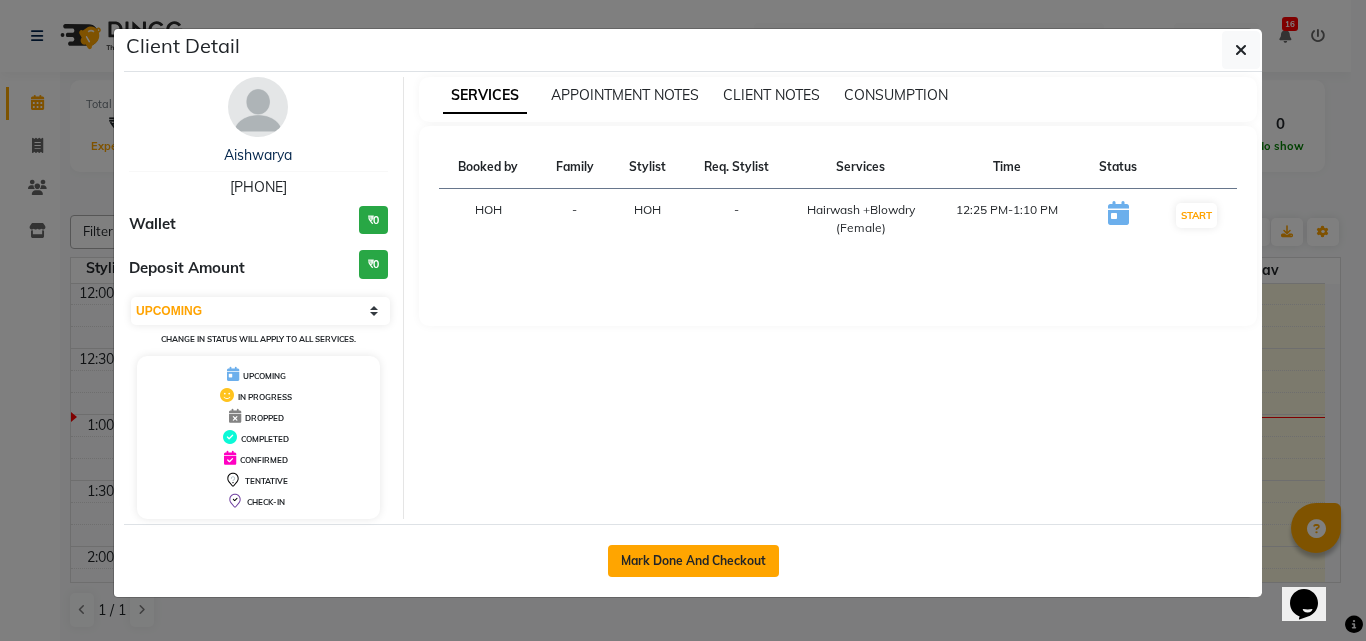 click on "Mark Done And Checkout" 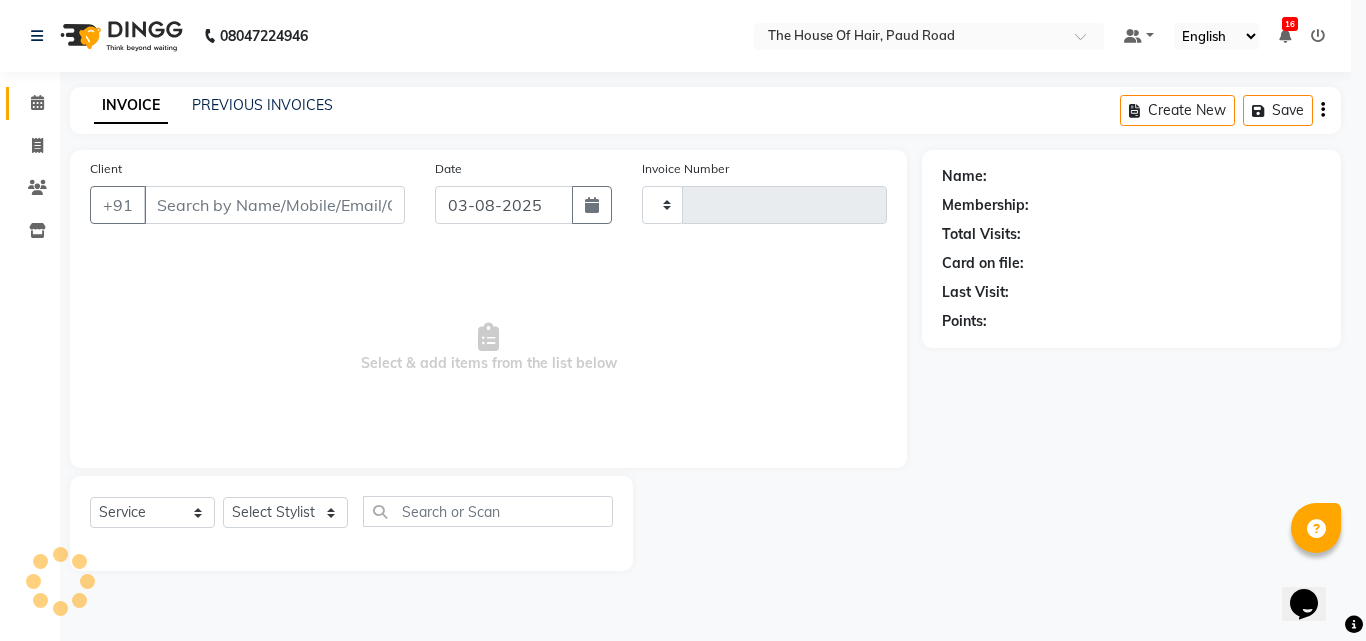 type on "1459" 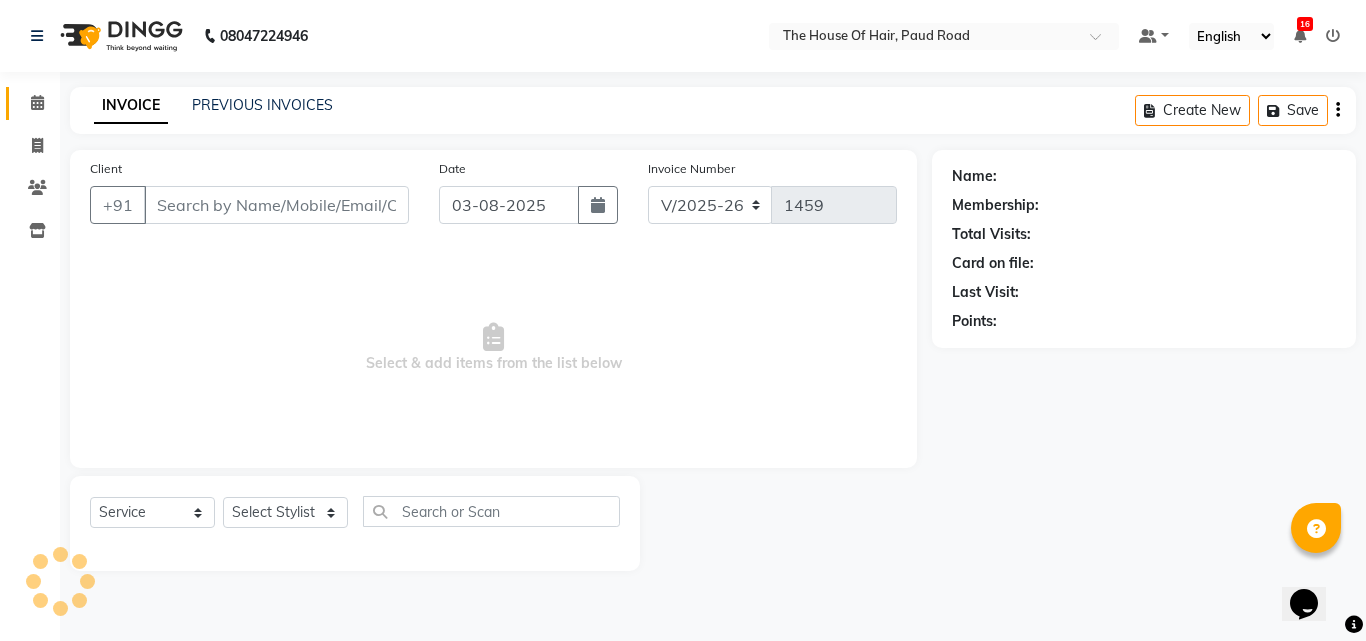 type on "[PHONE]" 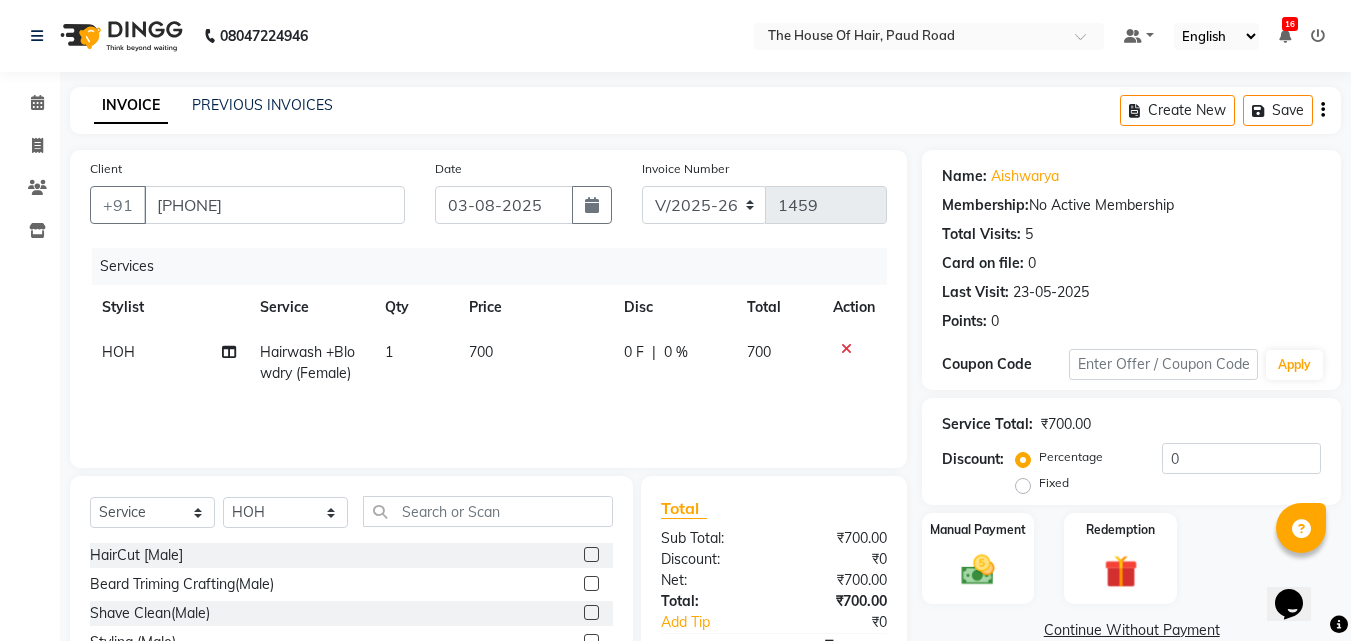click on "HOH" 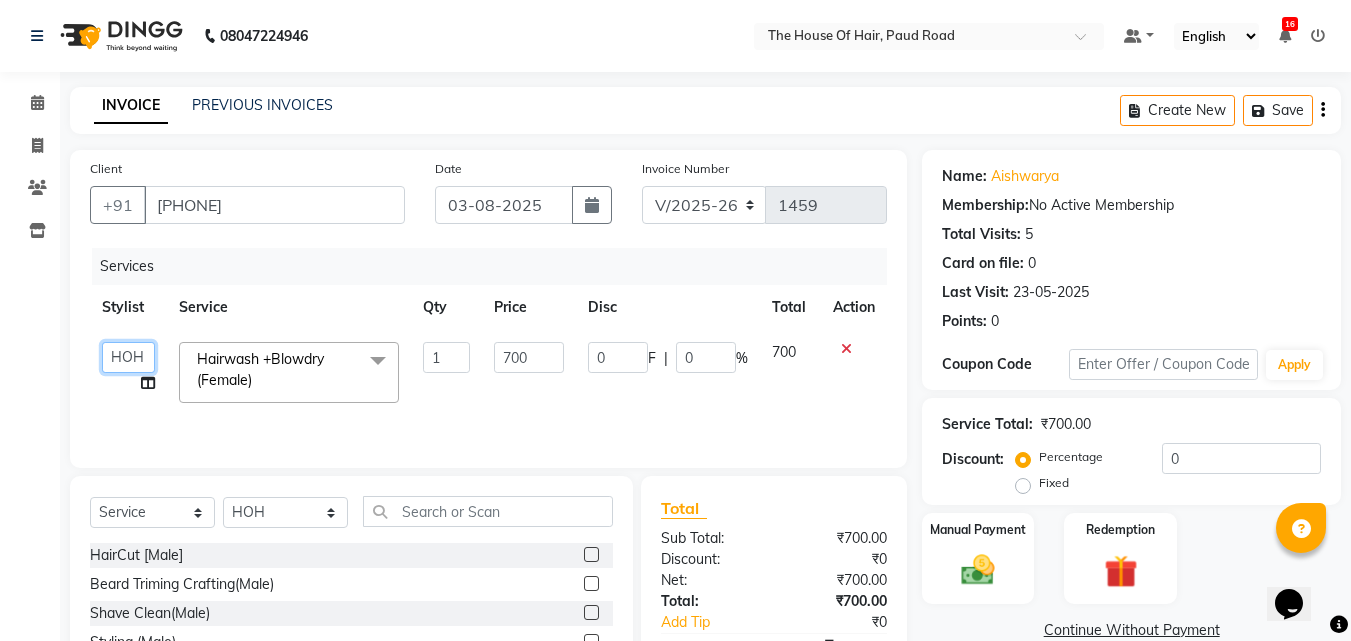 click on "[FIRST] [LAST]   [FIRST] [LAST]   HOH   [FIRST] [LAST]   [FIRST]   [FIRST] [LAST]   [FIRST]   [FIRST]" 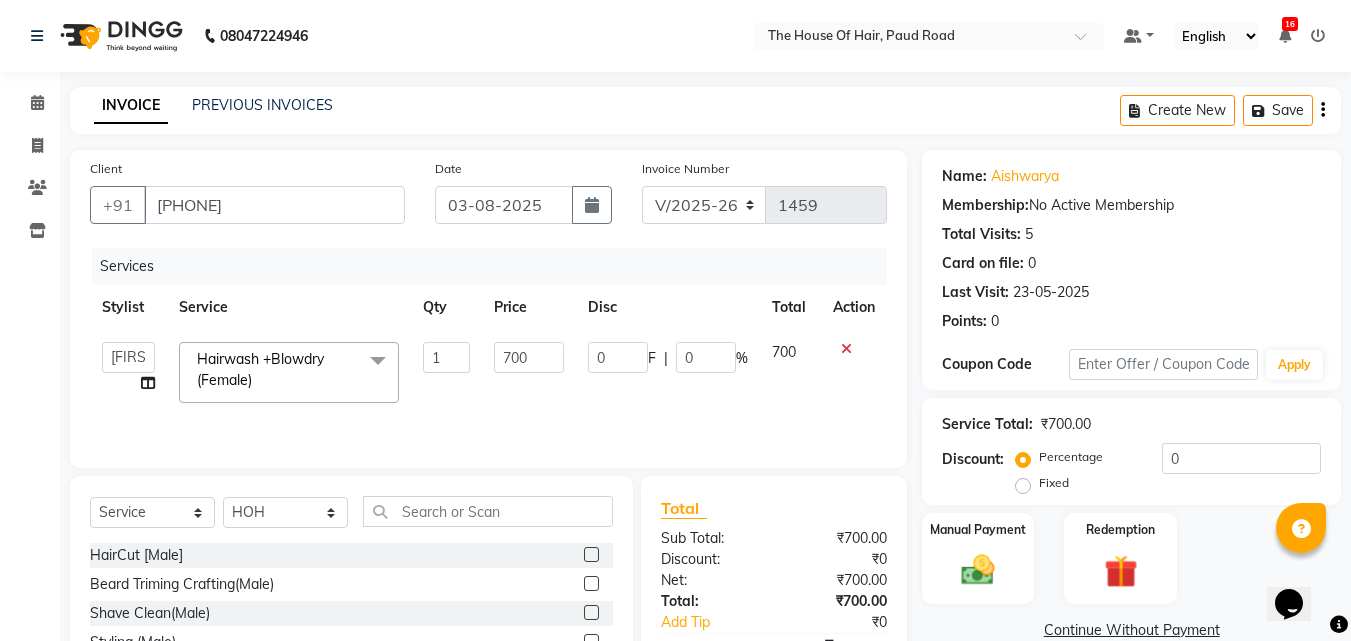 select on "57808" 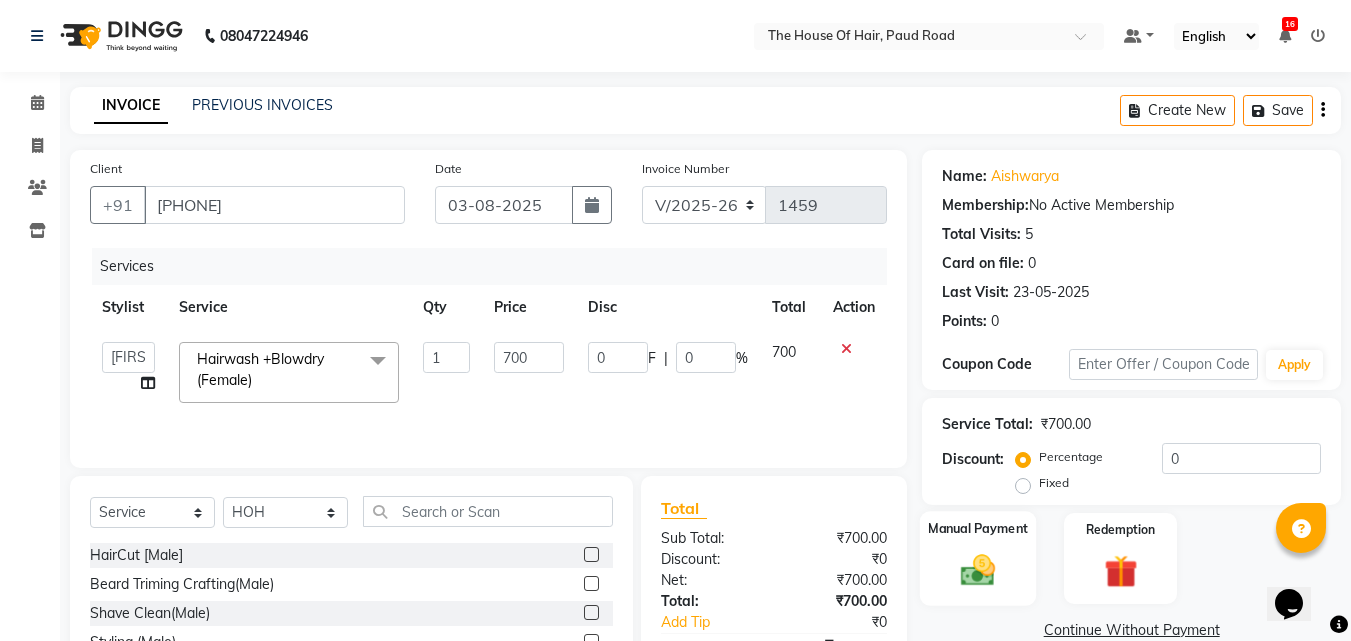 click 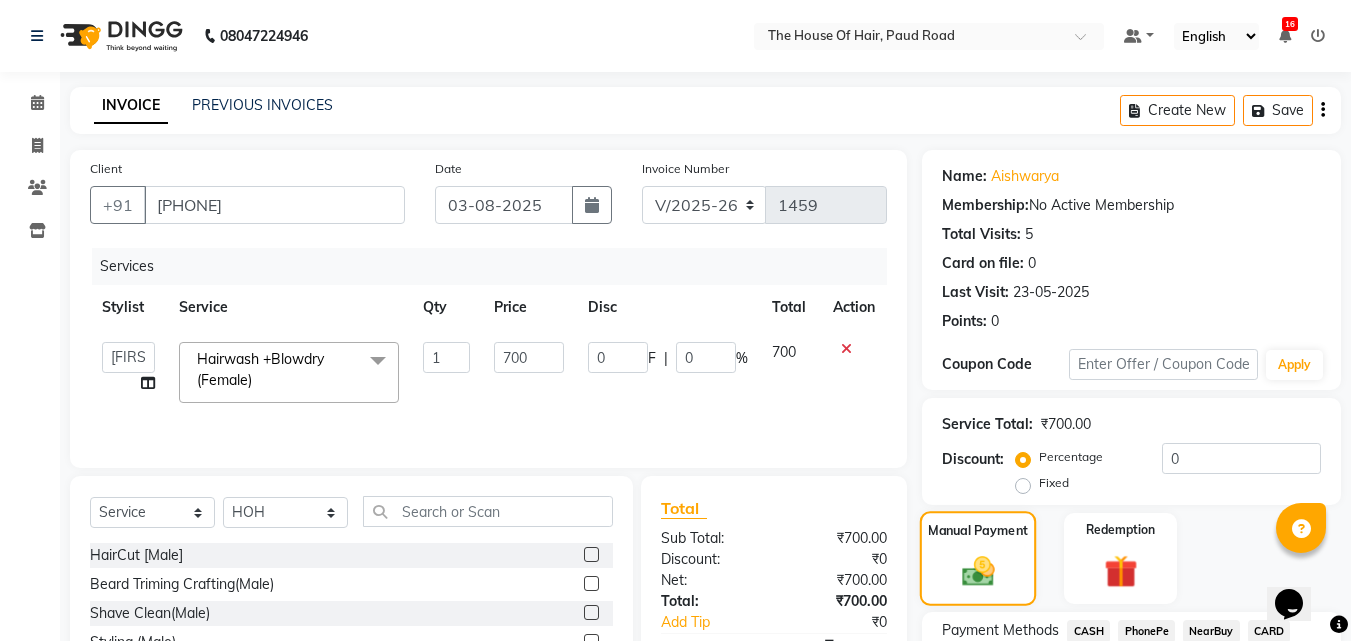 scroll, scrollTop: 162, scrollLeft: 0, axis: vertical 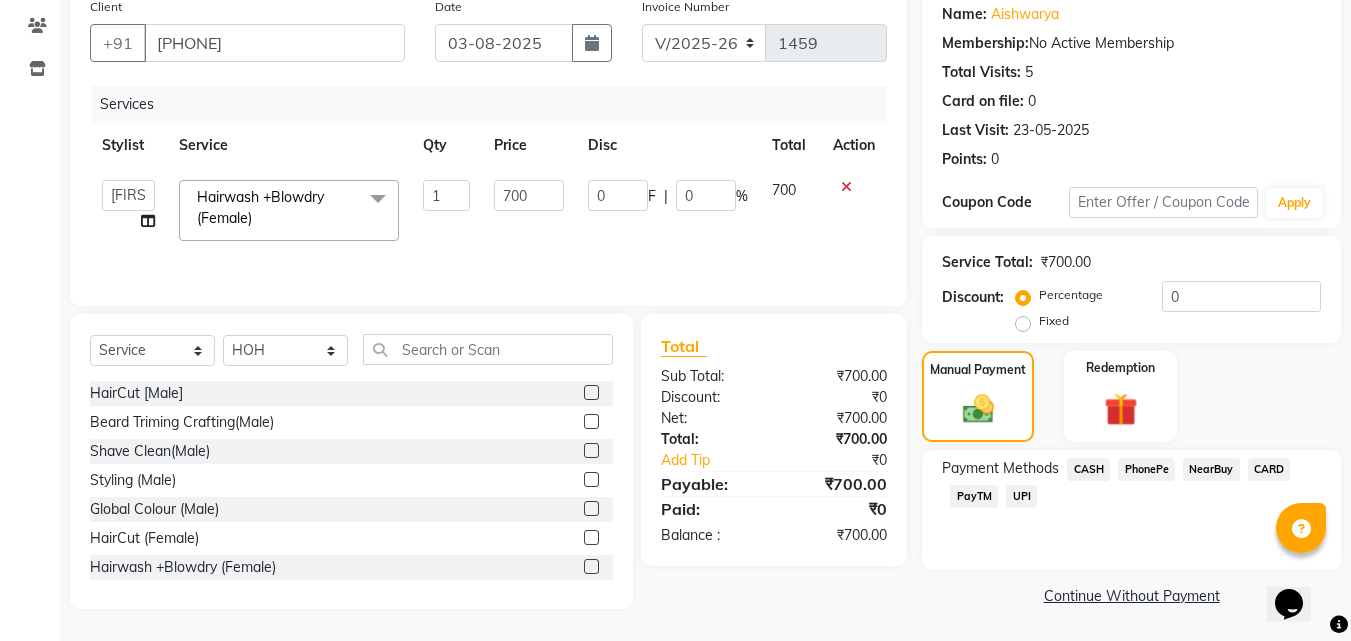 click on "UPI" 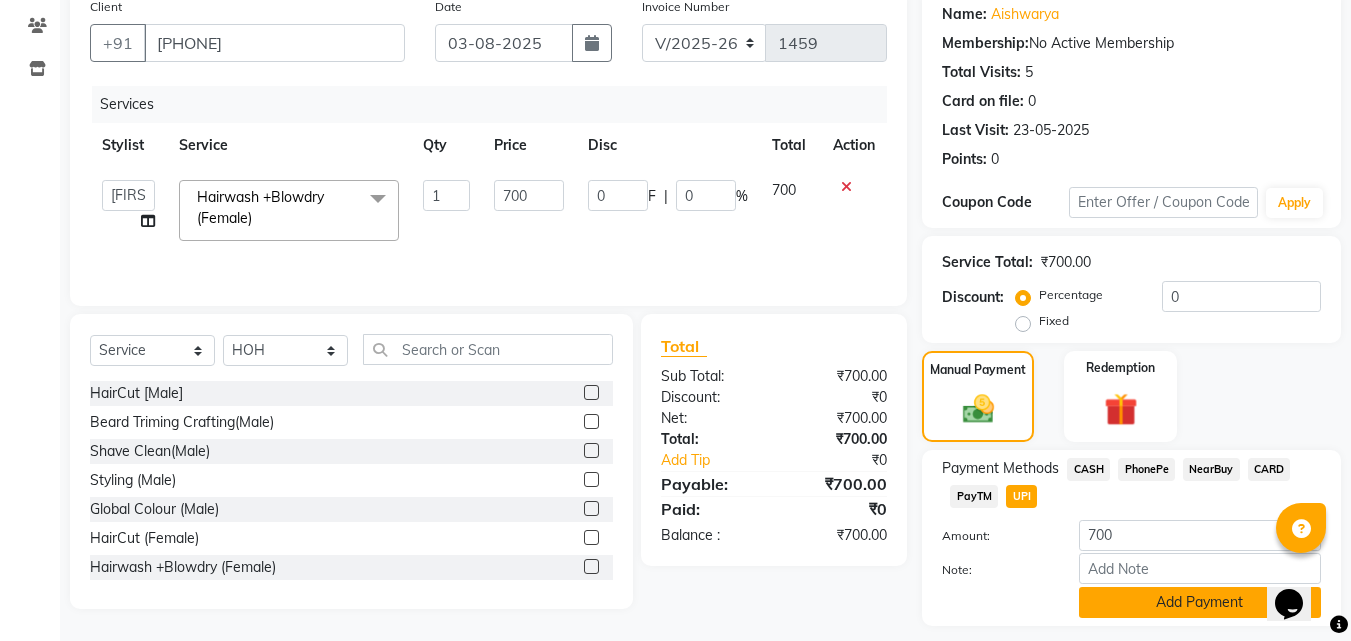 click on "Add Payment" 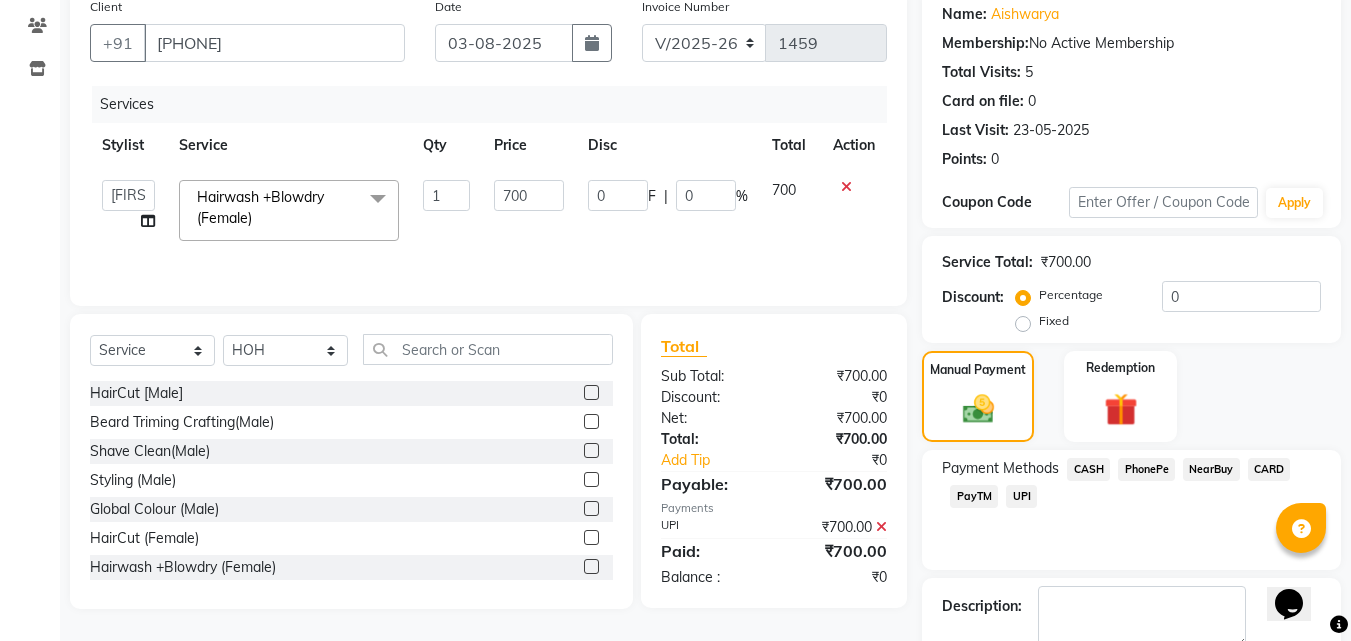 scroll, scrollTop: 275, scrollLeft: 0, axis: vertical 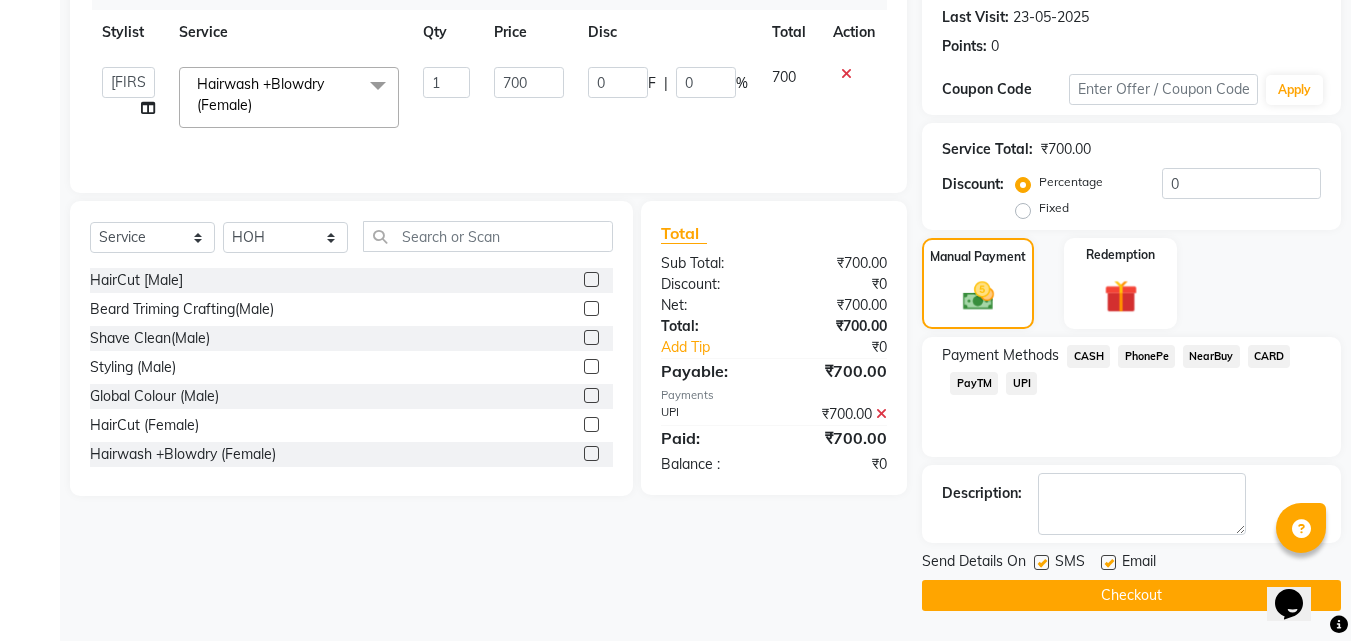 click on "Checkout" 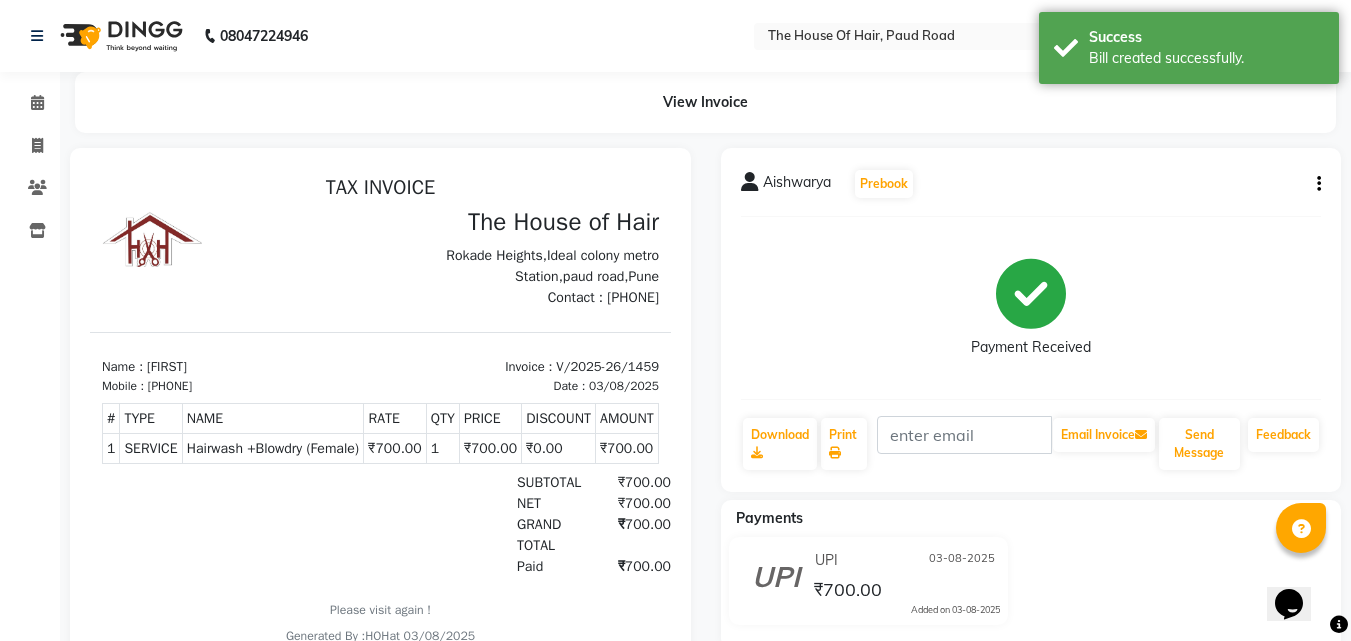 scroll, scrollTop: 0, scrollLeft: 0, axis: both 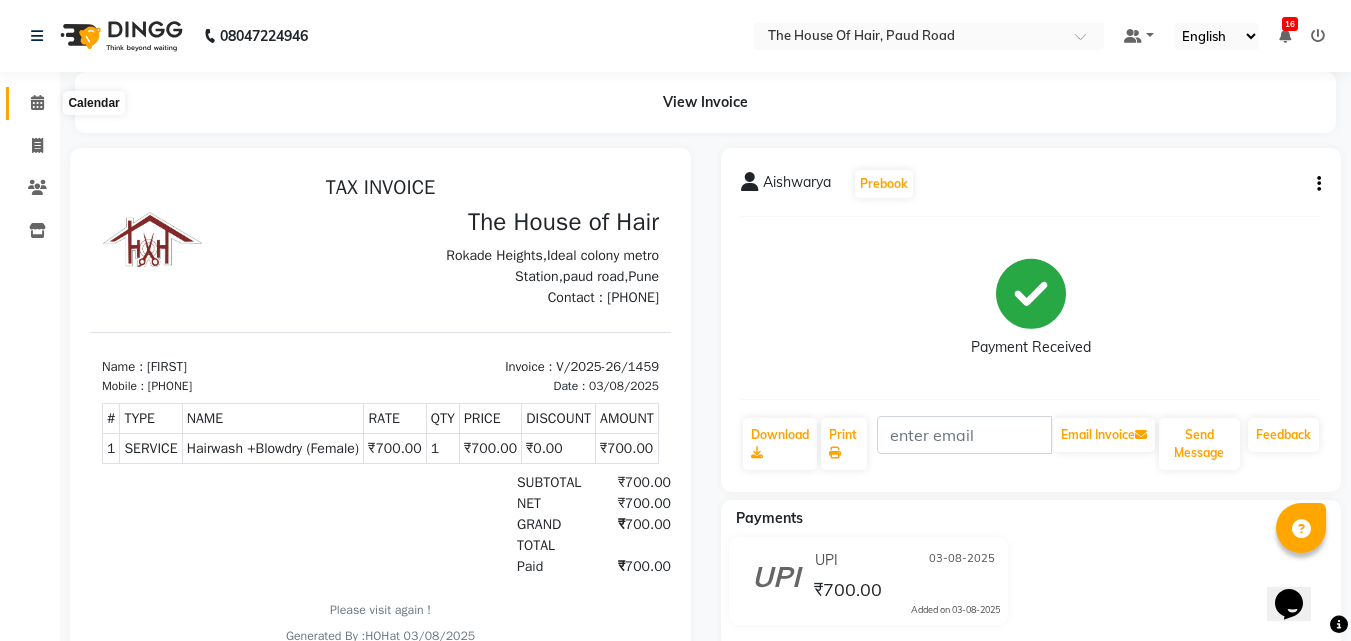 click 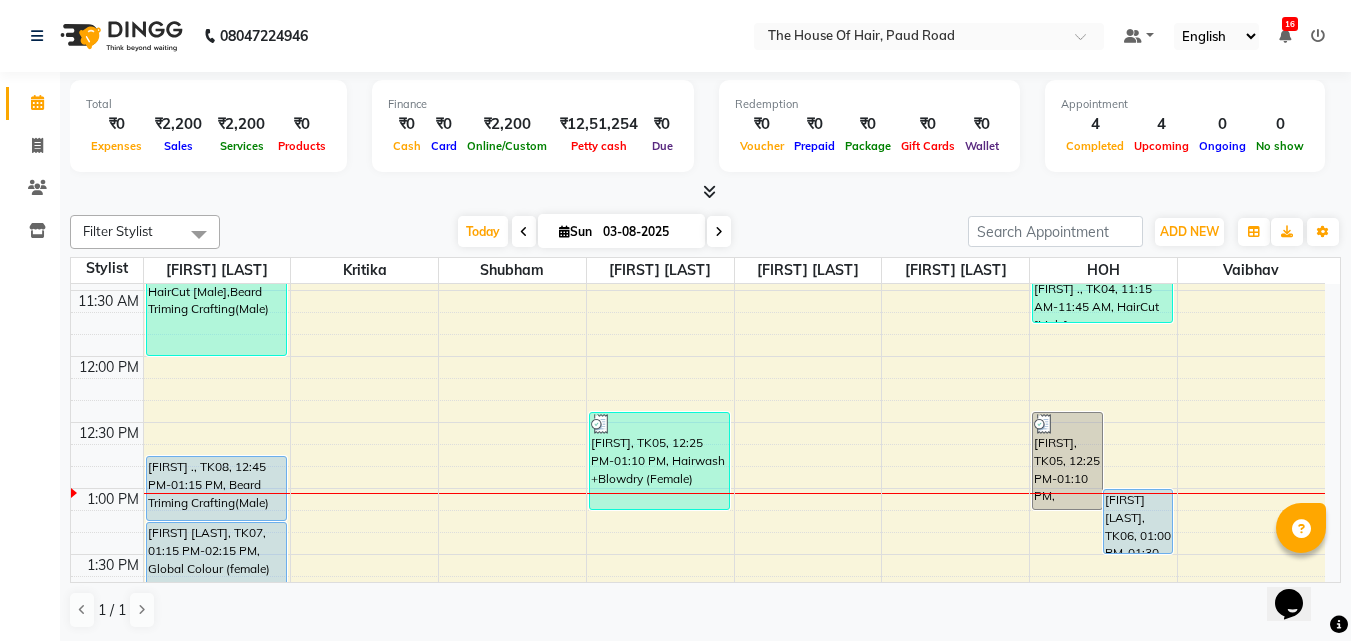 scroll, scrollTop: 461, scrollLeft: 0, axis: vertical 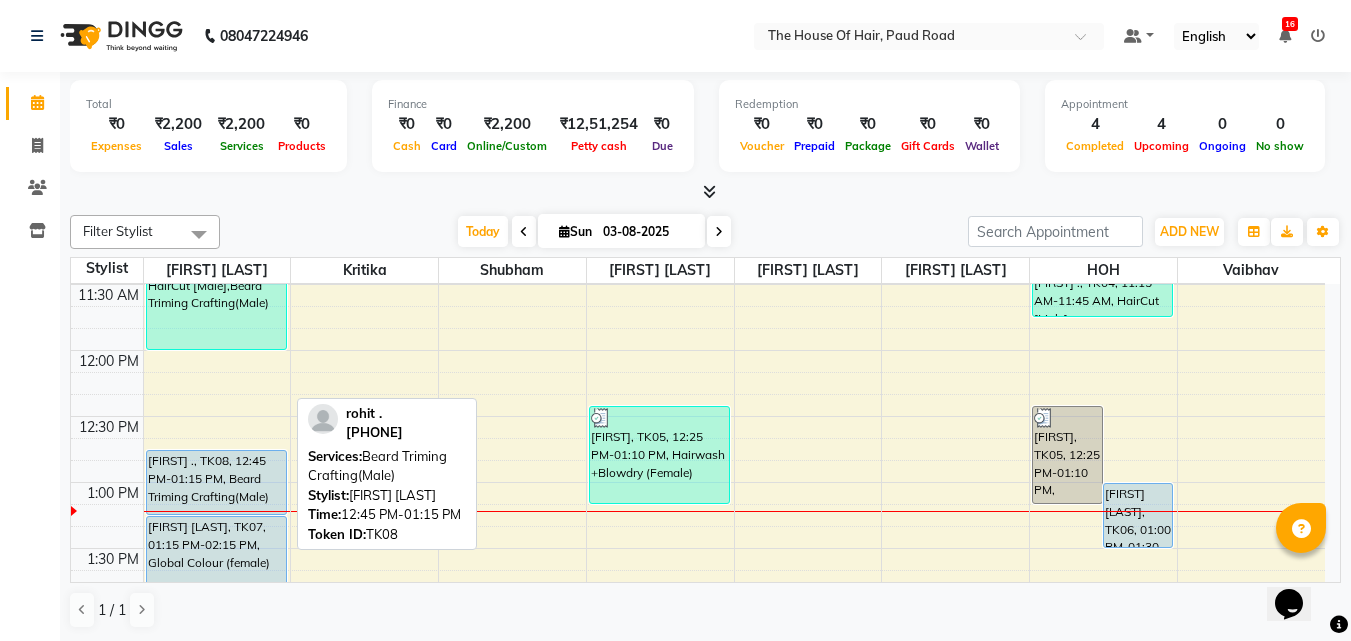 click on "[FIRST] ., TK08, 12:45 PM-01:15 PM, Beard Triming Crafting(Male)" at bounding box center (216, 482) 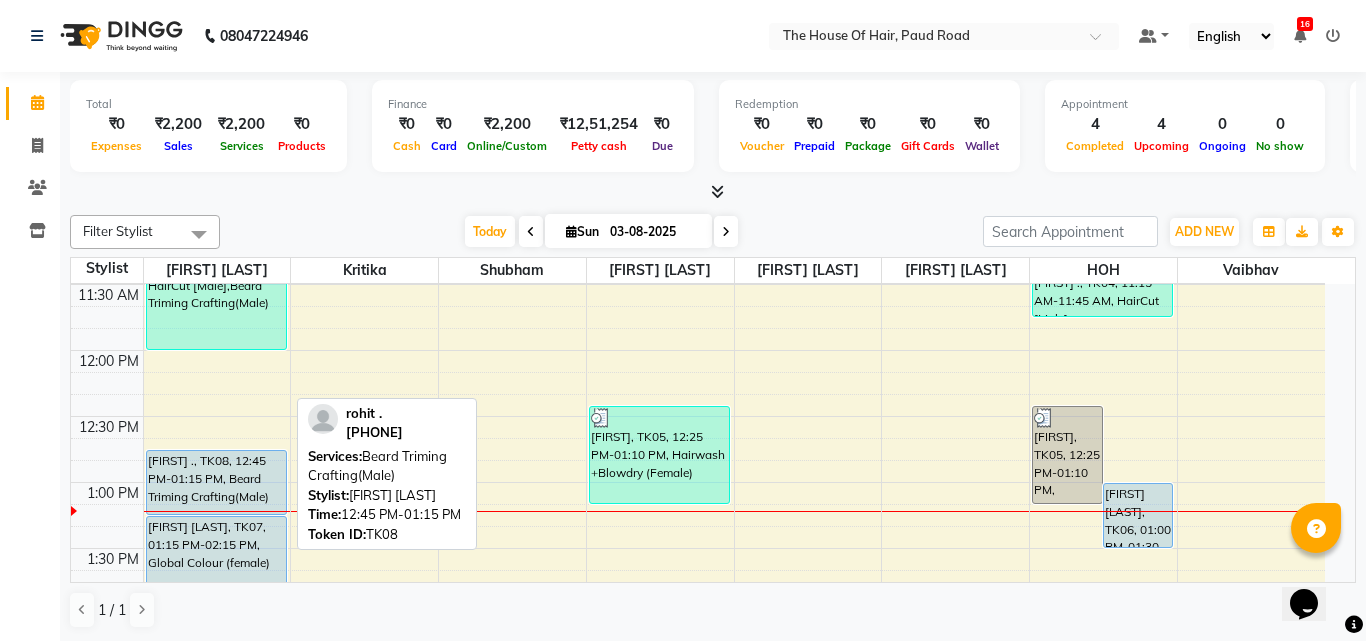 select on "5" 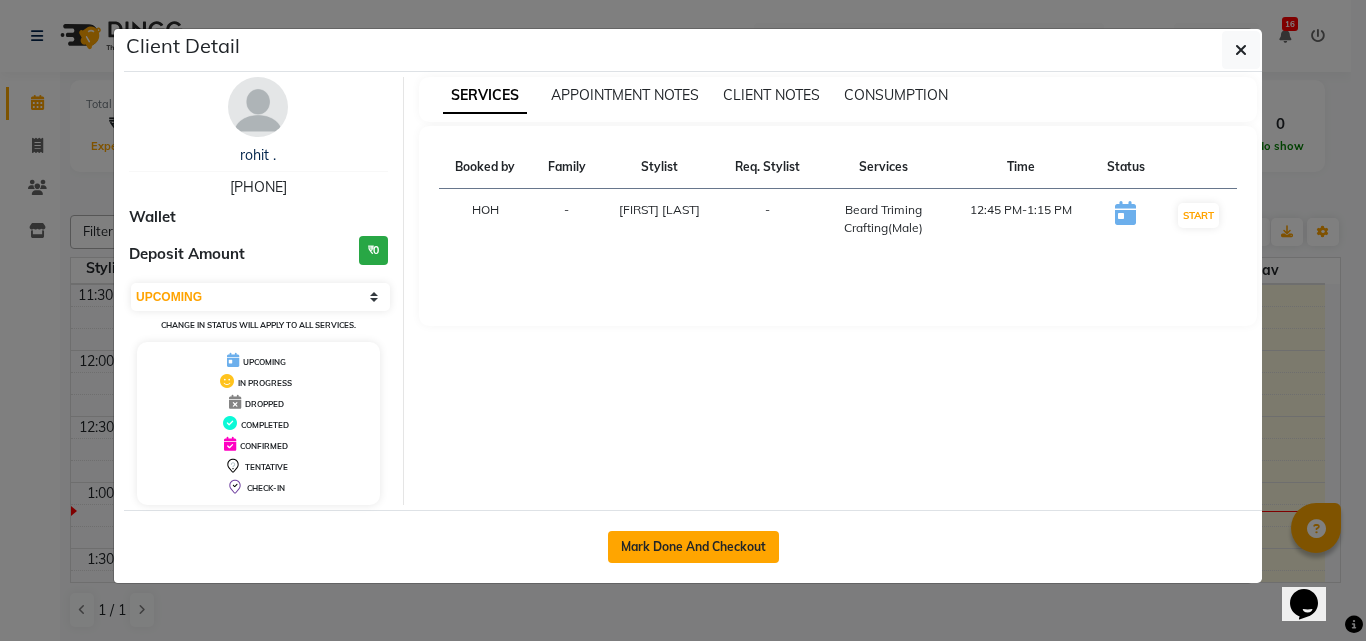 click on "Mark Done And Checkout" 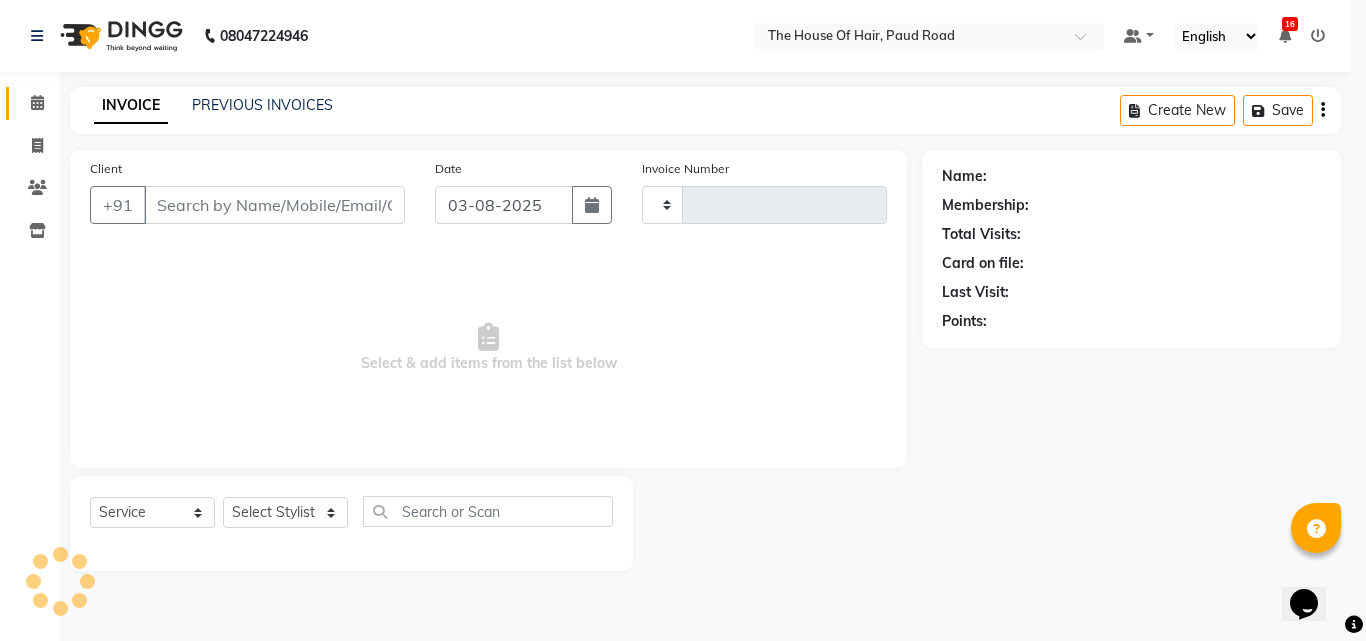 type on "1460" 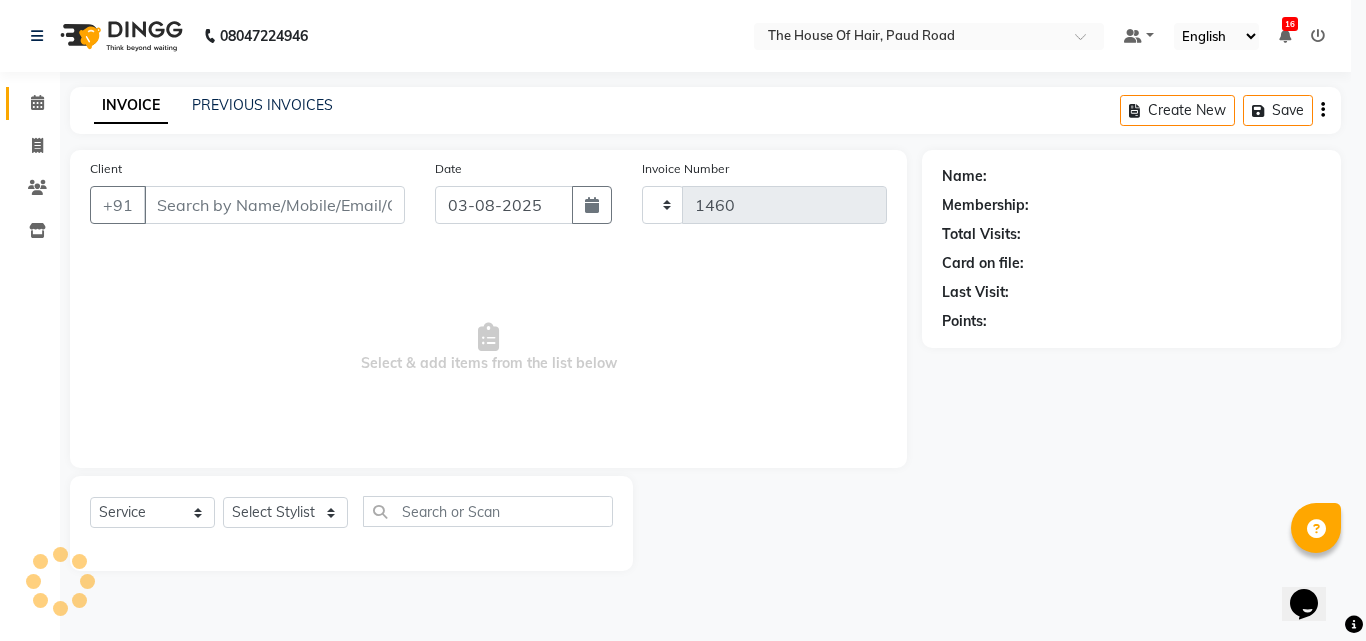 select on "5992" 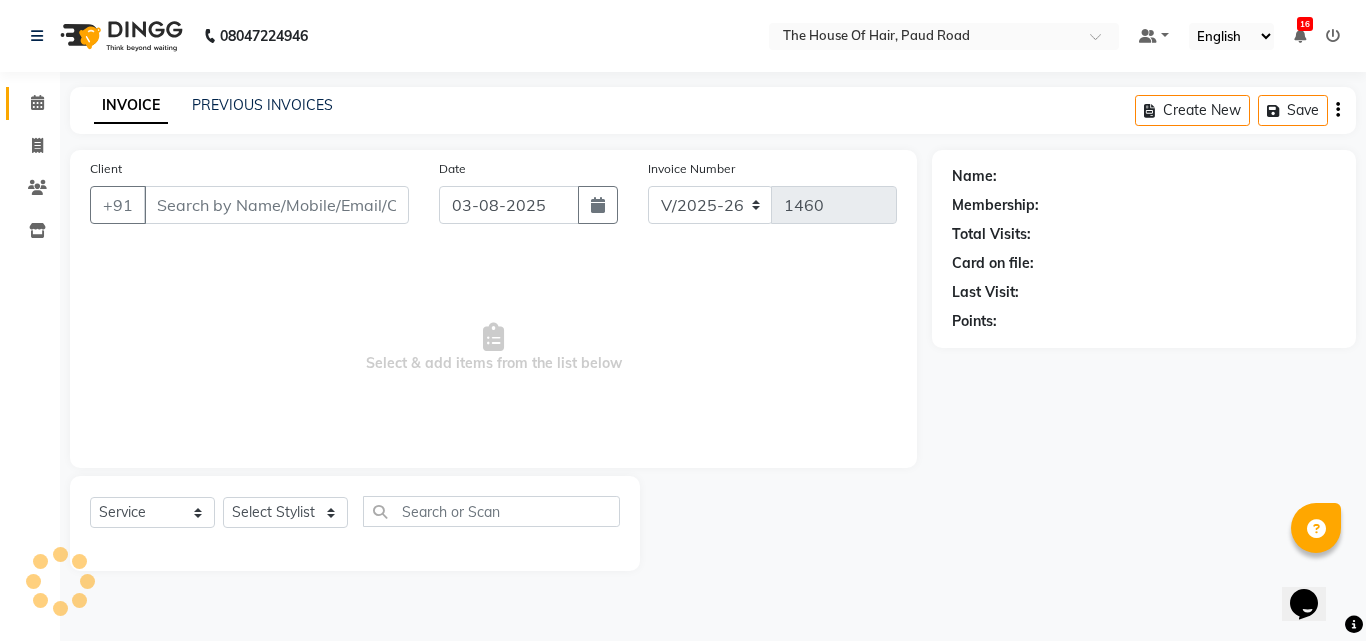 type on "[PHONE]" 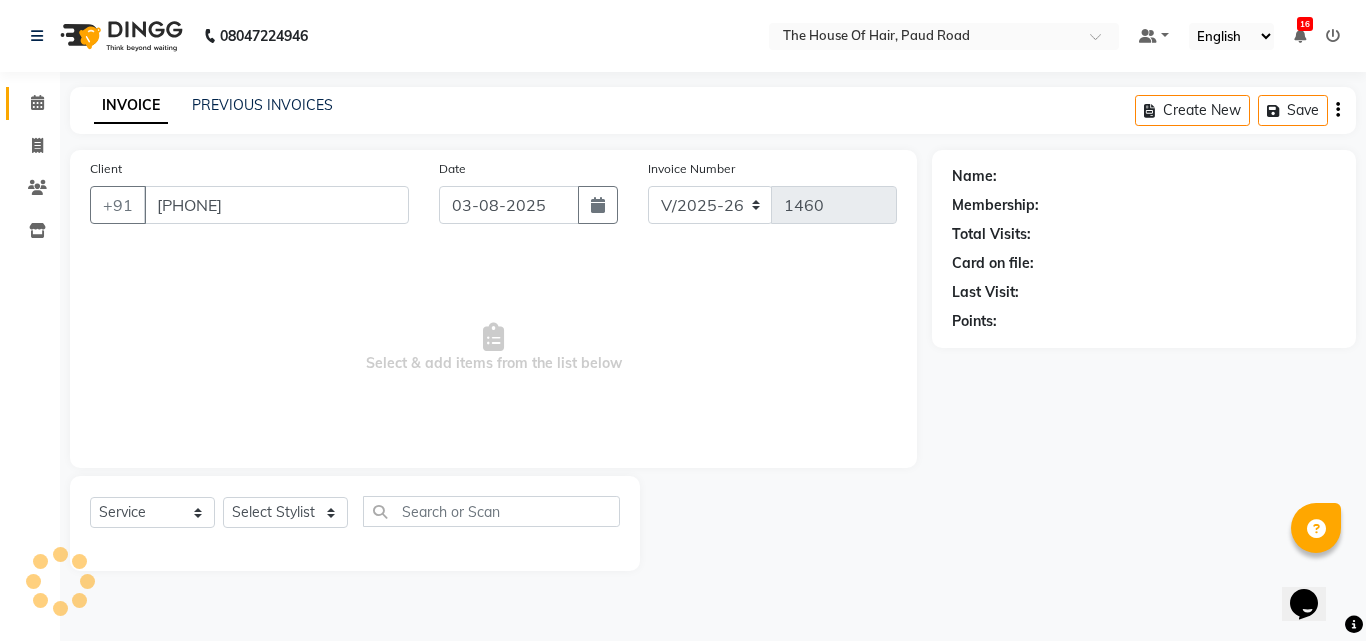 select on "42812" 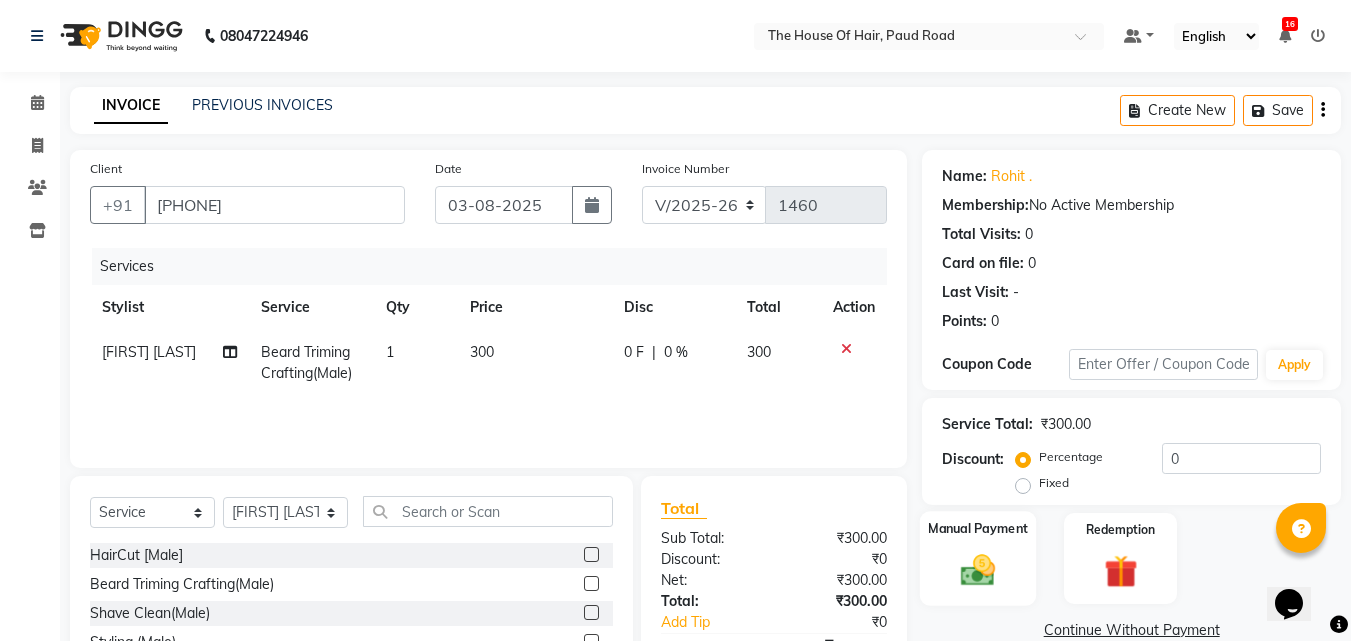 click 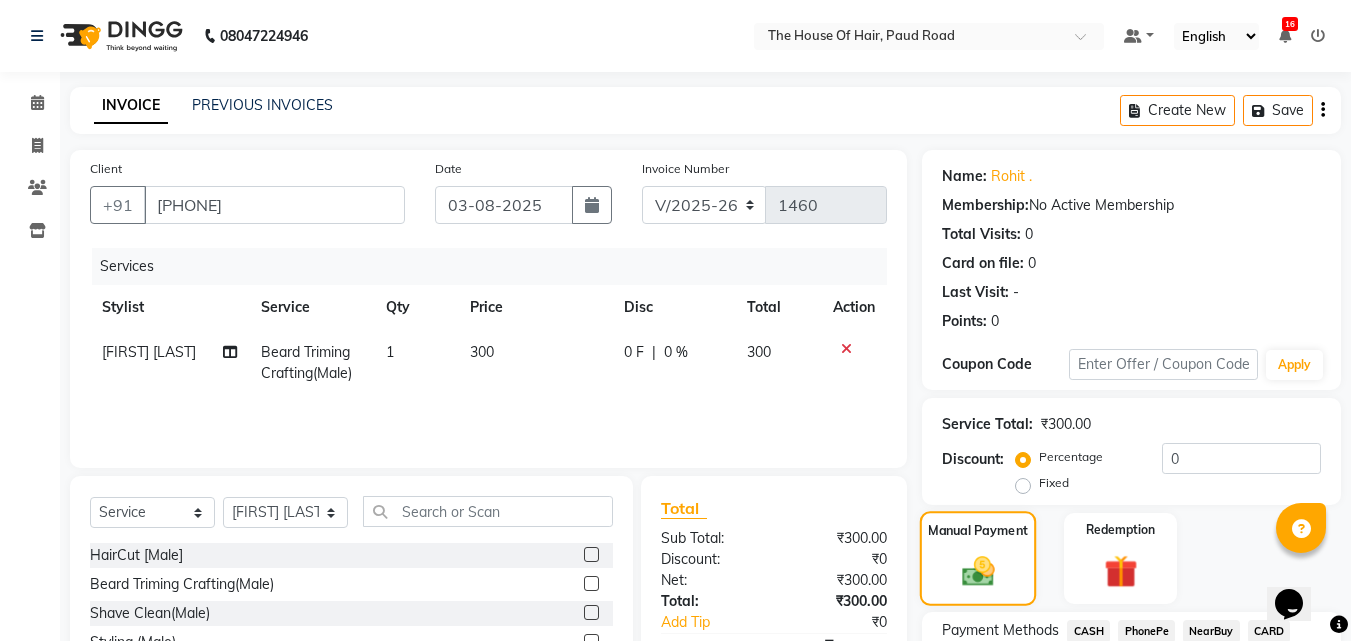 scroll, scrollTop: 162, scrollLeft: 0, axis: vertical 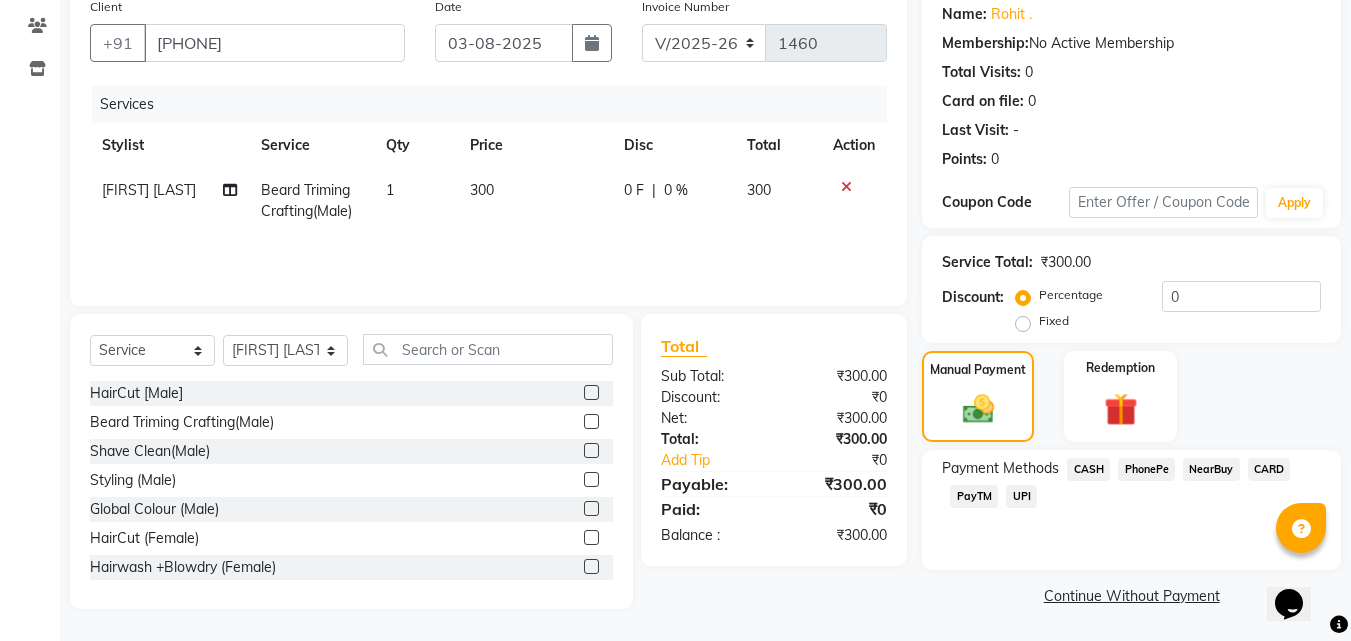 click on "UPI" 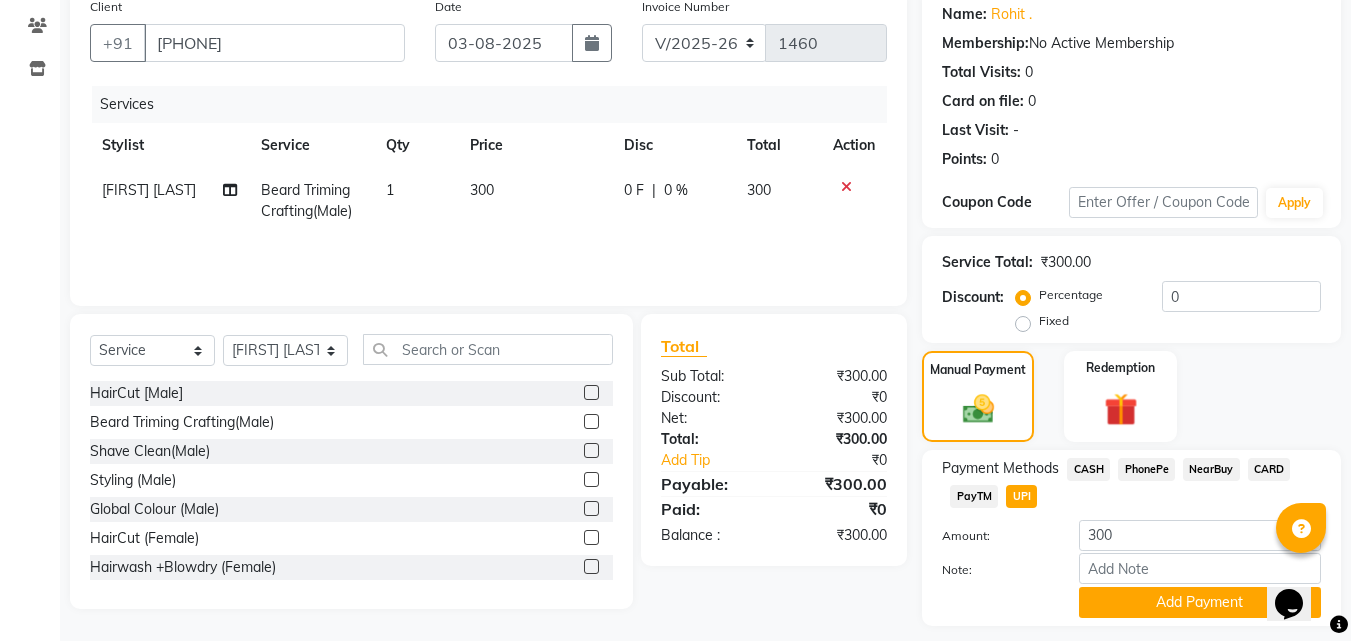scroll, scrollTop: 218, scrollLeft: 0, axis: vertical 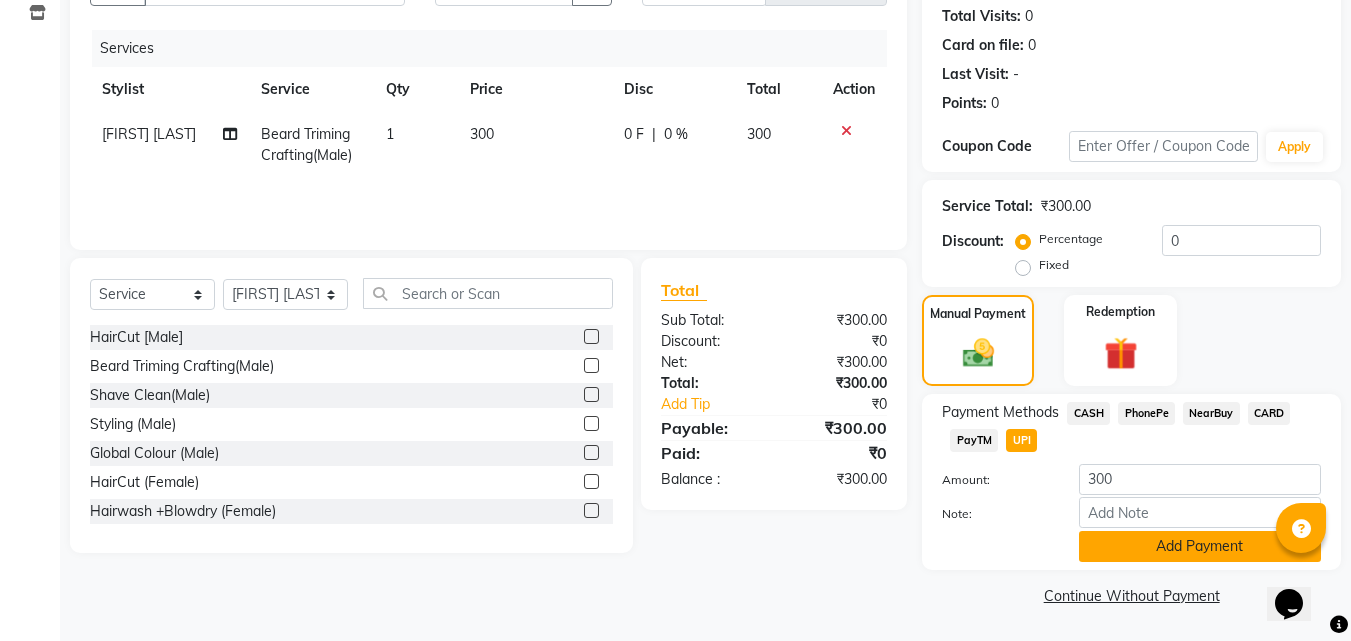 click on "Add Payment" 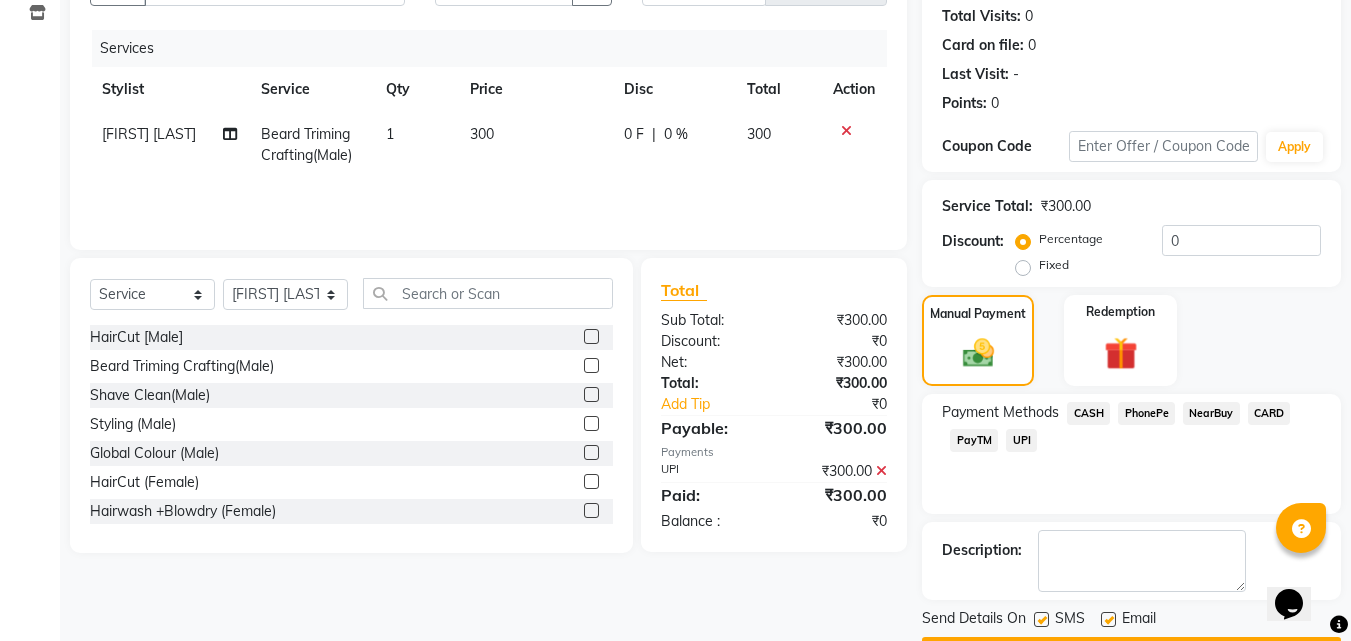 scroll, scrollTop: 275, scrollLeft: 0, axis: vertical 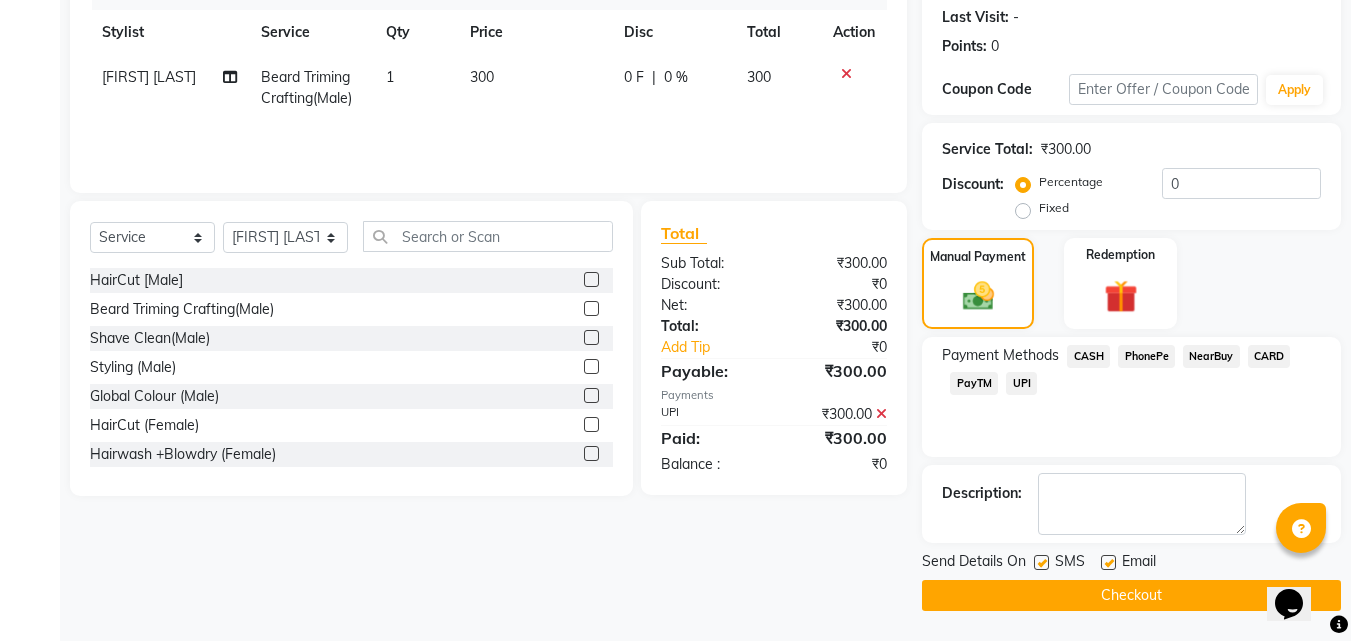 click on "Checkout" 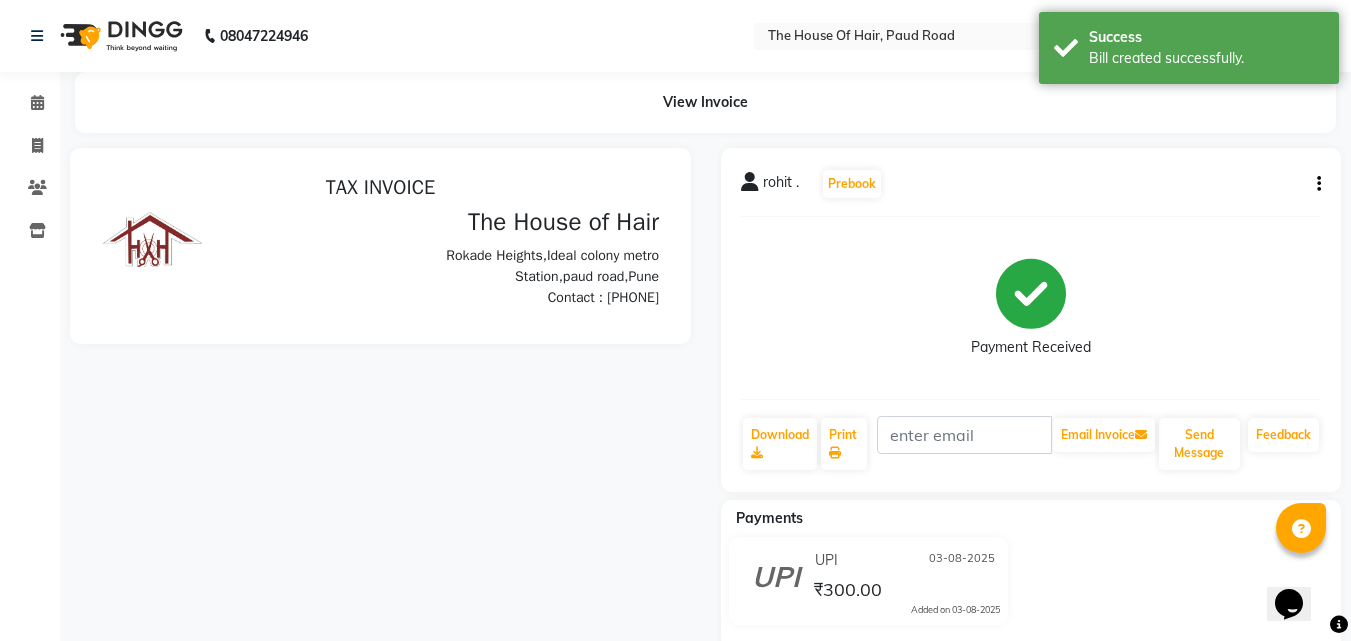 scroll, scrollTop: 0, scrollLeft: 0, axis: both 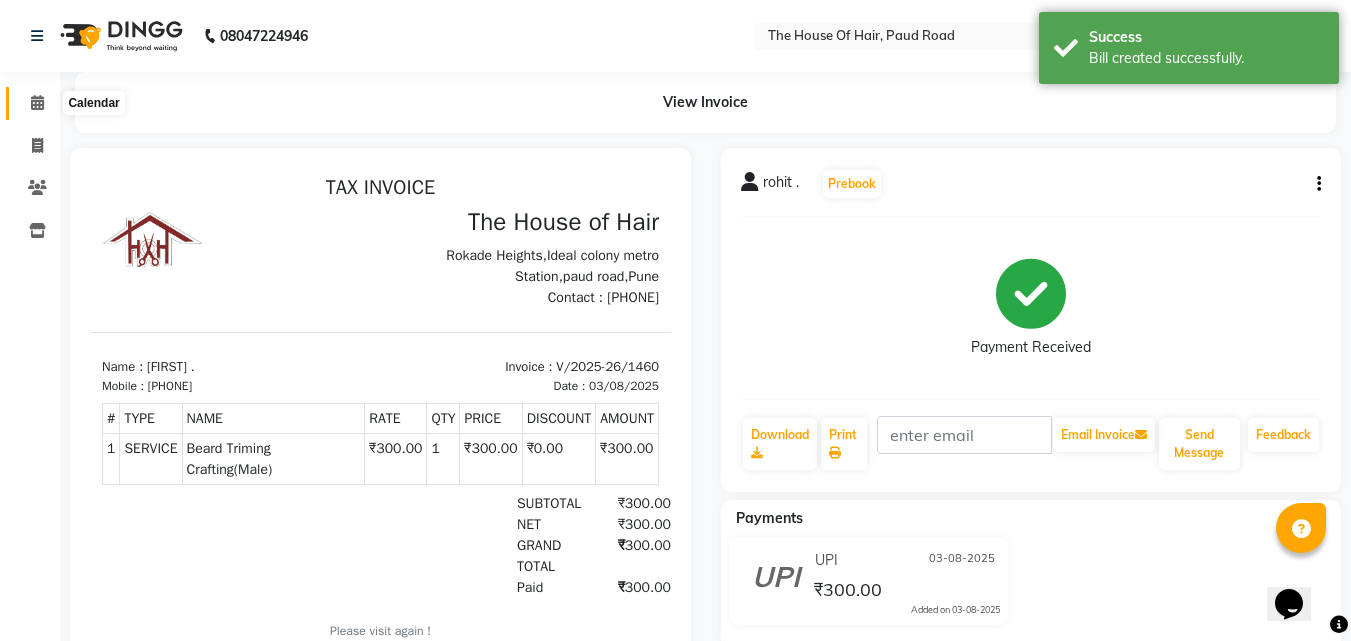 click 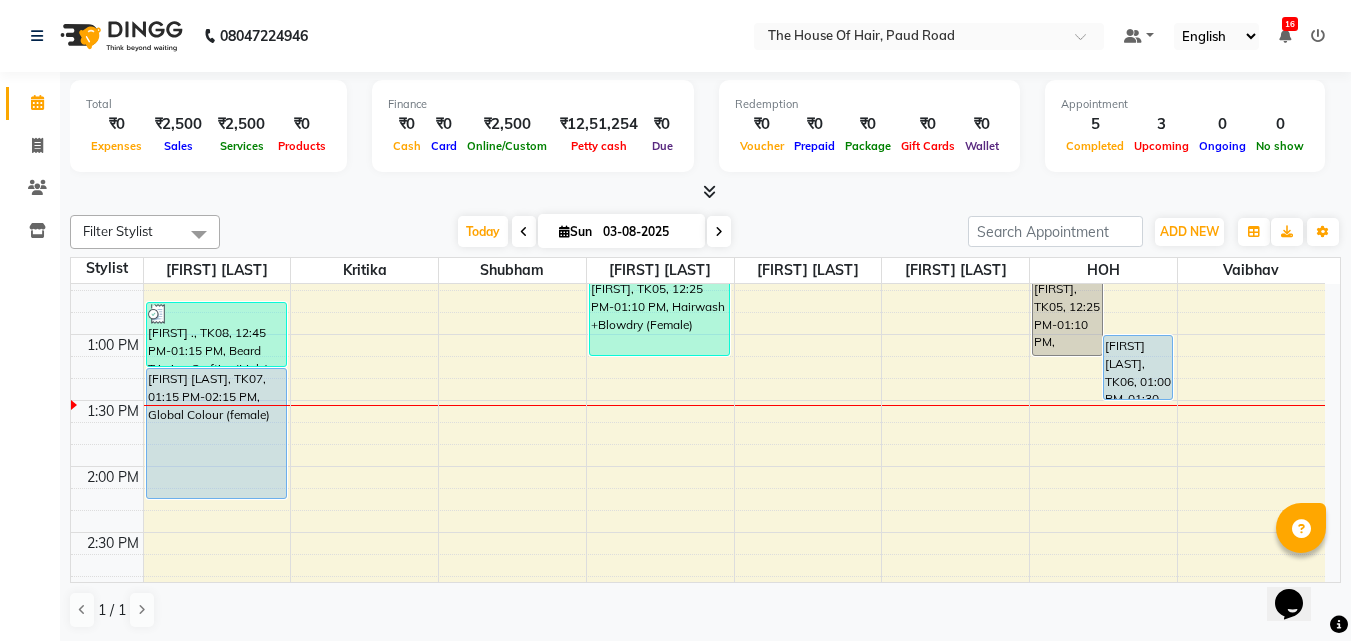 scroll, scrollTop: 611, scrollLeft: 0, axis: vertical 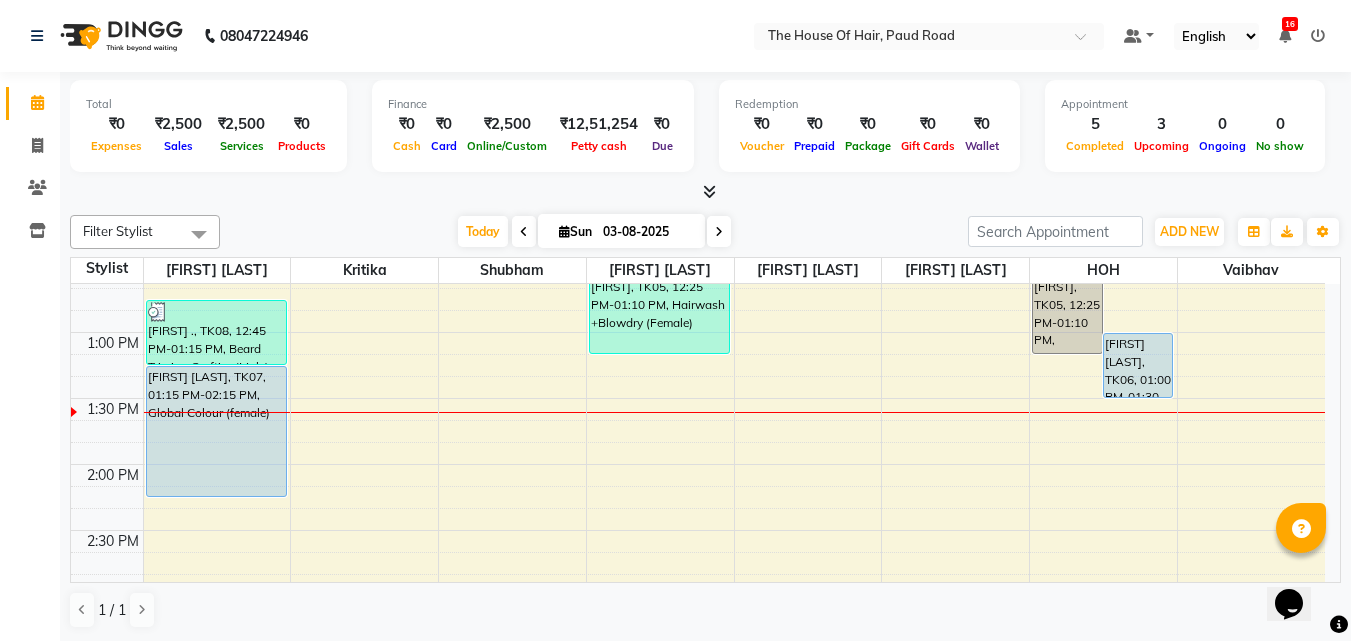 click on "[FIRST] [LAST], TK01, 11:00 AM-12:00 PM, HairCut  [Male],Beard Triming Crafting(Male)     [FIRST] ., TK08, 12:45 PM-01:15 PM, Beard Triming Crafting(Male)    [FIRST] [LAST], TK07, 01:15 PM-02:15 PM, Global Colour (female)     [FIRST] ., TK03, 10:45 AM-11:15 AM, HairCut  [Male]     [FIRST], TK05, 12:25 PM-01:10 PM, Hairwash +Blowdry (Female)    [FIRST] [LAST], TK02, 03:00 PM-03:45 PM, Hairwash +Blowdry (Female)     [FIRST], TK05, 12:25 PM-01:10 PM, Hairwash +Blowdry (Female)    [FIRST] [LAST], TK06, 01:00 PM-01:30 PM, Hair spa (Male)     [FIRST] ., TK04, 11:15 AM-11:45 AM, HairCut  [Male]" at bounding box center (698, 596) 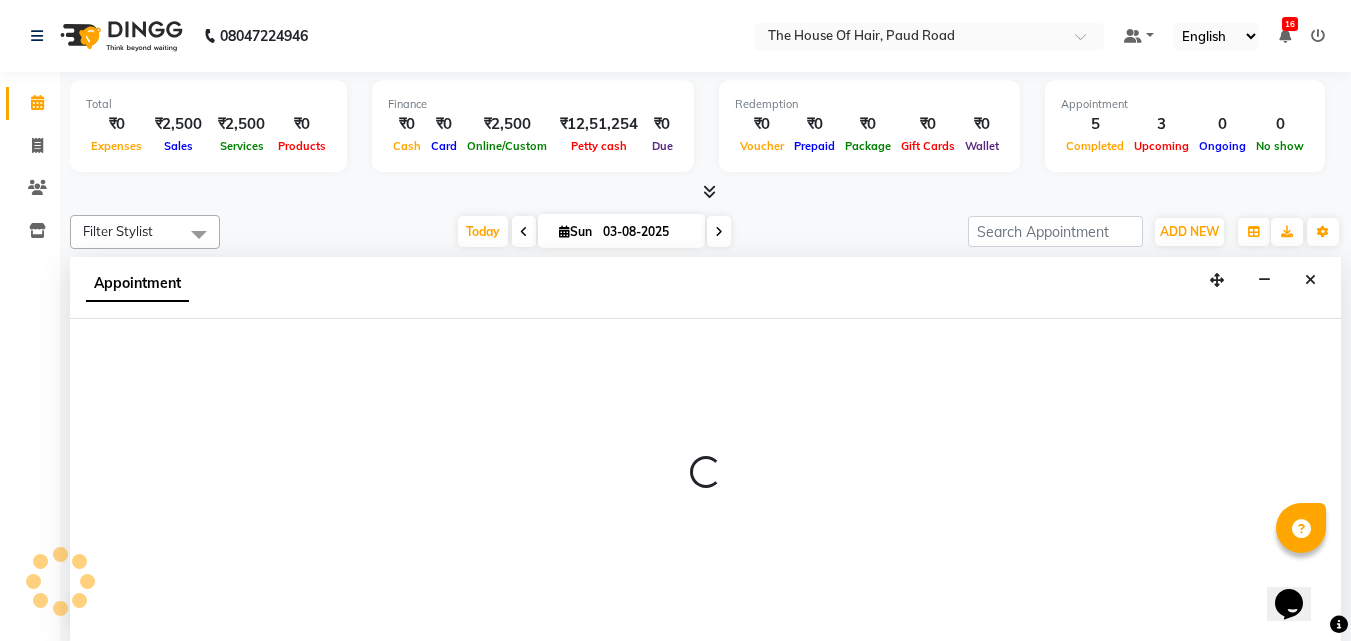 scroll, scrollTop: 1, scrollLeft: 0, axis: vertical 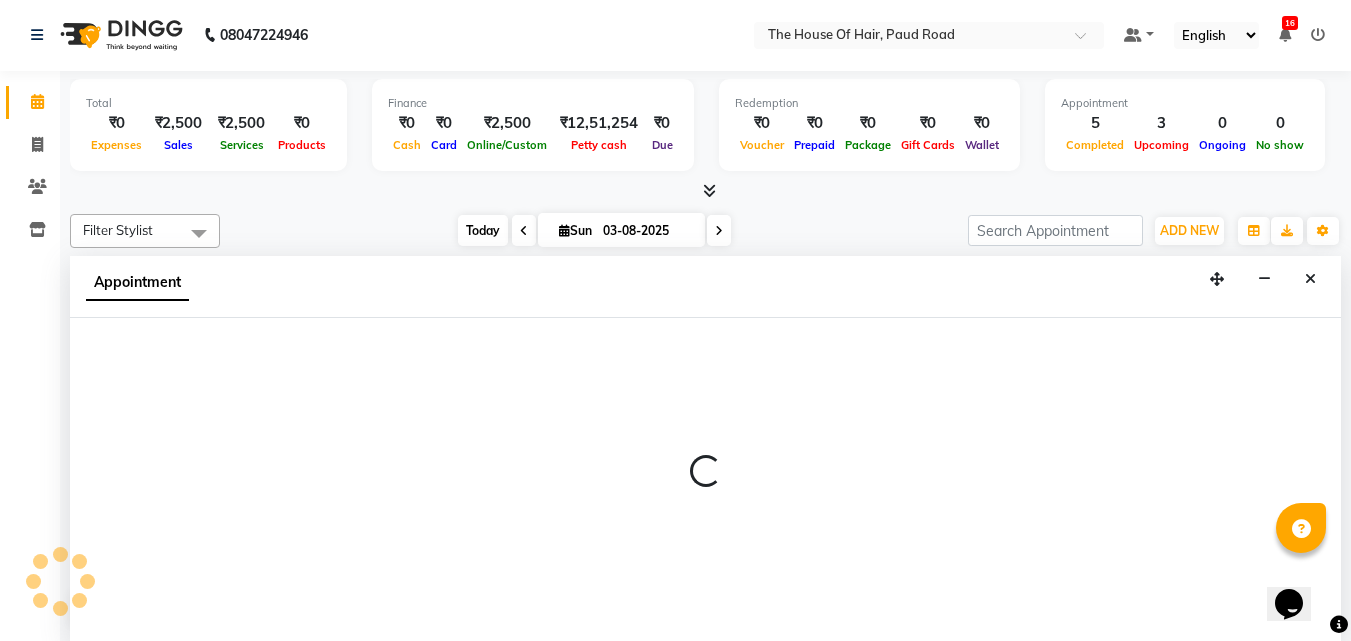 select on "80392" 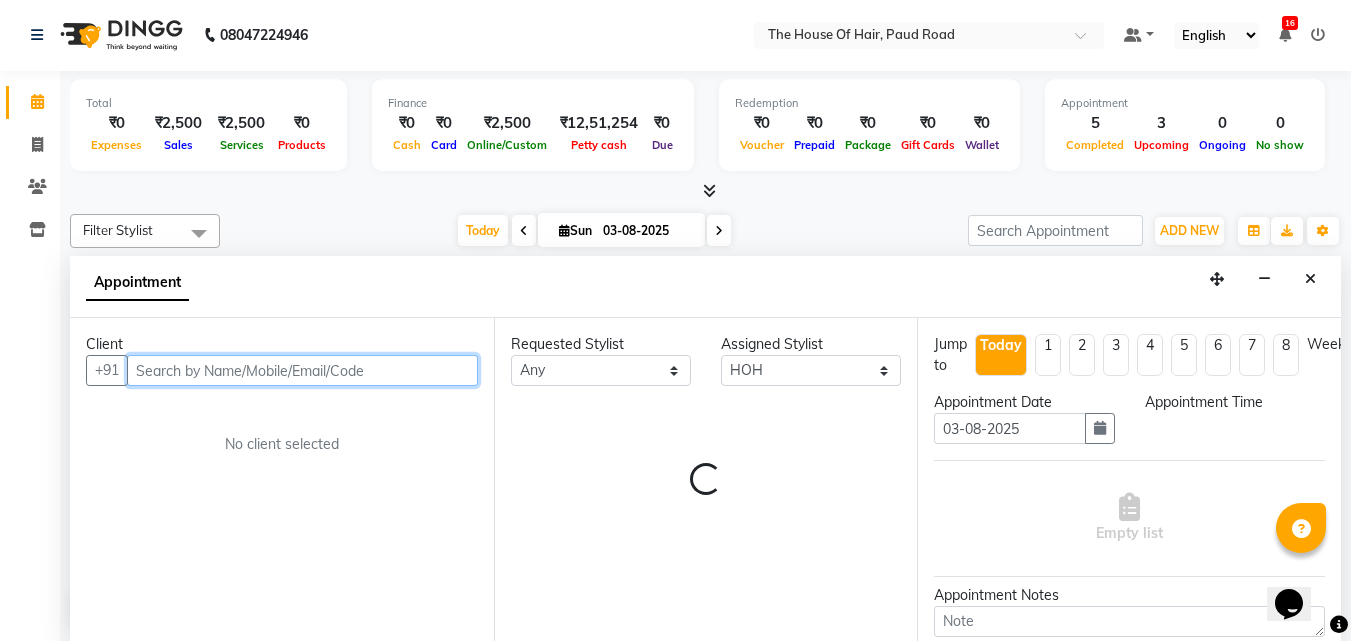 select on "825" 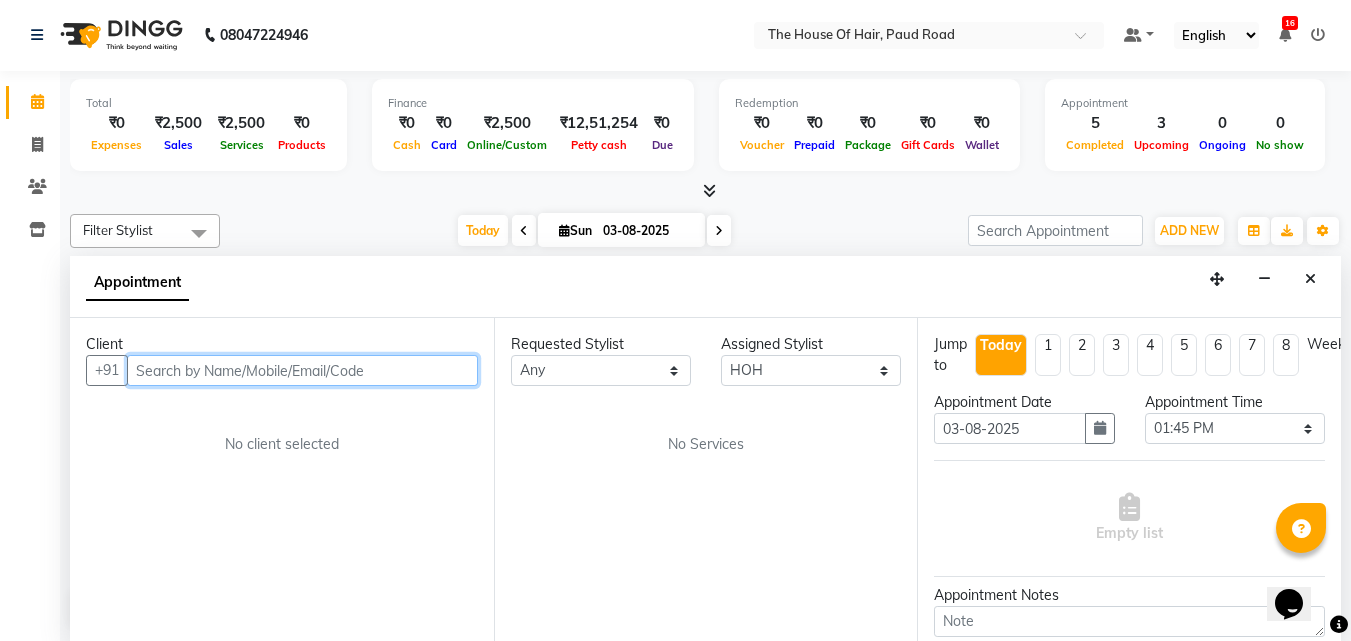 click at bounding box center (302, 370) 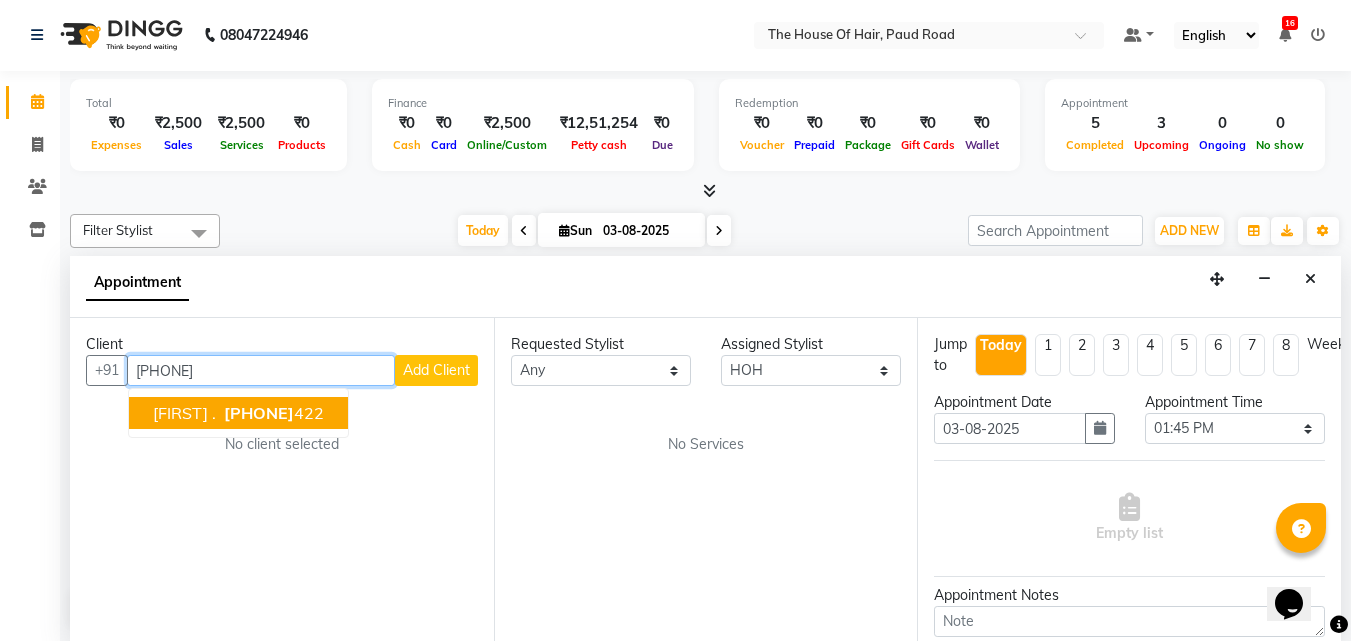 click on "[FIRST] ." at bounding box center (184, 413) 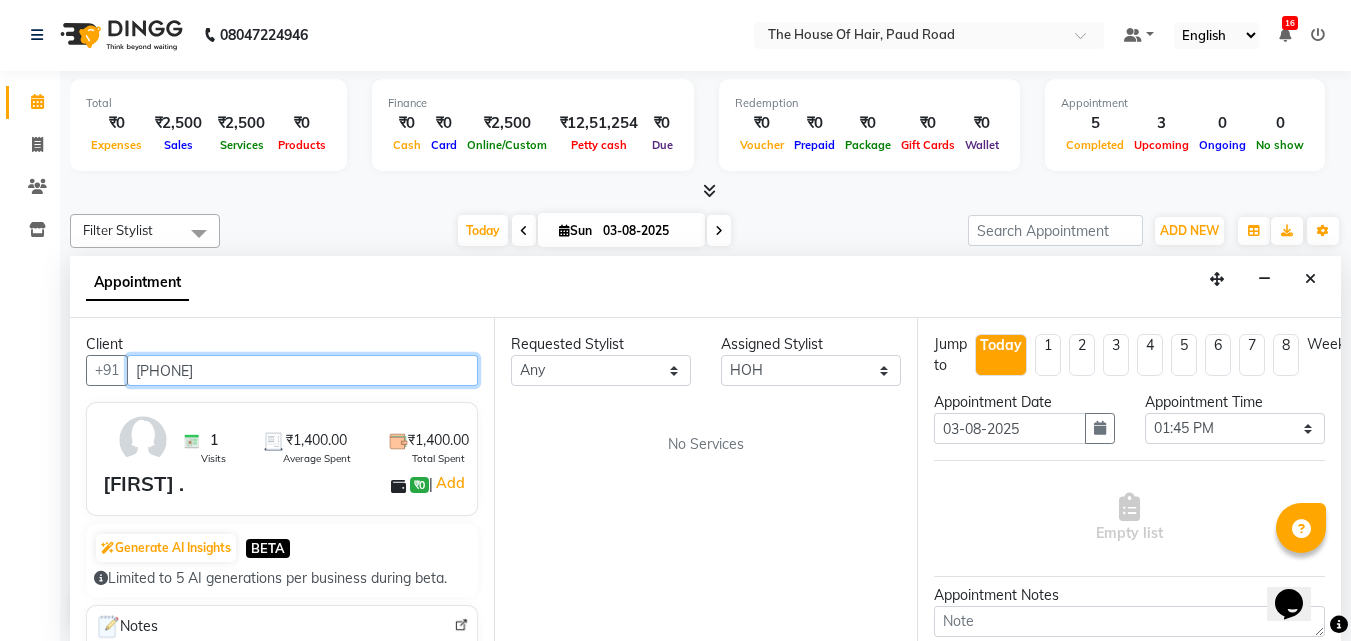 type on "[PHONE]" 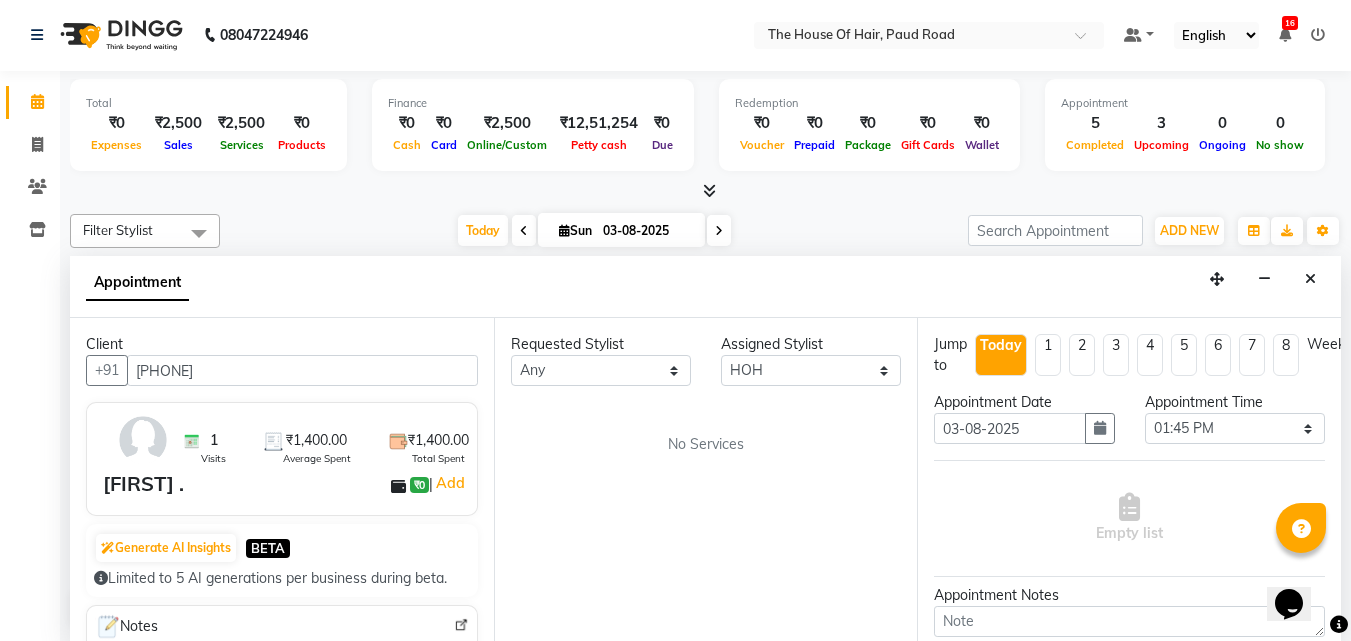 click on "[FIRST] ." at bounding box center [143, 484] 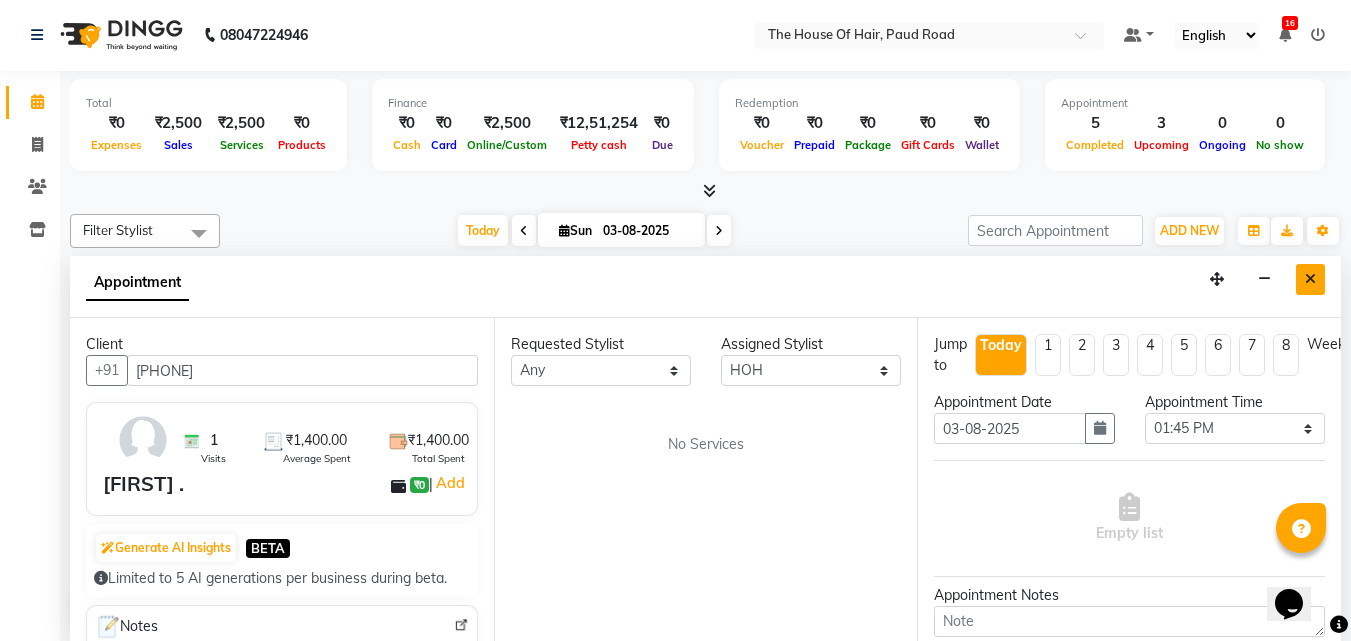 click at bounding box center [1310, 279] 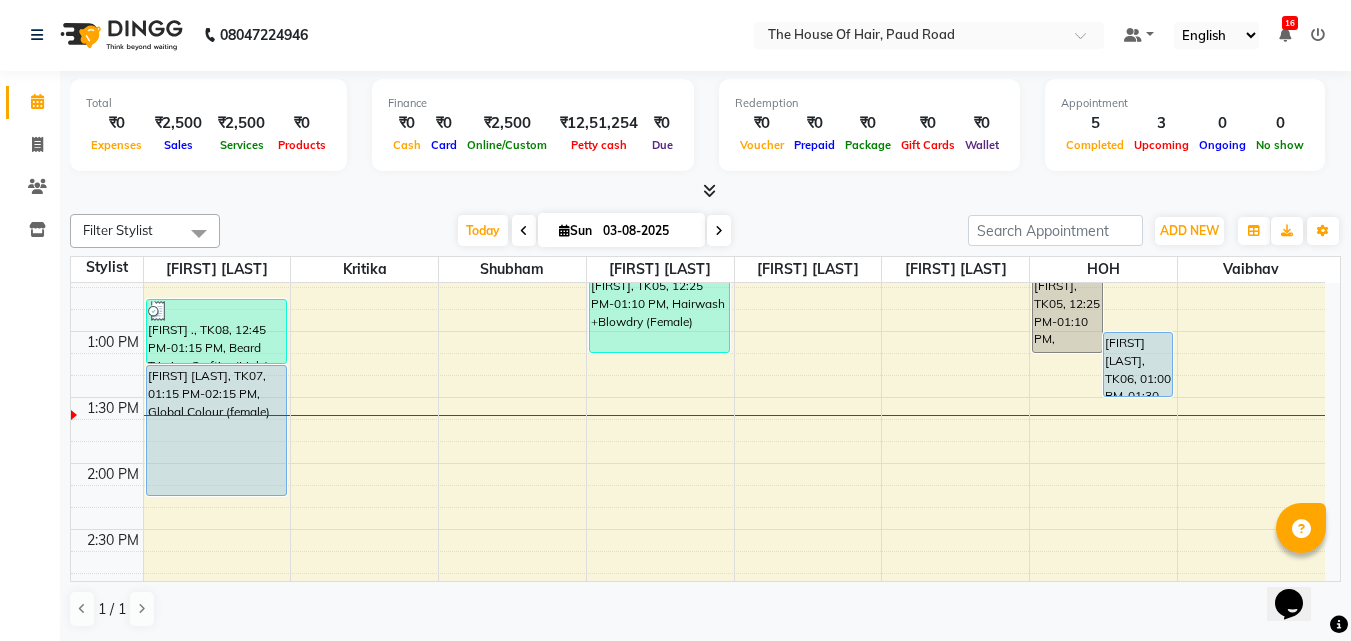 click on "[FIRST] [LAST], TK01, 11:00 AM-12:00 PM, HairCut  [Male],Beard Triming Crafting(Male)     [FIRST] ., TK08, 12:45 PM-01:15 PM, Beard Triming Crafting(Male)    [FIRST] [LAST], TK07, 01:15 PM-02:15 PM, Global Colour (female)     [FIRST] ., TK03, 10:45 AM-11:15 AM, HairCut  [Male]     [FIRST], TK05, 12:25 PM-01:10 PM, Hairwash +Blowdry (Female)    [FIRST] [LAST], TK02, 03:00 PM-03:45 PM, Hairwash +Blowdry (Female)     [FIRST], TK05, 12:25 PM-01:10 PM, Hairwash +Blowdry (Female)    [FIRST] [LAST], TK06, 01:00 PM-01:30 PM, Hair spa (Male)     [FIRST] ., TK04, 11:15 AM-11:45 AM, HairCut  [Male]" at bounding box center (698, 595) 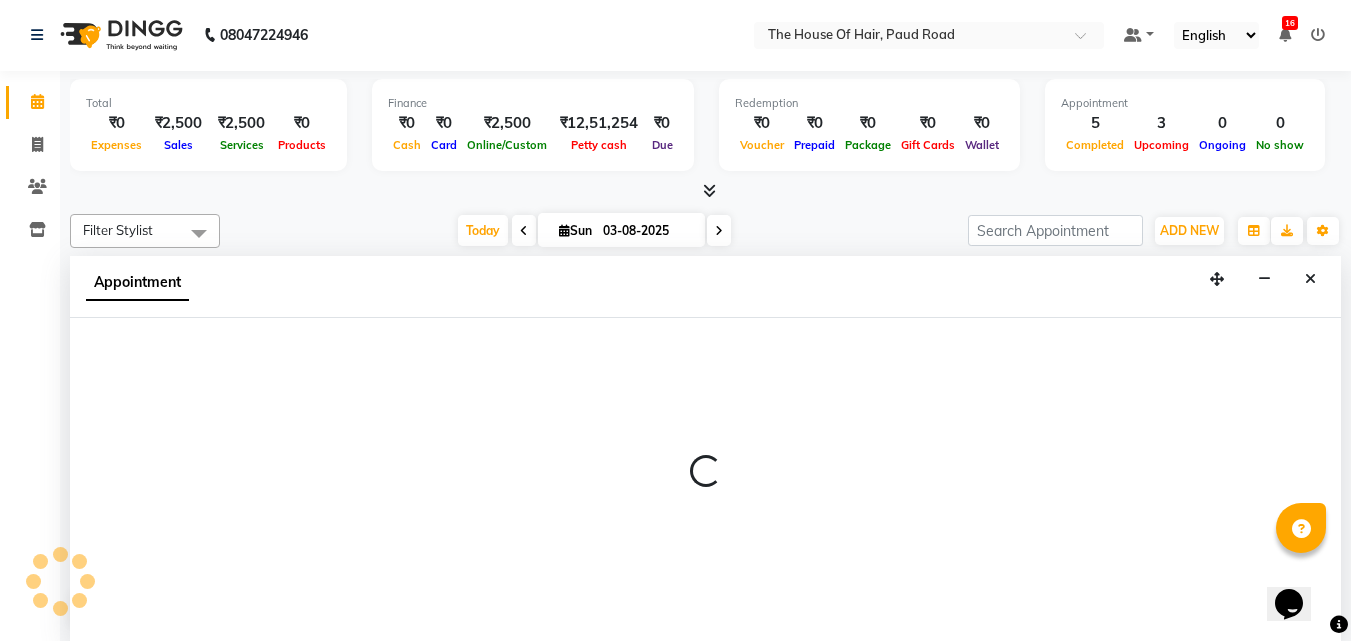 select on "80392" 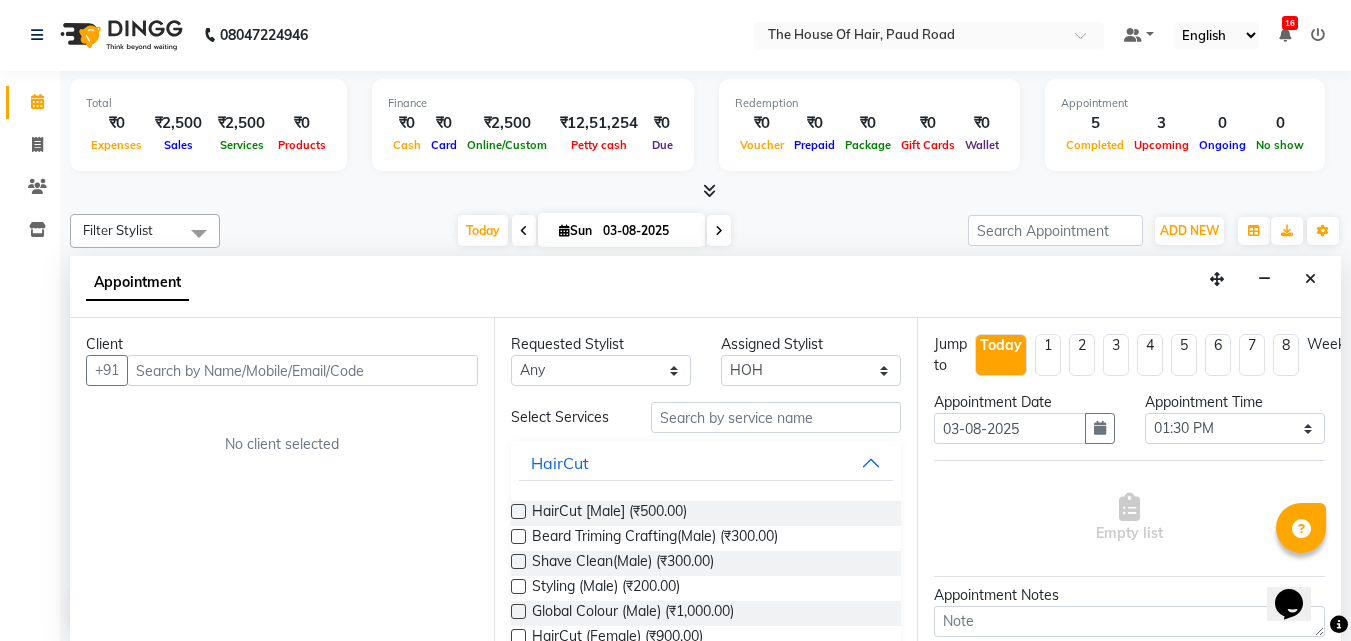 click at bounding box center [302, 370] 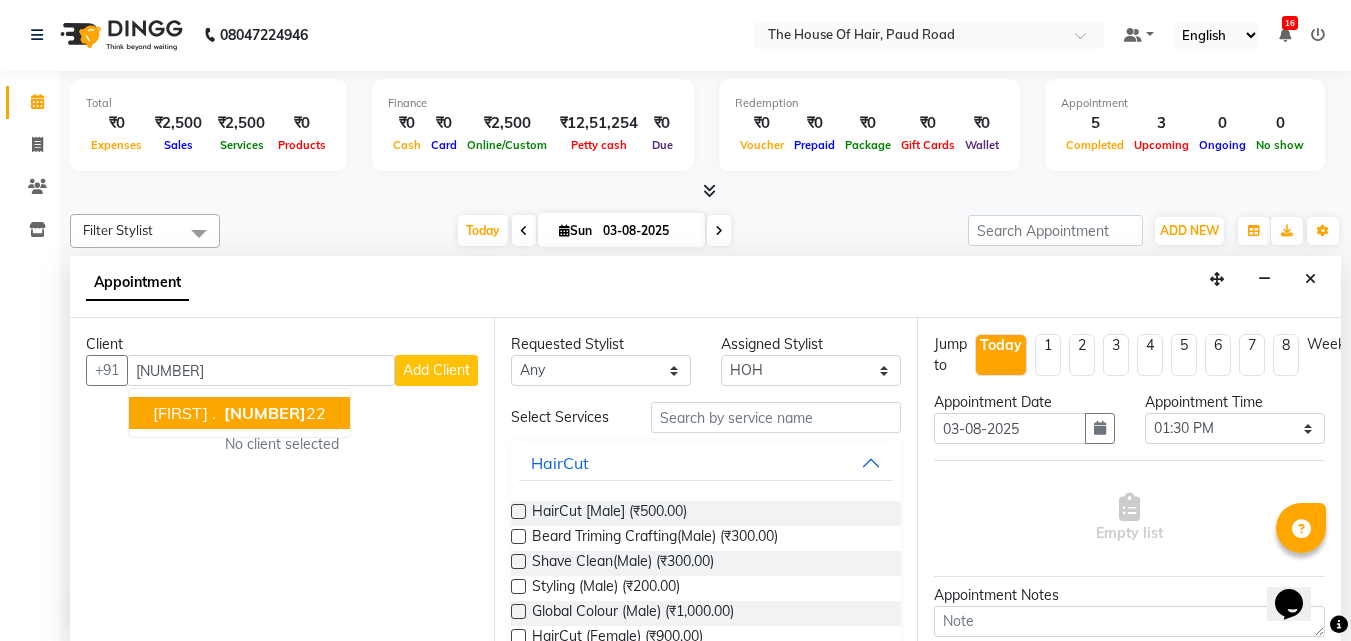 click on "[NUMBER]" at bounding box center [265, 413] 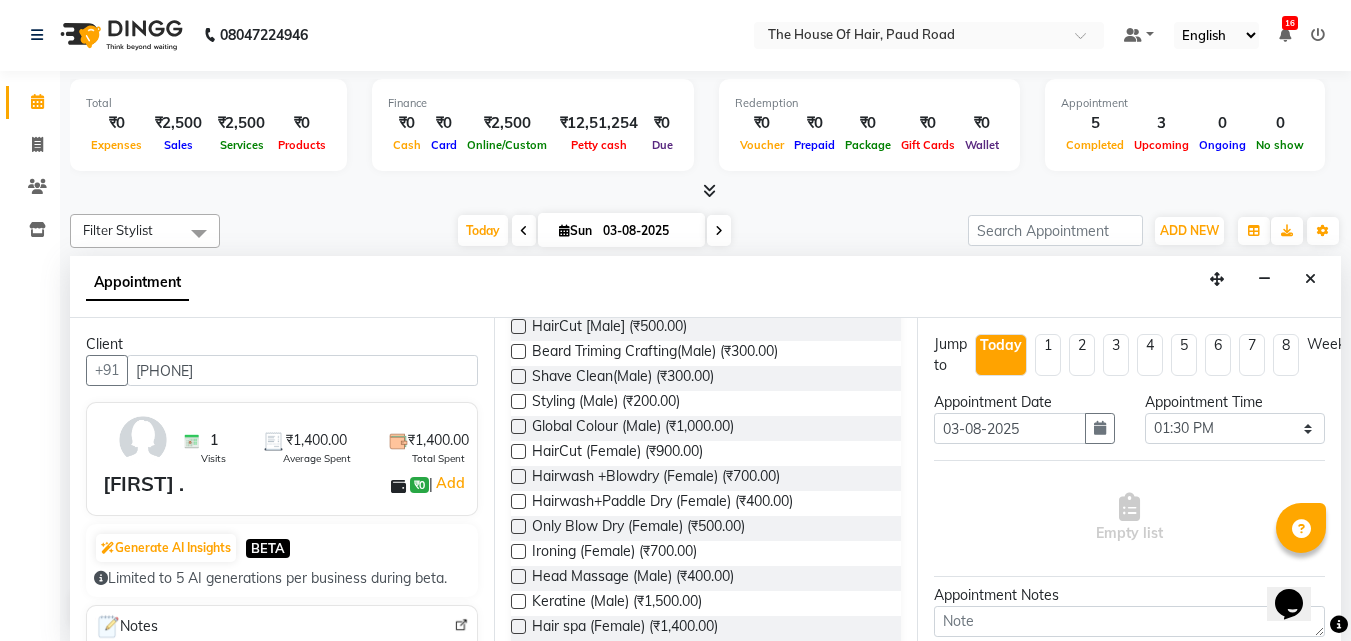scroll, scrollTop: 187, scrollLeft: 0, axis: vertical 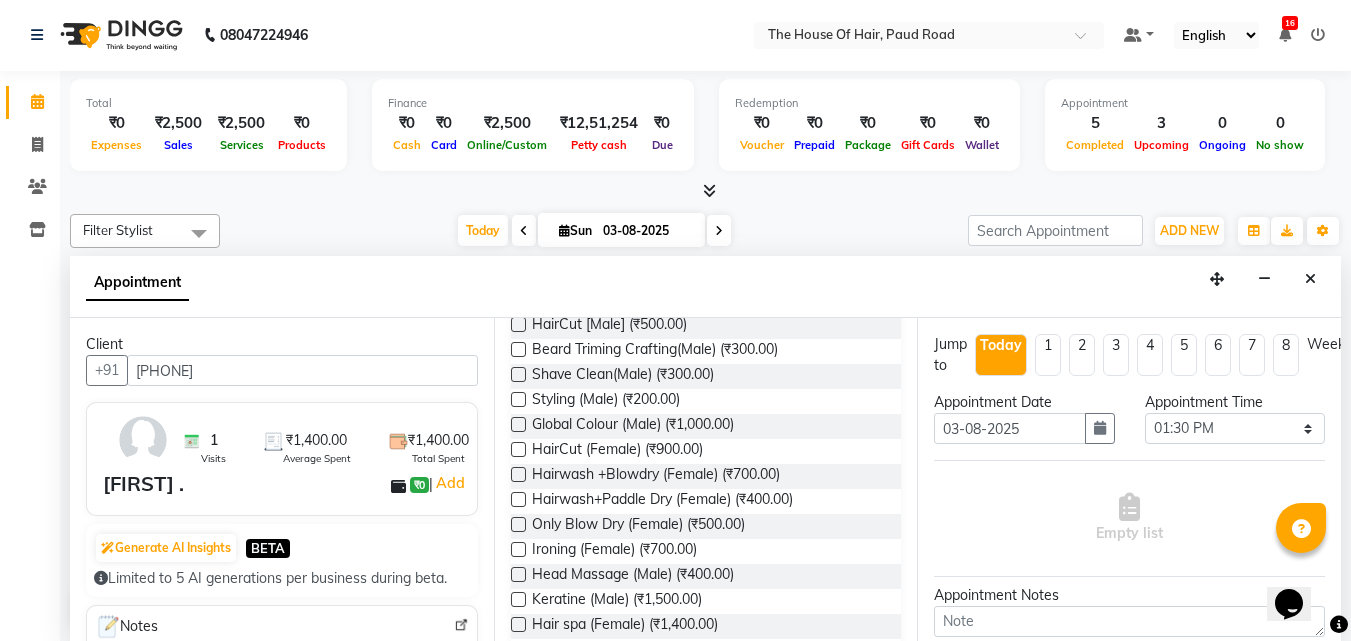 type on "[PHONE]" 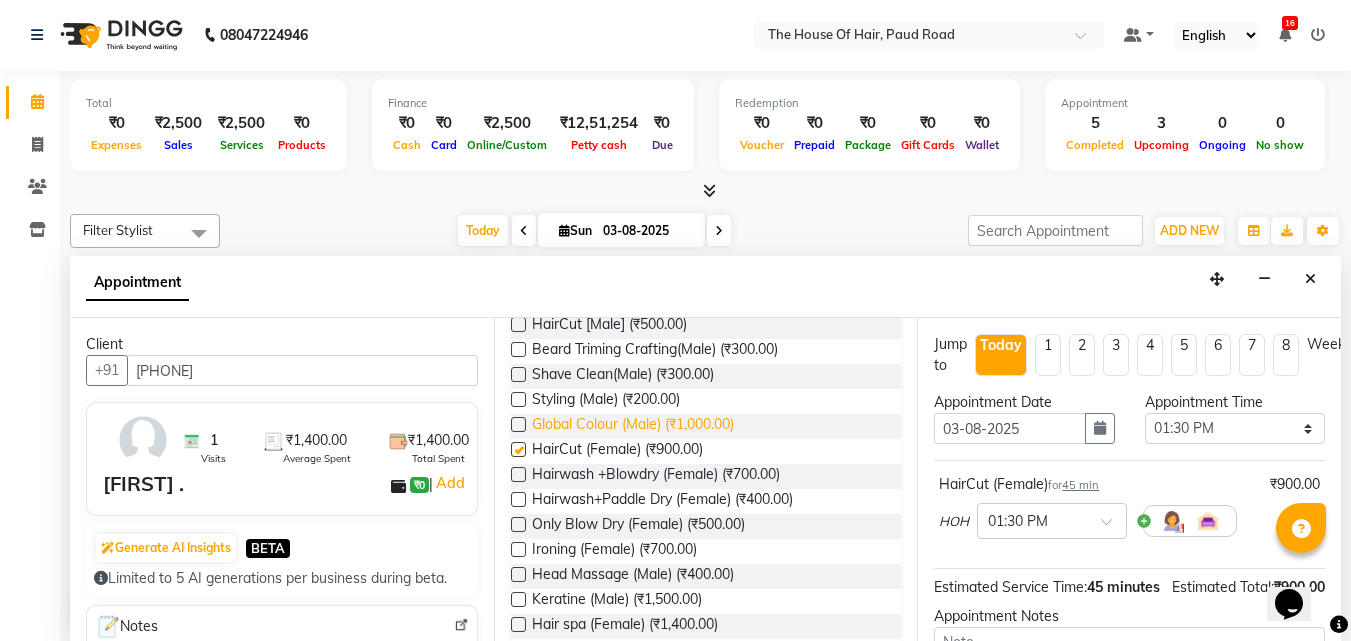 checkbox on "false" 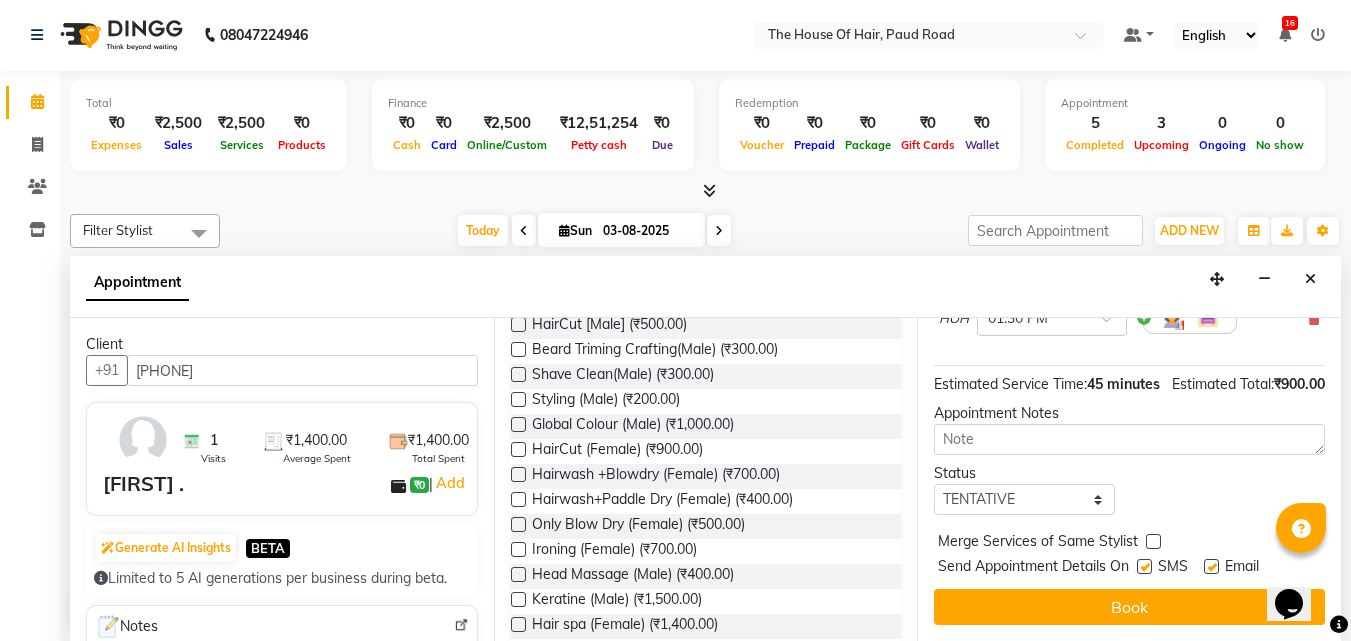 scroll, scrollTop: 239, scrollLeft: 0, axis: vertical 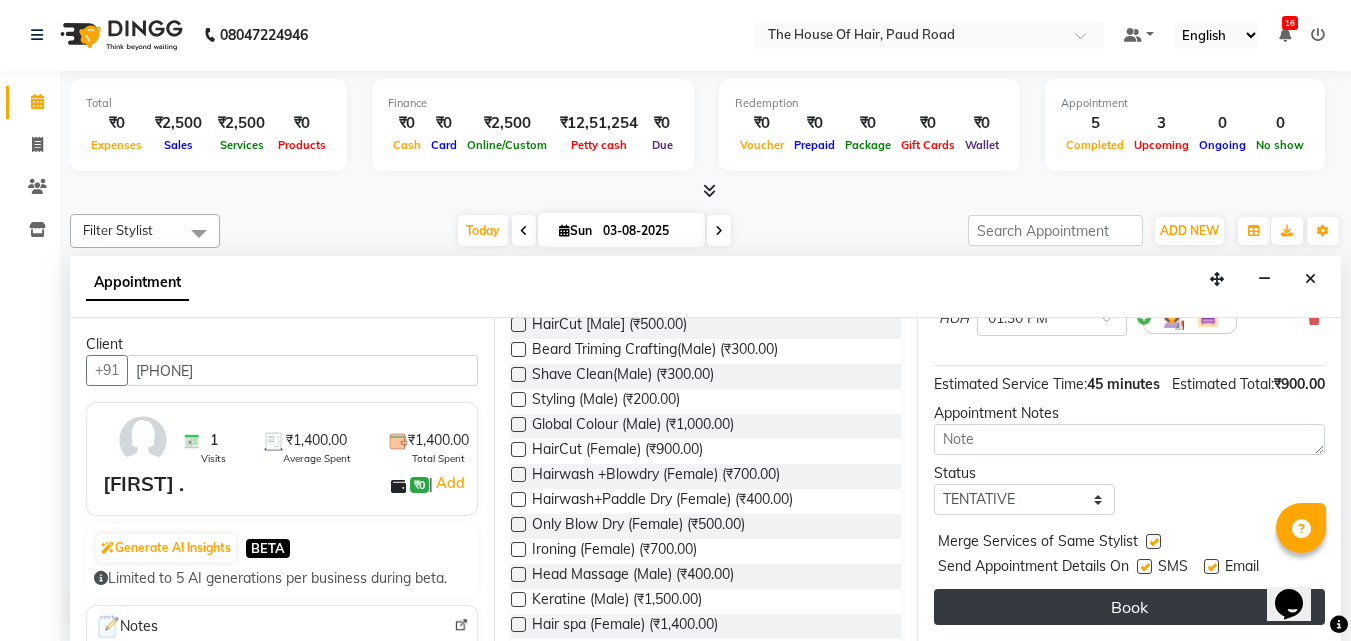 click on "Book" at bounding box center [1129, 607] 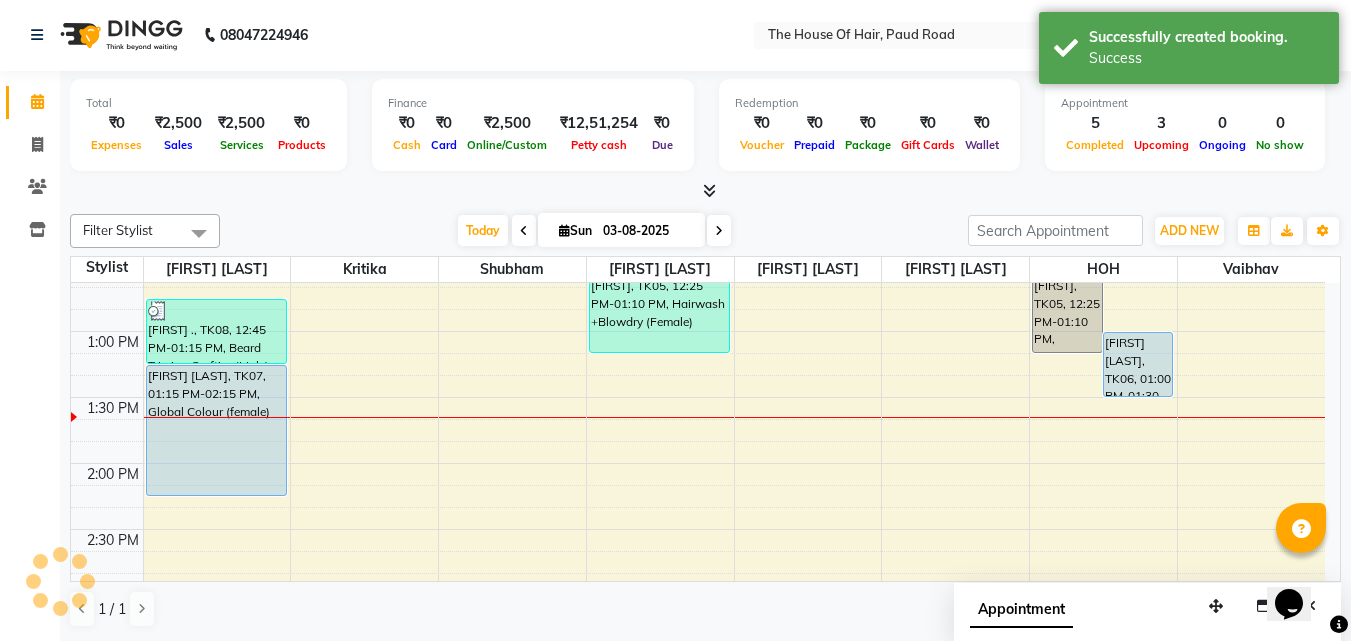 scroll, scrollTop: 0, scrollLeft: 0, axis: both 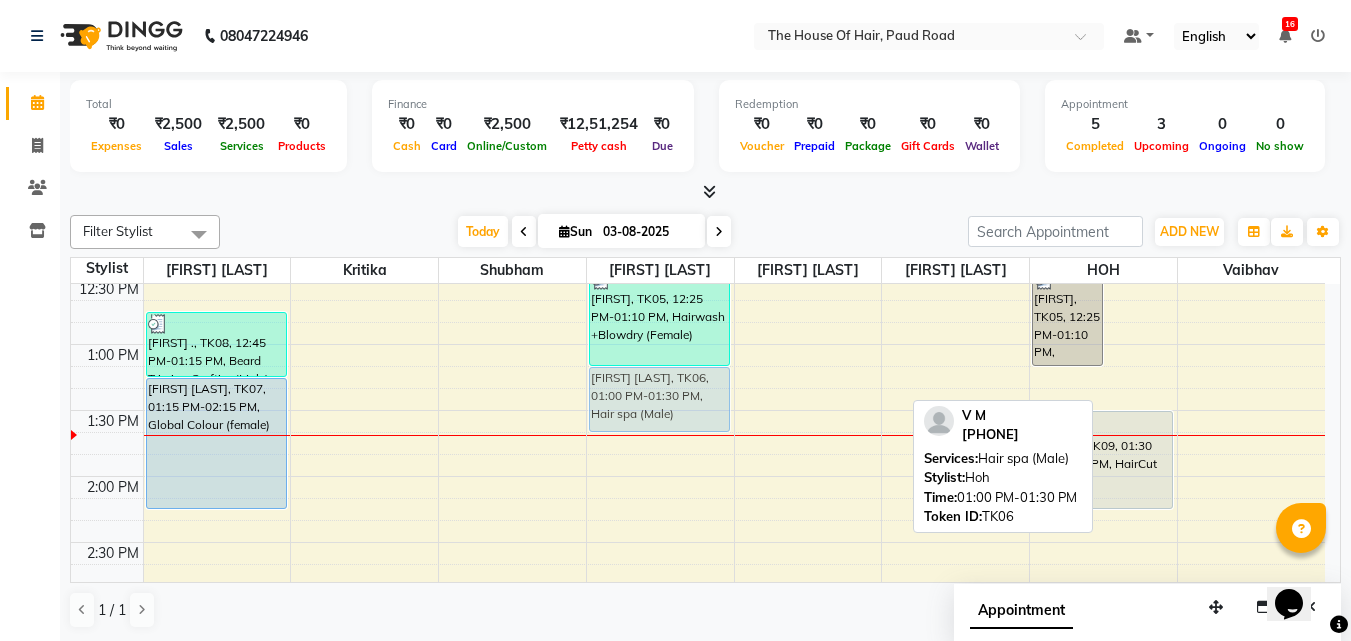 drag, startPoint x: 1130, startPoint y: 368, endPoint x: 684, endPoint y: 392, distance: 446.64526 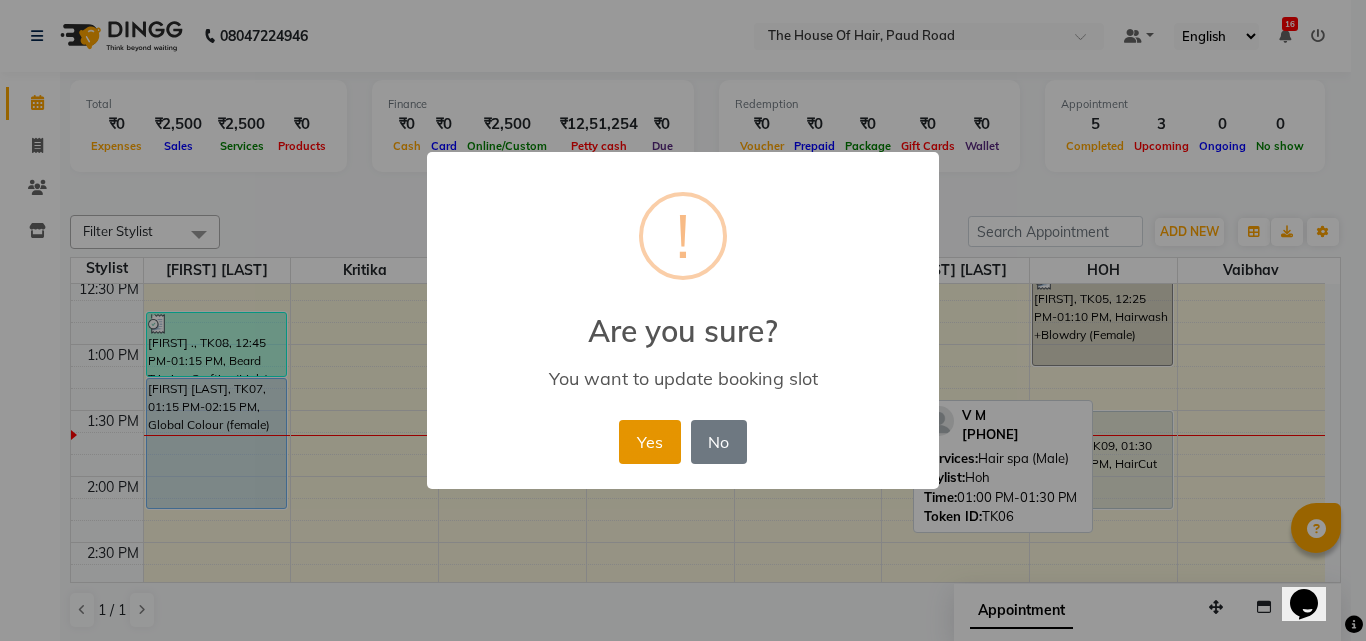 click on "Yes" at bounding box center [649, 442] 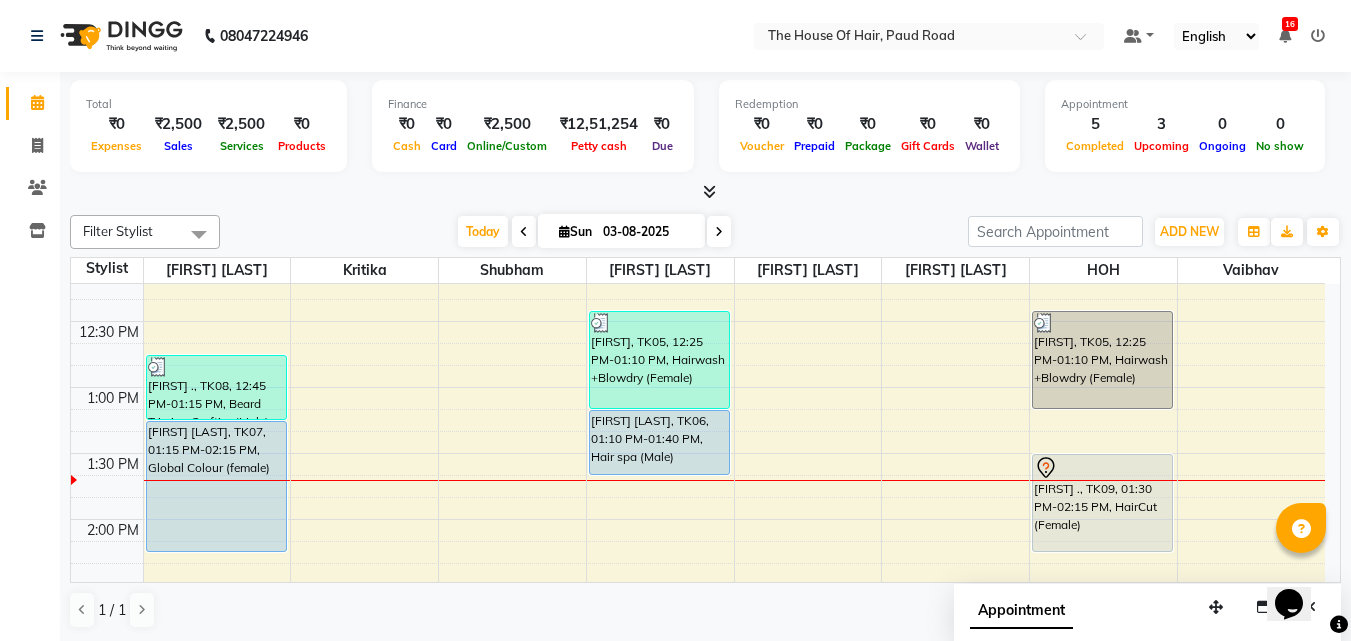 scroll, scrollTop: 574, scrollLeft: 0, axis: vertical 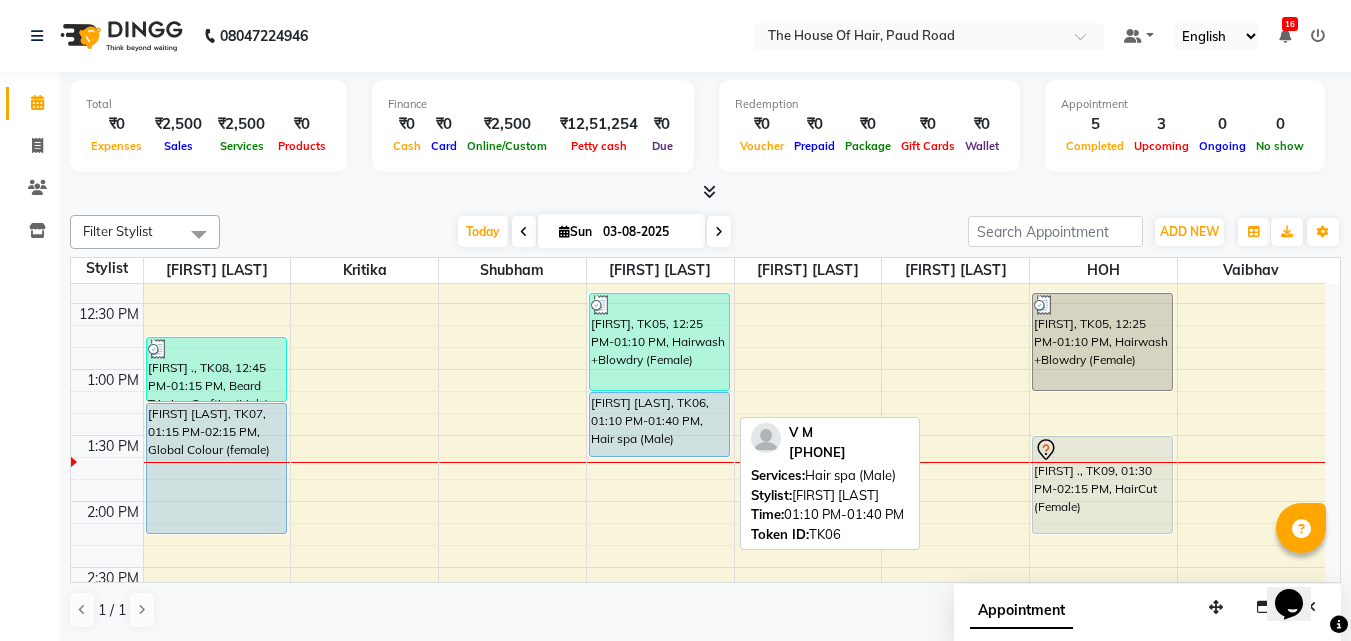 click on "[FIRST] [LAST], TK06, 01:10 PM-01:40 PM, Hair spa (Male)" at bounding box center [659, 424] 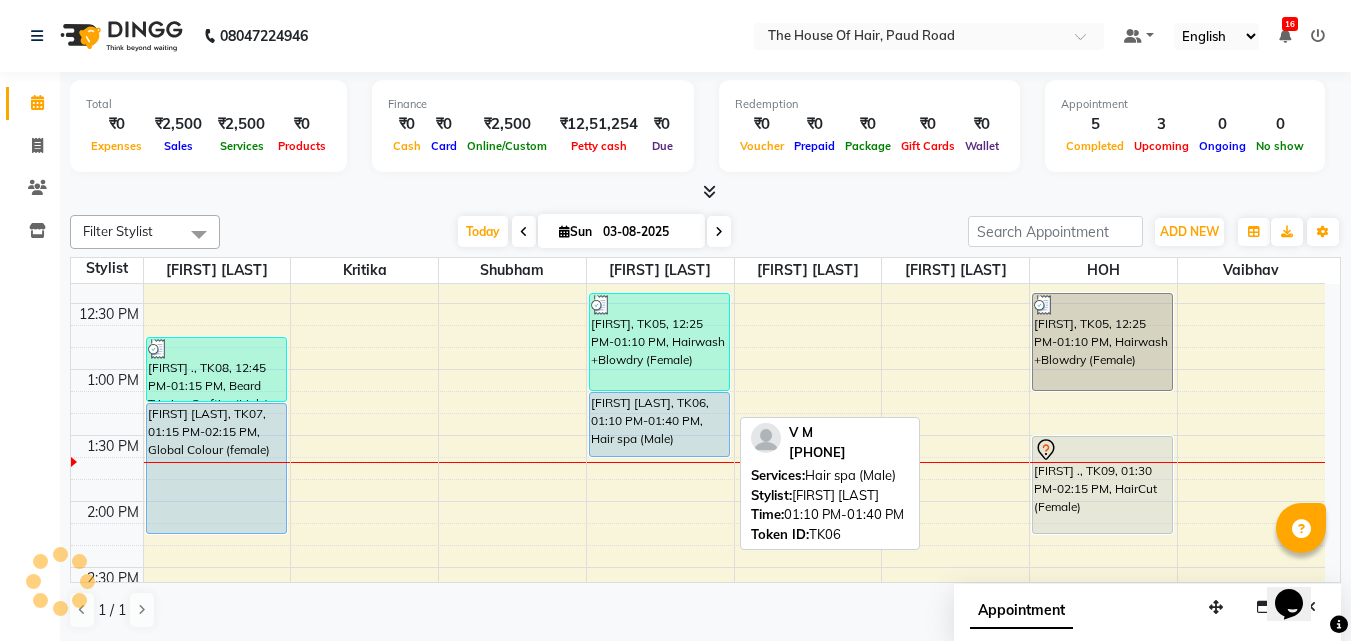 click on "[FIRST] [LAST], TK06, 01:10 PM-01:40 PM, Hair spa (Male)" at bounding box center [659, 424] 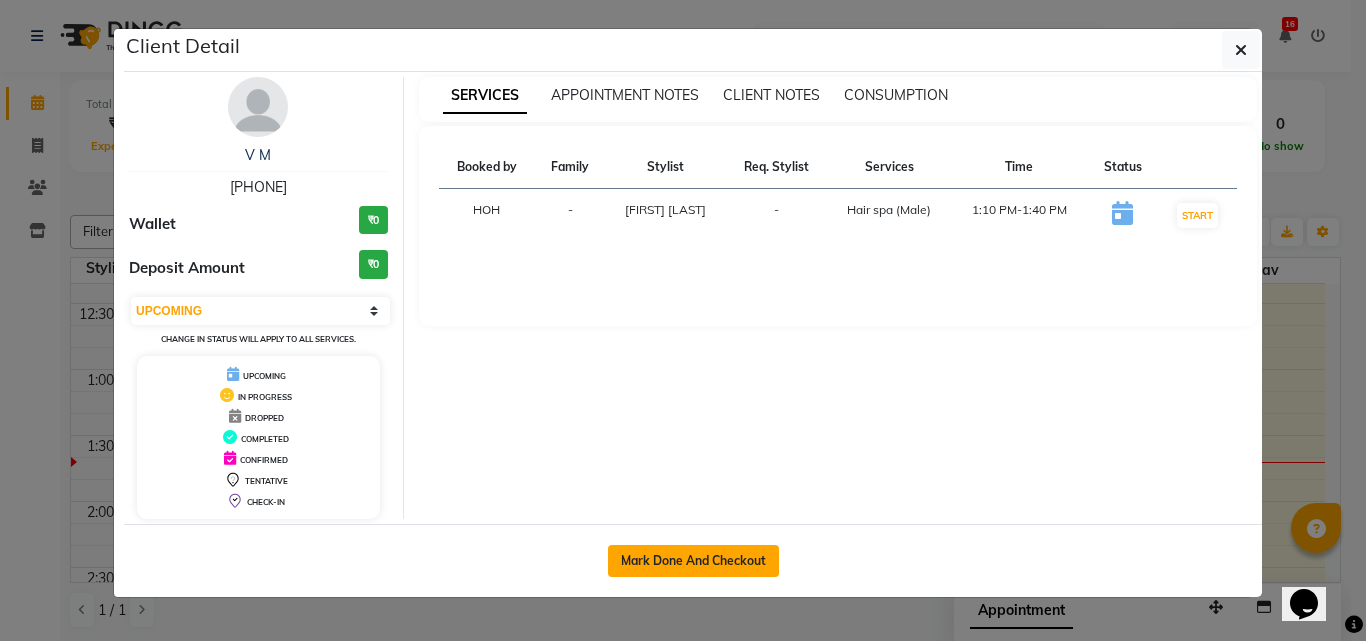 click on "Mark Done And Checkout" 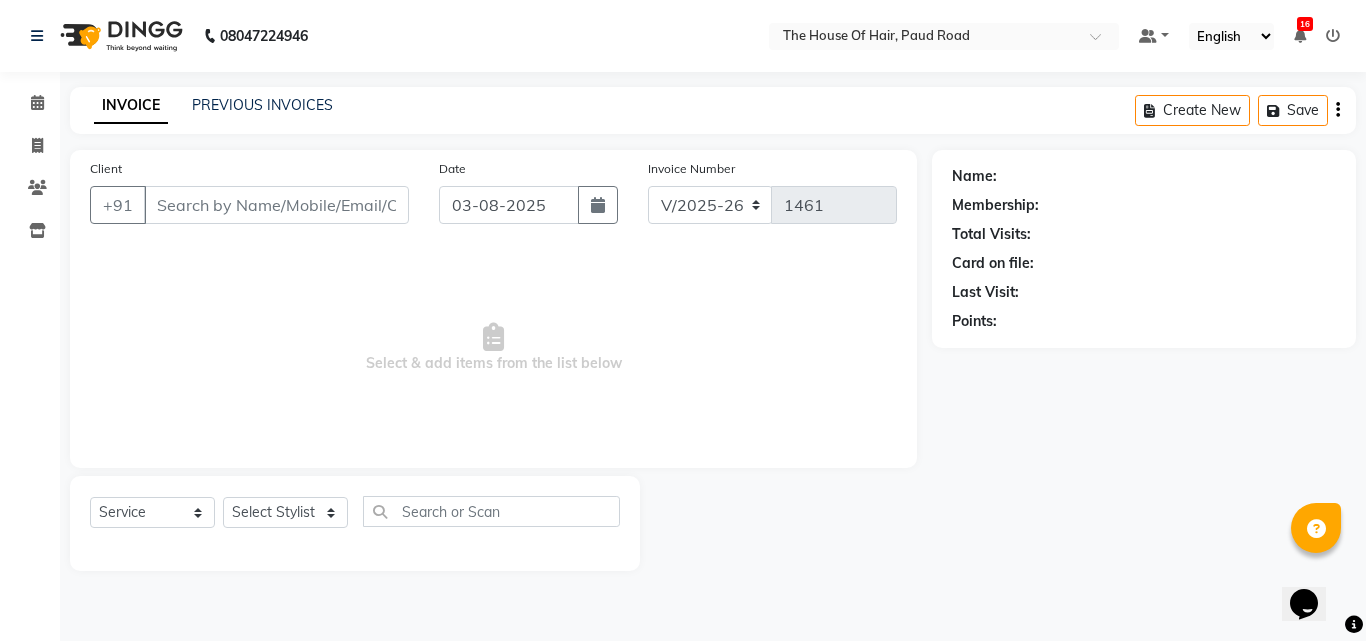 type on "[PHONE]" 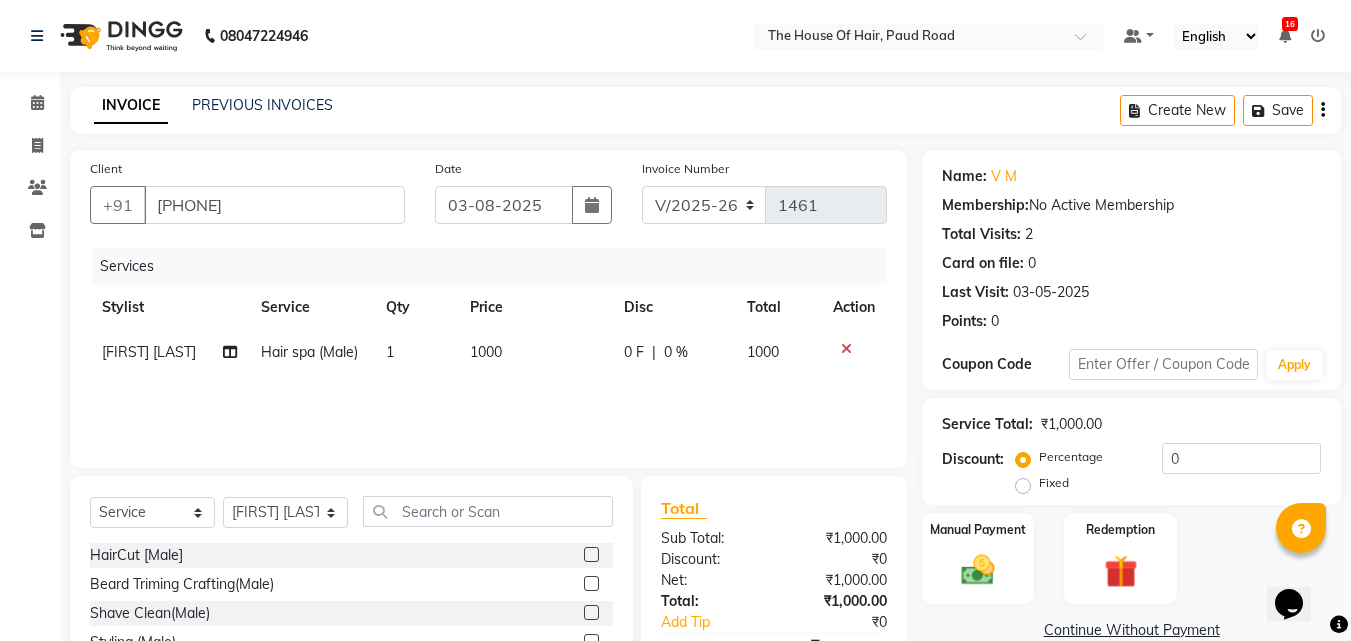 click on "1000" 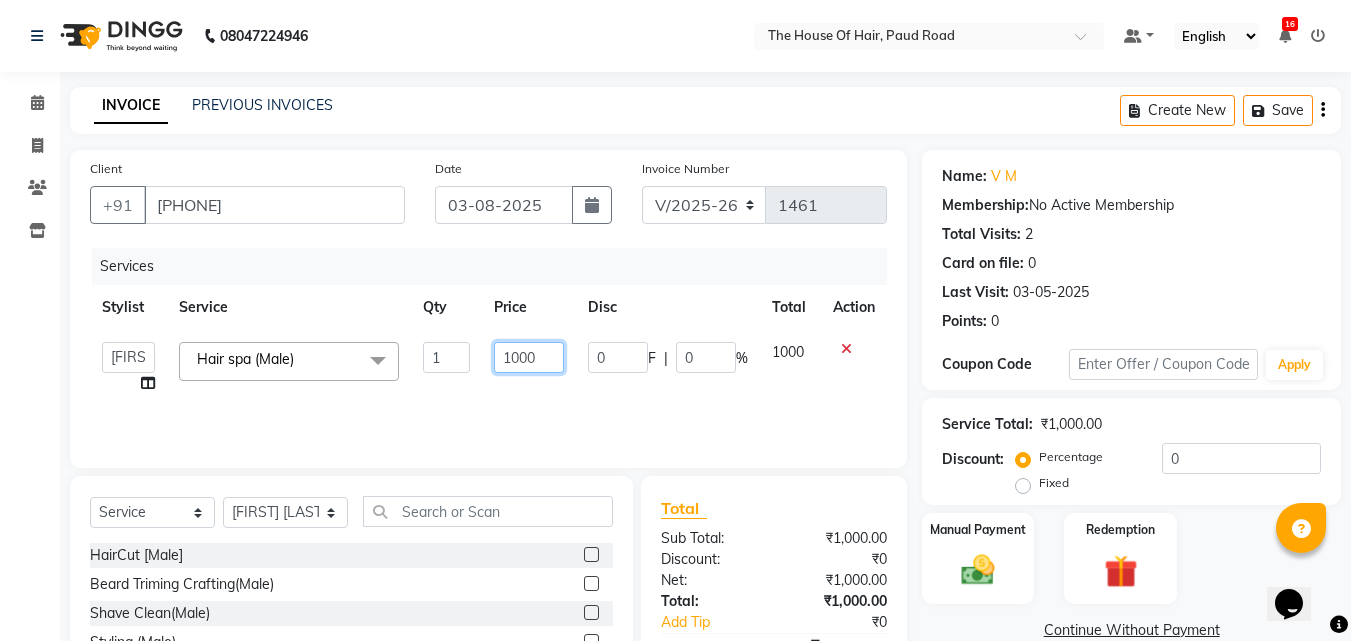 click on "1000" 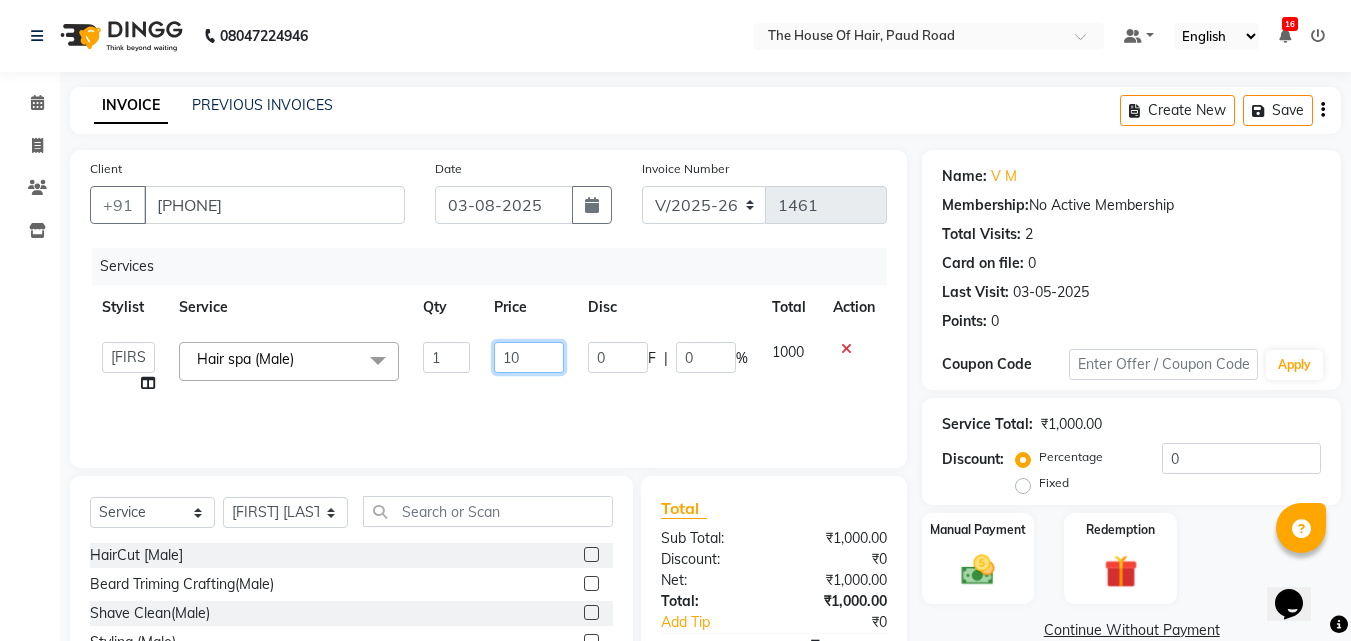 type on "1" 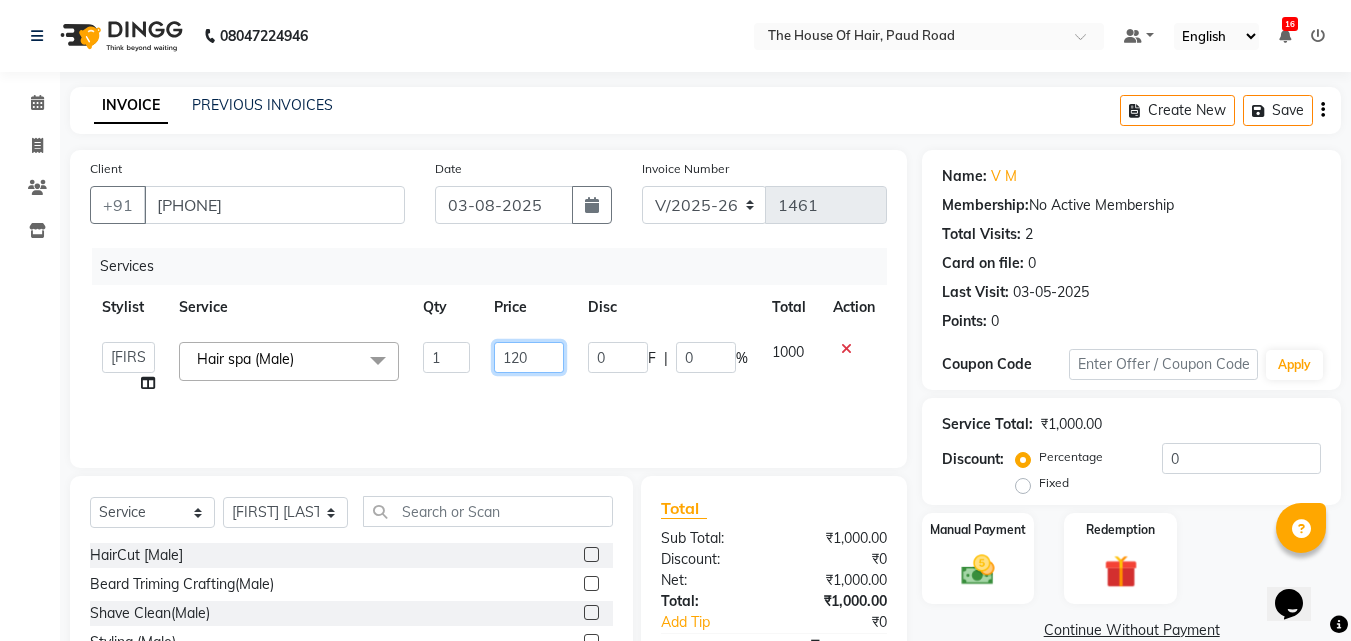 type on "1200" 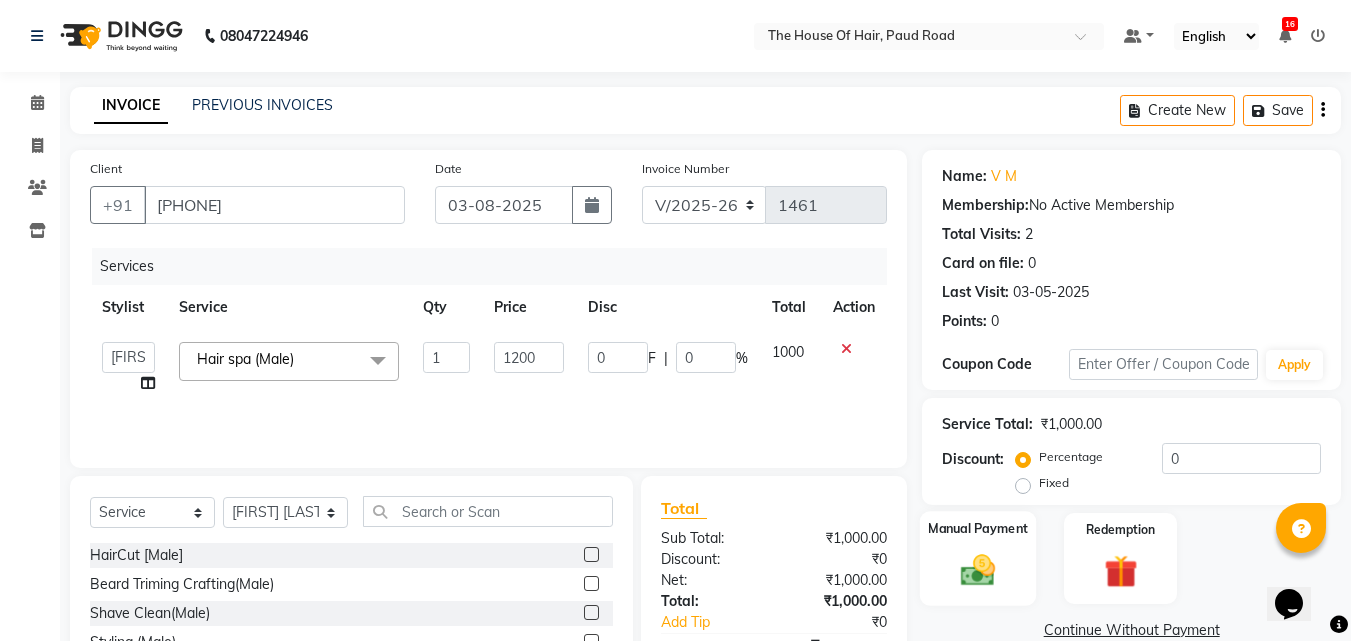 click 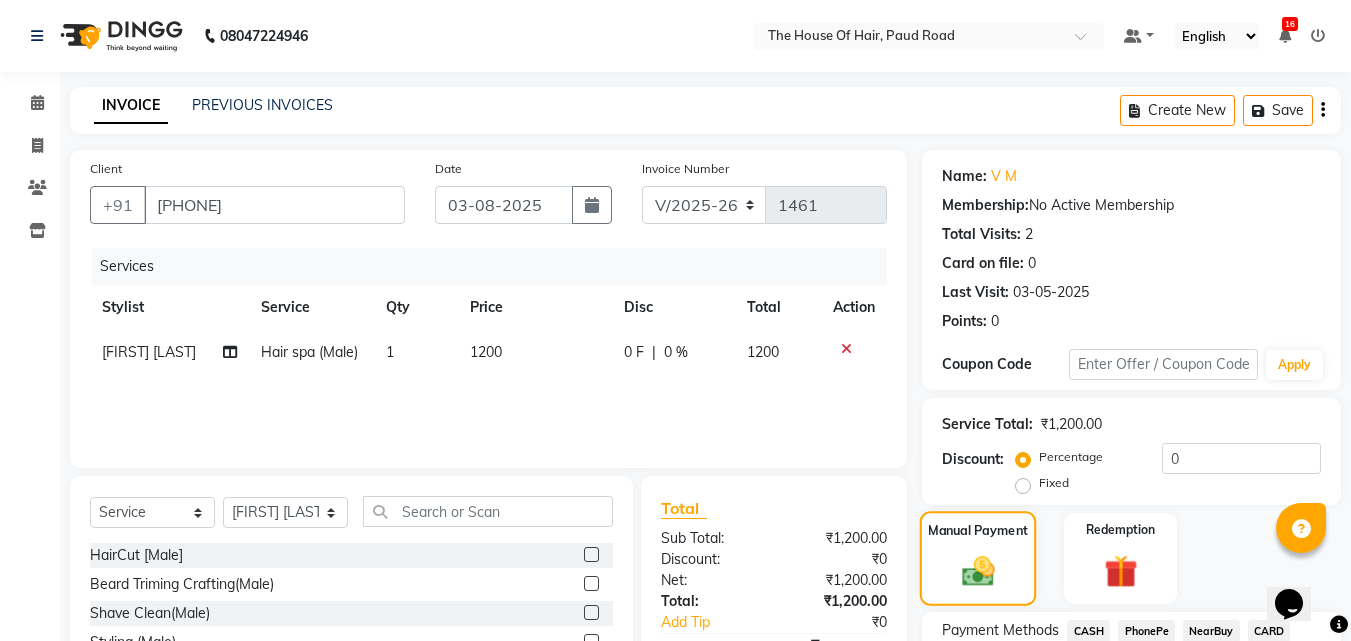 scroll, scrollTop: 162, scrollLeft: 0, axis: vertical 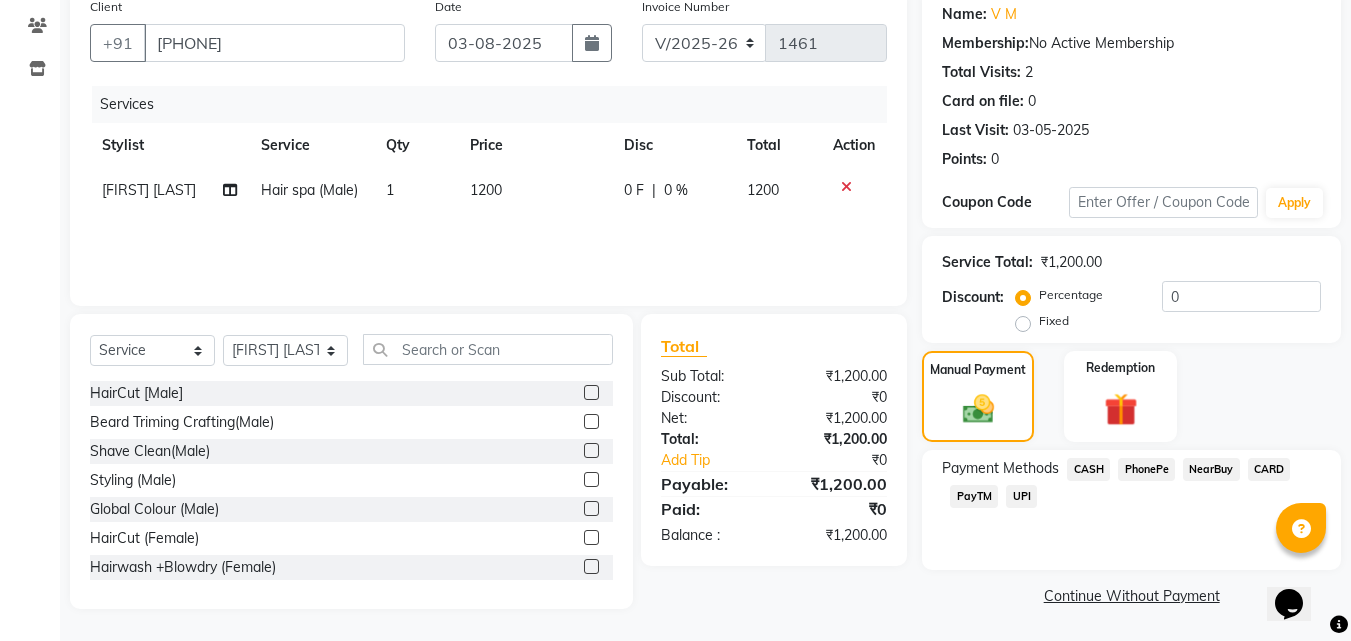 click on "CARD" 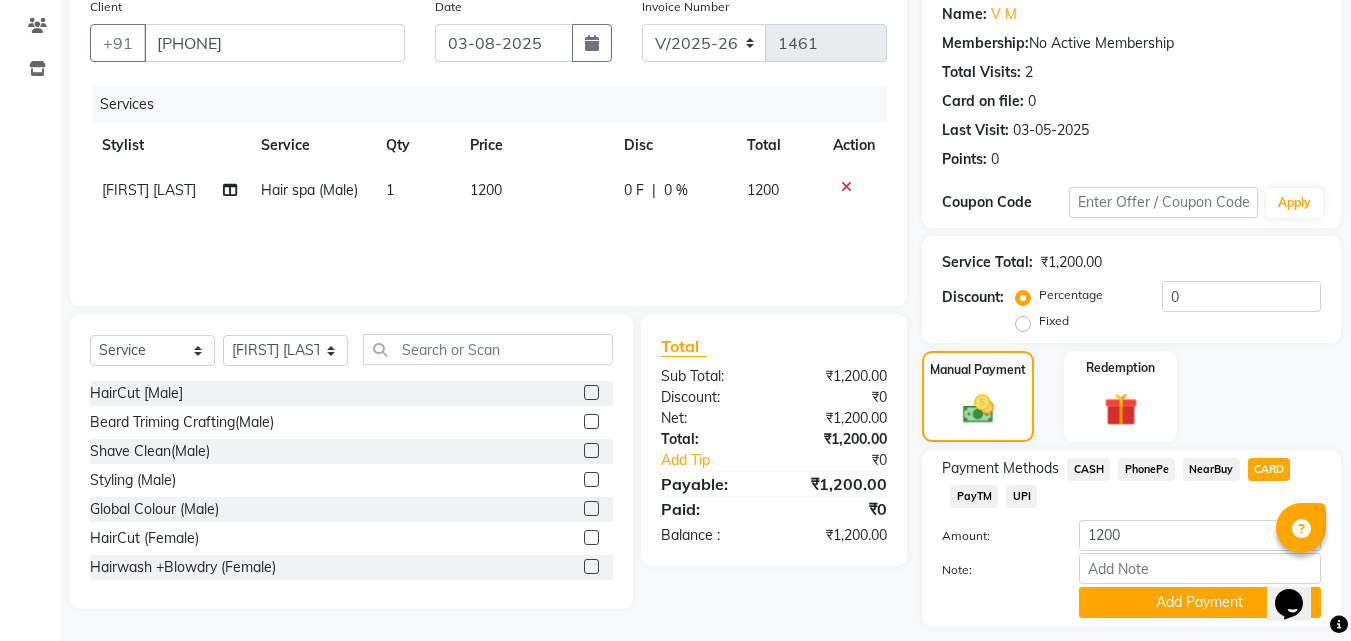 scroll, scrollTop: 218, scrollLeft: 0, axis: vertical 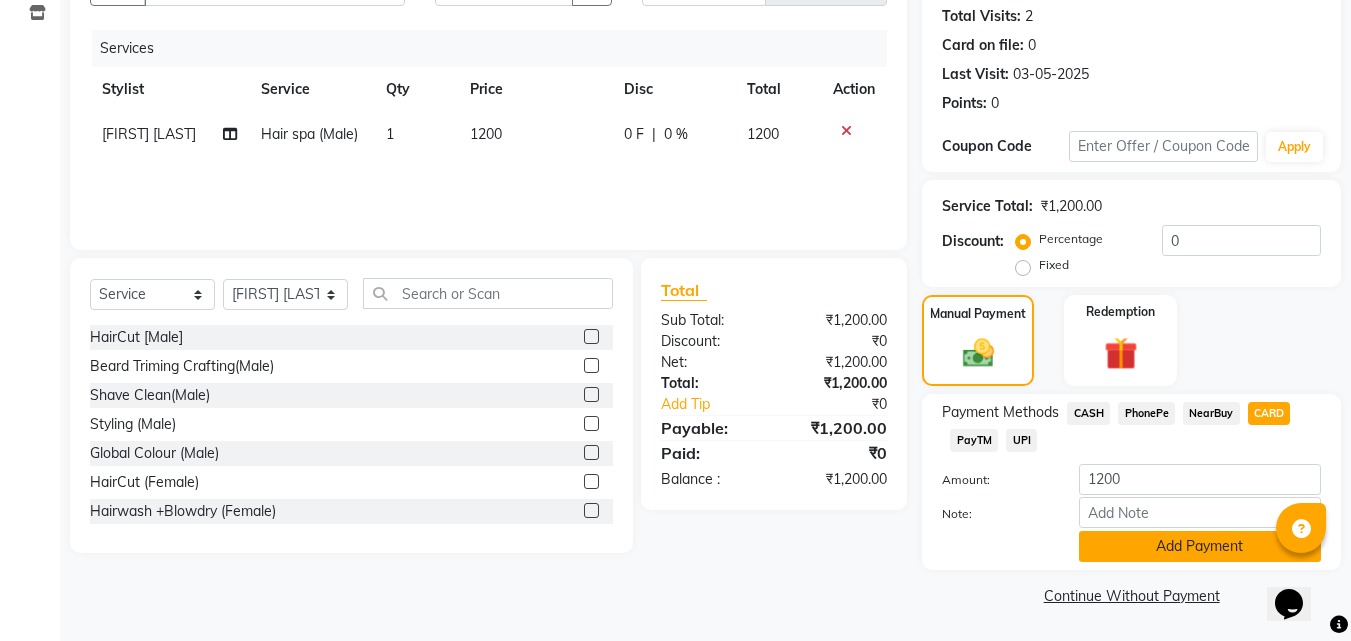click on "Add Payment" 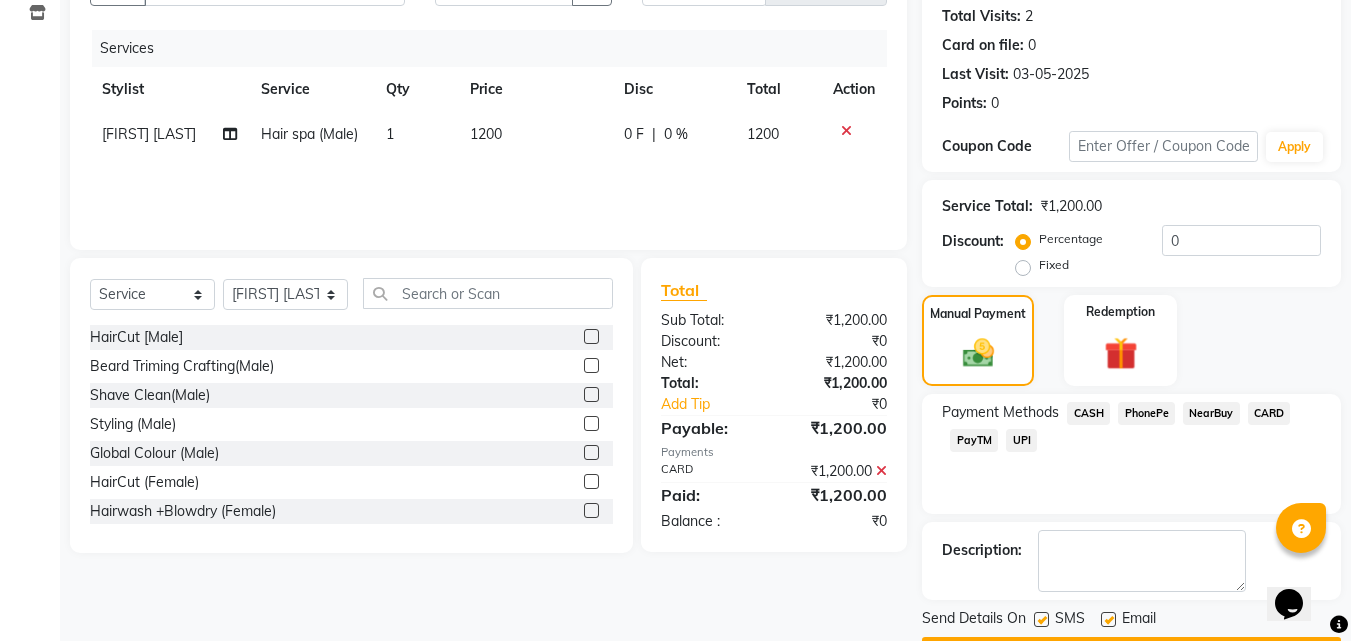 scroll, scrollTop: 275, scrollLeft: 0, axis: vertical 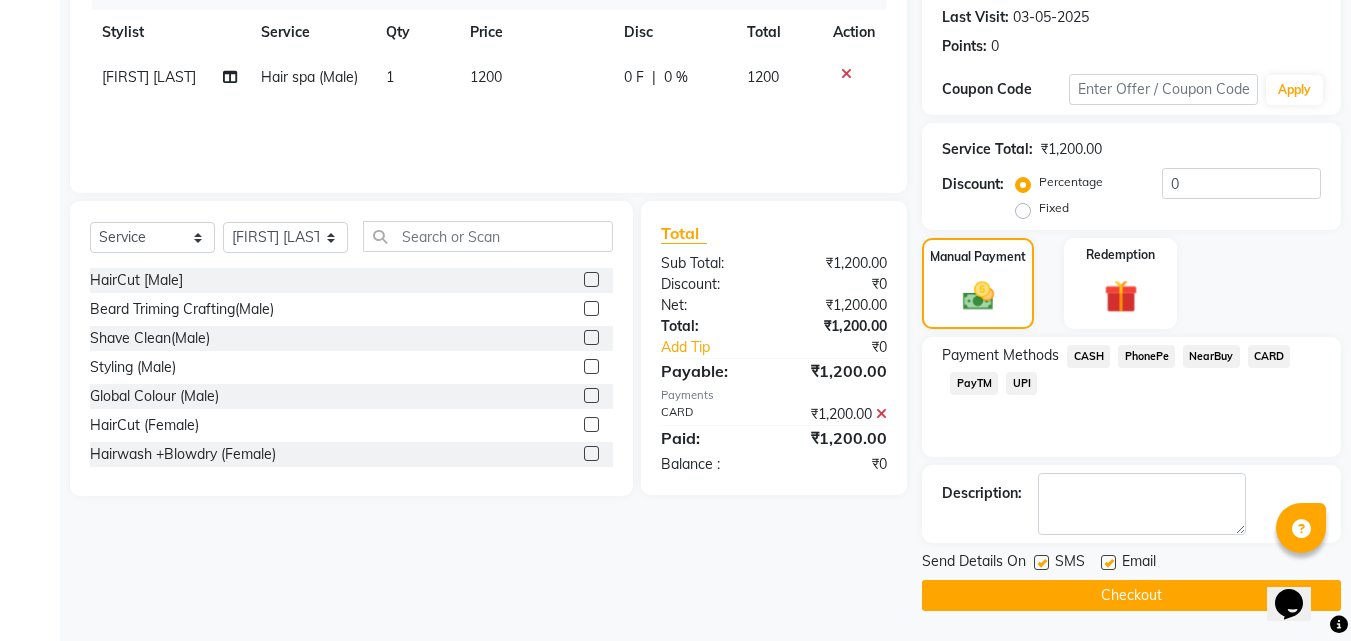 click on "Checkout" 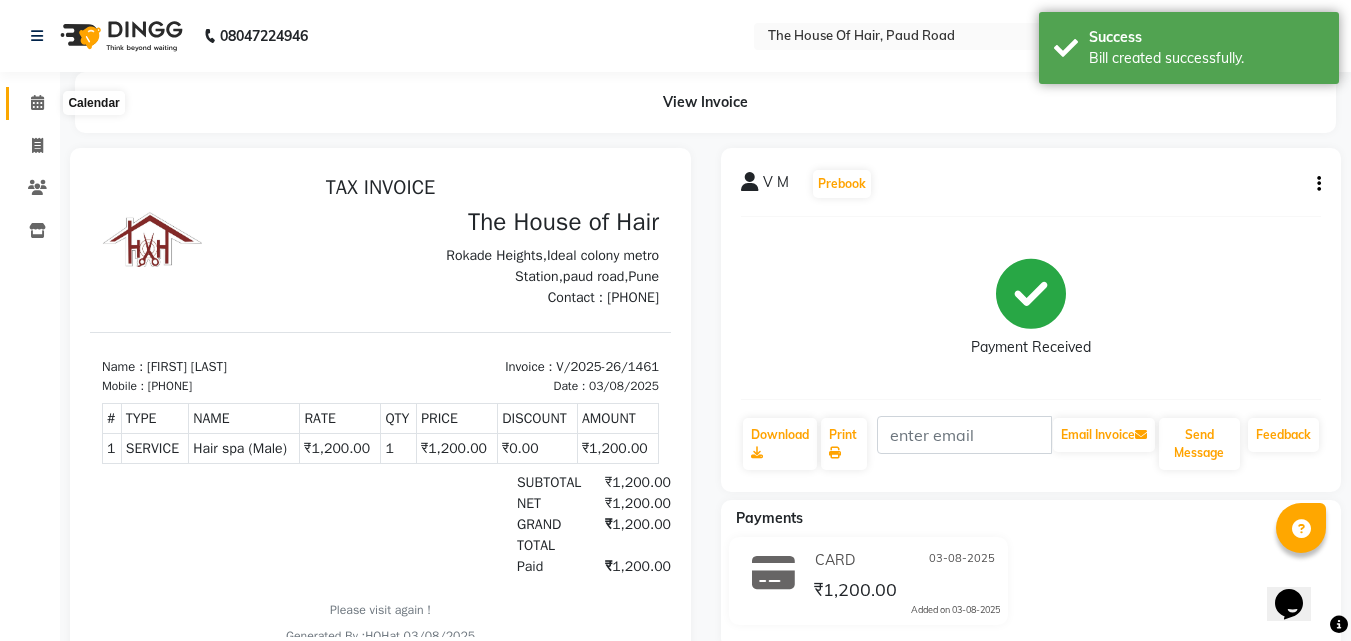 scroll, scrollTop: 0, scrollLeft: 0, axis: both 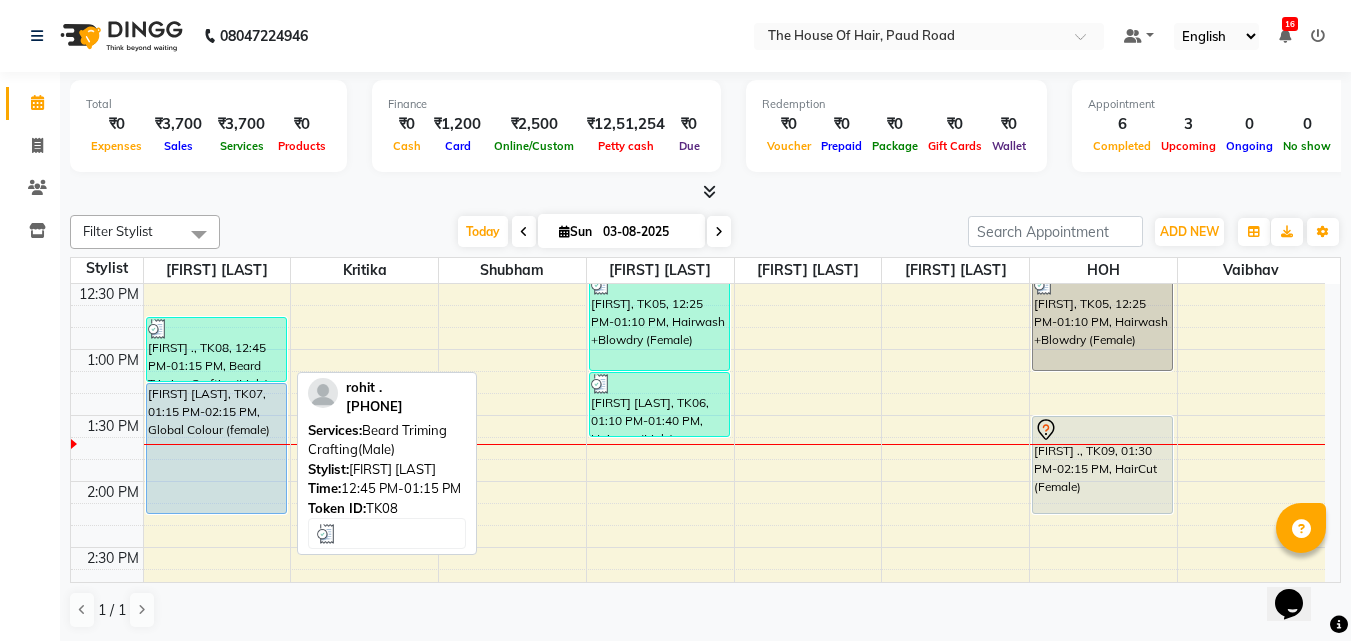 click on "[FIRST] ., TK08, 12:45 PM-01:15 PM, Beard Triming Crafting(Male)" at bounding box center (216, 349) 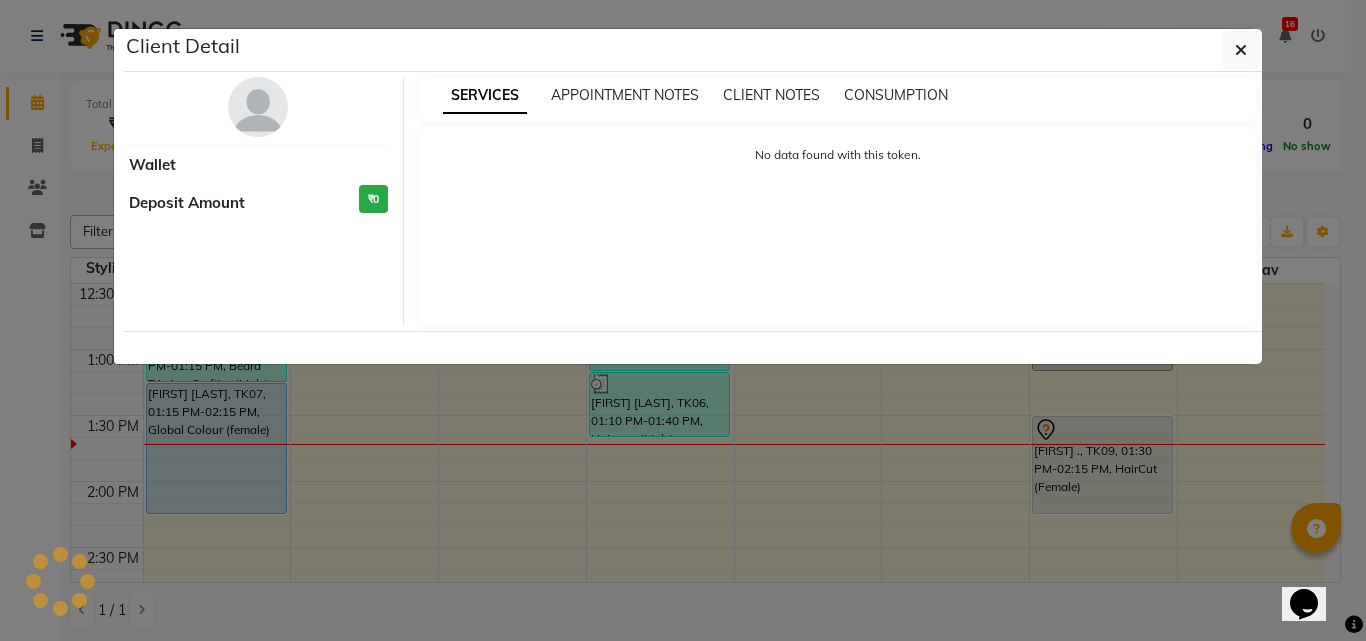 select on "3" 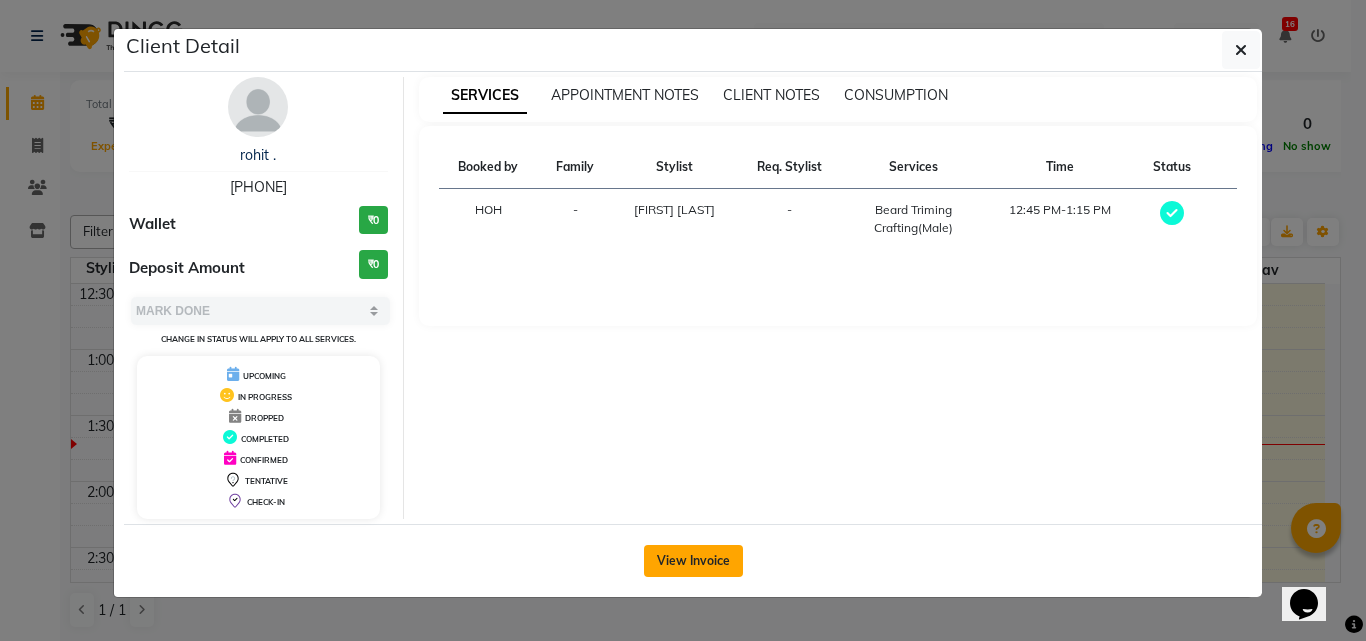 click on "View Invoice" 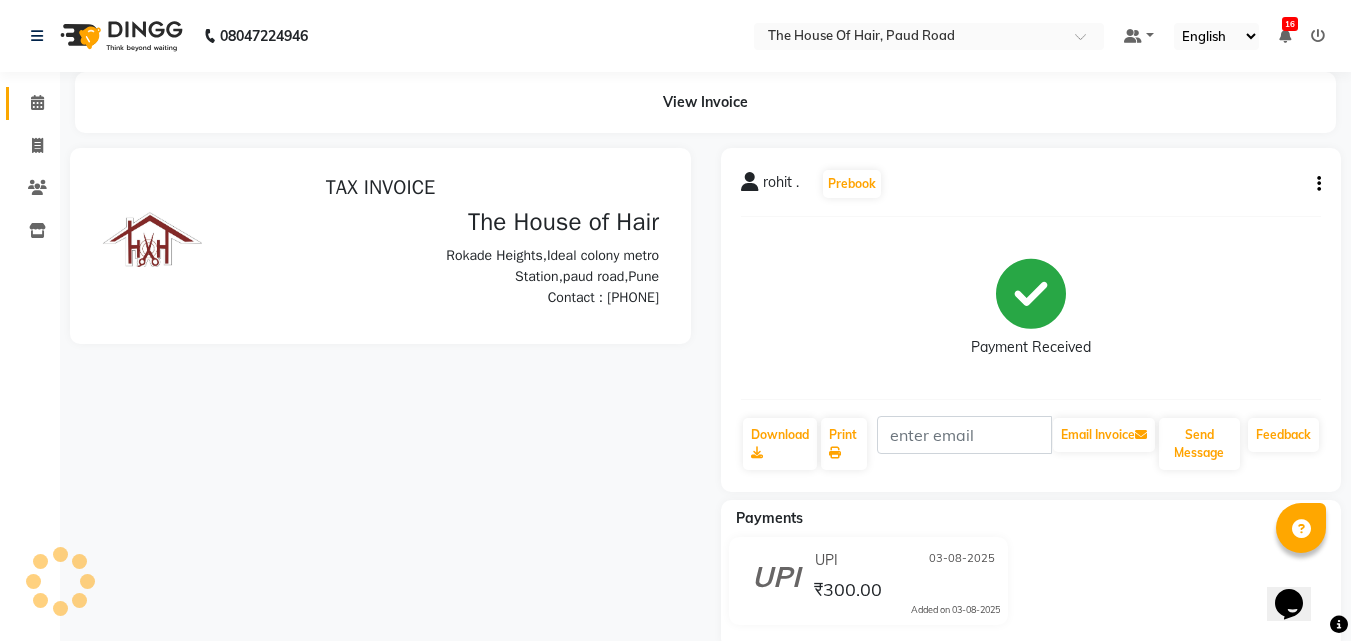 scroll, scrollTop: 0, scrollLeft: 0, axis: both 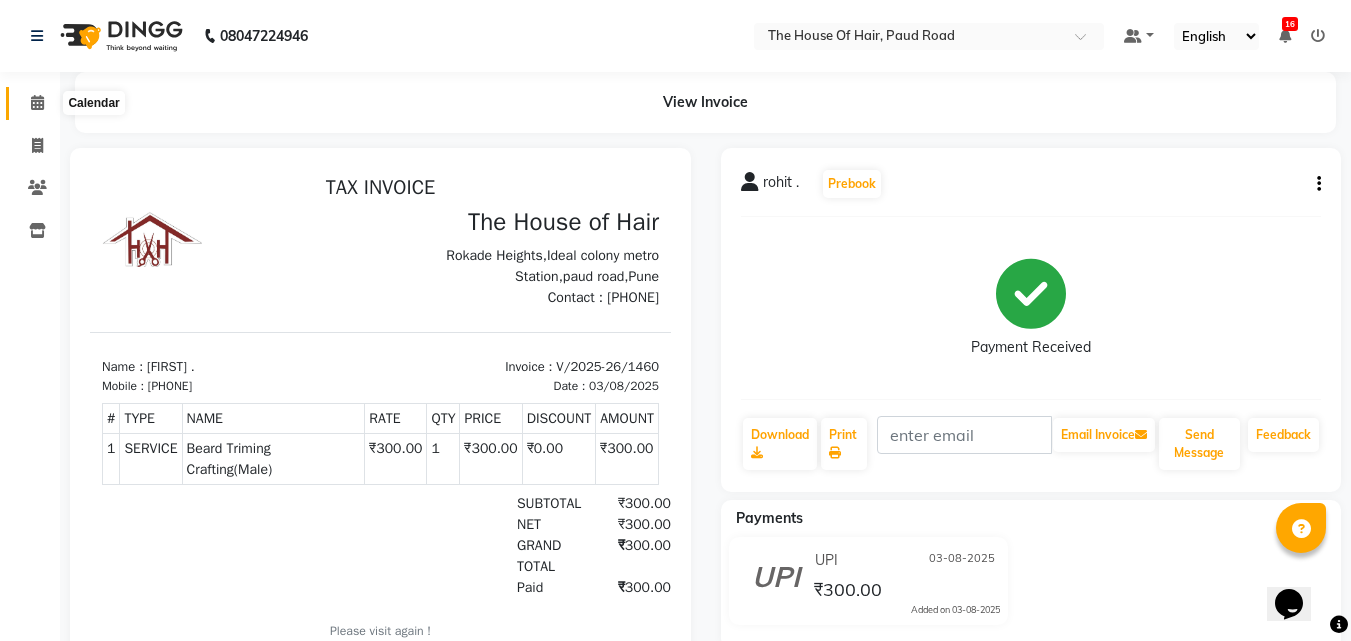 click 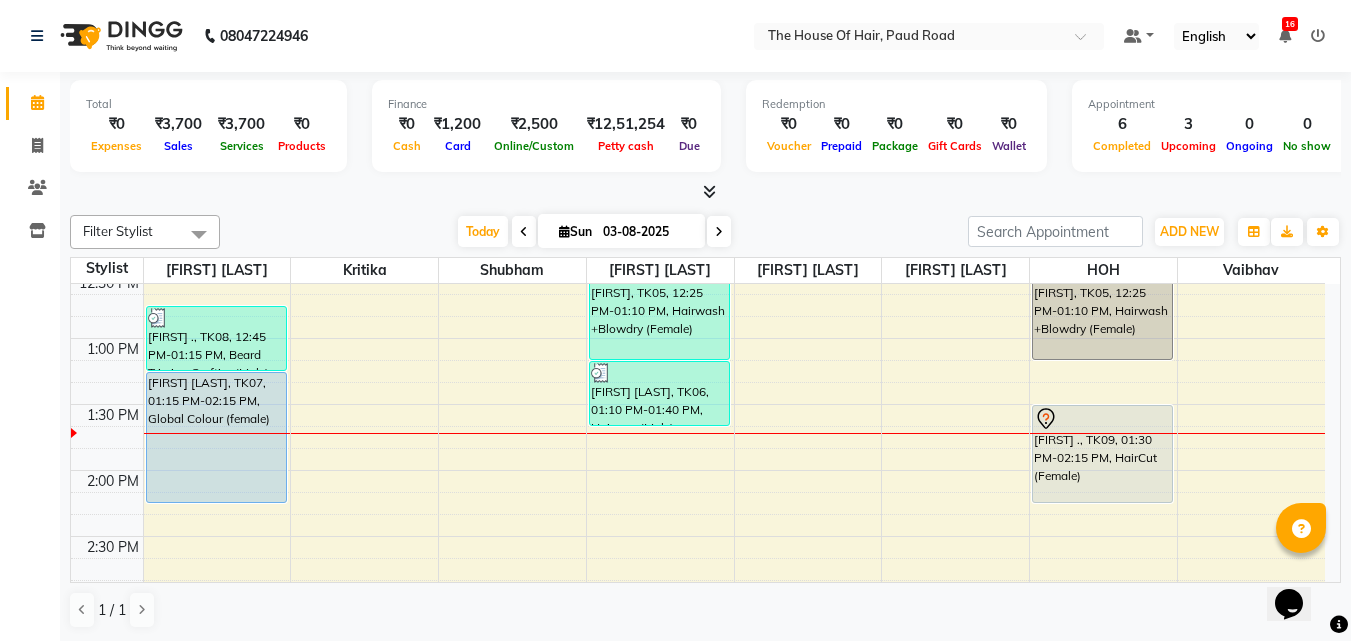 scroll, scrollTop: 603, scrollLeft: 0, axis: vertical 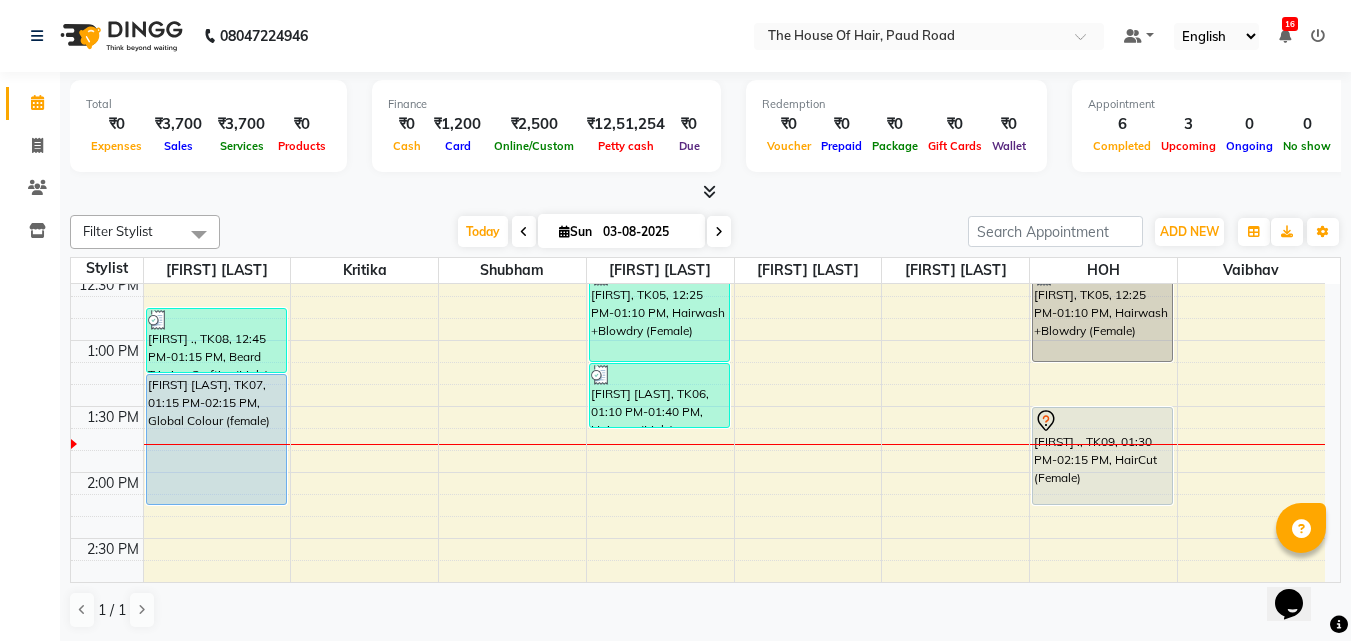 drag, startPoint x: 881, startPoint y: 406, endPoint x: 12, endPoint y: 494, distance: 873.44434 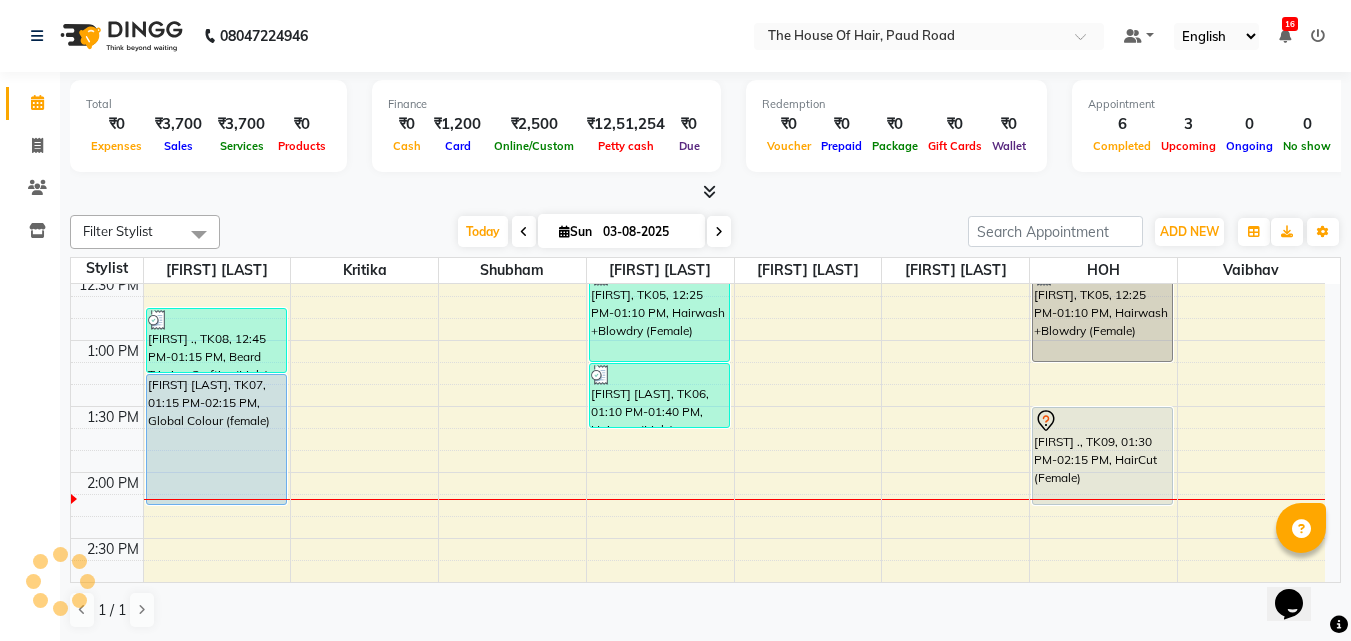 click on "03-08-2025" at bounding box center [647, 232] 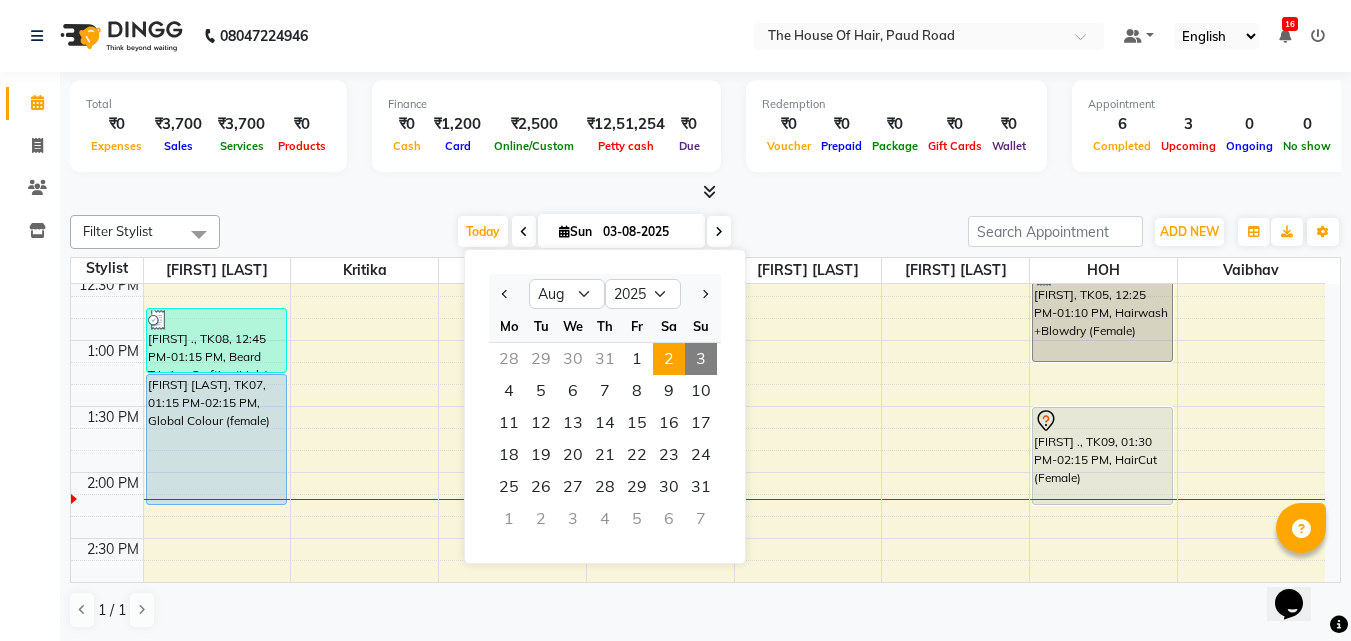click on "2" at bounding box center (669, 359) 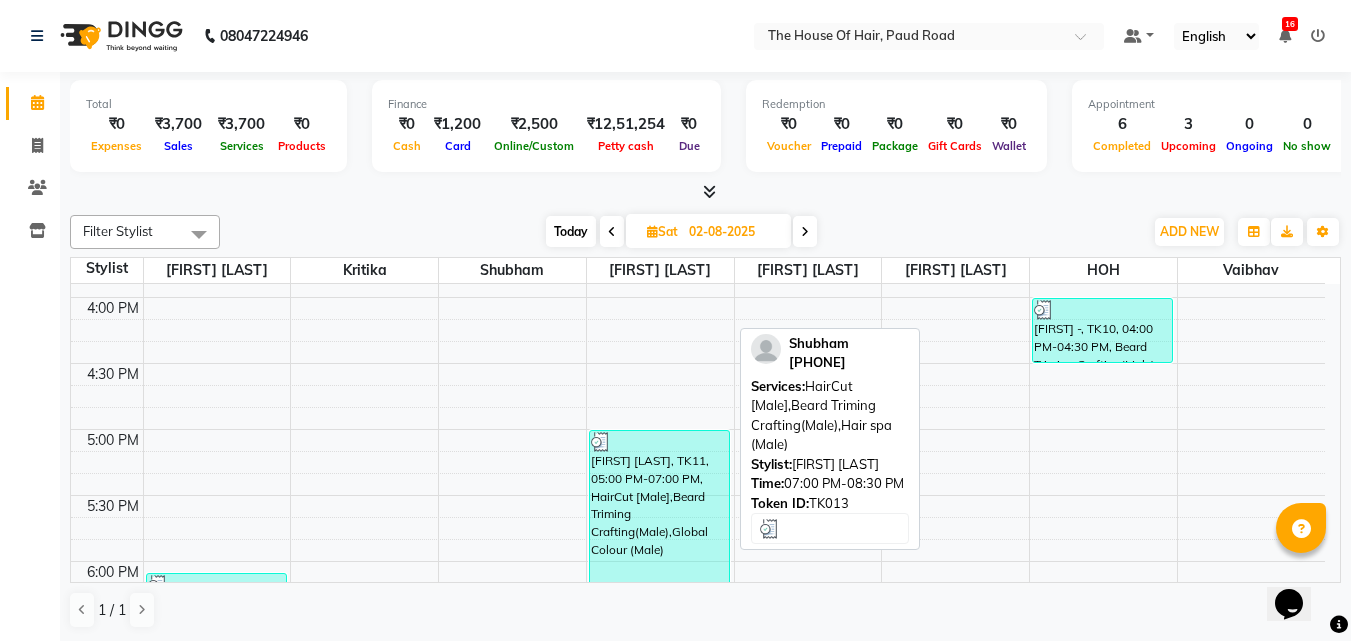 scroll, scrollTop: 1043, scrollLeft: 0, axis: vertical 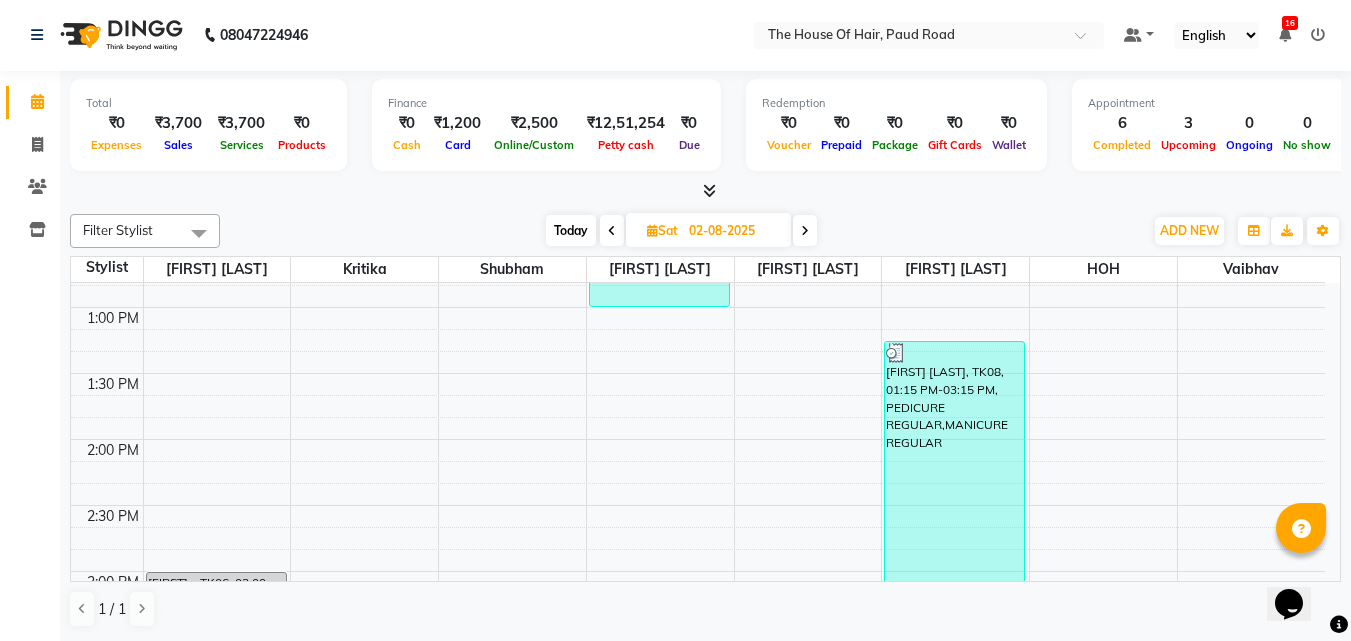 click at bounding box center (805, 231) 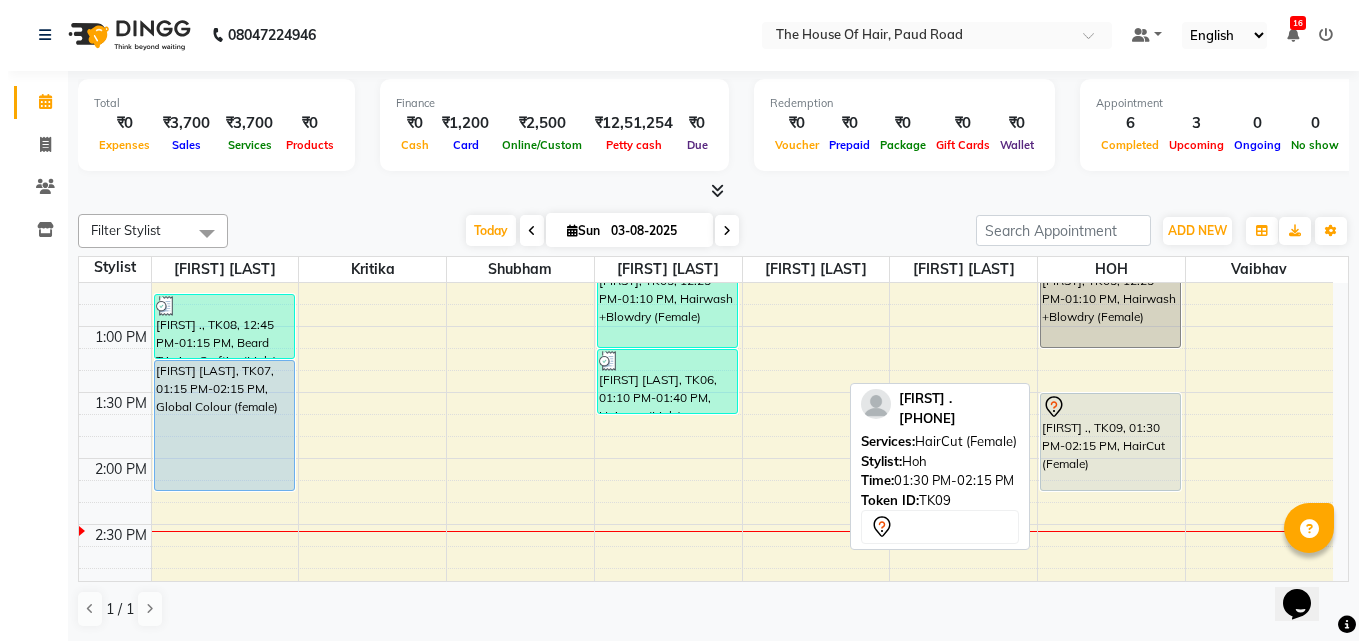 scroll, scrollTop: 647, scrollLeft: 0, axis: vertical 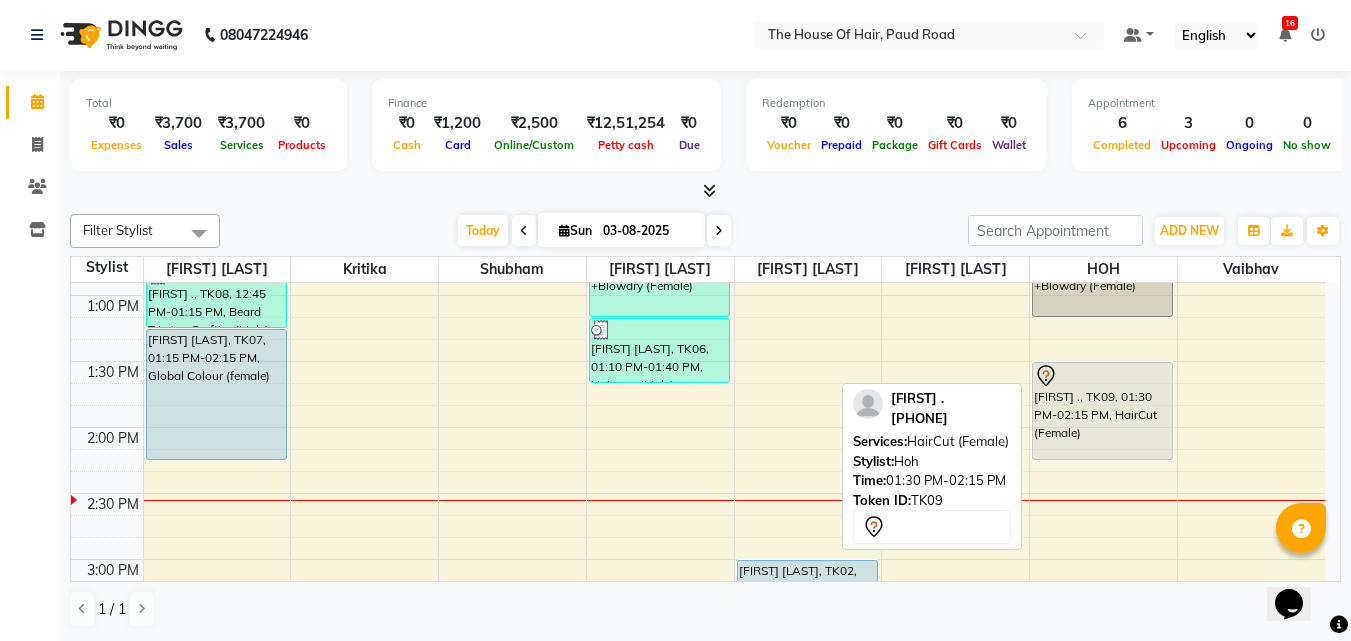 click on "[FIRST] ., TK09, 01:30 PM-02:15 PM, HairCut (Female)" at bounding box center [1102, 411] 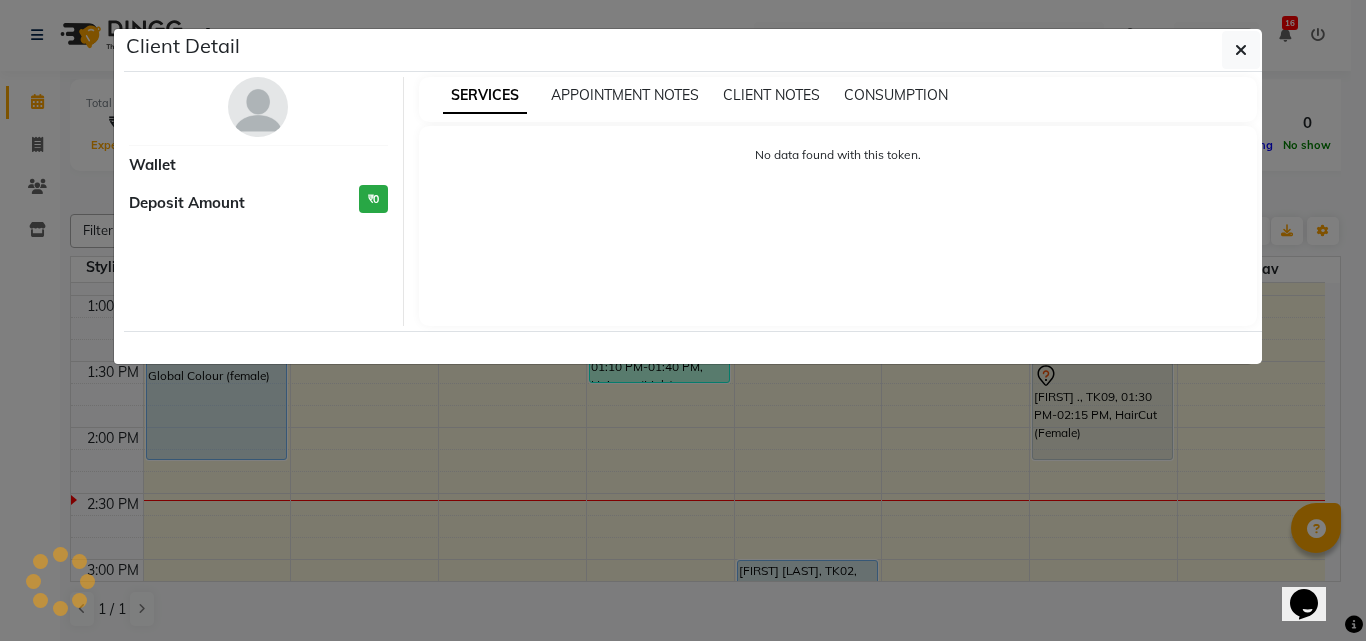 select on "7" 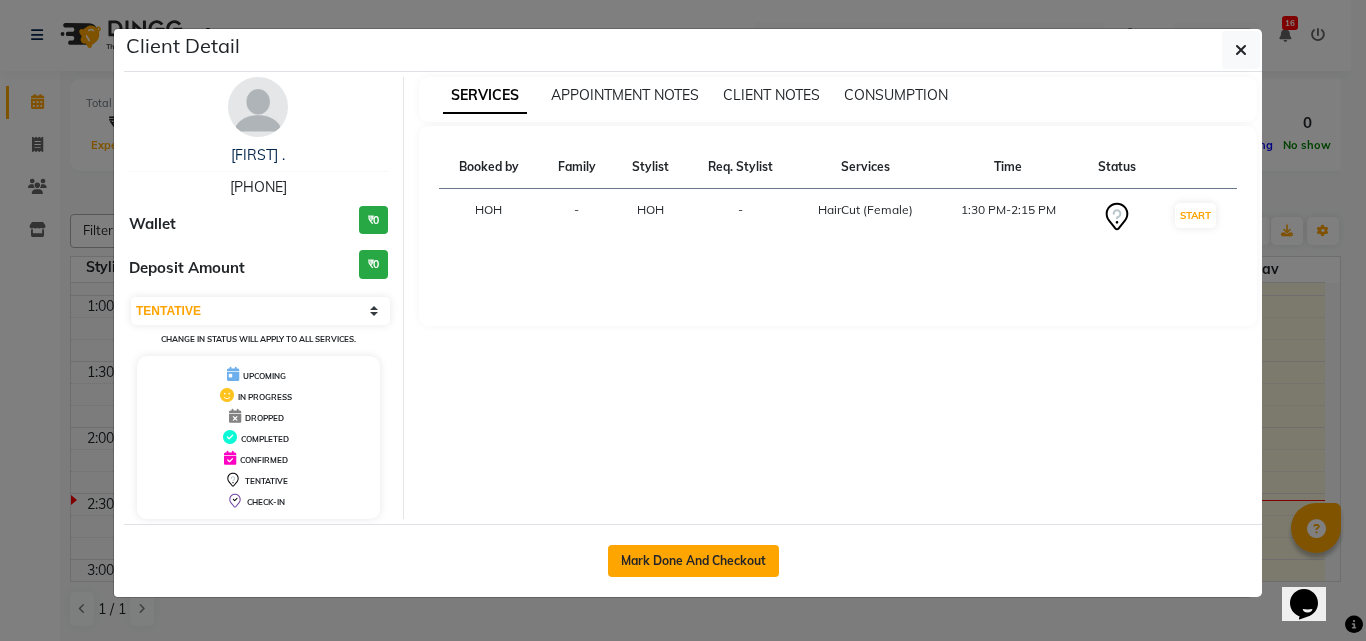 click on "Mark Done And Checkout" 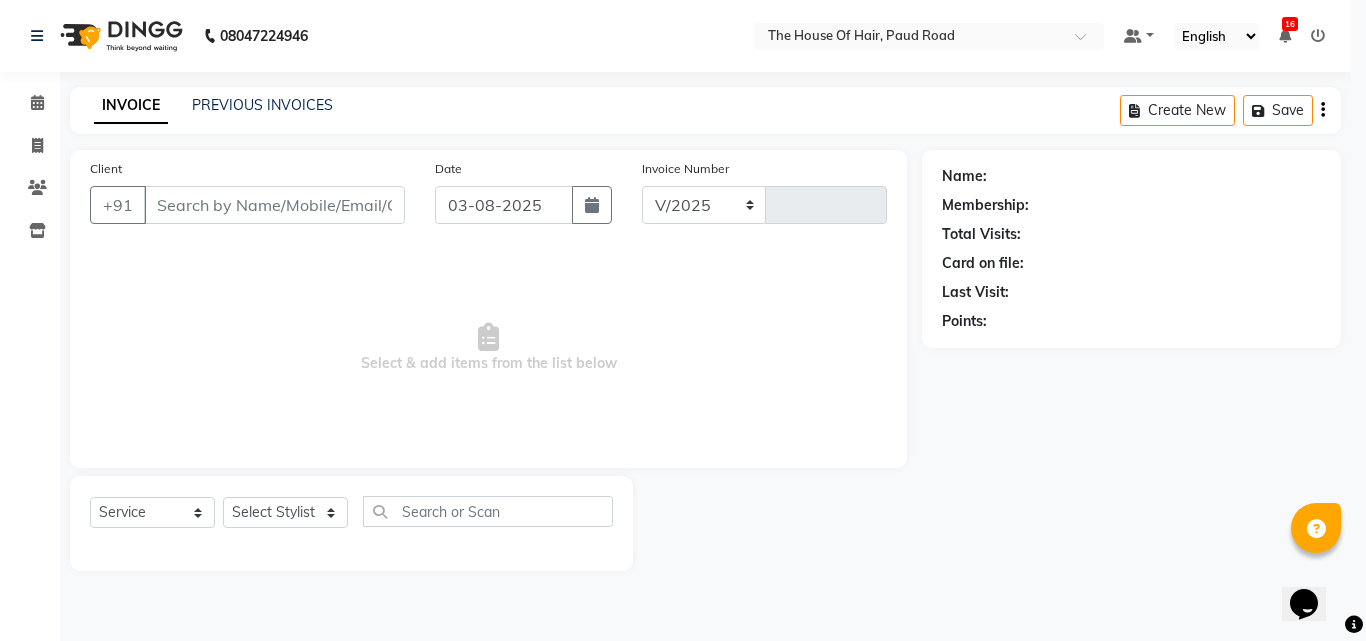select on "5992" 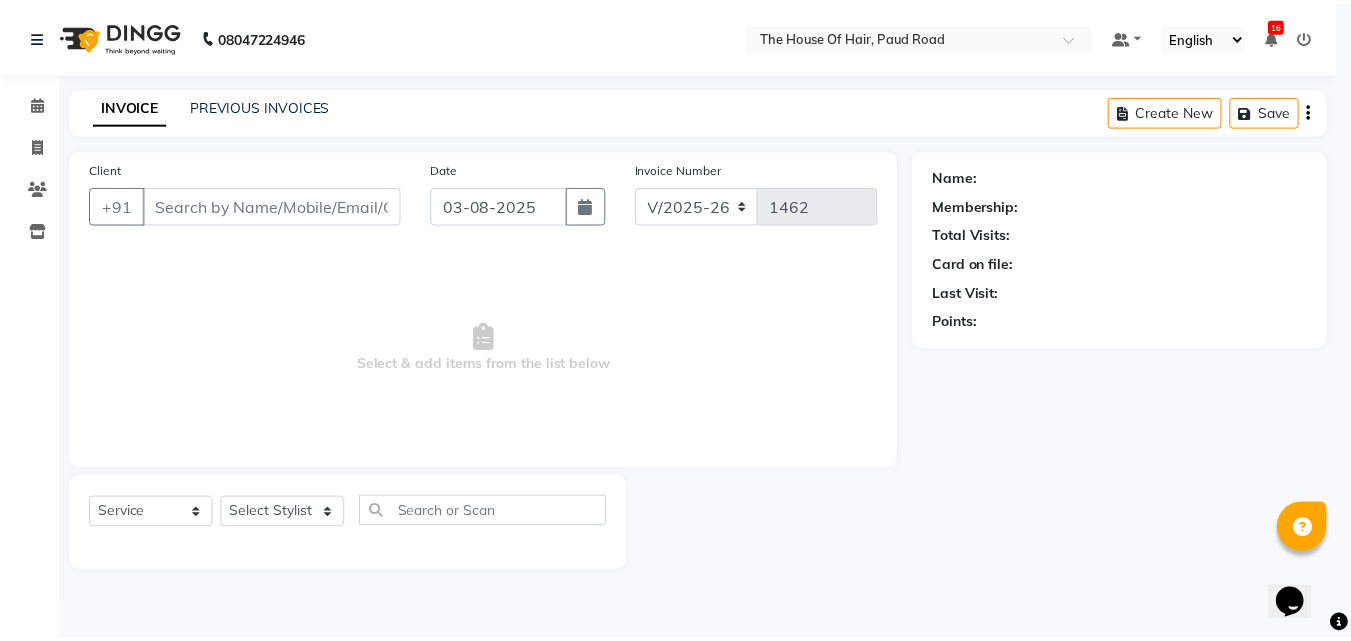 scroll, scrollTop: 0, scrollLeft: 0, axis: both 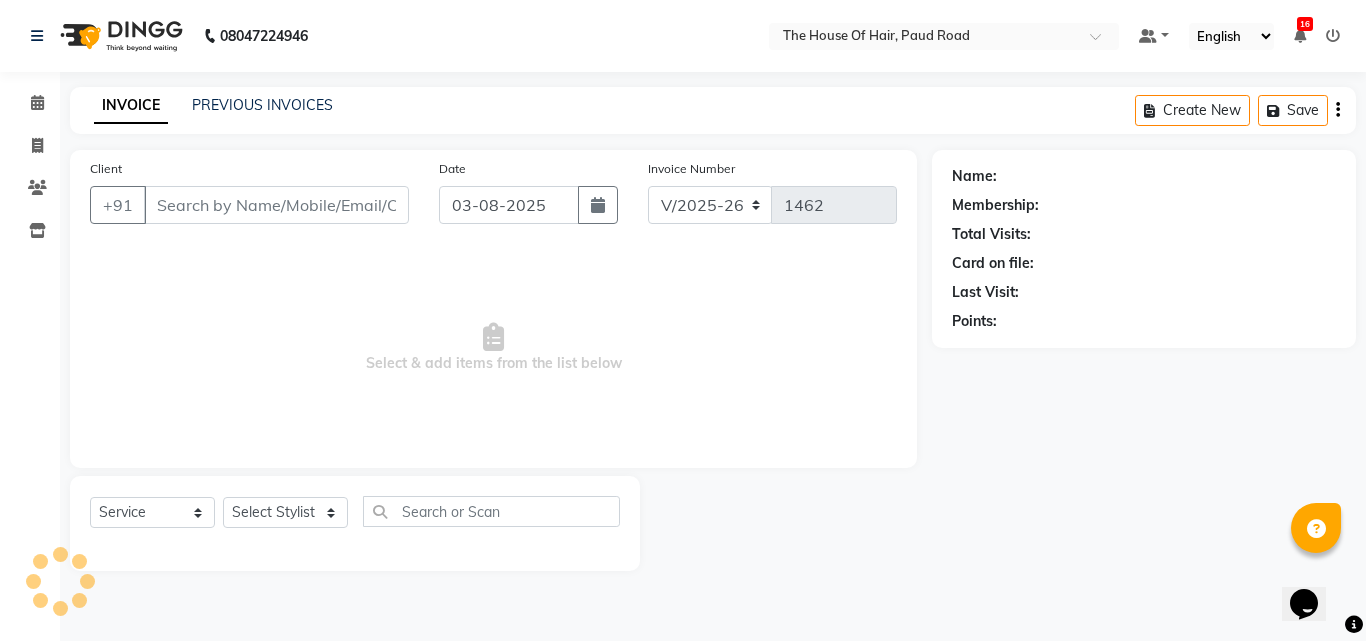 type on "[PHONE]" 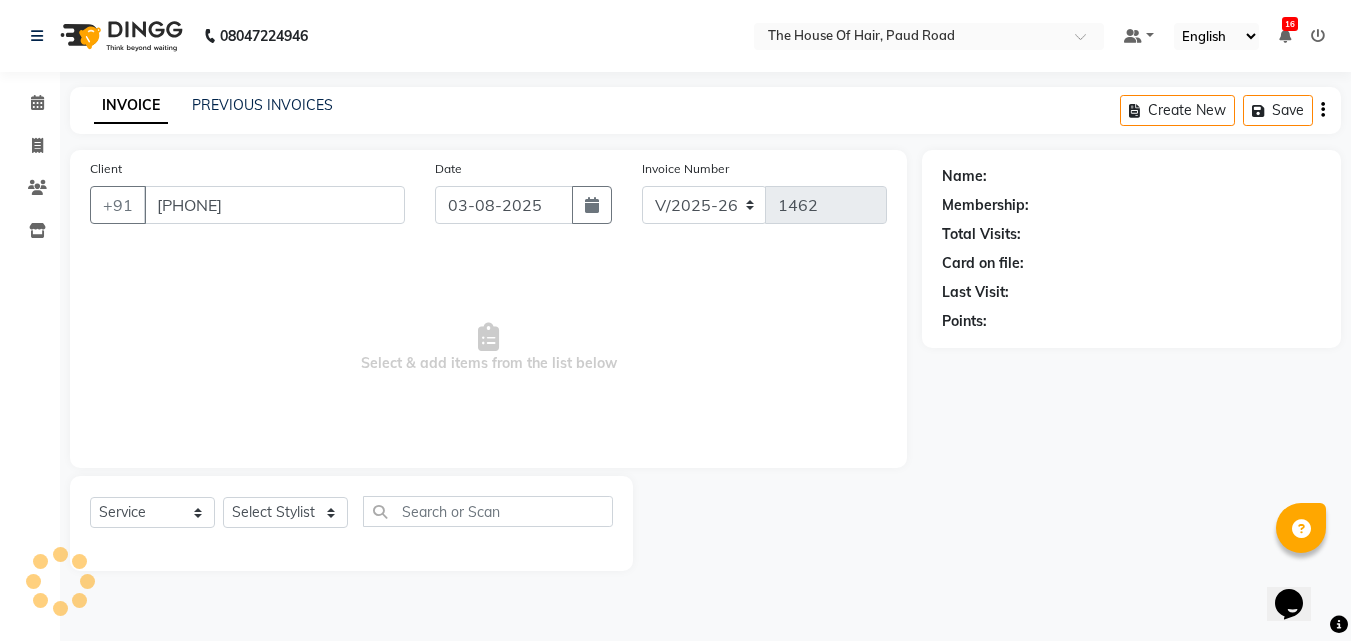 select on "80392" 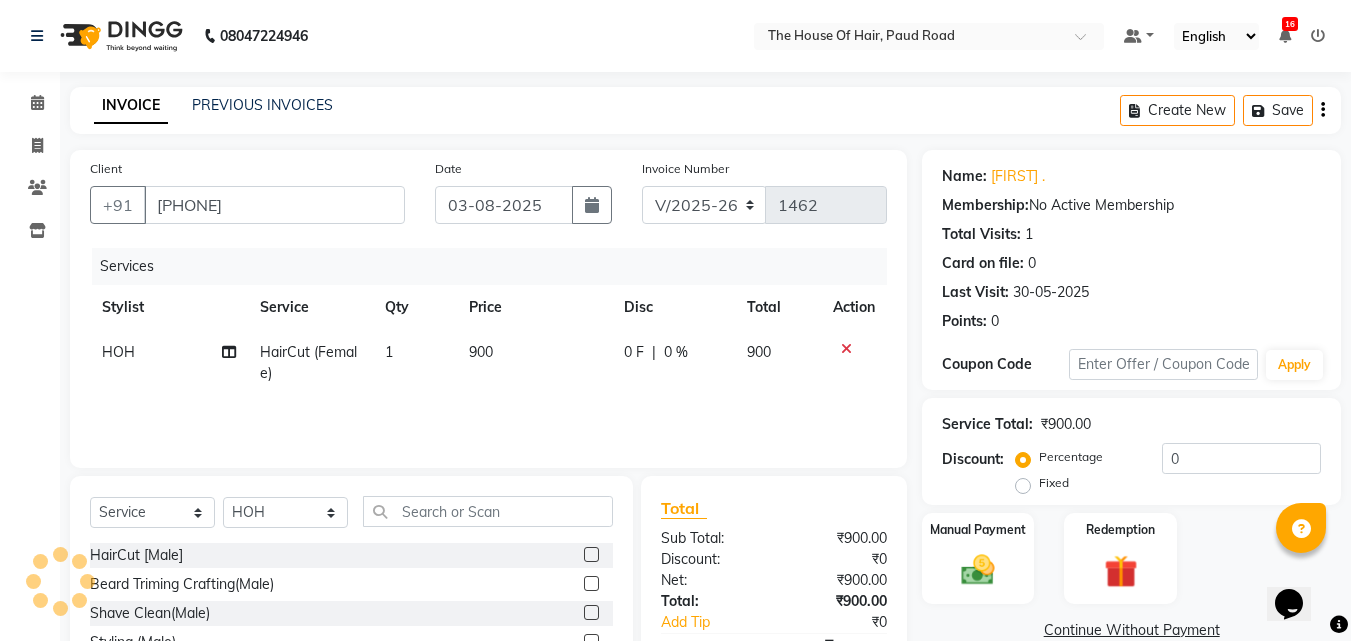 scroll, scrollTop: 160, scrollLeft: 0, axis: vertical 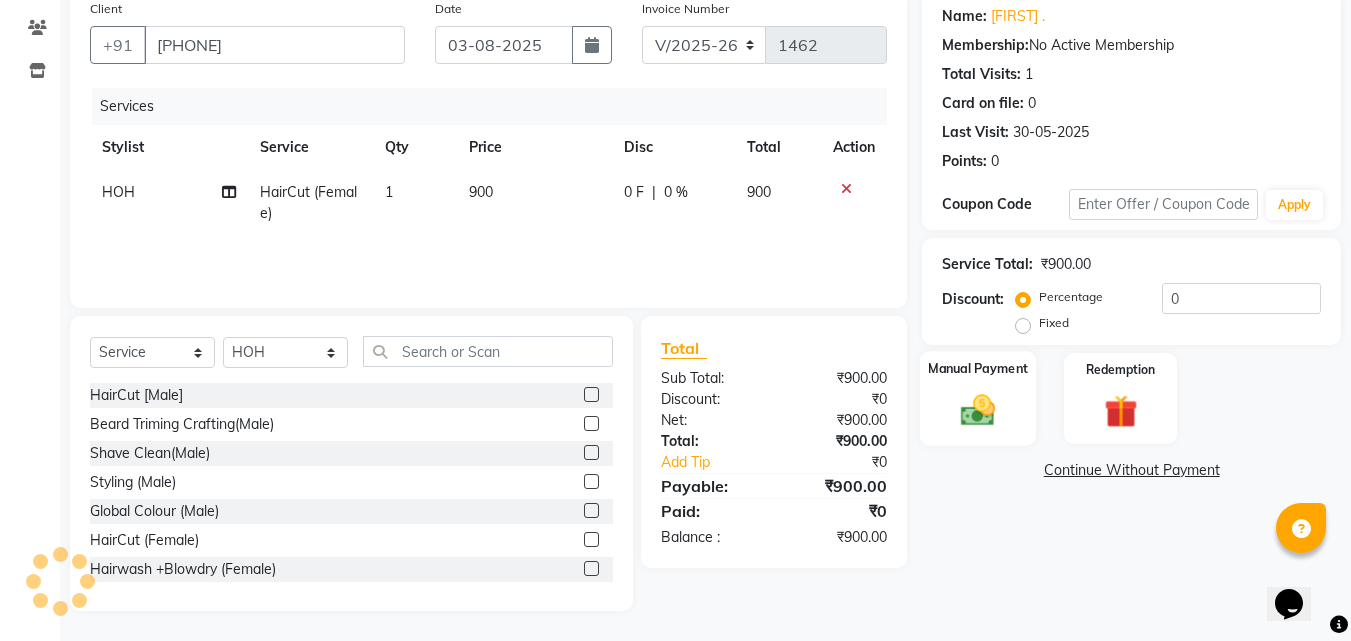click on "Manual Payment" 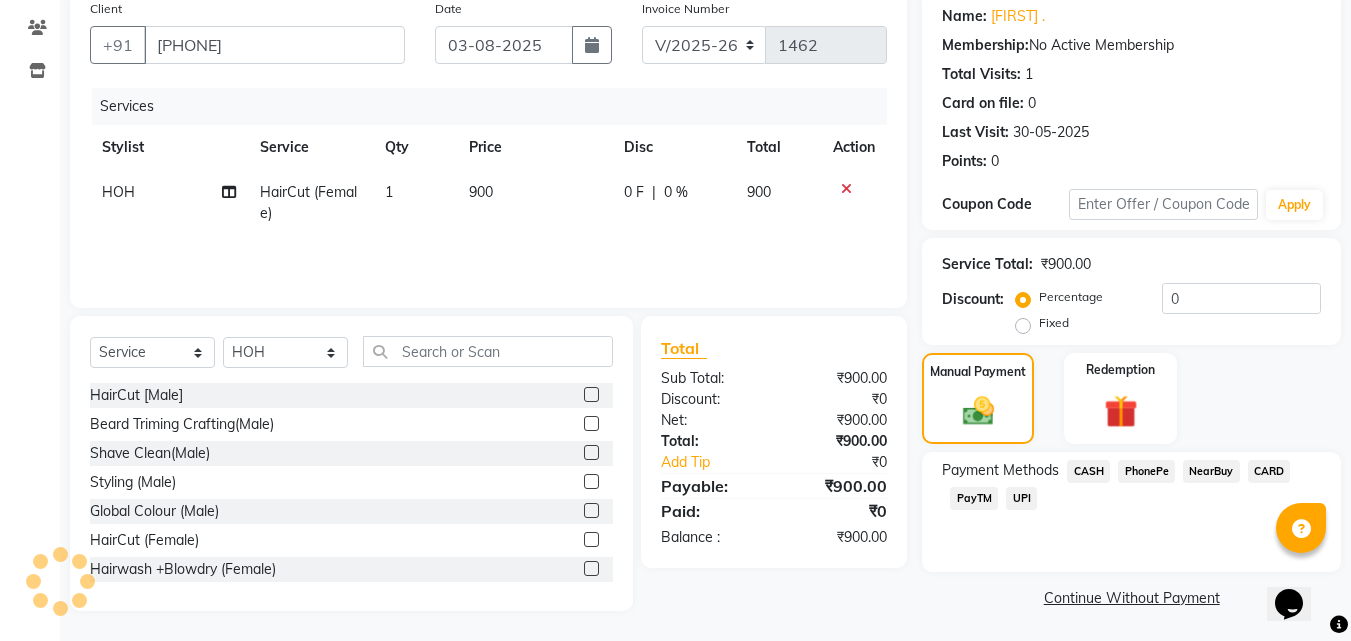 click on "UPI" 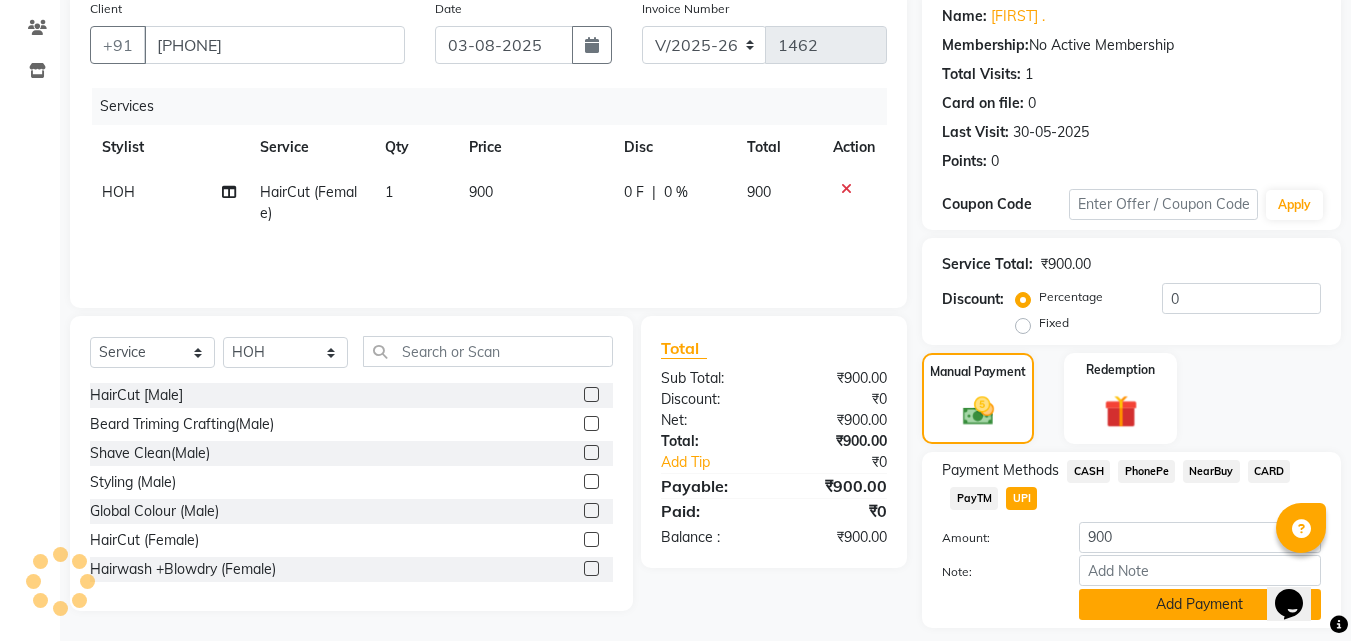 click on "Add Payment" 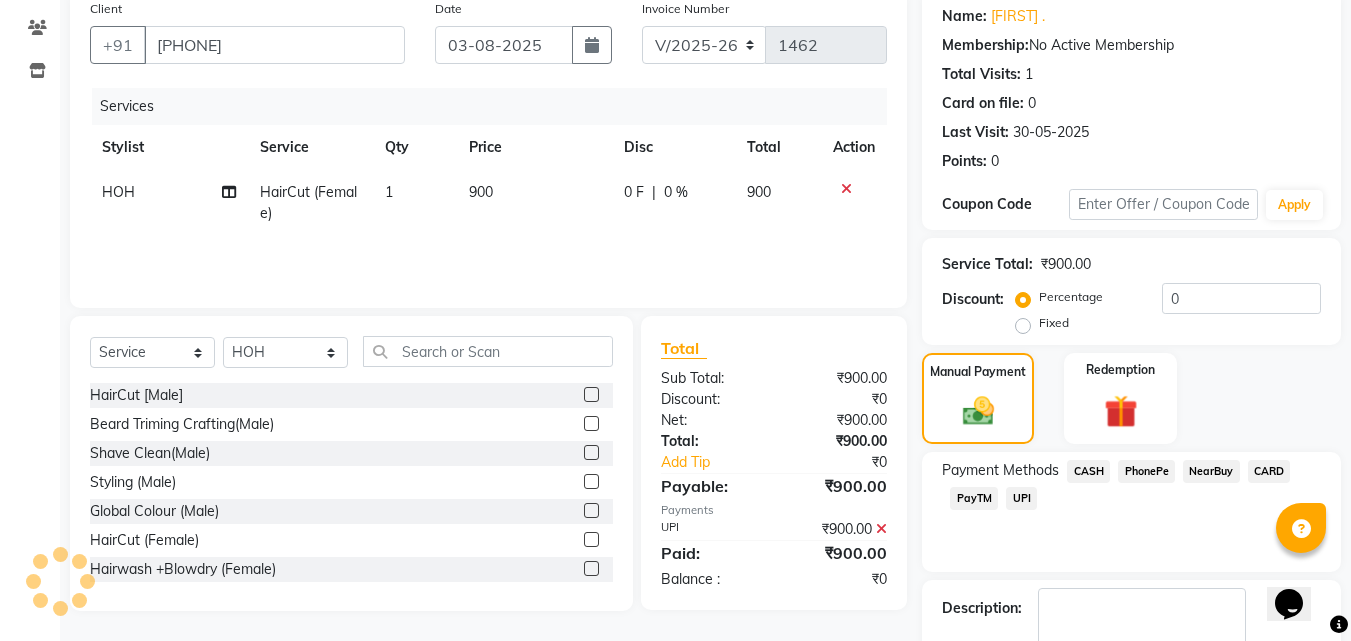 scroll, scrollTop: 275, scrollLeft: 0, axis: vertical 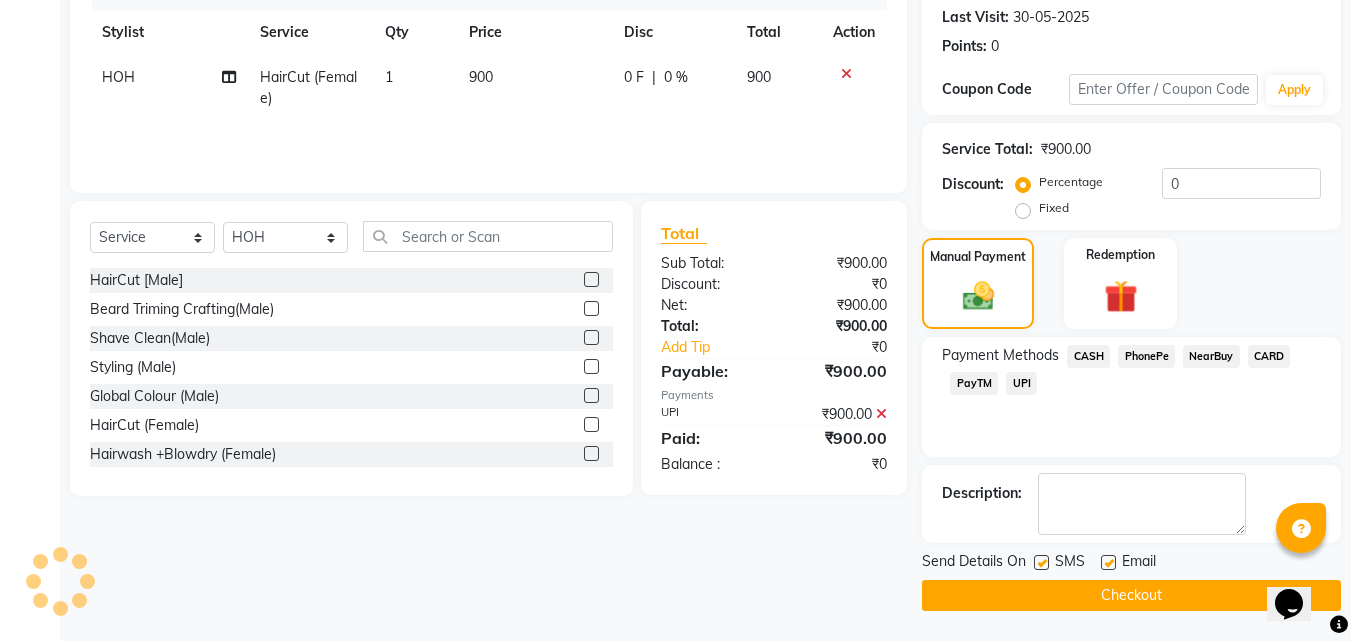 click on "Checkout" 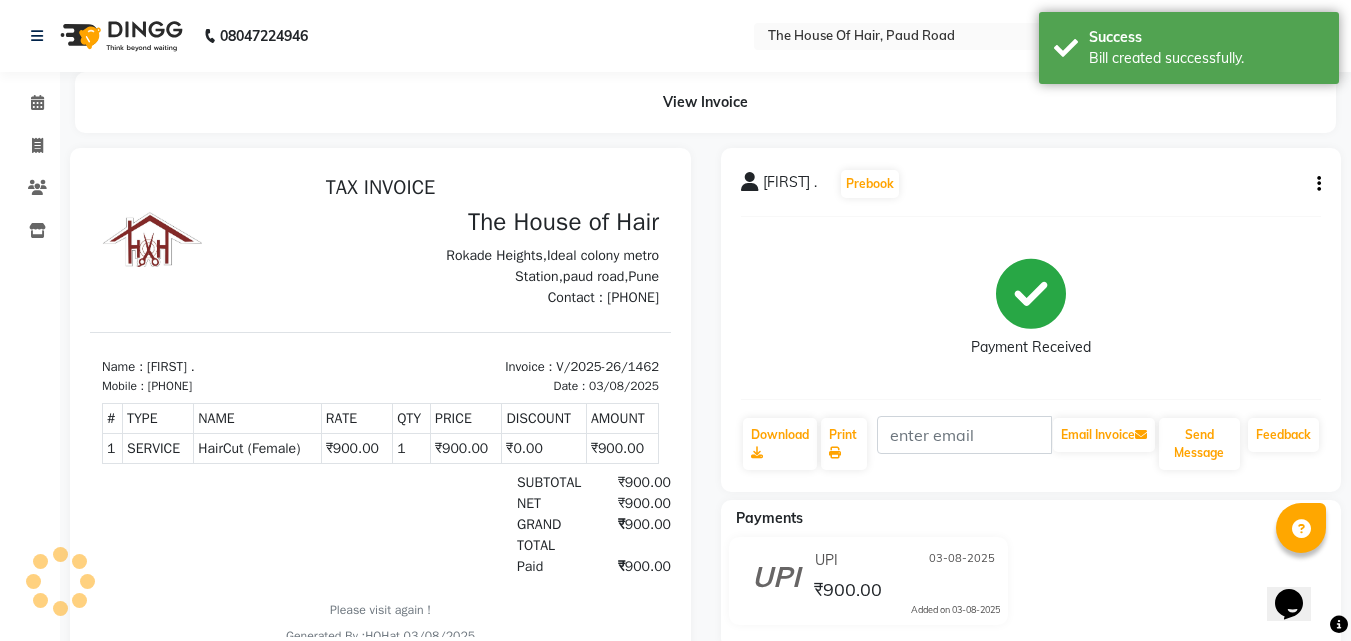 scroll, scrollTop: 0, scrollLeft: 0, axis: both 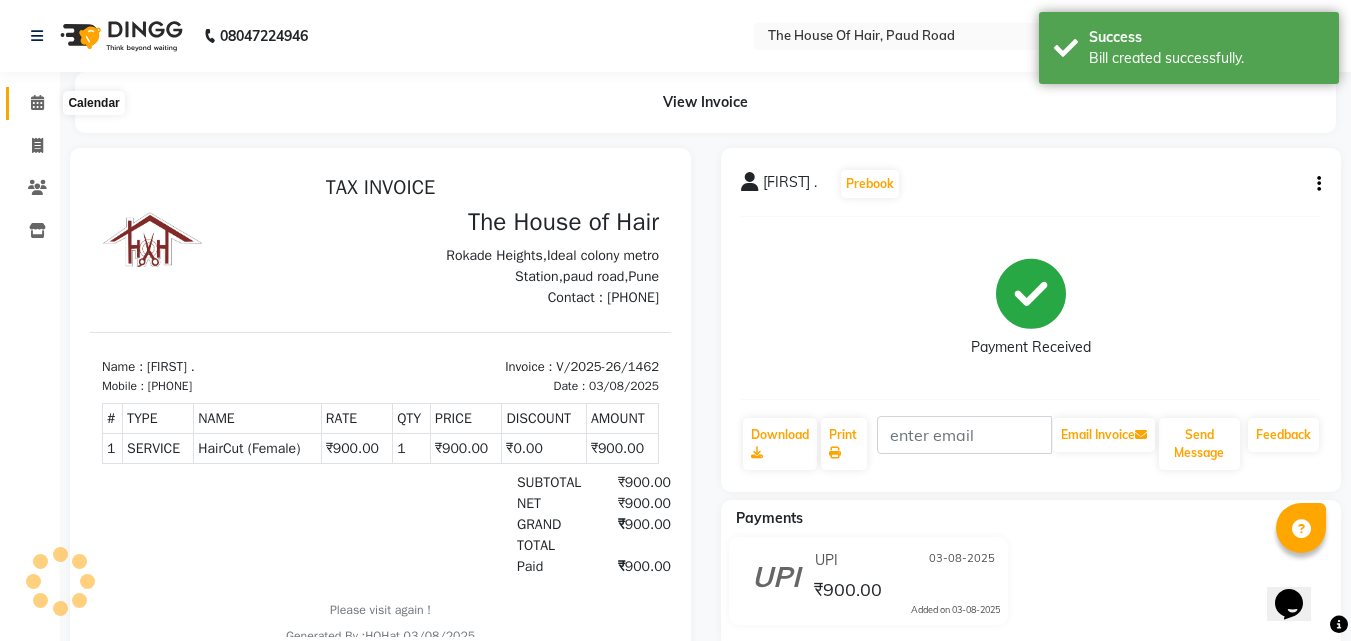 click 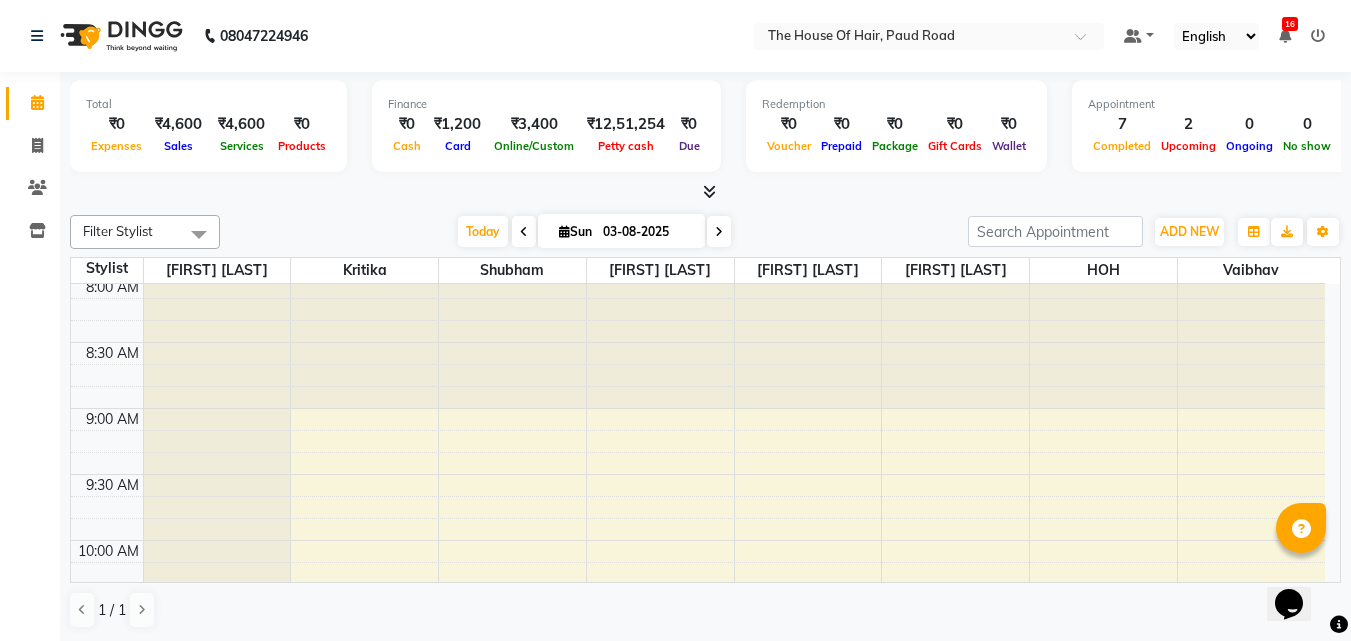 scroll, scrollTop: 0, scrollLeft: 0, axis: both 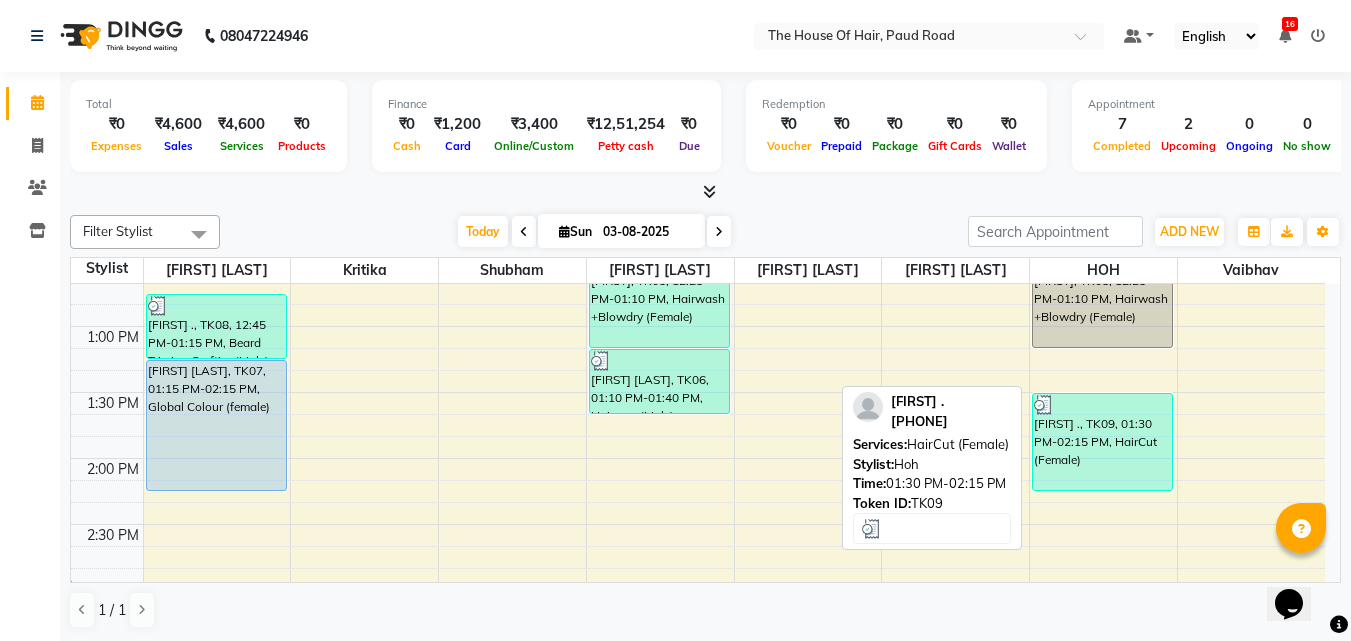 click on "[FIRST] ., TK09, 01:30 PM-02:15 PM, HairCut (Female)" at bounding box center [1102, 442] 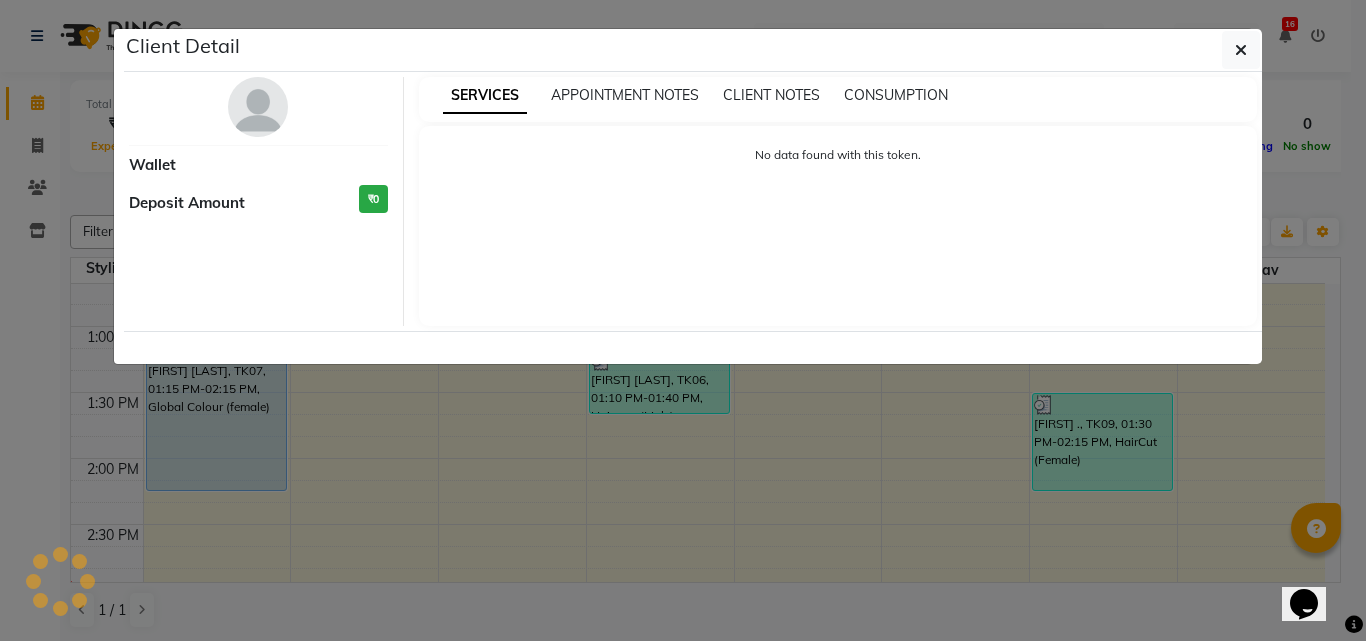 select on "3" 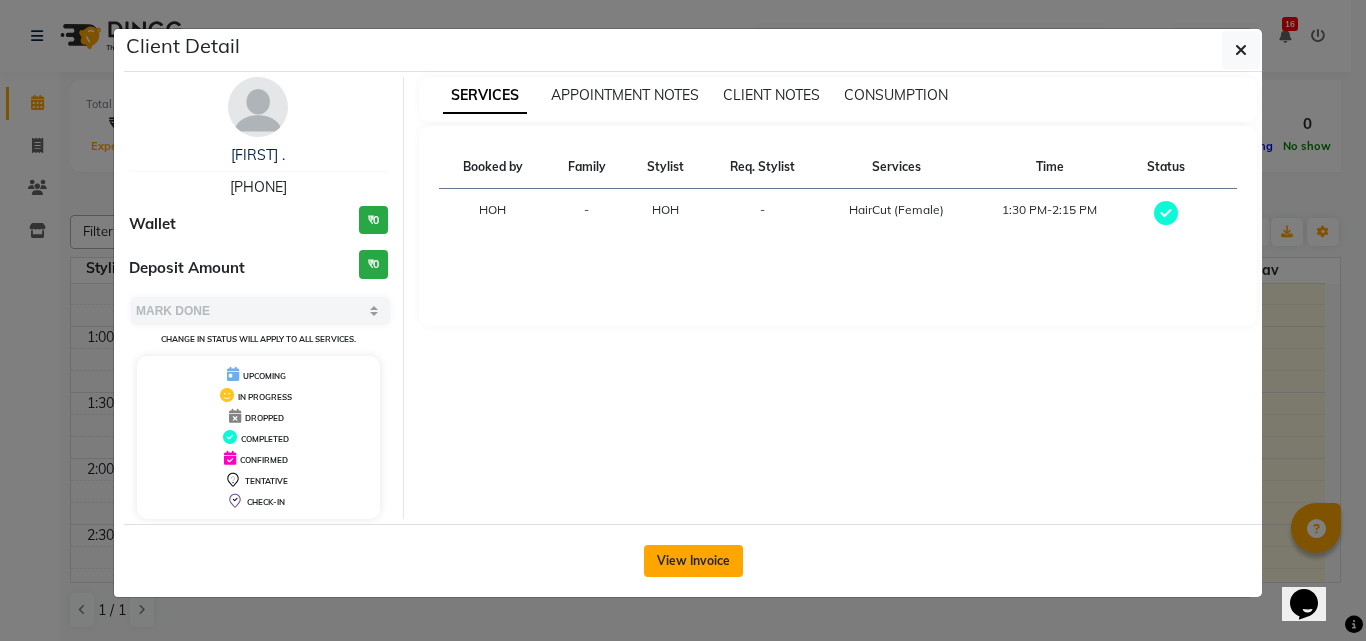 click on "View Invoice" 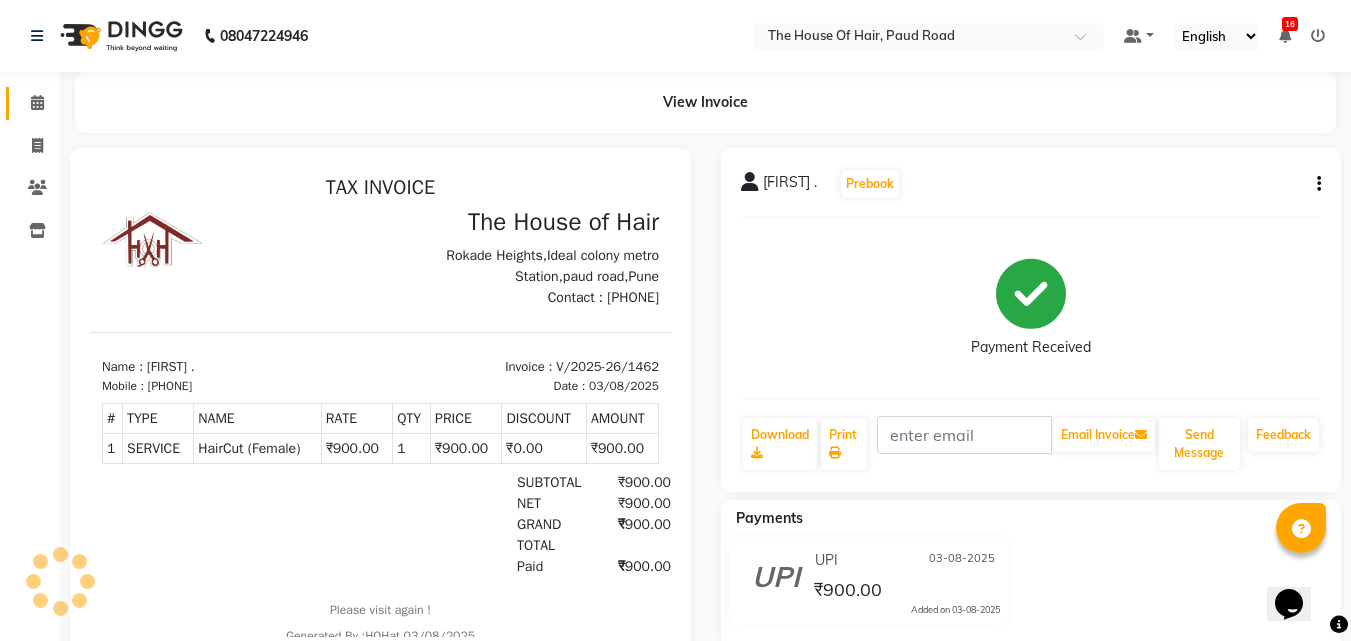 scroll, scrollTop: 0, scrollLeft: 0, axis: both 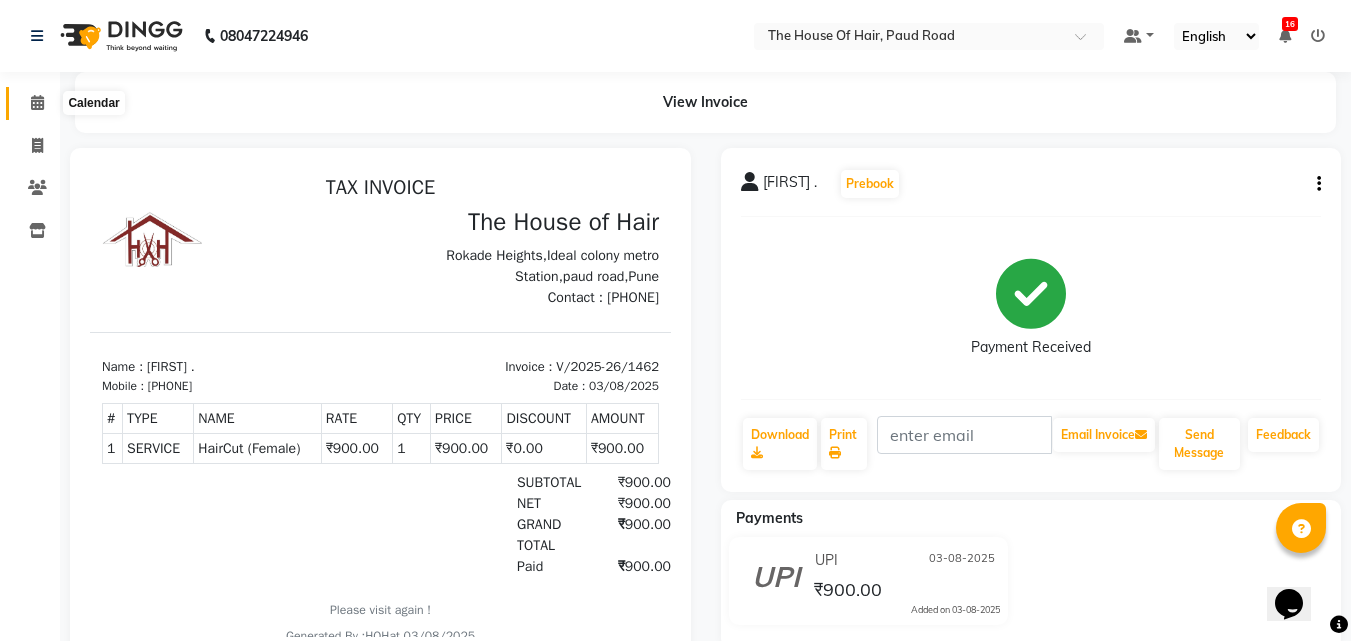 click 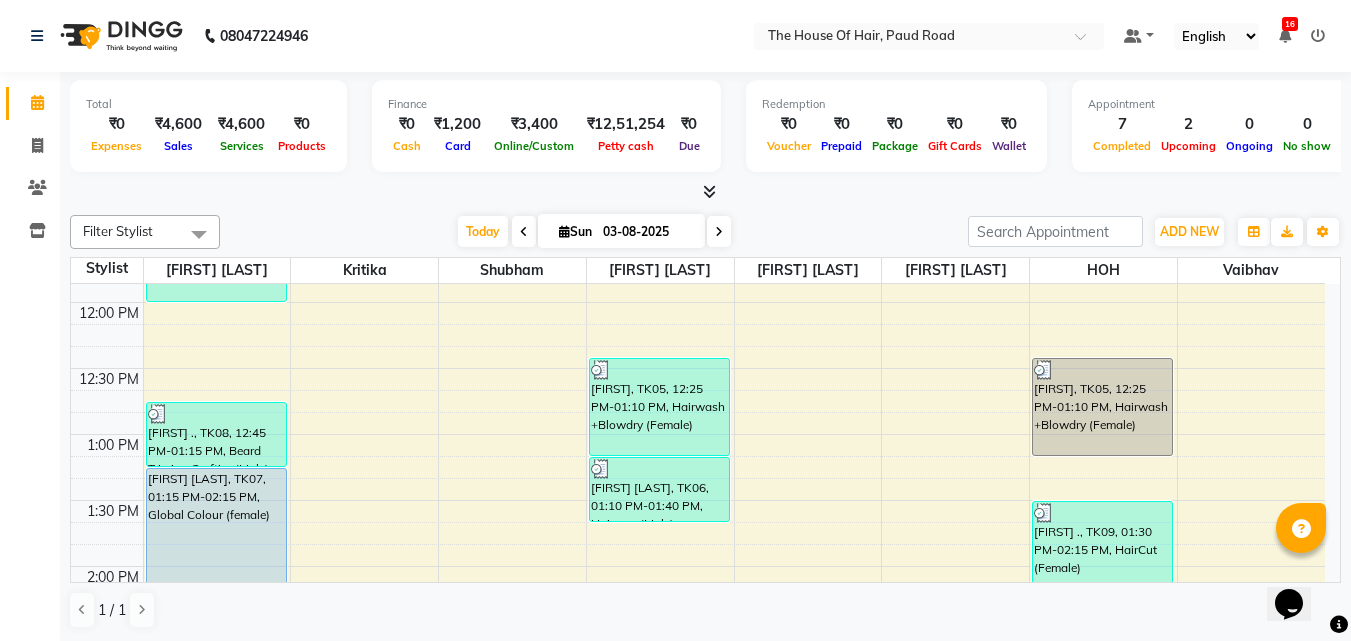scroll, scrollTop: 506, scrollLeft: 0, axis: vertical 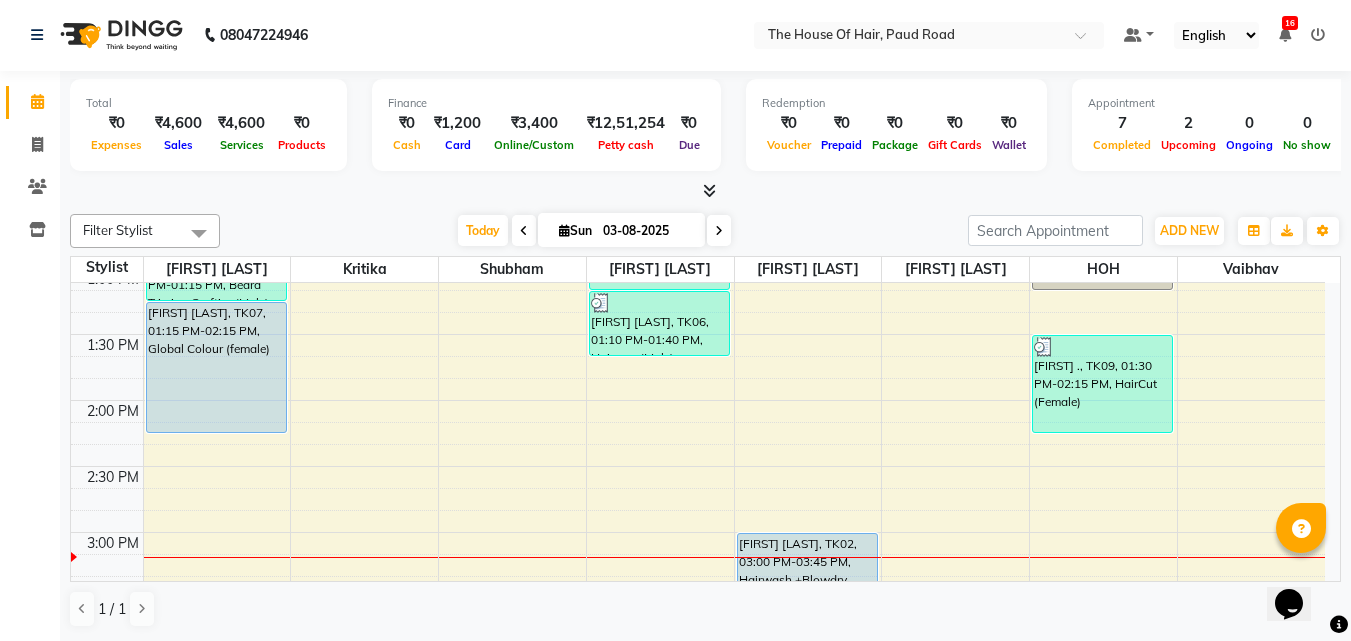 click on "8:00 AM 8:30 AM 9:00 AM 9:30 AM 10:00 AM 10:30 AM 11:00 AM 11:30 AM 12:00 PM 12:30 PM 1:00 PM 1:30 PM 2:00 PM 2:30 PM 3:00 PM 3:30 PM 4:00 PM 4:30 PM 5:00 PM 5:30 PM 6:00 PM 6:30 PM 7:00 PM 7:30 PM 8:00 PM 8:30 PM 9:00 PM 9:30 PM     [FIRST] [LAST], TK01, 11:00 AM-12:00 PM, HairCut  [Male],Beard Triming Crafting(Male)     [FIRST] ., TK08, 12:45 PM-01:15 PM, Beard Triming Crafting(Male)    [FIRST] [LAST], TK07, 01:15 PM-02:15 PM, Global Colour (female)     [FIRST] ., TK03, 10:45 AM-11:15 AM, HairCut  [Male]     [FIRST], TK05, 12:25 PM-01:10 PM, Hairwash +Blowdry (Female)     [FIRST] [LAST], TK06, 01:10 PM-01:40 PM, Hair spa (Male)    [FIRST] [LAST], TK02, 03:00 PM-03:45 PM, Hairwash +Blowdry (Female)     [FIRST] ., TK04, 11:15 AM-11:45 AM, HairCut  [Male]     [FIRST], TK05, 12:25 PM-01:10 PM, Hairwash +Blowdry (Female)     [FIRST] ., TK09, 01:30 PM-02:15 PM, HairCut (Female)" at bounding box center [698, 532] 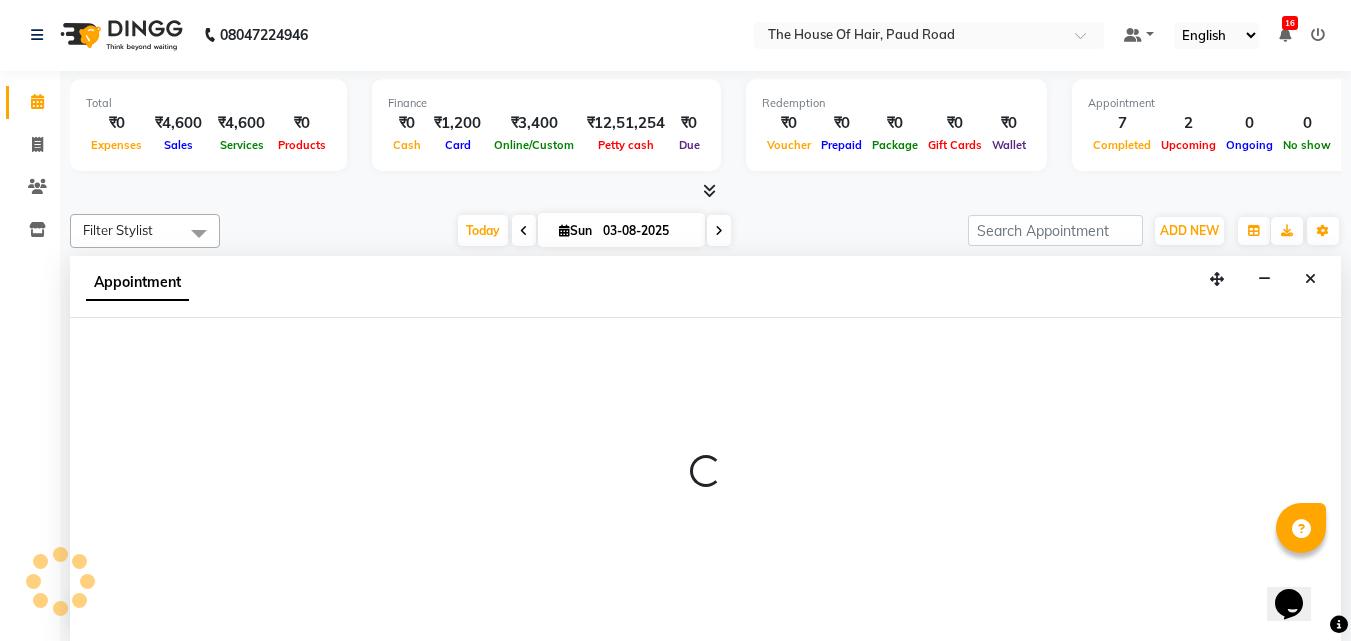 select on "57808" 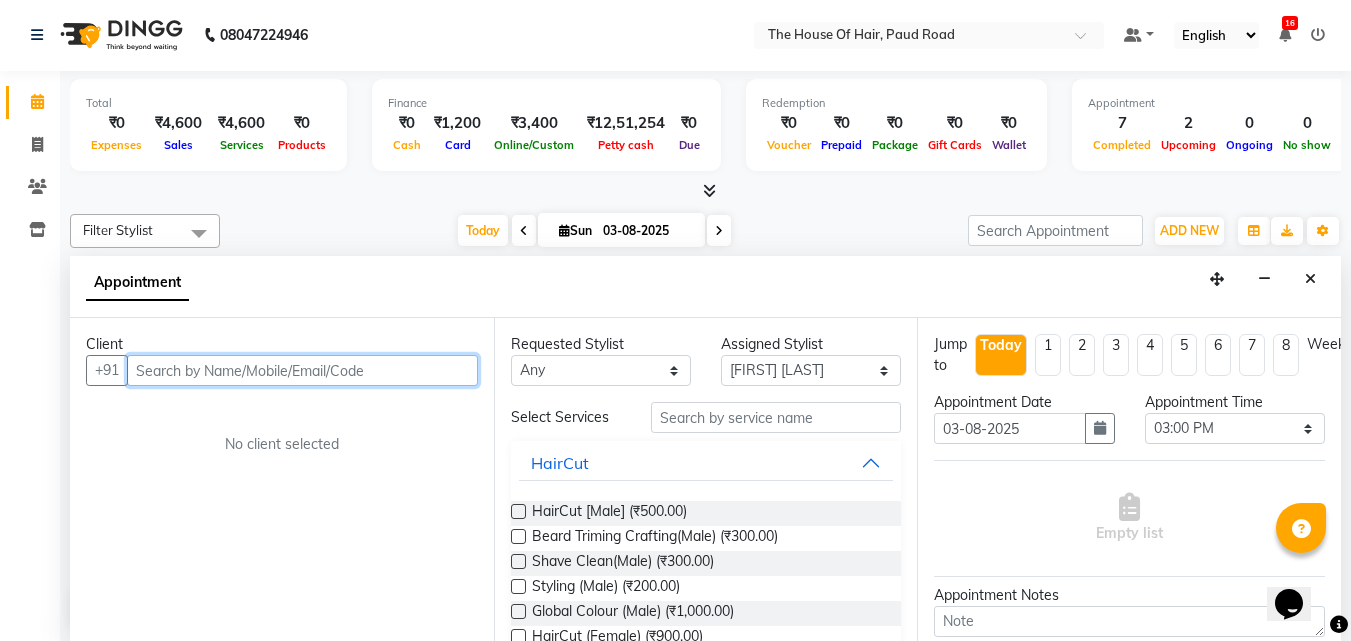 click at bounding box center [302, 370] 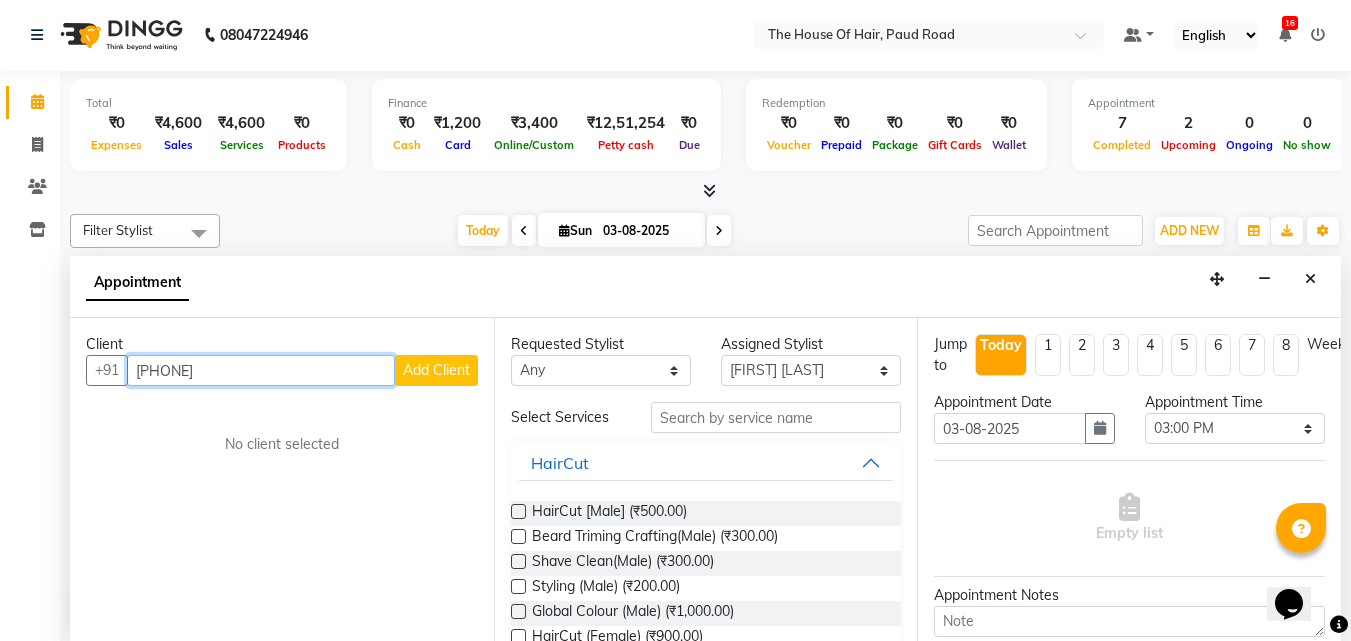 type on "[PHONE]" 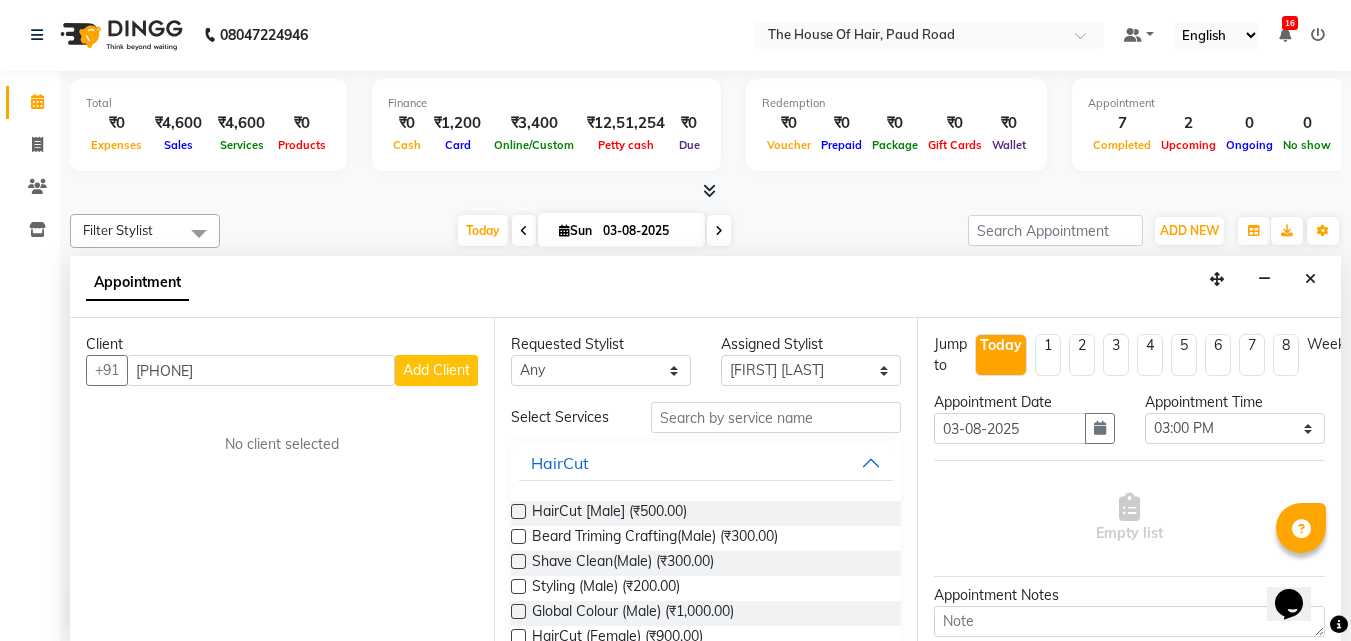 click on "Add Client" at bounding box center (436, 370) 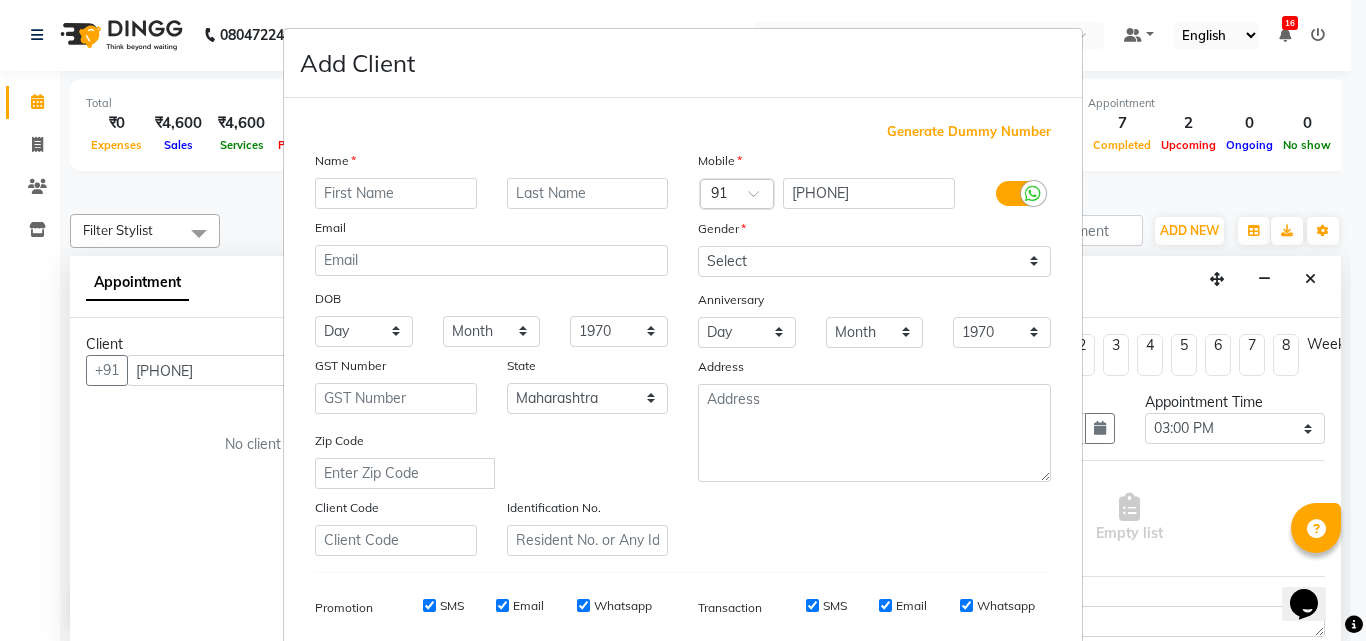 click at bounding box center [396, 193] 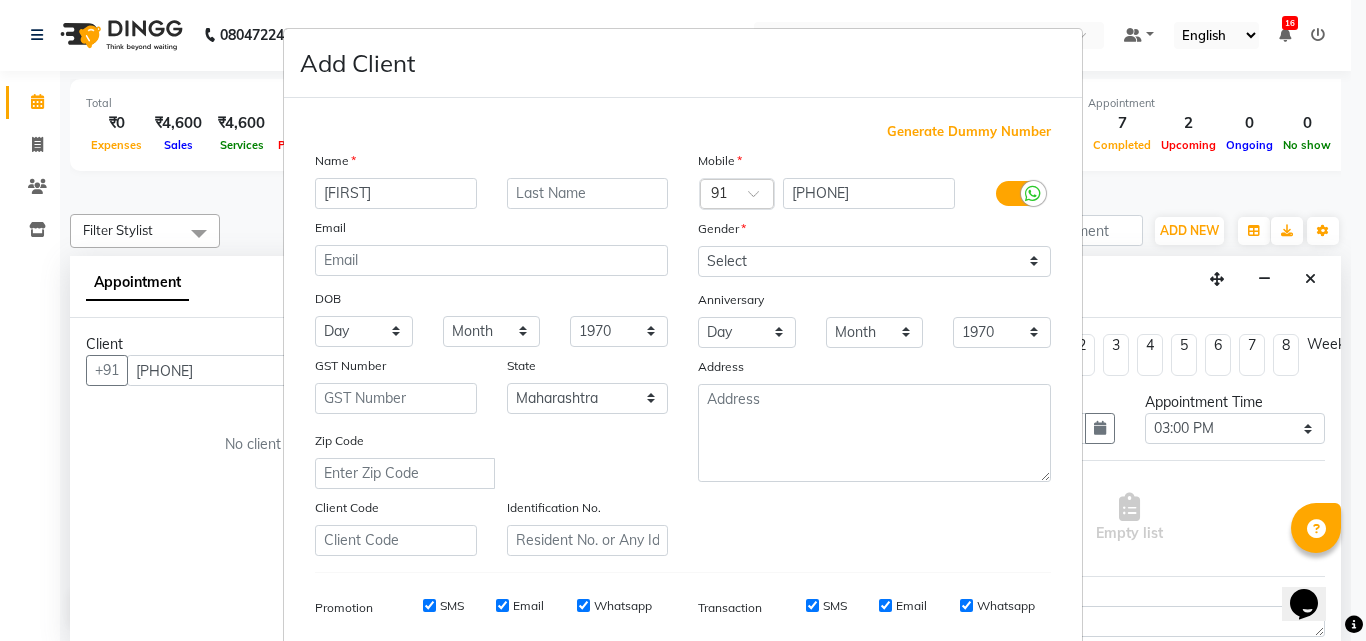 type on "[FIRST]" 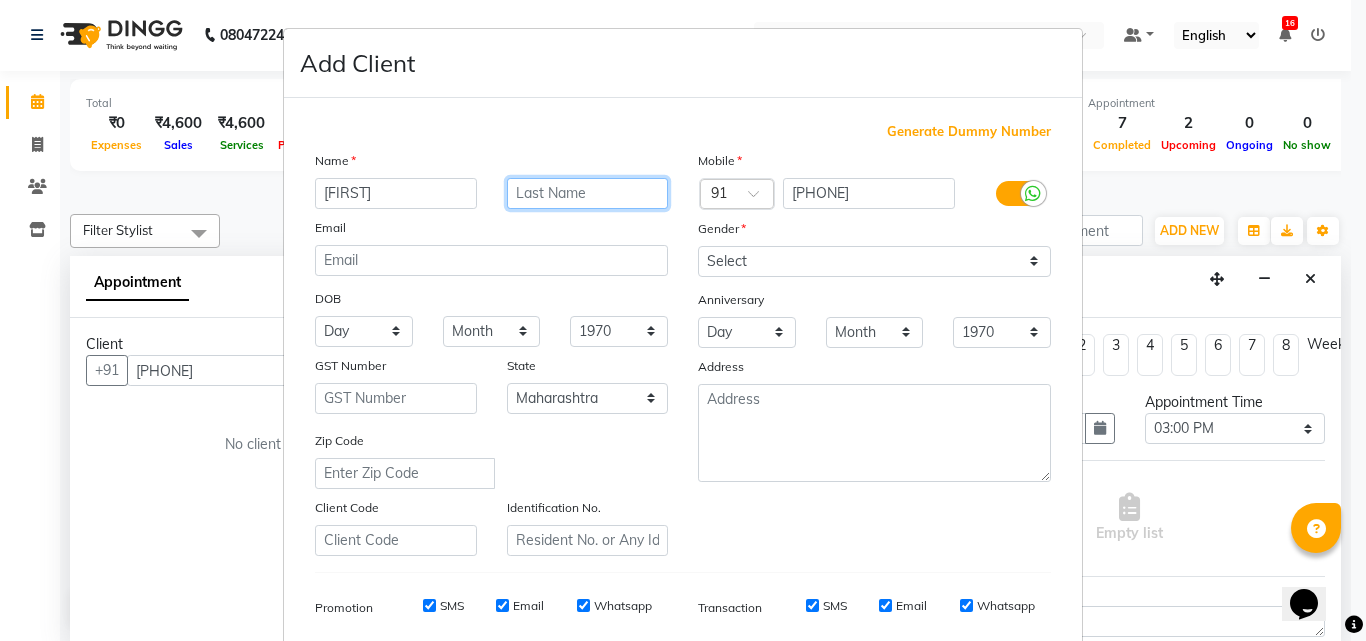 click at bounding box center (588, 193) 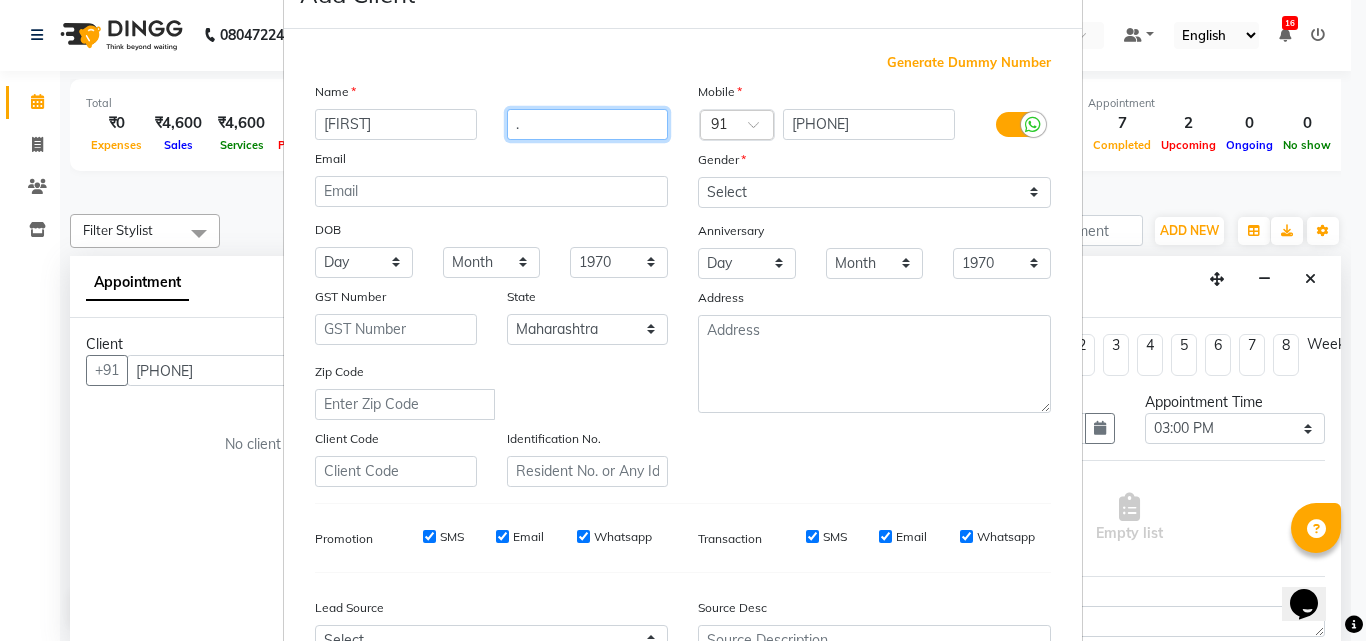 scroll, scrollTop: 64, scrollLeft: 0, axis: vertical 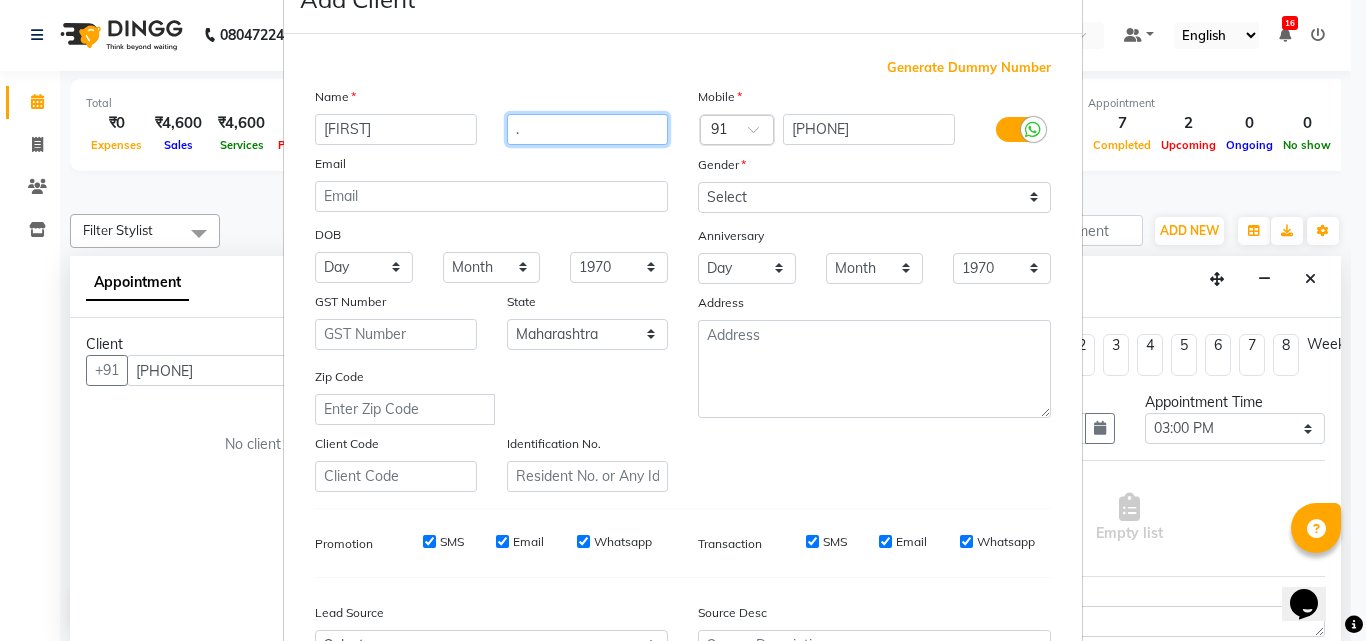 type on "." 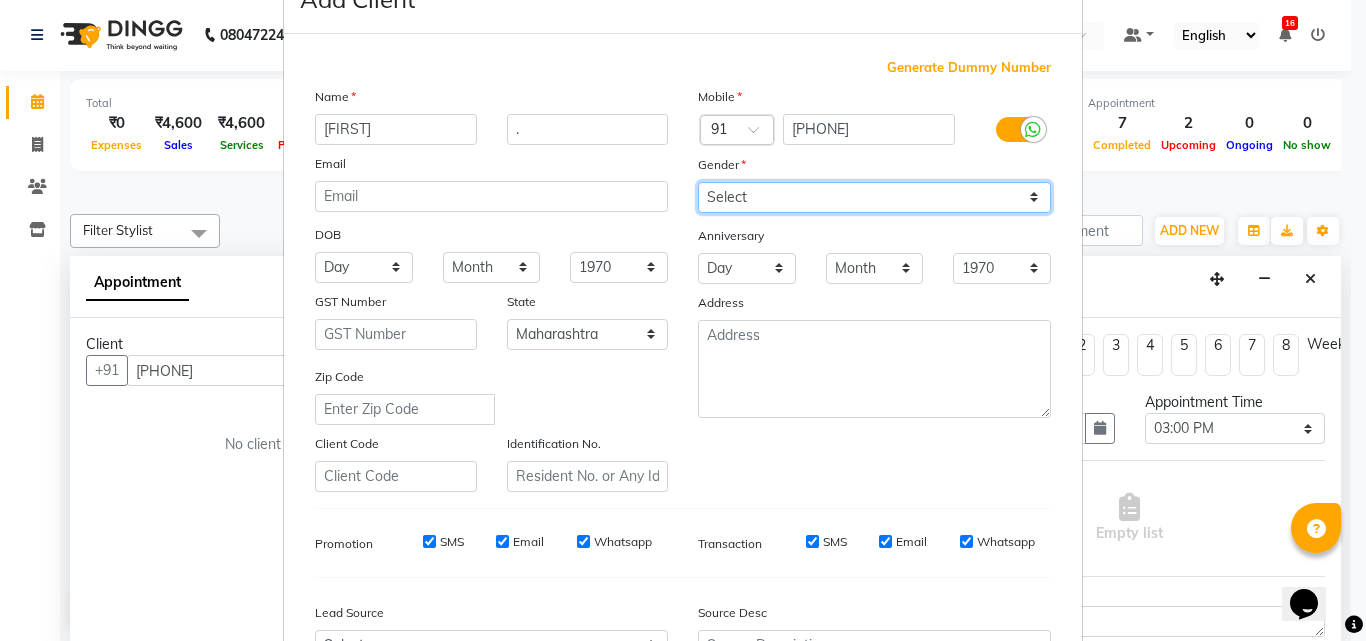 click on "Select Male Female Other Prefer Not To Say" at bounding box center [874, 197] 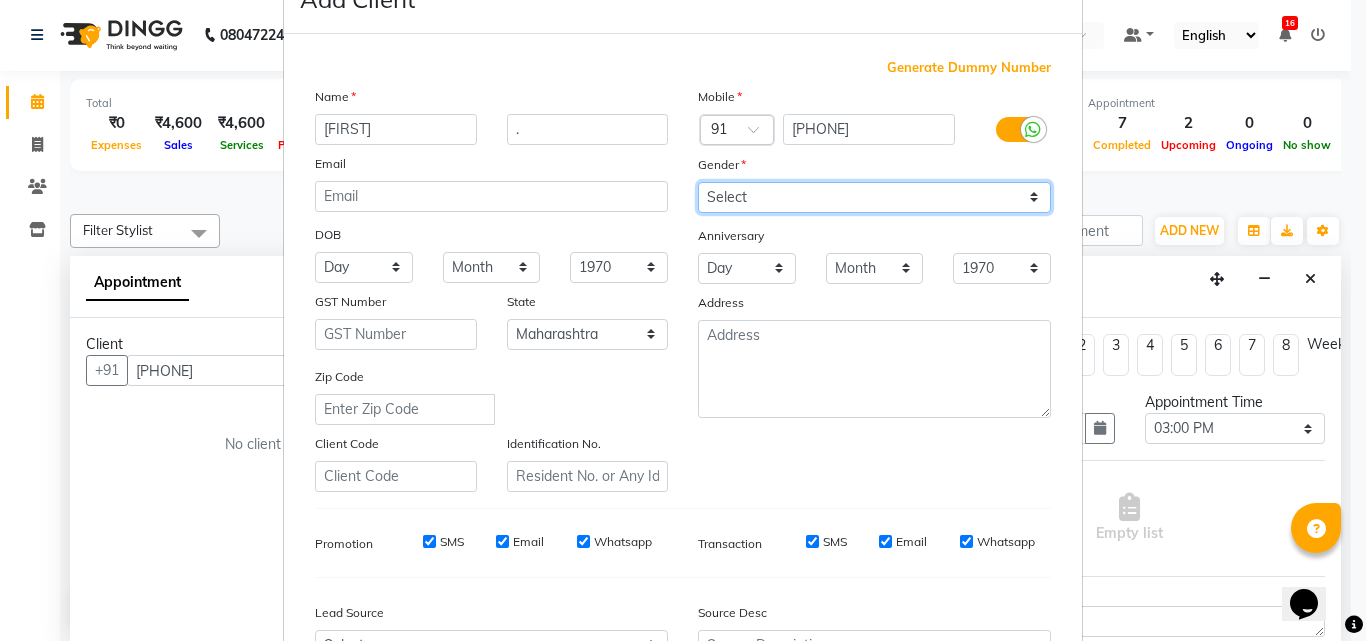select on "male" 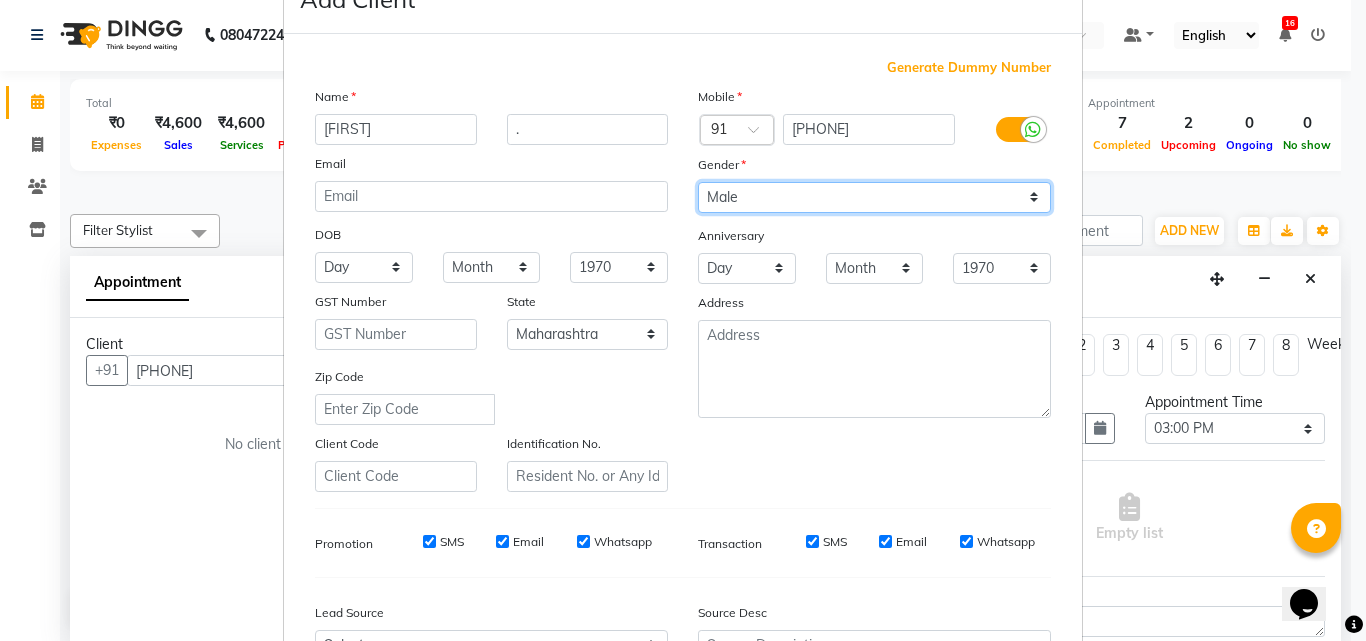 click on "Select Male Female Other Prefer Not To Say" at bounding box center (874, 197) 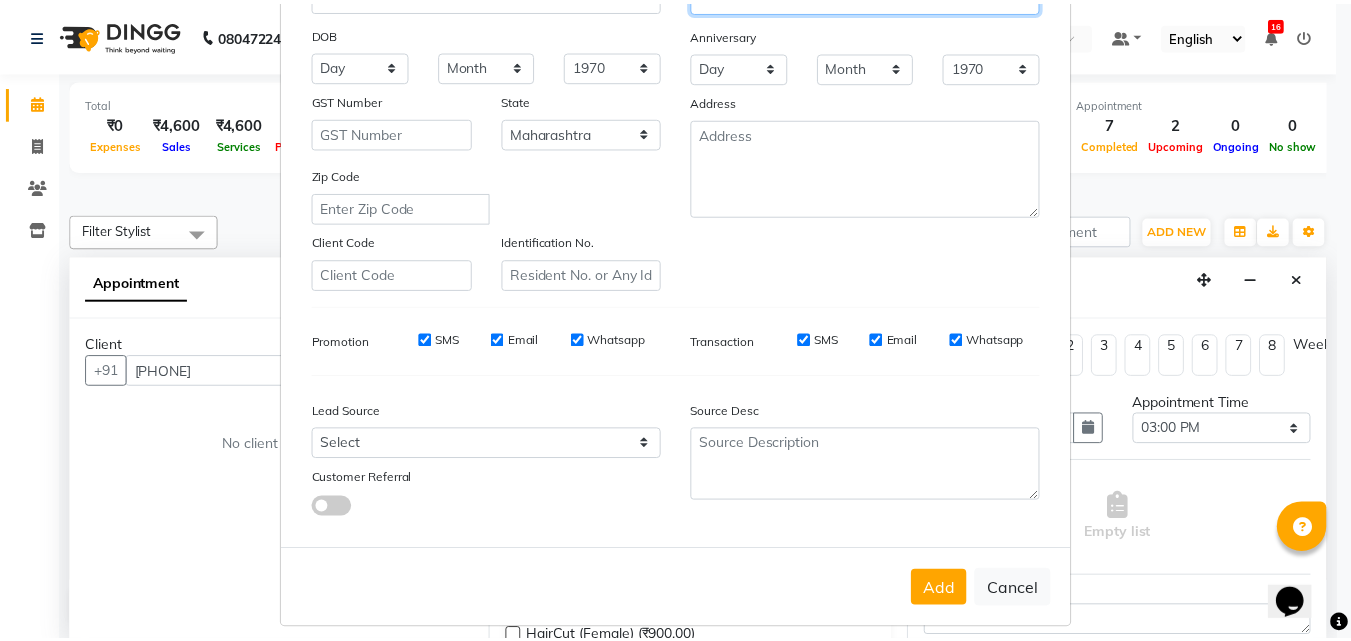 scroll, scrollTop: 282, scrollLeft: 0, axis: vertical 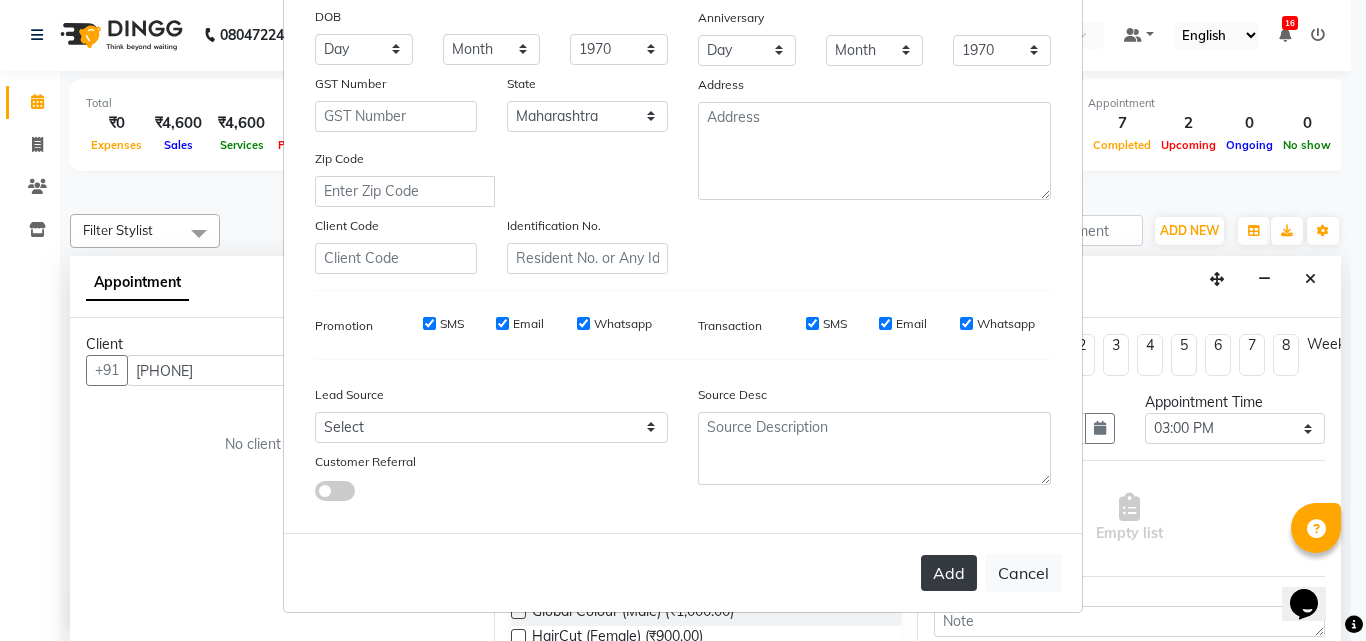 click on "Add" at bounding box center [949, 573] 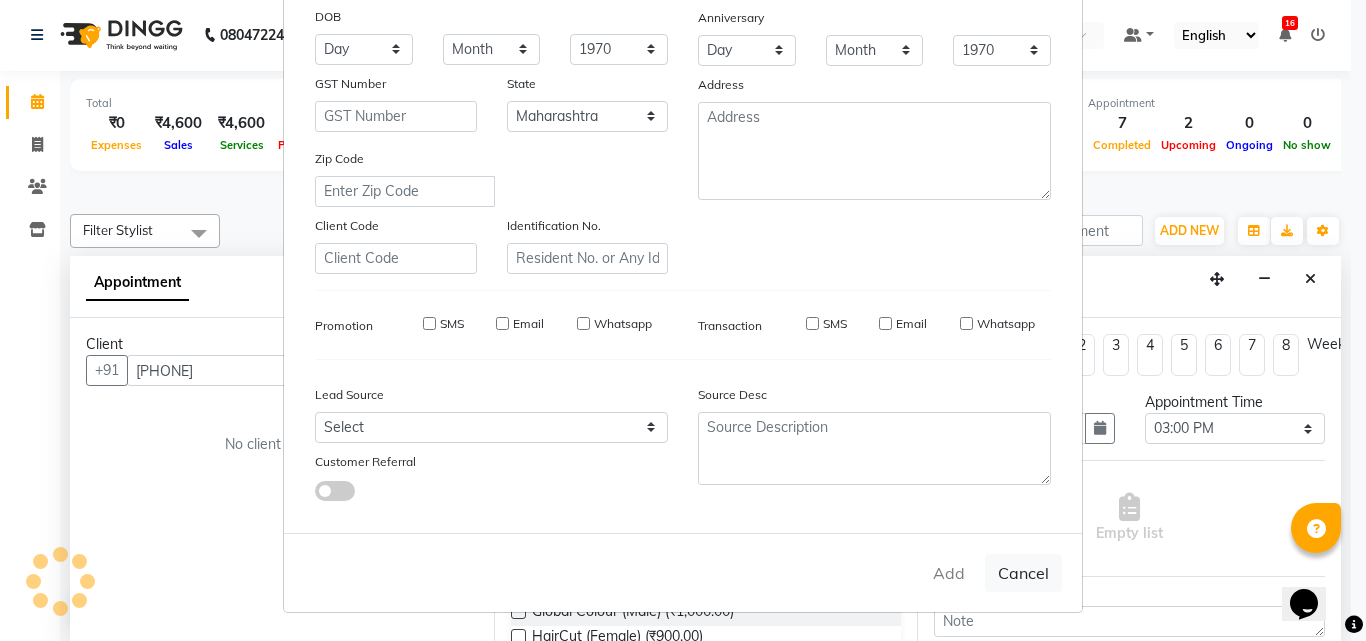 type 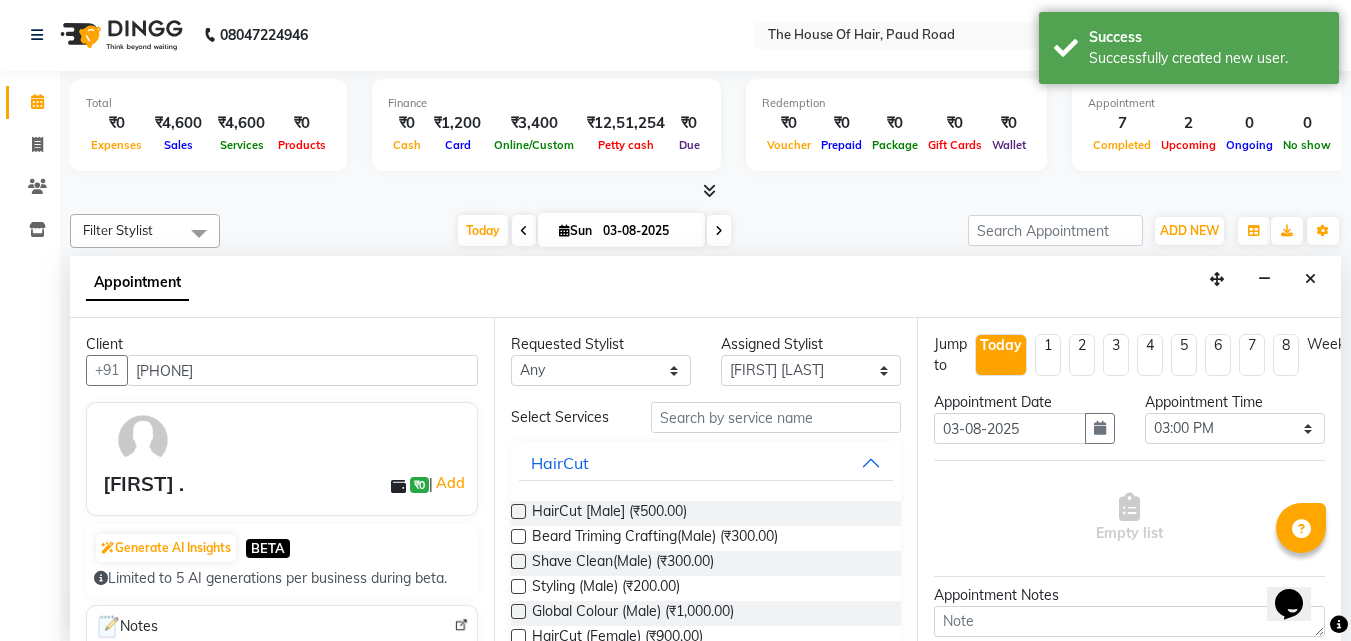 click at bounding box center (518, 511) 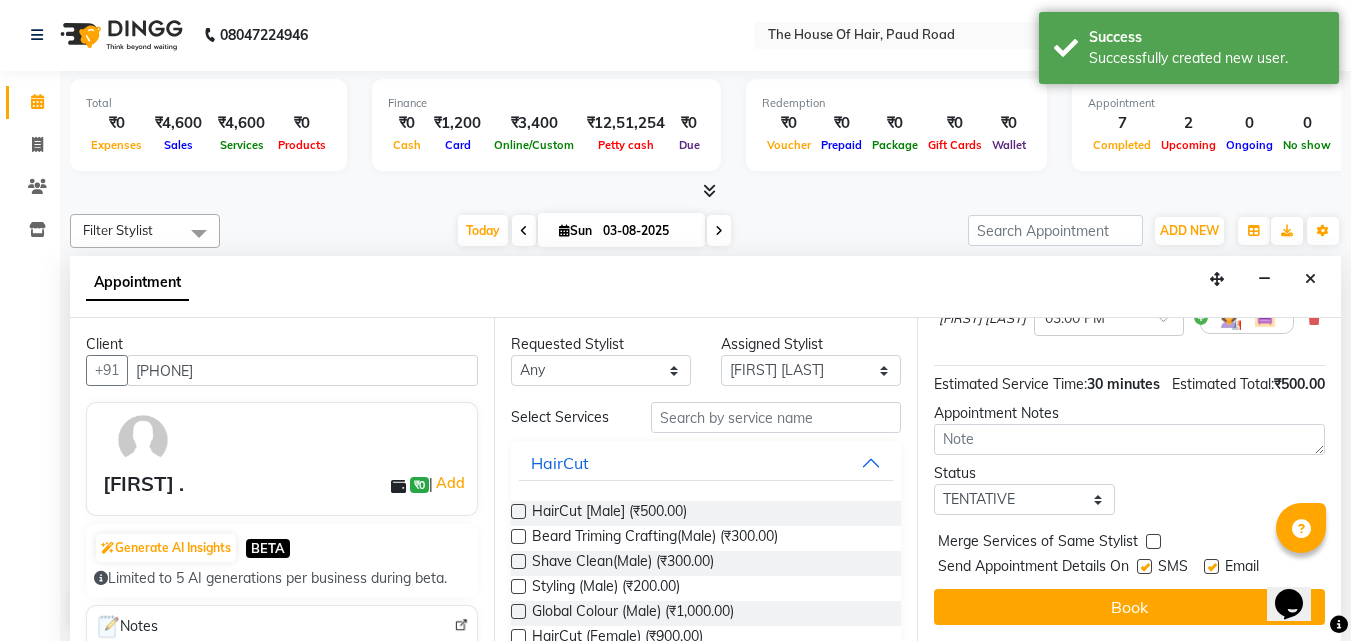 scroll, scrollTop: 239, scrollLeft: 0, axis: vertical 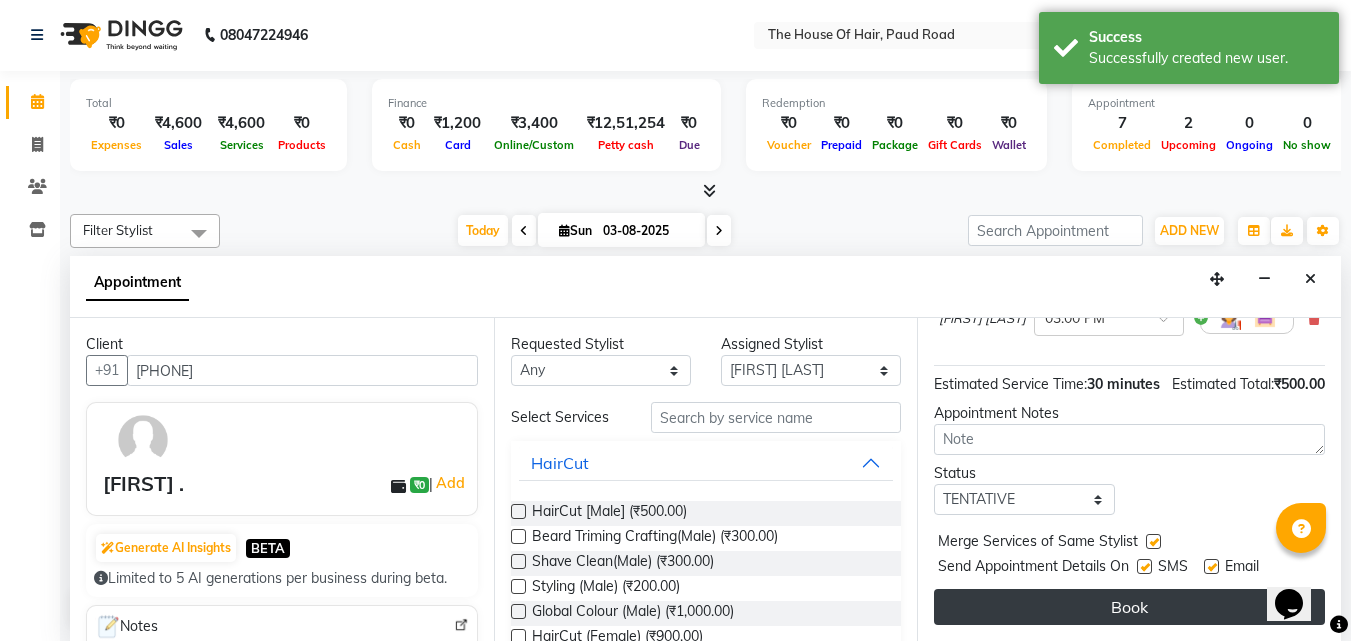 click on "Book" at bounding box center [1129, 607] 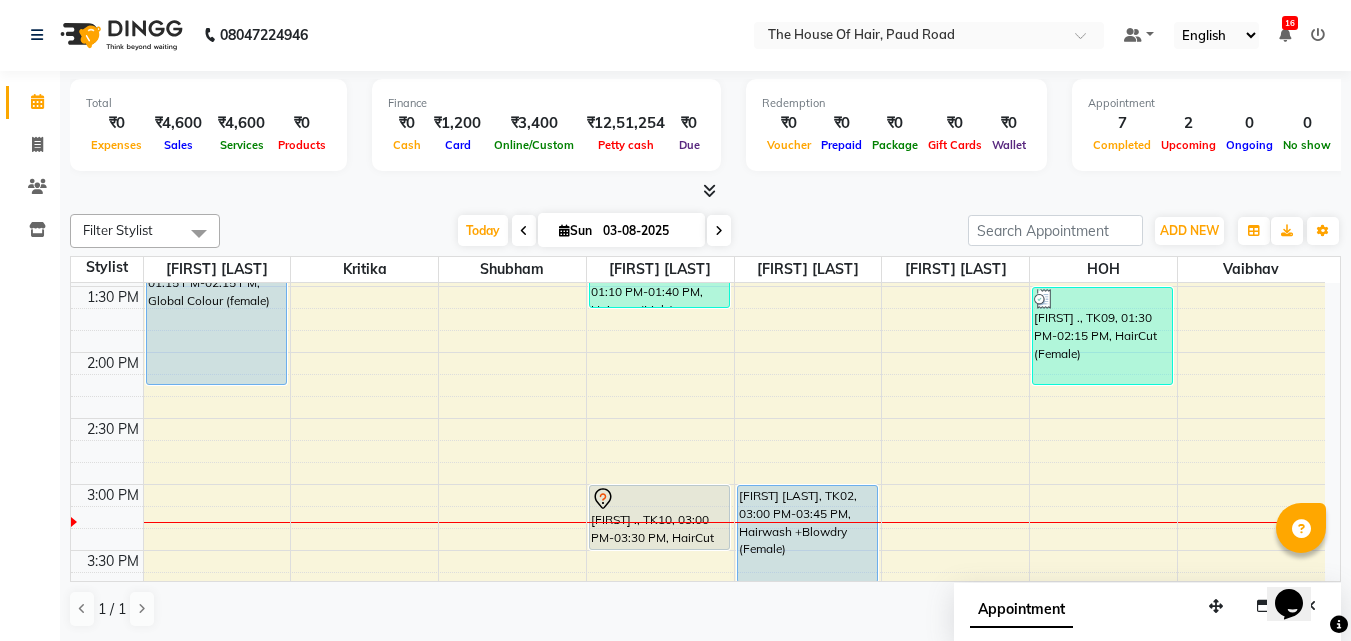 scroll, scrollTop: 720, scrollLeft: 0, axis: vertical 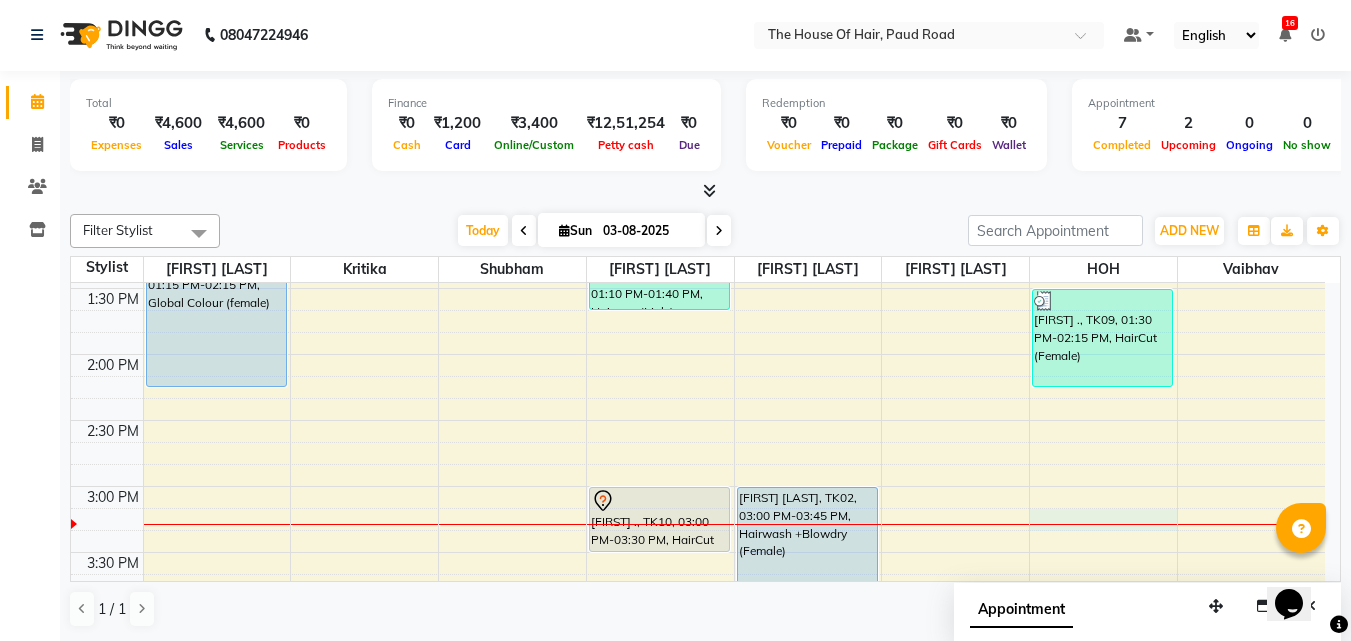 click on "8:00 AM 8:30 AM 9:00 AM 9:30 AM 10:00 AM 10:30 AM 11:00 AM 11:30 AM 12:00 PM 12:30 PM 1:00 PM 1:30 PM 2:00 PM 2:30 PM 3:00 PM 3:30 PM 4:00 PM 4:30 PM 5:00 PM 5:30 PM 6:00 PM 6:30 PM 7:00 PM 7:30 PM 8:00 PM 8:30 PM 9:00 PM 9:30 PM     [FIRST] [LAST], TK01, 11:00 AM-12:00 PM, HairCut  [Male],Beard Triming Crafting(Male)     [FIRST] ., TK08, 12:45 PM-01:15 PM, Beard Triming Crafting(Male)     [FIRST] [LAST], TK07, 01:15 PM-02:15 PM, Global Colour (female)     [FIRST] ., TK03, 10:45 AM-11:15 AM, HairCut  [Male]     [FIRST], TK05, 12:25 PM-01:10 PM, Hairwash +Blowdry (Female)     [FIRST] [LAST], TK06, 01:10 PM-01:40 PM, Hair spa (Male)             [FIRST] ., TK10, 03:00 PM-03:30 PM, HairCut  [Male]    [FIRST] [LAST], TK02, 03:00 PM-03:45 PM, Hairwash +Blowdry (Female)     [FIRST] ., TK04, 11:15 AM-11:45 AM, HairCut  [Male]     [FIRST], TK05, 12:25 PM-01:10 PM, Hairwash +Blowdry (Female)     [FIRST] ., TK09, 01:30 PM-02:15 PM, HairCut (Female)" at bounding box center [698, 486] 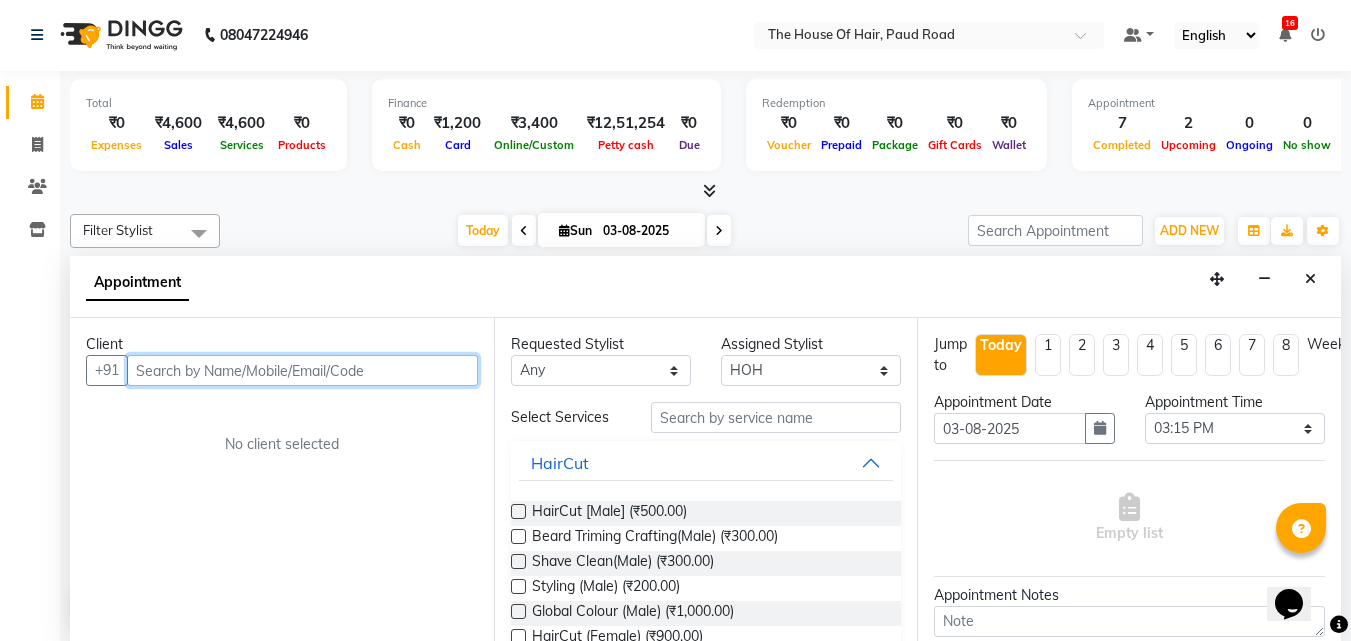click at bounding box center [302, 370] 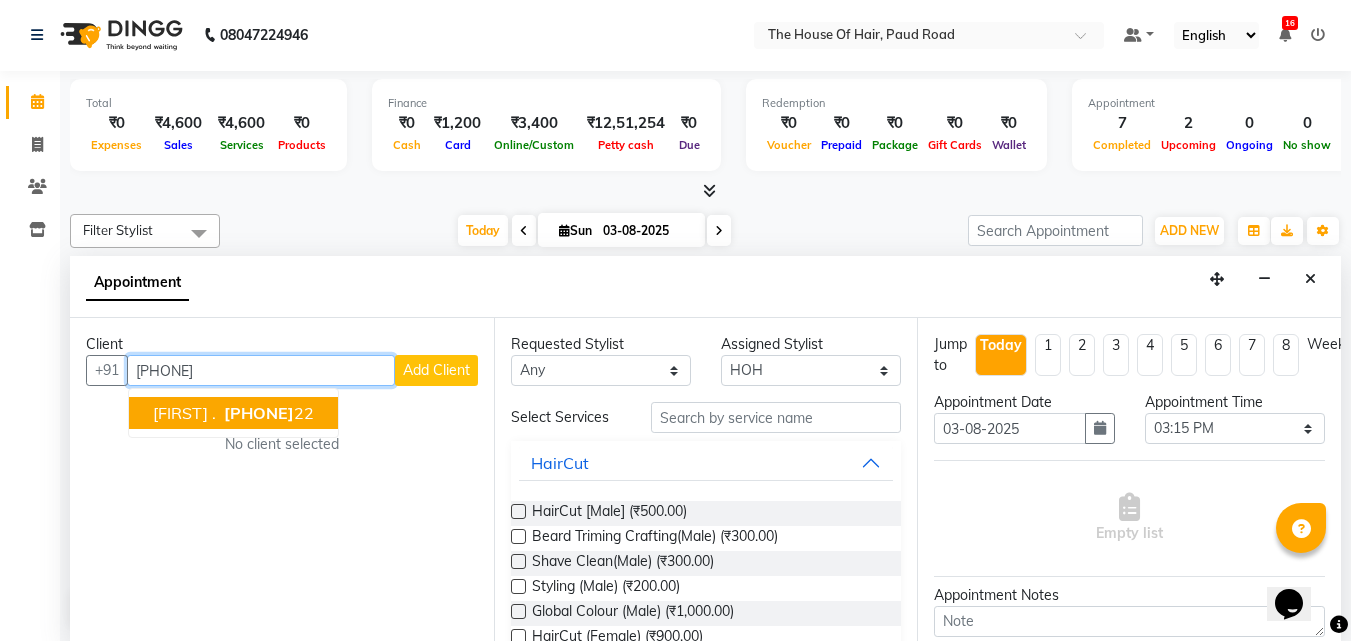 click on "[FIRST] ." at bounding box center [184, 413] 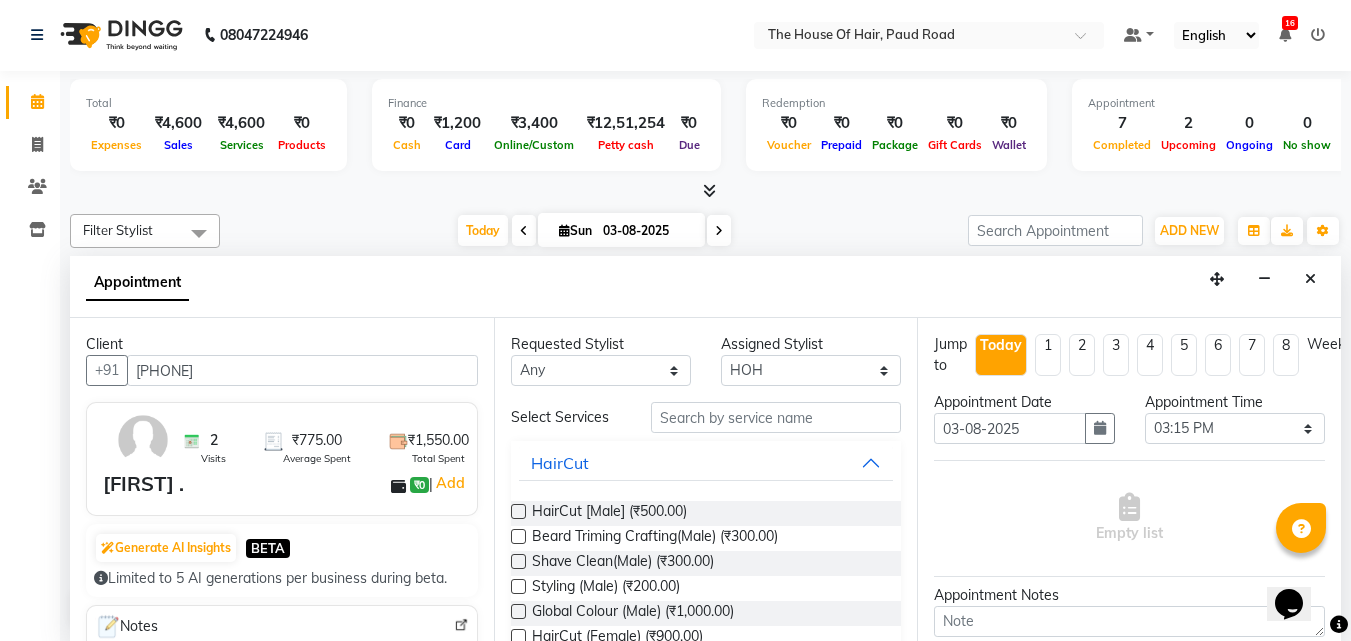 click at bounding box center [518, 511] 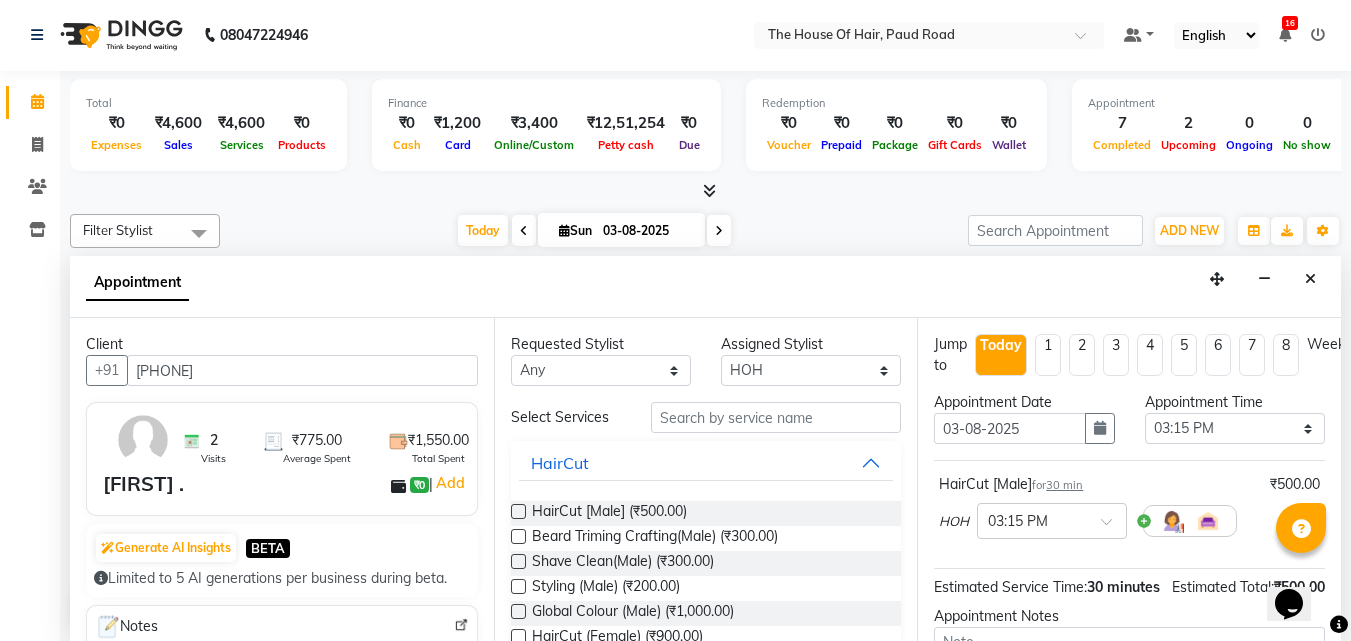click at bounding box center [518, 536] 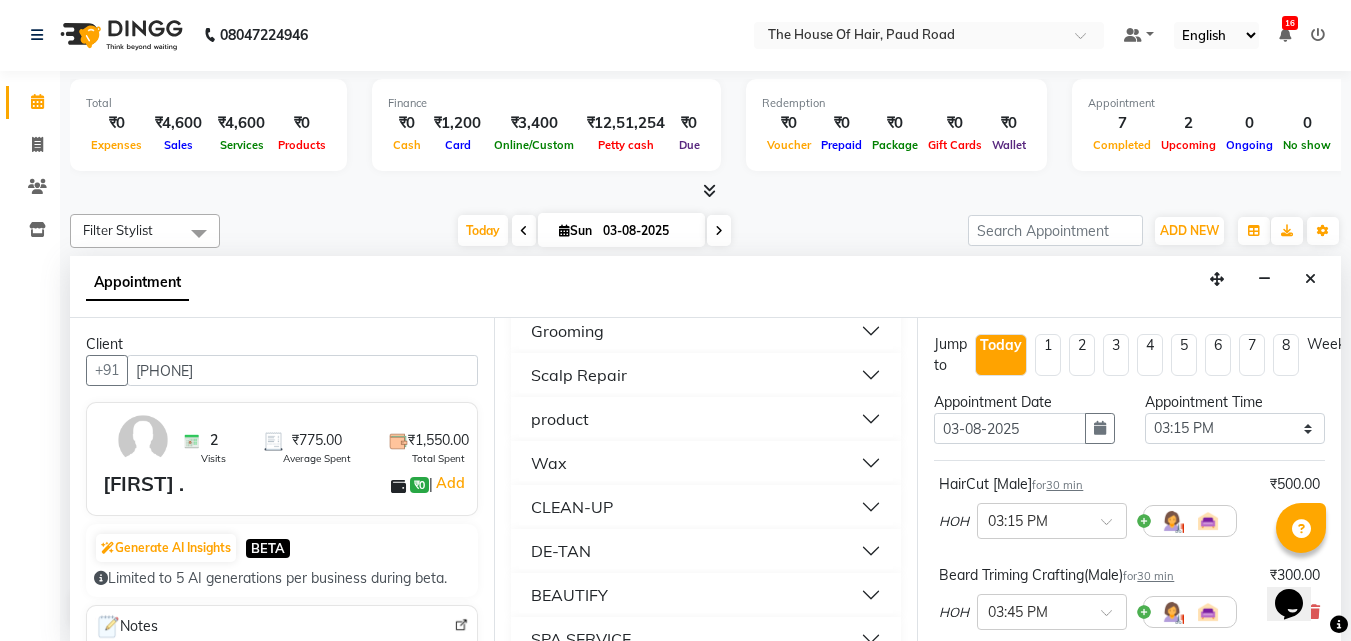 scroll, scrollTop: 1298, scrollLeft: 0, axis: vertical 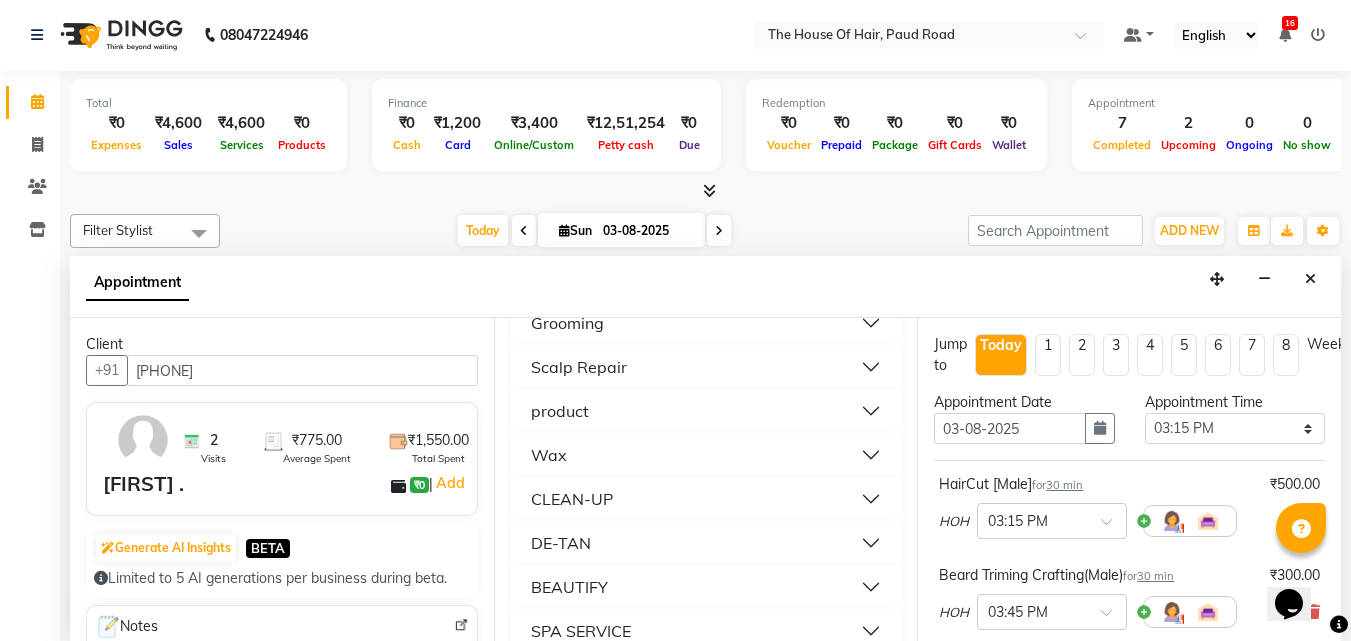 click on "BEAUTIFY" at bounding box center [569, 587] 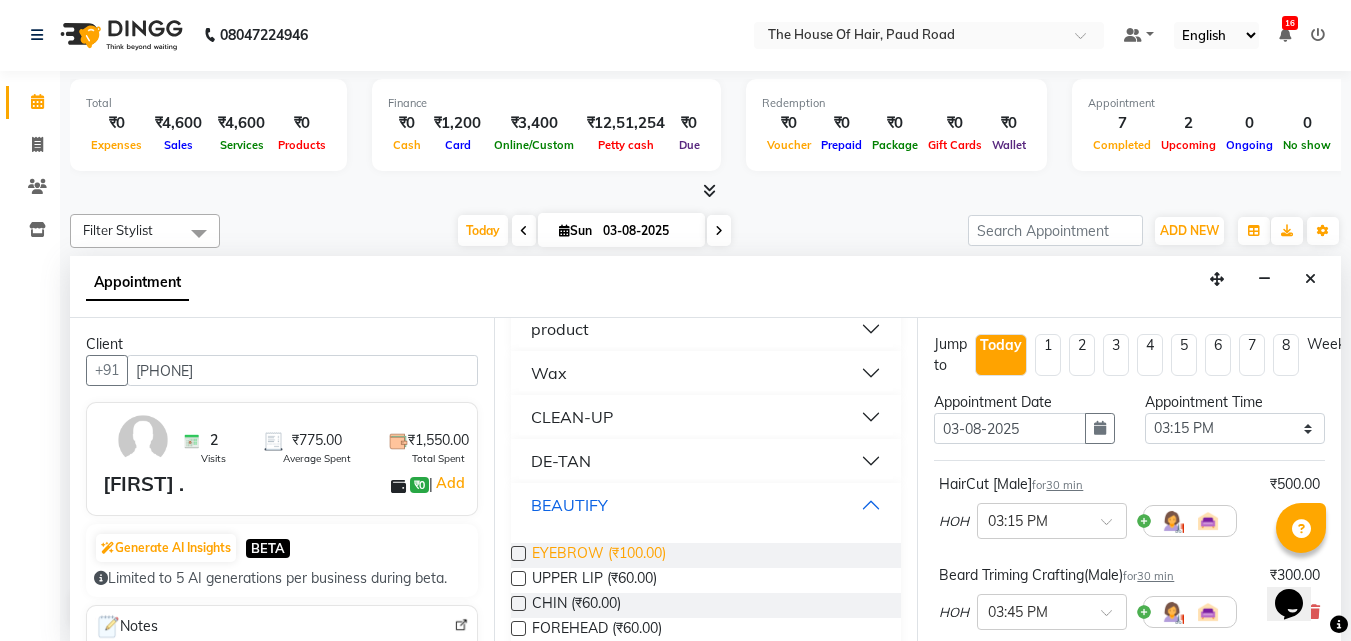 scroll, scrollTop: 1413, scrollLeft: 0, axis: vertical 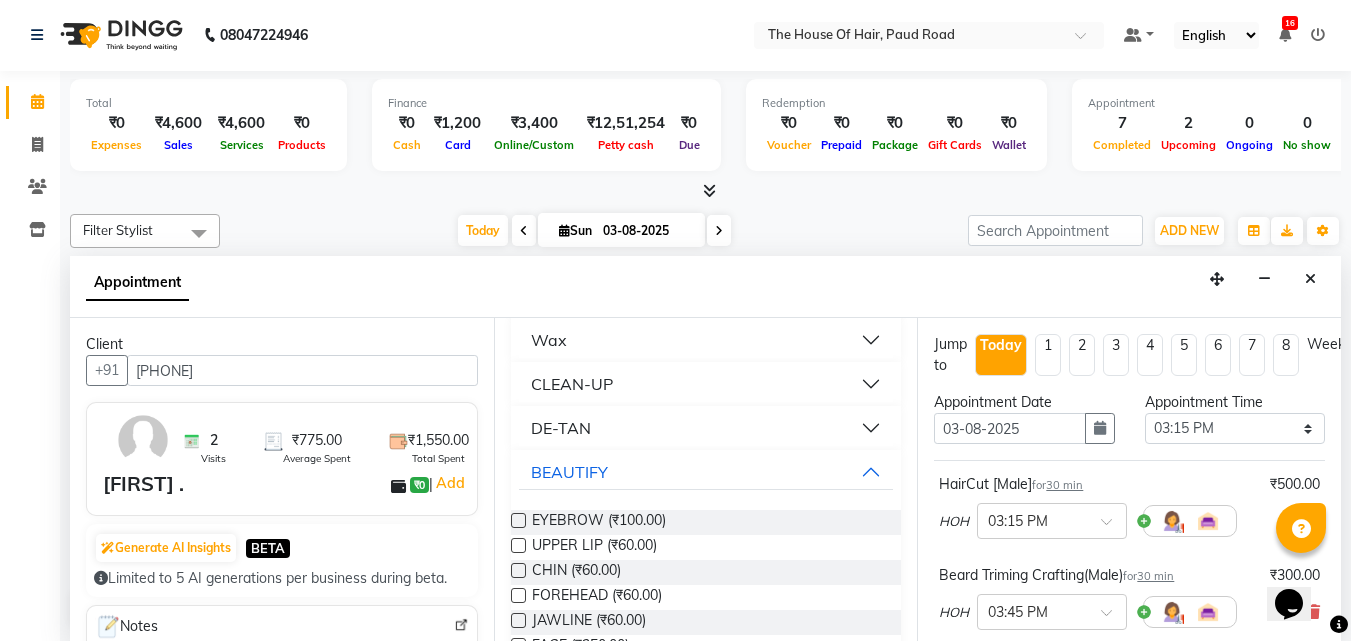 click at bounding box center [518, 520] 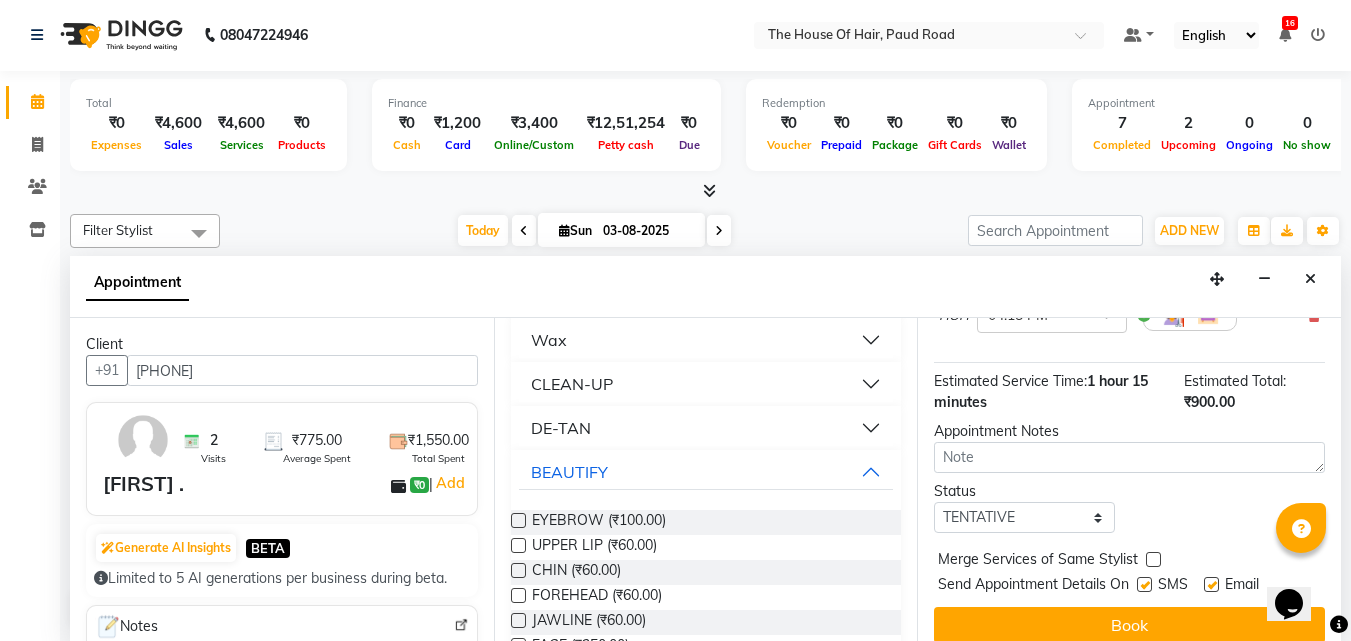 scroll, scrollTop: 390, scrollLeft: 0, axis: vertical 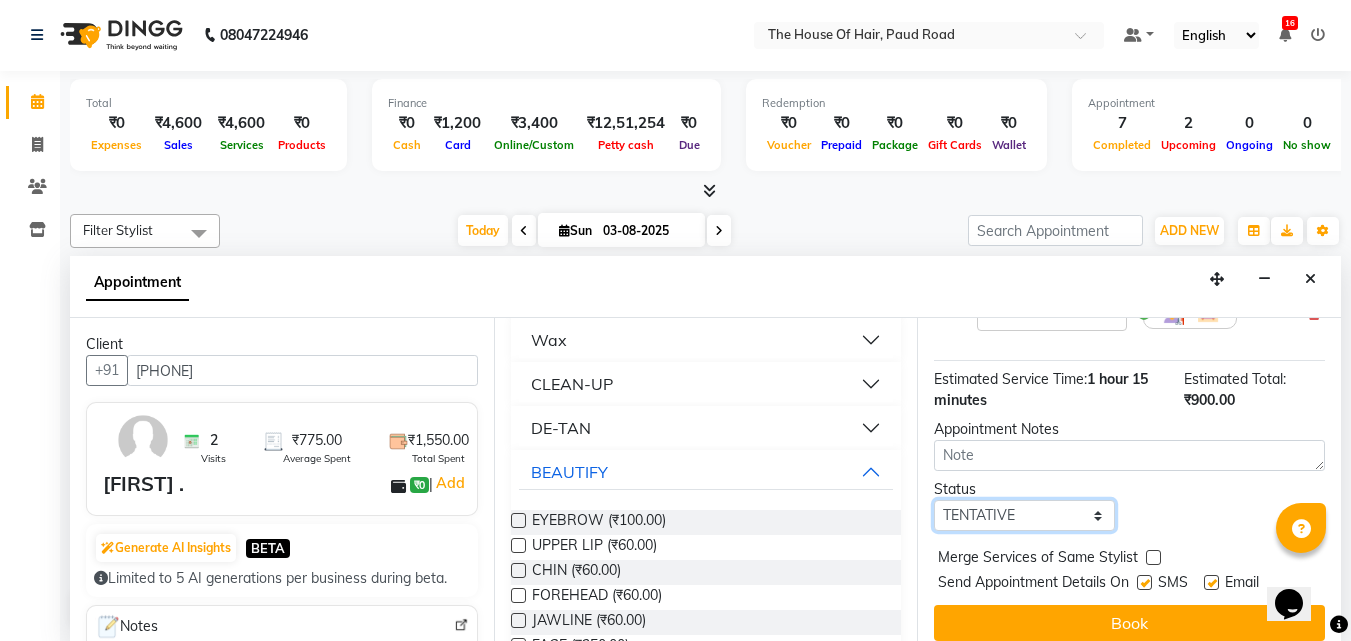 click on "Select TENTATIVE CONFIRM CHECK-IN UPCOMING" at bounding box center [1024, 515] 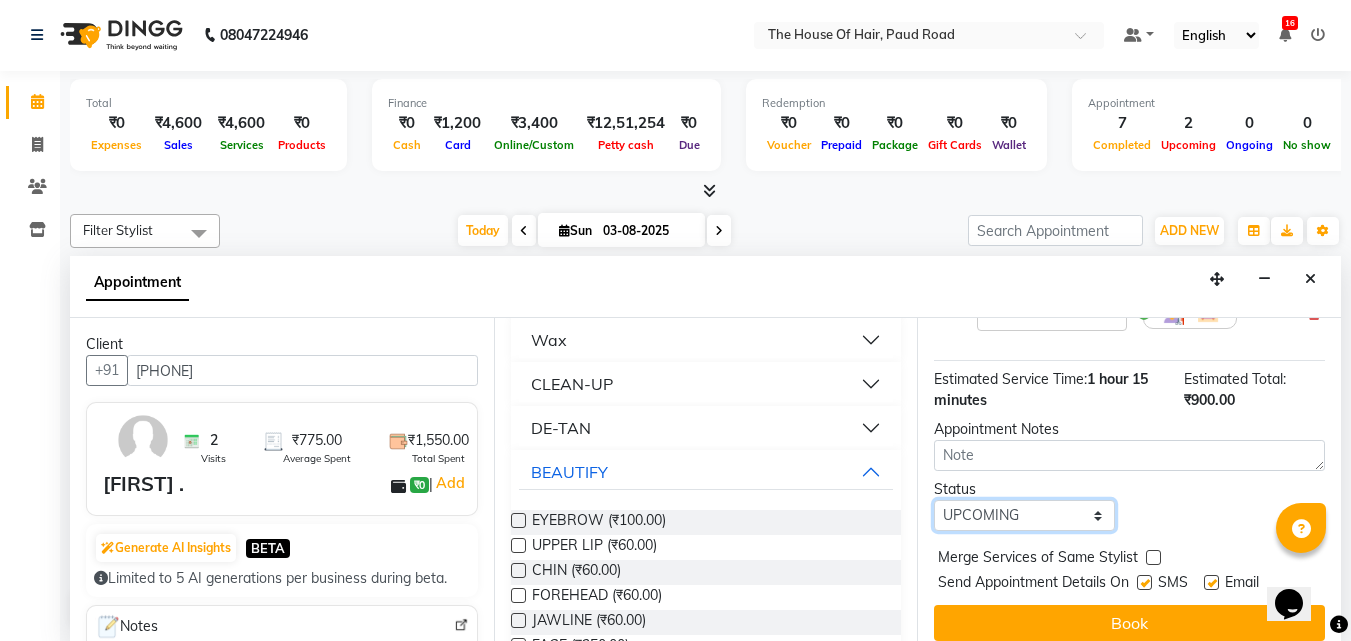 click on "Select TENTATIVE CONFIRM CHECK-IN UPCOMING" at bounding box center [1024, 515] 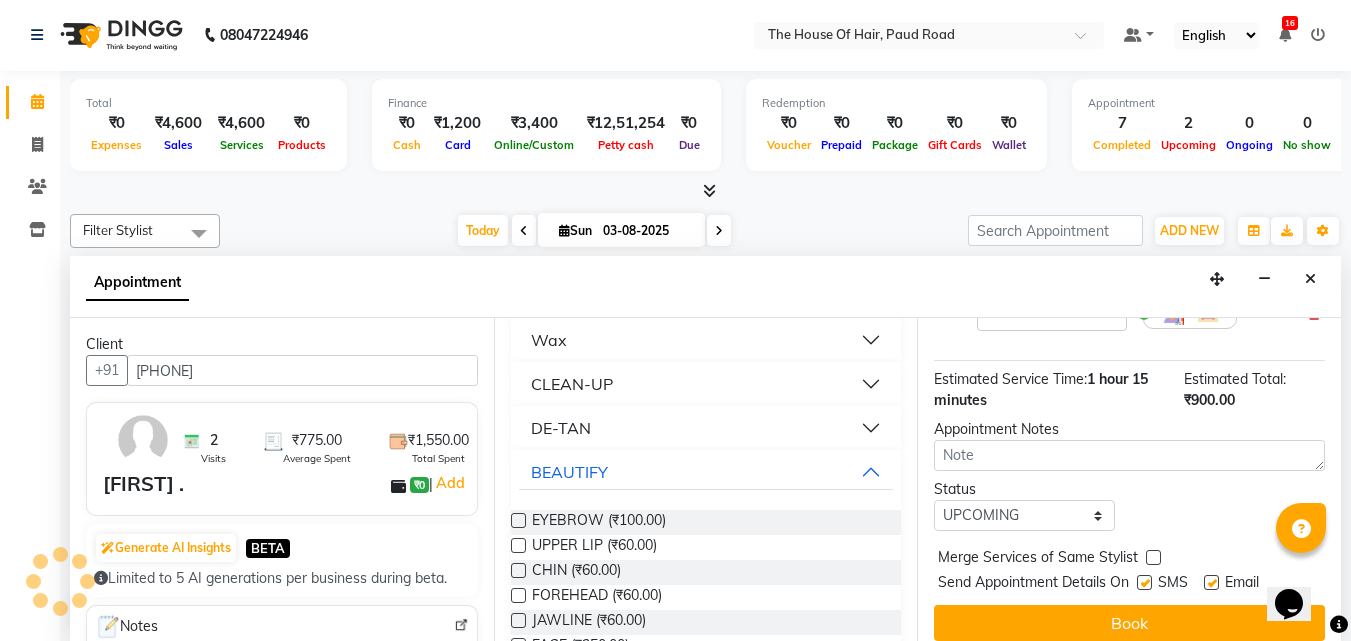 click at bounding box center [1153, 557] 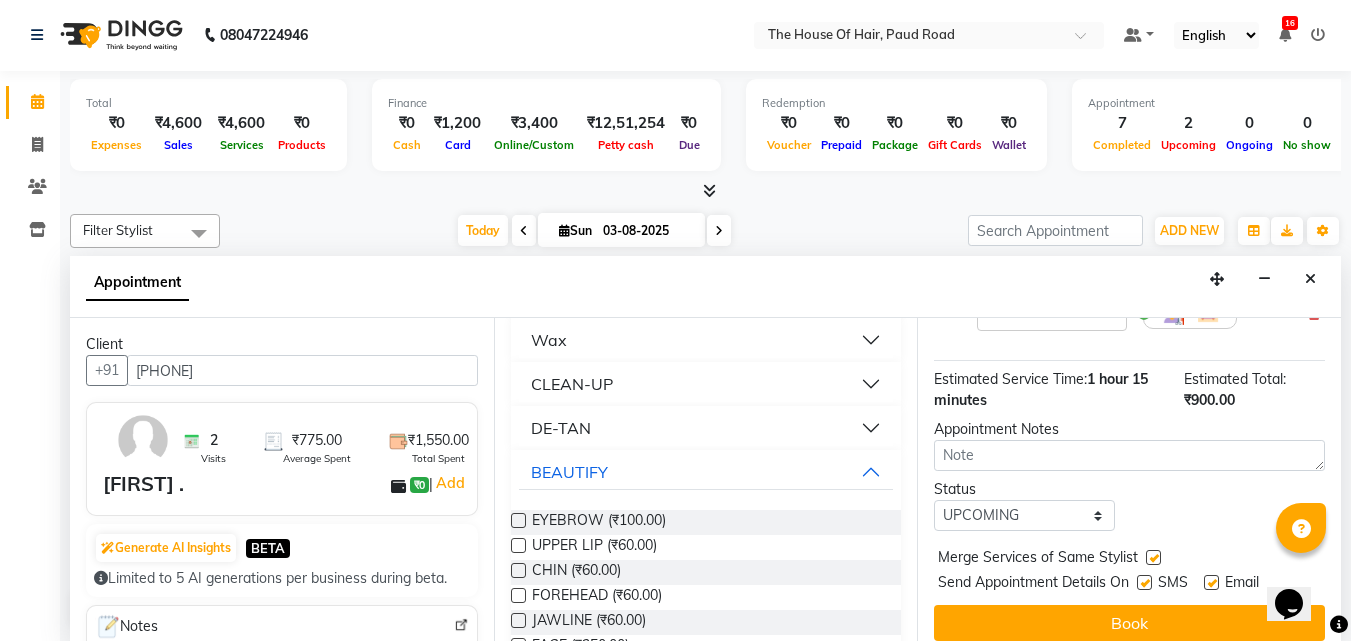 scroll, scrollTop: 421, scrollLeft: 0, axis: vertical 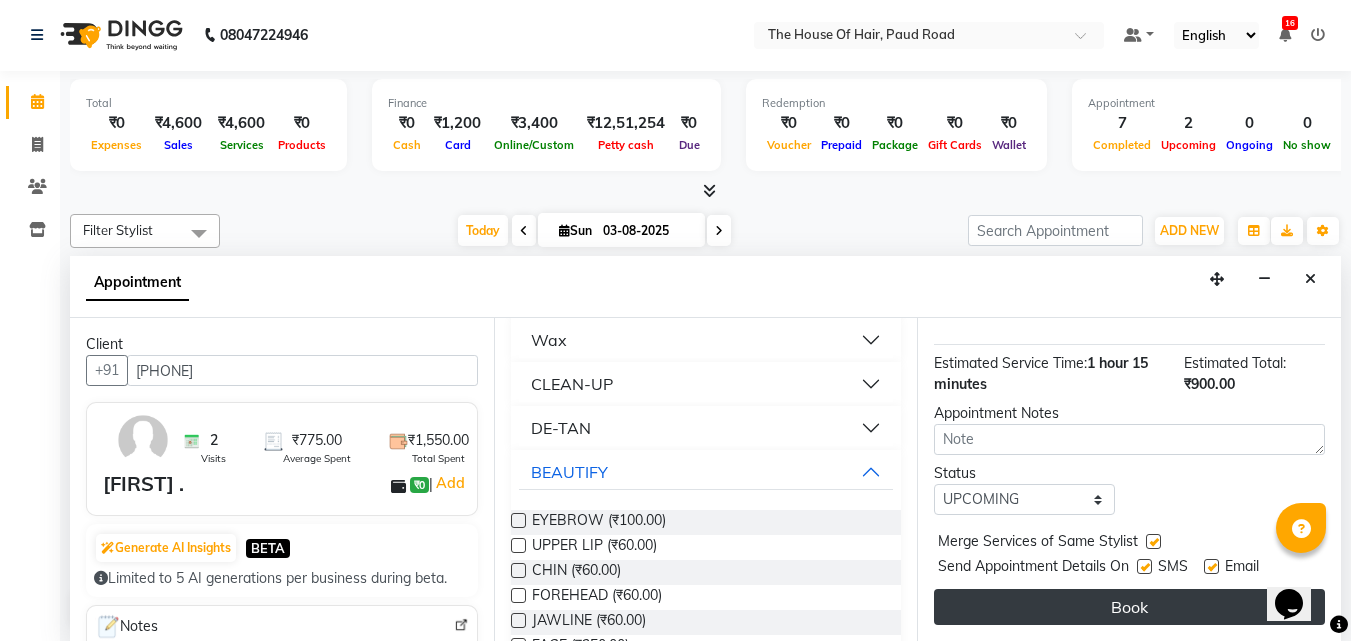 click on "Book" at bounding box center (1129, 607) 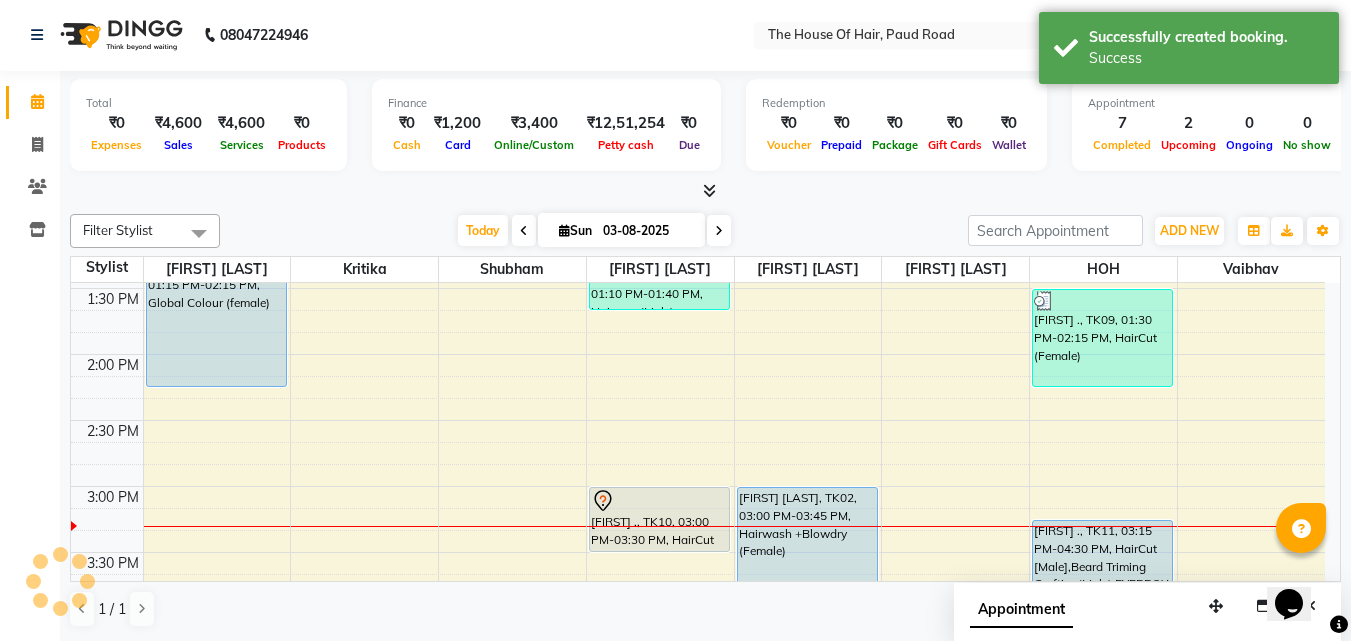 scroll, scrollTop: 0, scrollLeft: 0, axis: both 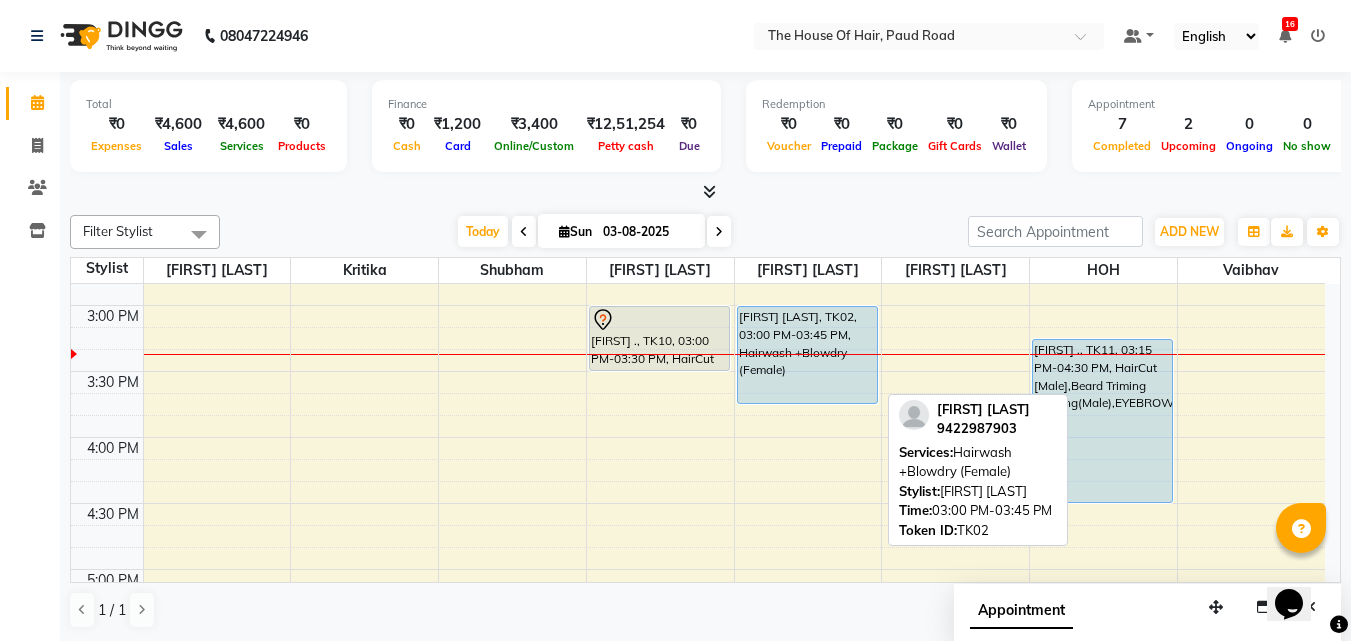 click on "[FIRST] [LAST], TK02, 03:00 PM-03:45 PM, Hairwash +Blowdry (Female)" at bounding box center (807, 355) 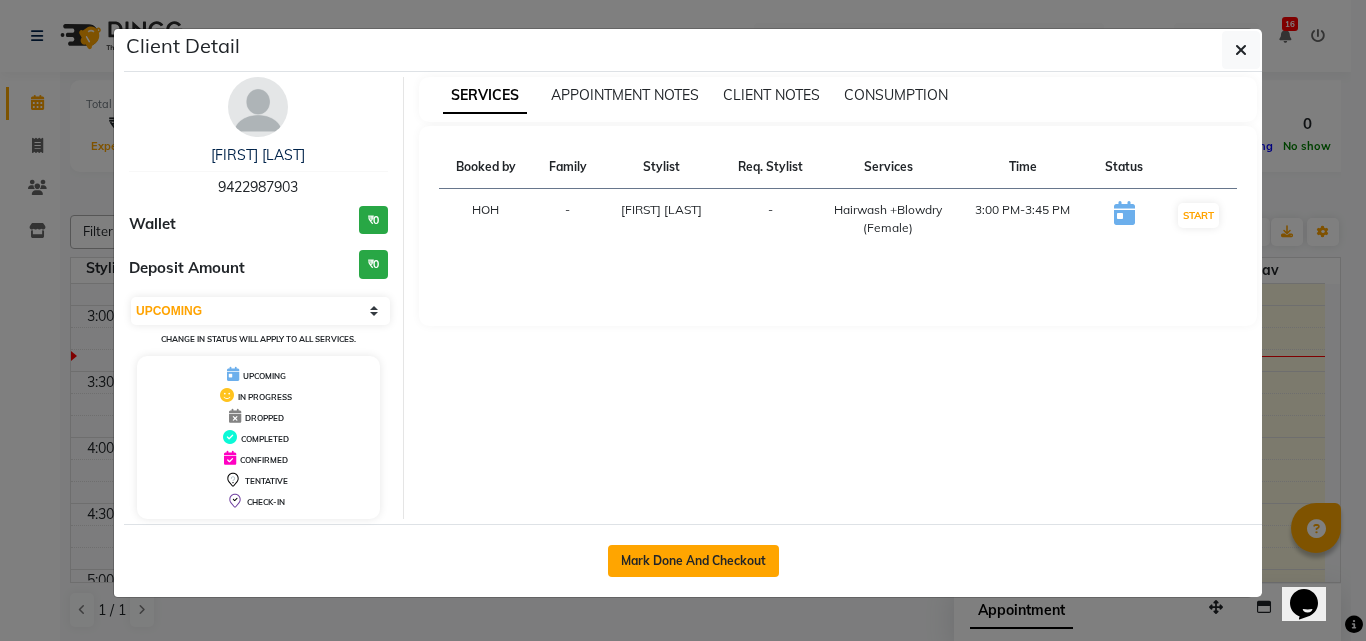 click on "Mark Done And Checkout" 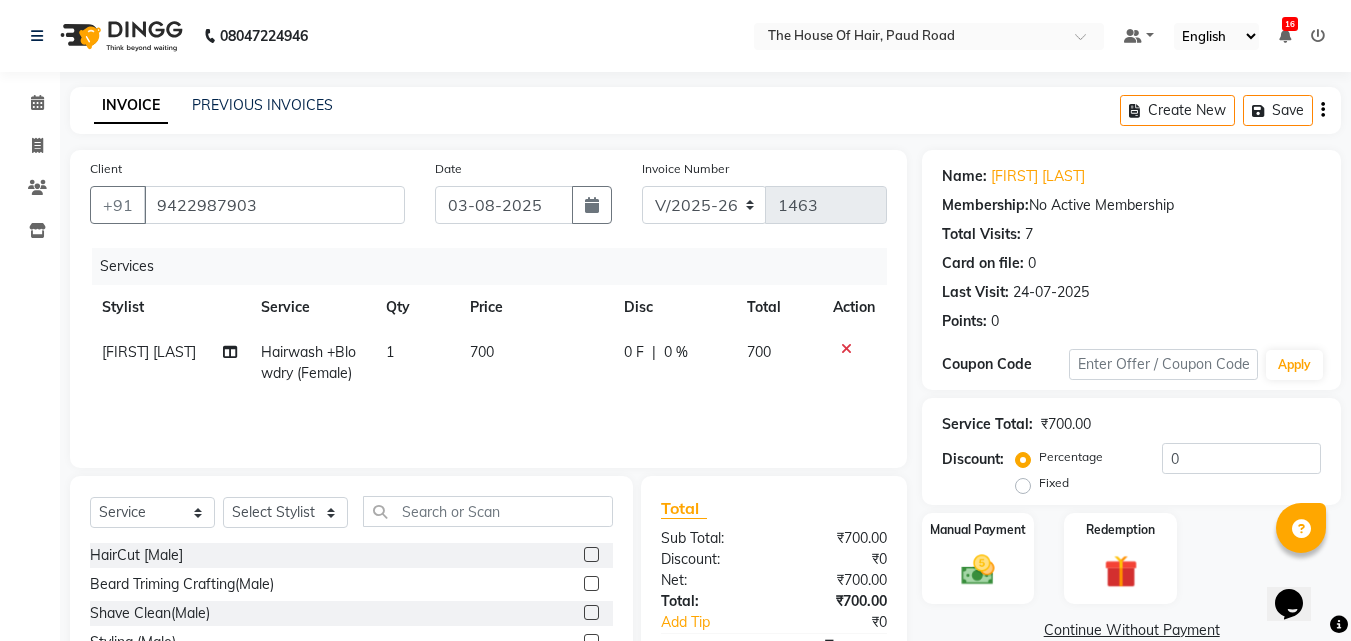 click on "700" 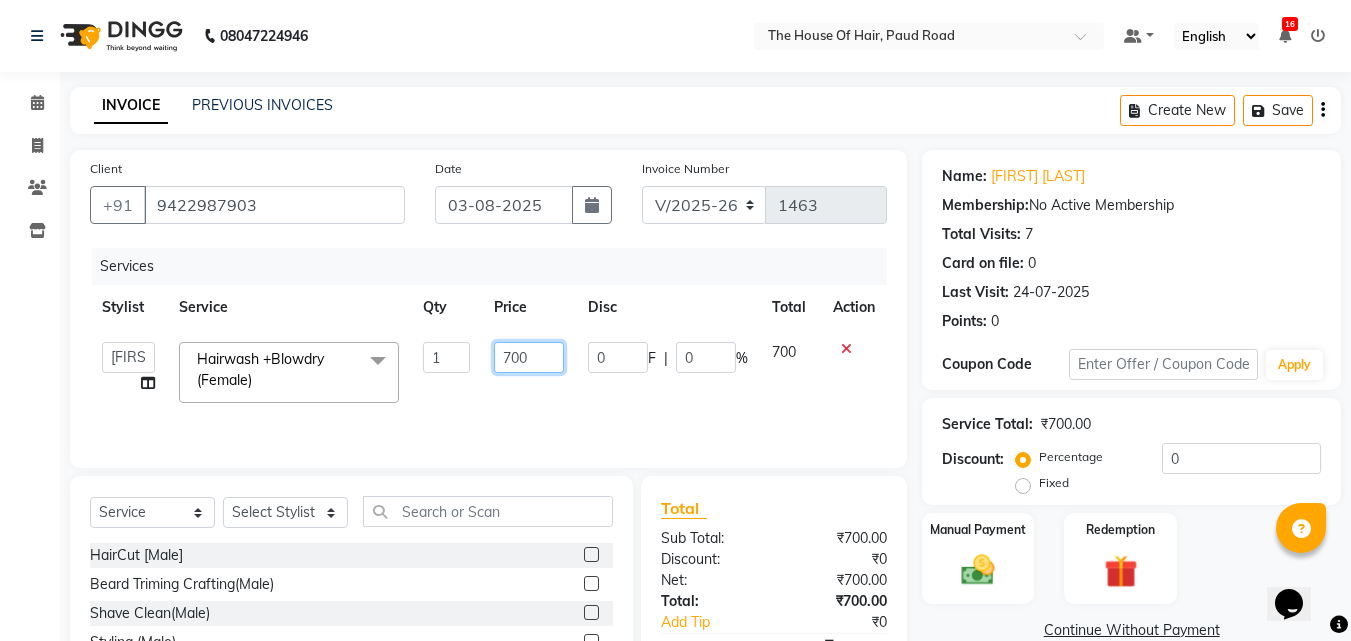 click on "700" 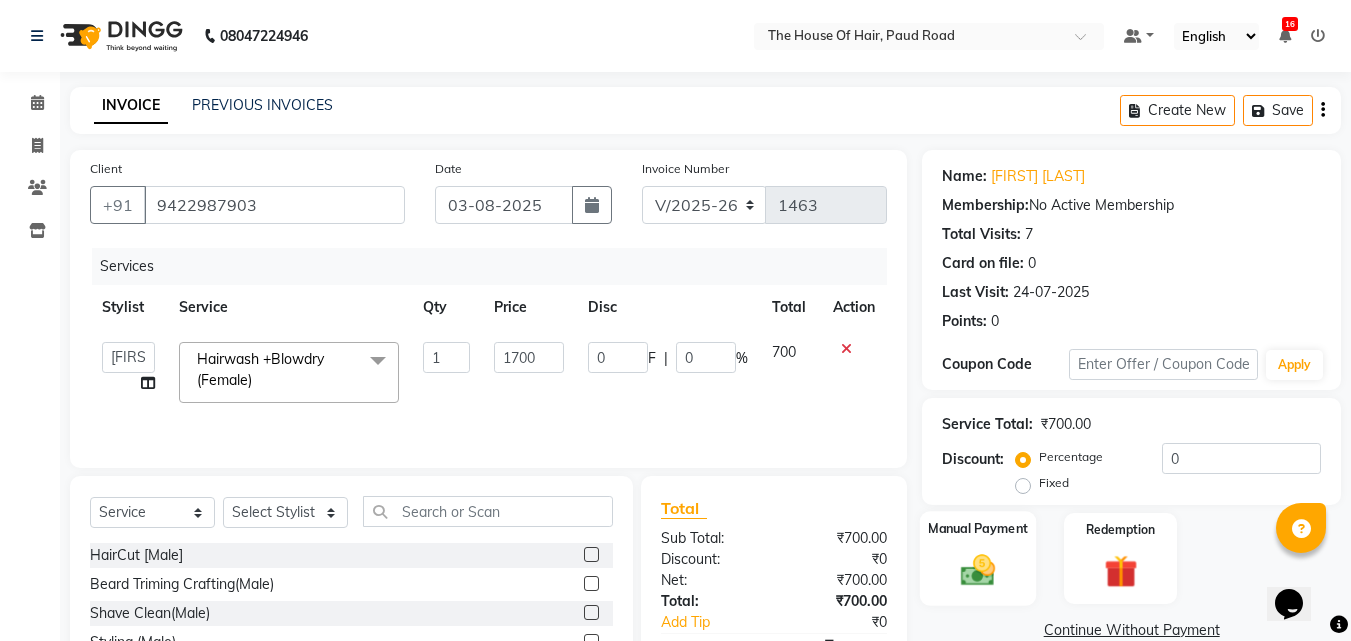click 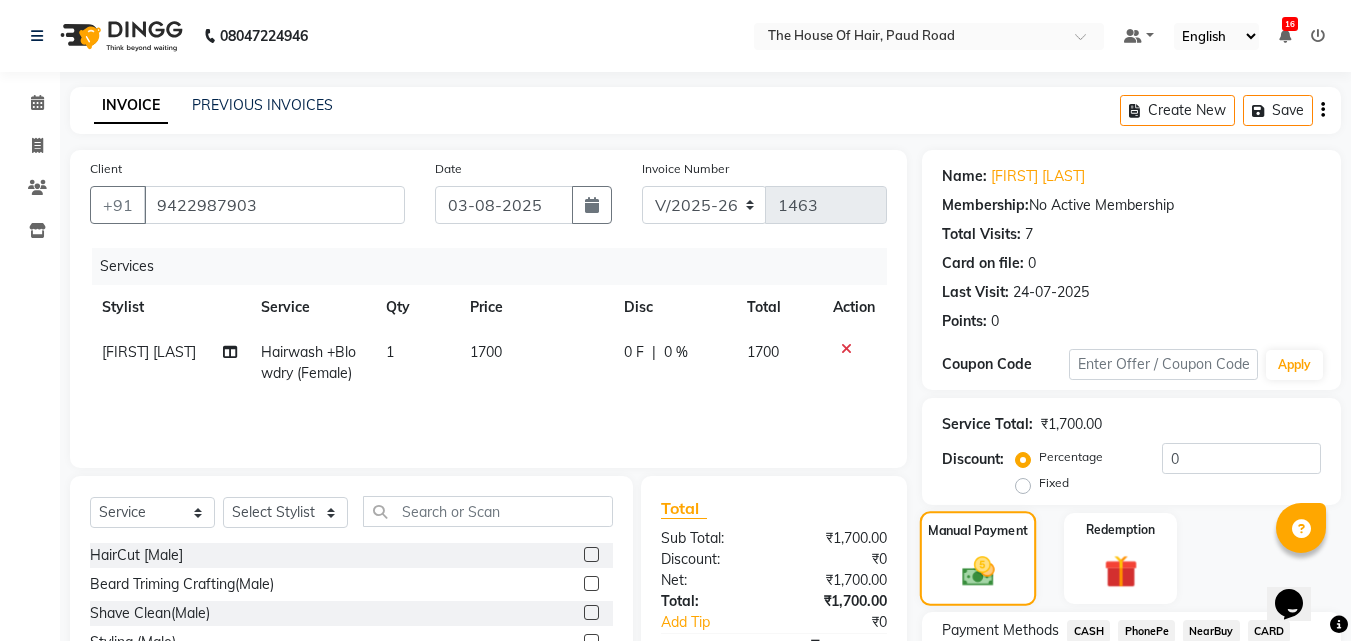 scroll, scrollTop: 162, scrollLeft: 0, axis: vertical 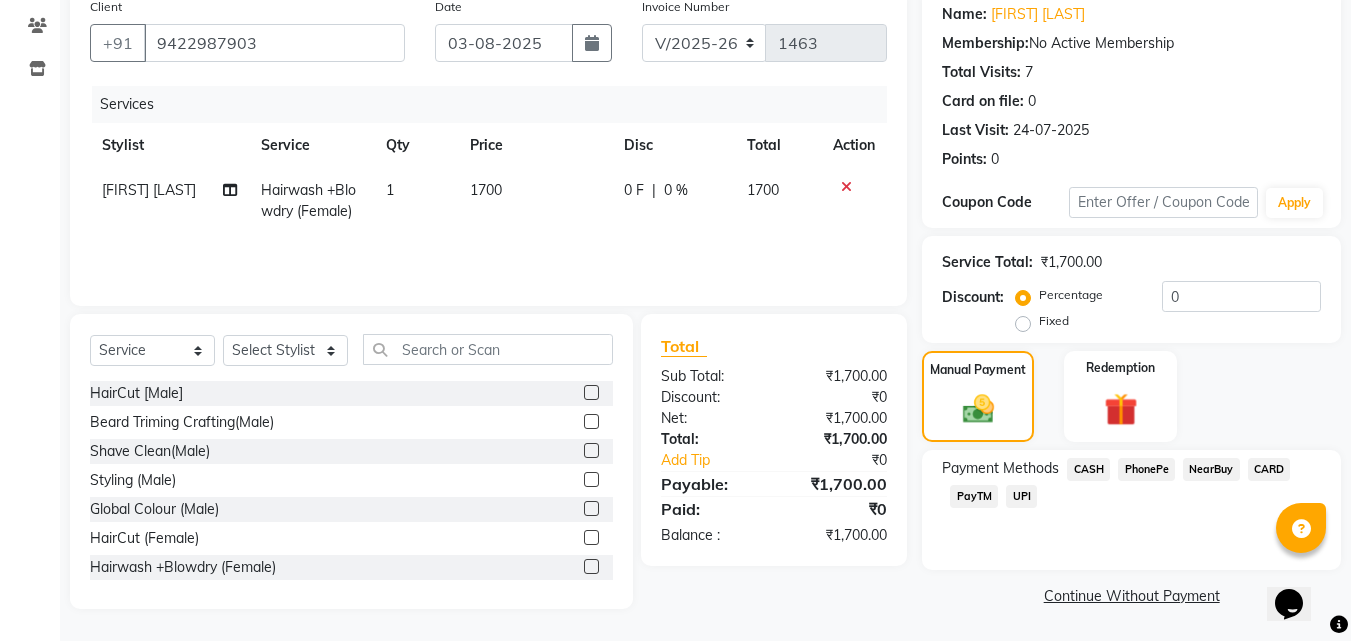 click on "CASH" 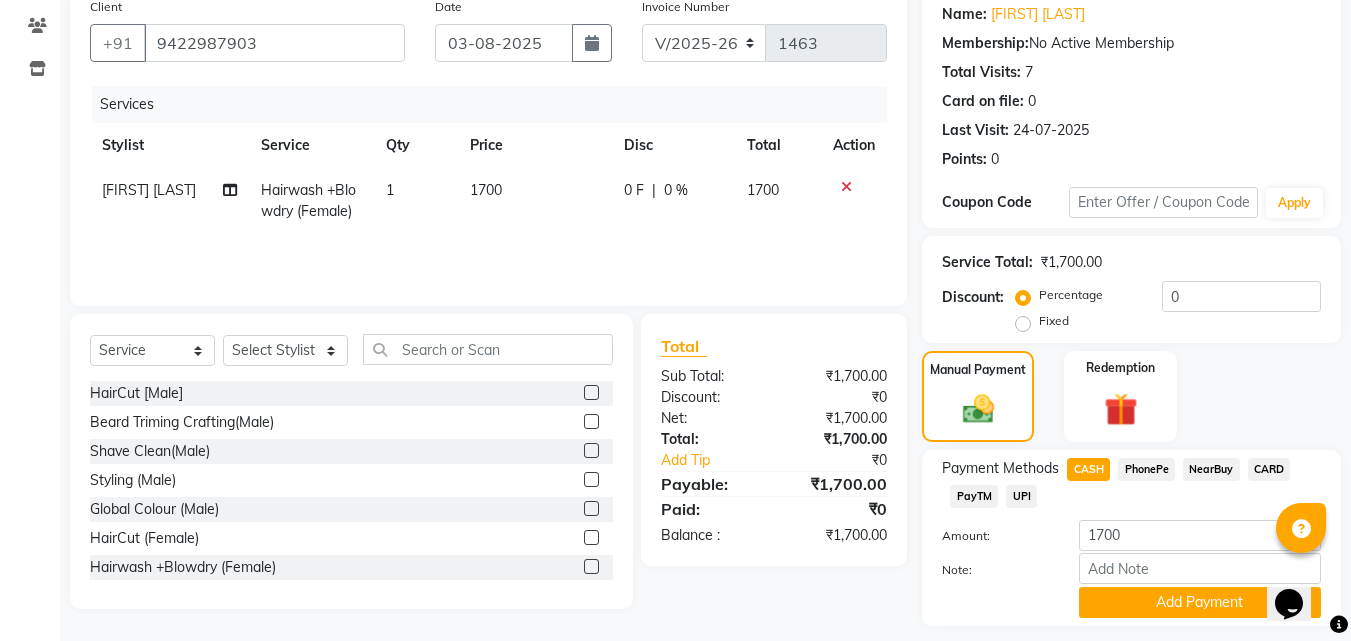scroll, scrollTop: 218, scrollLeft: 0, axis: vertical 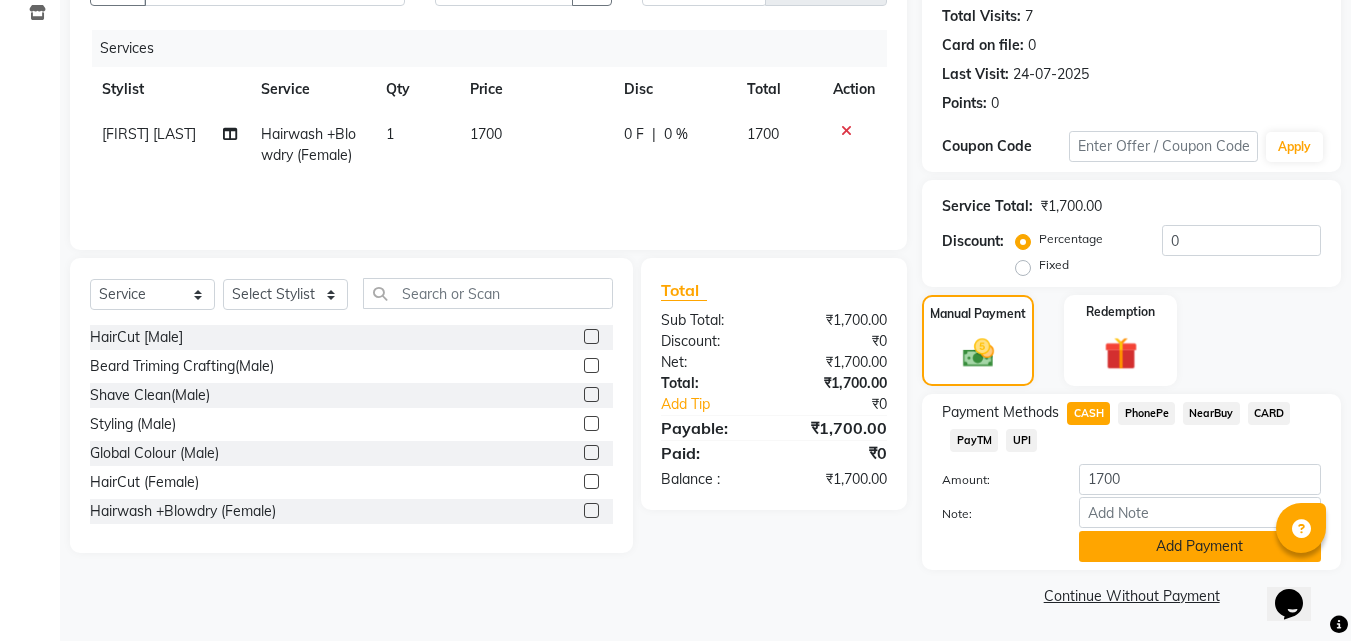 click on "Add Payment" 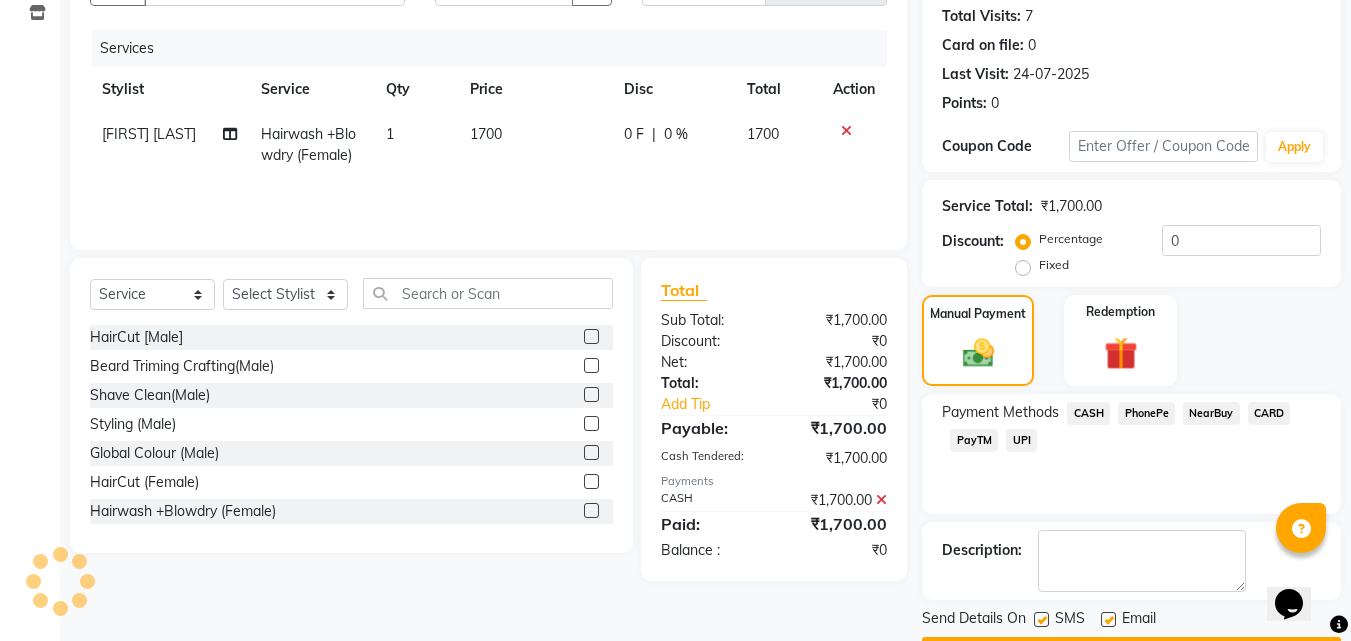scroll, scrollTop: 275, scrollLeft: 0, axis: vertical 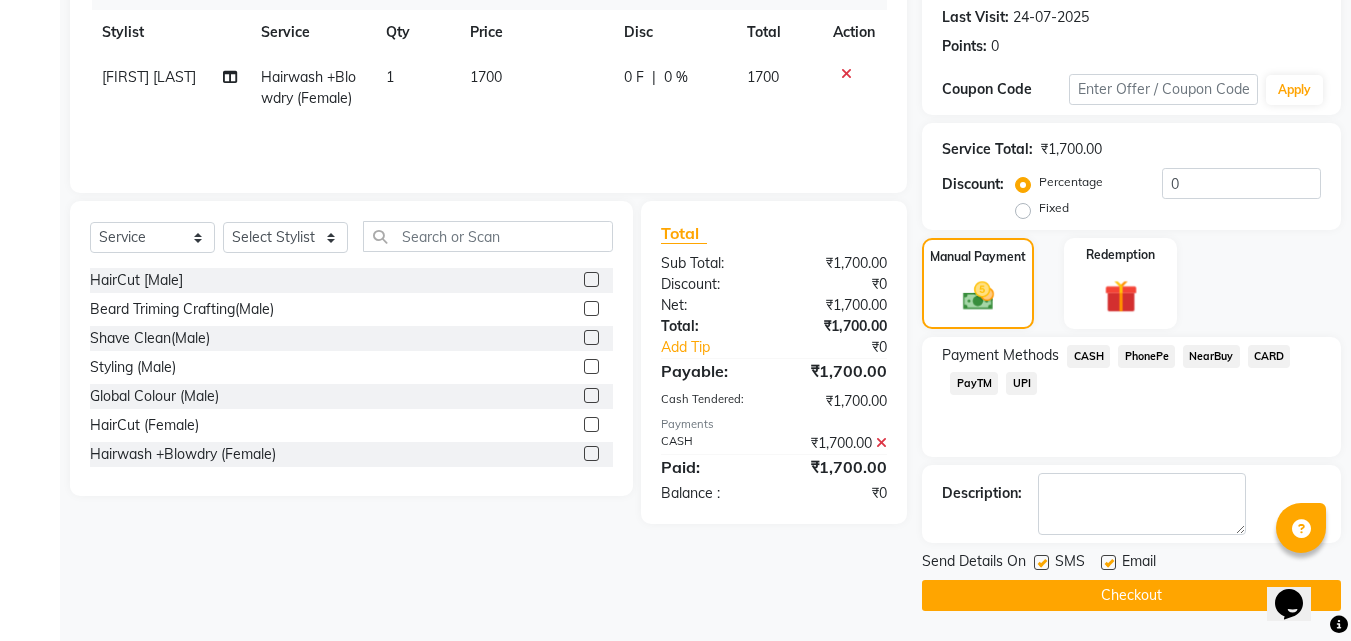 click on "Checkout" 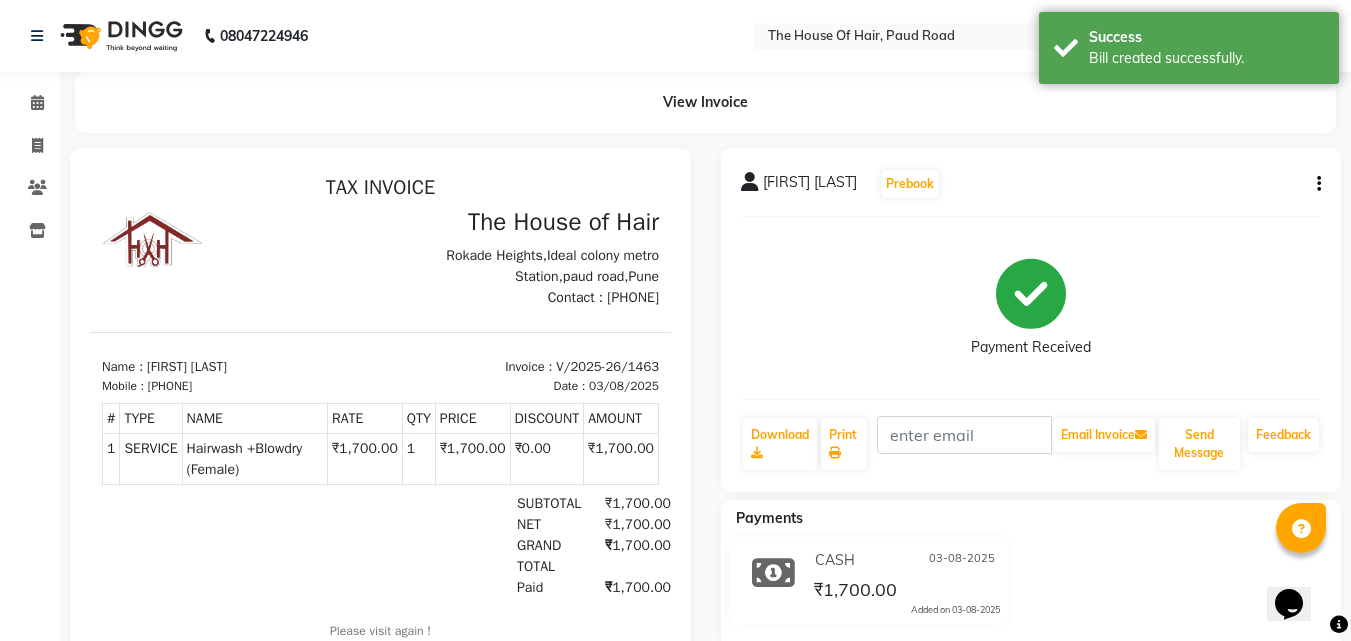 scroll, scrollTop: 0, scrollLeft: 0, axis: both 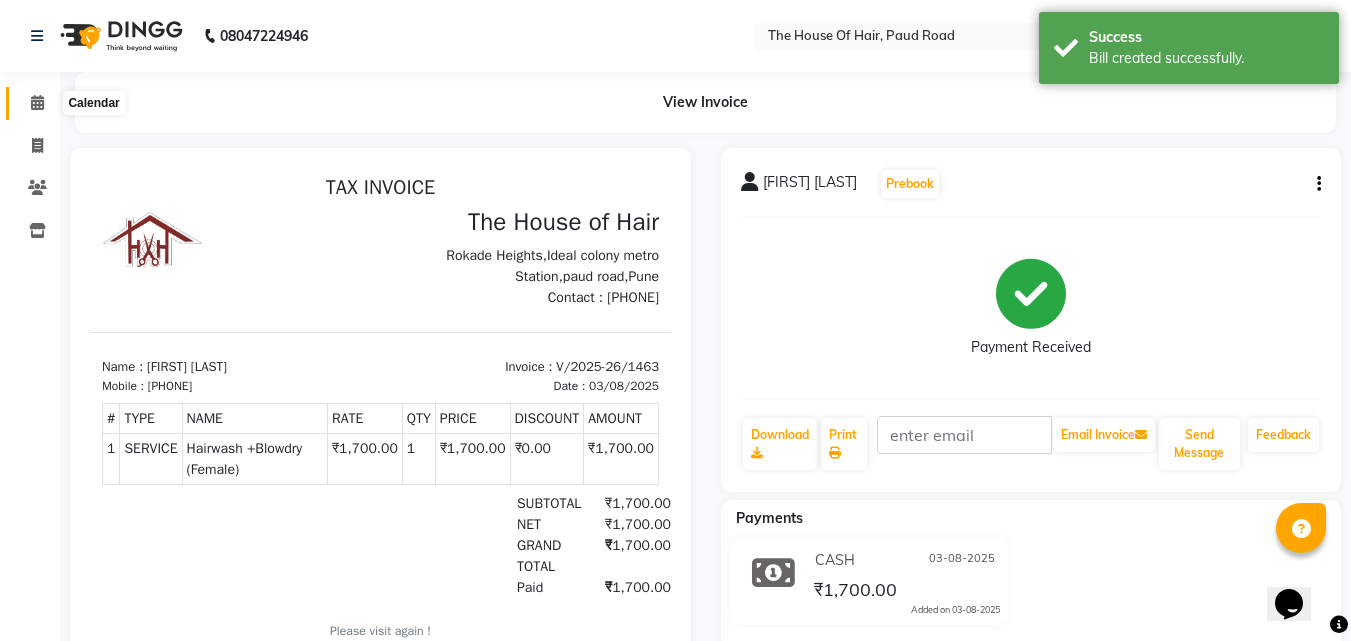 click 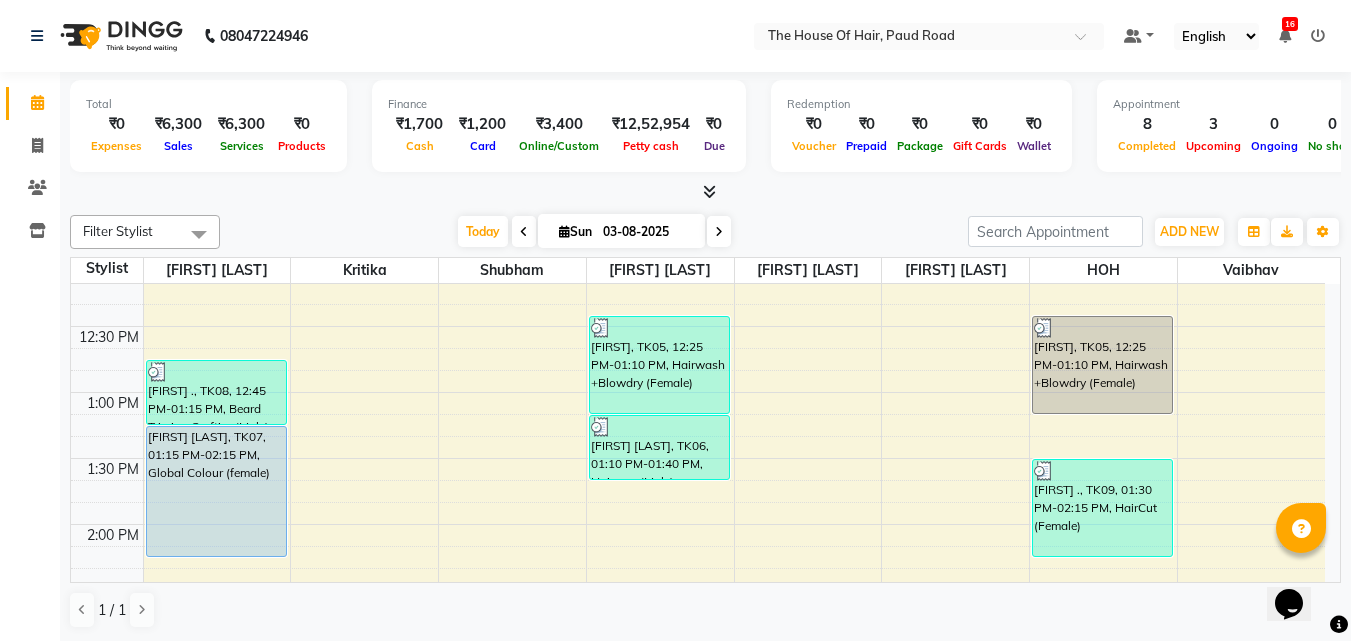 scroll, scrollTop: 602, scrollLeft: 0, axis: vertical 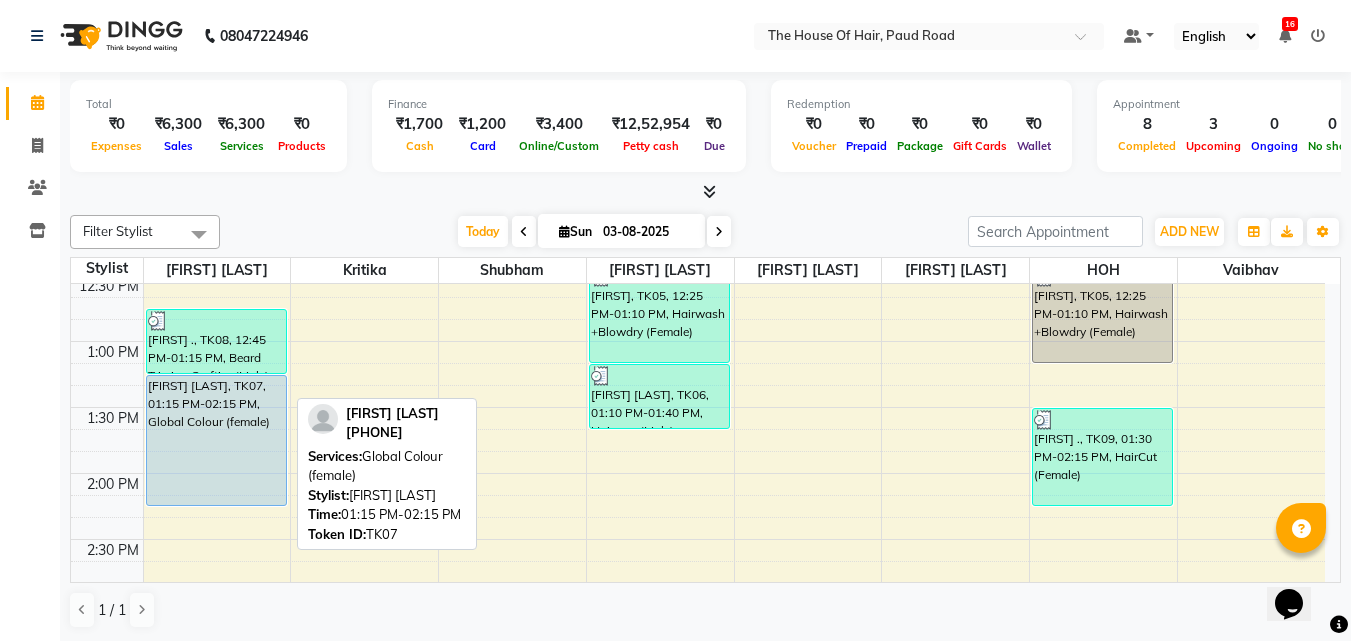 click on "[FIRST] [LAST], TK07, 01:15 PM-02:15 PM, Global Colour (female)" at bounding box center (216, 440) 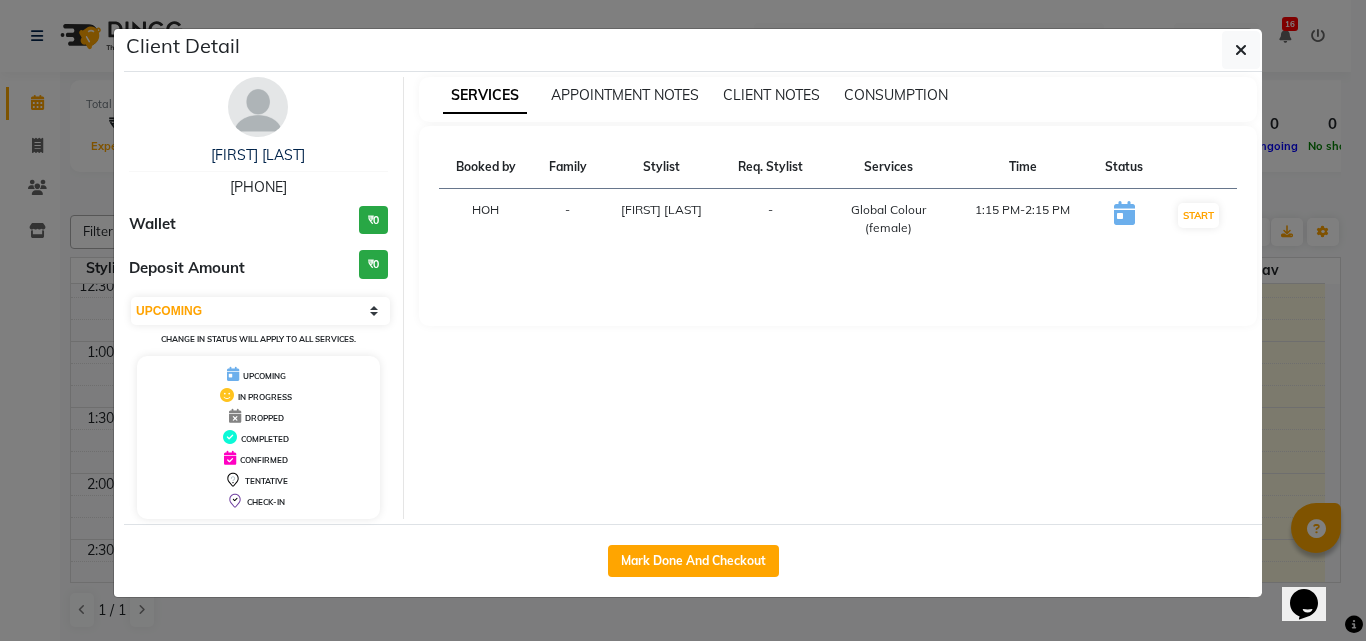 click on "[FIRST] [LAST]   [PHONE] Wallet ₹0 Deposit Amount  ₹0  Select IN SERVICE CONFIRMED TENTATIVE CHECK IN MARK DONE UPCOMING Change in status will apply to all services. UPCOMING IN PROGRESS DROPPED COMPLETED CONFIRMED TENTATIVE CHECK-IN" at bounding box center (259, 298) 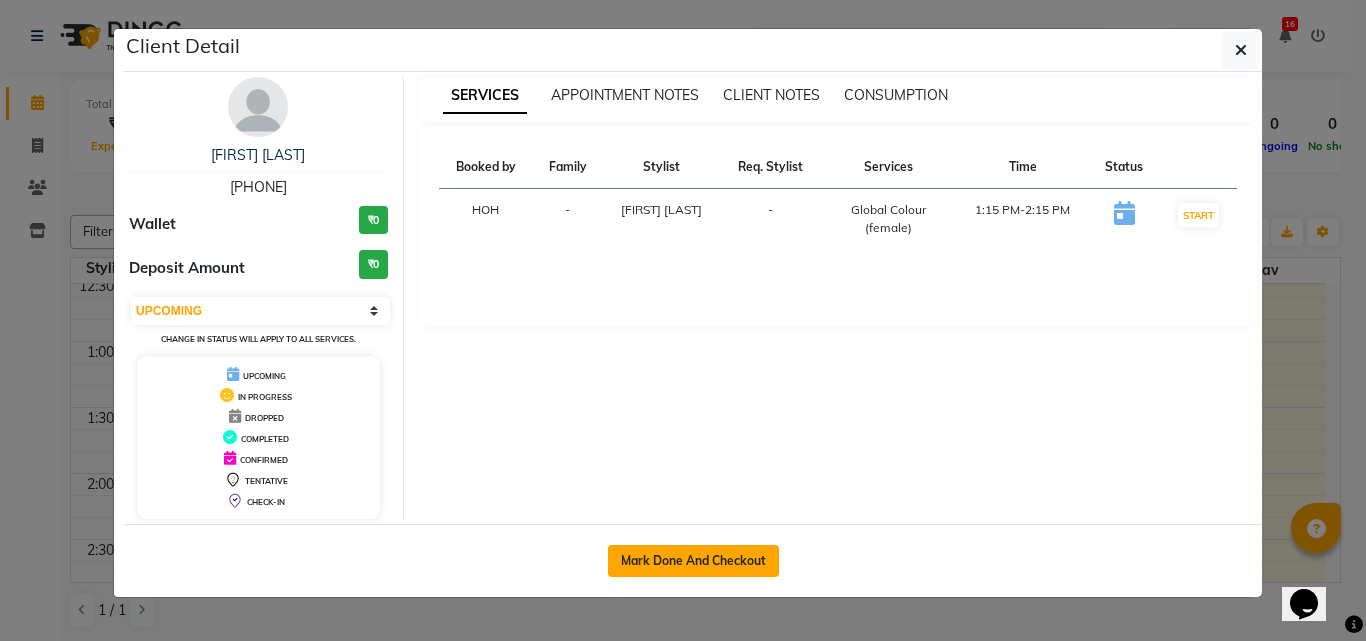 click on "Mark Done And Checkout" 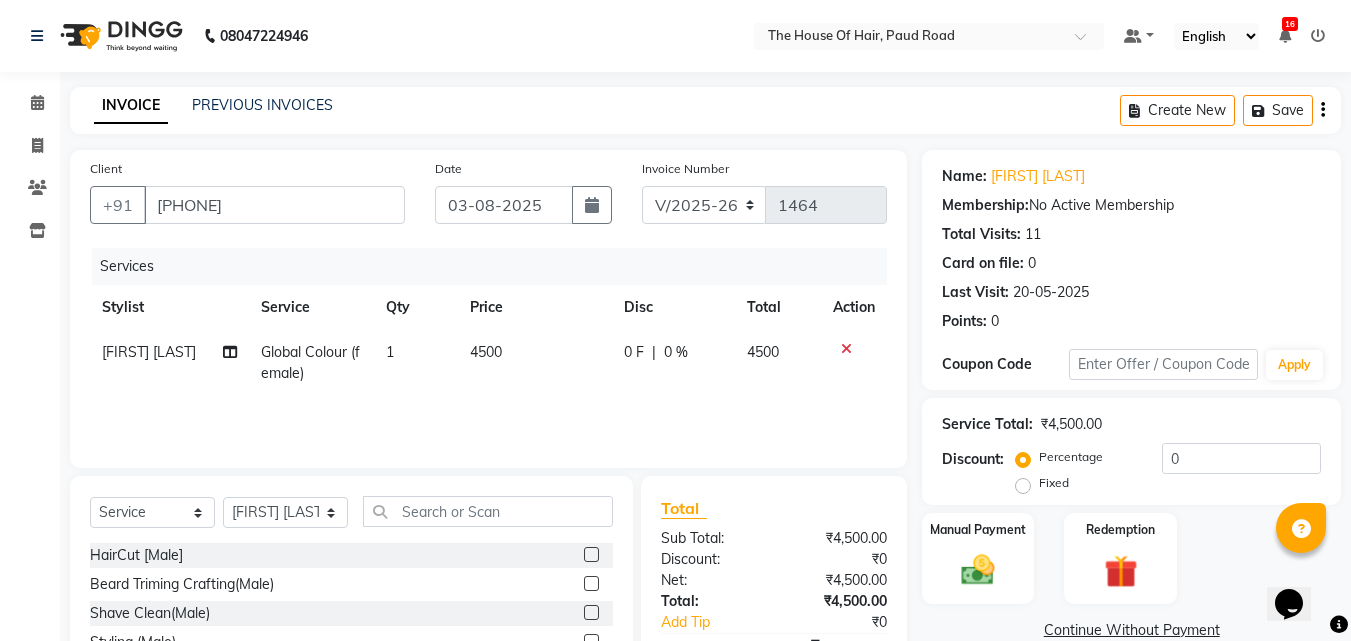 click on "4500" 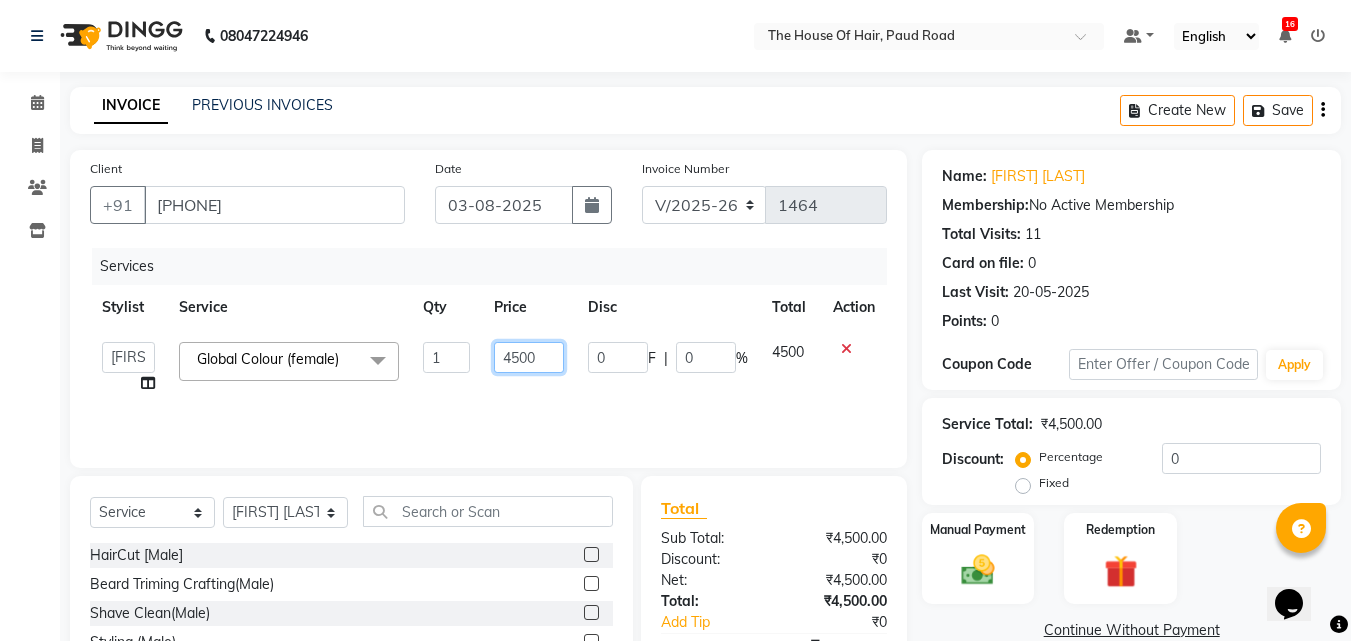 click on "4500" 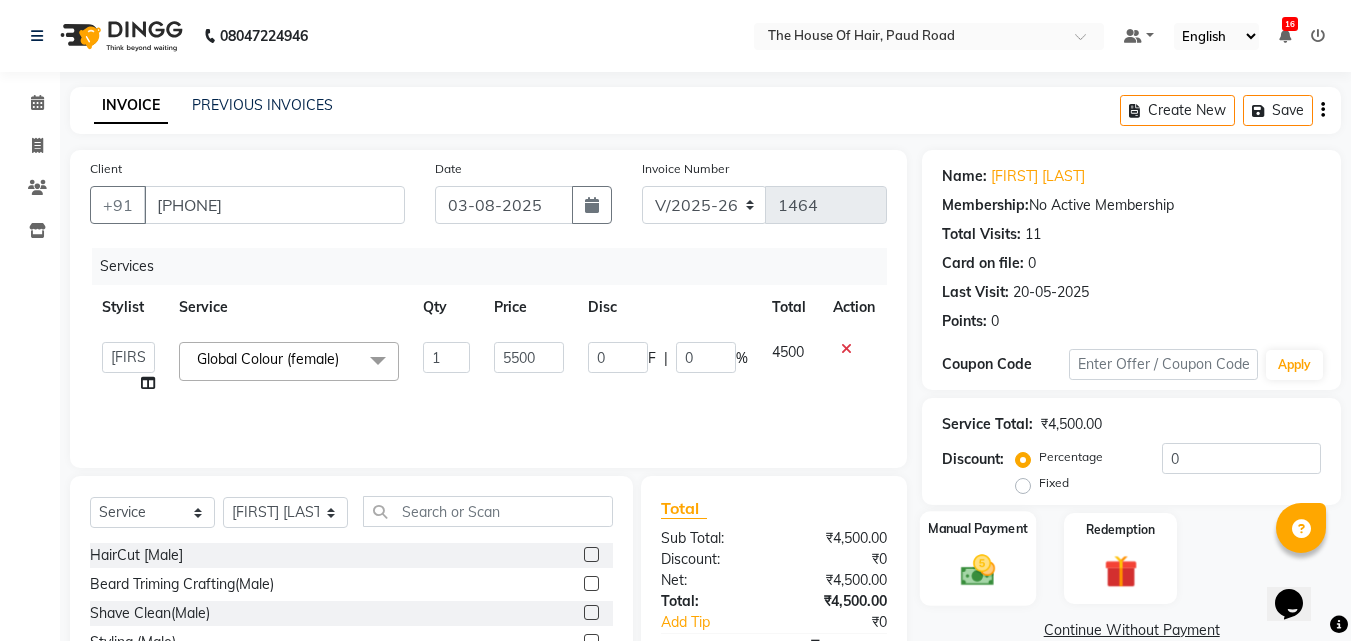click 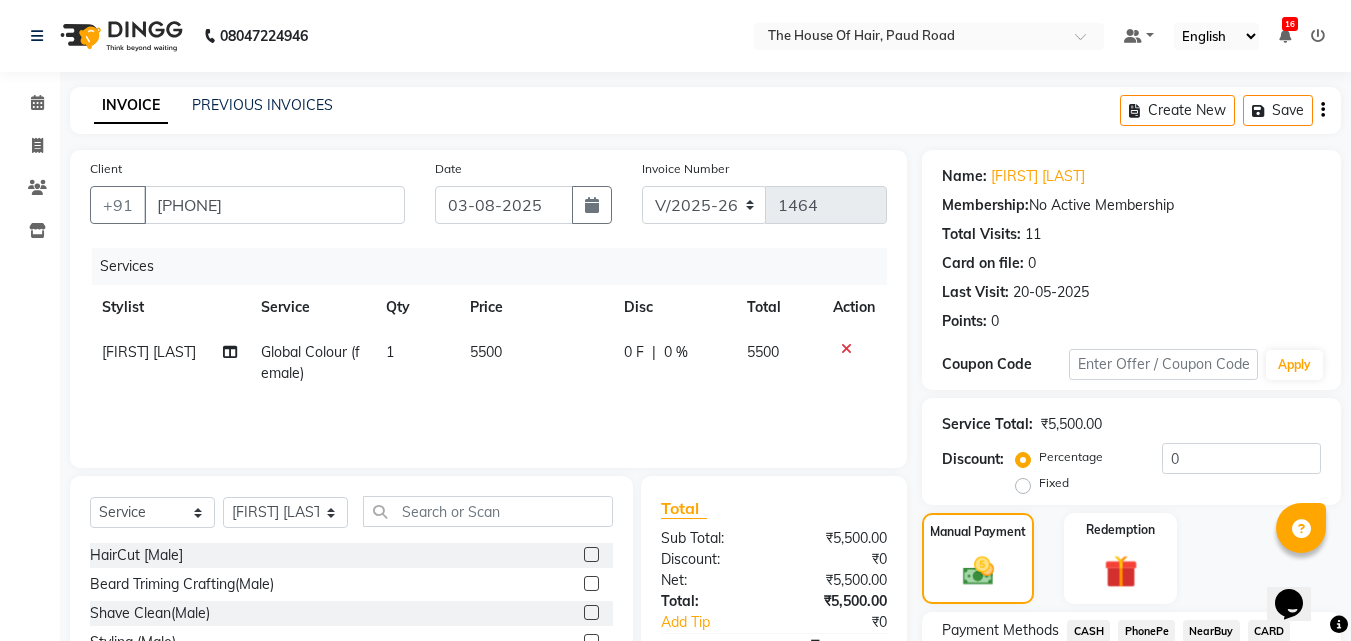 scroll, scrollTop: 162, scrollLeft: 0, axis: vertical 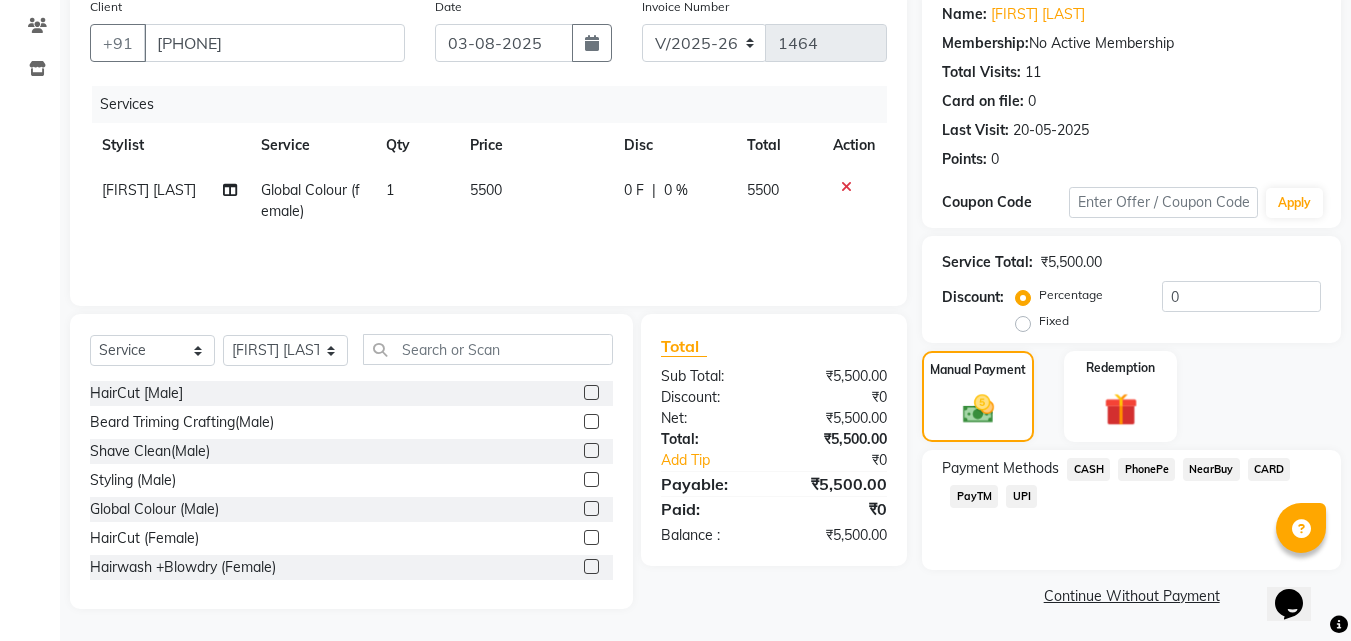 click on "UPI" 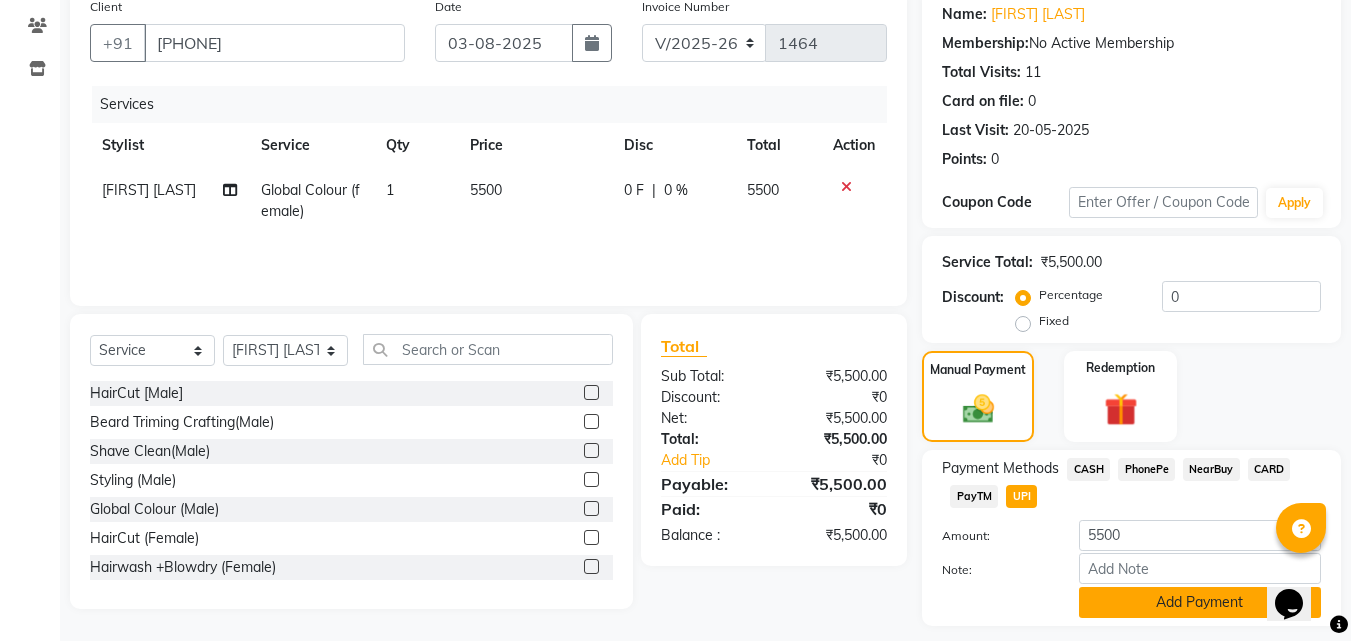 scroll, scrollTop: 218, scrollLeft: 0, axis: vertical 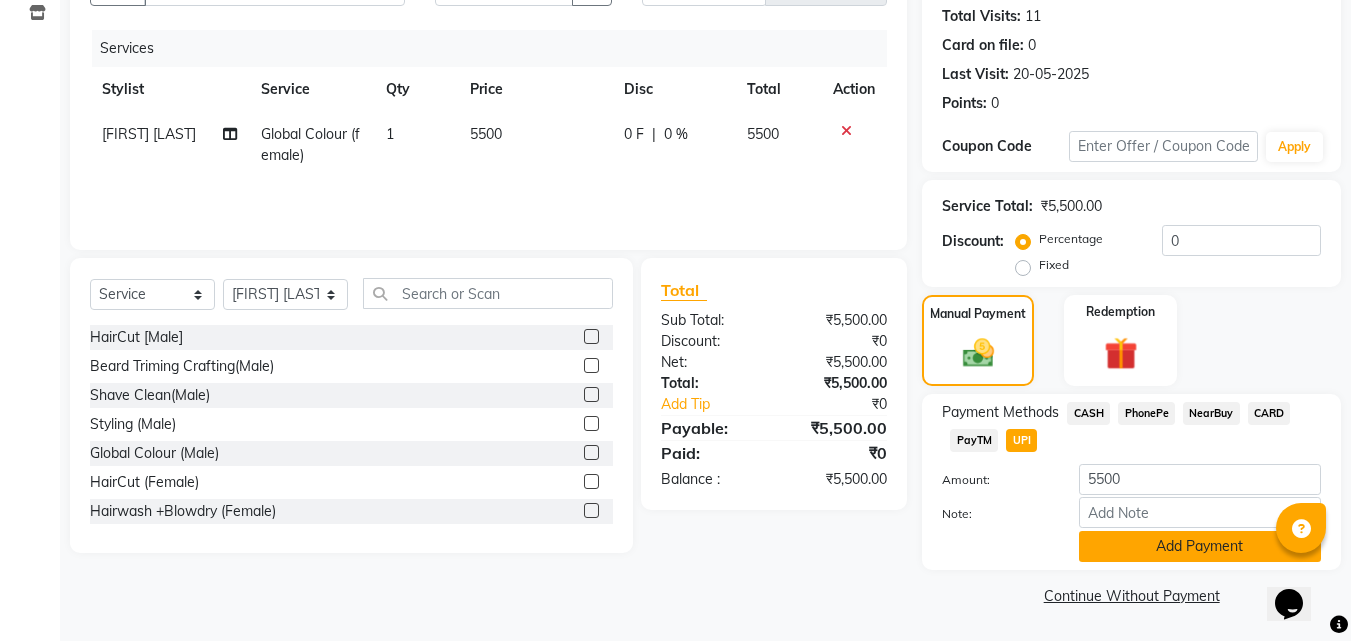 click on "Add Payment" 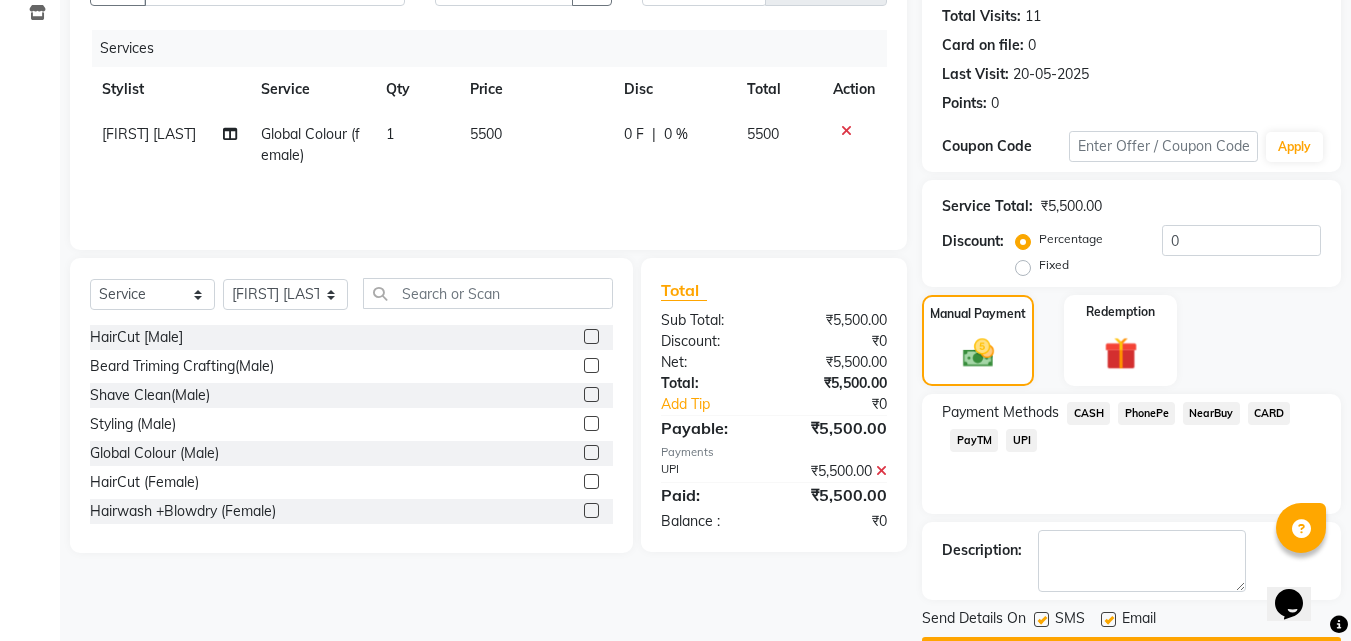 scroll, scrollTop: 275, scrollLeft: 0, axis: vertical 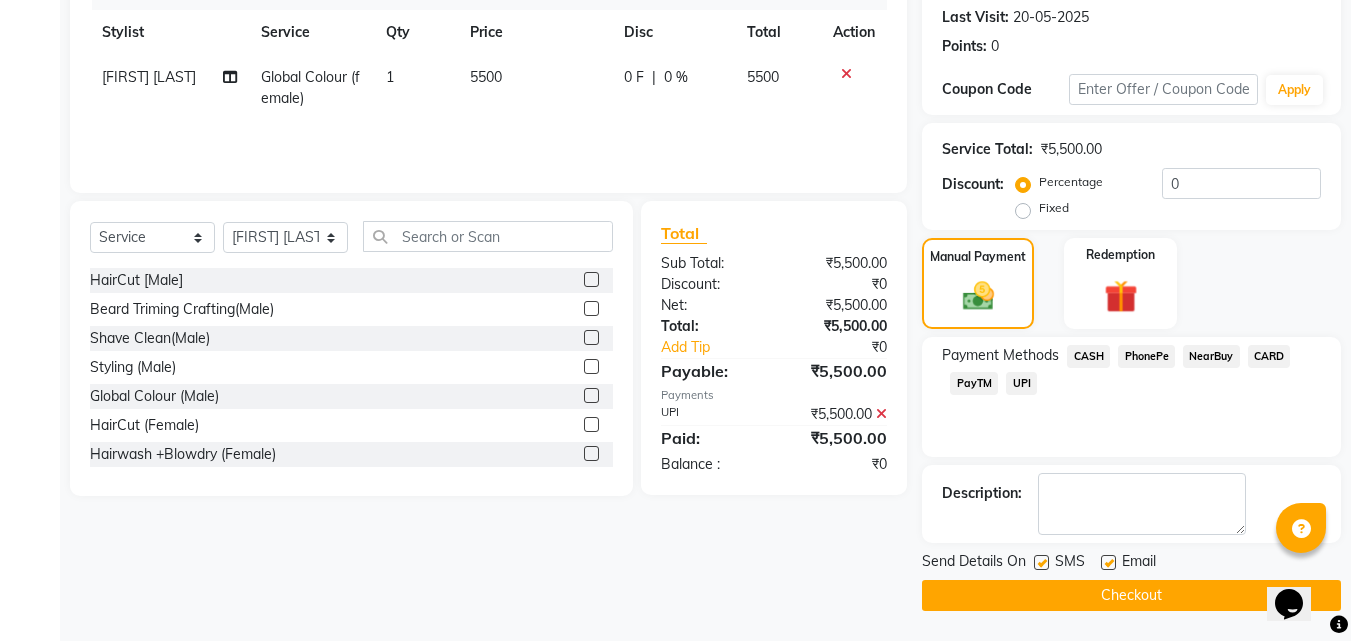 click on "Checkout" 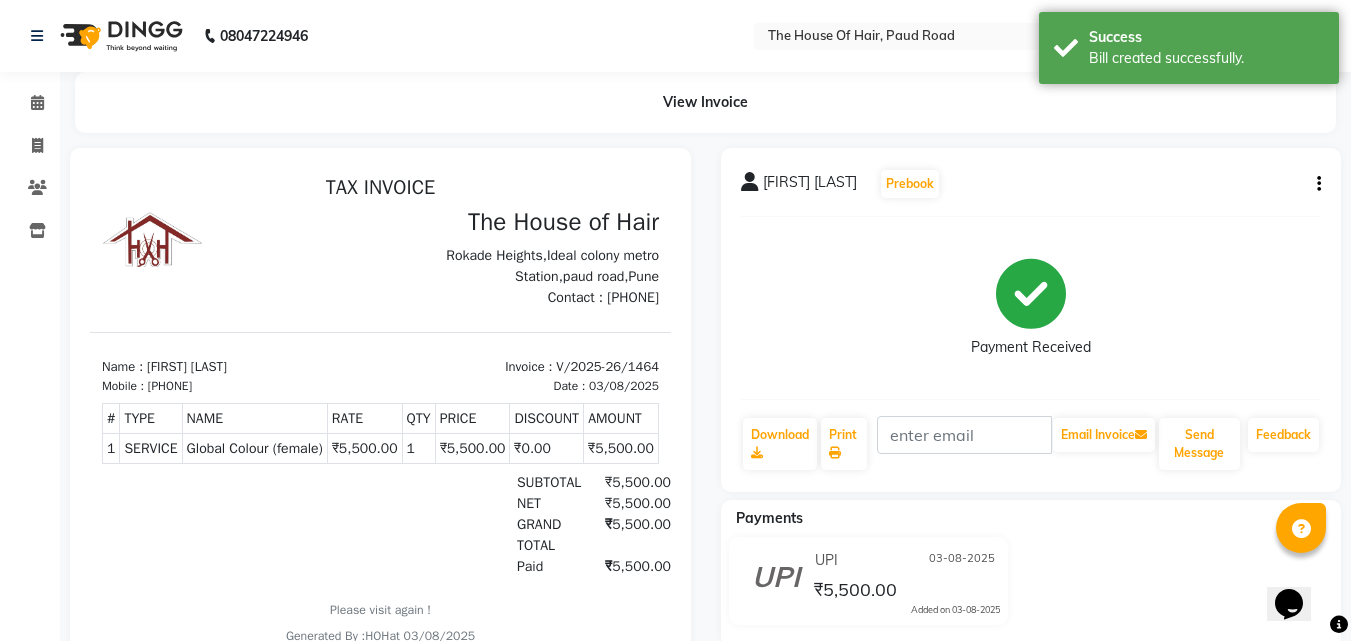 scroll, scrollTop: 0, scrollLeft: 0, axis: both 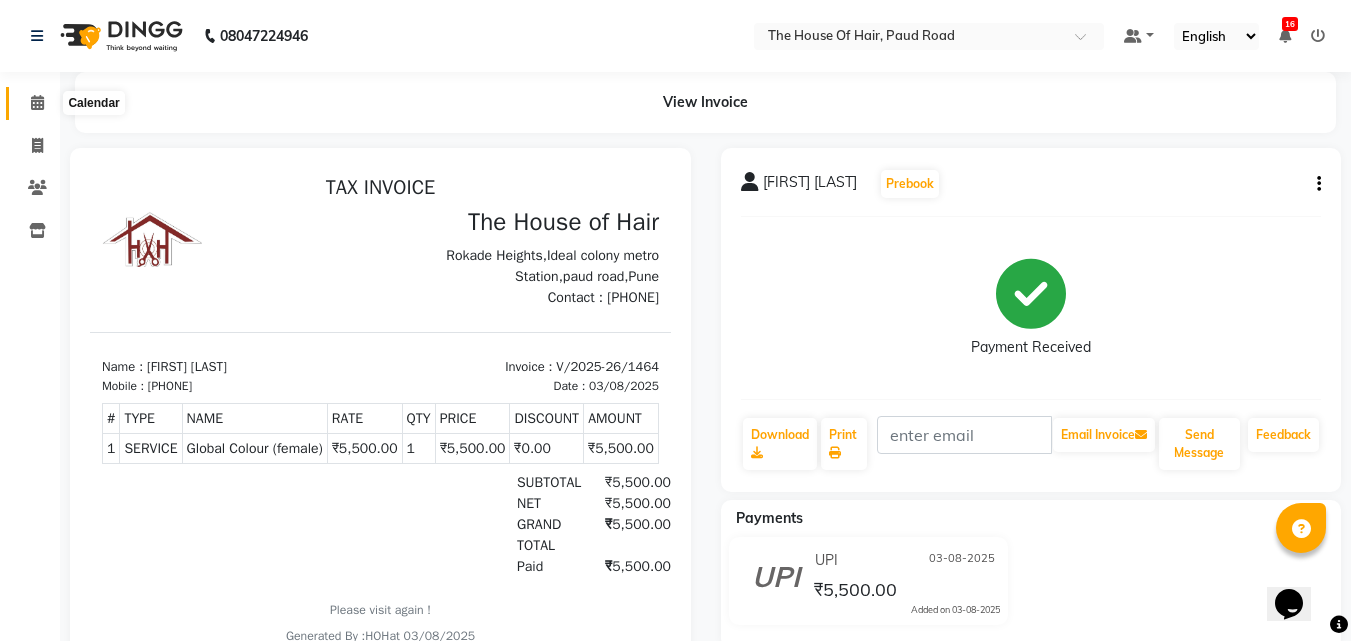 click 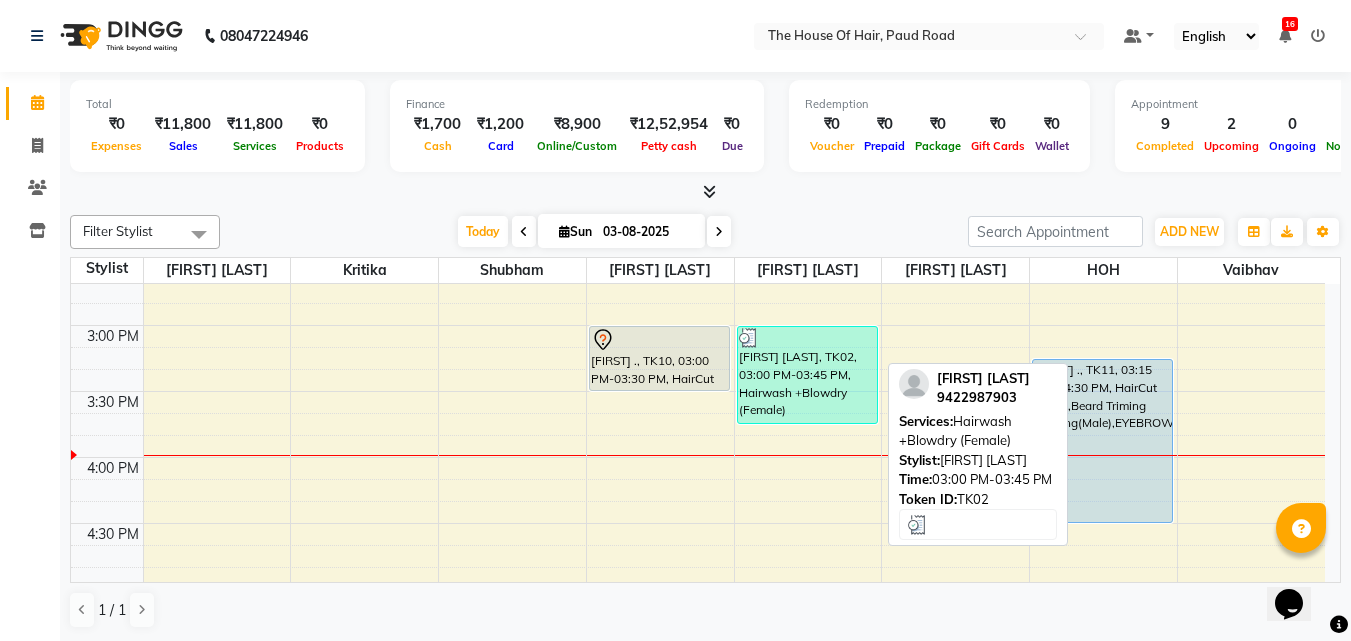 scroll, scrollTop: 879, scrollLeft: 0, axis: vertical 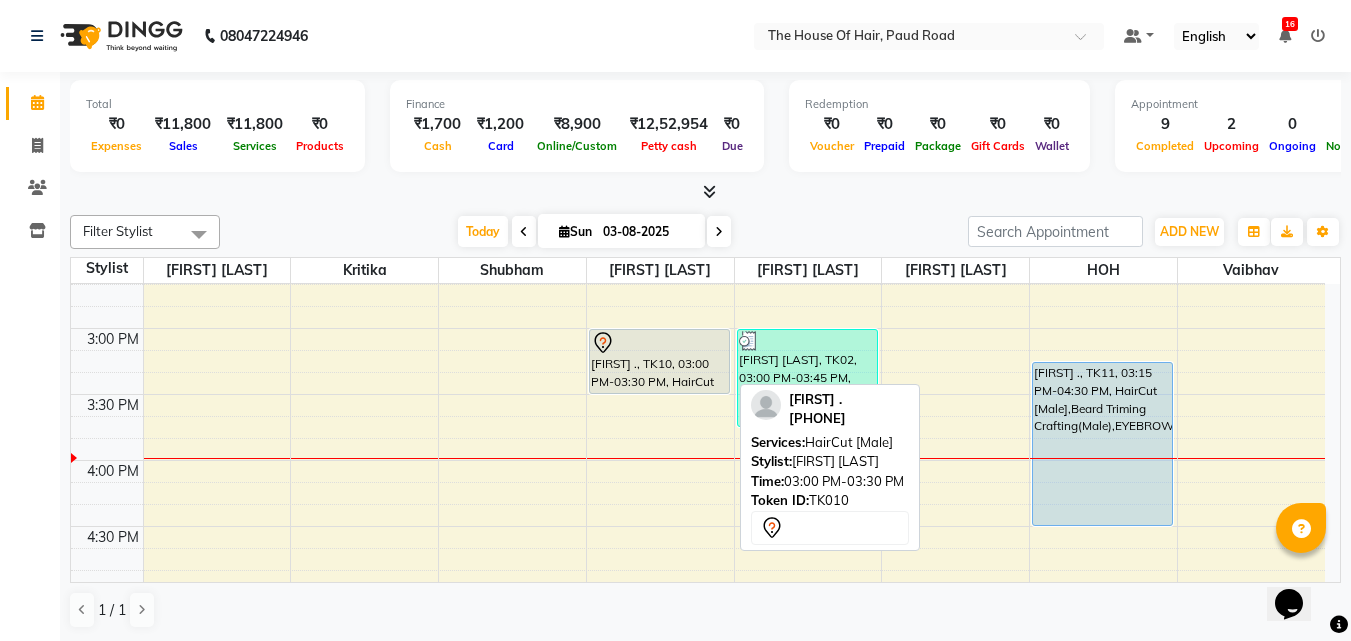 click on "[FIRST] ., TK10, 03:00 PM-03:30 PM, HairCut  [Male]" at bounding box center (659, 361) 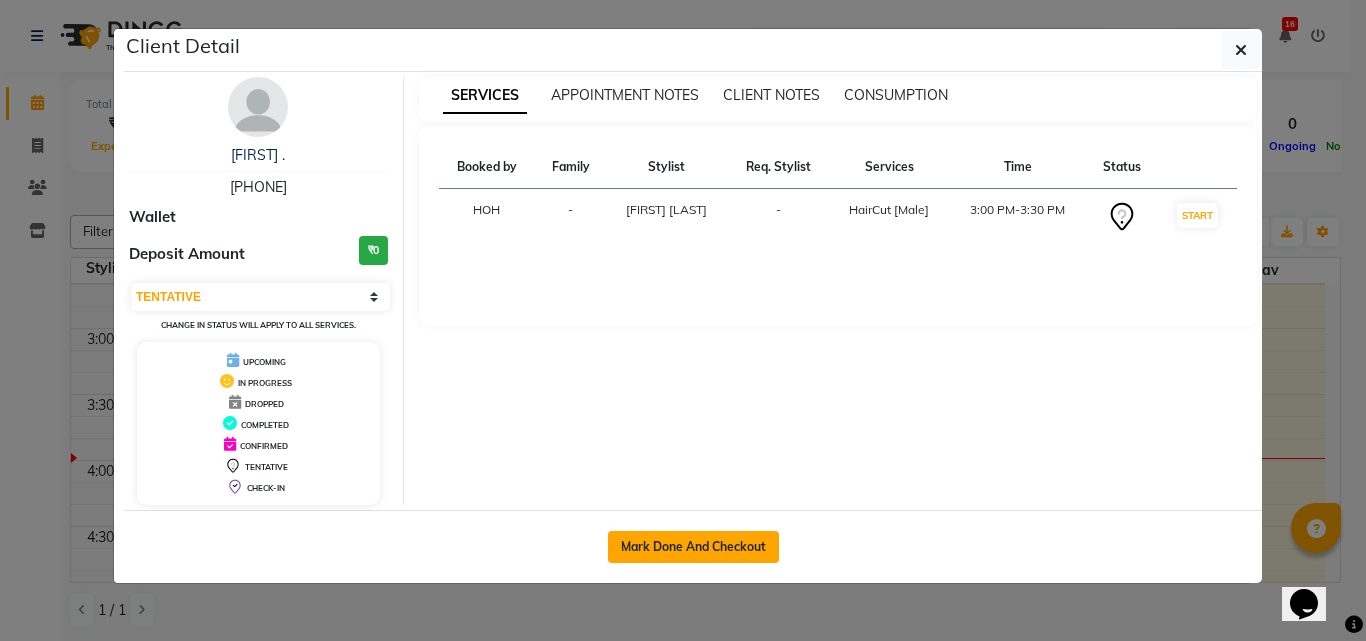 click on "Mark Done And Checkout" 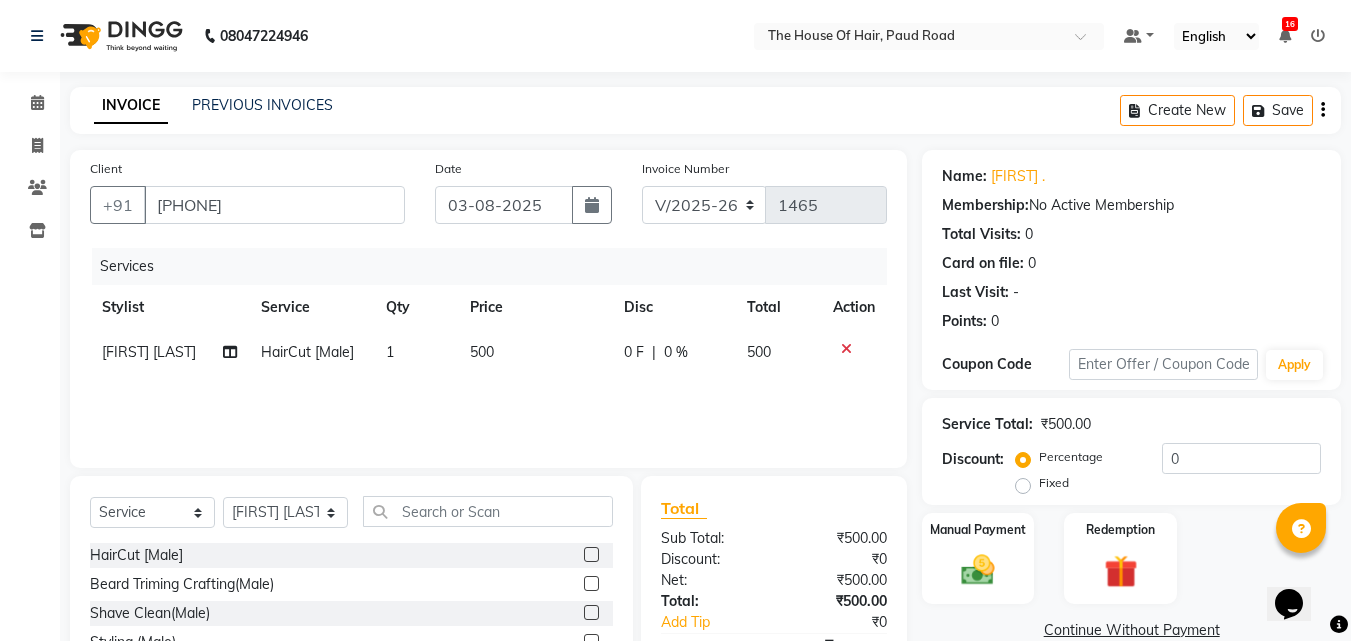 click on "500" 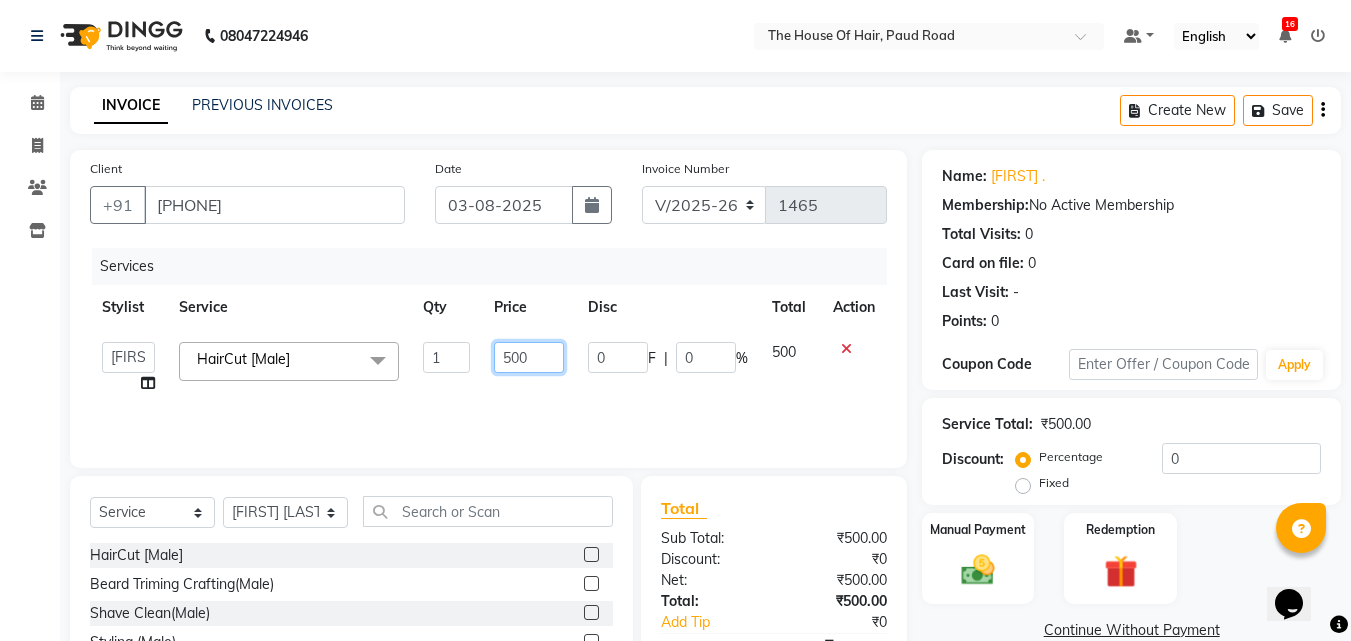 click on "500" 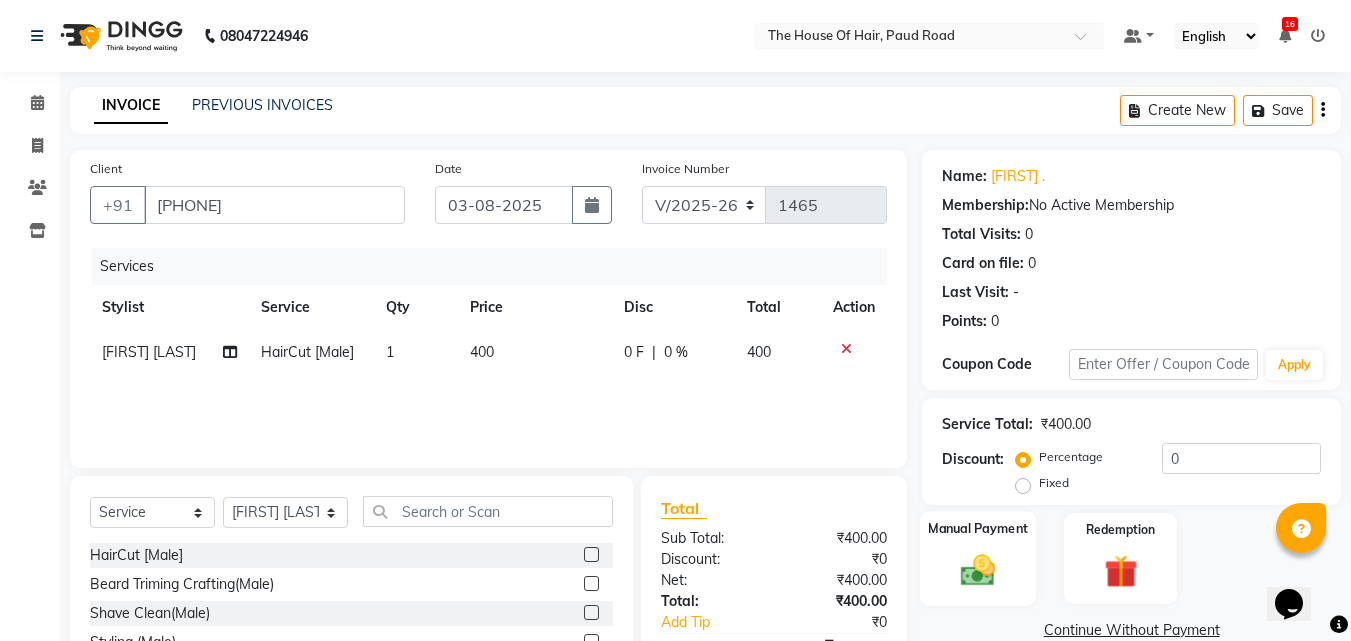 click 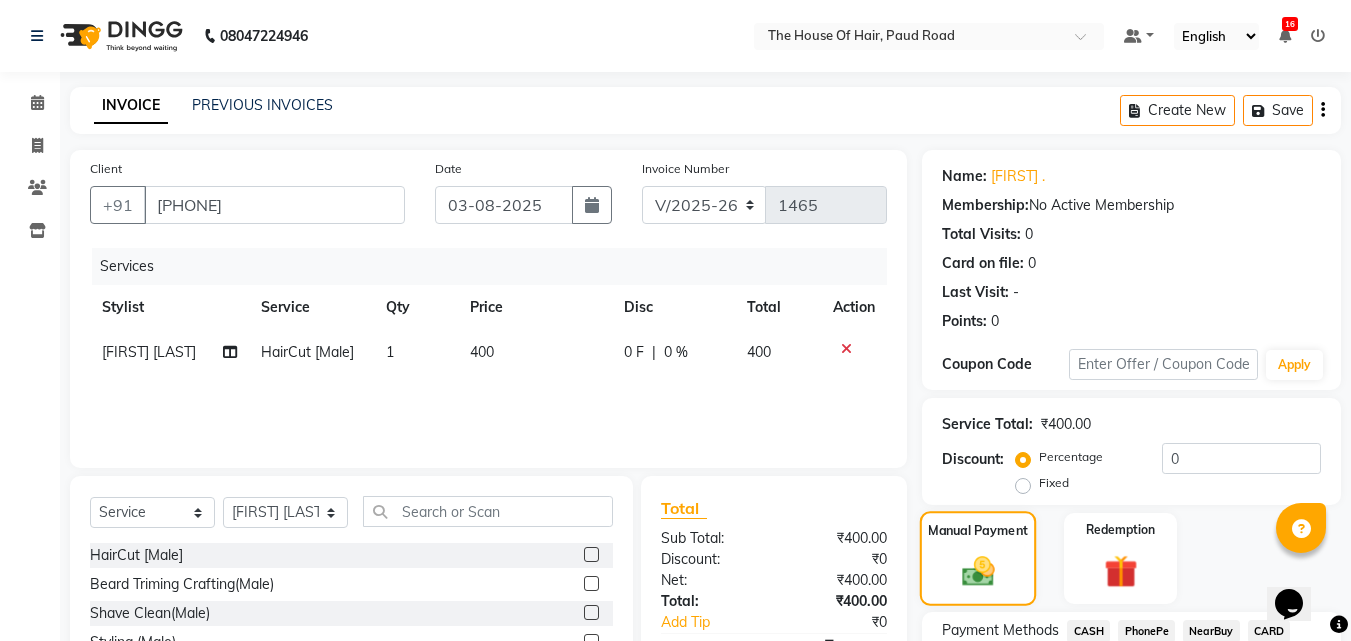 scroll, scrollTop: 162, scrollLeft: 0, axis: vertical 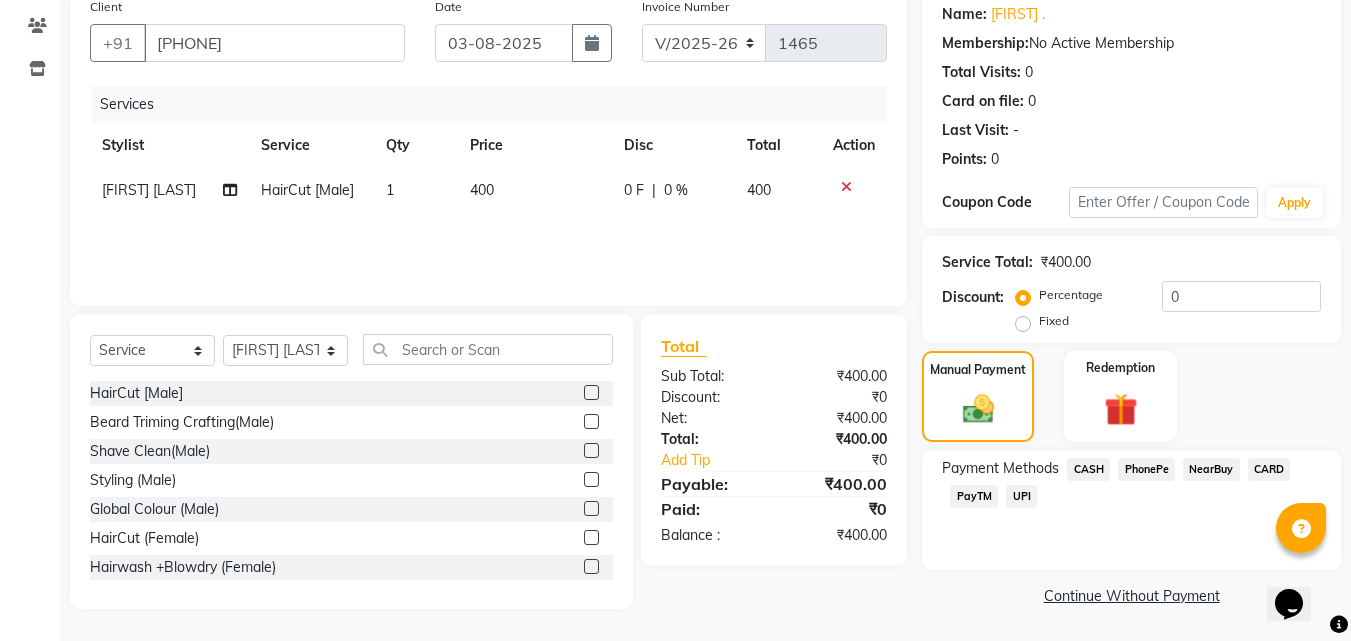 click on "UPI" 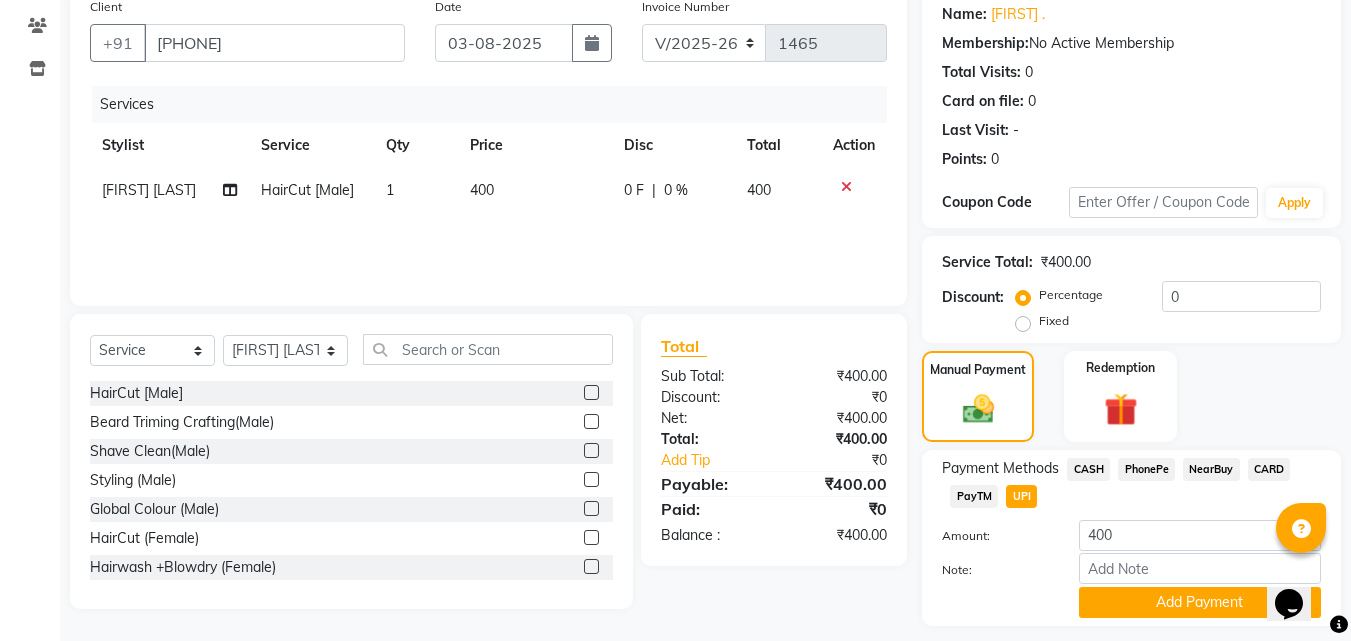 scroll, scrollTop: 218, scrollLeft: 0, axis: vertical 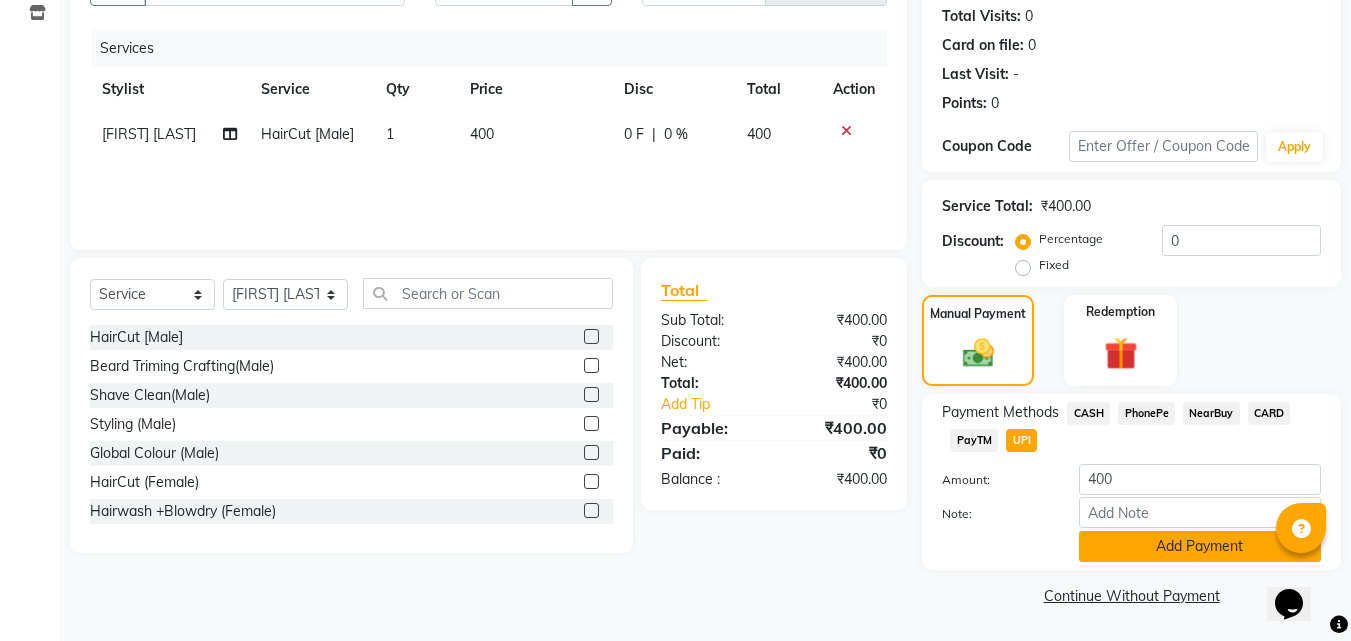 click on "Add Payment" 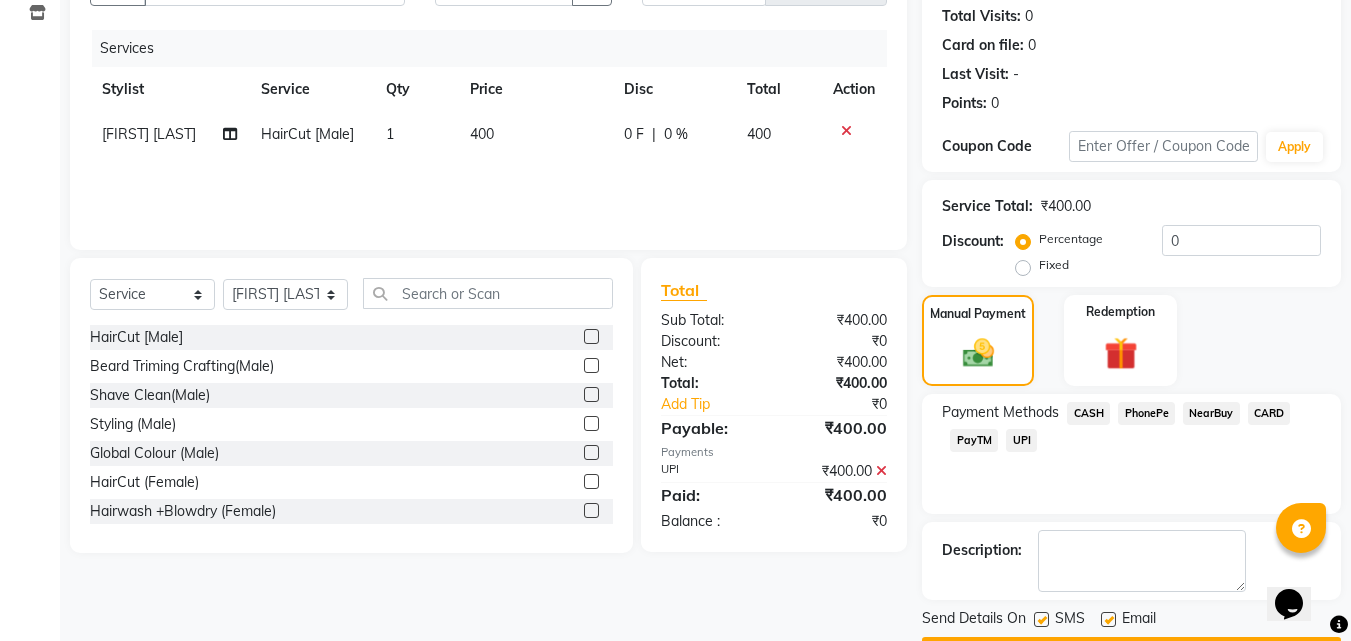 scroll, scrollTop: 275, scrollLeft: 0, axis: vertical 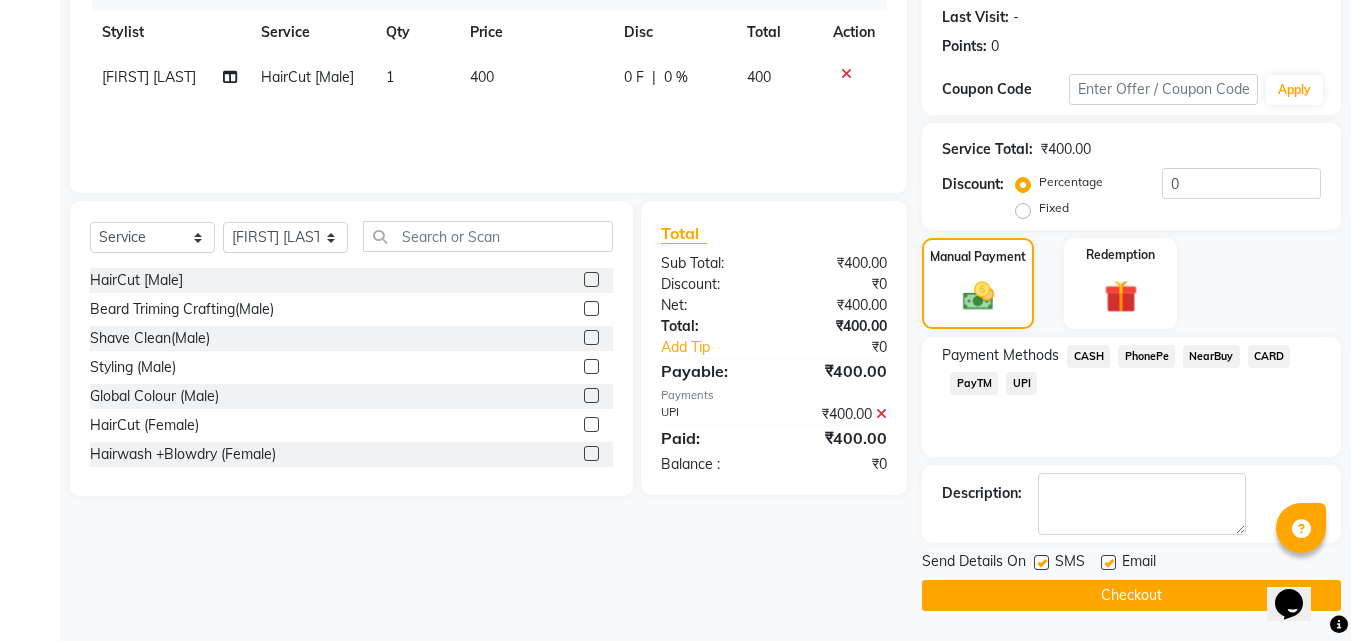 click on "Checkout" 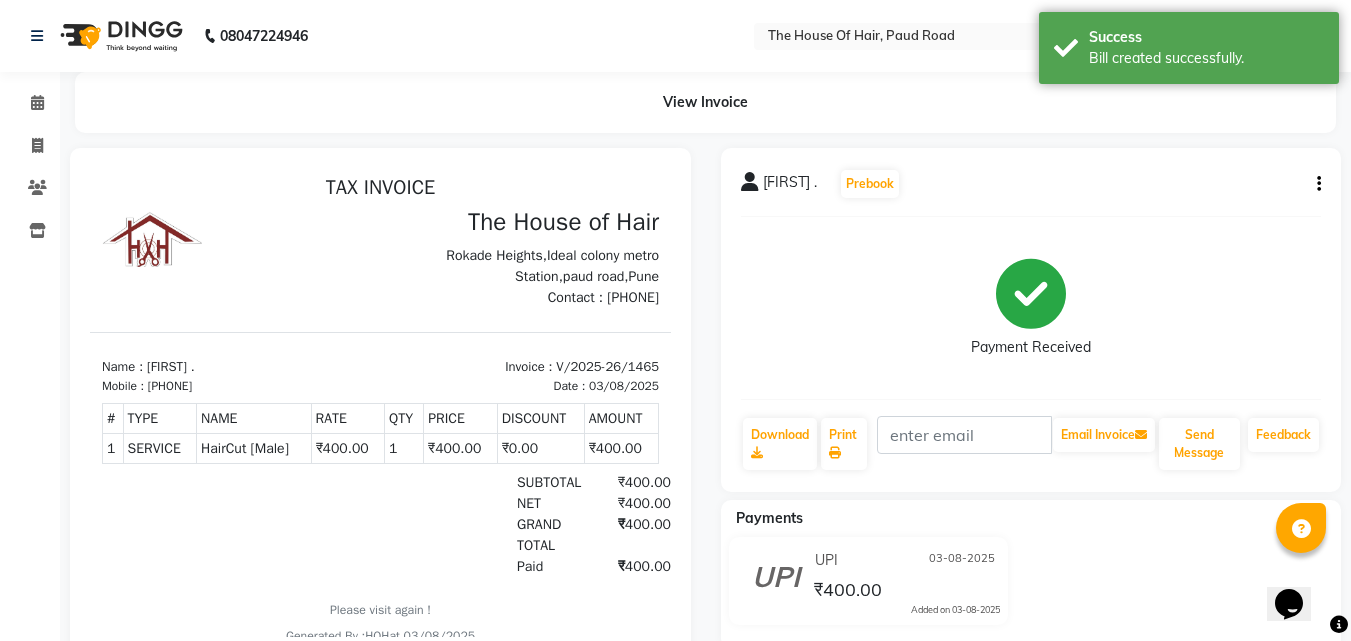 scroll, scrollTop: 0, scrollLeft: 0, axis: both 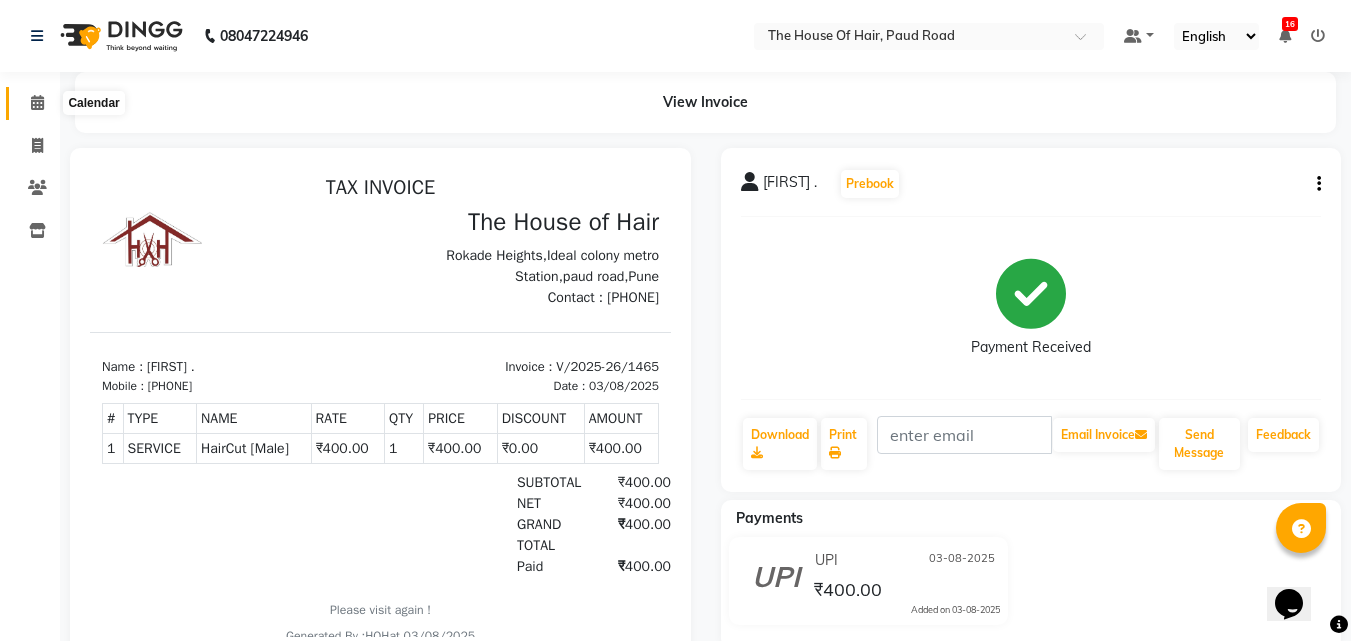 click 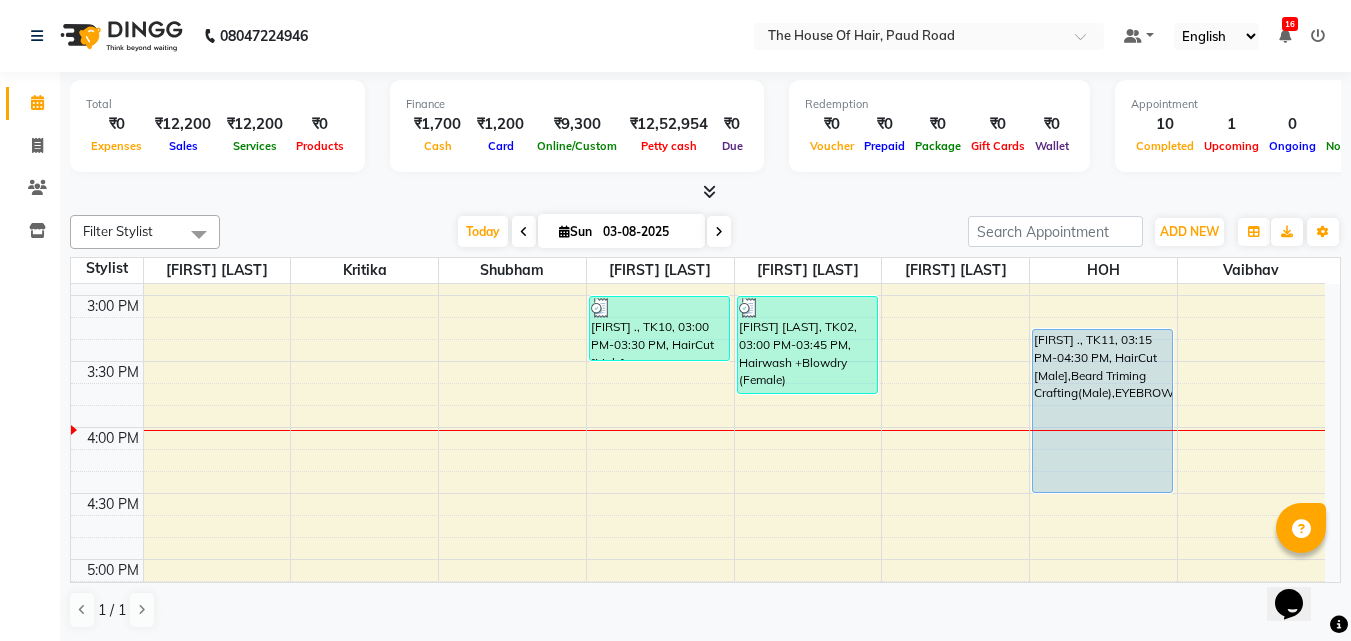 scroll, scrollTop: 911, scrollLeft: 0, axis: vertical 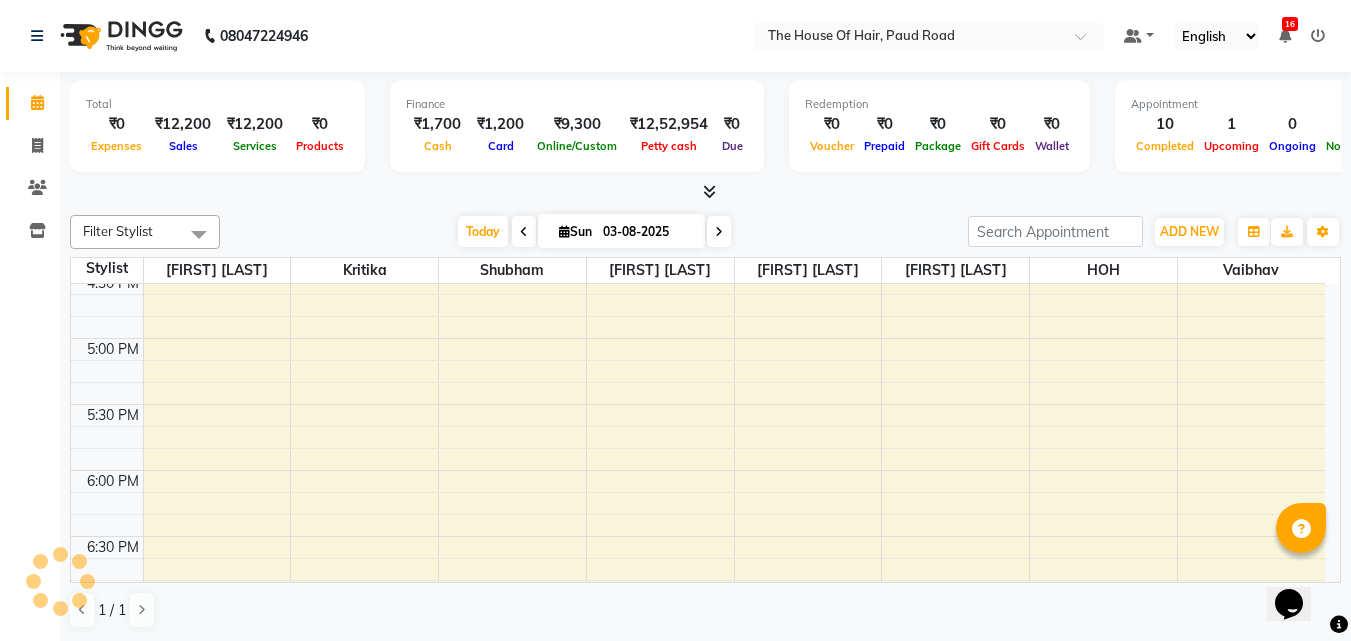 click on "[FIRST] [LAST], TK01, 11:00 AM-12:00 PM, HairCut  [Male],Beard Triming Crafting(Male)     [FIRST] ., TK08, 12:45 PM-01:15 PM, Beard Triming Crafting(Male)     [FIRST] [LAST], TK07, 01:15 PM-02:15 PM, Global Colour (female)     [FIRST] ., TK03, 10:45 AM-11:15 AM, HairCut  [Male]     [FIRST], TK05, 12:25 PM-01:10 PM, Hairwash +Blowdry (Female)     [FIRST] [LAST], TK06, 01:10 PM-01:40 PM, Hair spa (Male)     [FIRST] ., TK10, 03:00 PM-03:30 PM, HairCut  [Male]     [FIRST] [LAST], TK02, 03:00 PM-03:45 PM, Hairwash +Blowdry (Female)     [FIRST] ., TK04, 11:15 AM-11:45 AM, HairCut  [Male]     [FIRST], TK05, 12:25 PM-01:10 PM, Hairwash +Blowdry (Female)     [FIRST] ., TK09, 01:30 PM-02:15 PM, HairCut (Female)    [FIRST] ., TK11, 03:15 PM-04:30 PM, HairCut  [Male],Beard Triming Crafting(Male),EYEBROW" at bounding box center [698, 74] 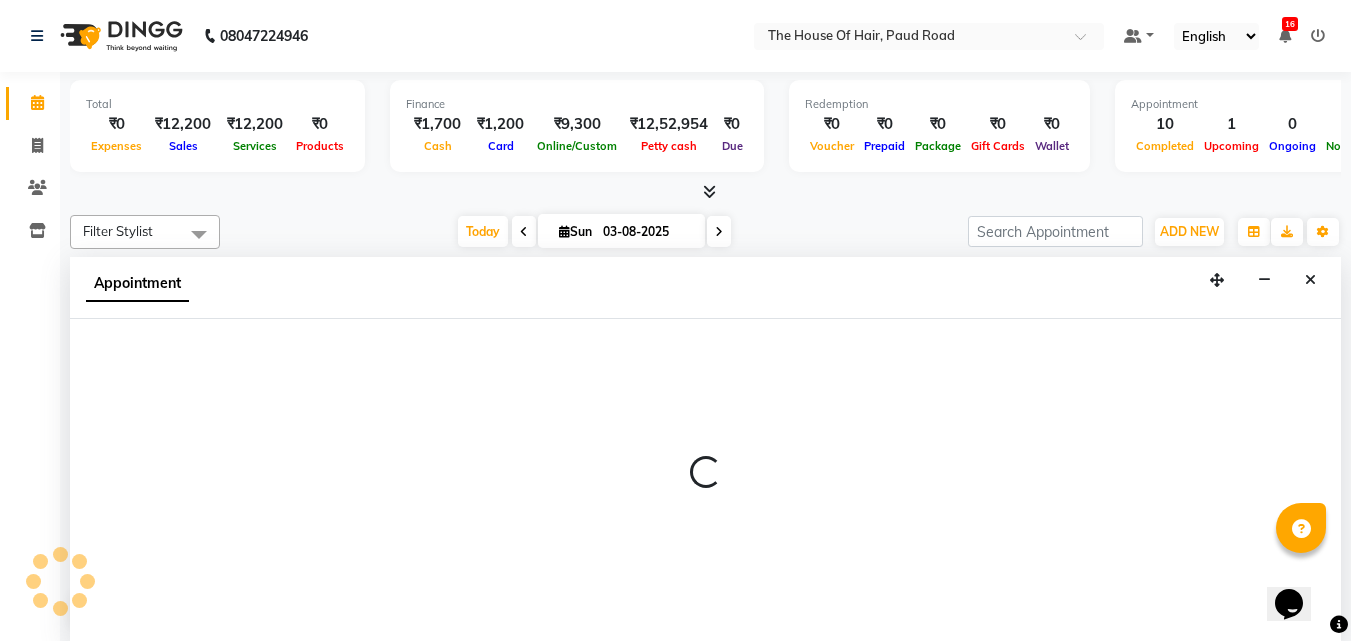 scroll, scrollTop: 1033, scrollLeft: 0, axis: vertical 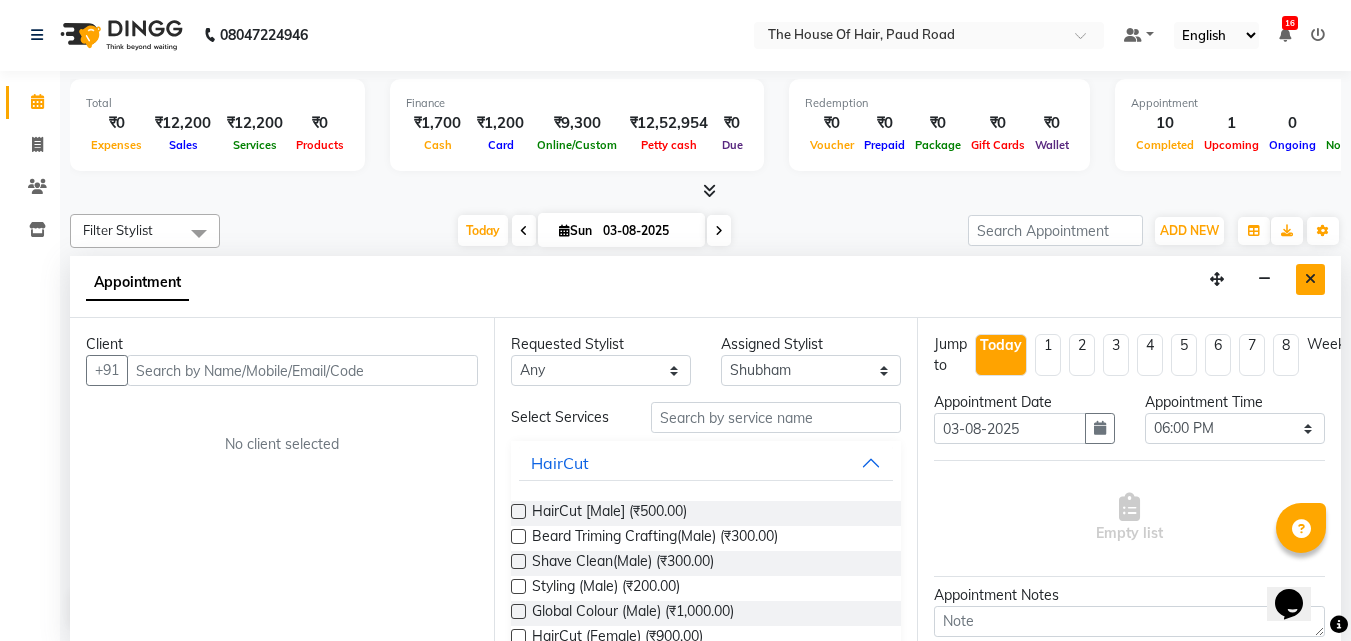click at bounding box center [1310, 279] 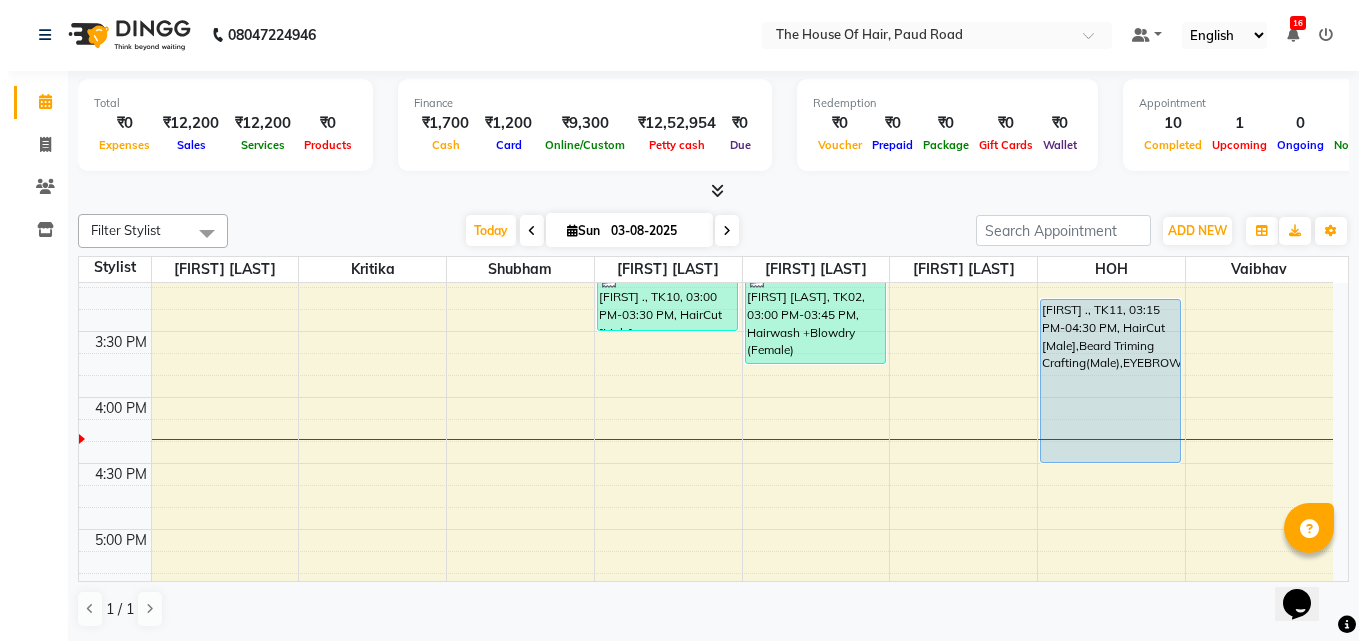 scroll, scrollTop: 918, scrollLeft: 0, axis: vertical 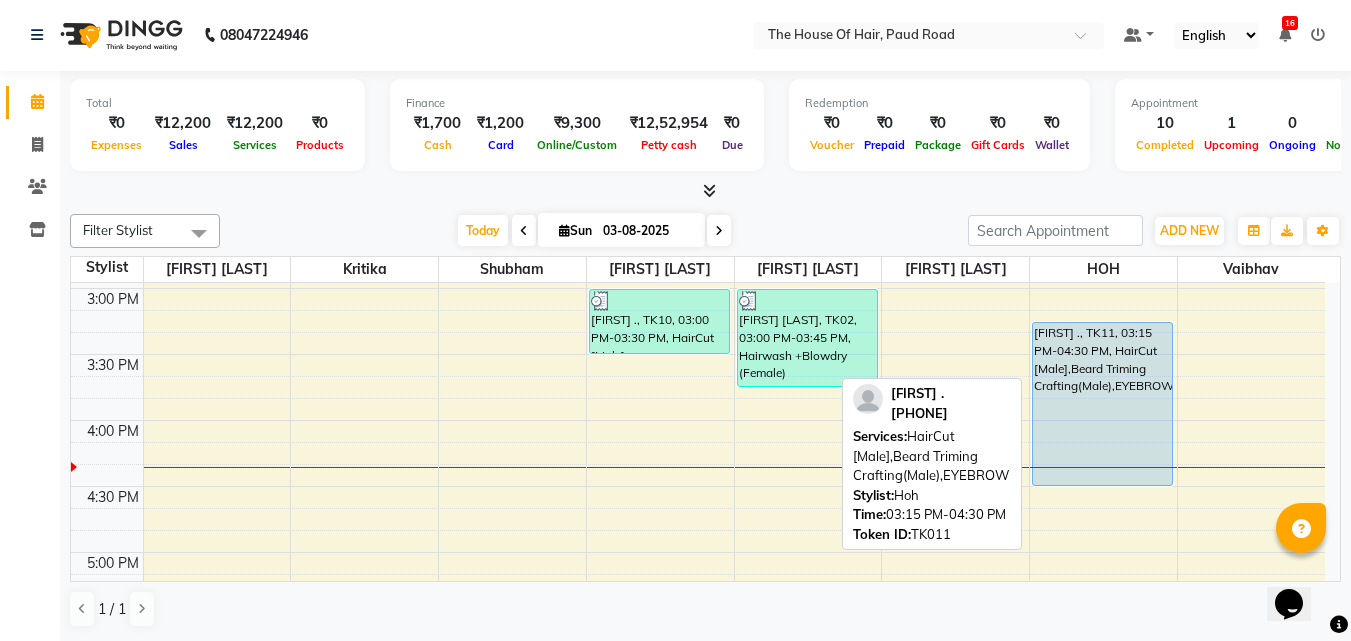 click on "[FIRST] ., TK11, 03:15 PM-04:30 PM, HairCut  [Male],Beard Triming Crafting(Male),EYEBROW" at bounding box center [1102, 404] 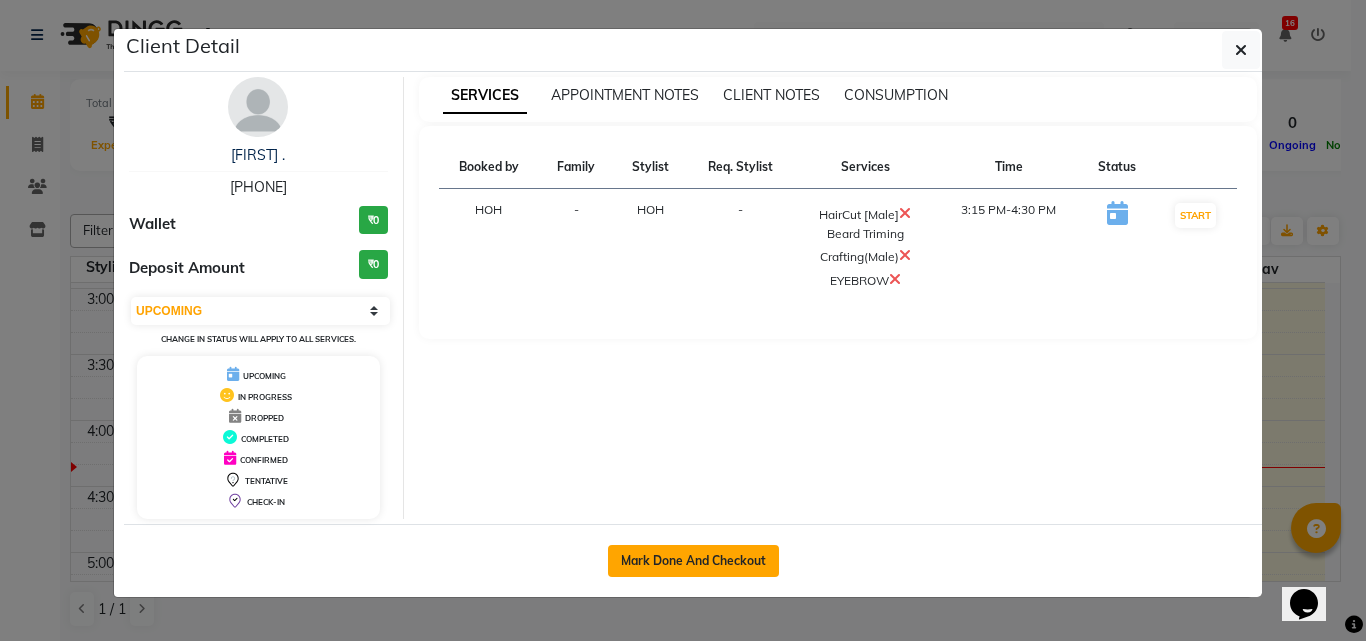 click on "Mark Done And Checkout" 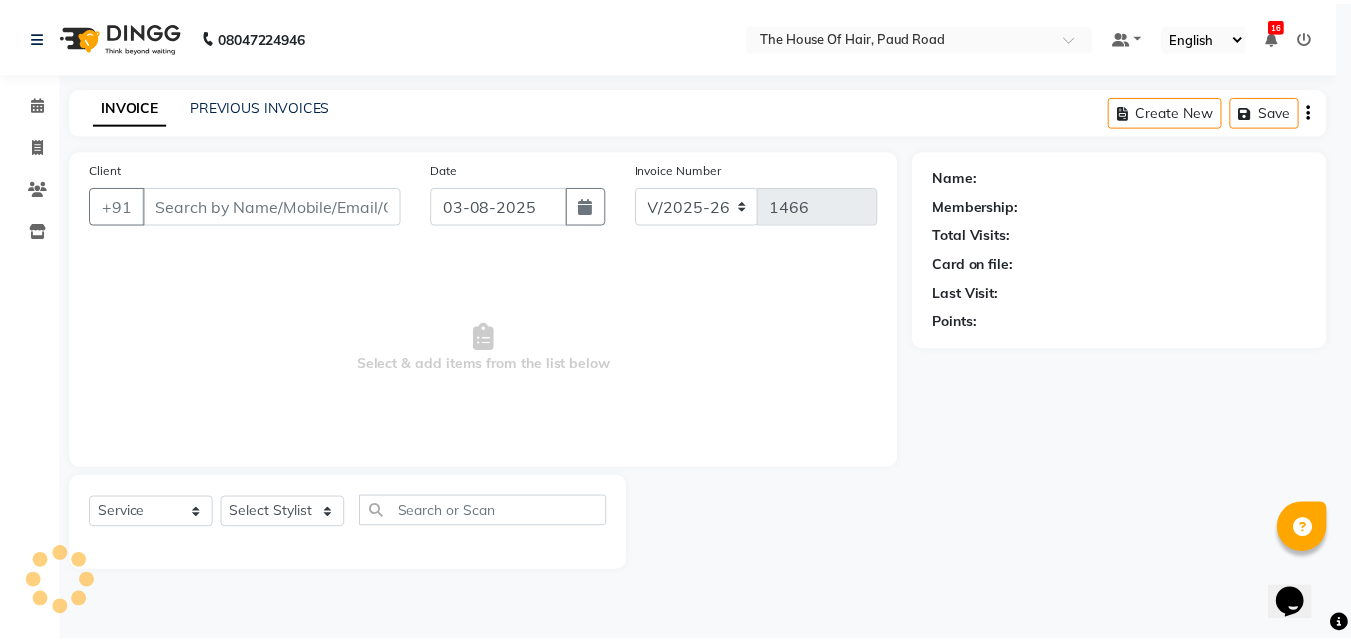 scroll, scrollTop: 0, scrollLeft: 0, axis: both 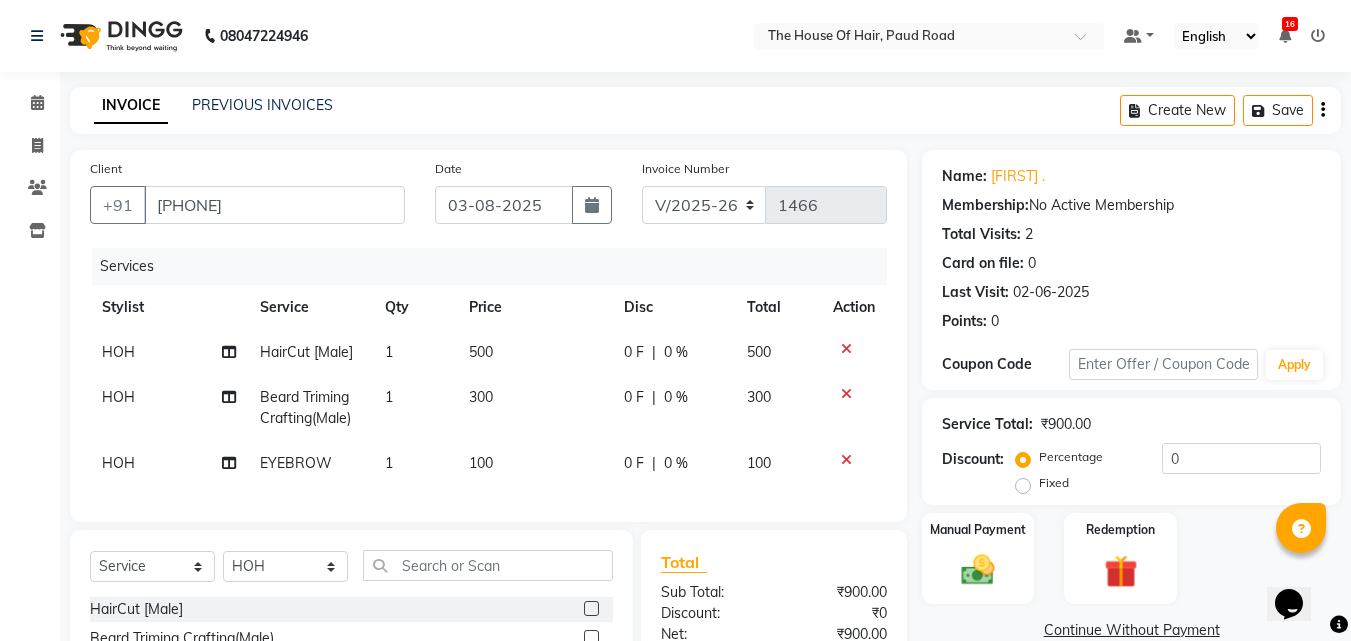 click on "100" 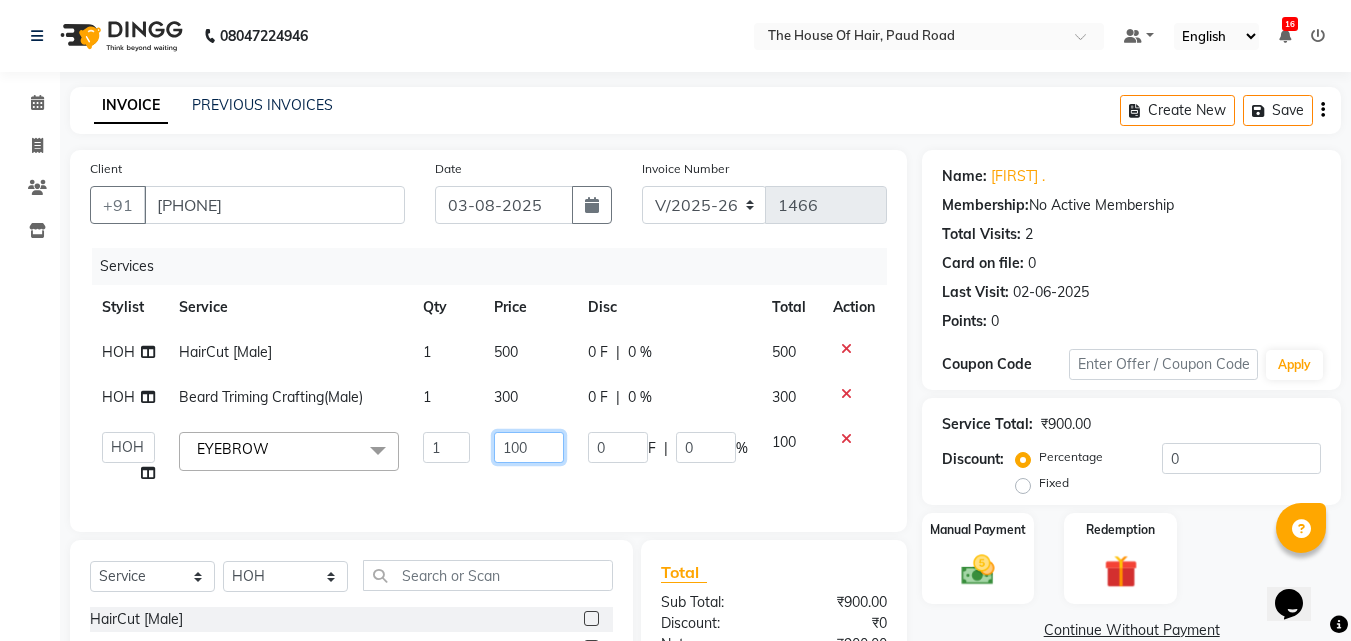 click on "100" 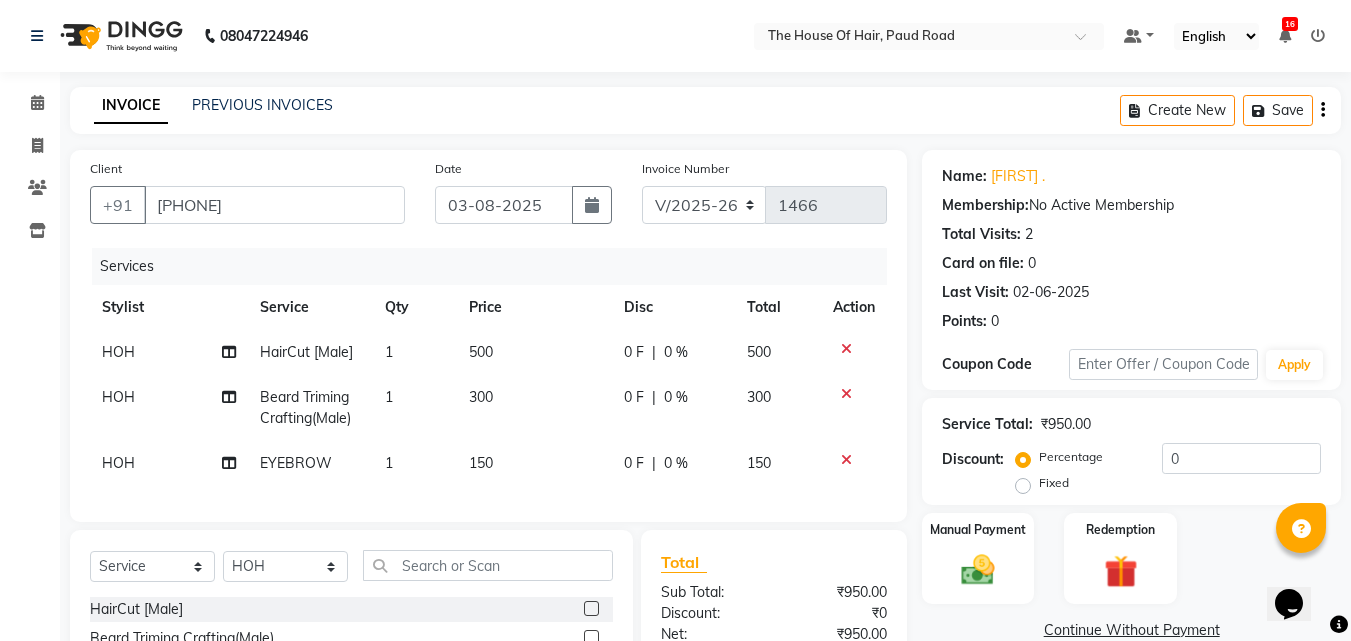 click on "HOH" 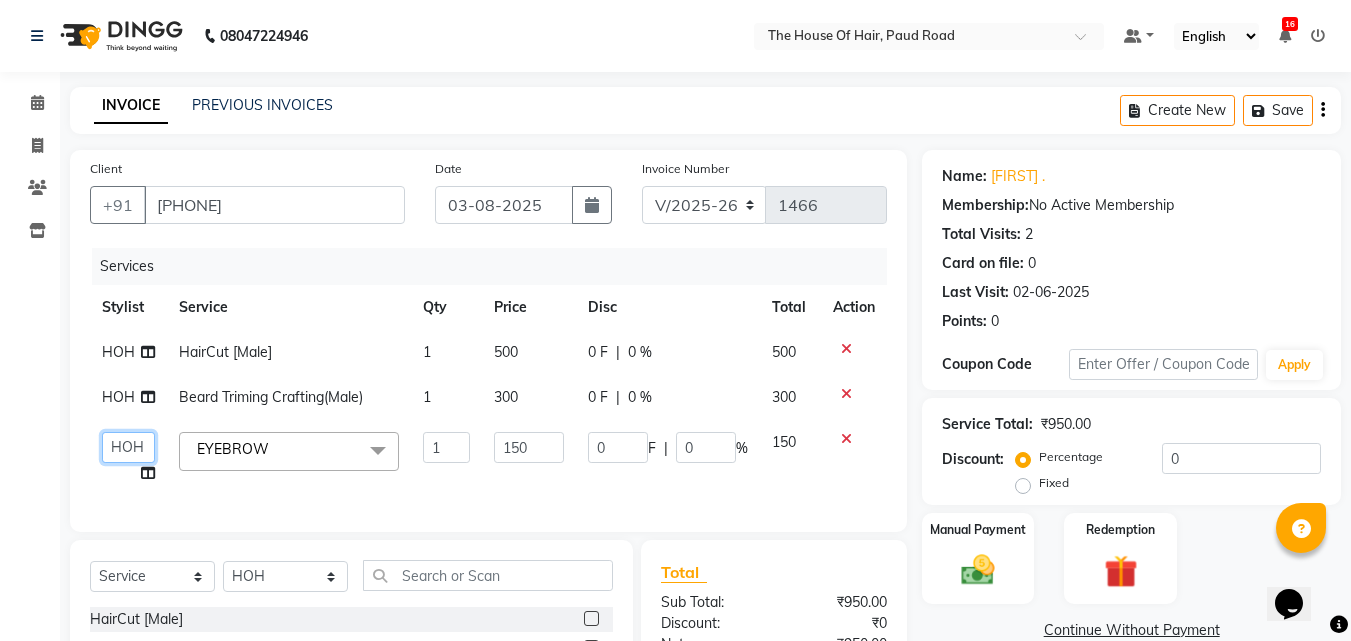 click on "[FIRST] [LAST]   [FIRST] [LAST]   HOH   [FIRST] [LAST]   [FIRST]   [FIRST] [LAST]   [FIRST]   [FIRST]" 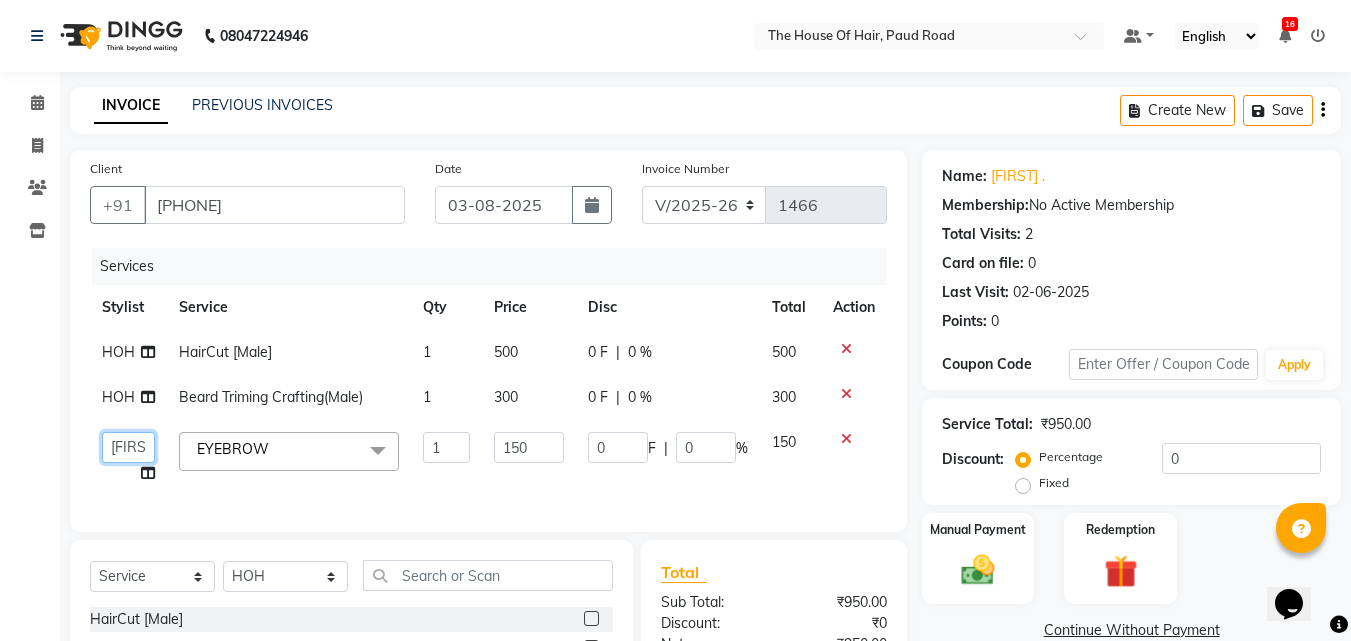 click on "[FIRST] [LAST]   [FIRST] [LAST]   HOH   [FIRST] [LAST]   [FIRST]   [FIRST] [LAST]   [FIRST]   [FIRST]" 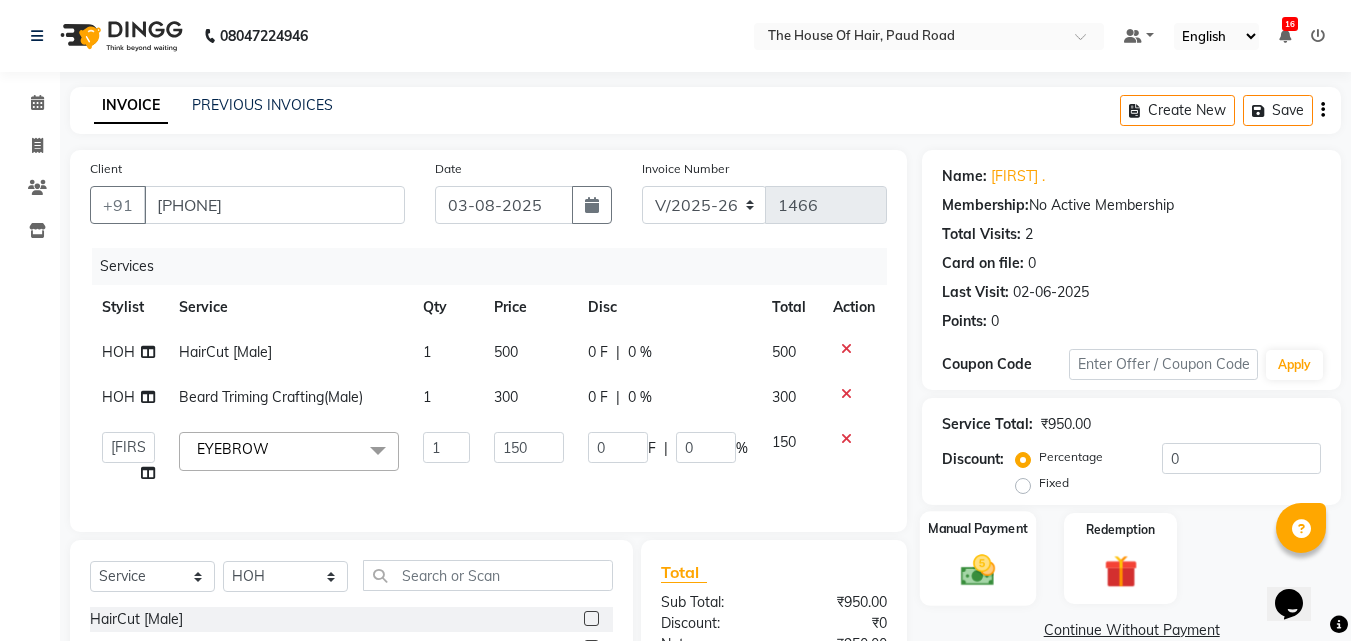click 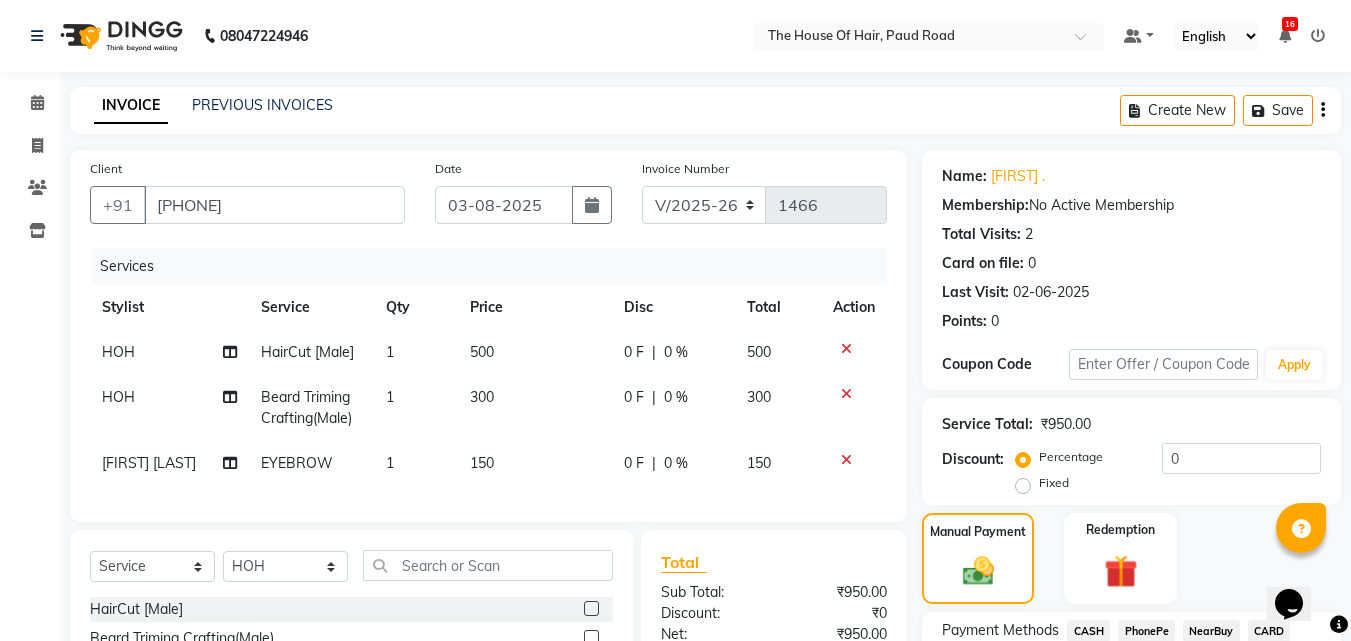 scroll, scrollTop: 173, scrollLeft: 0, axis: vertical 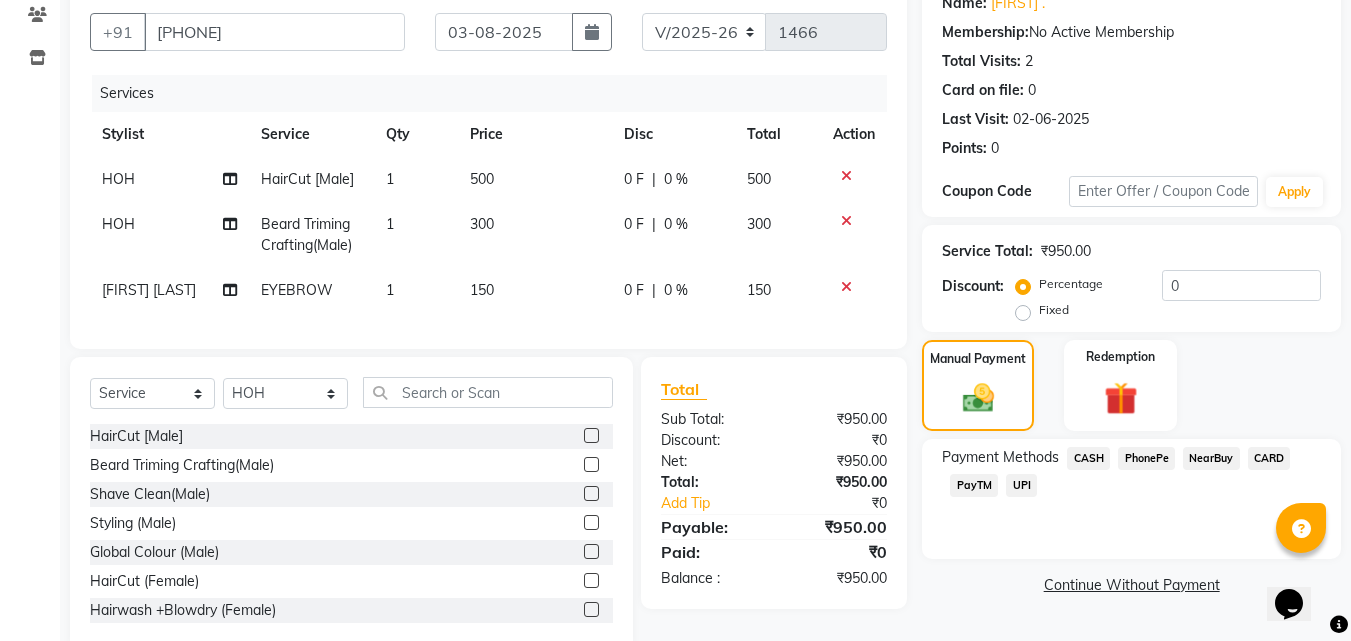 click on "UPI" 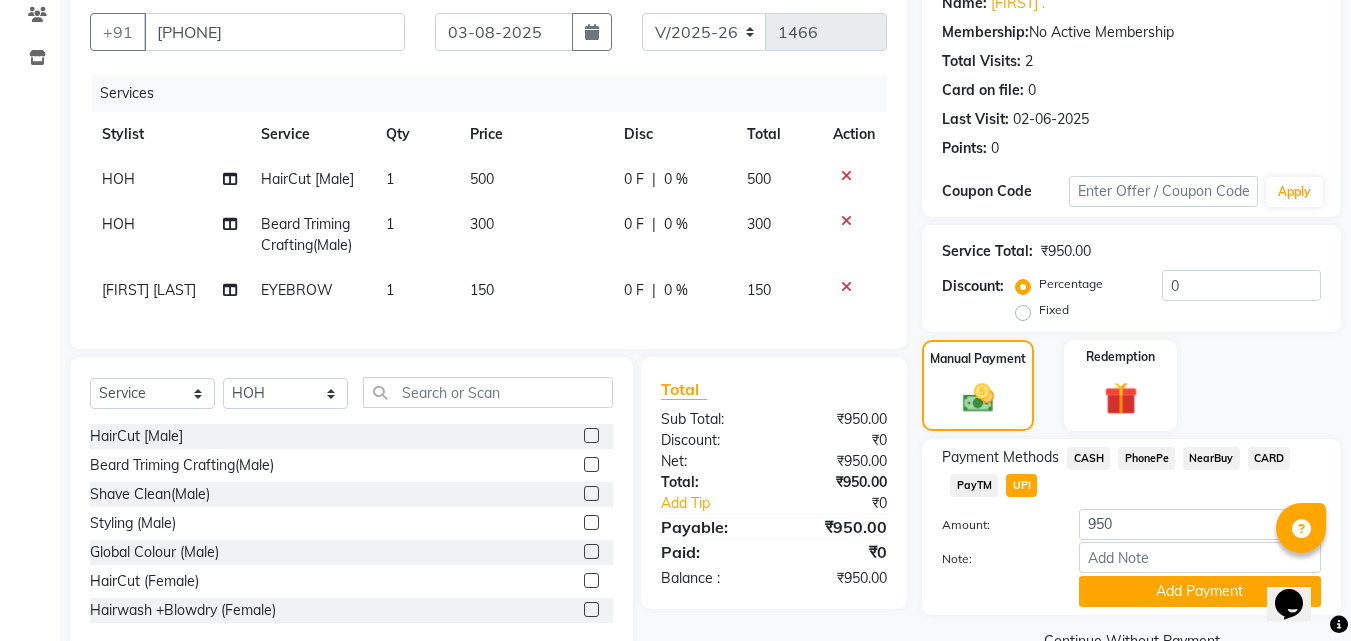 scroll, scrollTop: 229, scrollLeft: 0, axis: vertical 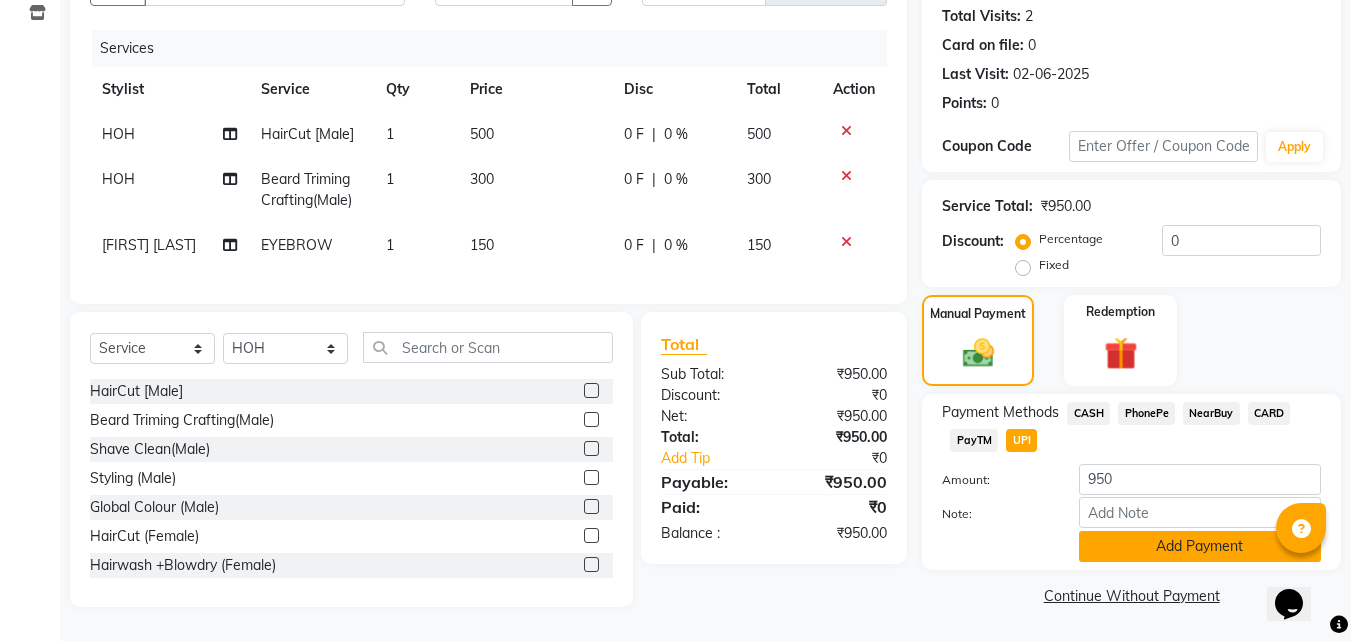 click on "Add Payment" 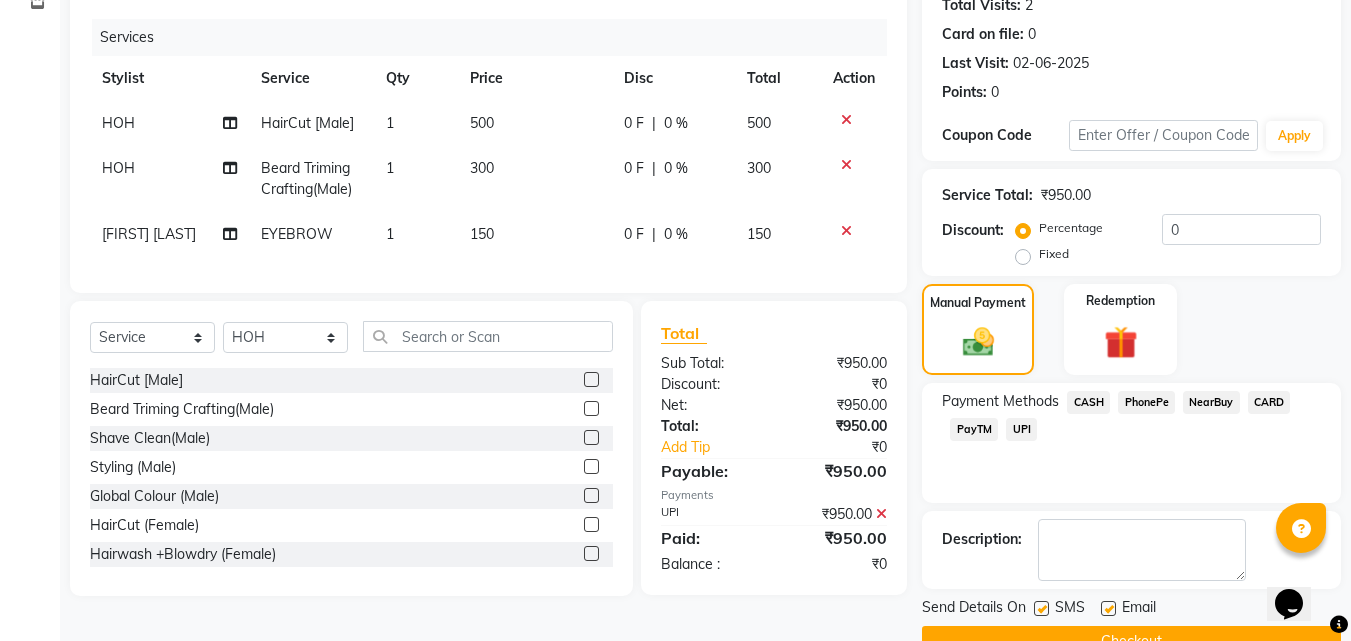 scroll, scrollTop: 275, scrollLeft: 0, axis: vertical 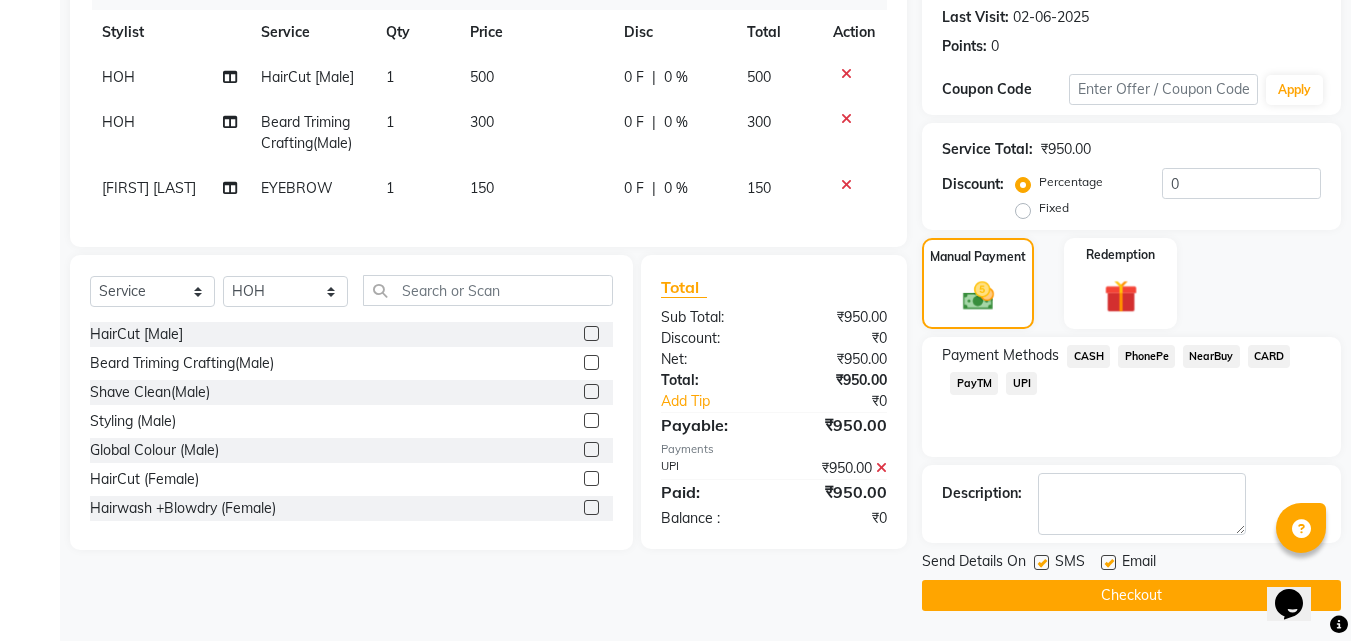 click on "Checkout" 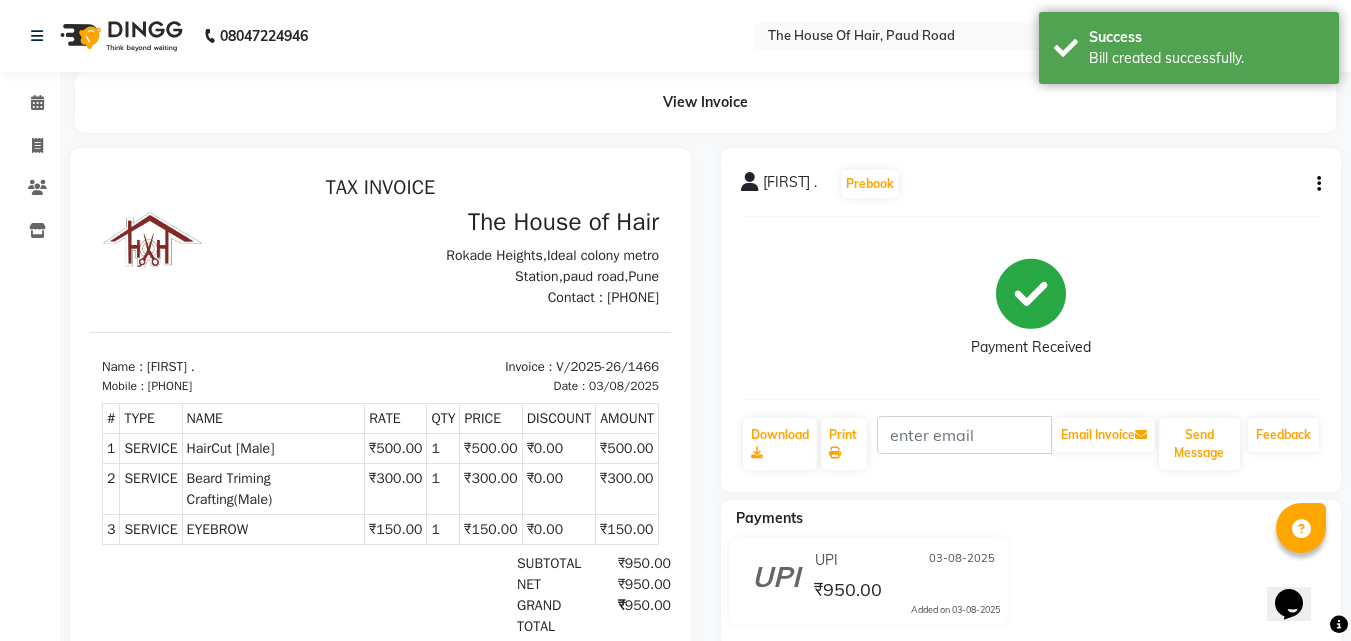 scroll, scrollTop: 0, scrollLeft: 0, axis: both 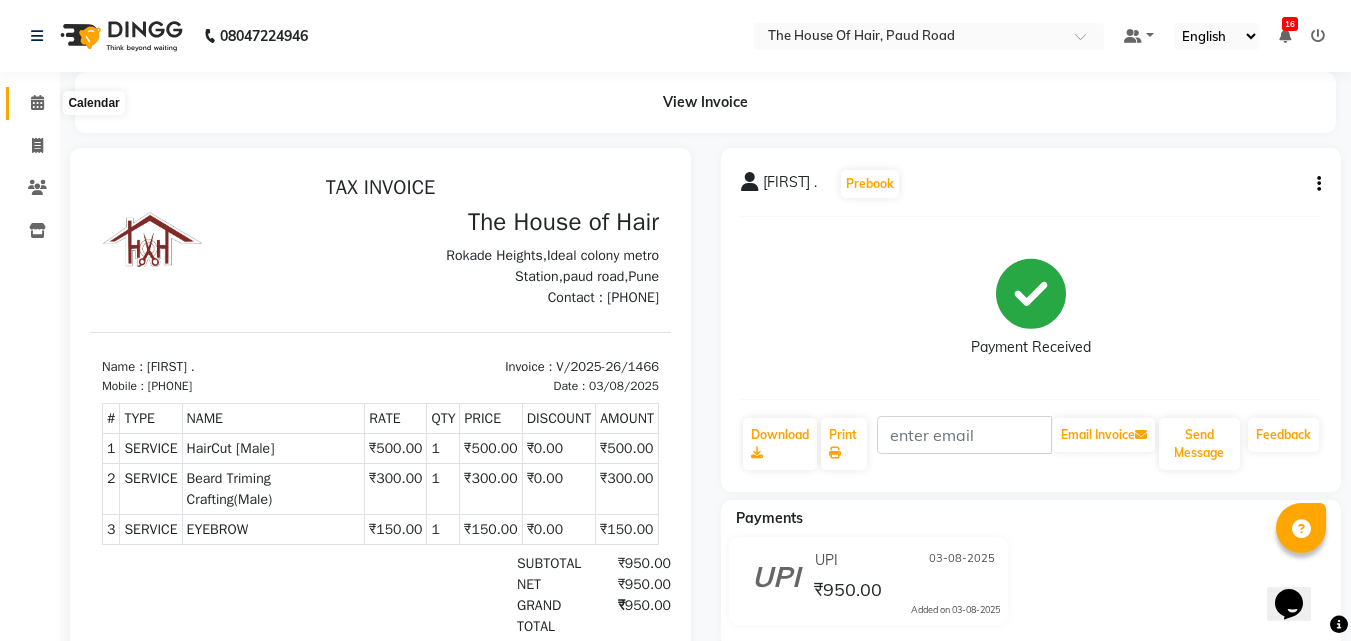click 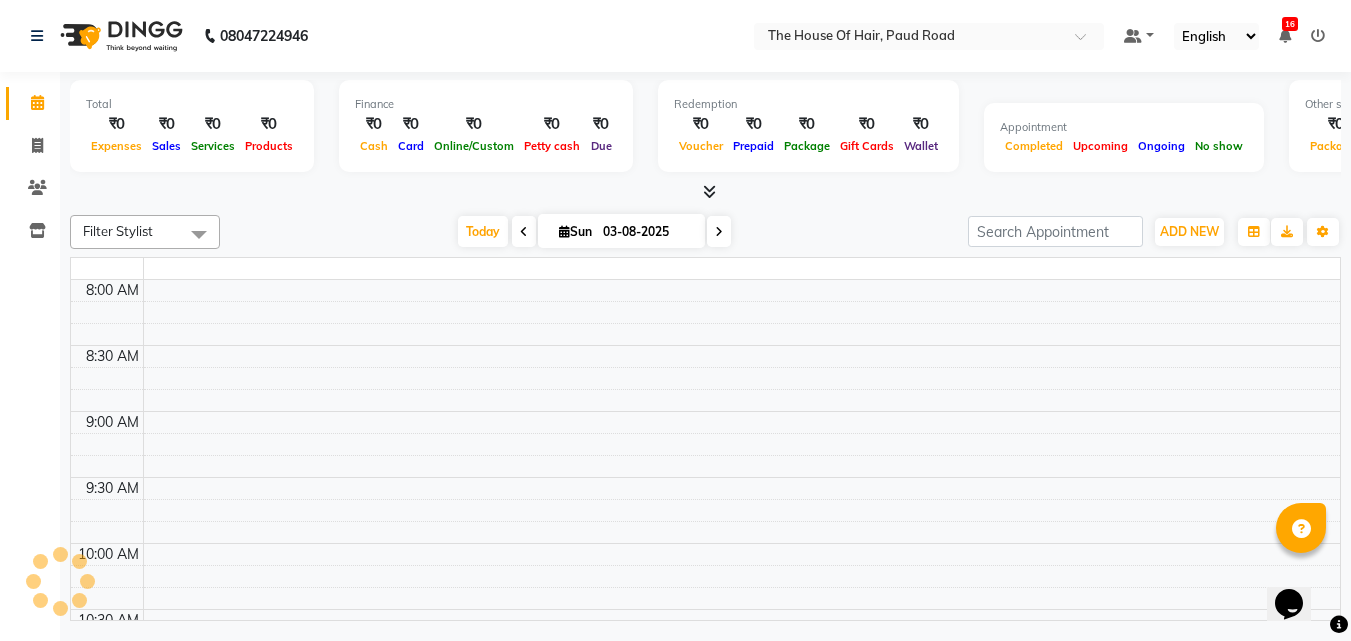 scroll, scrollTop: 1057, scrollLeft: 0, axis: vertical 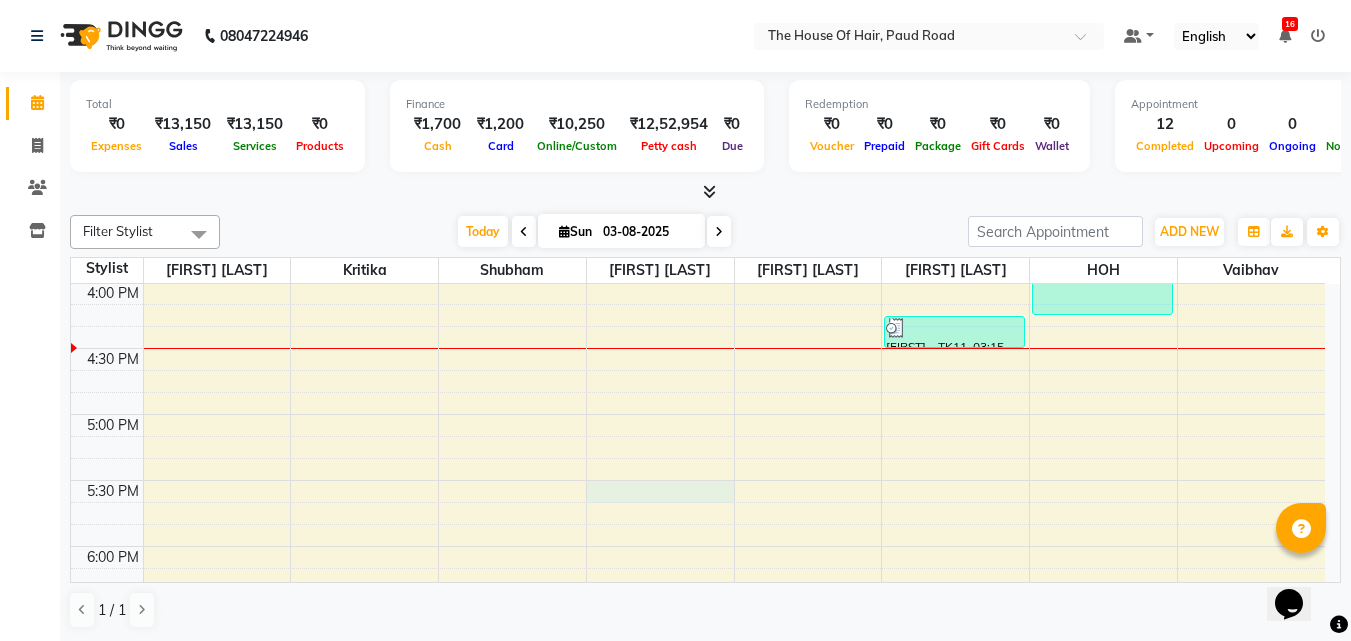 click on "8:00 AM 8:30 AM 9:00 AM 9:30 AM 10:00 AM 10:30 AM 11:00 AM 11:30 AM 12:00 PM 12:30 PM 1:00 PM 1:30 PM 2:00 PM 2:30 PM 3:00 PM 3:30 PM 4:00 PM 4:30 PM 5:00 PM 5:30 PM 6:00 PM 6:30 PM 7:00 PM 7:30 PM 8:00 PM 8:30 PM 9:00 PM 9:30 PM     [FIRST] [LAST], TK01, 11:00 AM-12:00 PM, HairCut  [Male],Beard Triming Crafting(Male)     [FIRST] ., TK08, 12:45 PM-01:15 PM, Beard Triming Crafting(Male)     [FIRST] [LAST], TK07, 01:15 PM-02:15 PM, Global Colour (female)     [FIRST] ., TK03, 10:45 AM-11:15 AM, HairCut  [Male]     [FIRST], TK05, 12:25 PM-01:10 PM, Hairwash +Blowdry (Female)     [FIRST] [LAST], TK06, 01:10 PM-01:40 PM, Hair spa (Male)     [FIRST] ., TK10, 03:00 PM-03:30 PM, HairCut  [Male]     [FIRST] [LAST], TK02, 03:00 PM-03:45 PM, Hairwash +Blowdry (Female)     [FIRST] ., TK11, 04:15 PM-04:30 PM, EYEBROW     [FIRST] ., TK04, 11:15 AM-11:45 AM, HairCut  [Male]     [FIRST], TK05, 12:25 PM-01:10 PM, Hairwash +Blowdry (Female)     [FIRST] ., TK09, 01:30 PM-02:15 PM, HairCut (Female)" at bounding box center [698, 150] 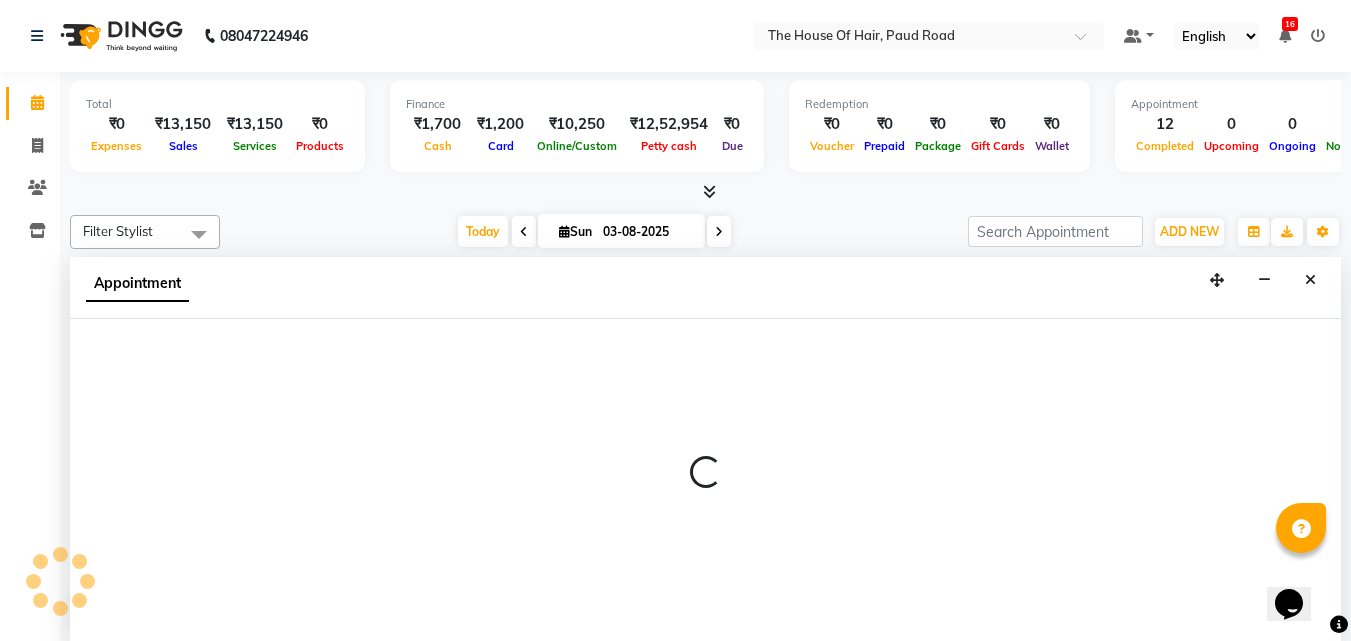 scroll, scrollTop: 1, scrollLeft: 0, axis: vertical 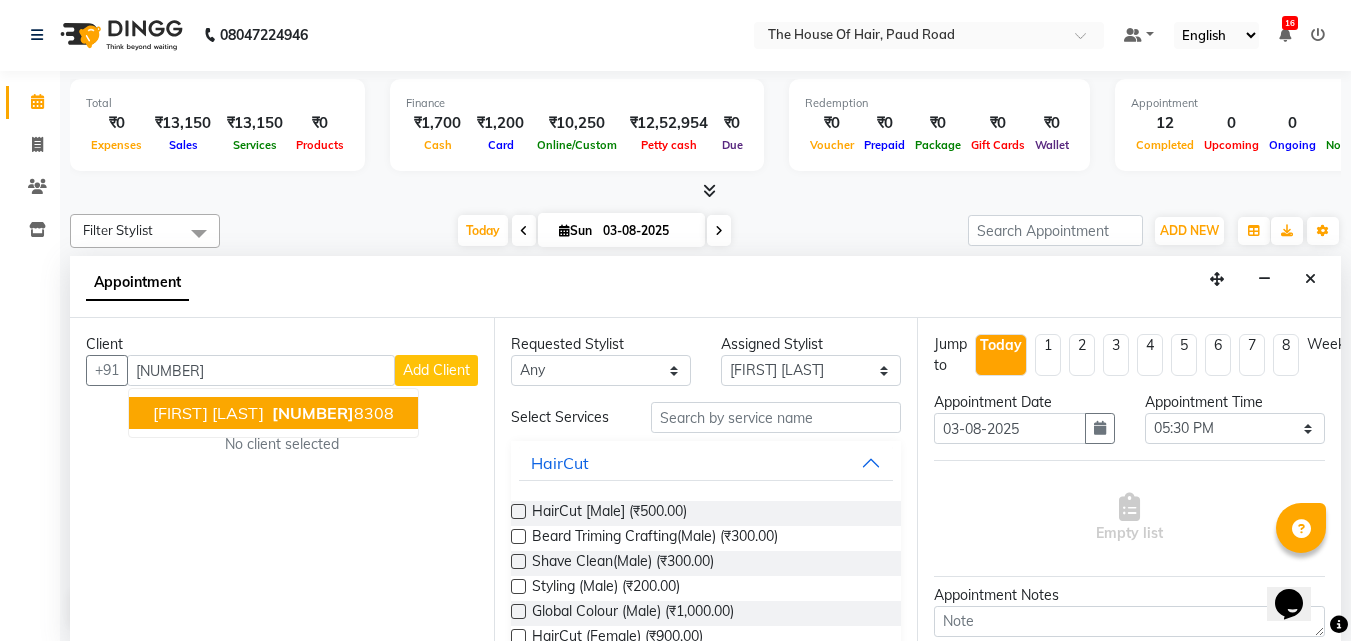 click on "[NUMBER]" at bounding box center [313, 413] 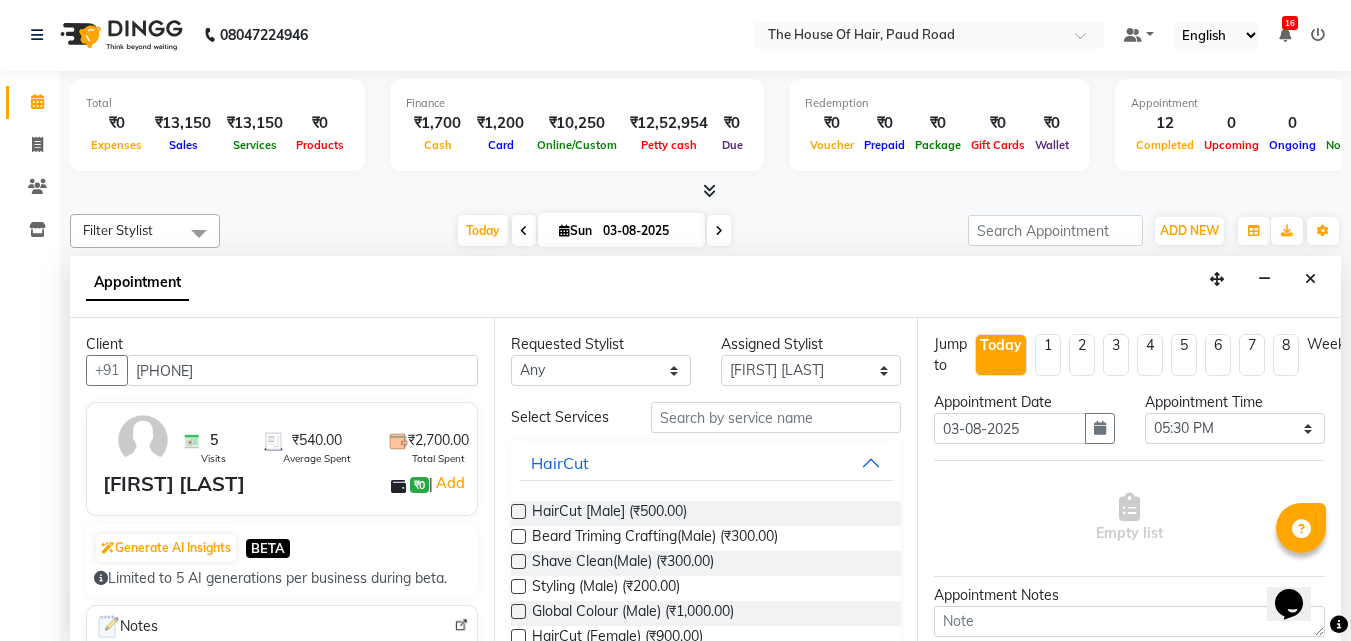 click at bounding box center (518, 536) 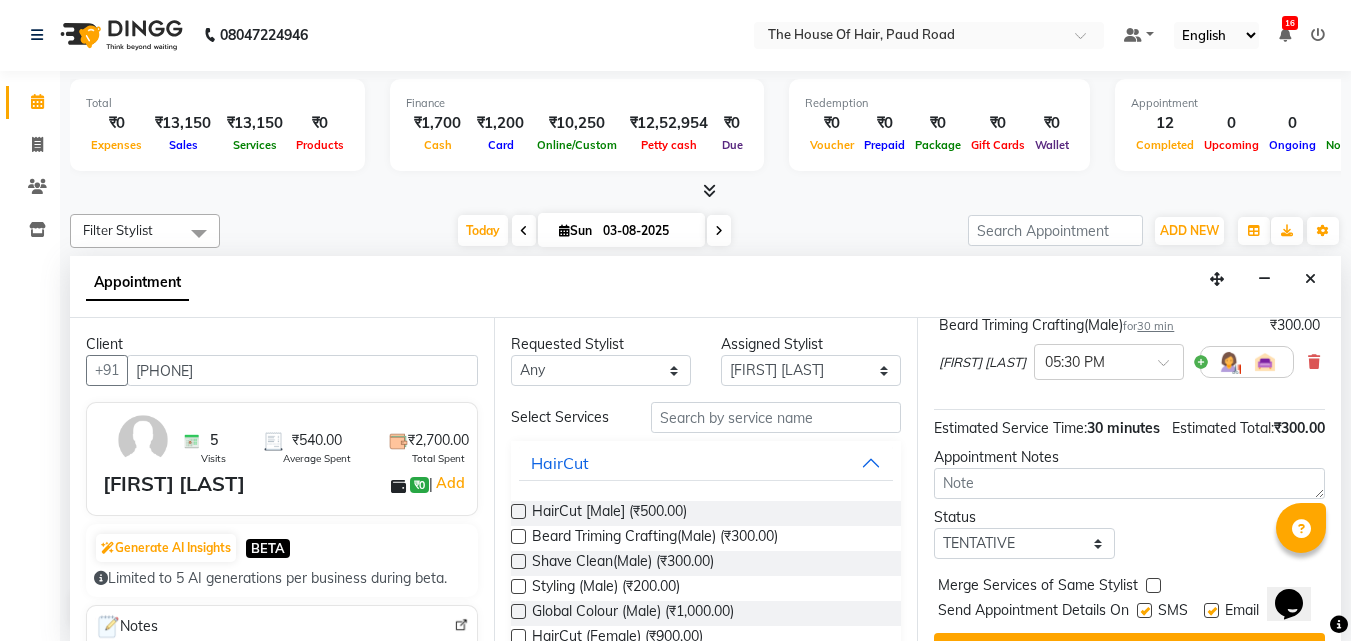scroll, scrollTop: 239, scrollLeft: 0, axis: vertical 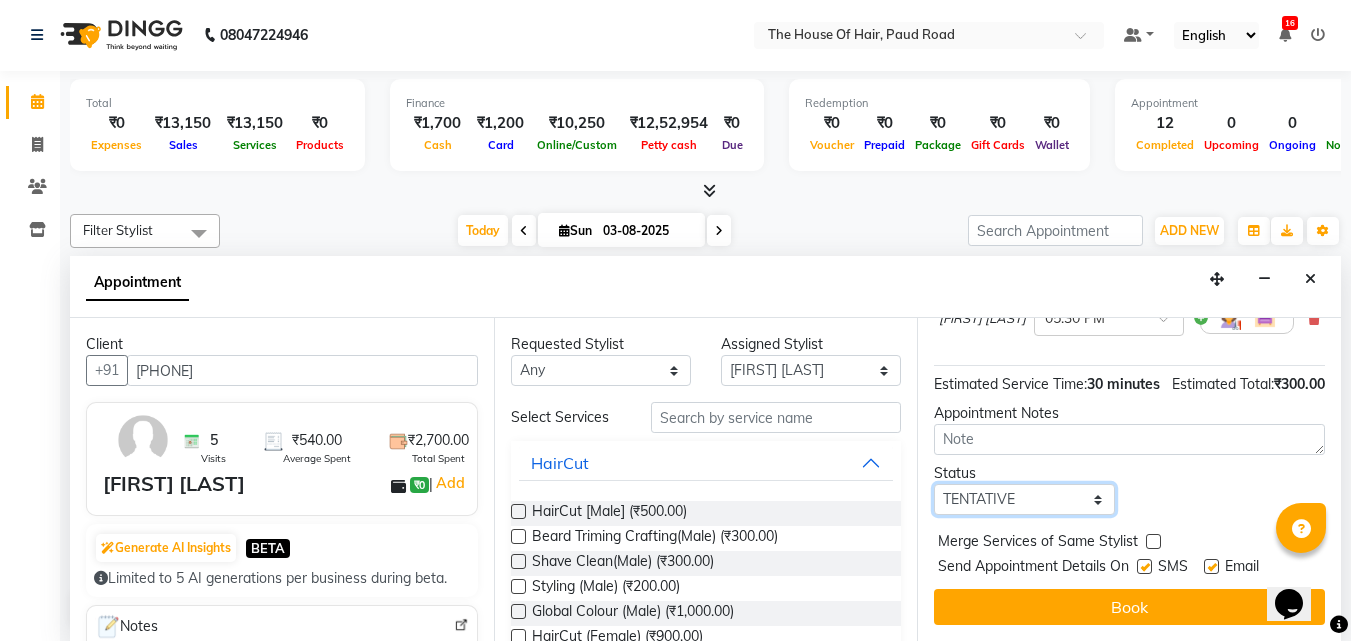 click on "Select TENTATIVE CONFIRM CHECK-IN UPCOMING" at bounding box center (1024, 499) 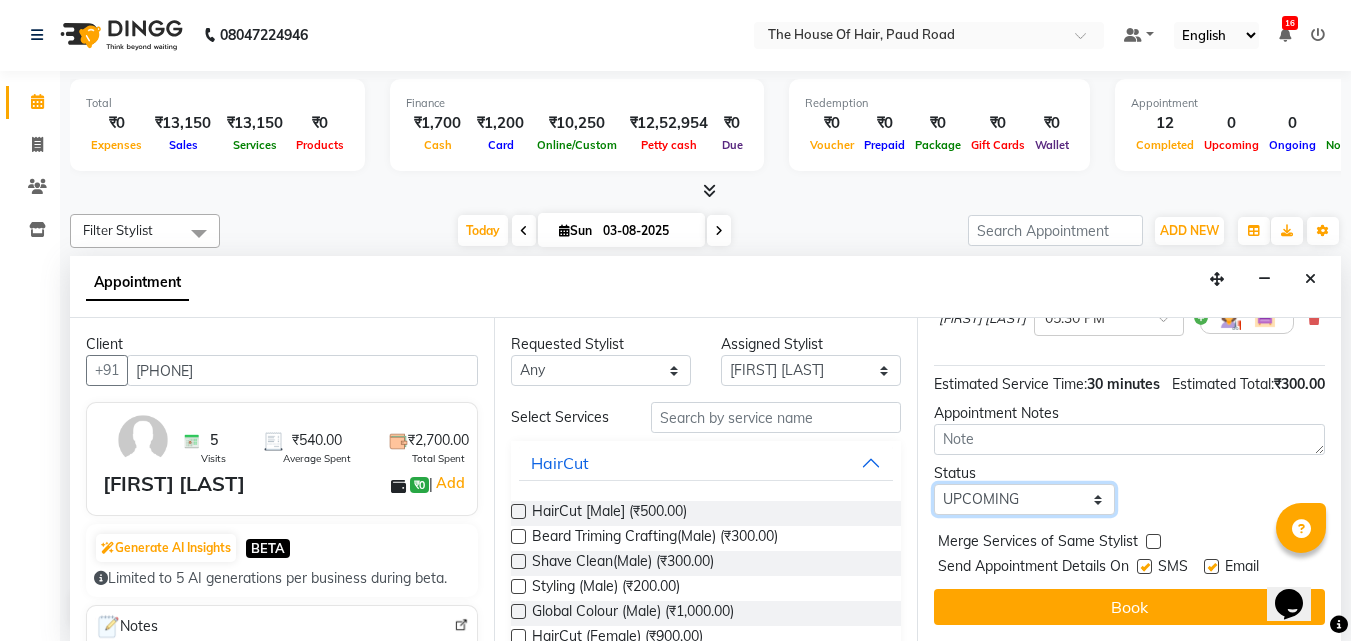 click on "Select TENTATIVE CONFIRM CHECK-IN UPCOMING" at bounding box center [1024, 499] 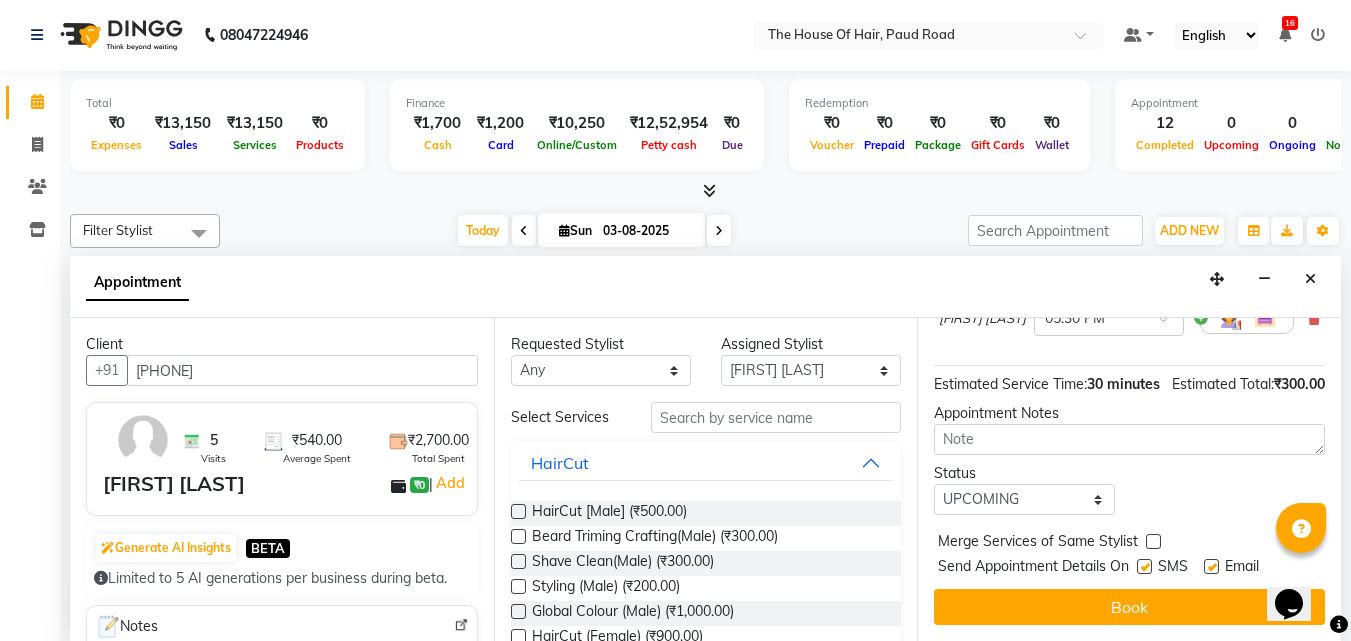 click at bounding box center [1153, 541] 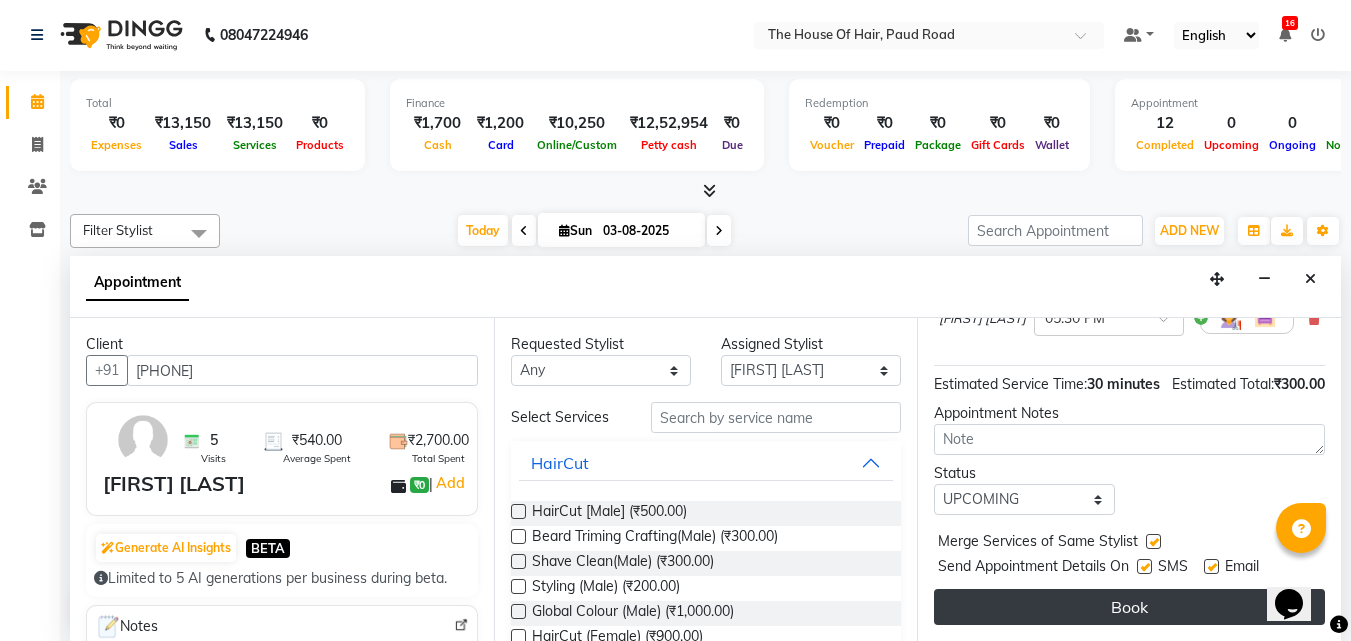 click on "Book" at bounding box center [1129, 607] 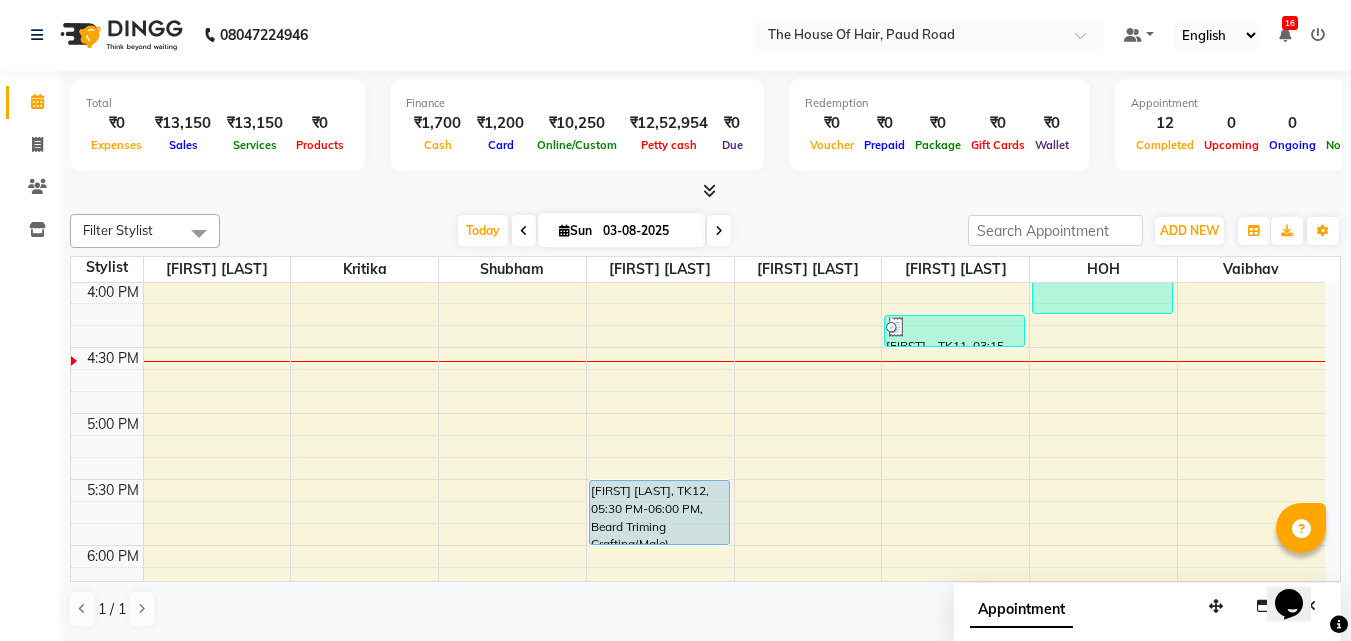 scroll, scrollTop: 0, scrollLeft: 0, axis: both 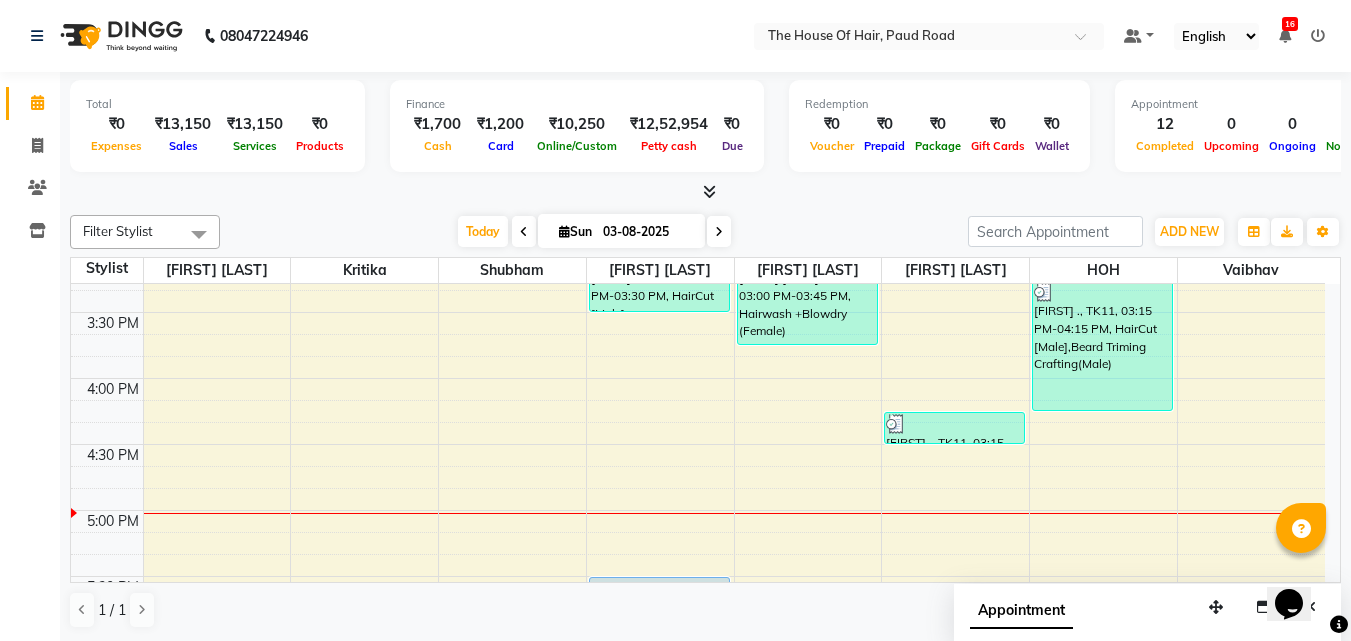 click on "[FIRST] [LAST], TK01, 11:00 AM-12:00 PM, HairCut  [Male],Beard Triming Crafting(Male)     [FIRST] ., TK08, 12:45 PM-01:15 PM, Beard Triming Crafting(Male)     [FIRST] [LAST], TK07, 01:15 PM-02:15 PM, Global Colour (female)     [FIRST] ., TK03, 10:45 AM-11:15 AM, HairCut  [Male]     [FIRST], TK05, 12:25 PM-01:10 PM, Hairwash +Blowdry (Female)     [FIRST] [LAST], TK06, 01:10 PM-01:40 PM, Hair spa (Male)     [FIRST] ., TK10, 03:00 PM-03:30 PM, HairCut  [Male]    [FIRST] [LAST], TK12, 05:30 PM-06:00 PM, Beard Triming Crafting(Male)     [FIRST] [LAST], TK02, 03:00 PM-03:45 PM, Hairwash +Blowdry (Female)     [FIRST] ., TK11, 04:15 PM-04:30 PM, EYEBROW     [FIRST] ., TK04, 11:15 AM-11:45 AM, HairCut  [Male]     [FIRST], TK05, 12:25 PM-01:10 PM, Hairwash +Blowdry (Female)" at bounding box center (698, 246) 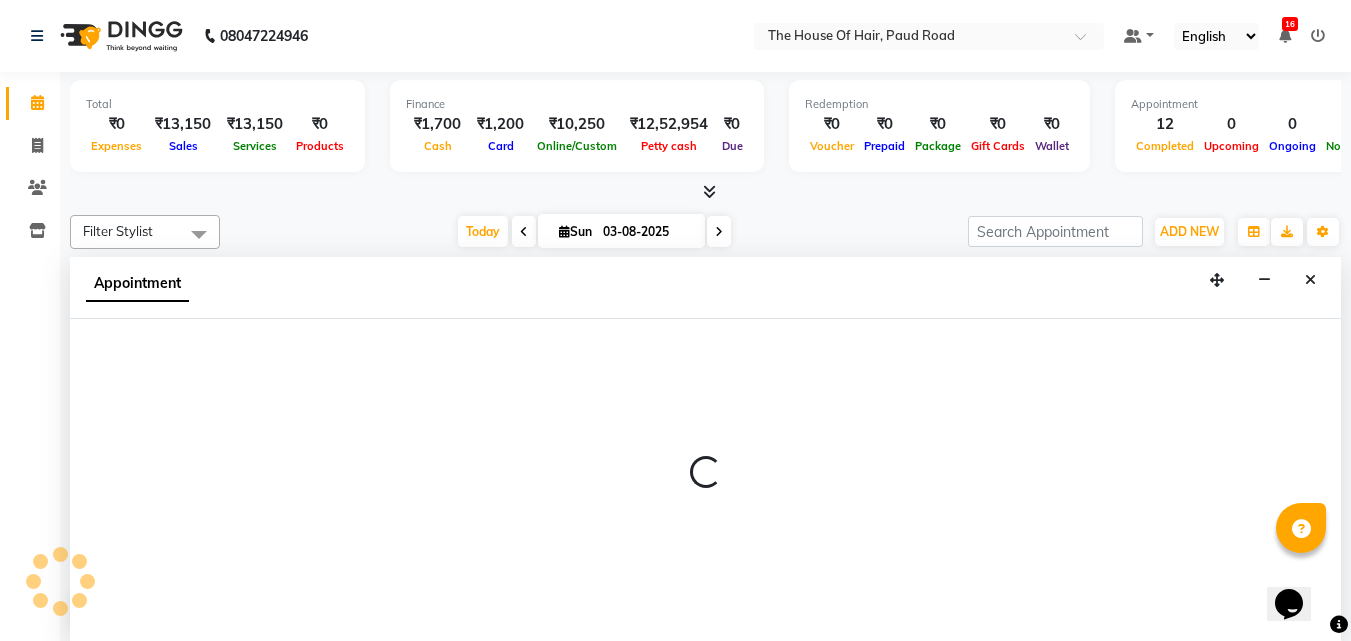scroll, scrollTop: 1, scrollLeft: 0, axis: vertical 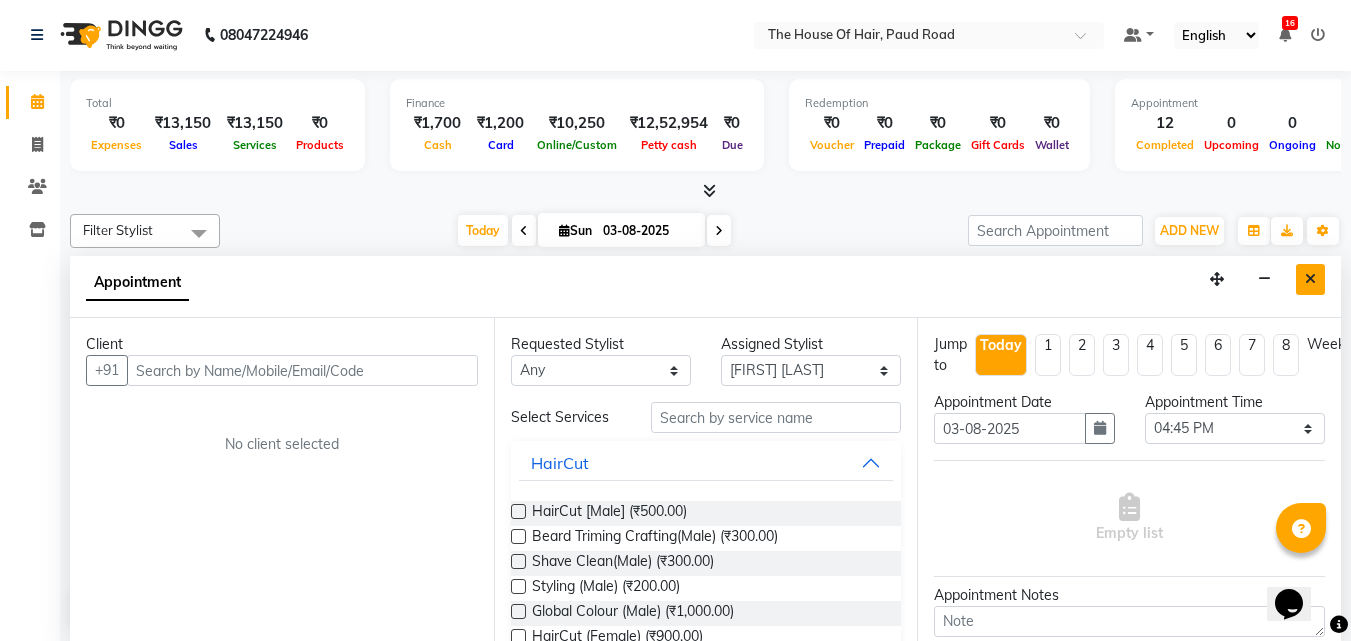 click at bounding box center [1310, 279] 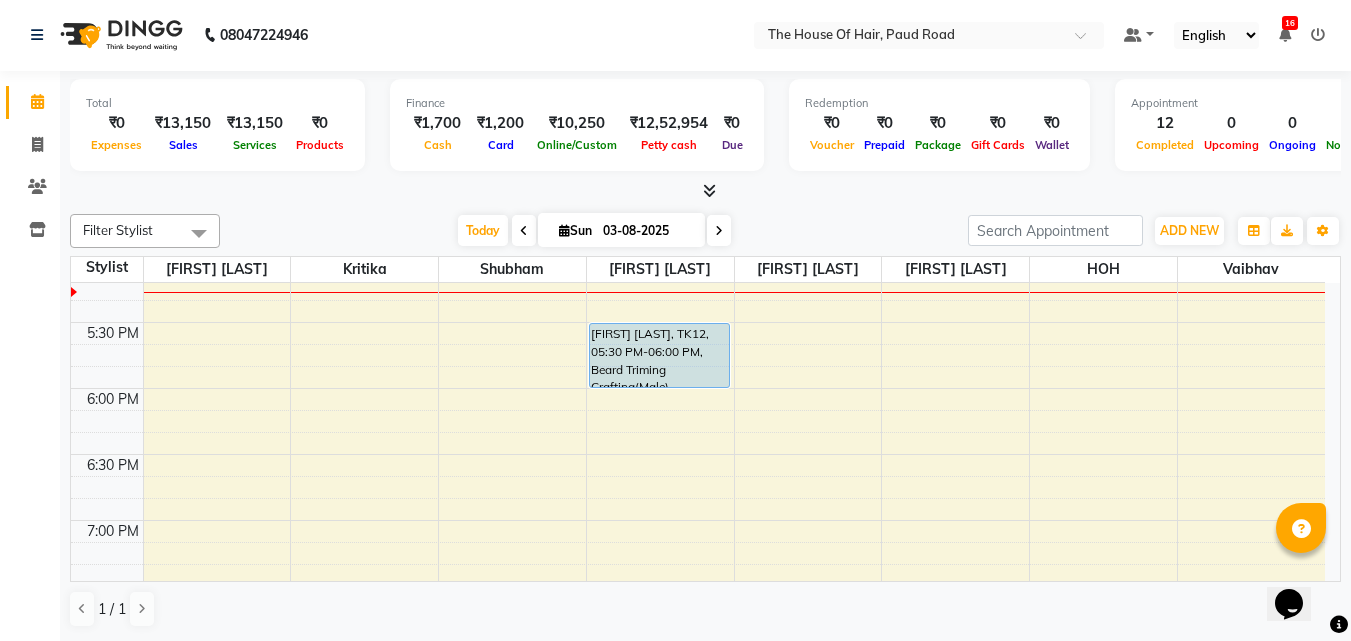 scroll, scrollTop: 1213, scrollLeft: 0, axis: vertical 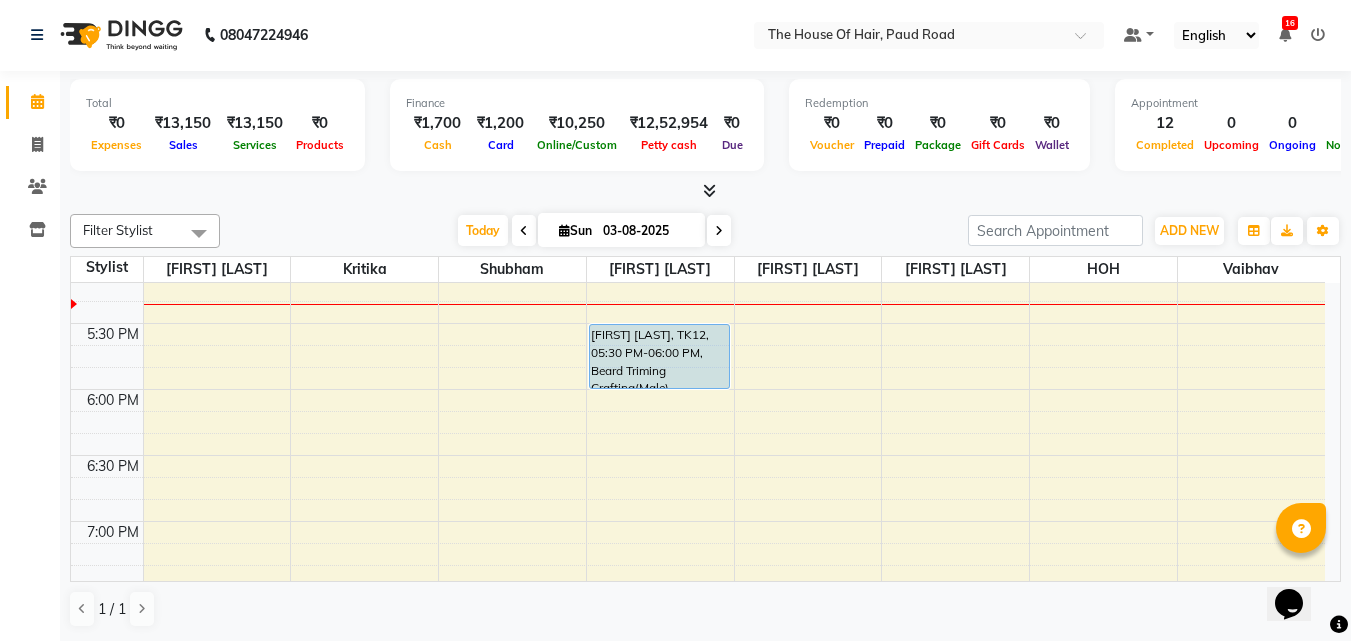click on "03-08-2025" at bounding box center [647, 231] 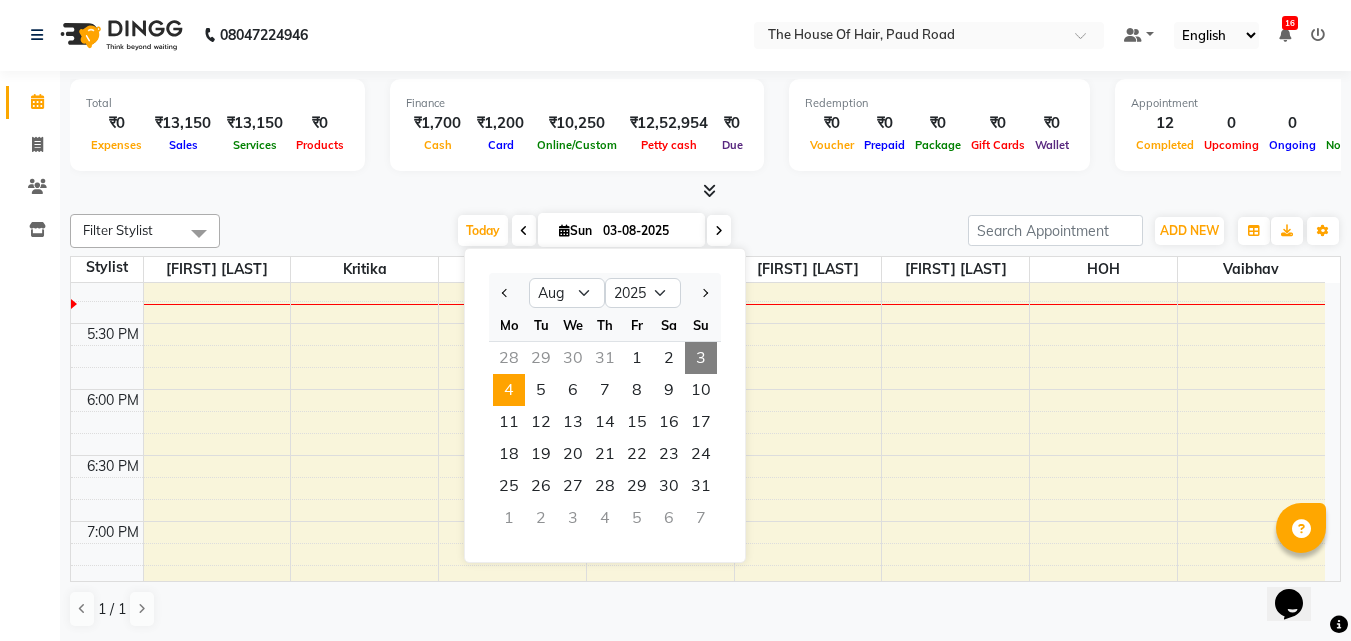click on "4" at bounding box center [509, 390] 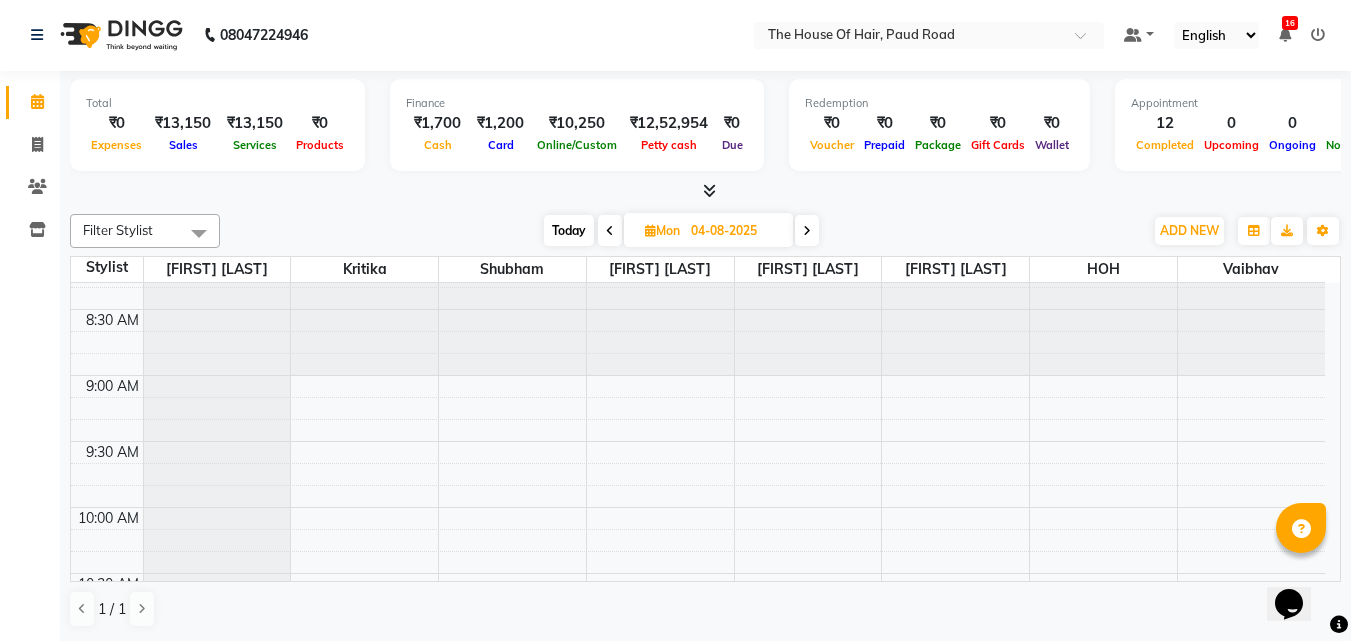 scroll, scrollTop: 0, scrollLeft: 0, axis: both 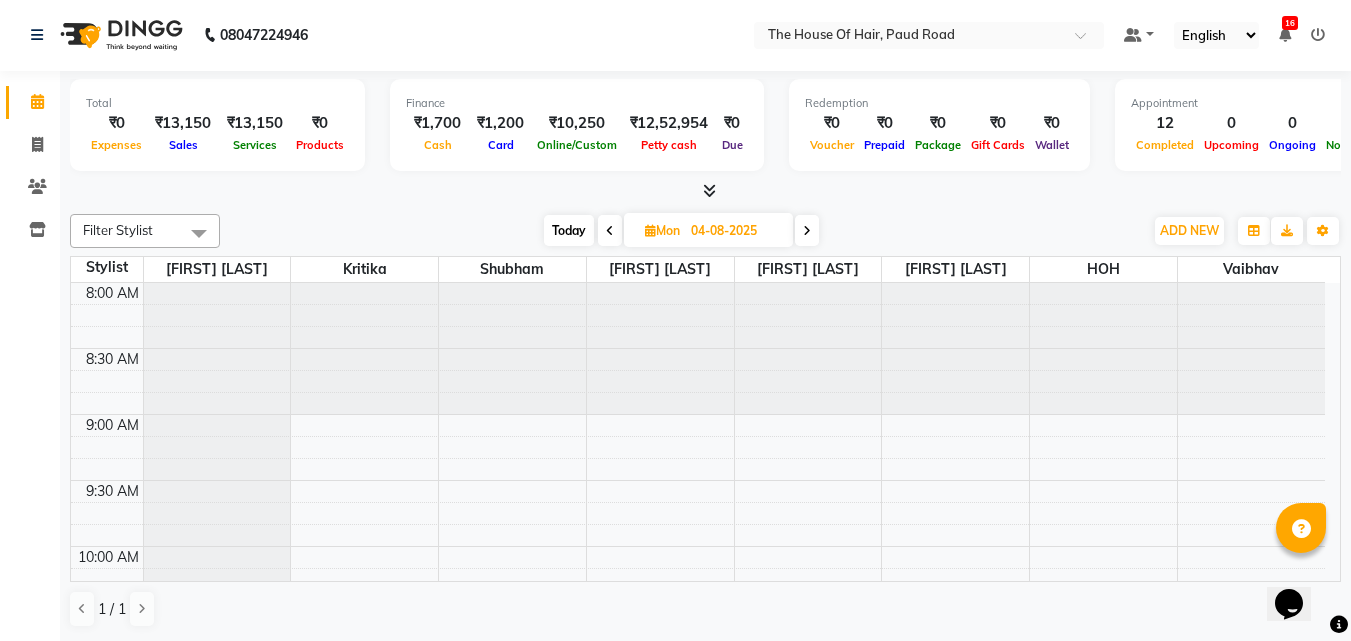 click on "8:00 AM 8:30 AM 9:00 AM 9:30 AM 10:00 AM 10:30 AM 11:00 AM 11:30 AM 12:00 PM 12:30 PM 1:00 PM 1:30 PM 2:00 PM 2:30 PM 3:00 PM 3:30 PM 4:00 PM 4:30 PM 5:00 PM 5:30 PM 6:00 PM 6:30 PM 7:00 PM 7:30 PM 8:00 PM 8:30 PM 9:00 PM 9:30 PM" at bounding box center (698, 1206) 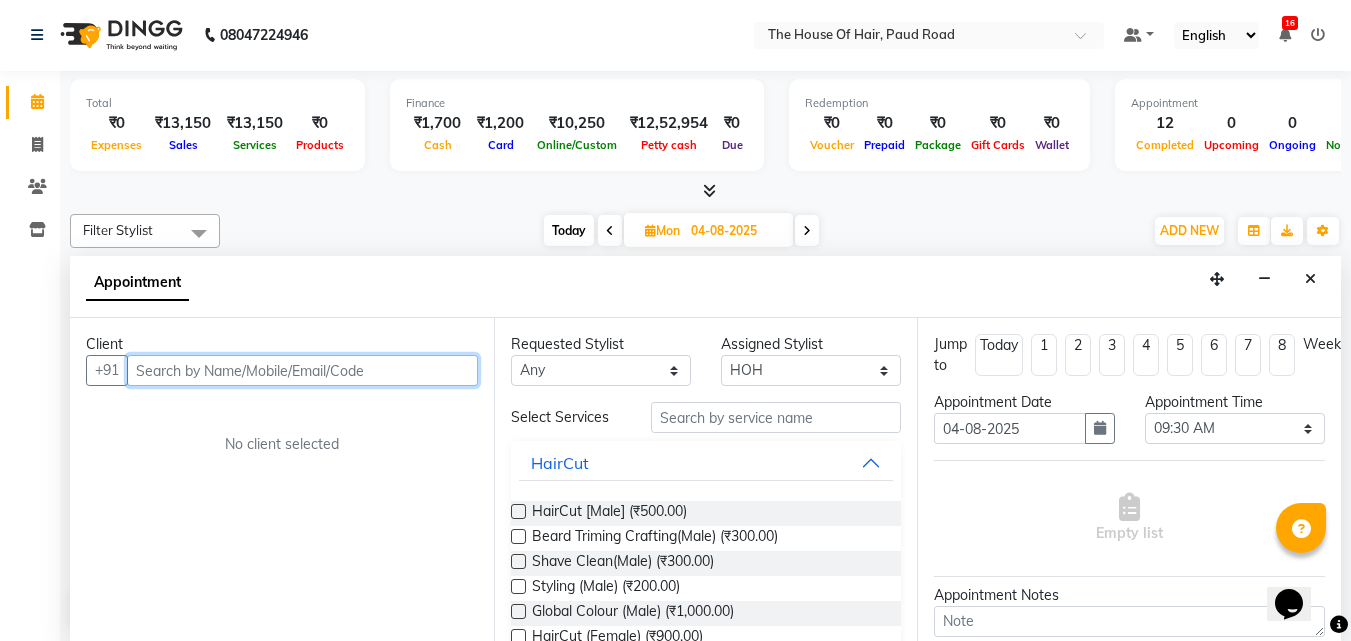 click at bounding box center (302, 370) 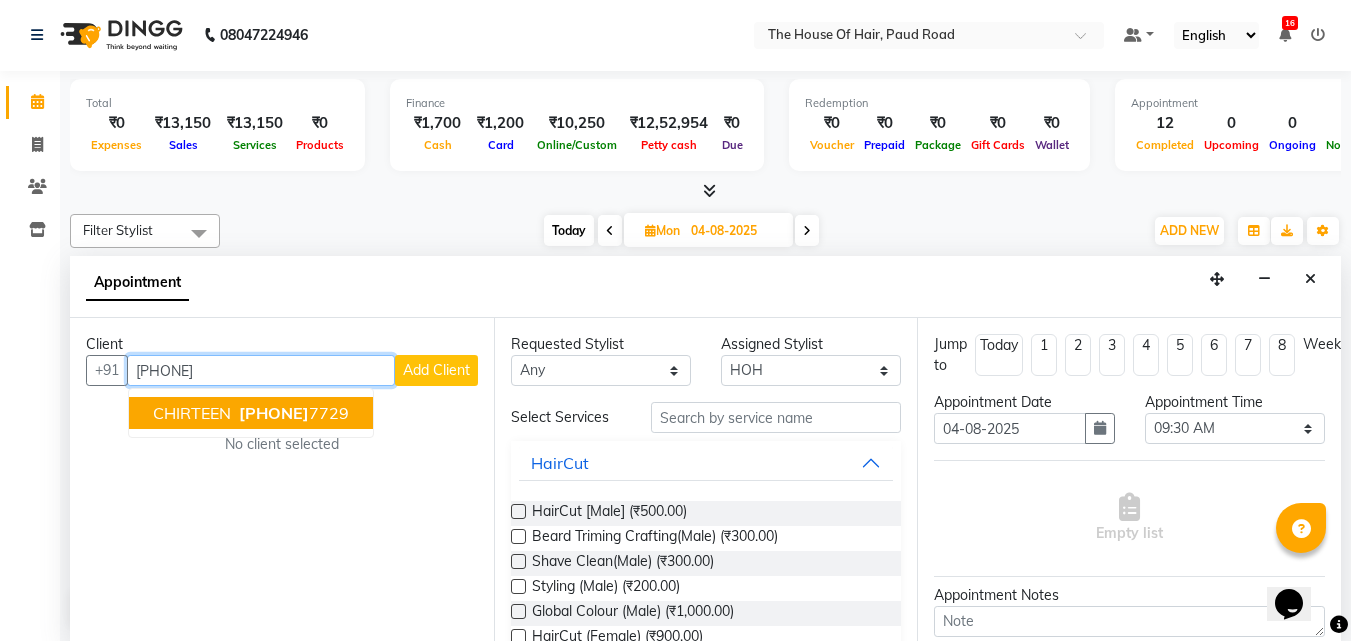 click on "CHIRTEEN" at bounding box center [192, 413] 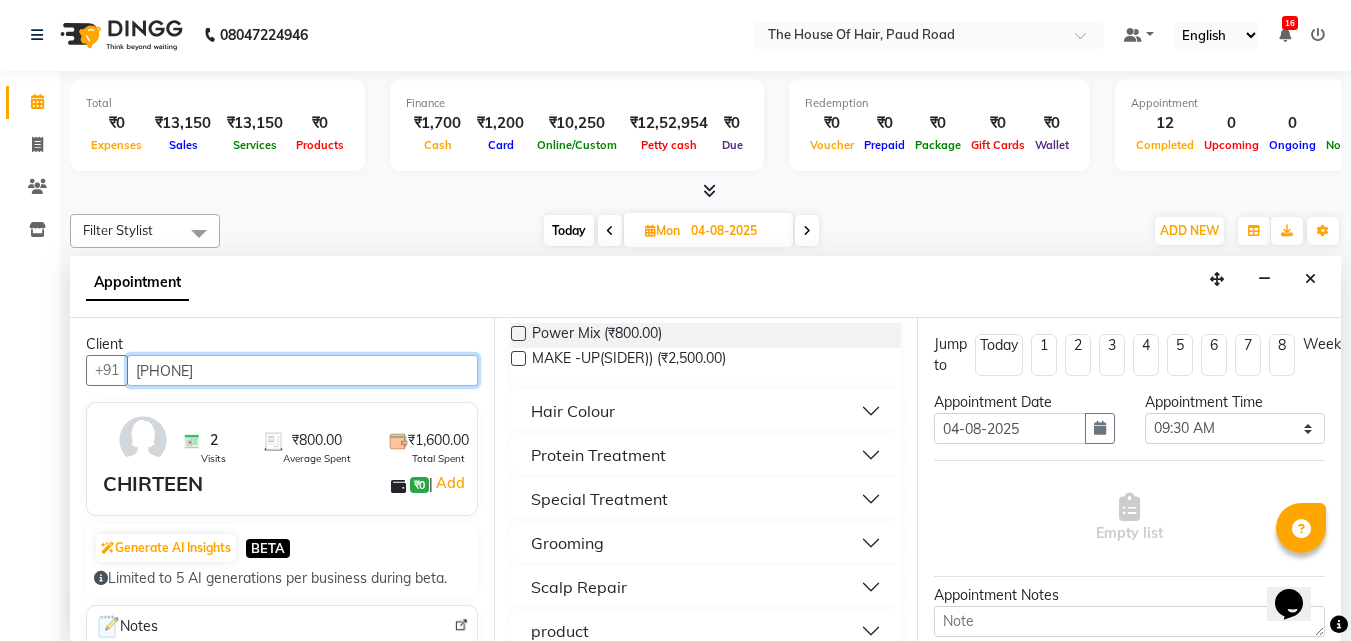 scroll, scrollTop: 1073, scrollLeft: 0, axis: vertical 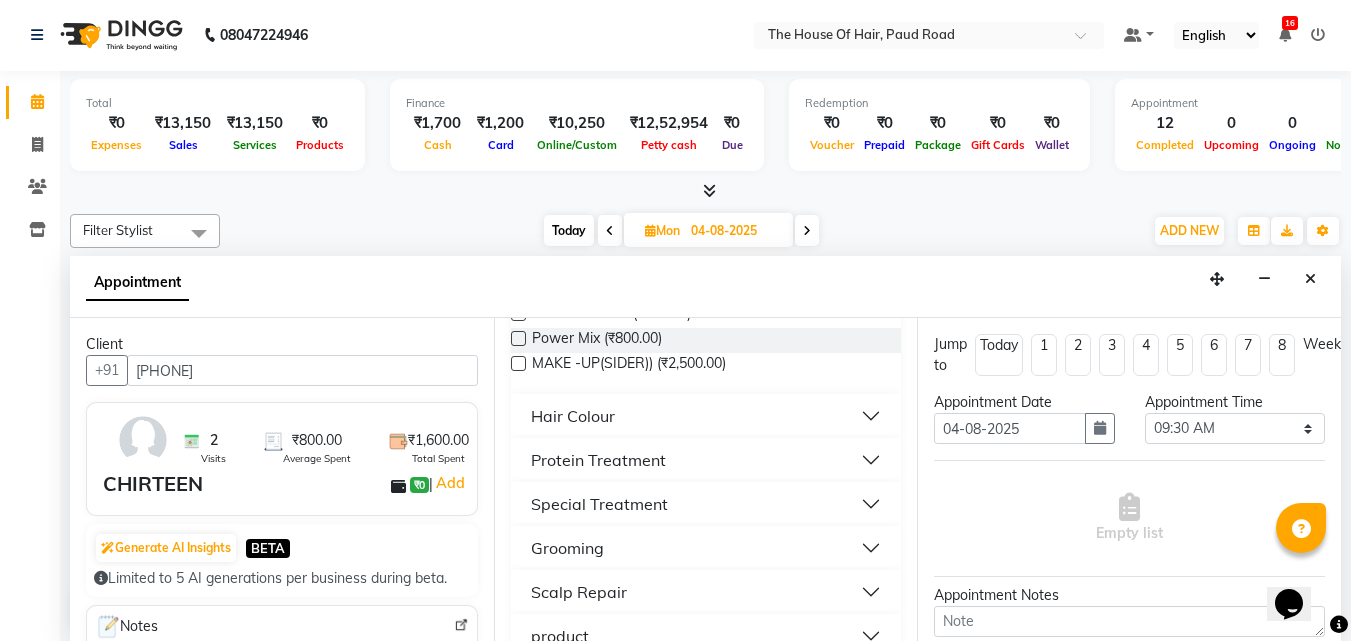 click on "Hair Colour" at bounding box center [706, 416] 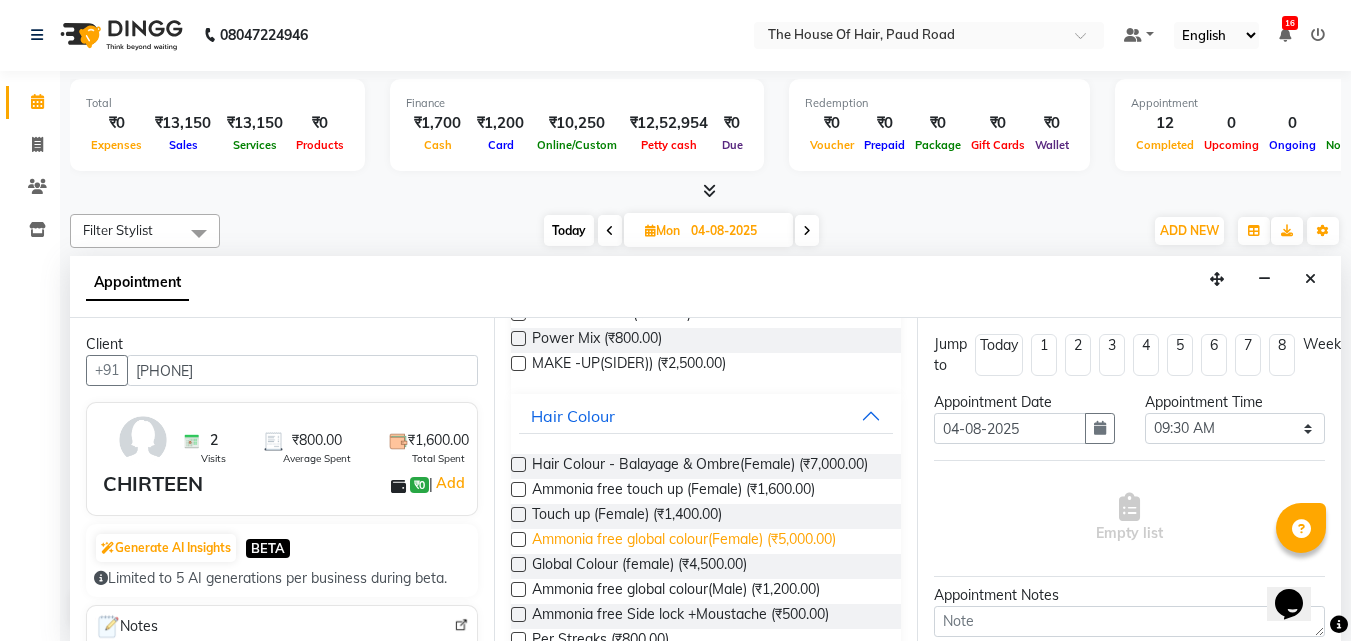 click on "Ammonia free global colour(Female) (₹5,000.00)" at bounding box center [684, 541] 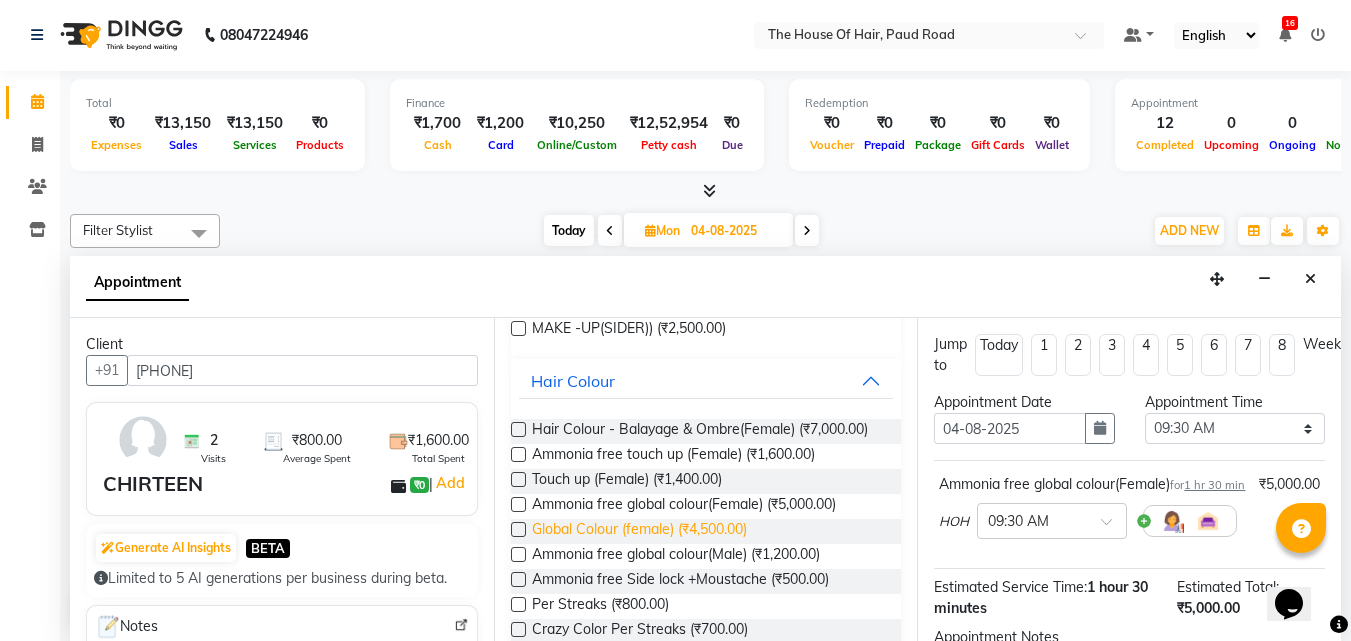 scroll, scrollTop: 1107, scrollLeft: 0, axis: vertical 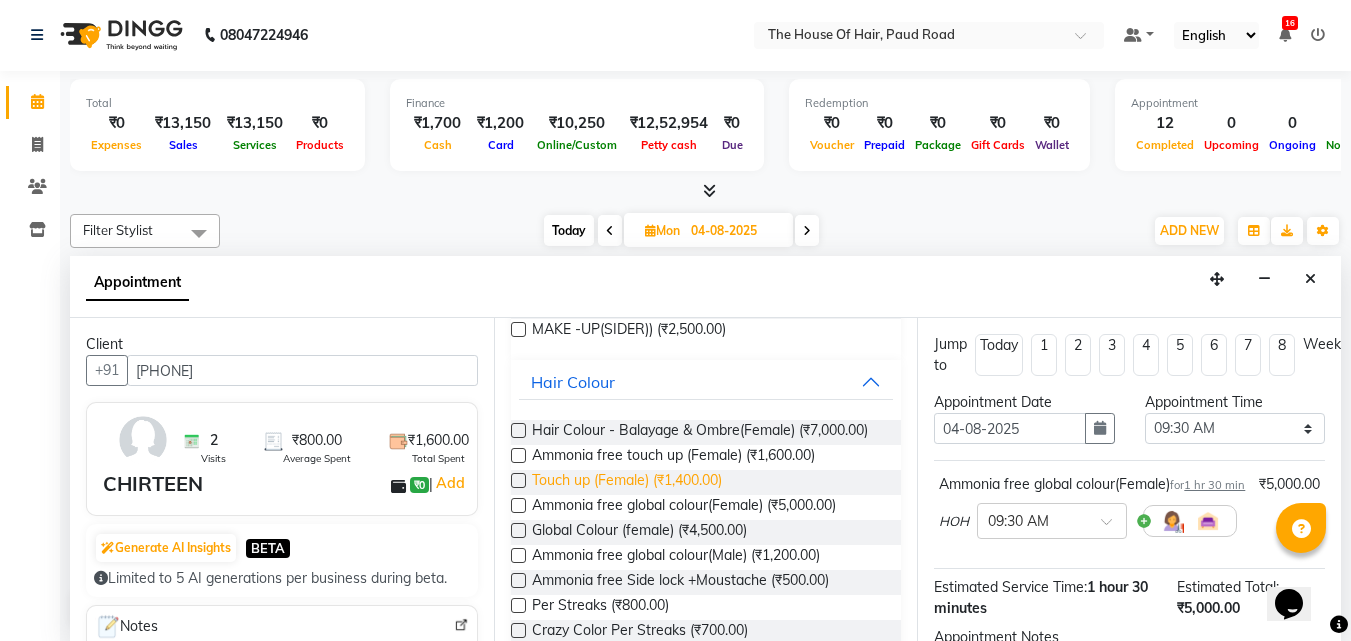 click on "Touch up (Female) (₹1,400.00)" at bounding box center [627, 482] 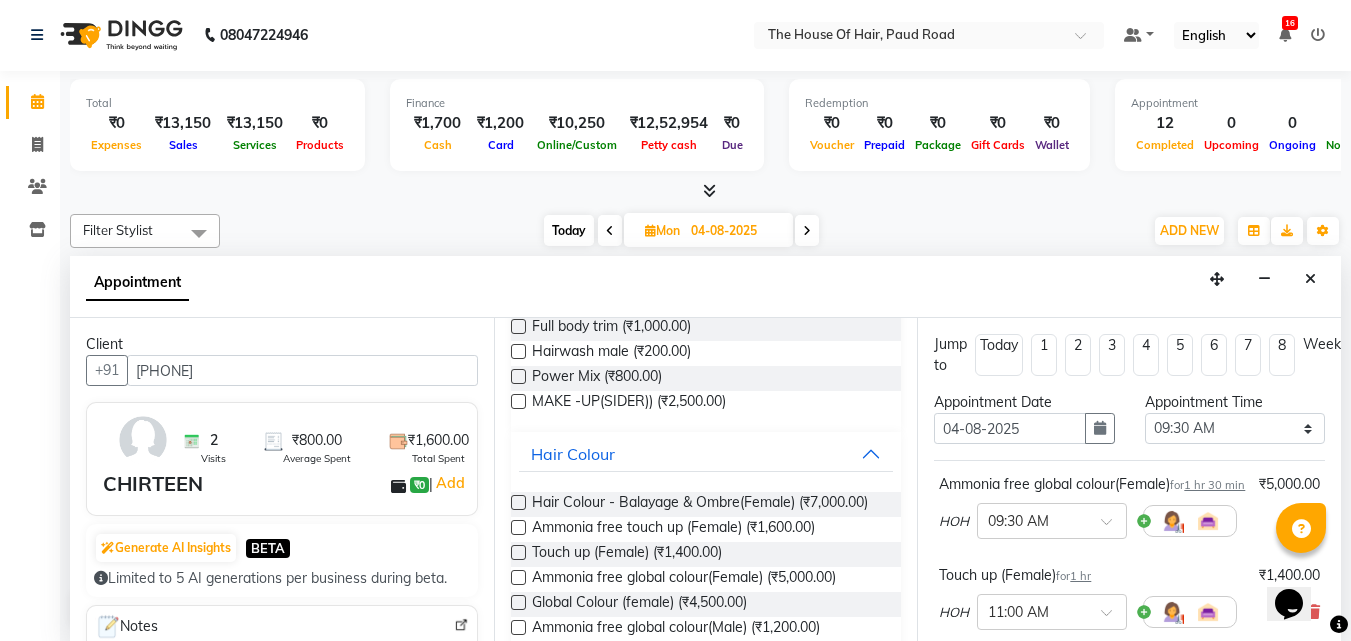 scroll, scrollTop: 1078, scrollLeft: 0, axis: vertical 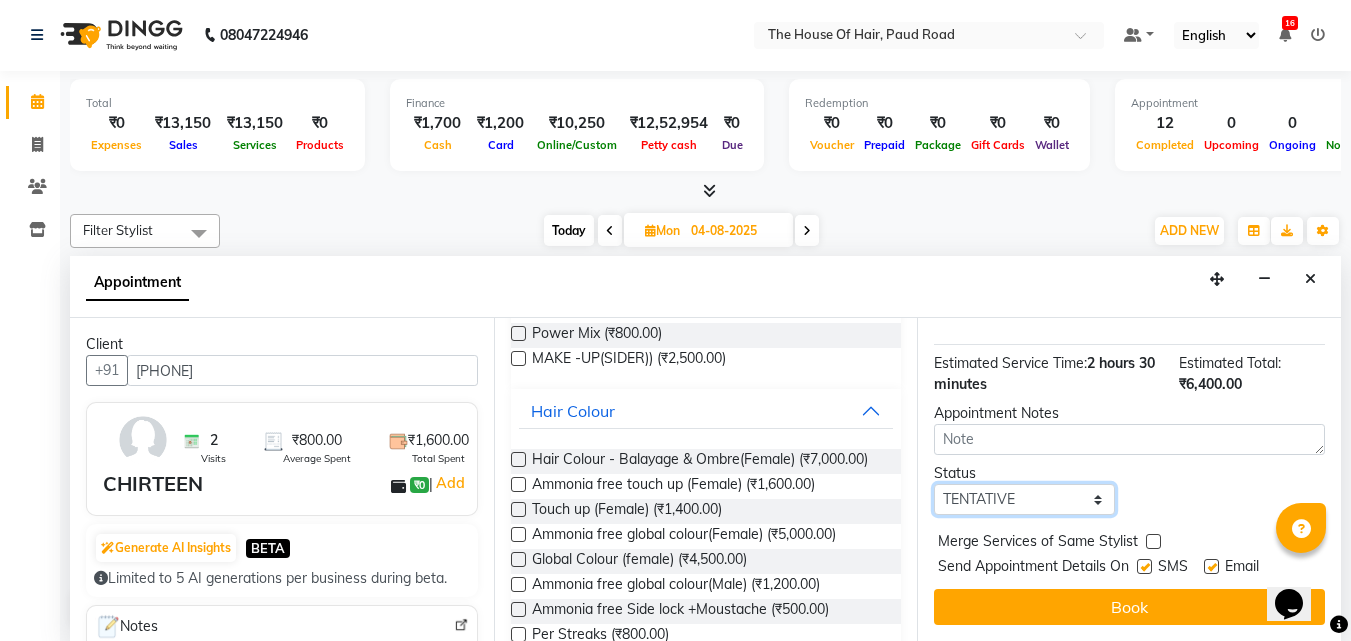 click on "Select TENTATIVE CONFIRM UPCOMING" at bounding box center [1024, 499] 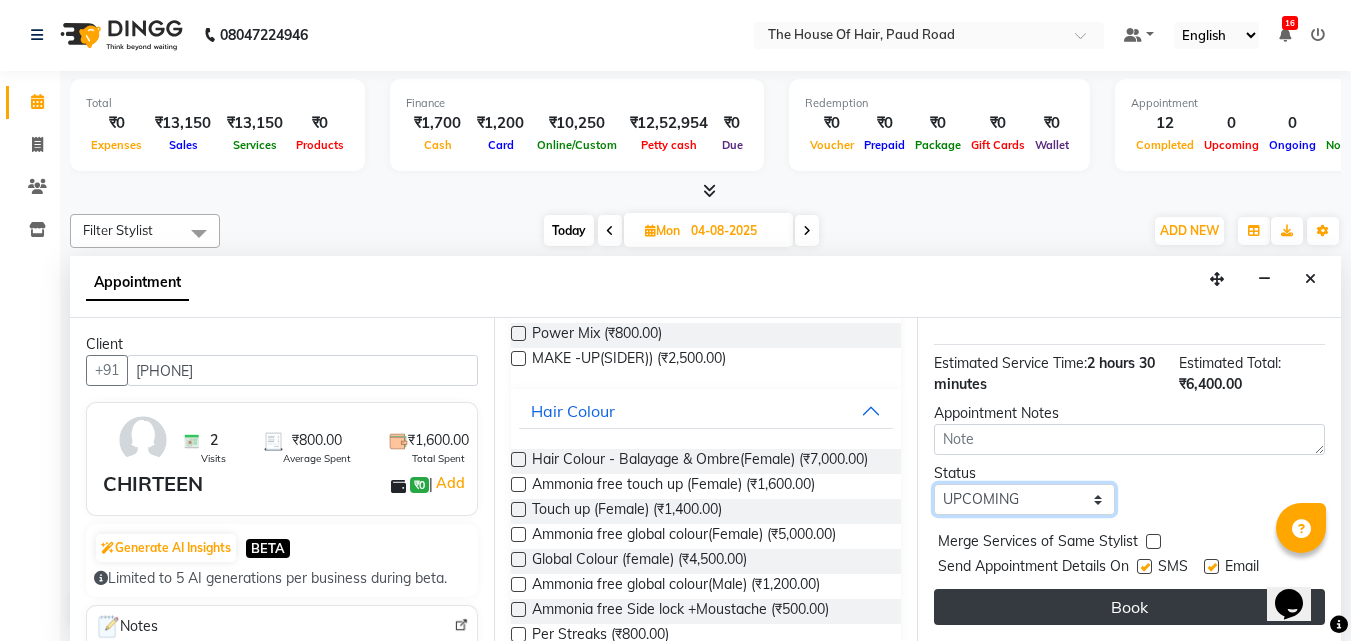 click on "Select TENTATIVE CONFIRM UPCOMING" at bounding box center [1024, 499] 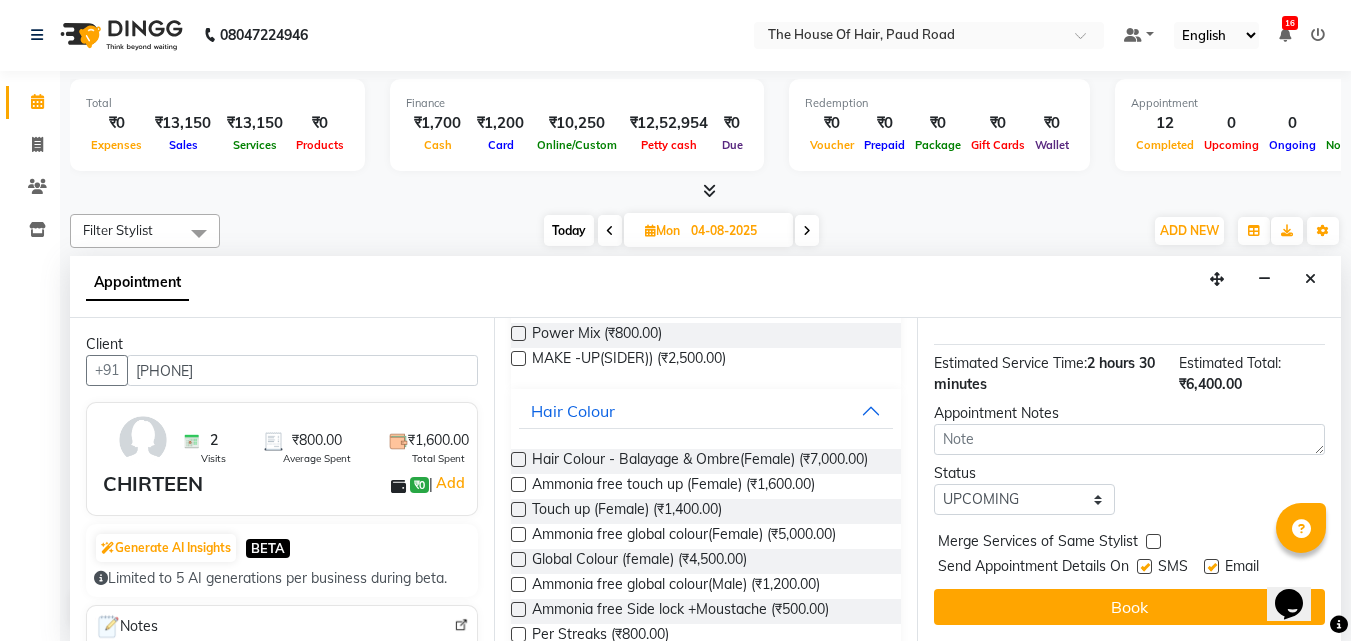 click at bounding box center [1153, 541] 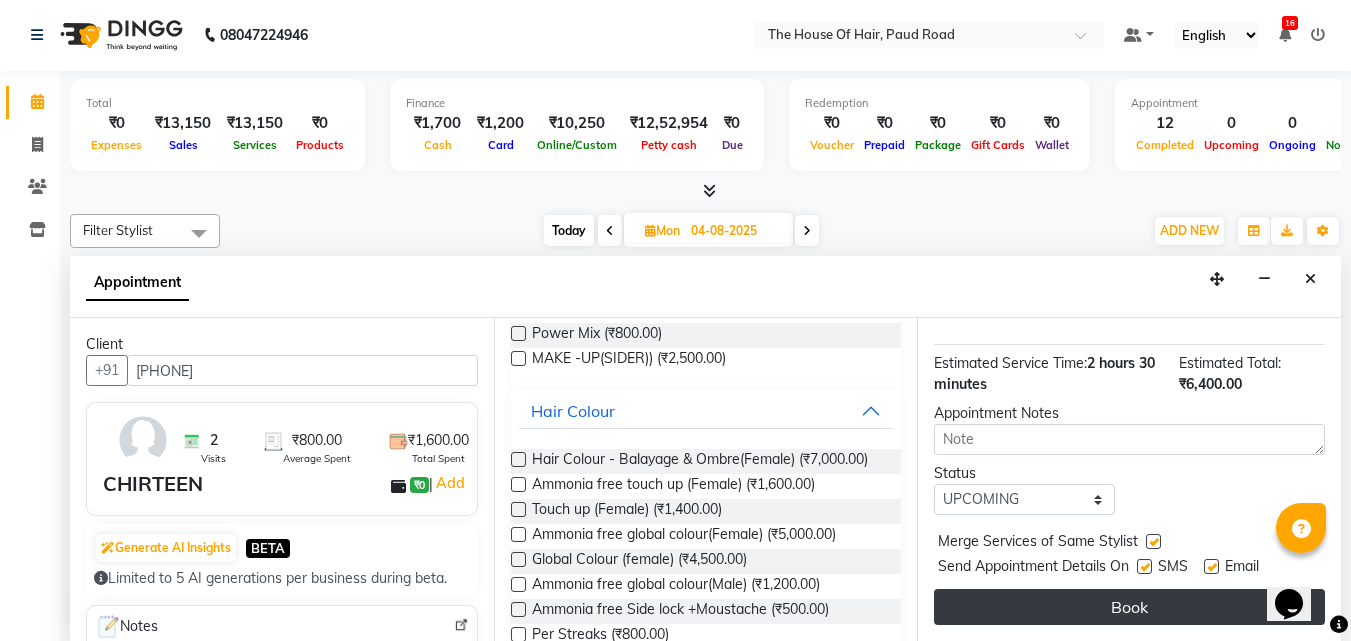 click on "Book" at bounding box center (1129, 607) 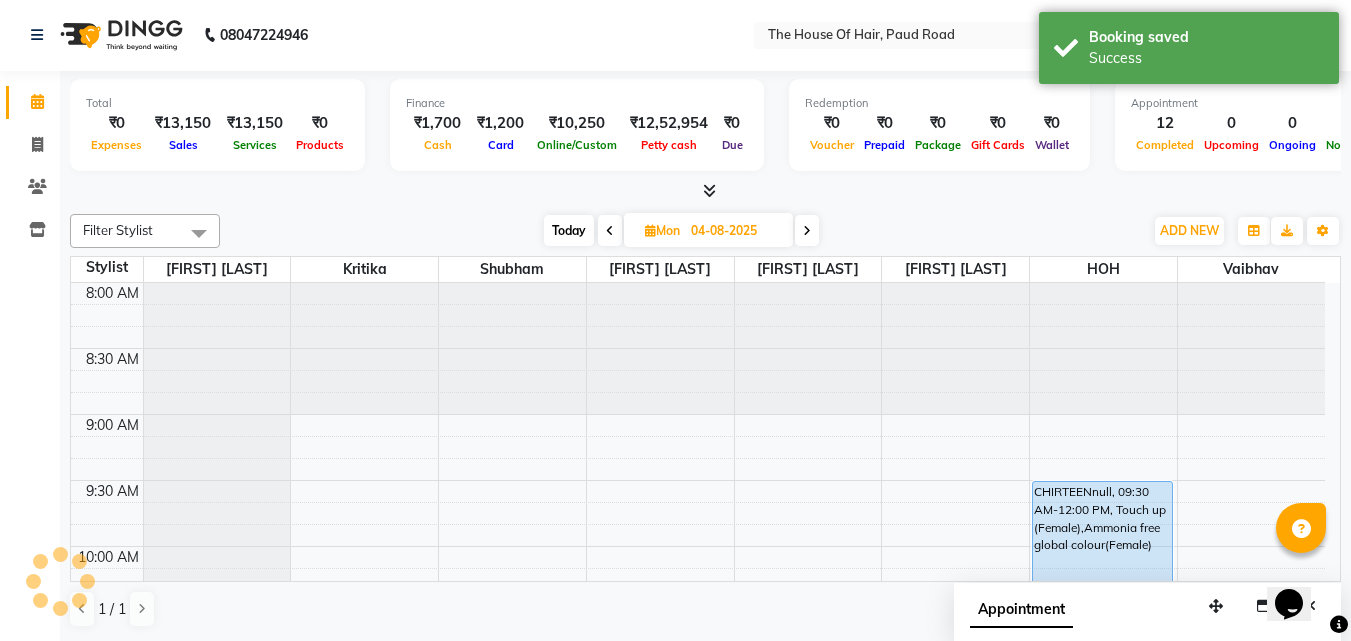 scroll, scrollTop: 0, scrollLeft: 0, axis: both 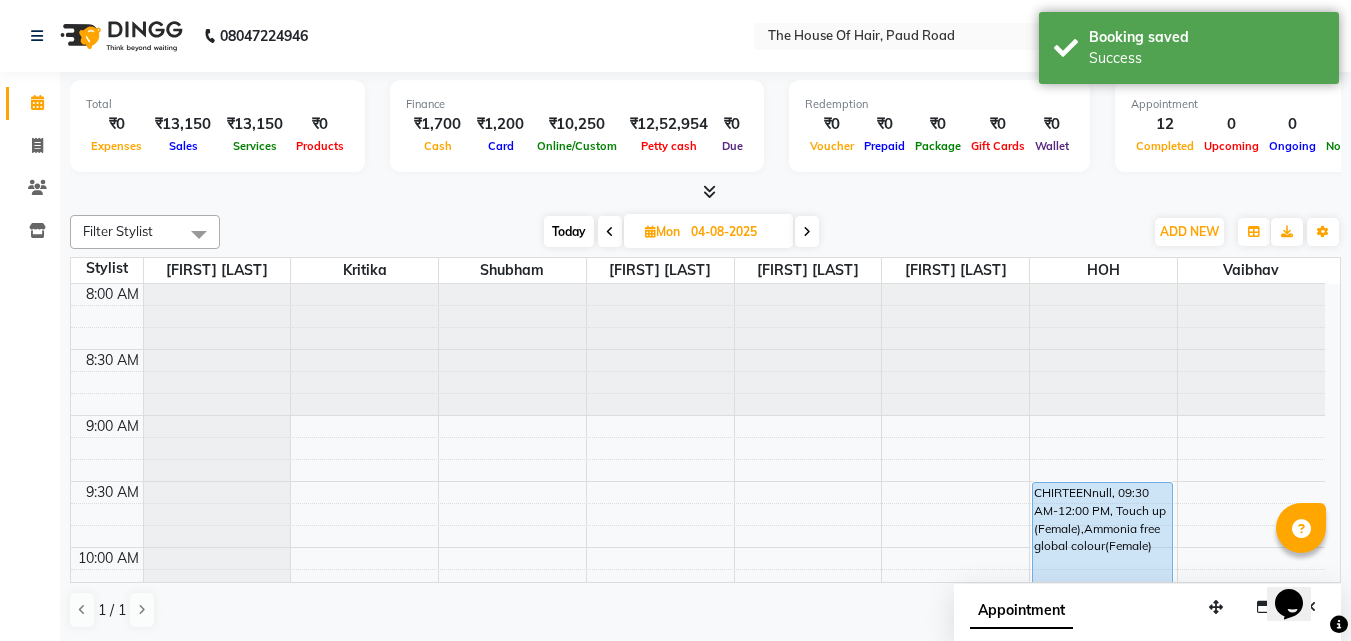 click on "04-08-2025" at bounding box center (735, 232) 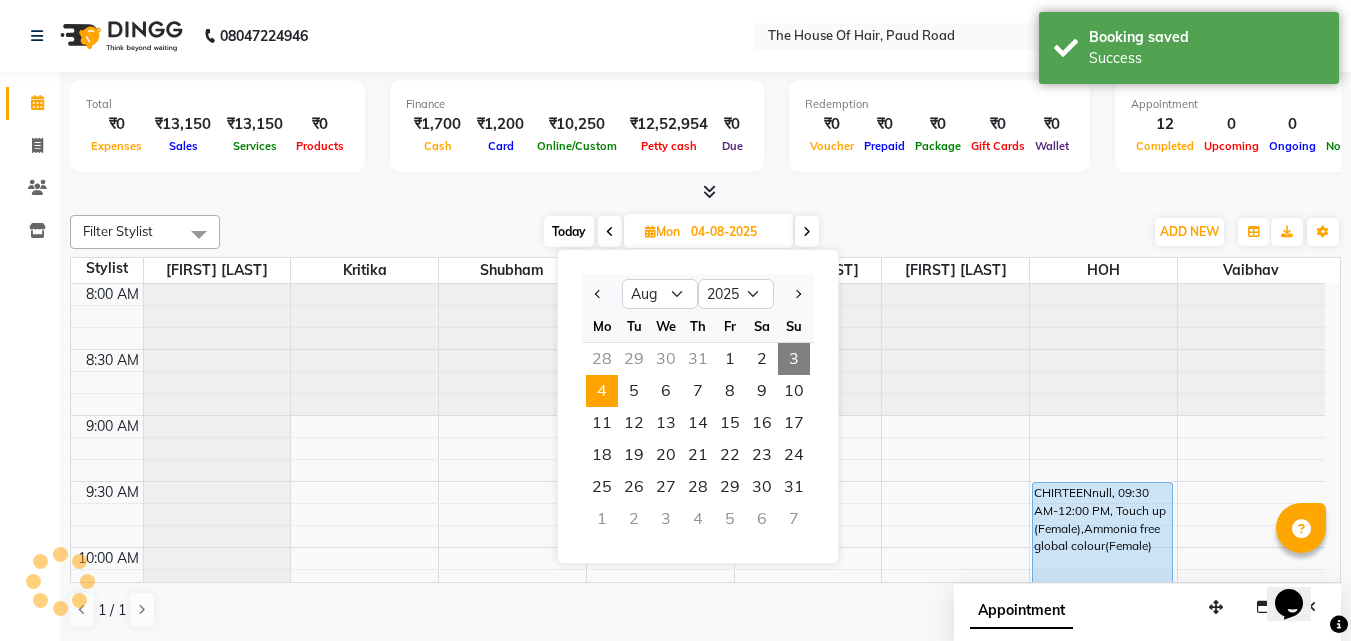 click on "3" at bounding box center [794, 359] 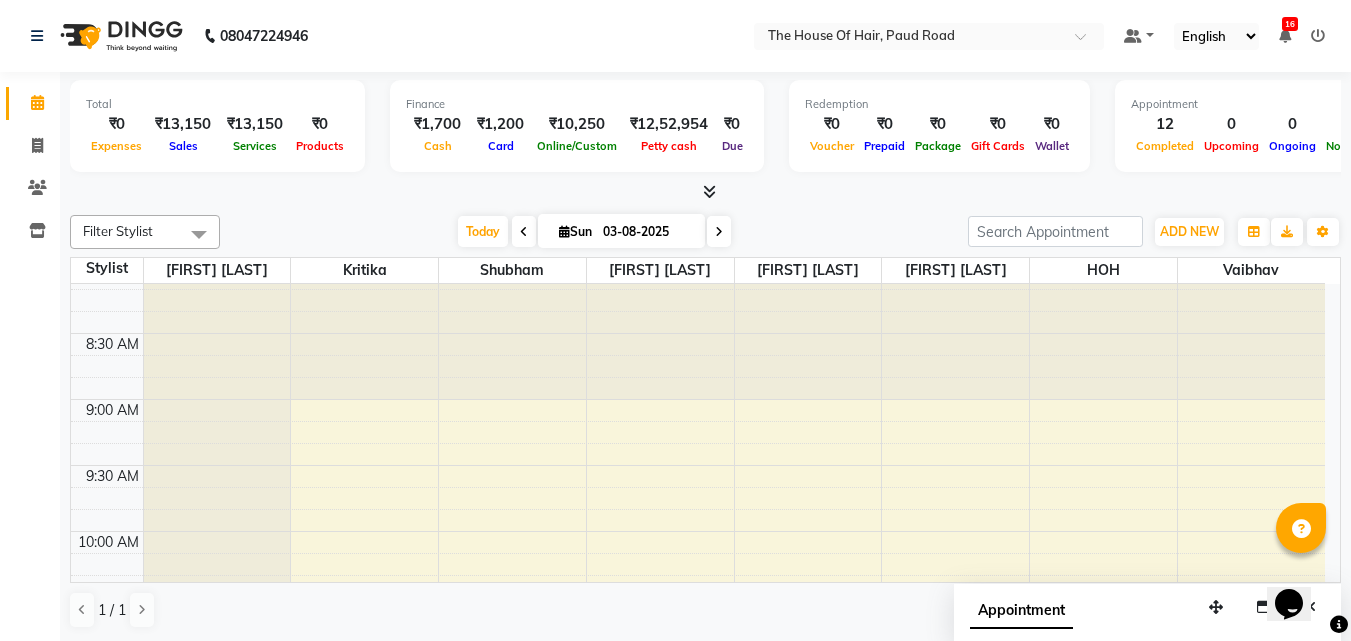 scroll, scrollTop: 0, scrollLeft: 0, axis: both 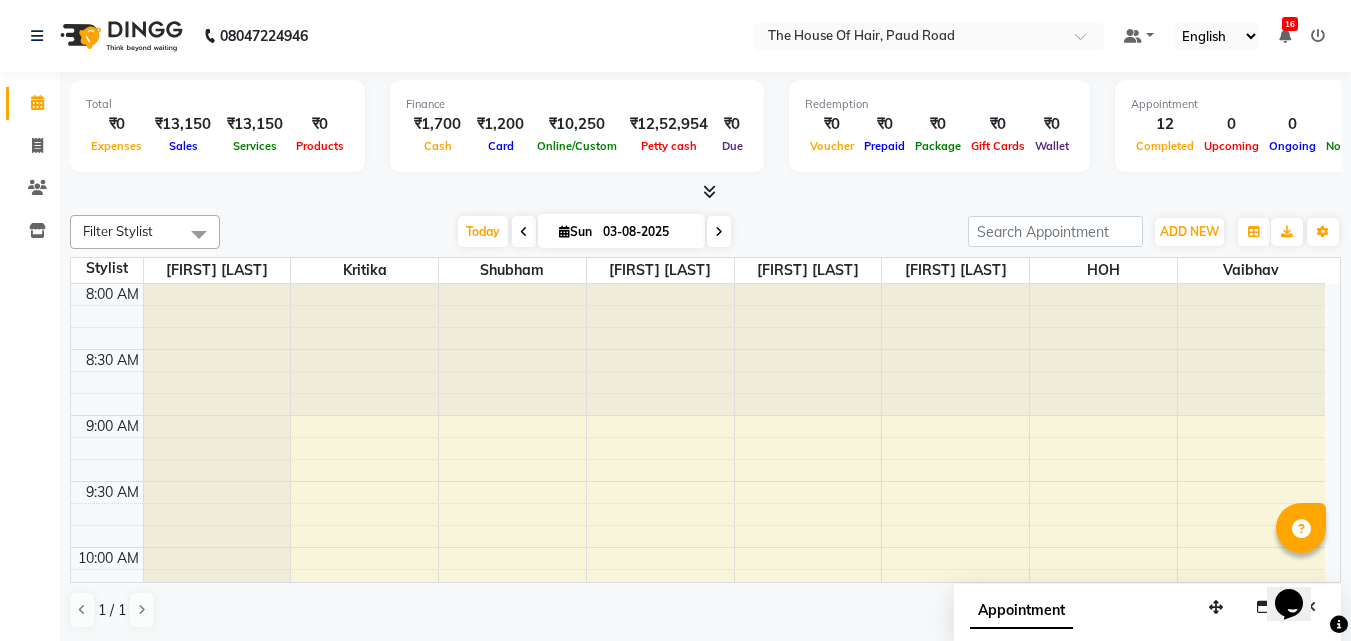 click on "03-08-2025" at bounding box center [647, 232] 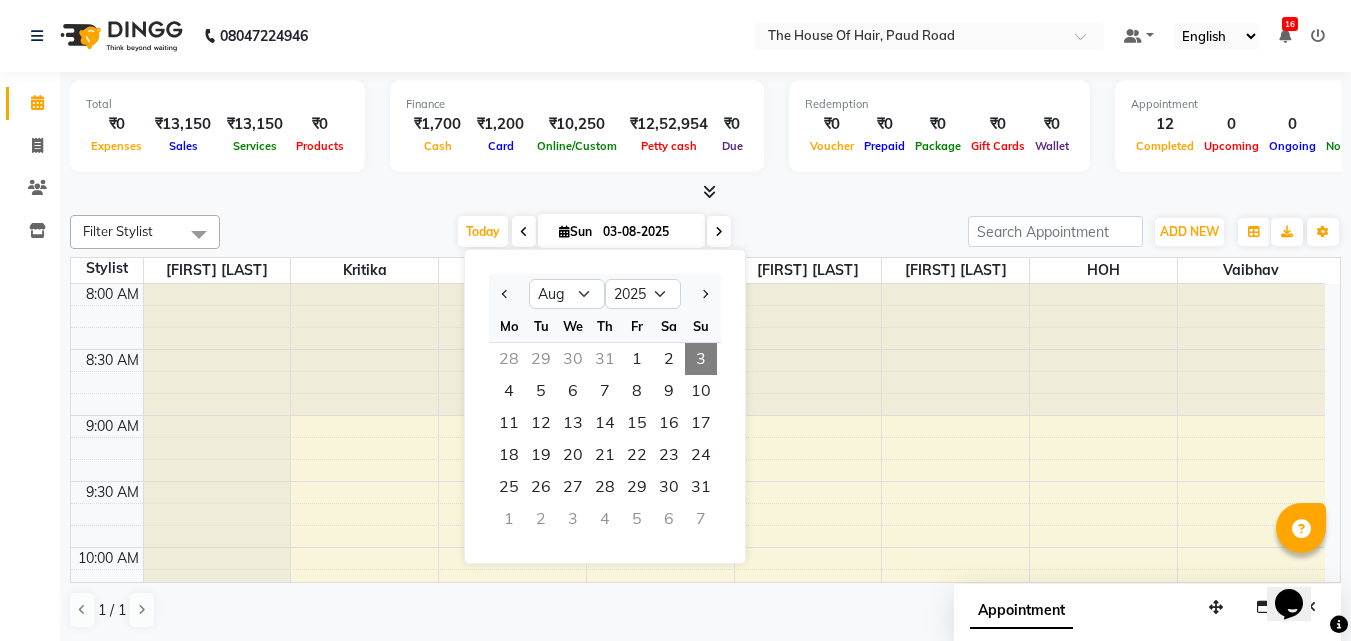 click on "Calendar  Invoice  Clients  Inventory Completed InProgress Upcoming Dropped Tentative Check-In Confirm Bookings Segments Page Builder" 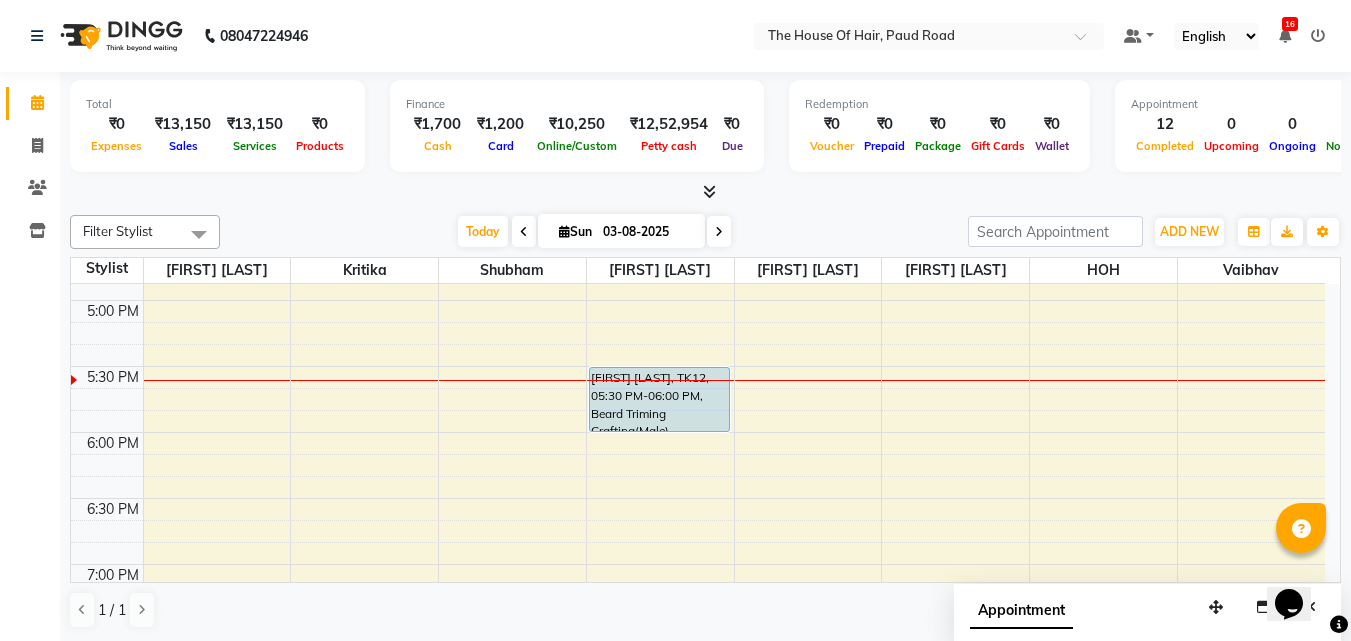 scroll, scrollTop: 1172, scrollLeft: 0, axis: vertical 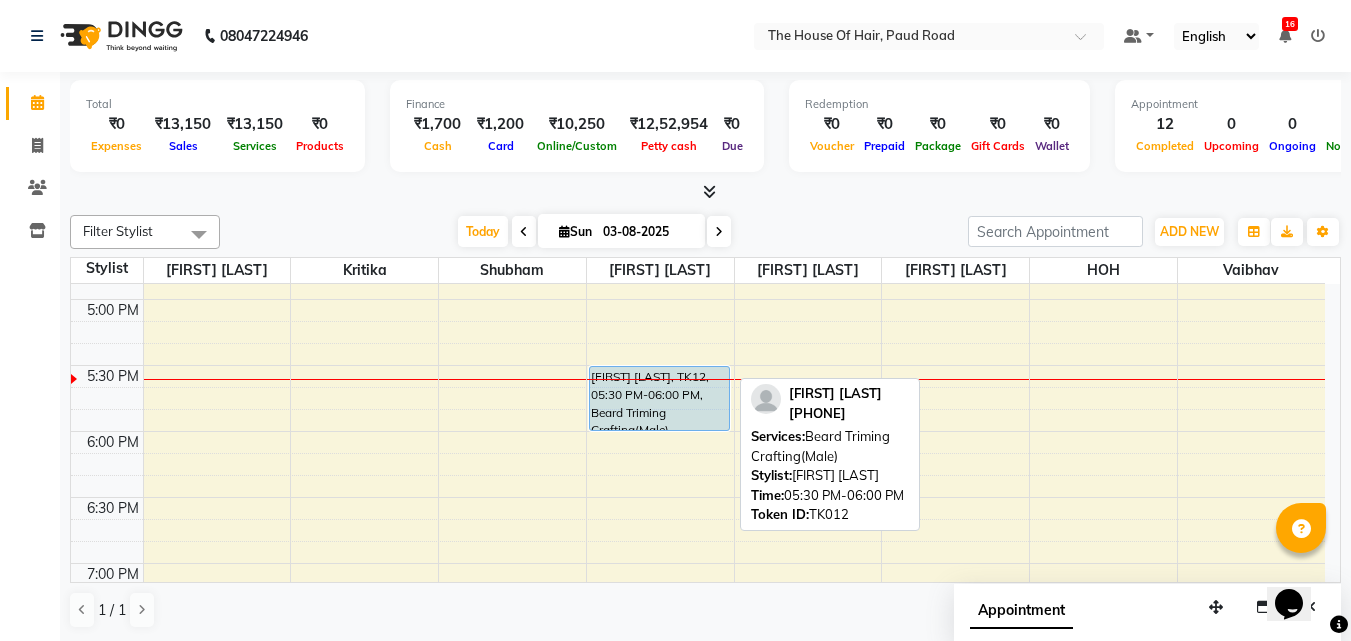 click on "[FIRST] [LAST], TK12, 05:30 PM-06:00 PM, Beard Triming Crafting(Male)" at bounding box center [659, 398] 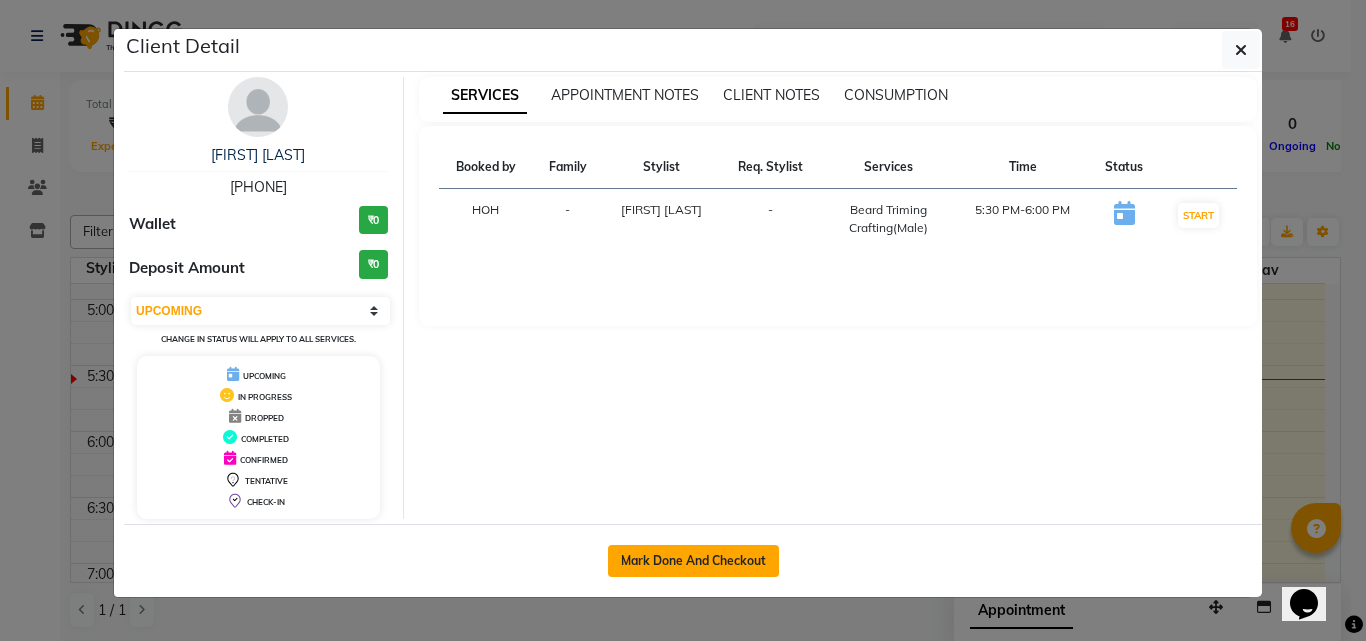 click on "Mark Done And Checkout" 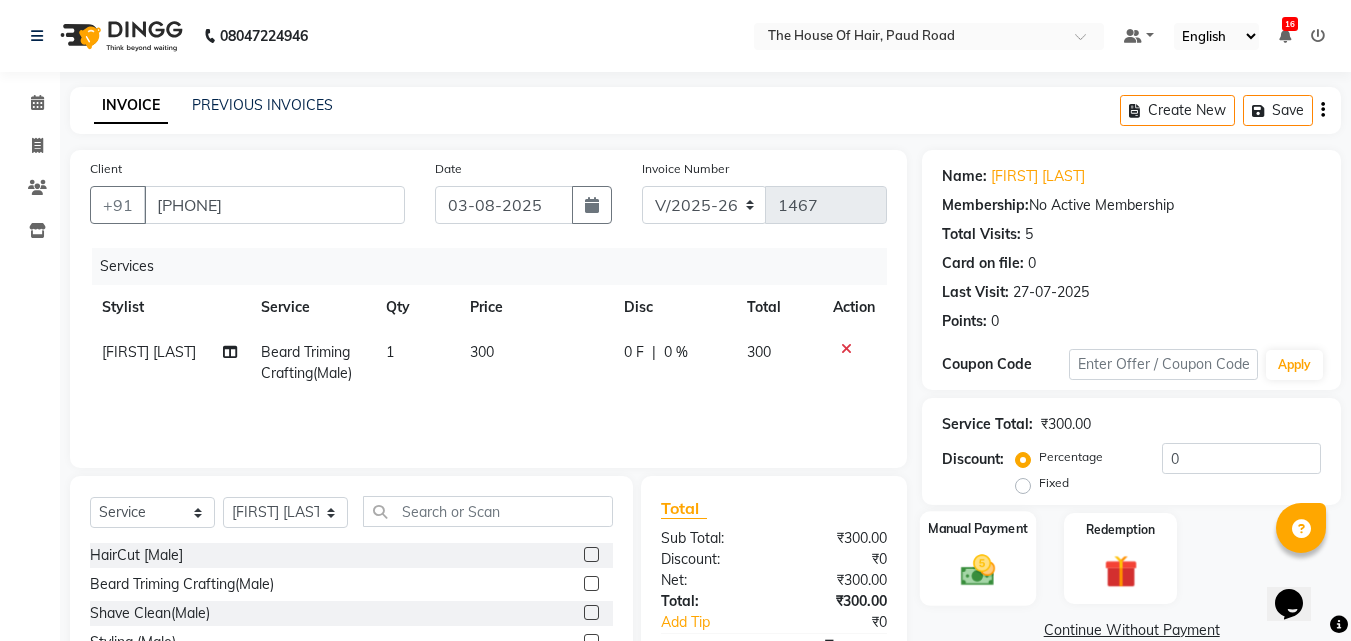 click 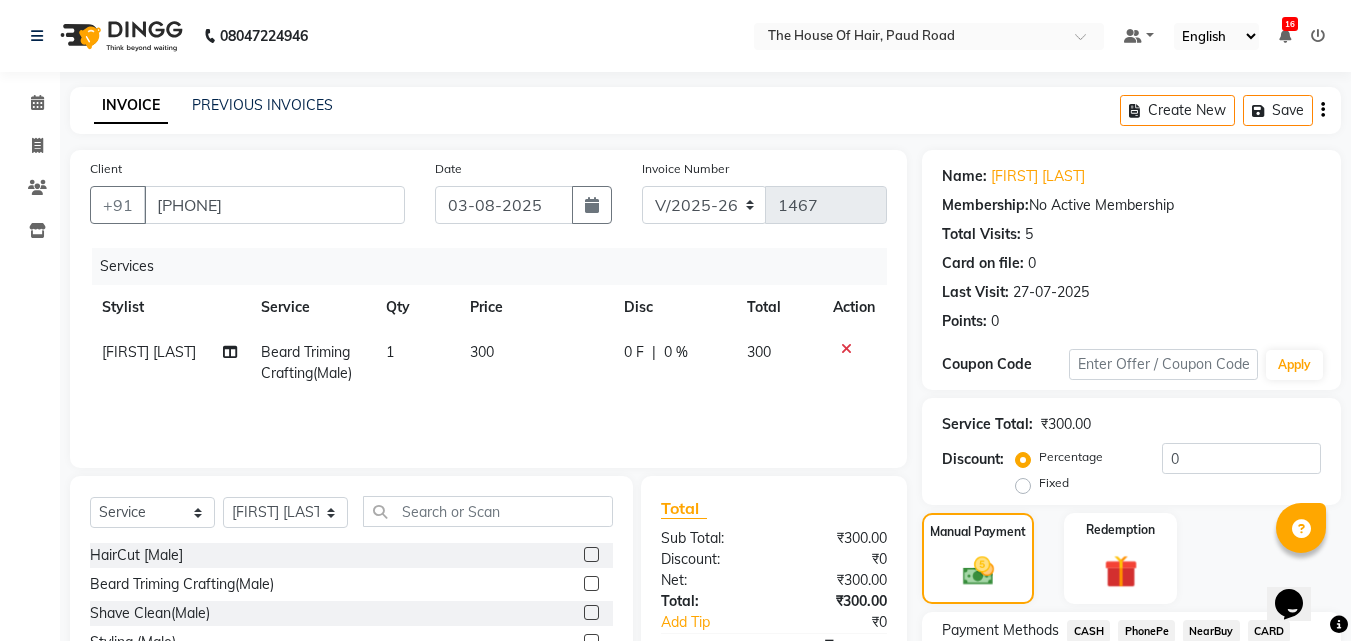 scroll, scrollTop: 162, scrollLeft: 0, axis: vertical 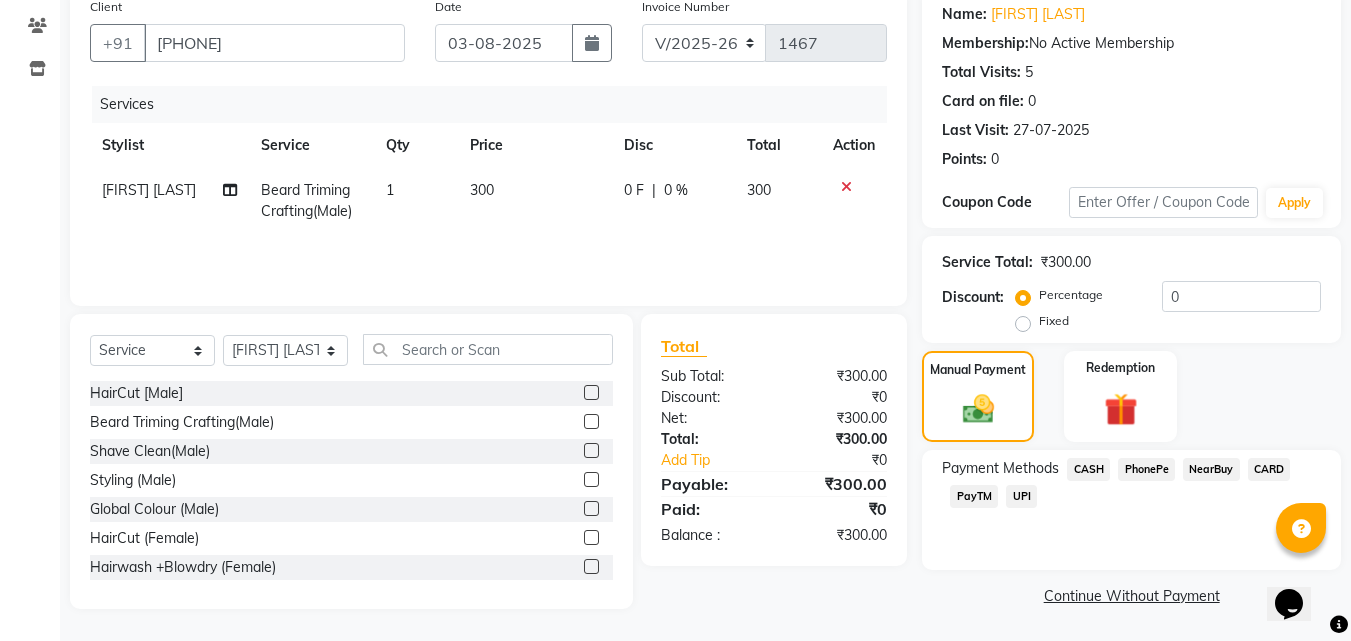 click on "UPI" 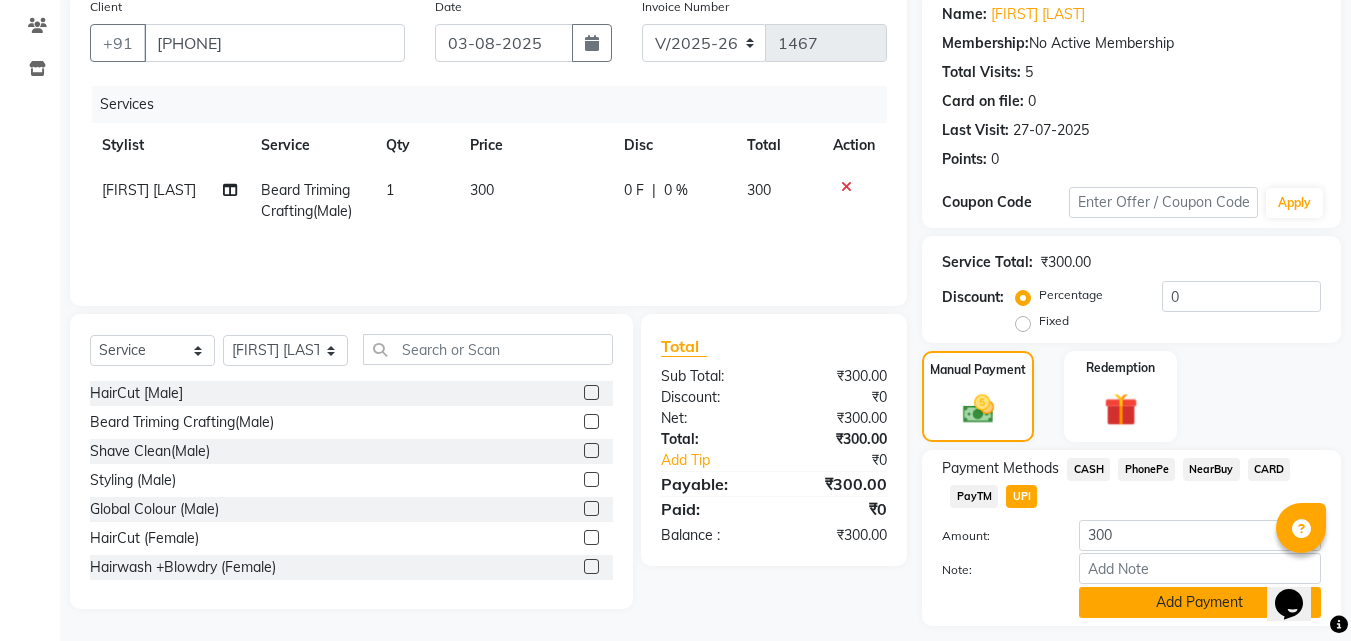 click on "Add Payment" 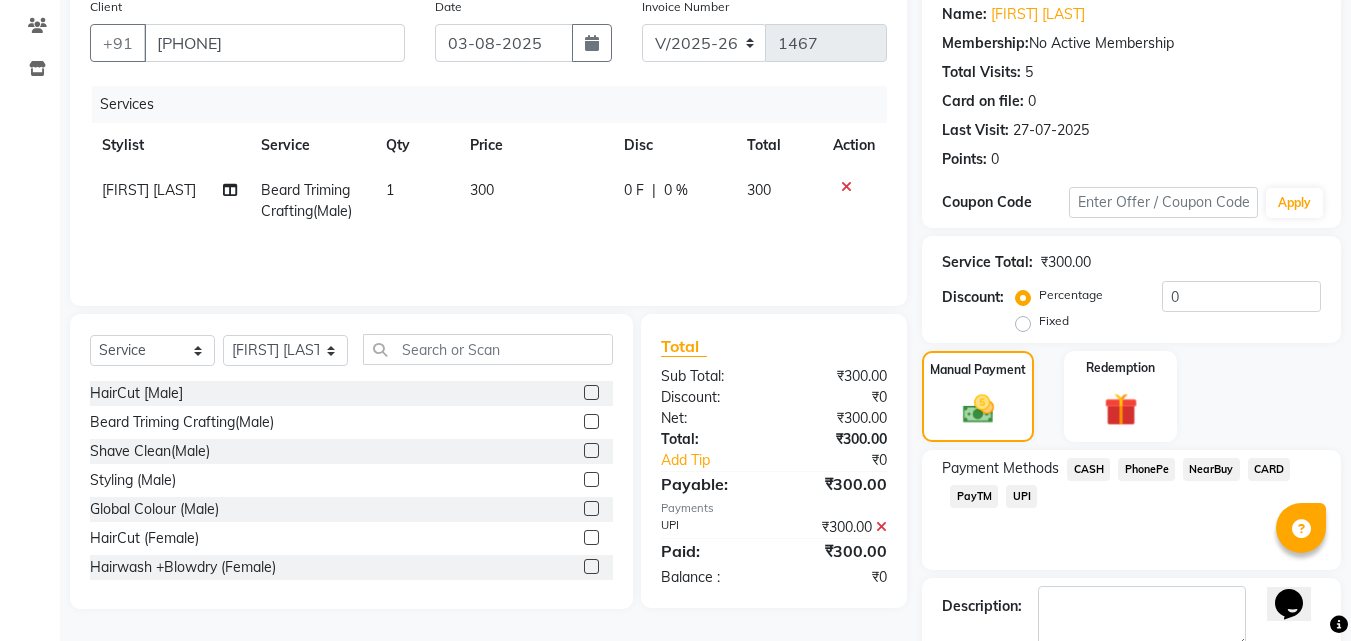 scroll, scrollTop: 275, scrollLeft: 0, axis: vertical 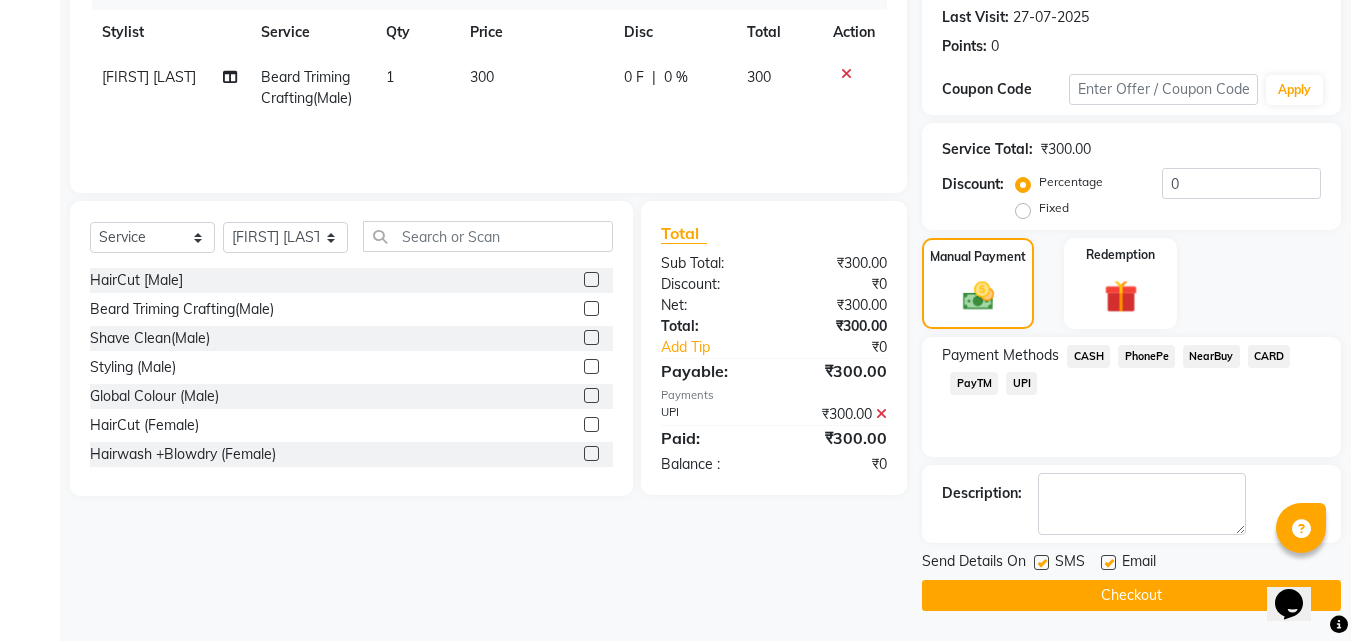 click on "Checkout" 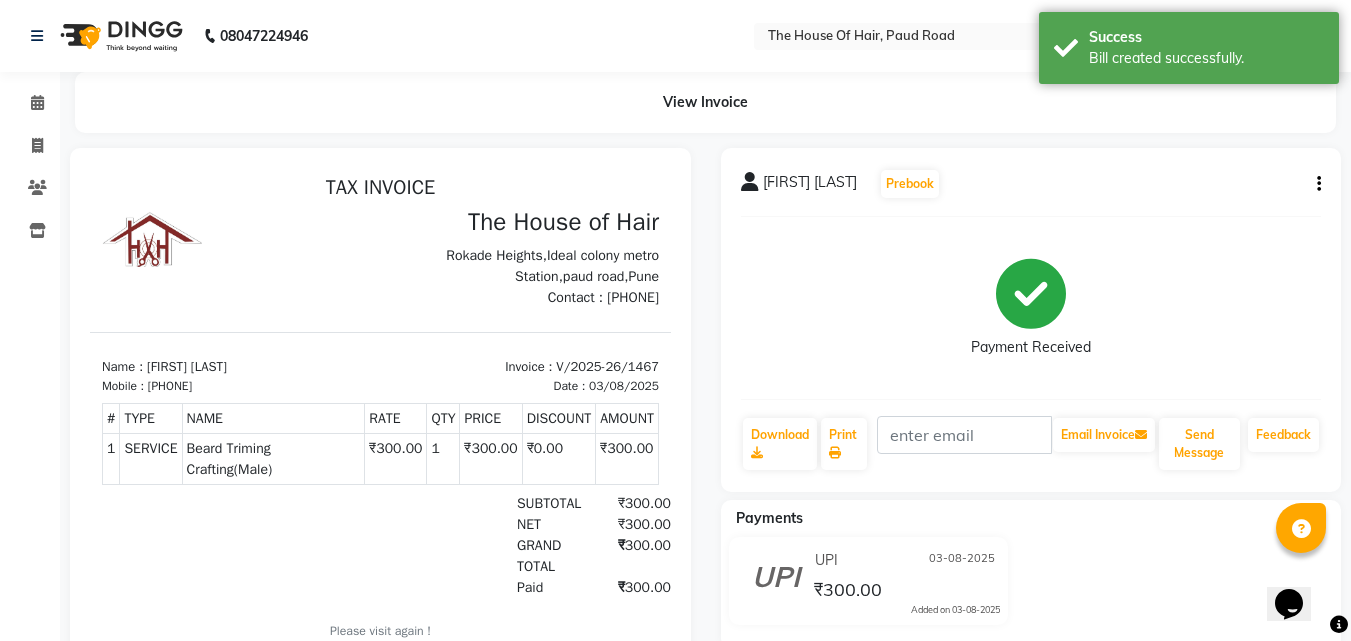 scroll, scrollTop: 0, scrollLeft: 0, axis: both 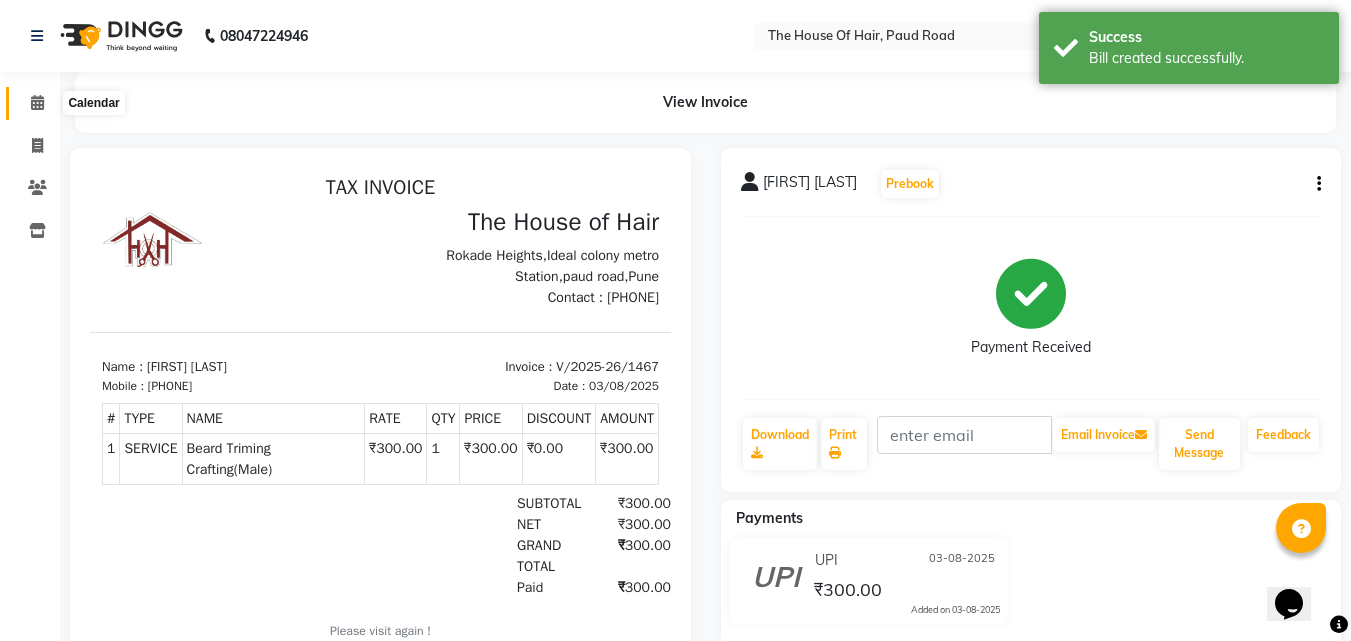 click 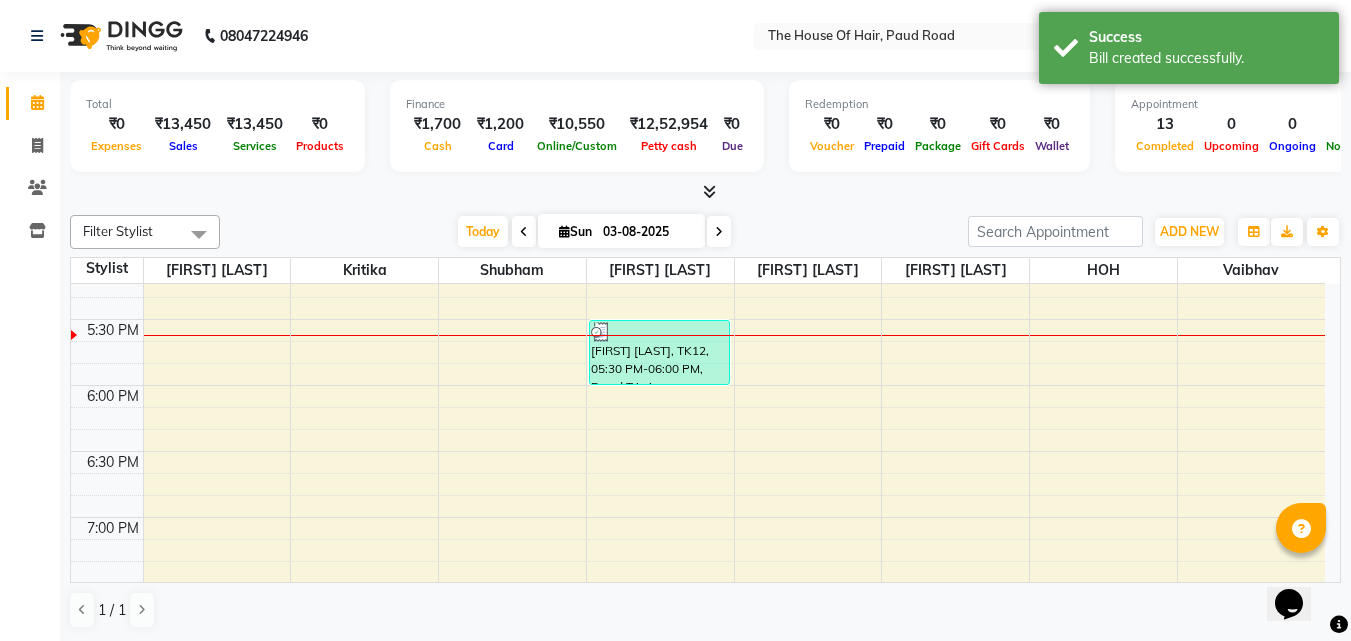 scroll, scrollTop: 1217, scrollLeft: 0, axis: vertical 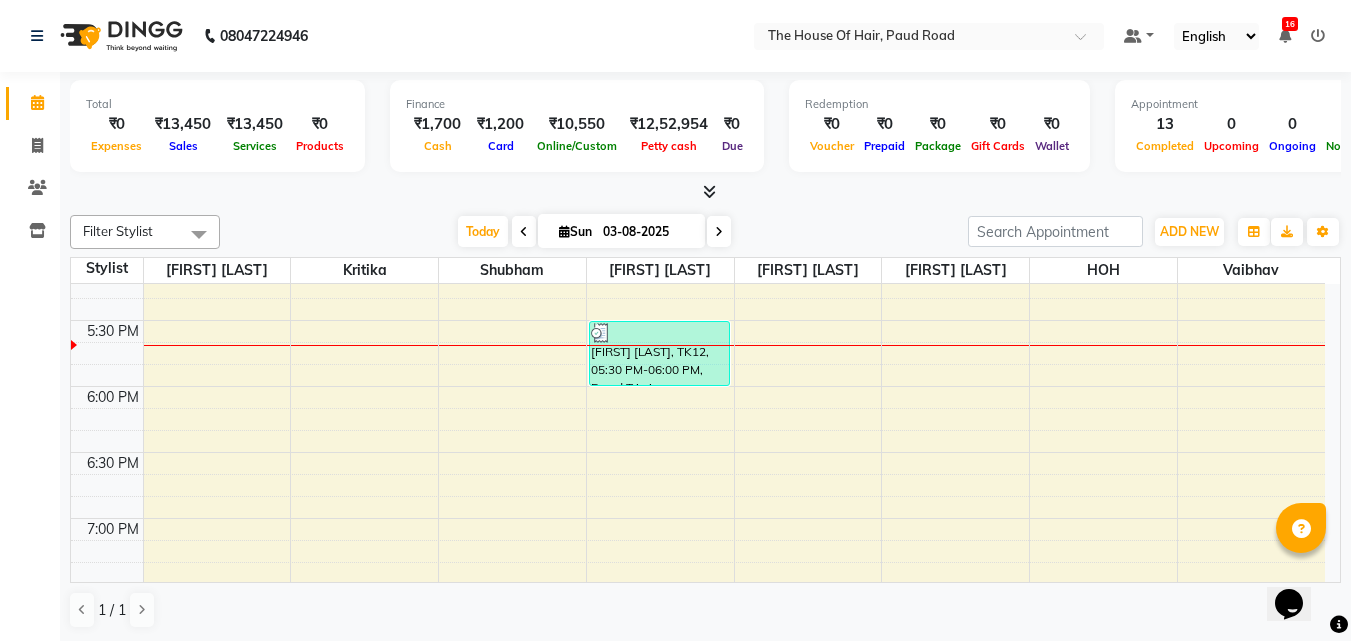 drag, startPoint x: 625, startPoint y: 392, endPoint x: 37, endPoint y: 524, distance: 602.6342 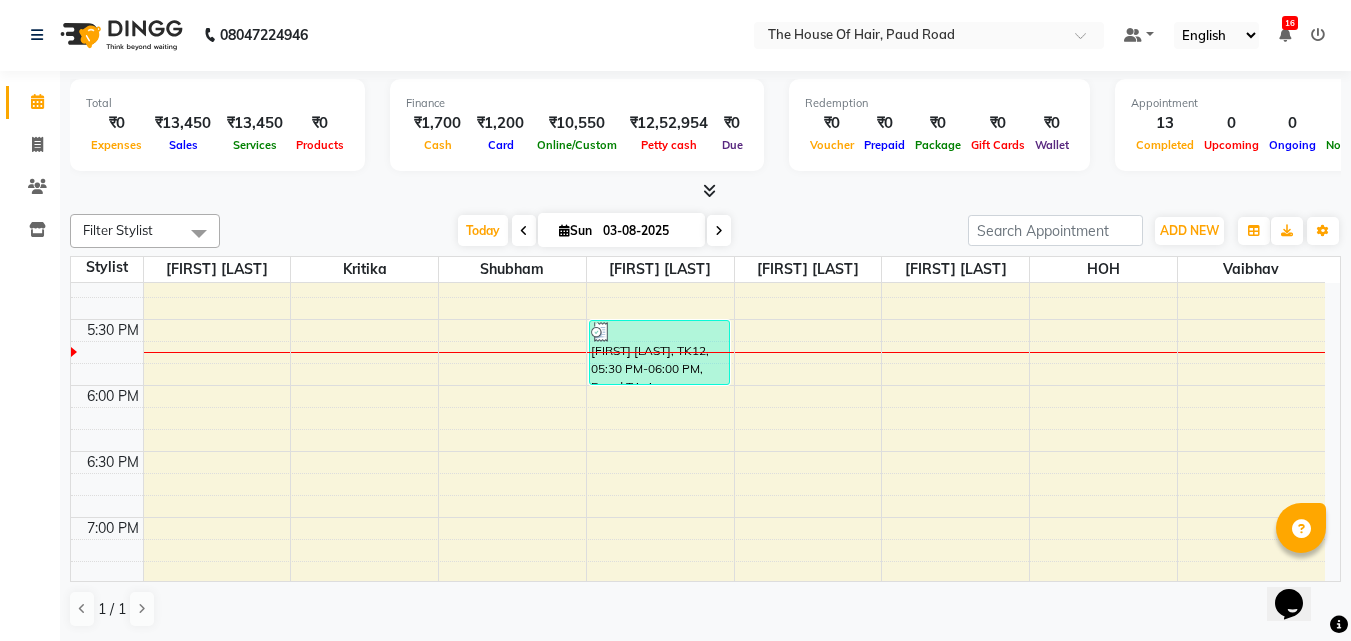 scroll, scrollTop: 0, scrollLeft: 0, axis: both 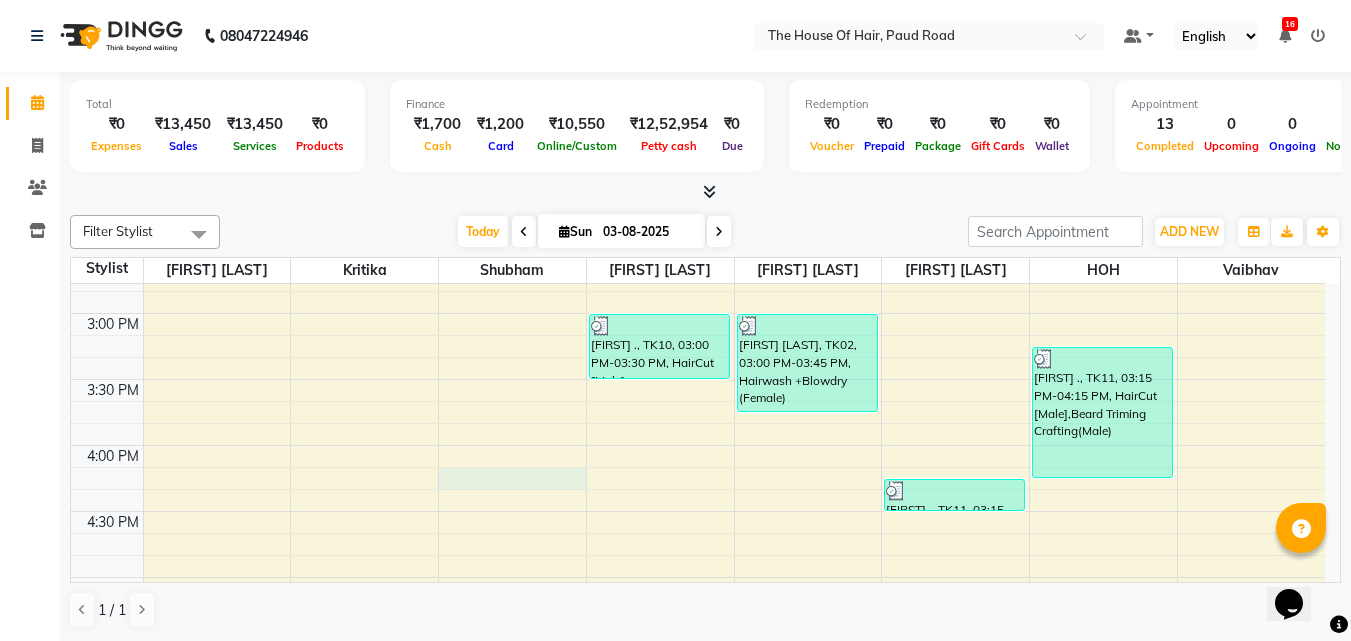 click on "[FIRST] [LAST], TK01, 11:00 AM-12:00 PM, HairCut  [Male],Beard Triming Crafting(Male)     [FIRST] ., TK08, 12:45 PM-01:15 PM, Beard Triming Crafting(Male)     [FIRST] [LAST], TK07, 01:15 PM-02:15 PM, Global Colour (female)     [FIRST] ., TK03, 10:45 AM-11:15 AM, HairCut  [Male]     [FIRST], TK05, 12:25 PM-01:10 PM, Hairwash +Blowdry (Female)     [FIRST] [LAST], TK06, 01:10 PM-01:40 PM, Hair spa (Male)     [FIRST] ., TK10, 03:00 PM-03:30 PM, HairCut  [Male]     [FIRST] [LAST], TK12, 05:30 PM-06:00 PM, Beard Triming Crafting(Male)     [FIRST] [LAST], TK02, 03:00 PM-03:45 PM, Hairwash +Blowdry (Female)     [FIRST] ., TK11, 04:15 PM-04:30 PM, EYEBROW     [FIRST] ., TK04, 11:15 AM-11:45 AM, HairCut  [Male]     [FIRST], TK05, 12:25 PM-01:10 PM, Hairwash +Blowdry (Female)" at bounding box center [698, 313] 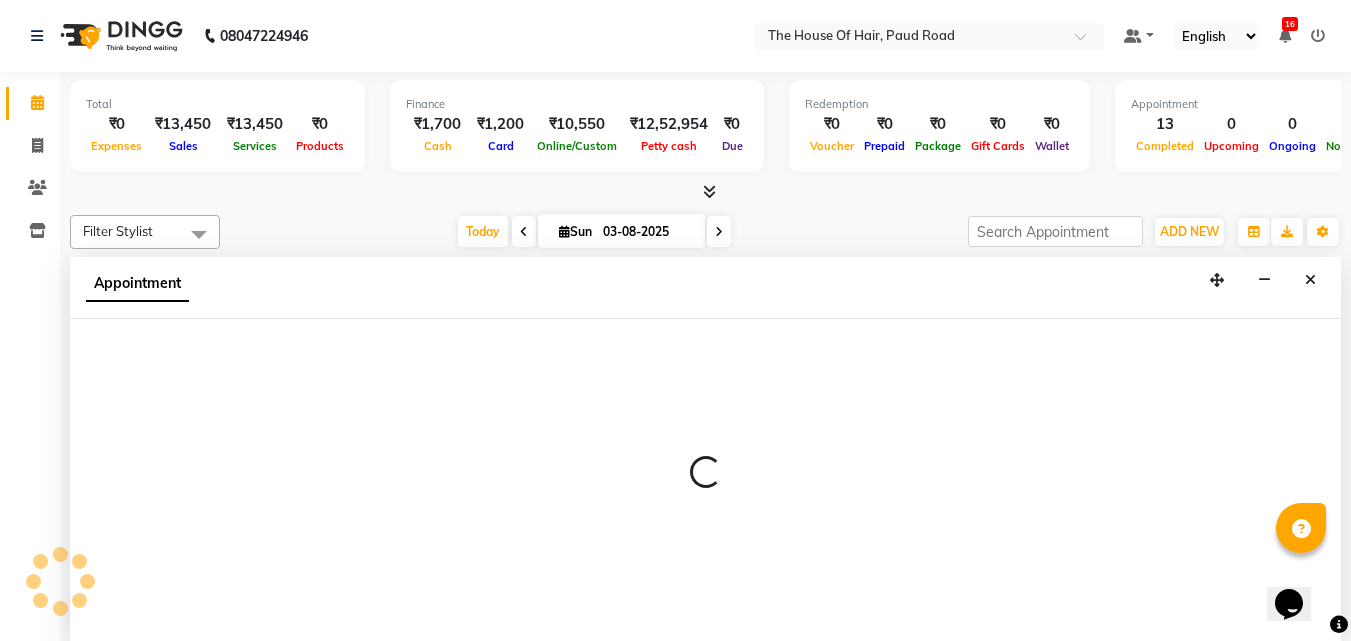scroll, scrollTop: 1, scrollLeft: 0, axis: vertical 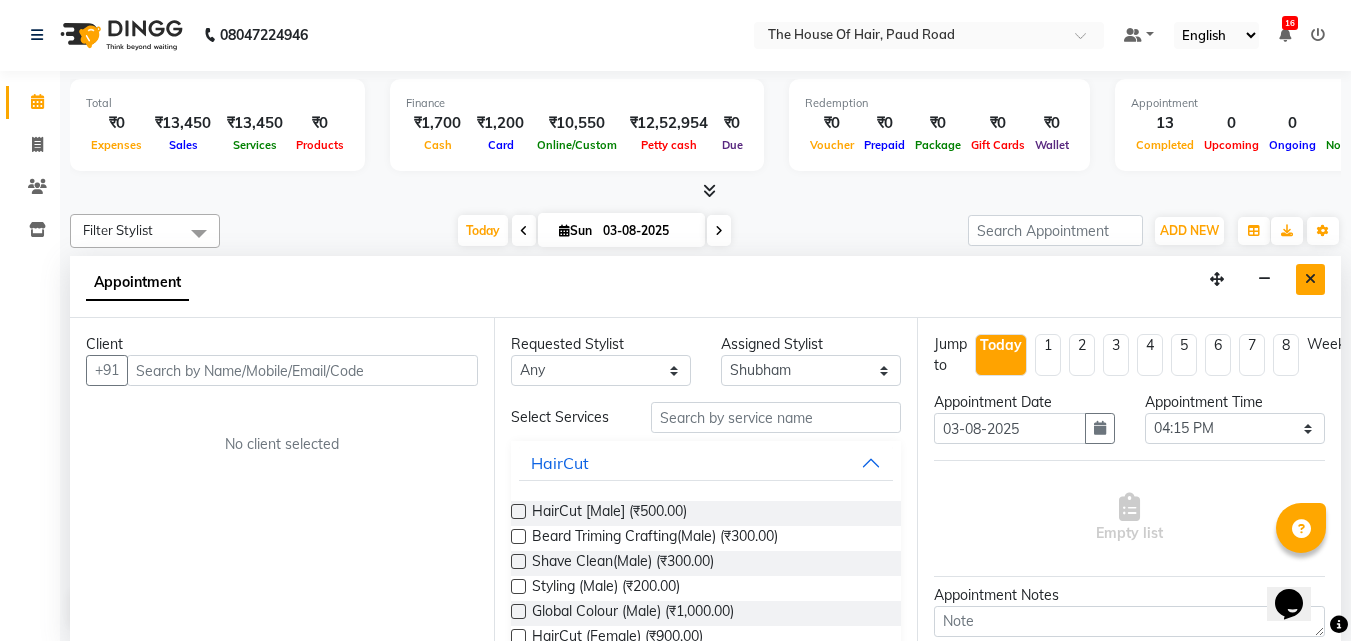click at bounding box center (1310, 279) 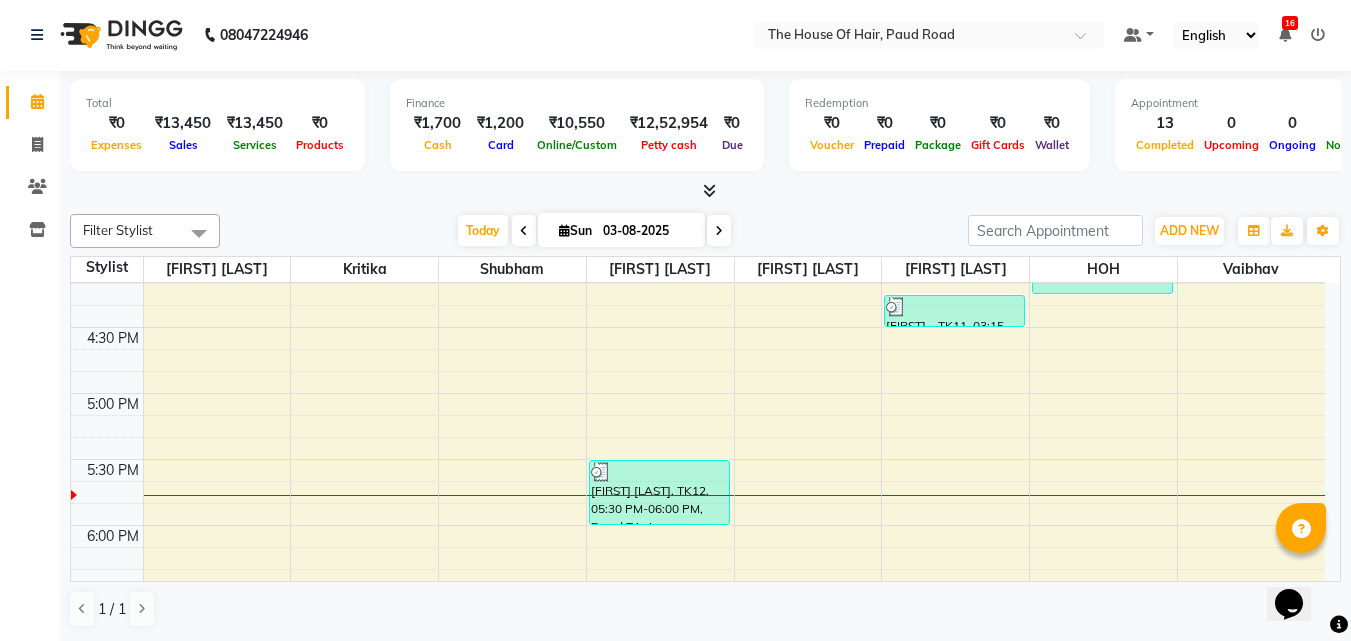 scroll, scrollTop: 1078, scrollLeft: 0, axis: vertical 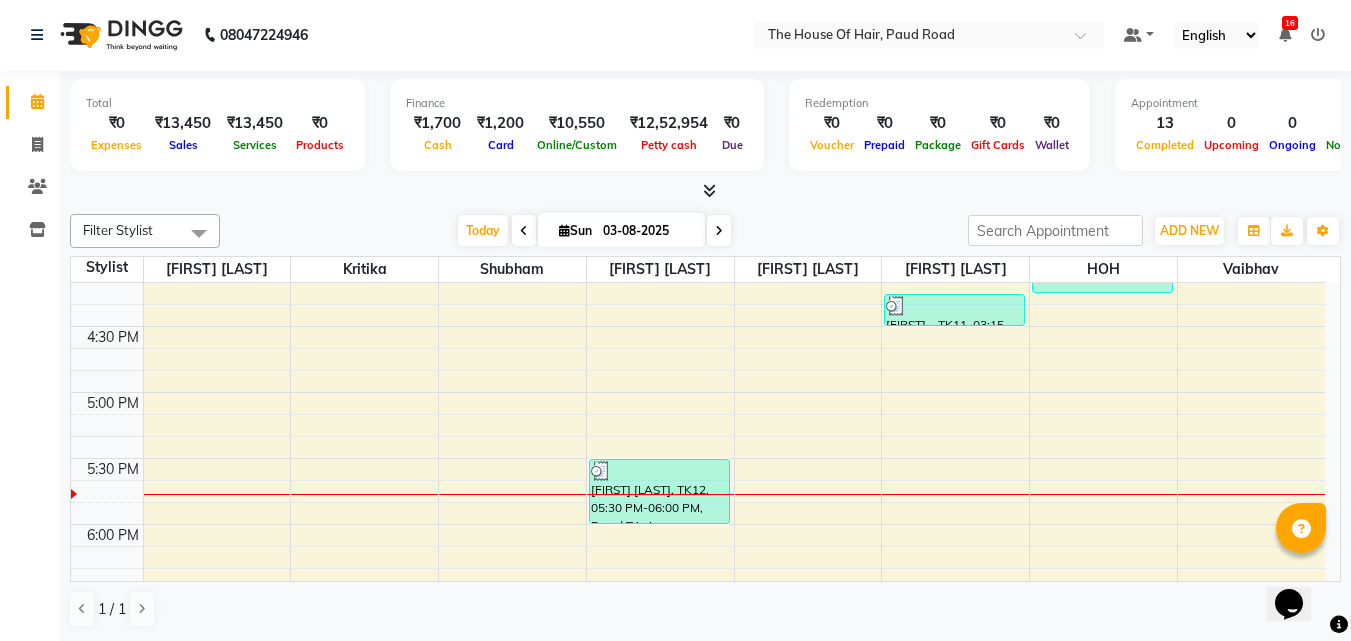 click on "[FIRST] [LAST], TK01, 11:00 AM-12:00 PM, HairCut  [Male],Beard Triming Crafting(Male)     [FIRST] ., TK08, 12:45 PM-01:15 PM, Beard Triming Crafting(Male)     [FIRST] [LAST], TK07, 01:15 PM-02:15 PM, Global Colour (female)     [FIRST] ., TK03, 10:45 AM-11:15 AM, HairCut  [Male]     [FIRST], TK05, 12:25 PM-01:10 PM, Hairwash +Blowdry (Female)     [FIRST] [LAST], TK06, 01:10 PM-01:40 PM, Hair spa (Male)     [FIRST] ., TK10, 03:00 PM-03:30 PM, HairCut  [Male]     [FIRST] [LAST], TK12, 05:30 PM-06:00 PM, Beard Triming Crafting(Male)     [FIRST] [LAST], TK02, 03:00 PM-03:45 PM, Hairwash +Blowdry (Female)     [FIRST] ., TK11, 04:15 PM-04:30 PM, EYEBROW     [FIRST] ., TK04, 11:15 AM-11:45 AM, HairCut  [Male]     [FIRST], TK05, 12:25 PM-01:10 PM, Hairwash +Blowdry (Female)" at bounding box center [698, 128] 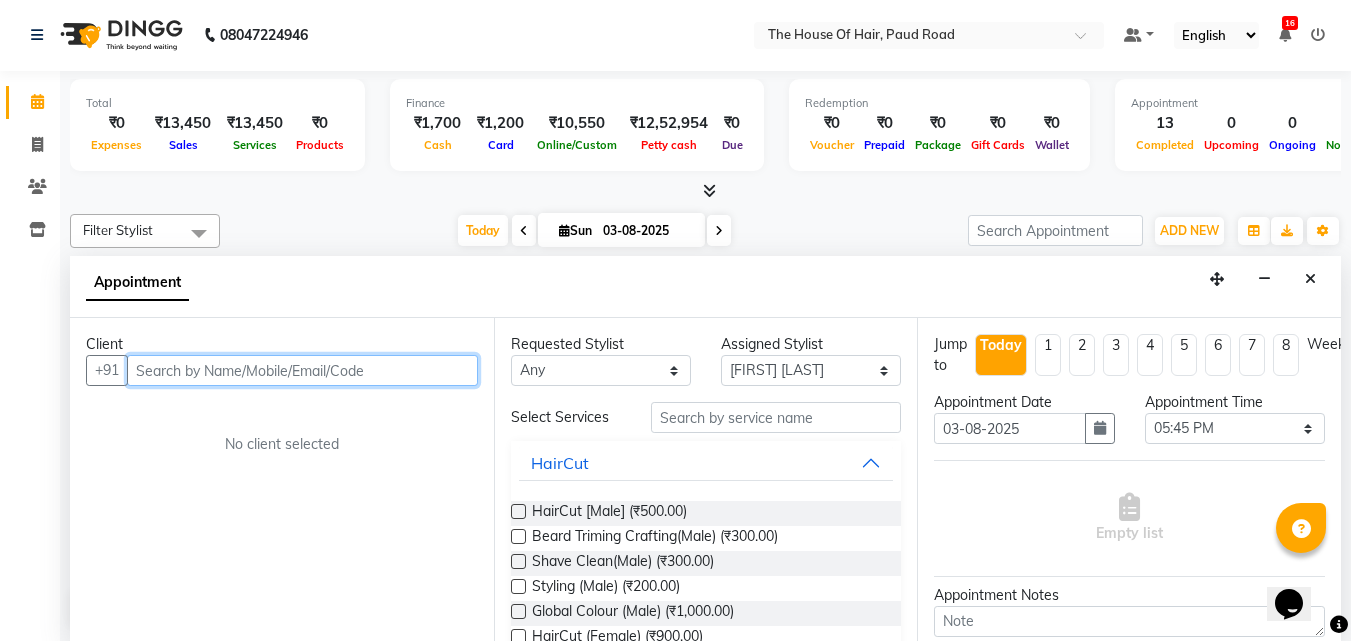 click at bounding box center (302, 370) 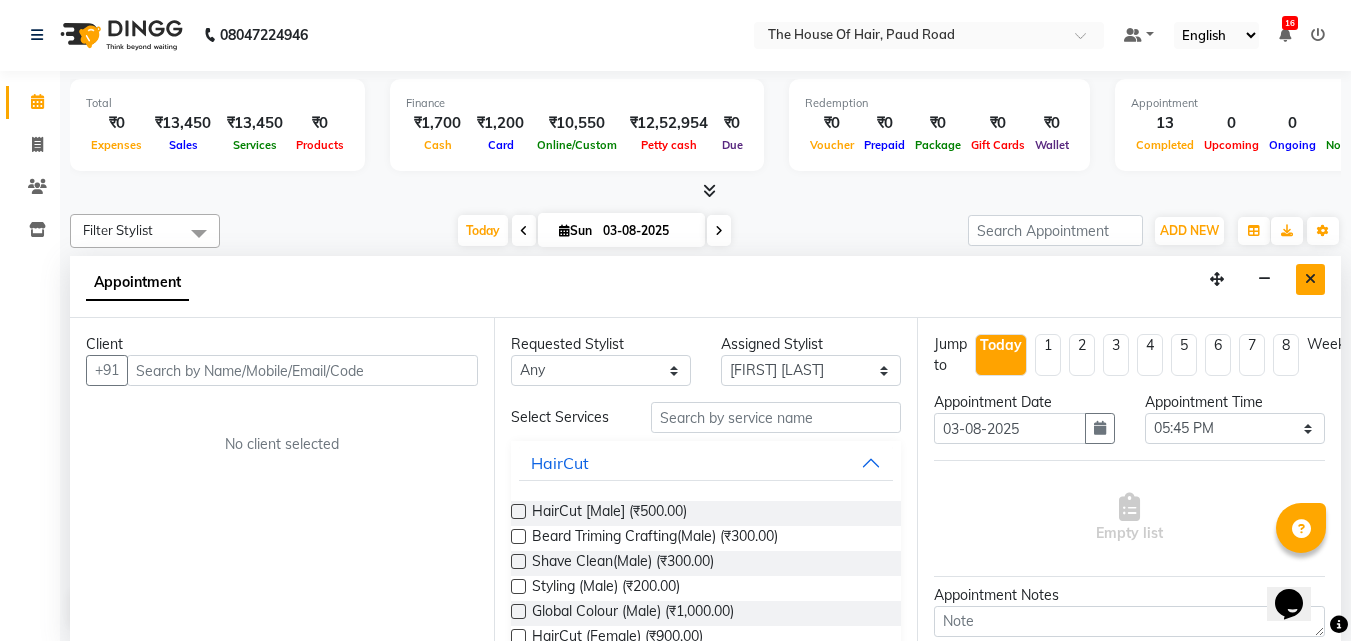 click at bounding box center (1310, 279) 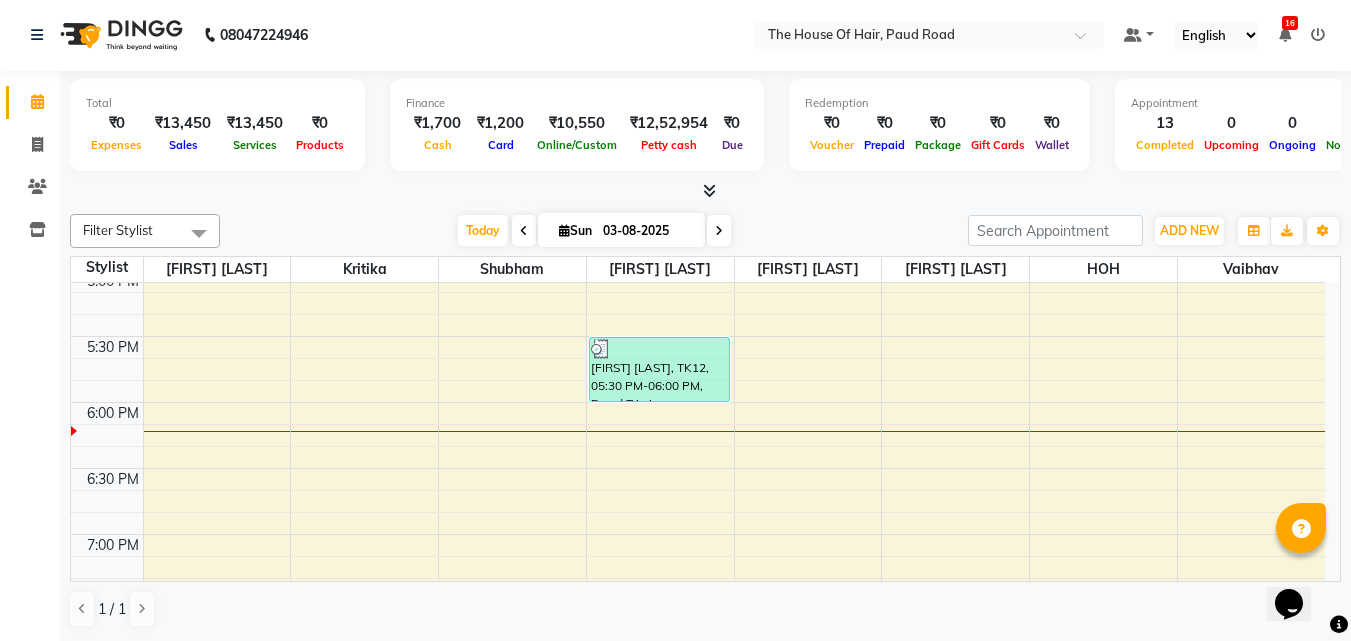 scroll, scrollTop: 1201, scrollLeft: 0, axis: vertical 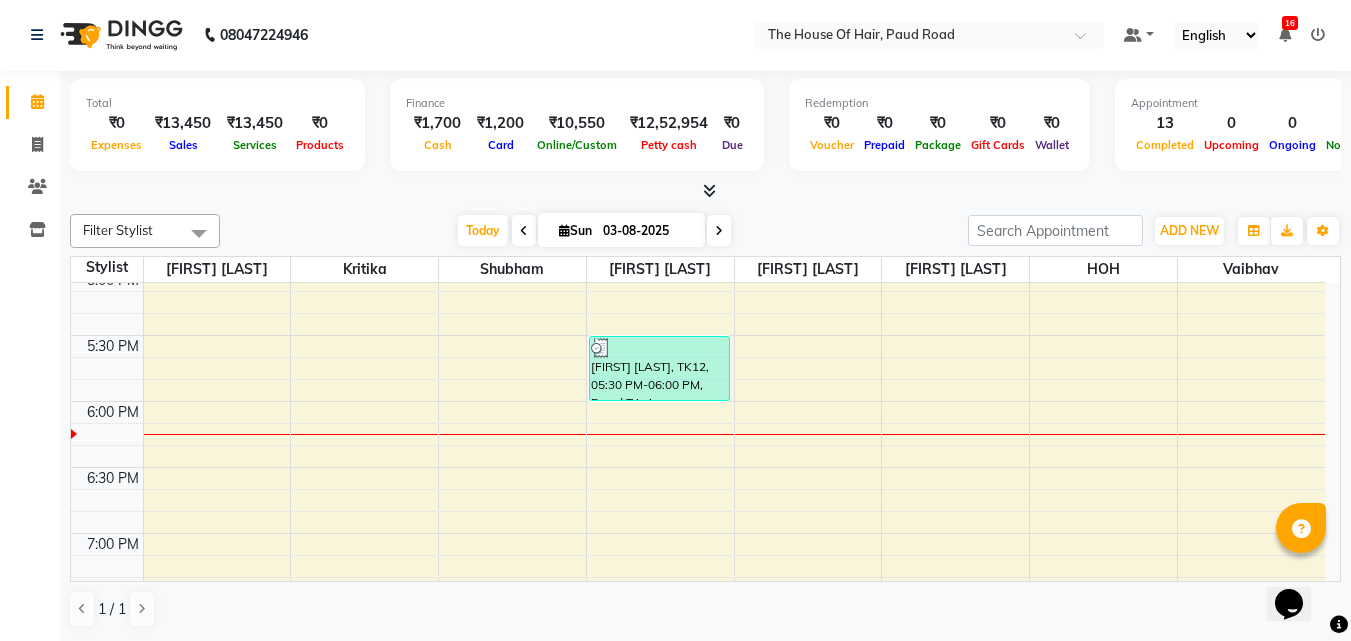click on "[FIRST] [LAST], TK01, 11:00 AM-12:00 PM, HairCut  [Male],Beard Triming Crafting(Male)     [FIRST] ., TK08, 12:45 PM-01:15 PM, Beard Triming Crafting(Male)     [FIRST] [LAST], TK07, 01:15 PM-02:15 PM, Global Colour (female)     [FIRST] ., TK03, 10:45 AM-11:15 AM, HairCut  [Male]     [FIRST], TK05, 12:25 PM-01:10 PM, Hairwash +Blowdry (Female)     [FIRST] [LAST], TK06, 01:10 PM-01:40 PM, Hair spa (Male)     [FIRST] ., TK10, 03:00 PM-03:30 PM, HairCut  [Male]     [FIRST] [LAST], TK12, 05:30 PM-06:00 PM, Beard Triming Crafting(Male)     [FIRST] [LAST], TK02, 03:00 PM-03:45 PM, Hairwash +Blowdry (Female)     [FIRST] ., TK11, 04:15 PM-04:30 PM, EYEBROW     [FIRST] ., TK04, 11:15 AM-11:45 AM, HairCut  [Male]     [FIRST], TK05, 12:25 PM-01:10 PM, Hairwash +Blowdry (Female)" at bounding box center [698, 5] 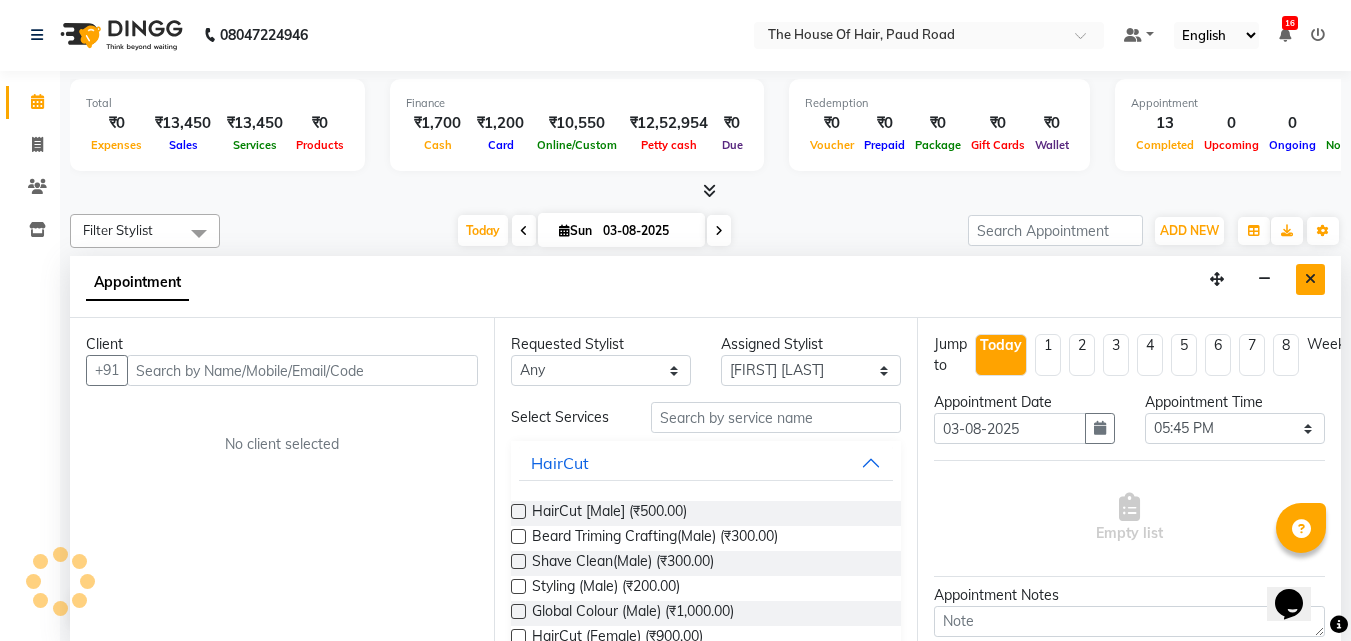click at bounding box center (1310, 279) 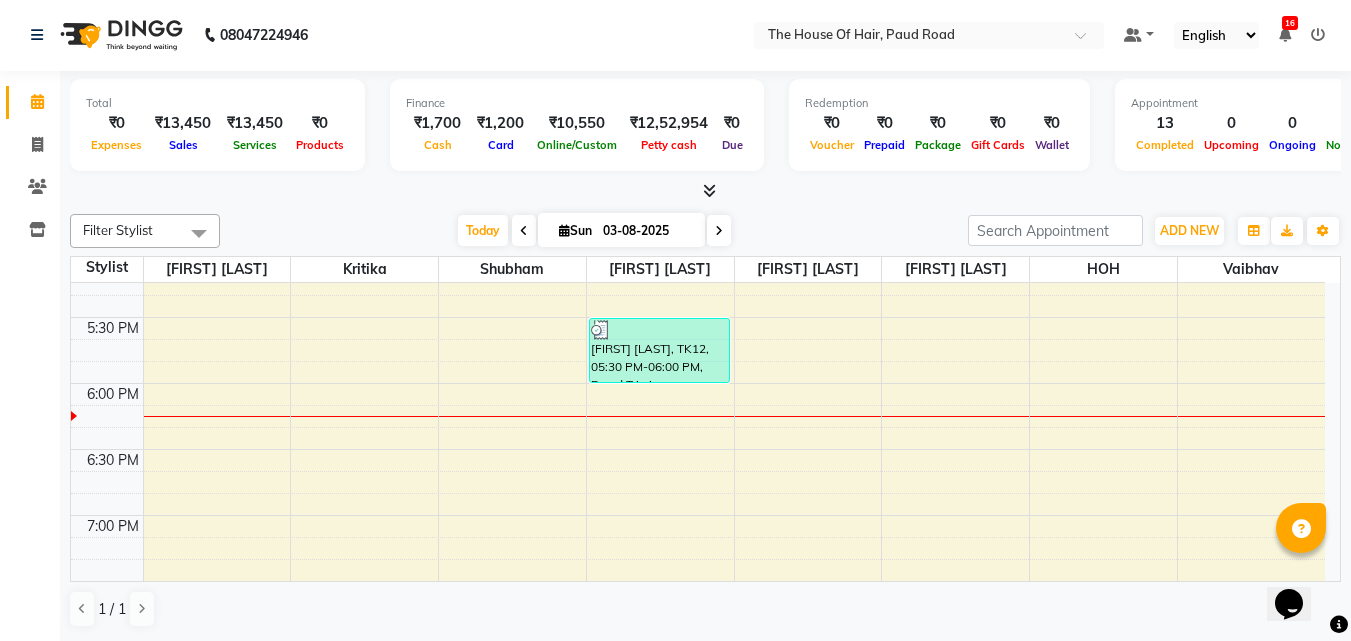 scroll, scrollTop: 1218, scrollLeft: 0, axis: vertical 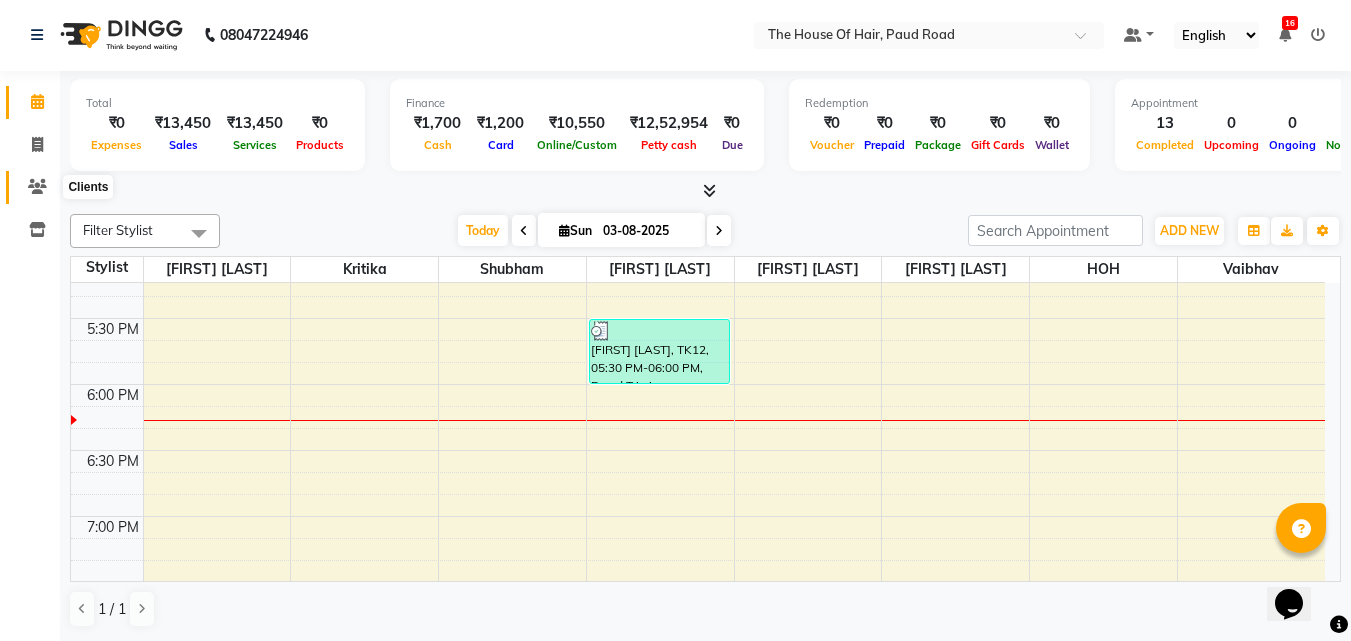 click 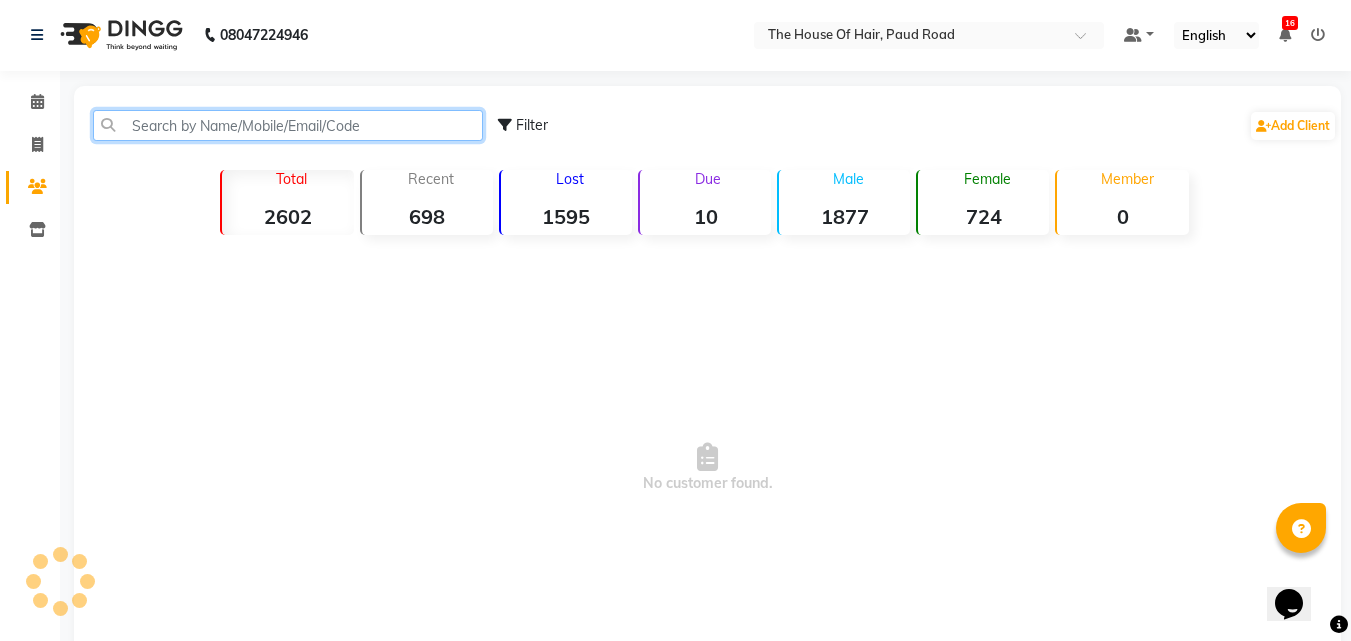 click 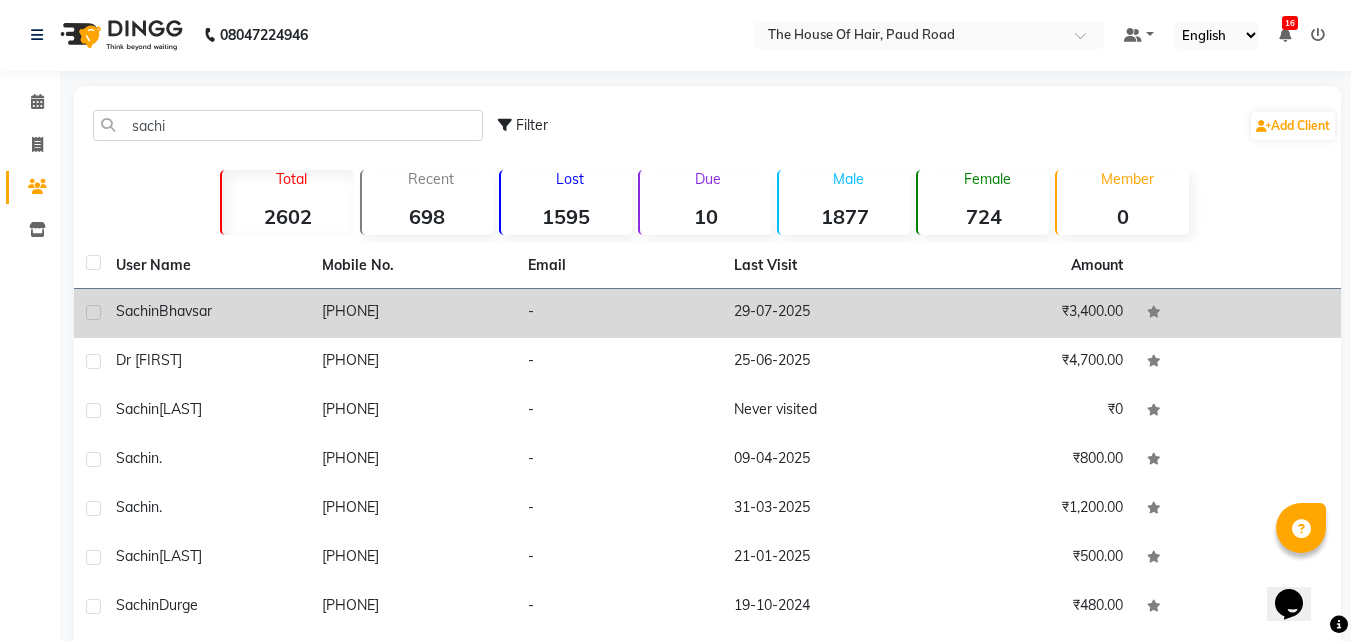 click on "[PHONE]" 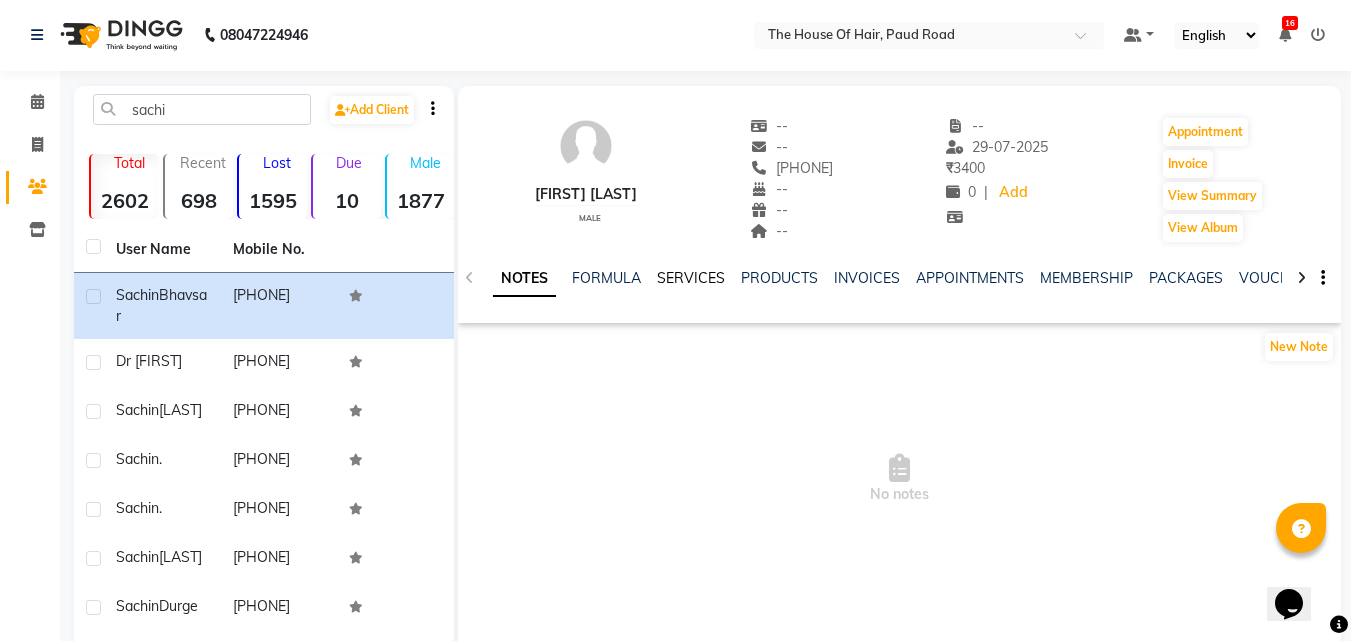 click on "SERVICES" 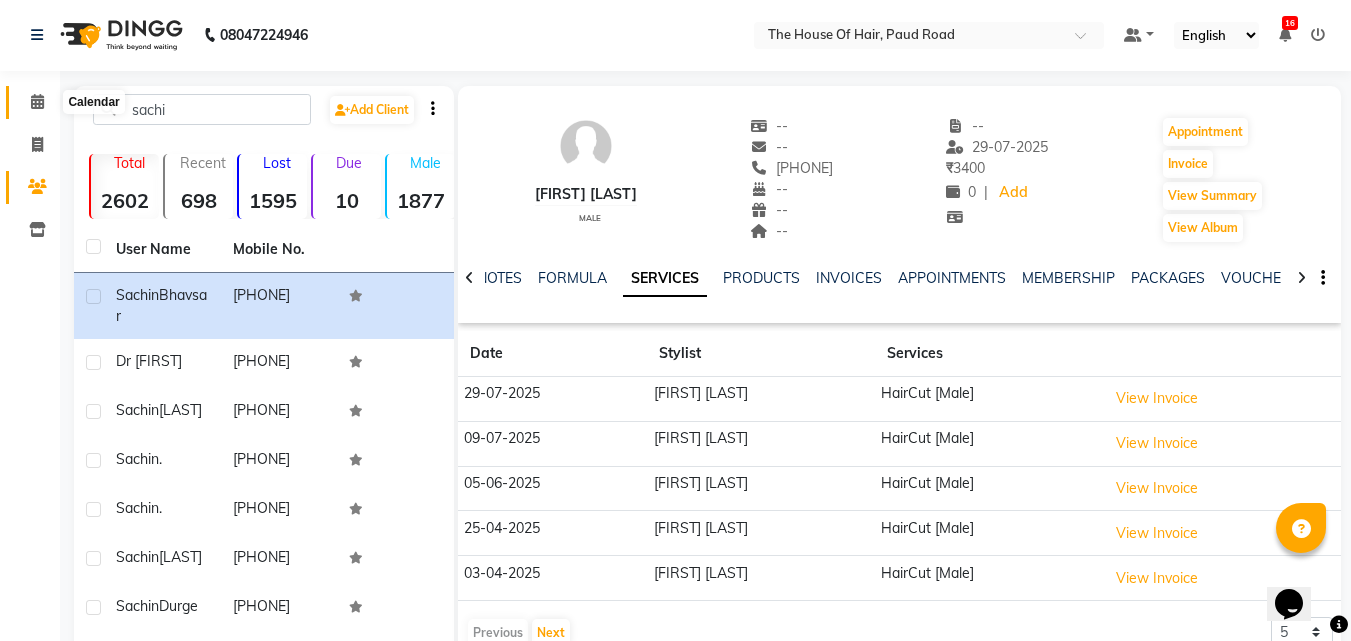 click 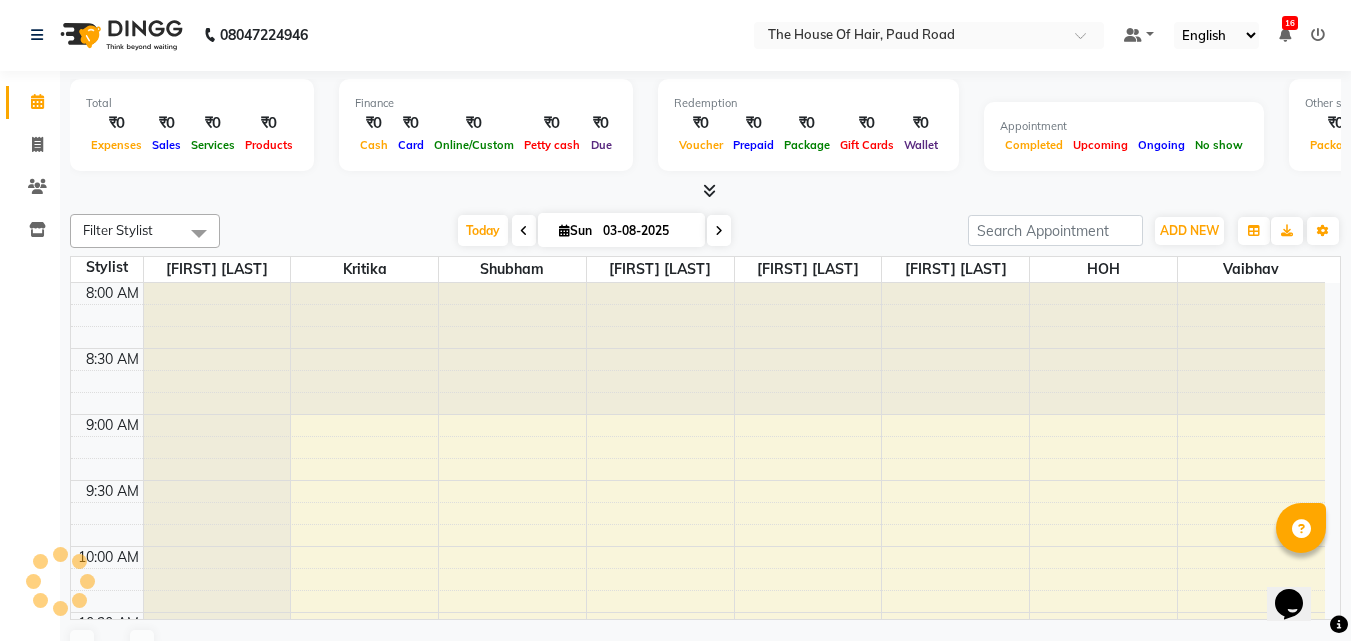 scroll, scrollTop: 0, scrollLeft: 0, axis: both 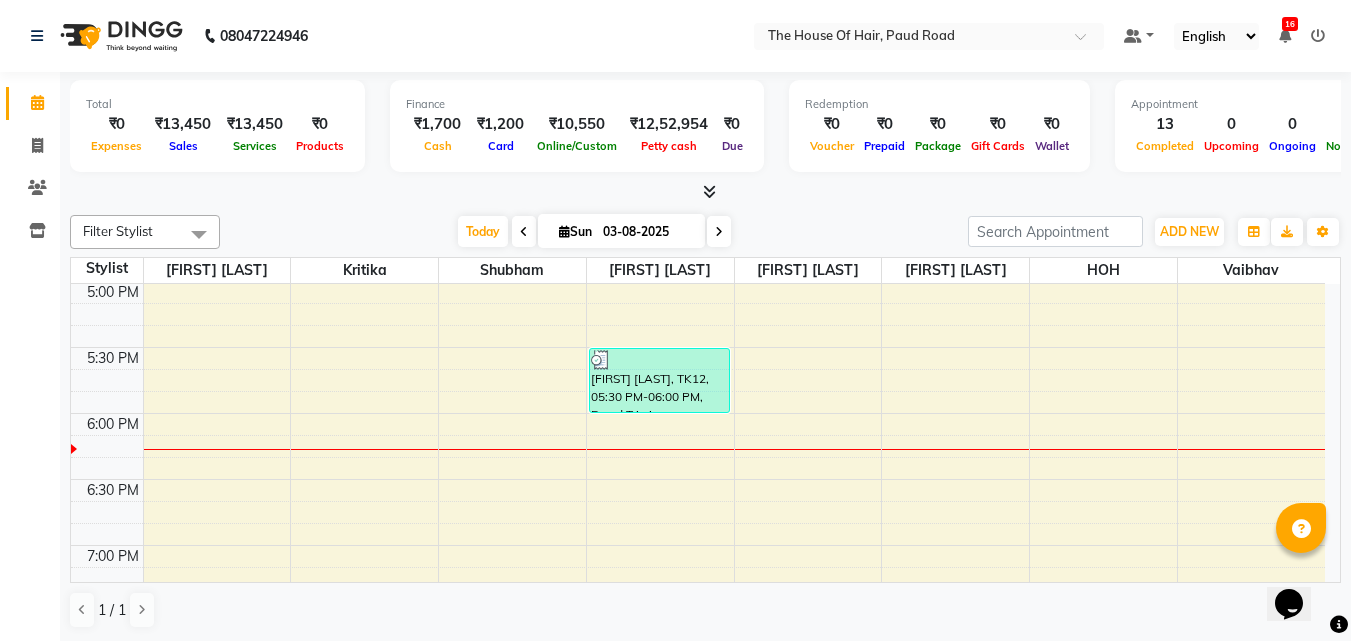 click on "[FIRST] [LAST], TK01, 11:00 AM-12:00 PM, HairCut  [Male],Beard Triming Crafting(Male)     [FIRST] ., TK08, 12:45 PM-01:15 PM, Beard Triming Crafting(Male)     [FIRST] [LAST], TK07, 01:15 PM-02:15 PM, Global Colour (female)     [FIRST] ., TK03, 10:45 AM-11:15 AM, HairCut  [Male]     [FIRST], TK05, 12:25 PM-01:10 PM, Hairwash +Blowdry (Female)     [FIRST] [LAST], TK06, 01:10 PM-01:40 PM, Hair spa (Male)     [FIRST] ., TK10, 03:00 PM-03:30 PM, HairCut  [Male]     [FIRST] [LAST], TK12, 05:30 PM-06:00 PM, Beard Triming Crafting(Male)     [FIRST] [LAST], TK02, 03:00 PM-03:45 PM, Hairwash +Blowdry (Female)     [FIRST] ., TK11, 04:15 PM-04:30 PM, EYEBROW     [FIRST] ., TK04, 11:15 AM-11:45 AM, HairCut  [Male]     [FIRST], TK05, 12:25 PM-01:10 PM, Hairwash +Blowdry (Female)" at bounding box center [698, 17] 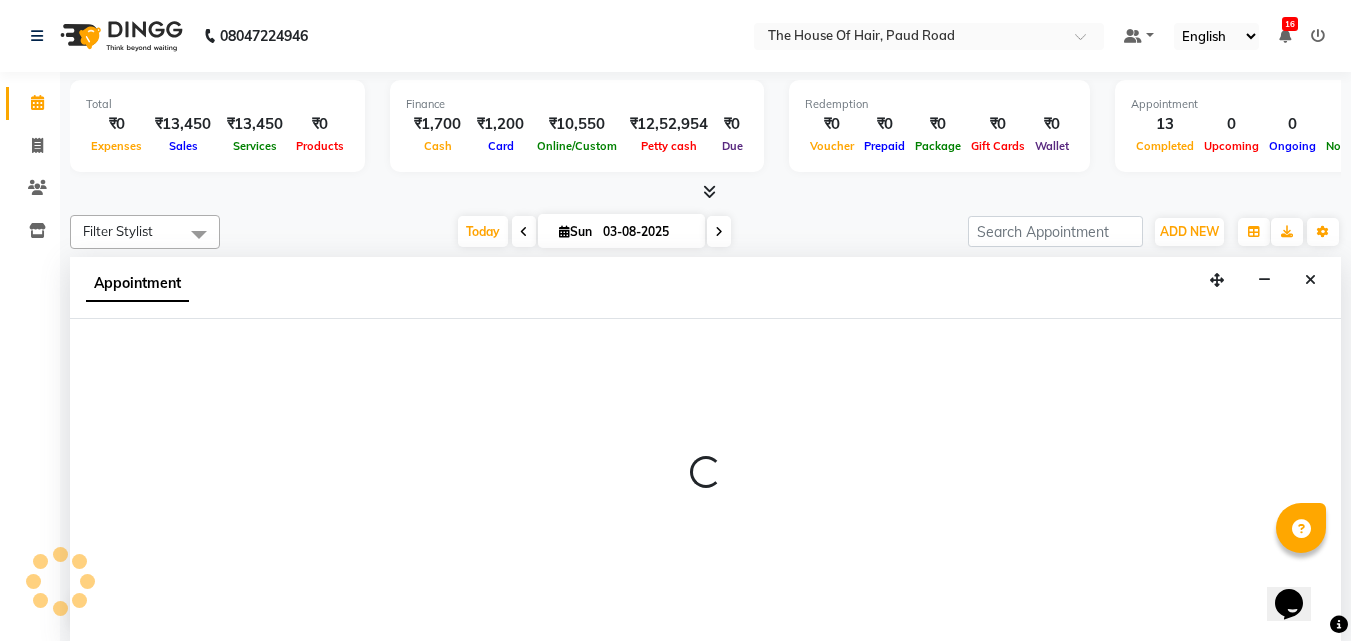 scroll, scrollTop: 1, scrollLeft: 0, axis: vertical 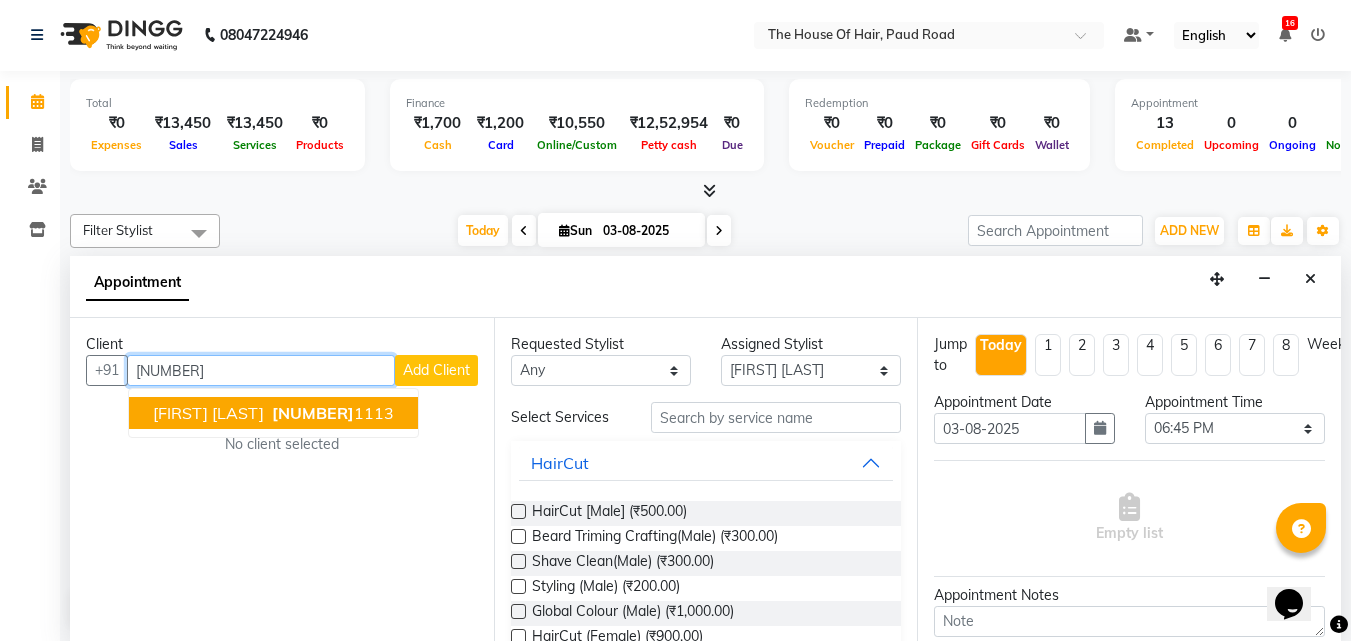 click on "[FIRST] [LAST]" at bounding box center [208, 413] 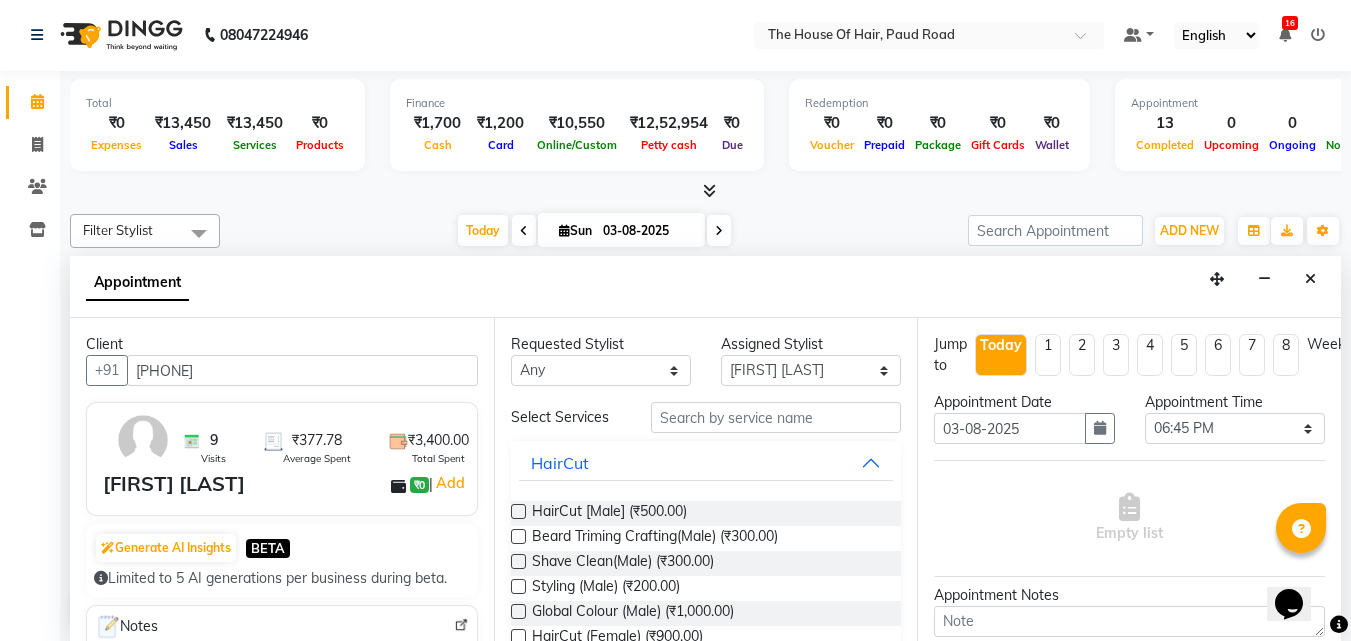 click at bounding box center [518, 536] 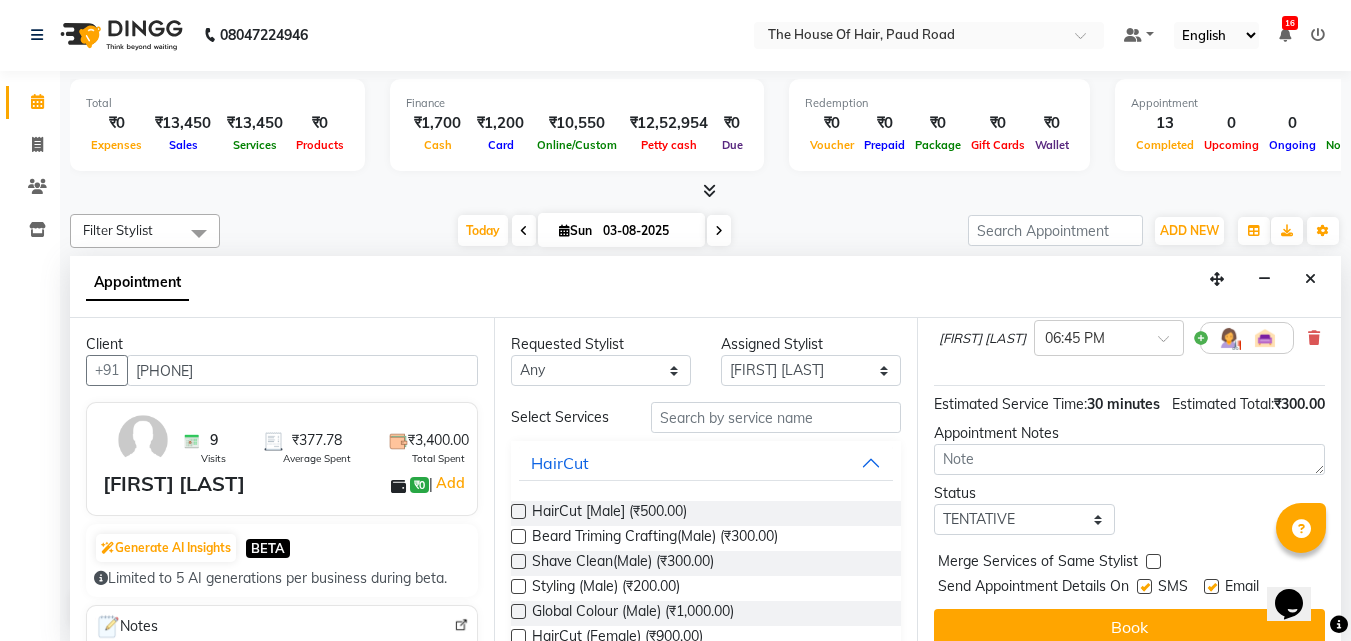 scroll, scrollTop: 239, scrollLeft: 0, axis: vertical 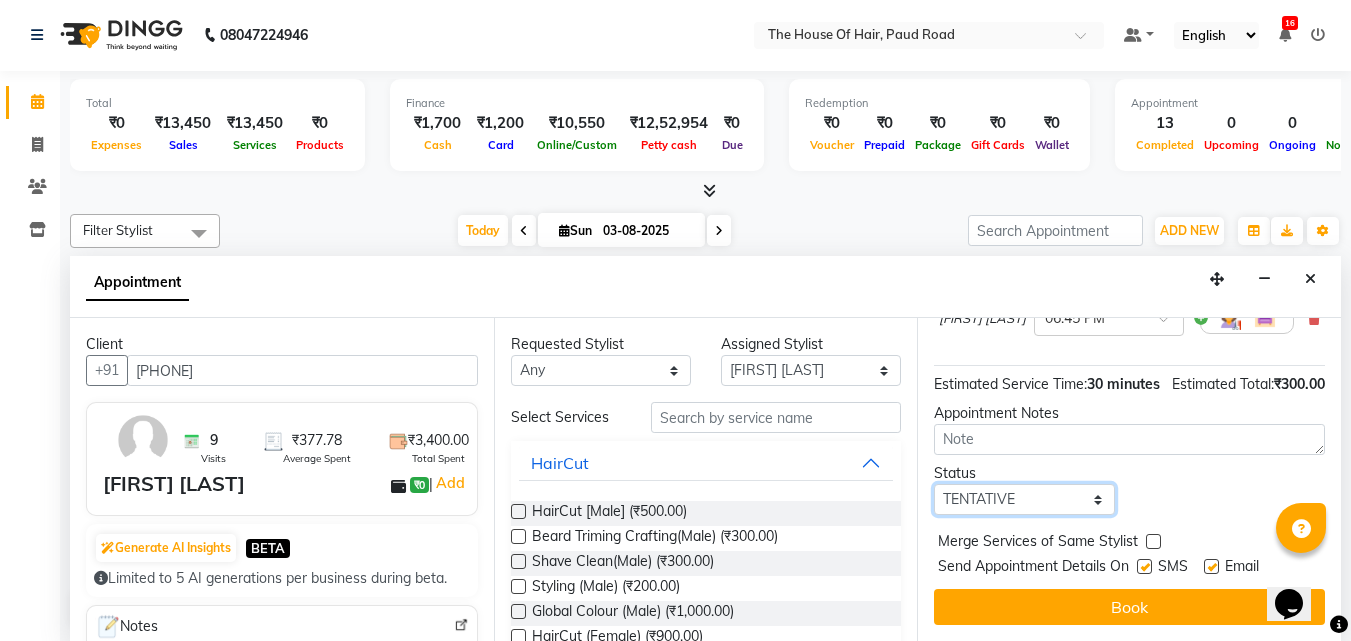 click on "Select TENTATIVE CONFIRM CHECK-IN UPCOMING" at bounding box center (1024, 499) 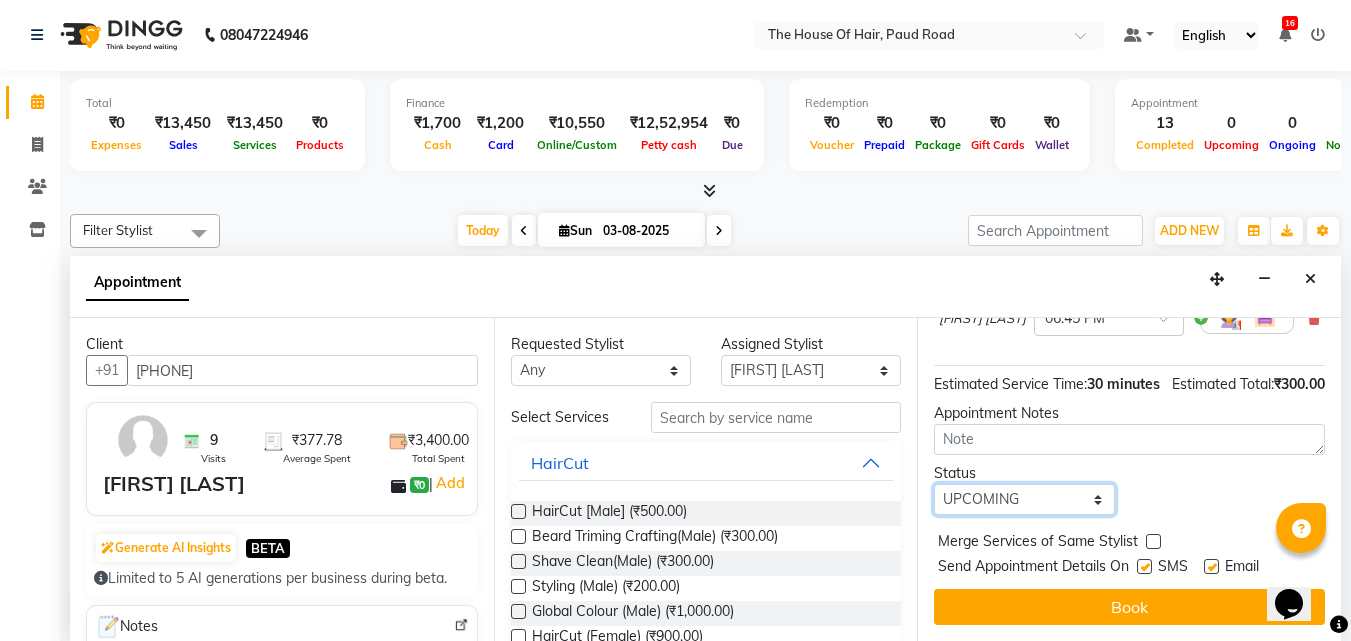 click on "Select TENTATIVE CONFIRM CHECK-IN UPCOMING" at bounding box center (1024, 499) 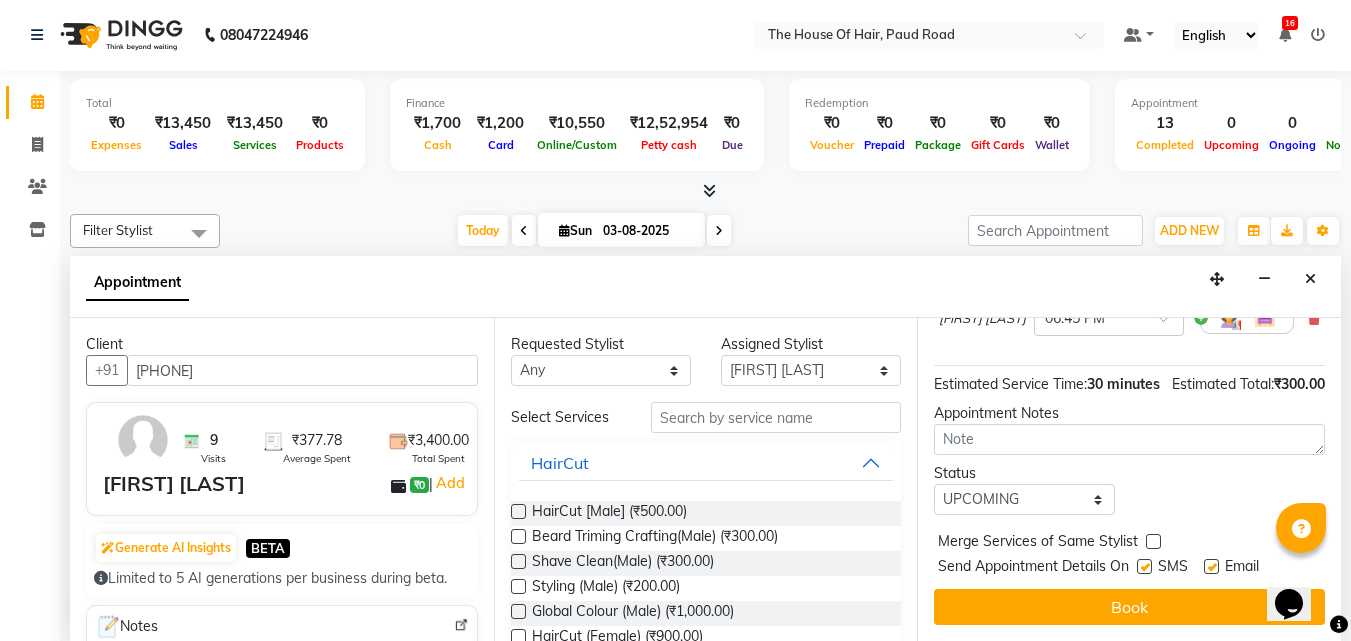 click at bounding box center [1153, 541] 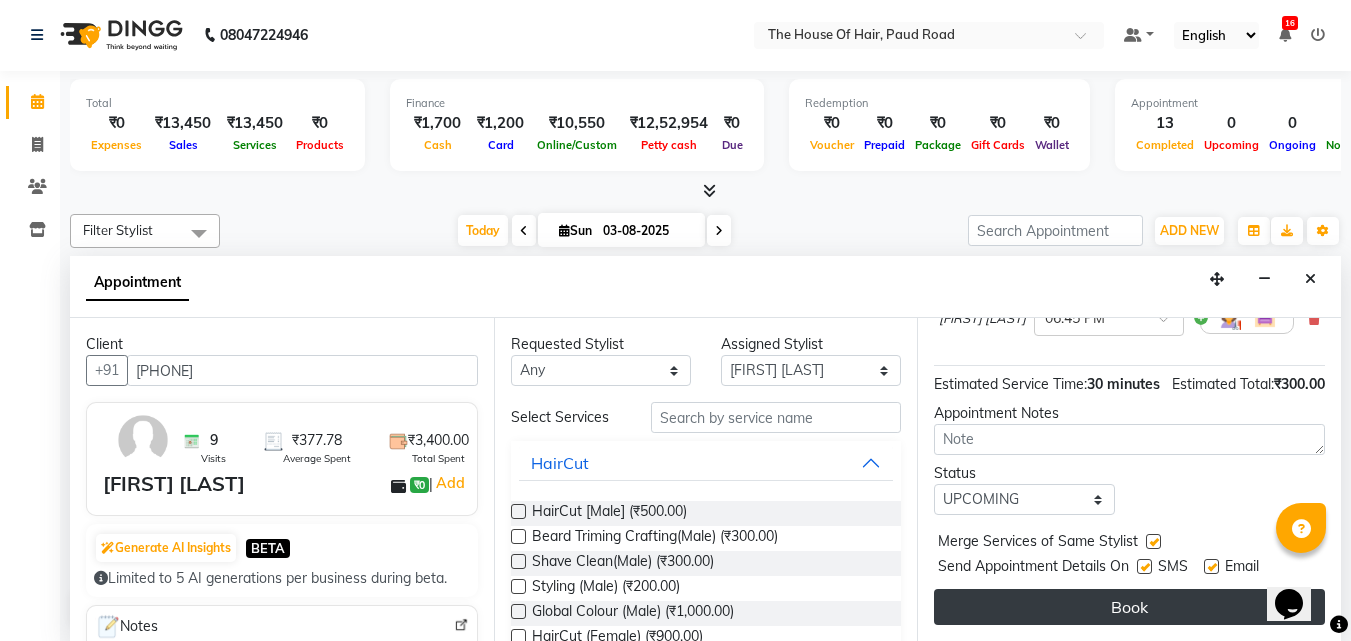 click on "Book" at bounding box center (1129, 607) 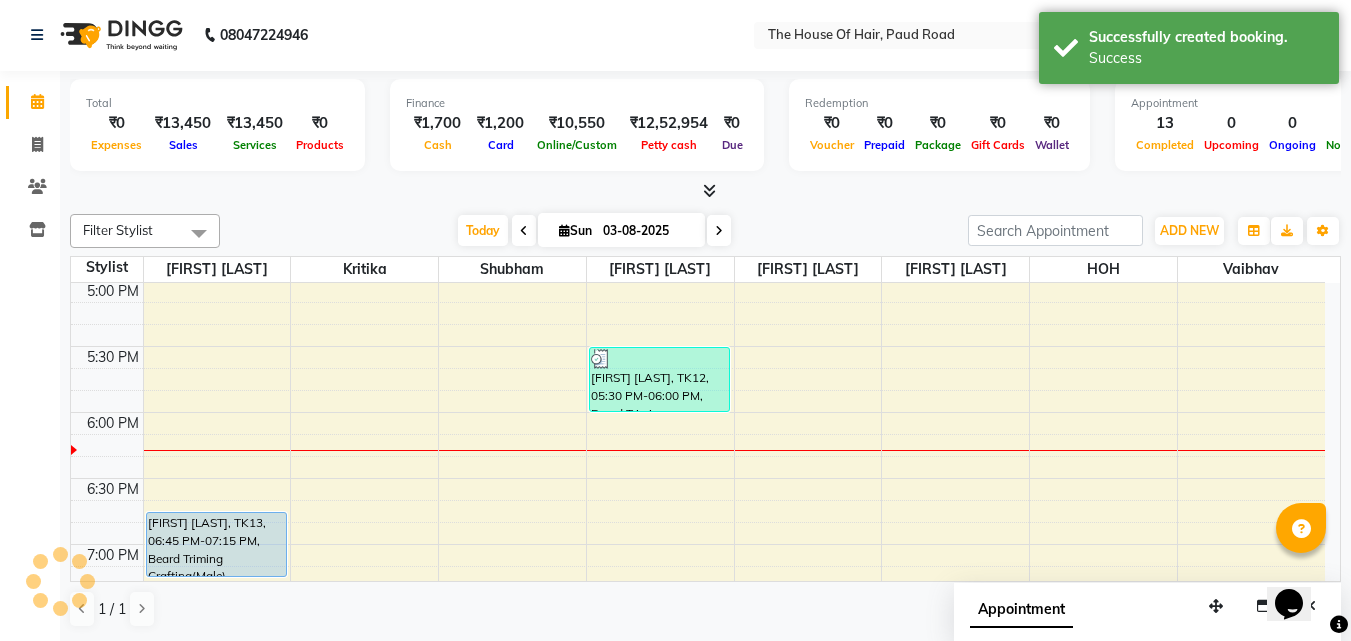 scroll, scrollTop: 0, scrollLeft: 0, axis: both 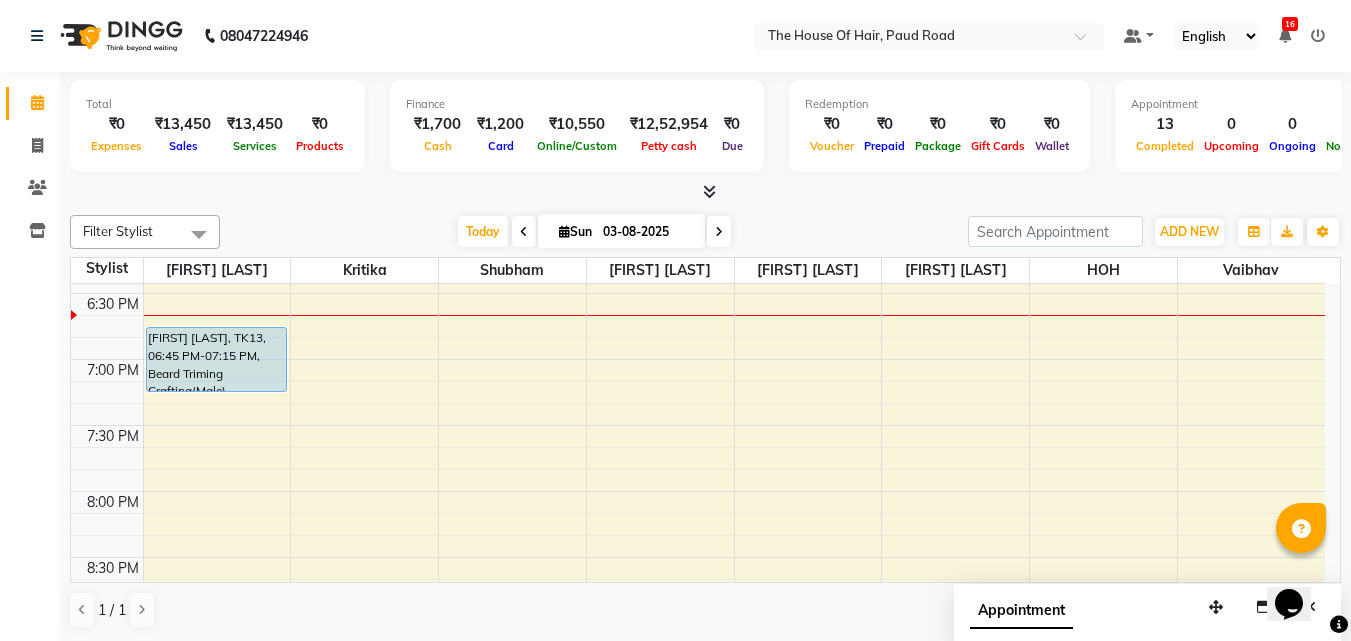 click on "8:00 AM 8:30 AM 9:00 AM 9:30 AM 10:00 AM 10:30 AM 11:00 AM 11:30 AM 12:00 PM 12:30 PM 1:00 PM 1:30 PM 2:00 PM 2:30 PM 3:00 PM 3:30 PM 4:00 PM 4:30 PM 5:00 PM 5:30 PM 6:00 PM 6:30 PM 7:00 PM 7:30 PM 8:00 PM 8:30 PM 9:00 PM 9:30 PM     [FIRST] [LAST], TK01, 11:00 AM-12:00 PM, HairCut  [Male],Beard Triming Crafting(Male)     [FIRST] ., TK08, 12:45 PM-01:15 PM, Beard Triming Crafting(Male)     [FIRST] [LAST], TK07, 01:15 PM-02:15 PM, Global Colour (female)    [FIRST] [LAST], TK13, 06:45 PM-07:15 PM, Beard Triming Crafting(Male)     [FIRST] ., TK03, 10:45 AM-11:15 AM, HairCut  [Male]     [FIRST], TK05, 12:25 PM-01:10 PM, Hairwash +Blowdry (Female)     [FIRST] [LAST], TK06, 01:10 PM-01:40 PM, Hair spa (Male)     [FIRST] ., TK10, 03:00 PM-03:30 PM, HairCut  [Male]     [FIRST] [LAST], TK12, 05:30 PM-06:00 PM, Beard Triming Crafting(Male)     [FIRST] [LAST], TK02, 03:00 PM-03:45 PM, Hairwash +Blowdry (Female)     [FIRST] ., TK11, 04:15 PM-04:30 PM, EYEBROW     [FIRST] ., TK04, 11:15 AM-11:45 AM, HairCut  [Male]" at bounding box center (698, -169) 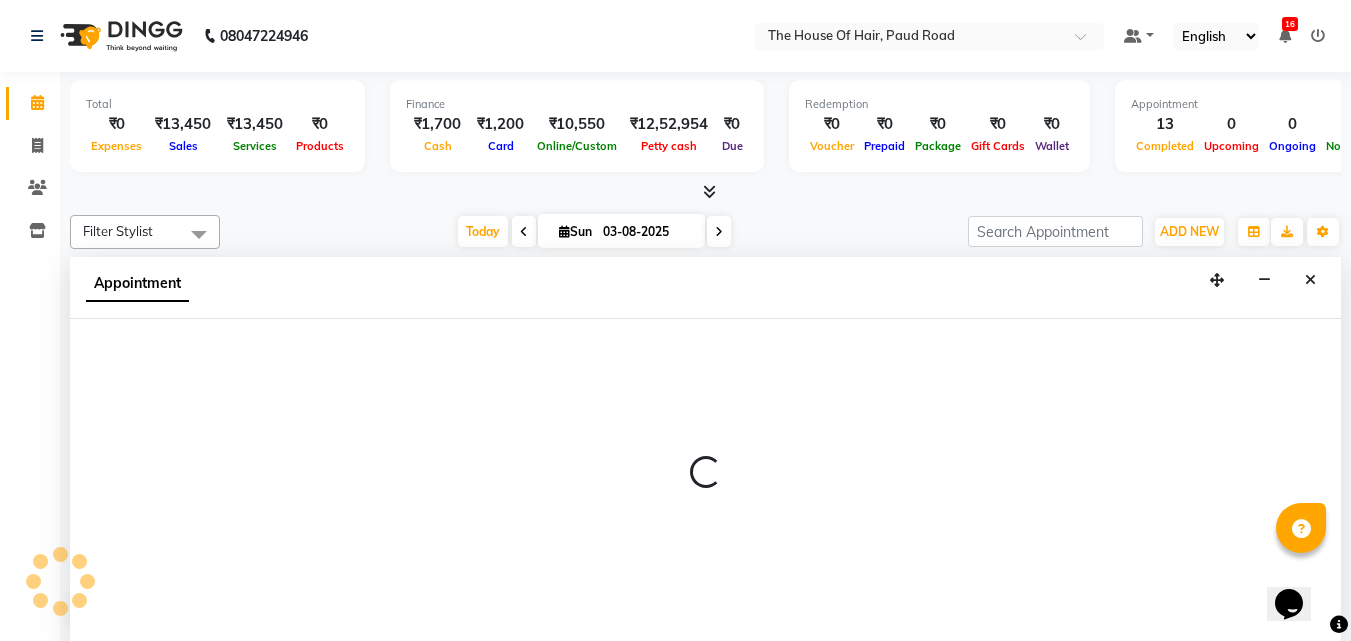 scroll, scrollTop: 1, scrollLeft: 0, axis: vertical 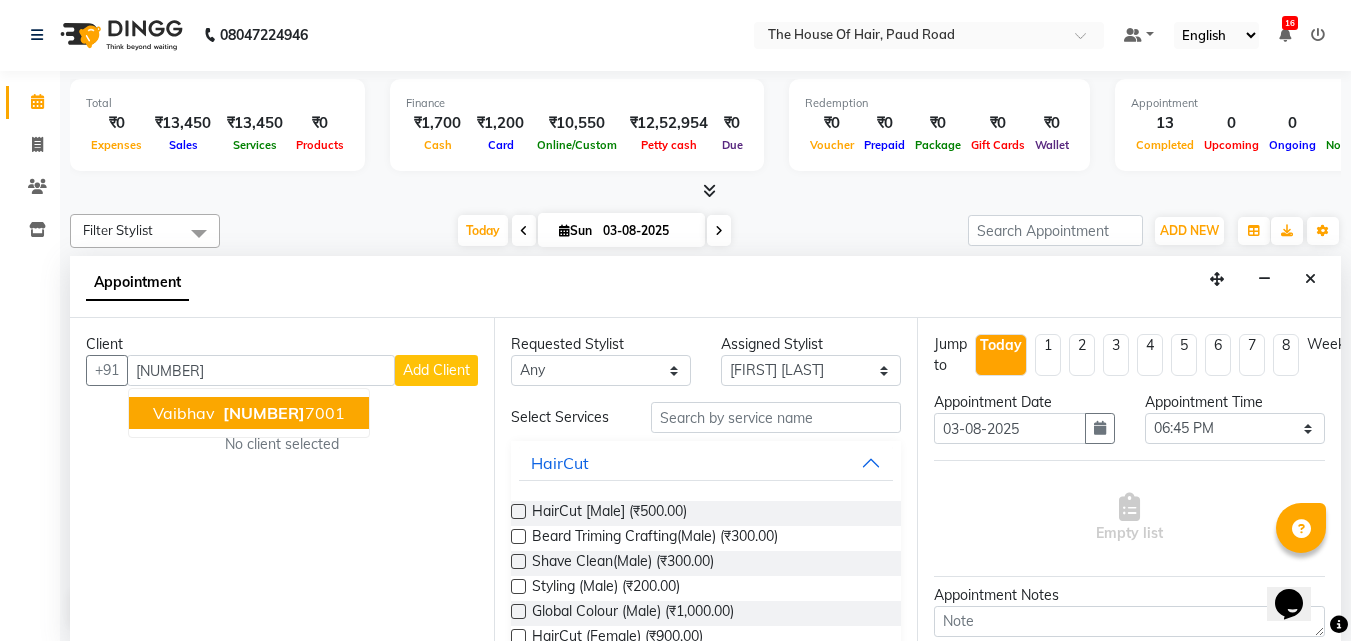 click on "[NUMBER]" at bounding box center (264, 413) 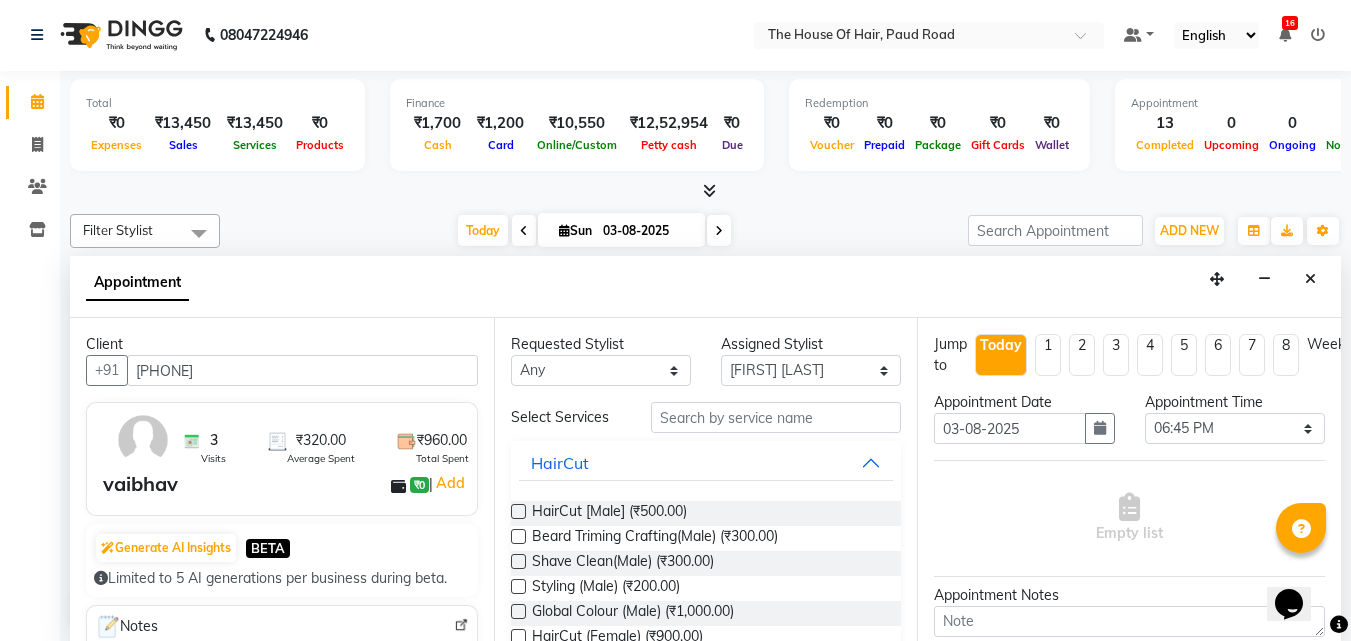 click at bounding box center (518, 511) 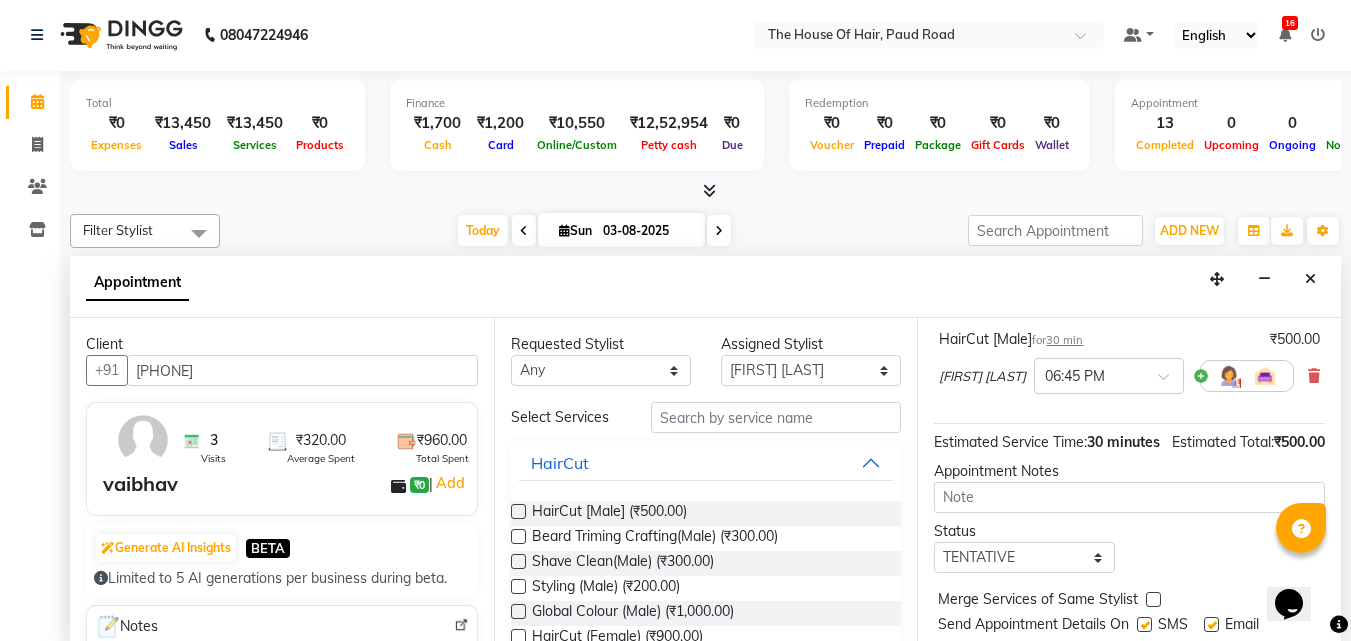 scroll, scrollTop: 239, scrollLeft: 0, axis: vertical 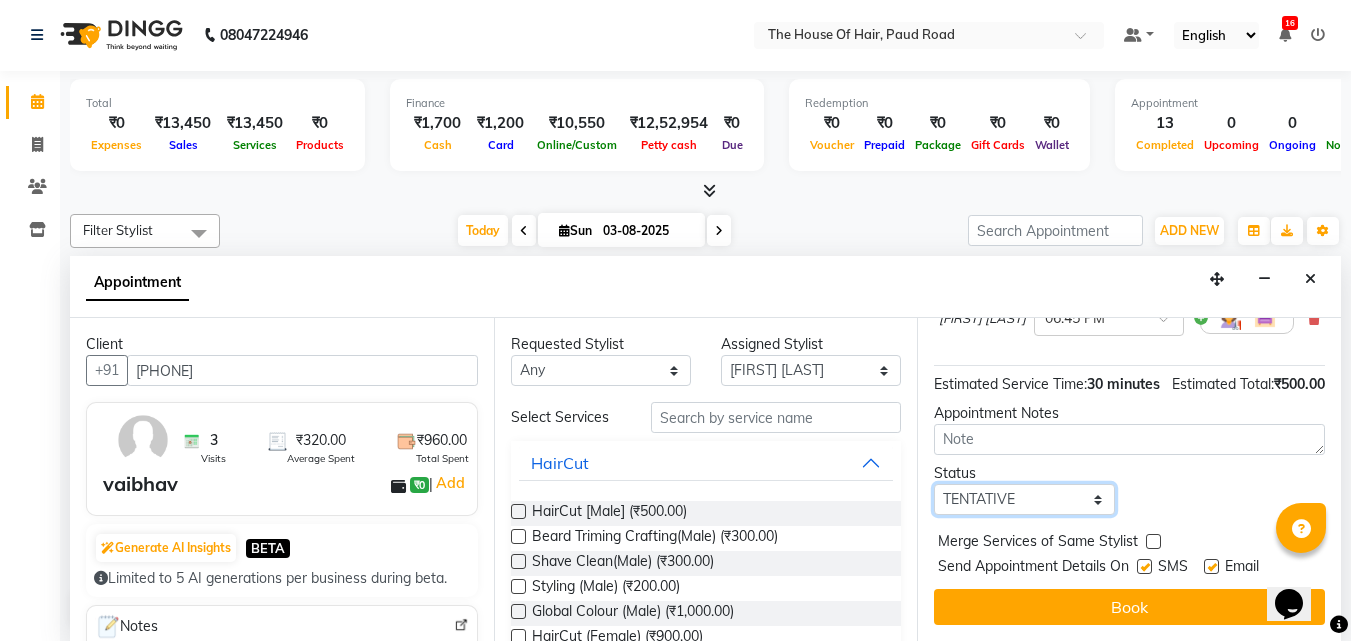 click on "Select TENTATIVE CONFIRM CHECK-IN UPCOMING" at bounding box center [1024, 499] 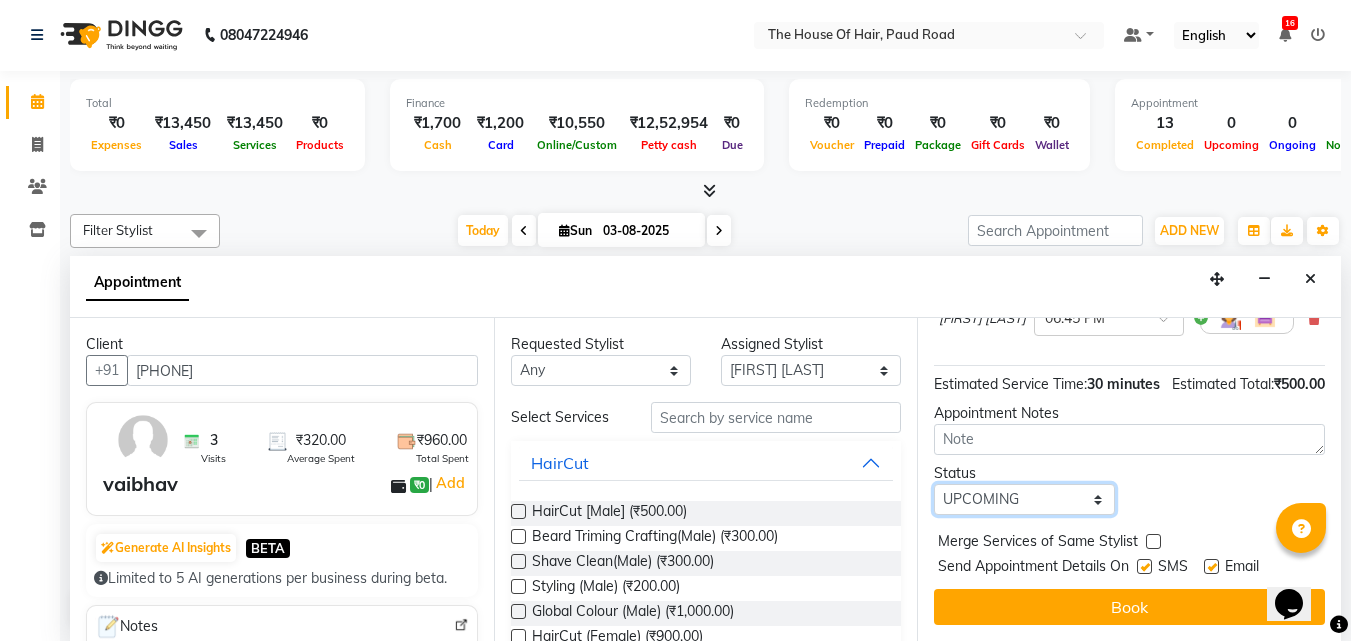 click on "Select TENTATIVE CONFIRM CHECK-IN UPCOMING" at bounding box center [1024, 499] 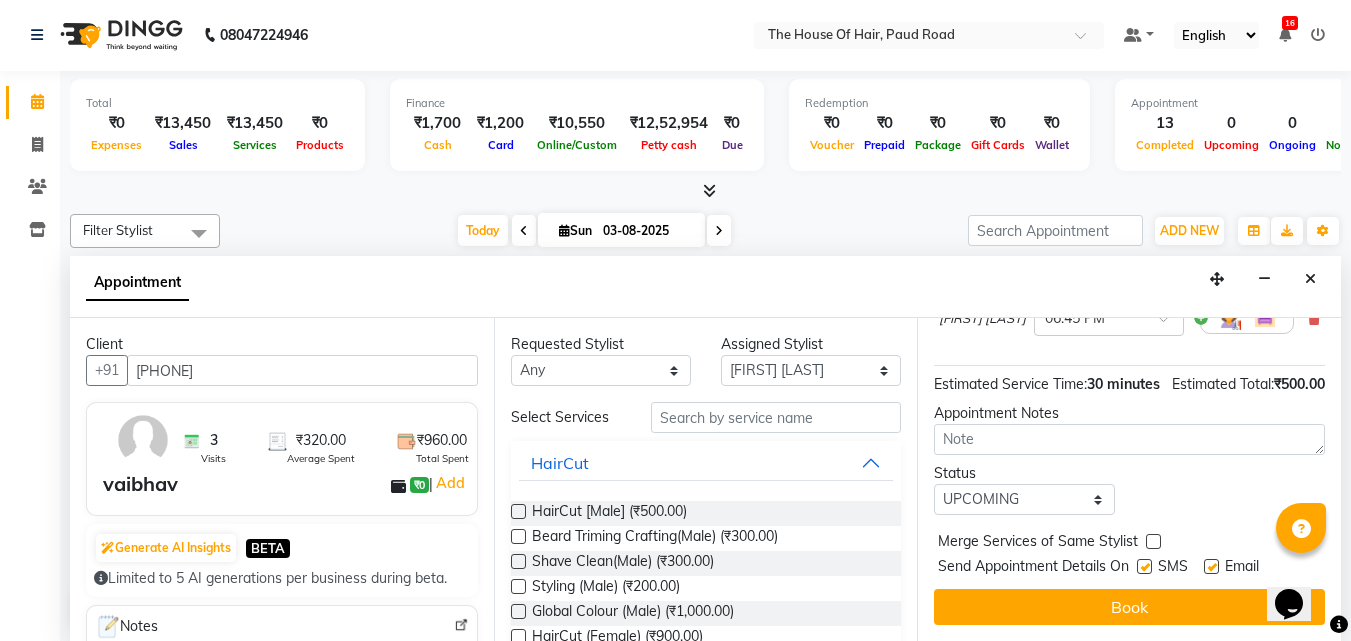 click at bounding box center (1153, 541) 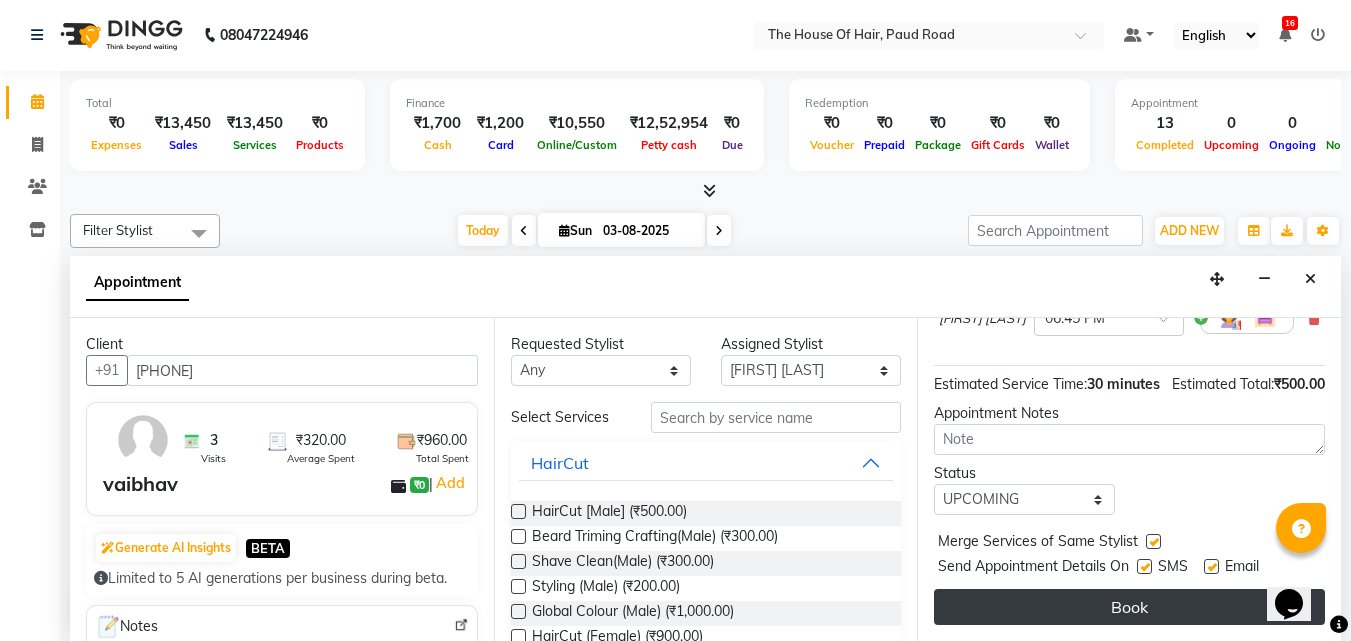 click on "Book" at bounding box center (1129, 607) 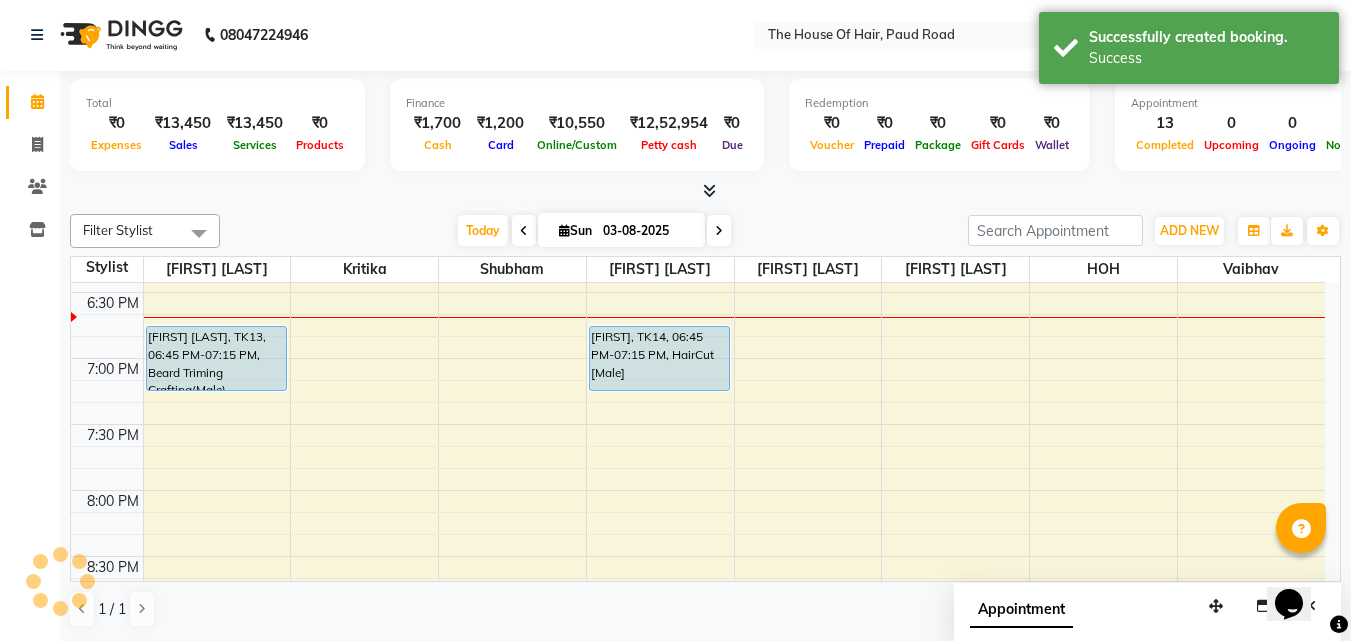 scroll, scrollTop: 0, scrollLeft: 0, axis: both 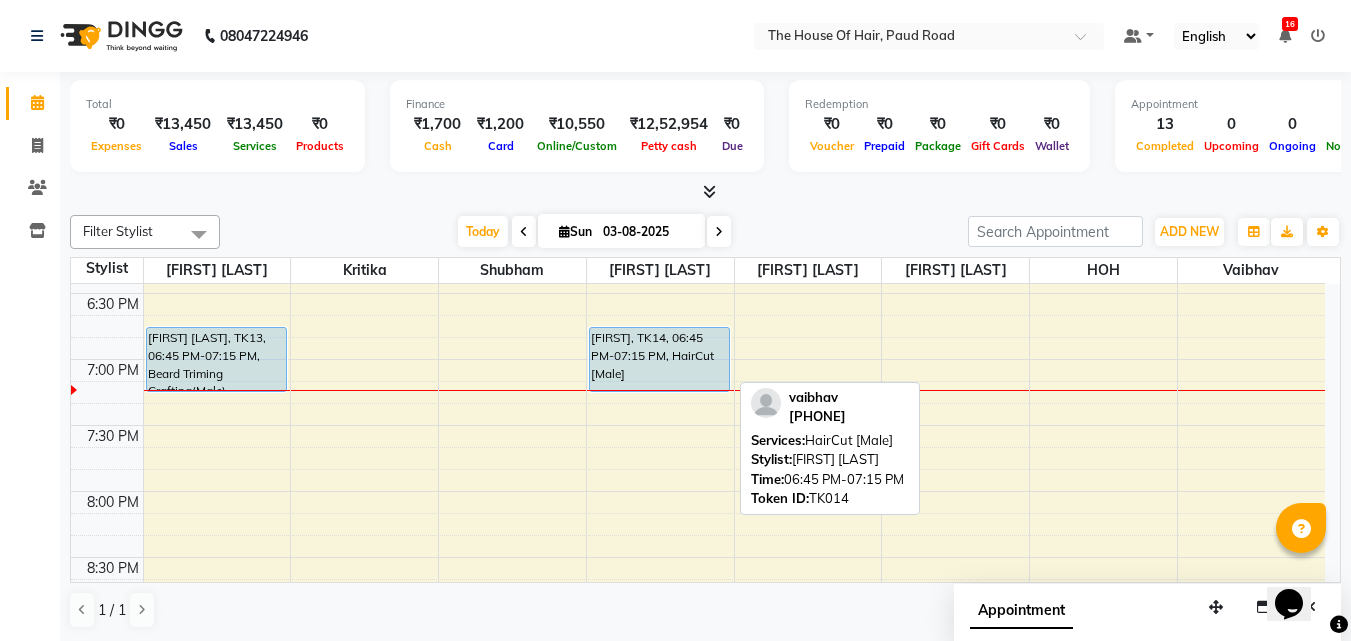 click on "[FIRST], TK14, 06:45 PM-07:15 PM, HairCut  [Male]" at bounding box center [659, 359] 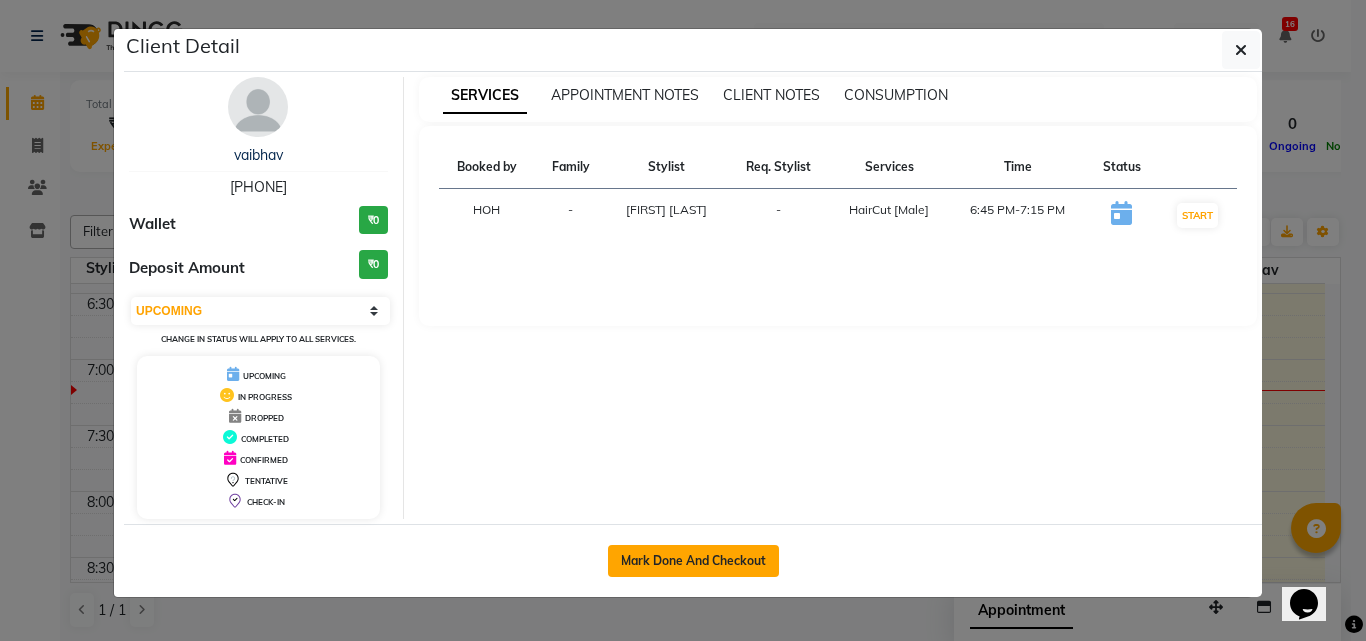 click on "Mark Done And Checkout" 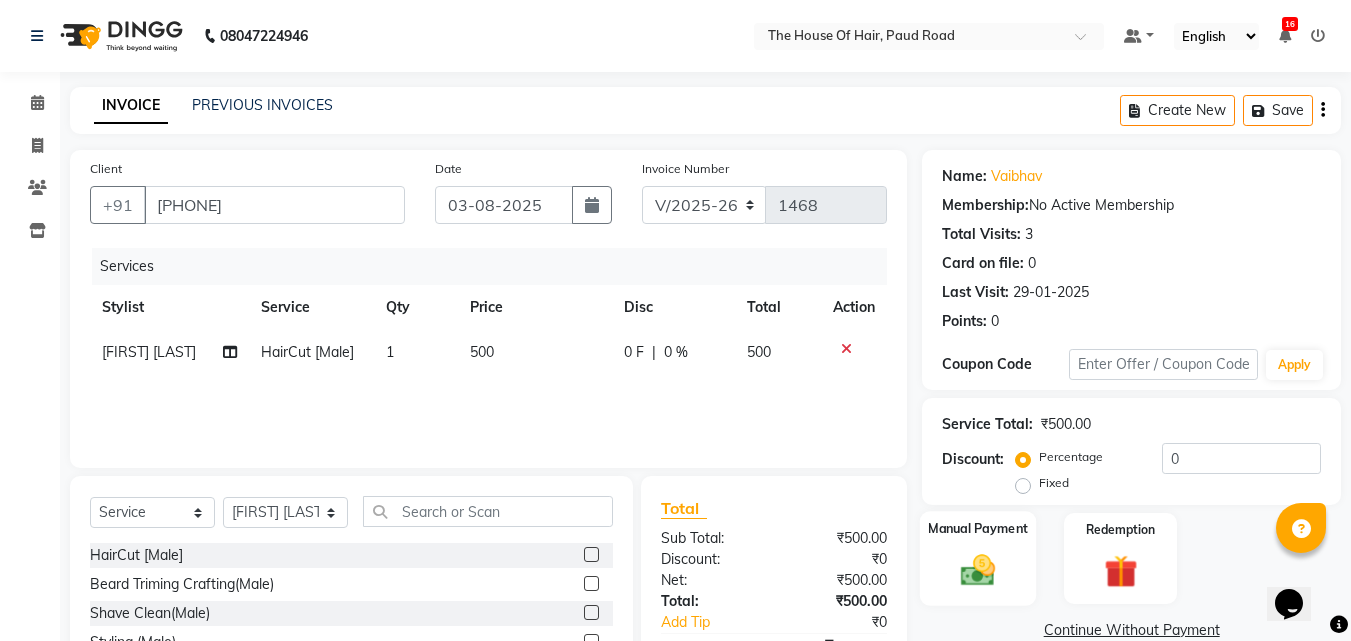 click on "Manual Payment" 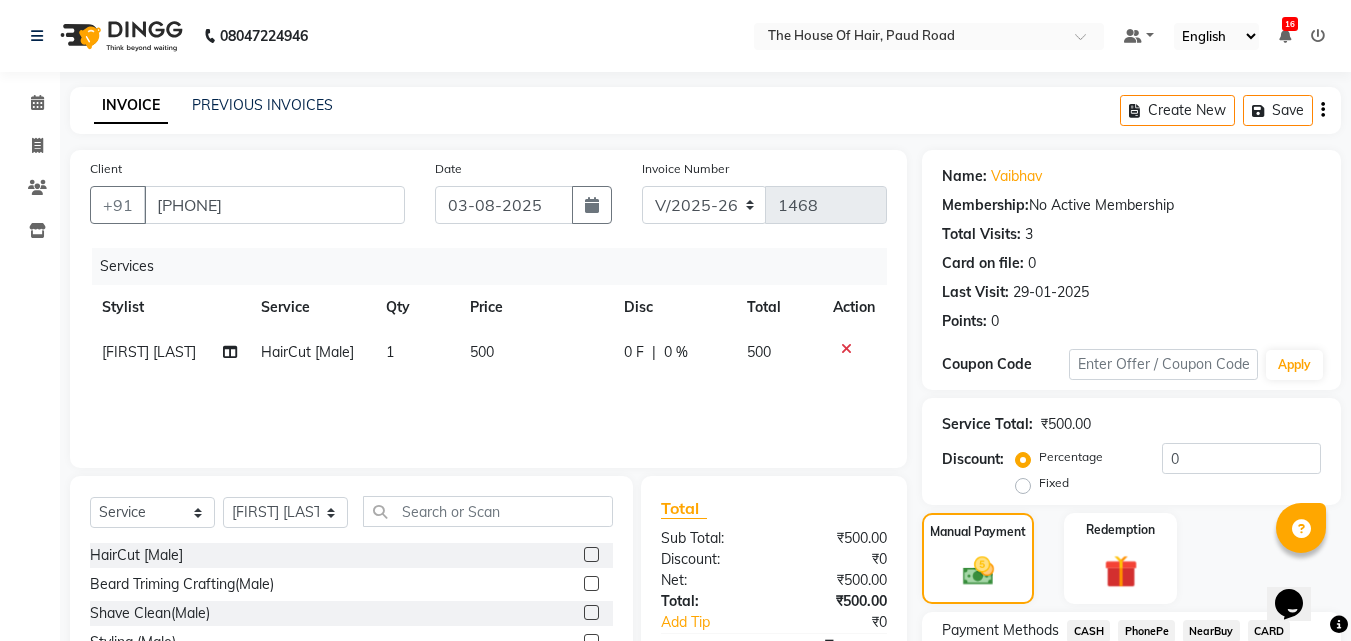 scroll, scrollTop: 162, scrollLeft: 0, axis: vertical 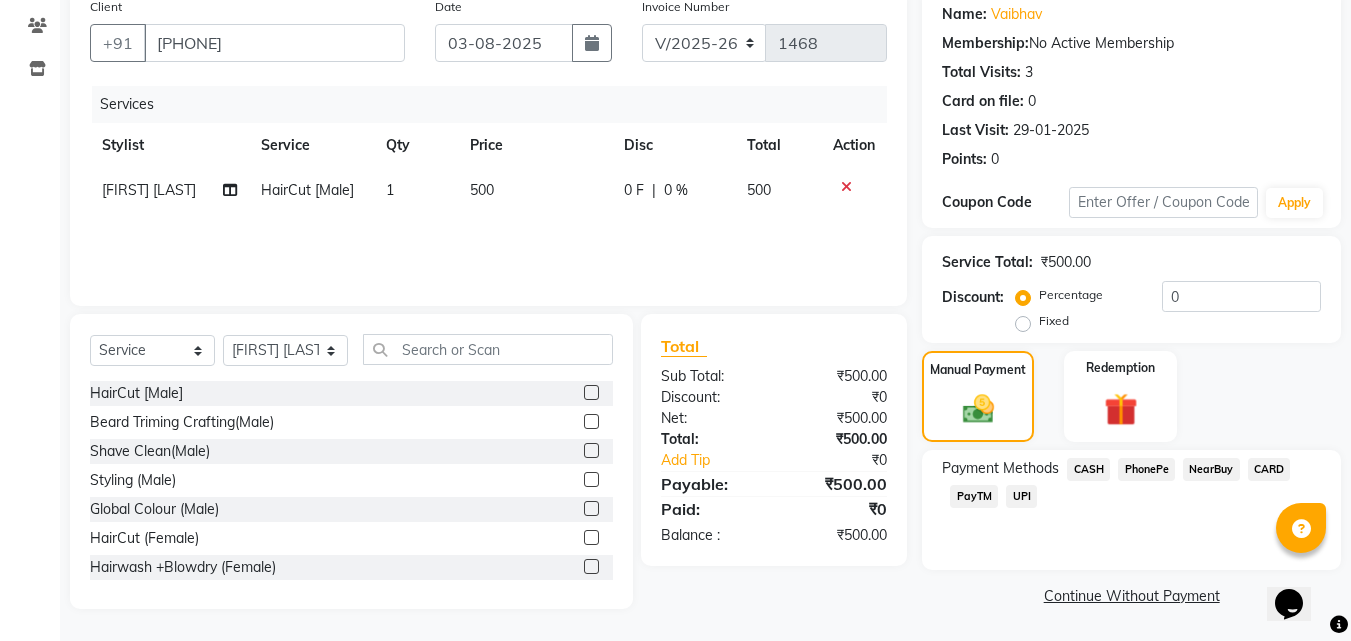 click on "UPI" 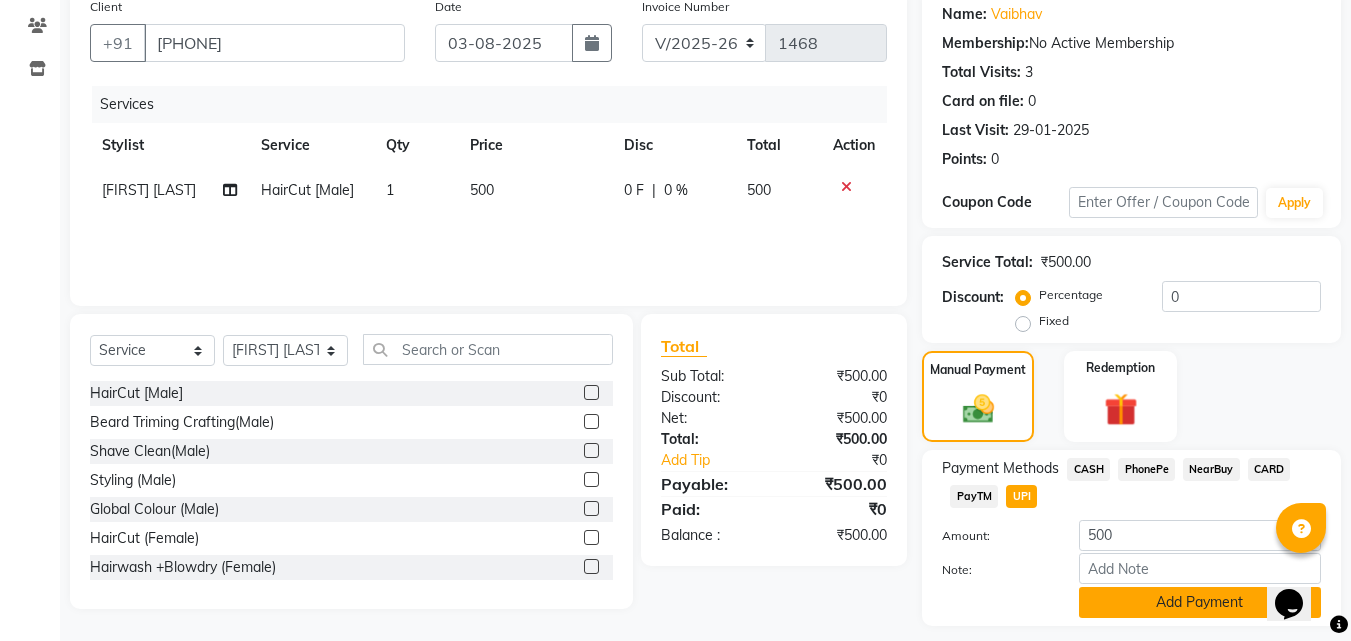 scroll, scrollTop: 218, scrollLeft: 0, axis: vertical 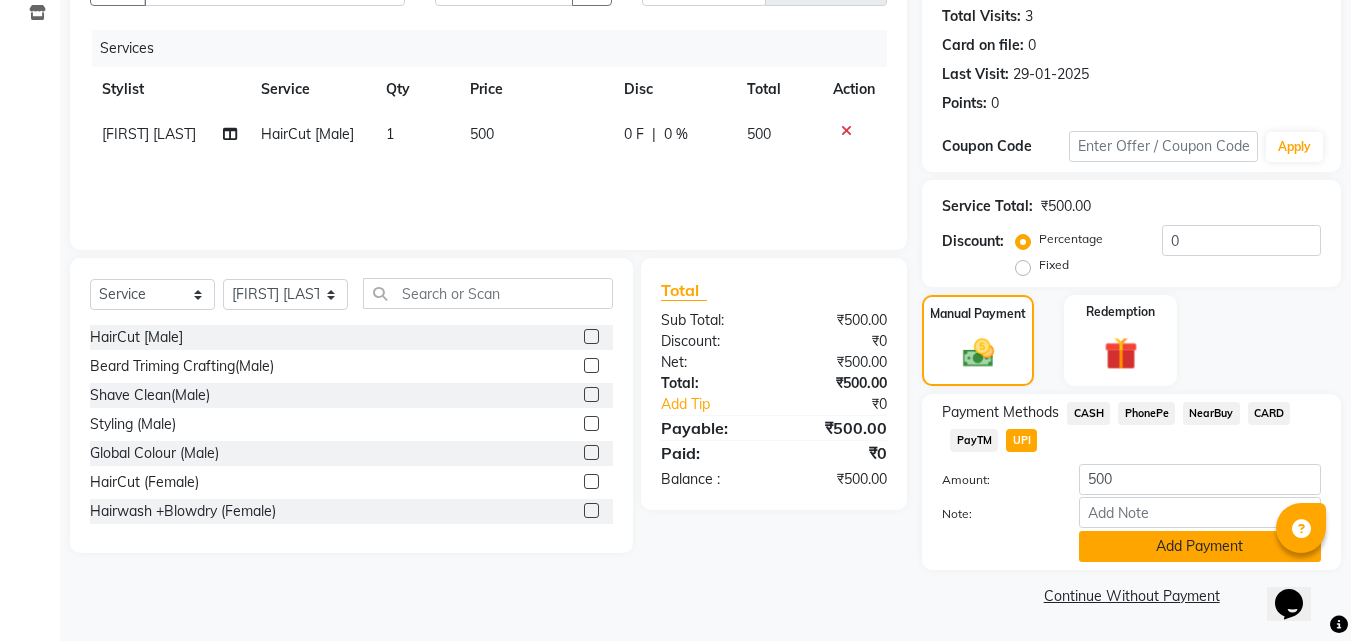 click on "Add Payment" 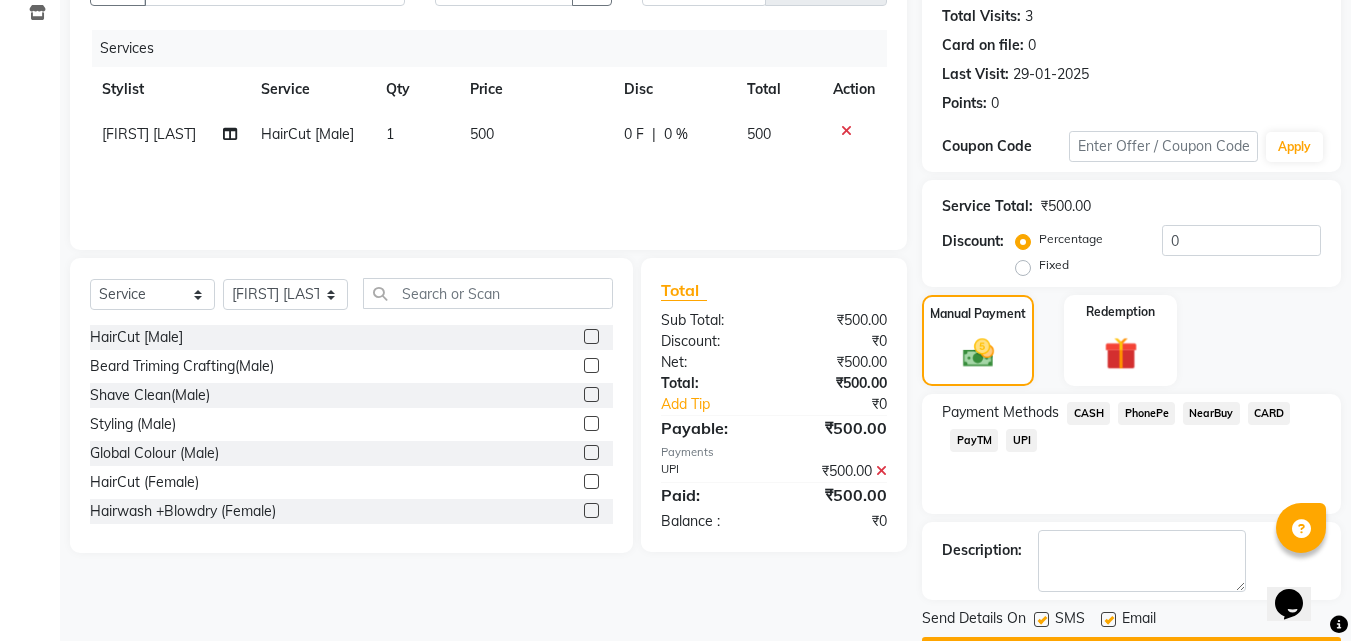 scroll, scrollTop: 275, scrollLeft: 0, axis: vertical 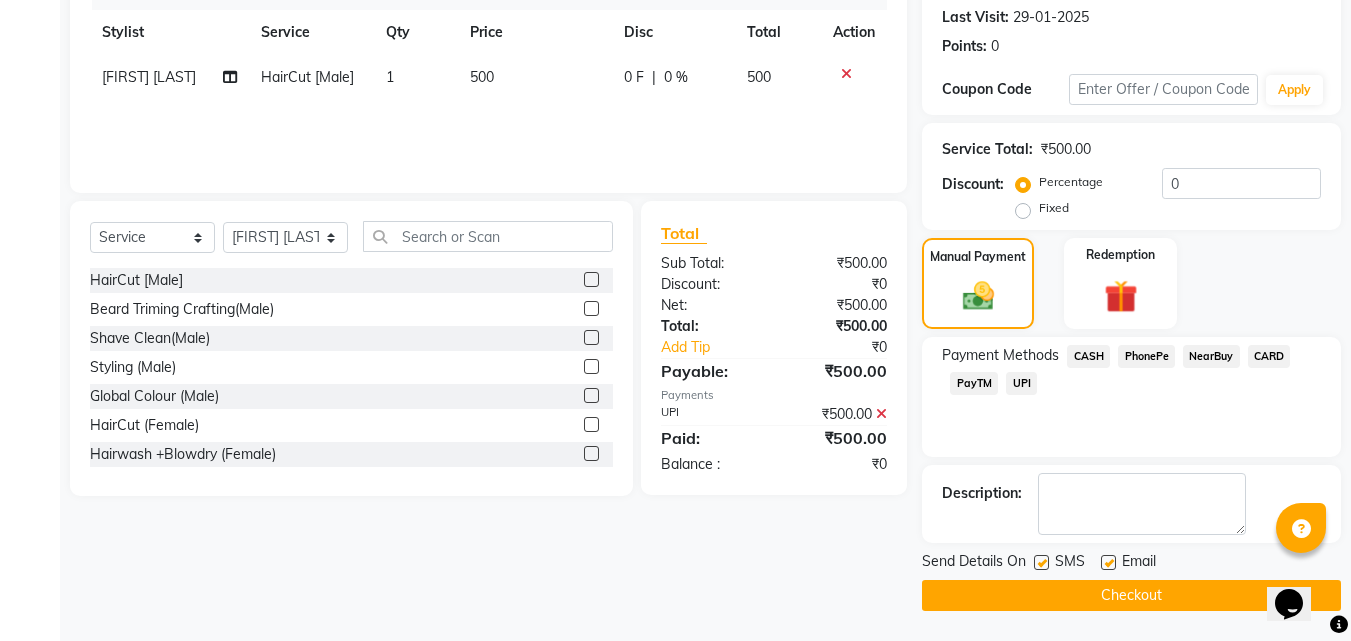 click on "Checkout" 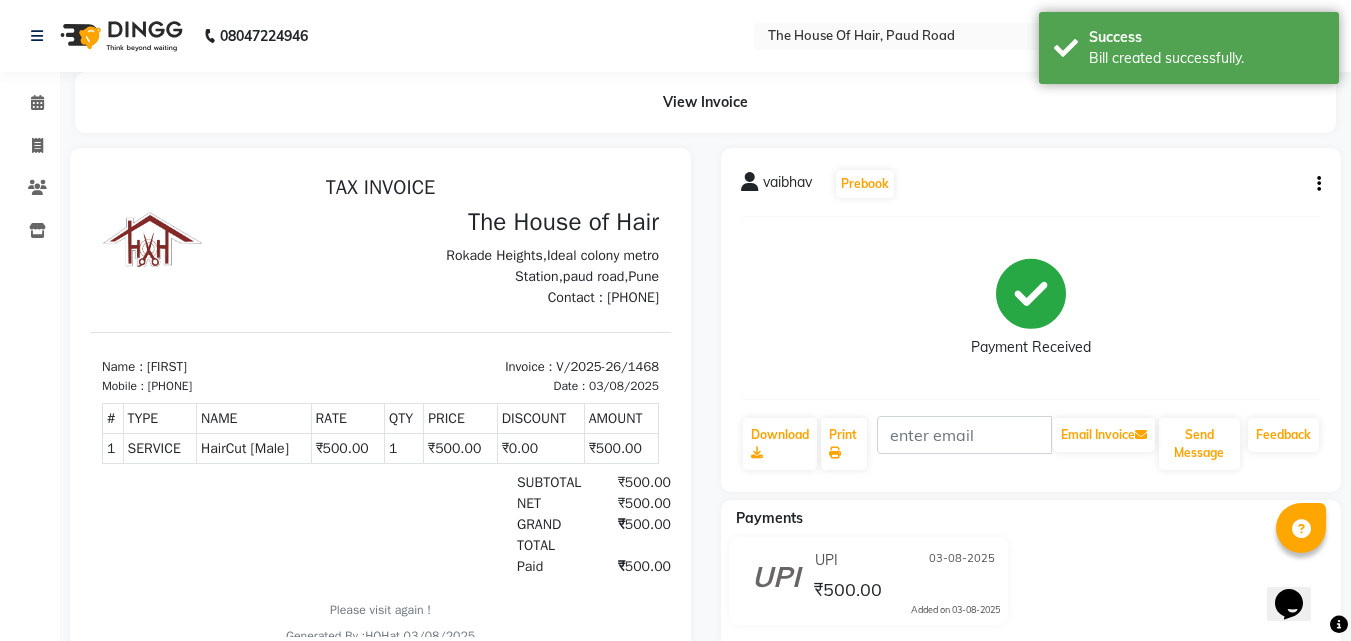 scroll, scrollTop: 0, scrollLeft: 0, axis: both 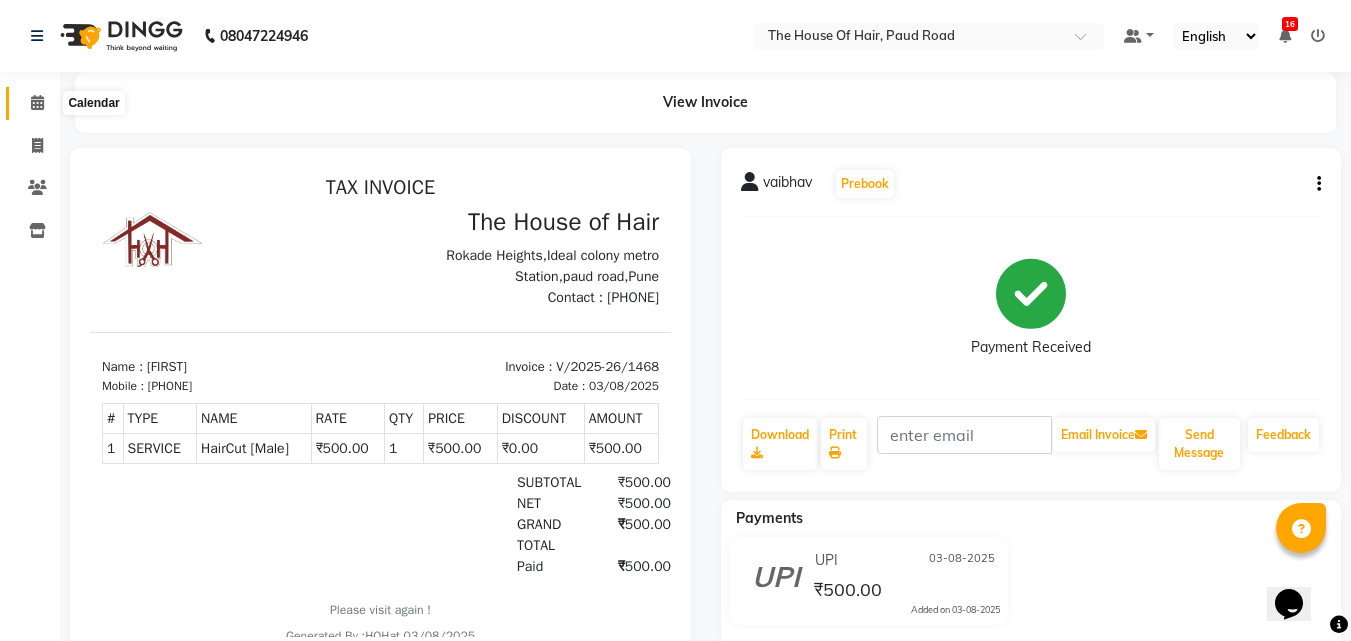 click 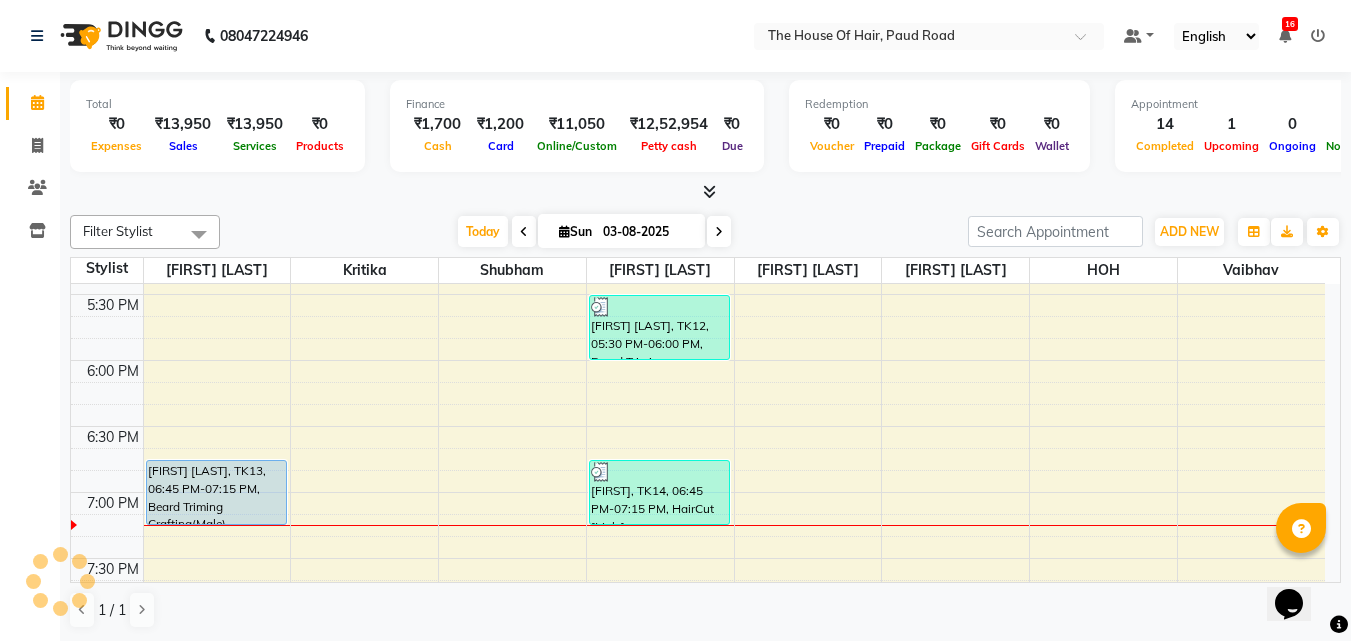 scroll, scrollTop: 0, scrollLeft: 0, axis: both 